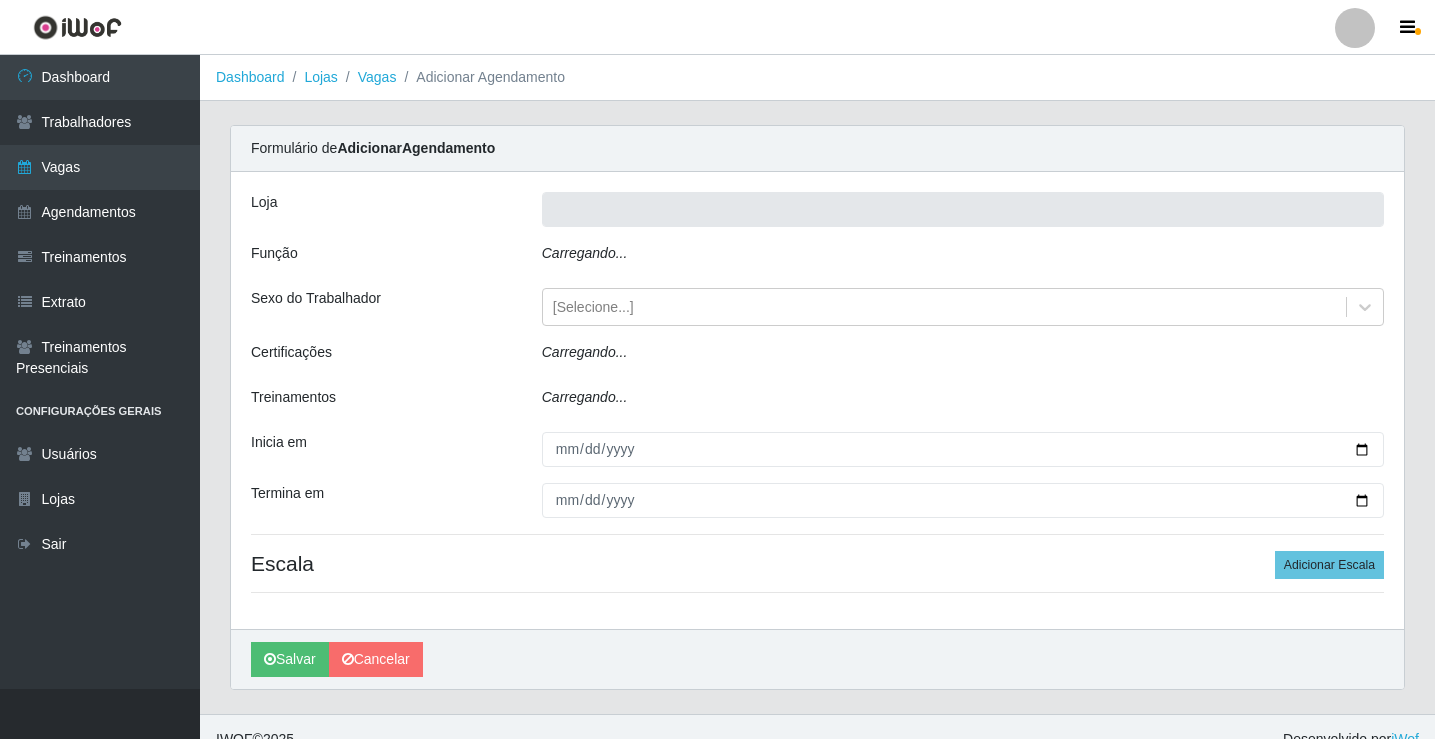 scroll, scrollTop: 0, scrollLeft: 0, axis: both 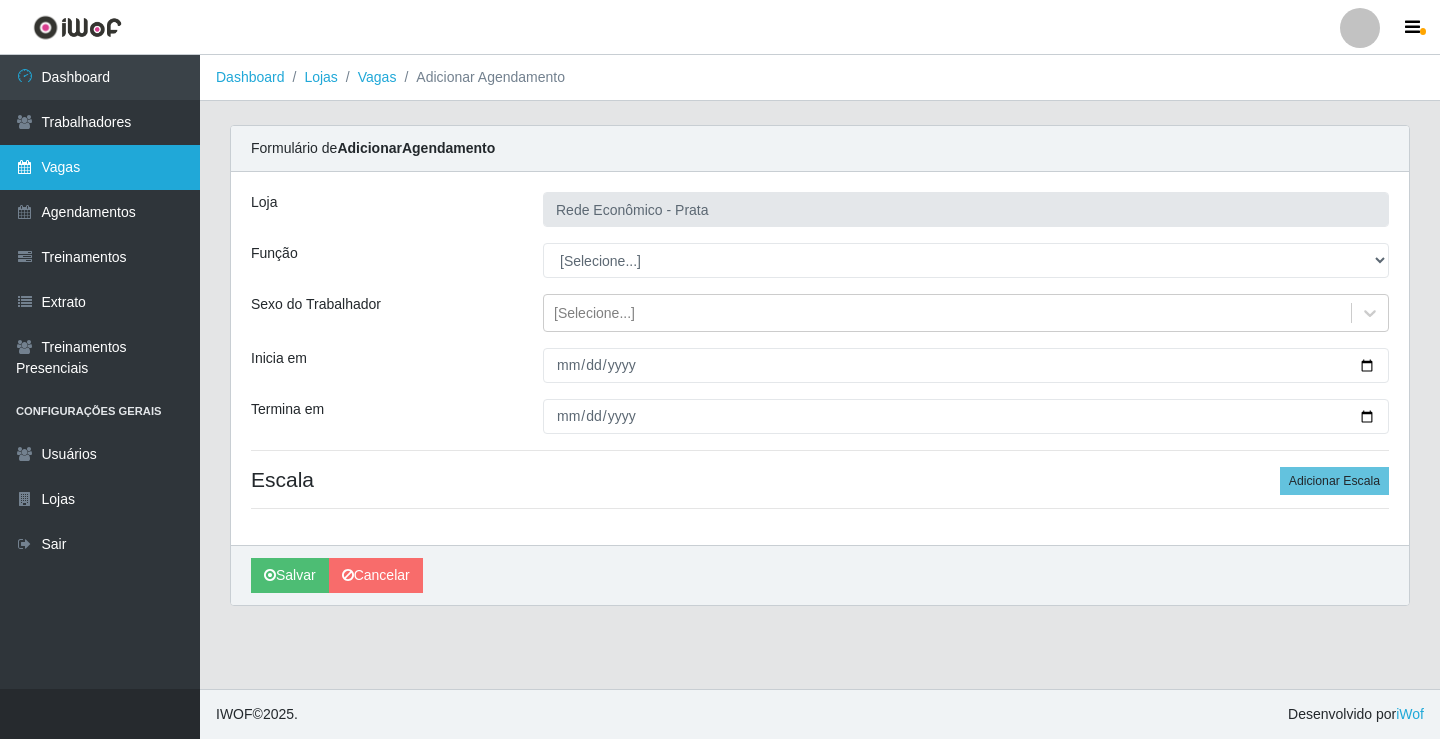 click on "Vagas" at bounding box center (100, 167) 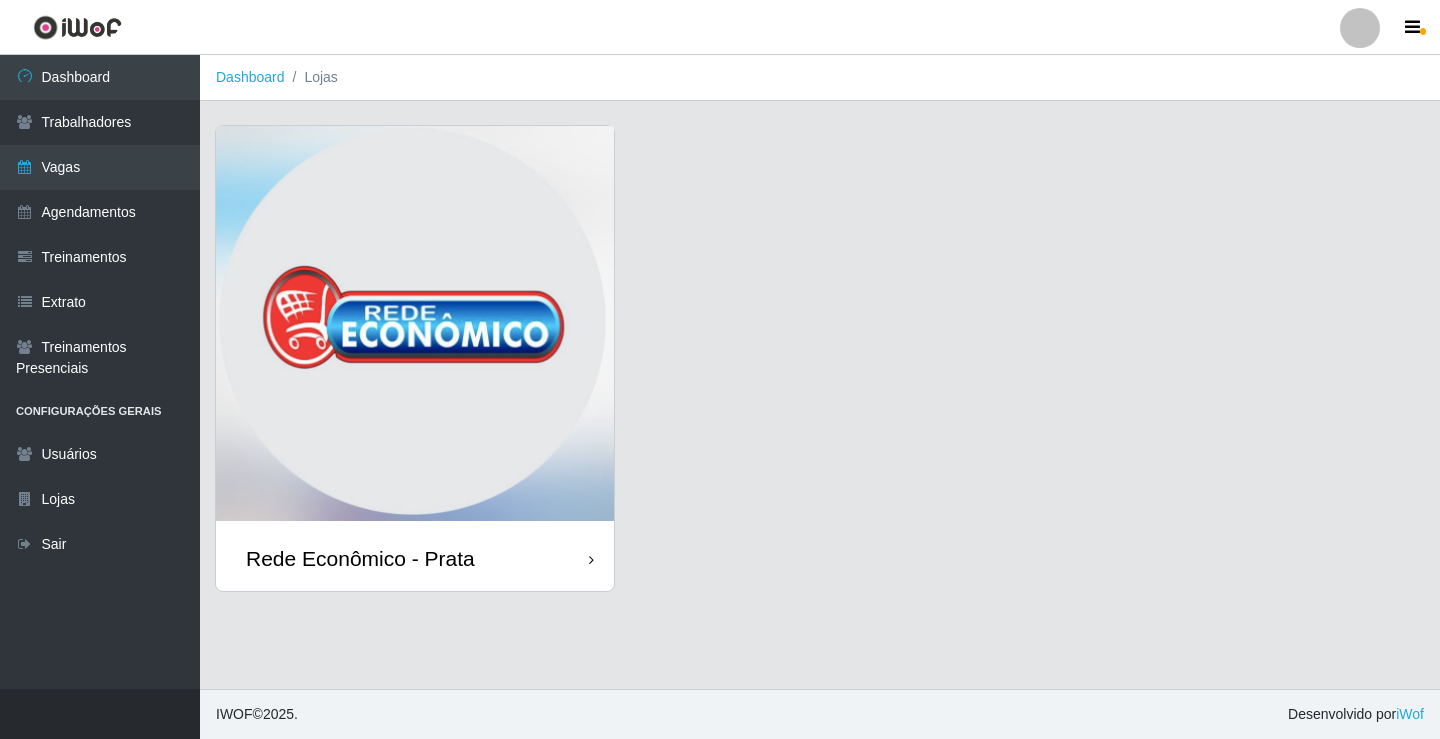 click on "Rede Econômico - Prata" at bounding box center (415, 558) 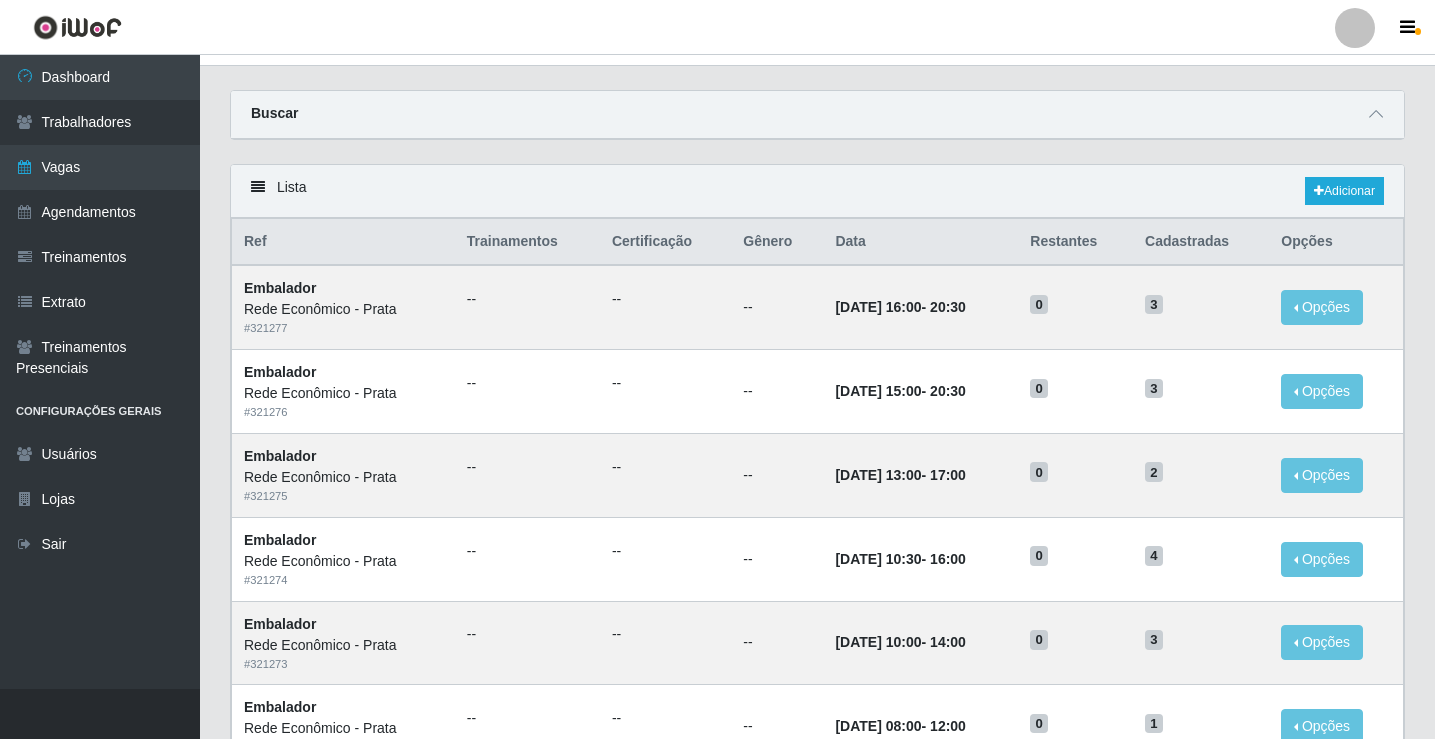 scroll, scrollTop: 0, scrollLeft: 0, axis: both 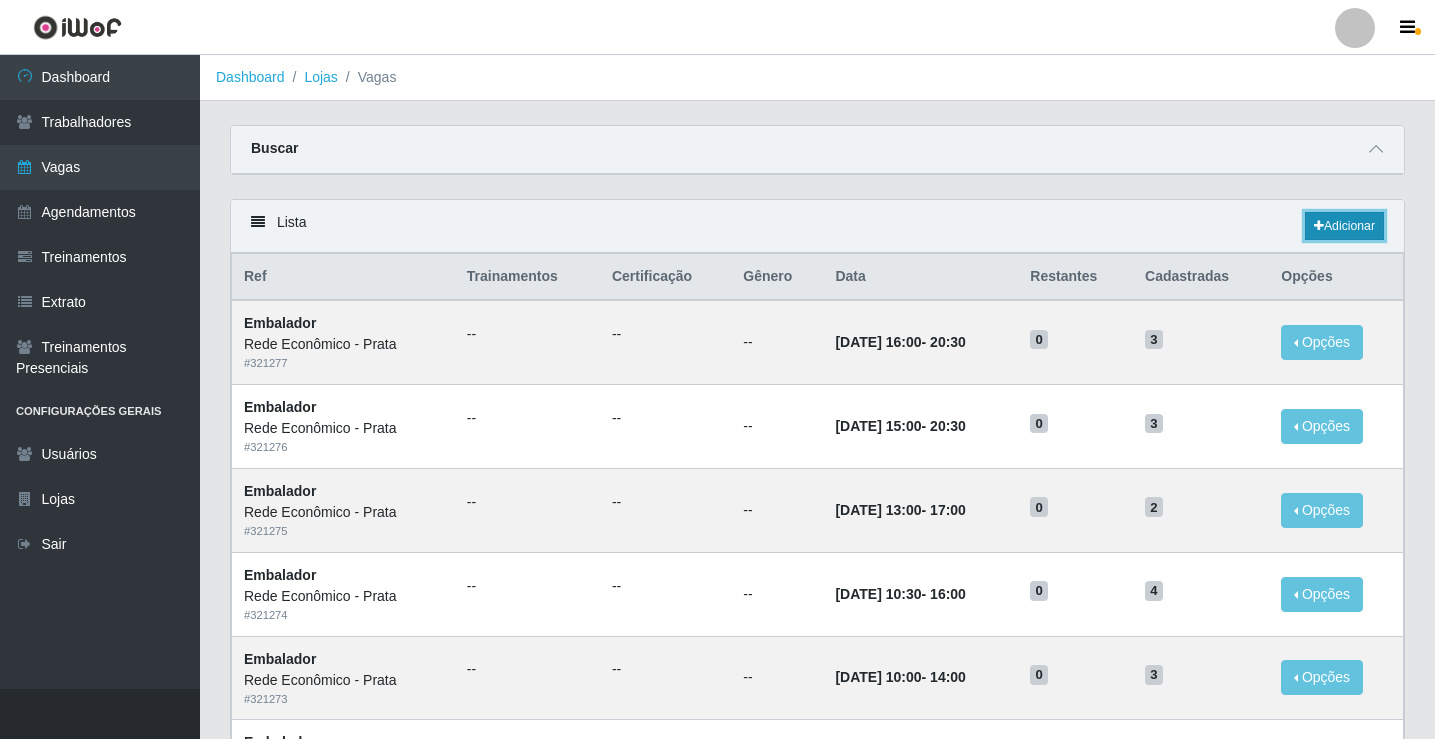 click on "Adicionar" at bounding box center (1344, 226) 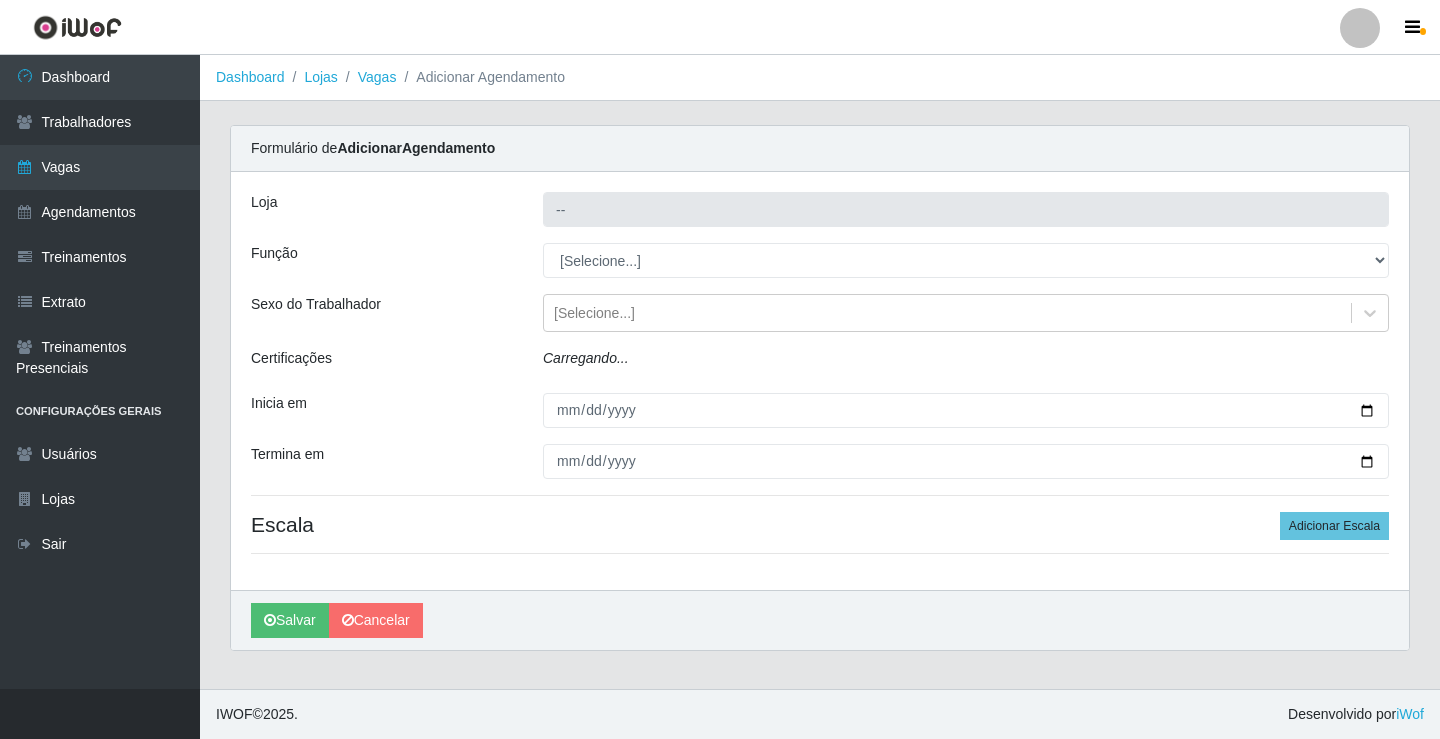 type on "Rede Econômico - Prata" 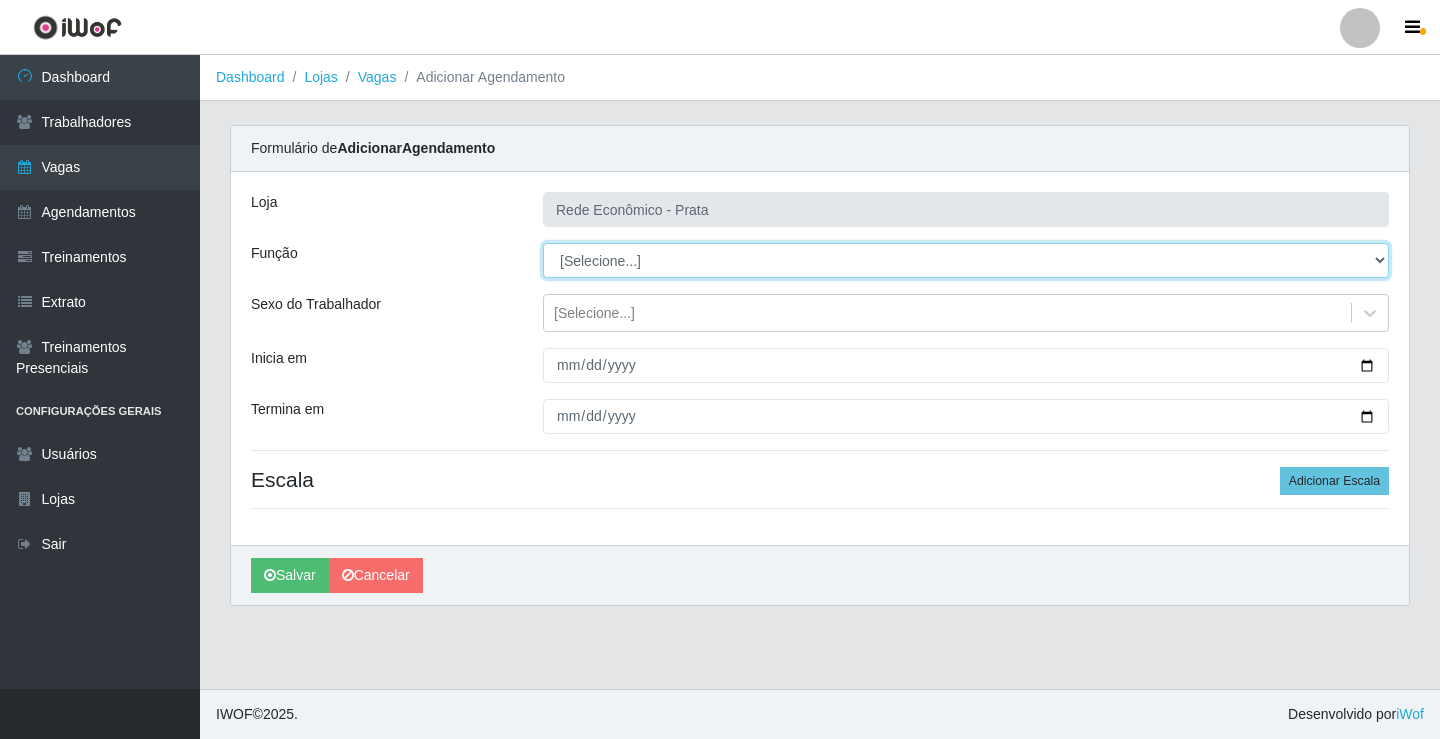click on "[Selecione...] ASG ASG + ASG ++ Embalador Embalador + Embalador ++ Operador de Caixa Operador de Caixa + Operador de Caixa ++" at bounding box center [966, 260] 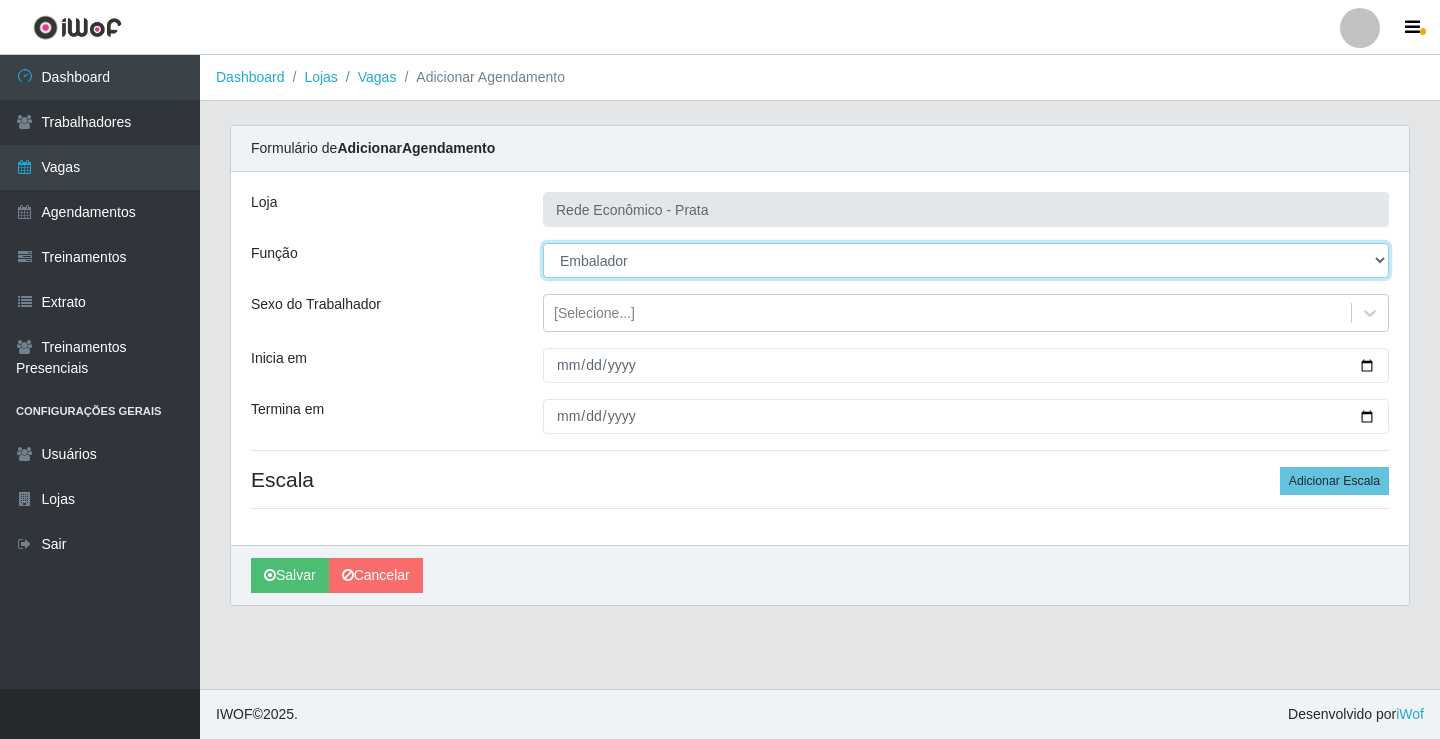 click on "[Selecione...] ASG ASG + ASG ++ Embalador Embalador + Embalador ++ Operador de Caixa Operador de Caixa + Operador de Caixa ++" at bounding box center (966, 260) 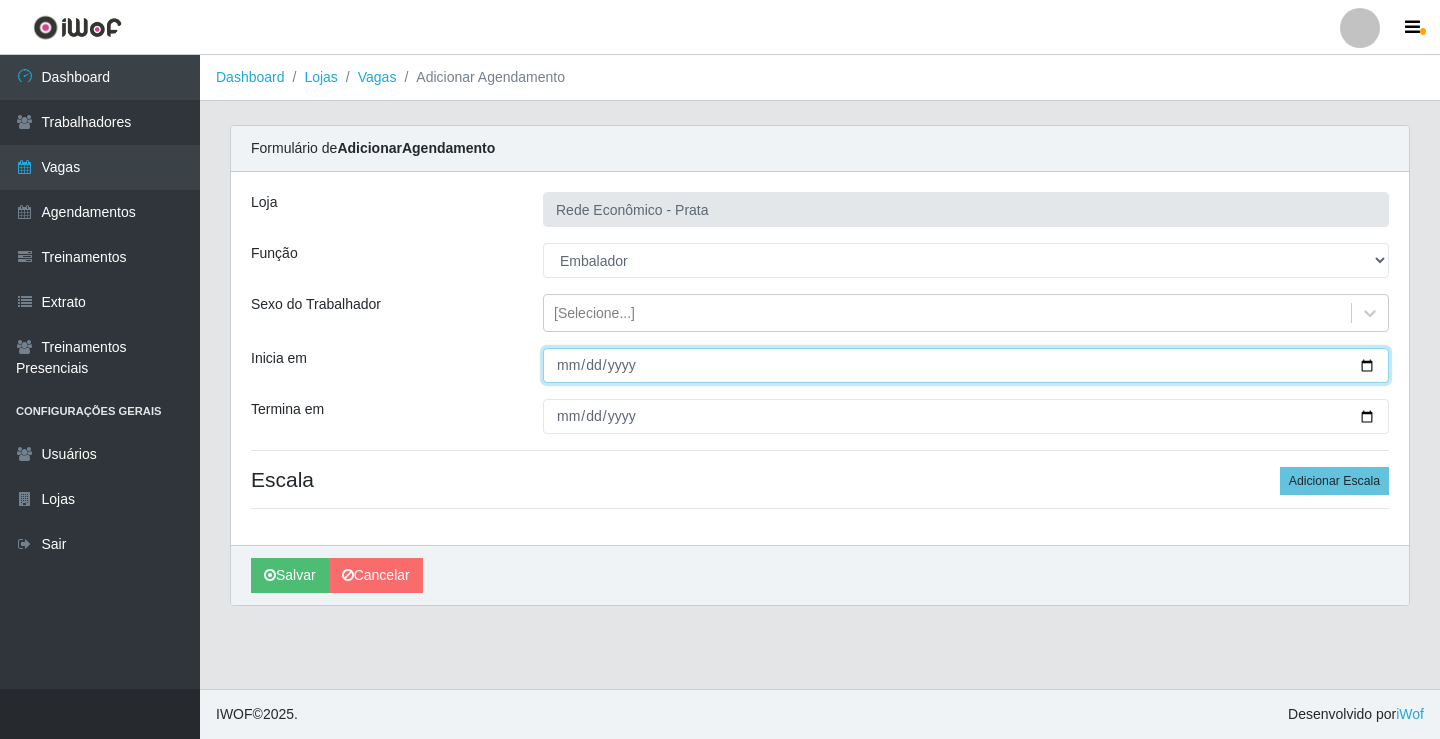 click on "Inicia em" at bounding box center [966, 365] 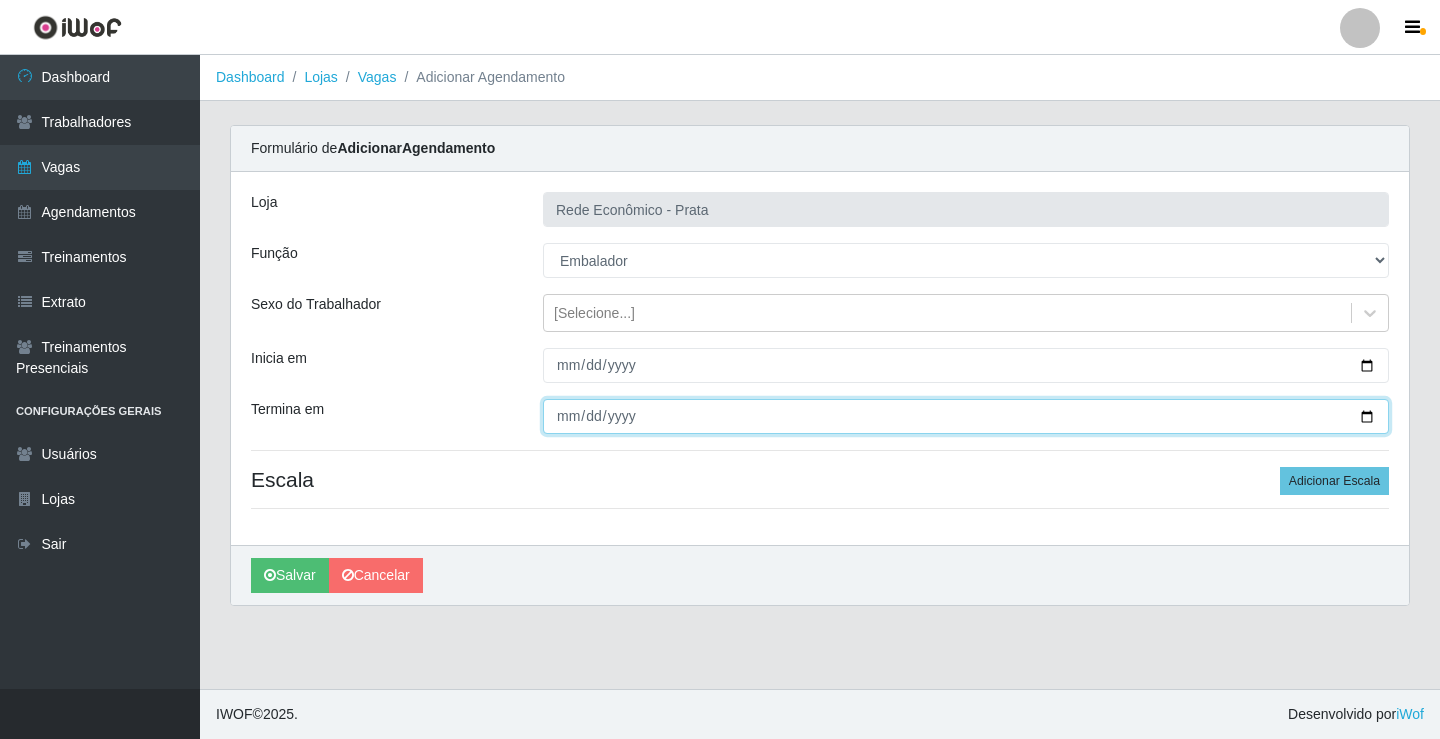click on "Termina em" at bounding box center (966, 416) 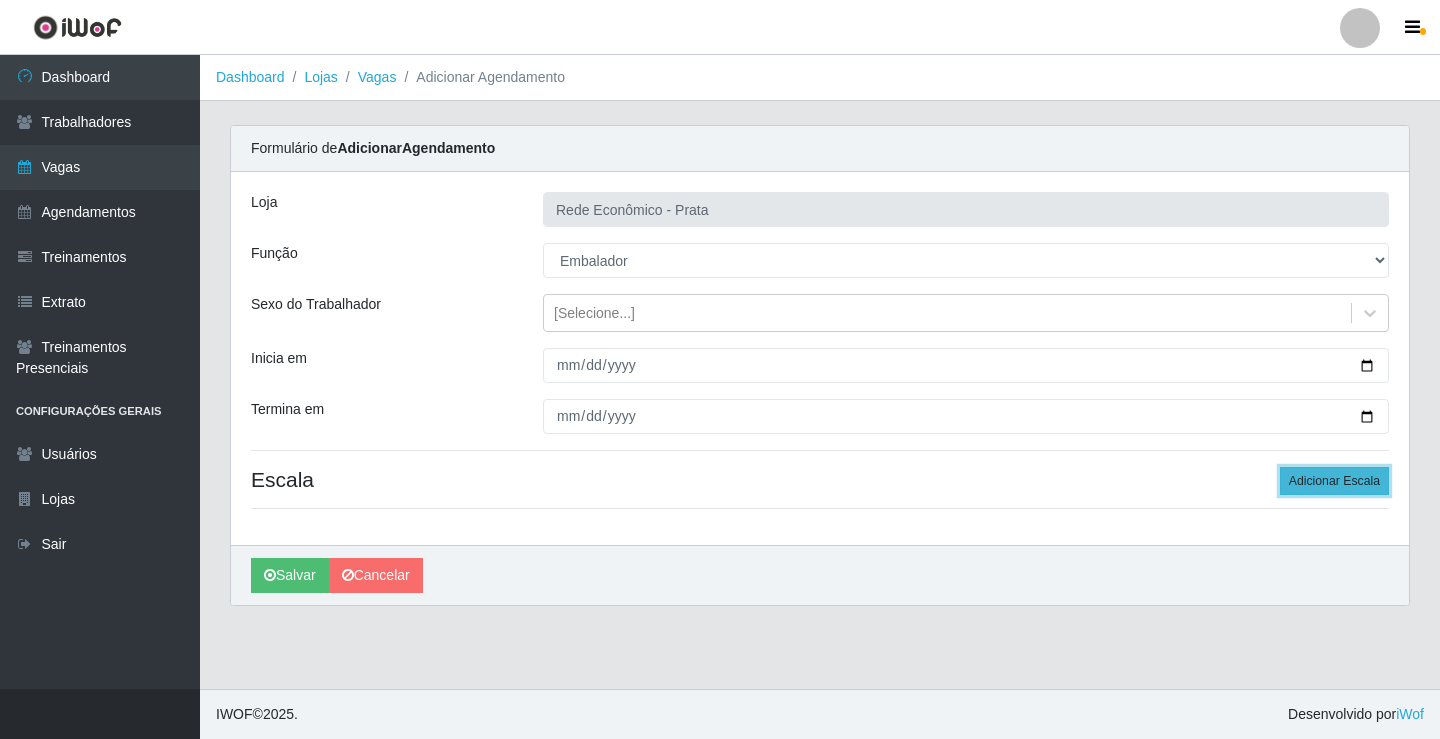 click on "Adicionar Escala" at bounding box center [1334, 481] 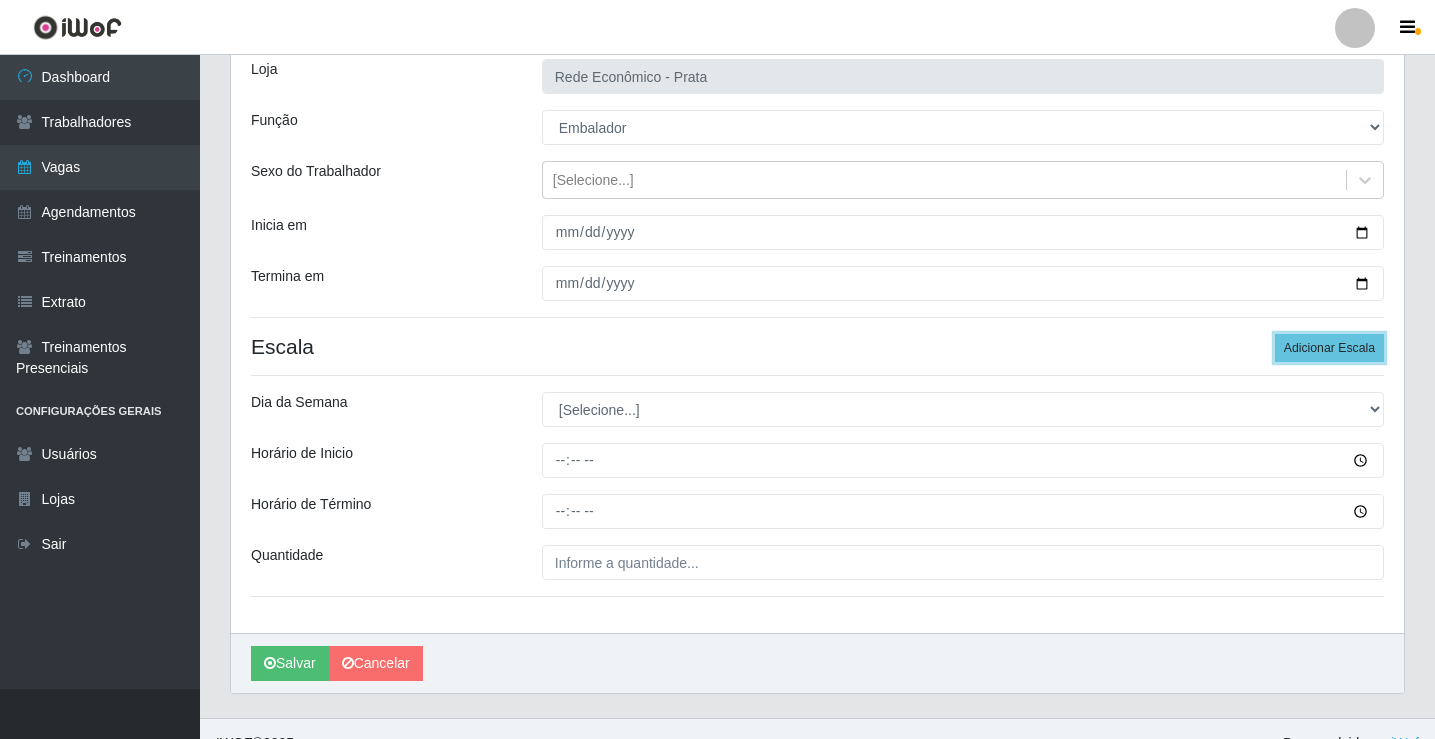 scroll, scrollTop: 162, scrollLeft: 0, axis: vertical 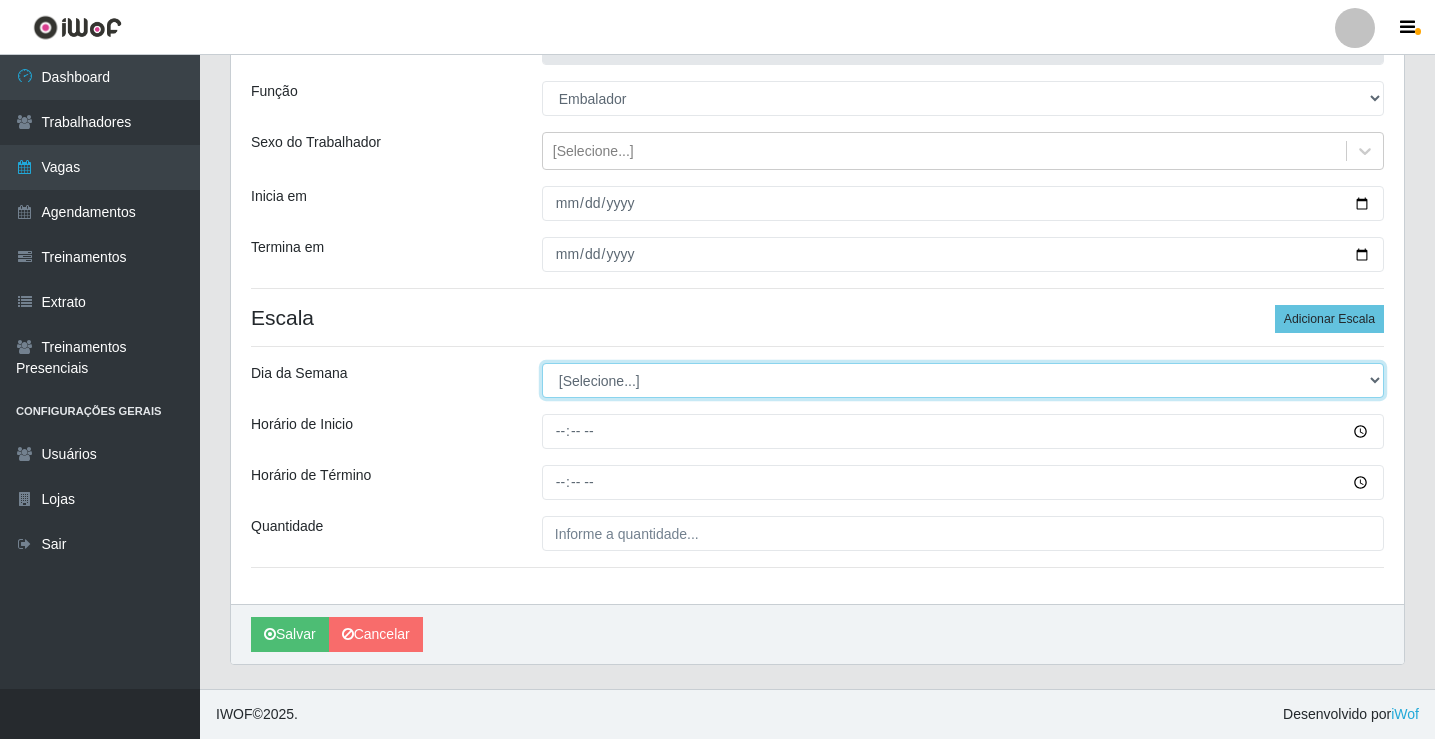 click on "[Selecione...] Segunda Terça Quarta Quinta Sexta Sábado Domingo" at bounding box center [963, 380] 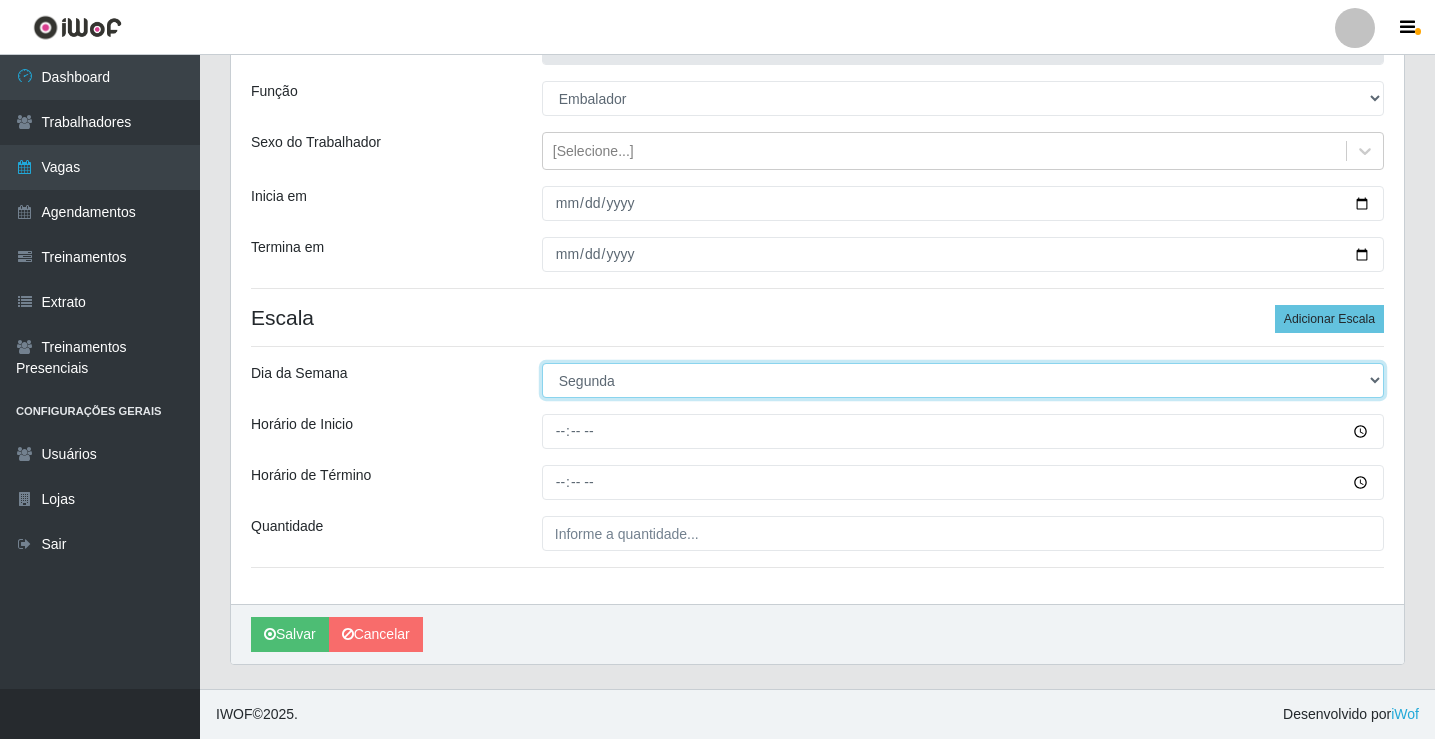 click on "[Selecione...] Segunda Terça Quarta Quinta Sexta Sábado Domingo" at bounding box center (963, 380) 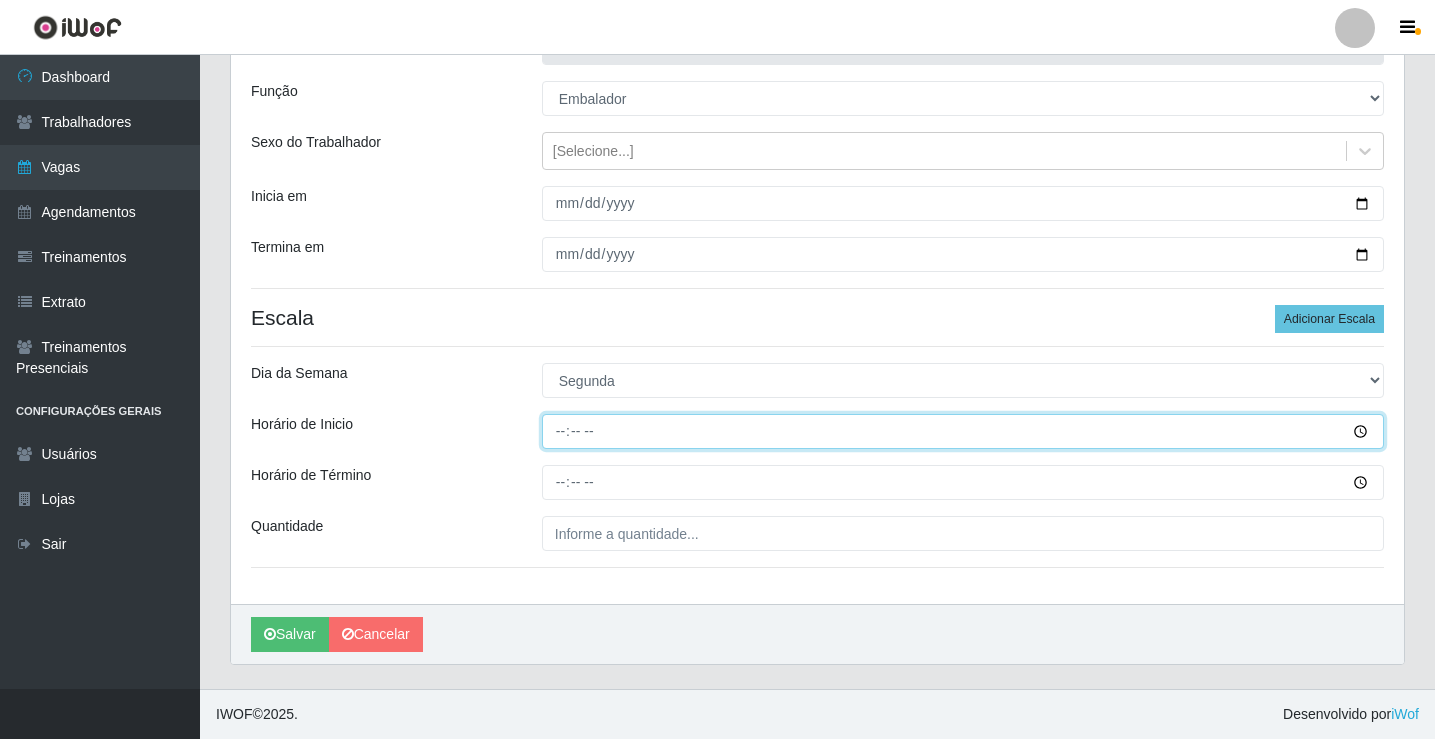 click on "Horário de Inicio" at bounding box center (963, 431) 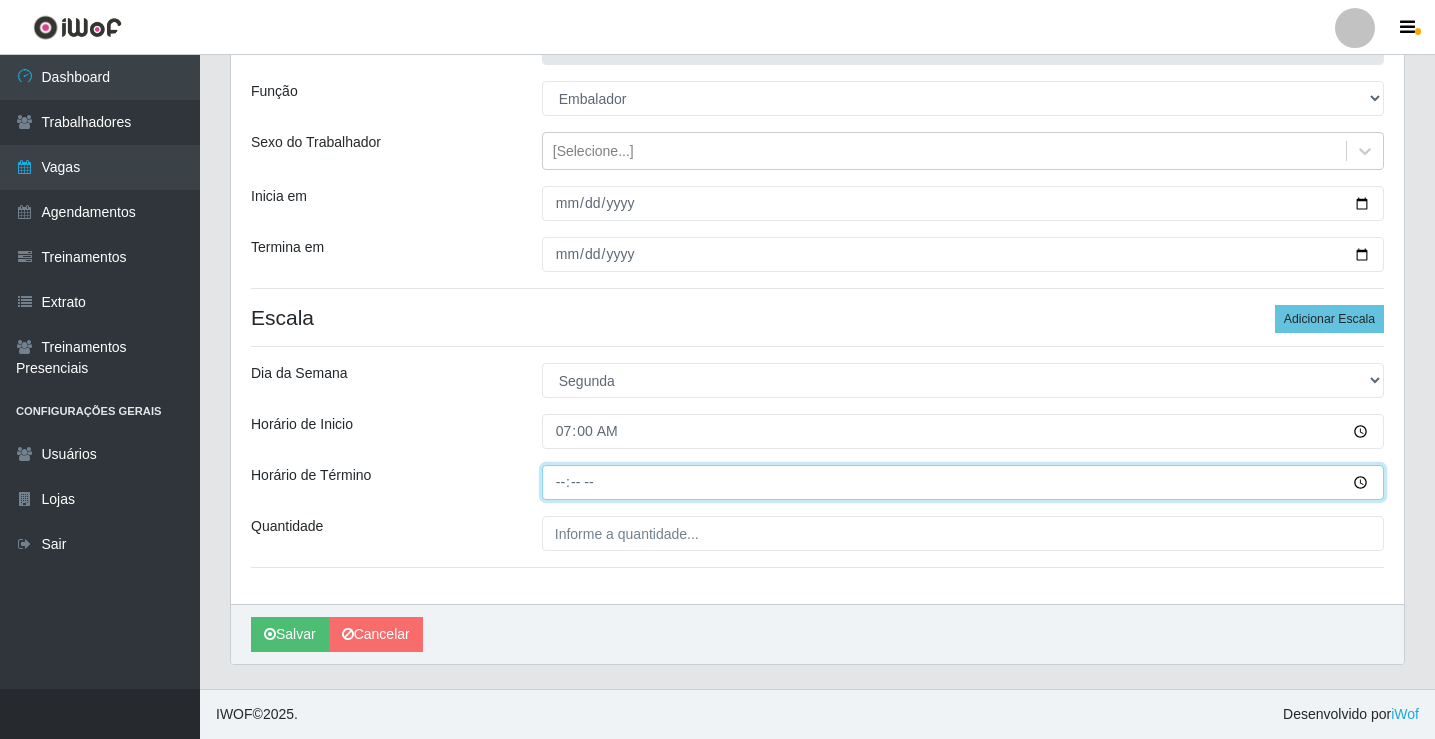 click on "Horário de Término" at bounding box center (963, 482) 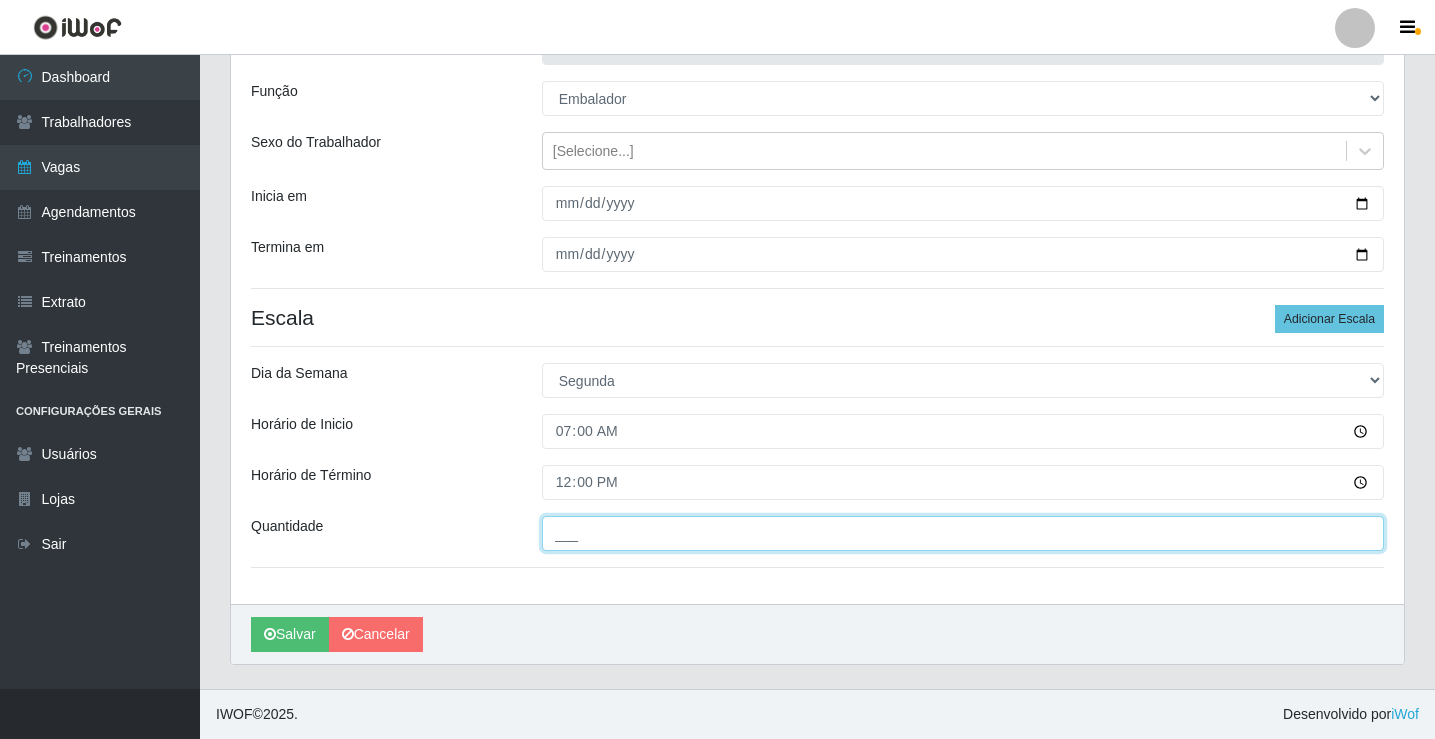 click on "___" at bounding box center (963, 533) 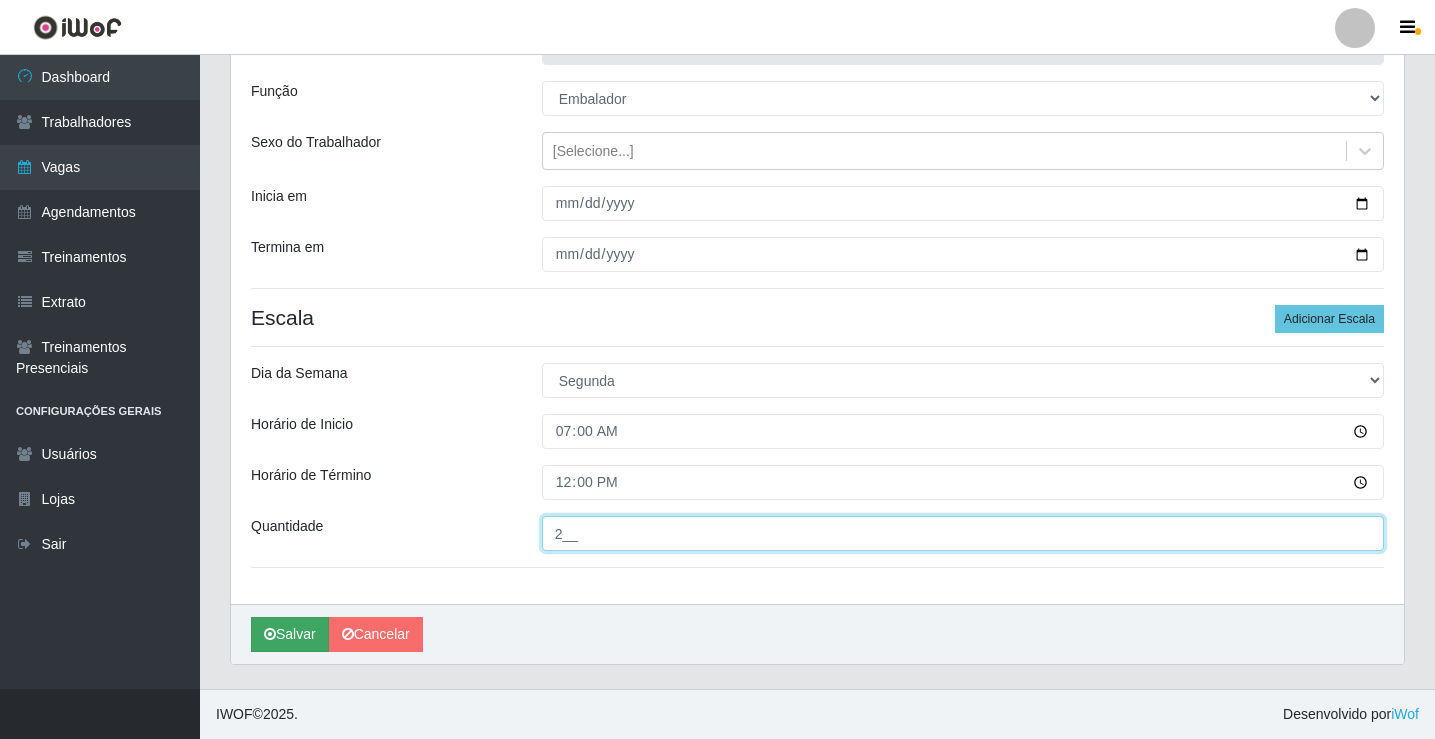 type on "2__" 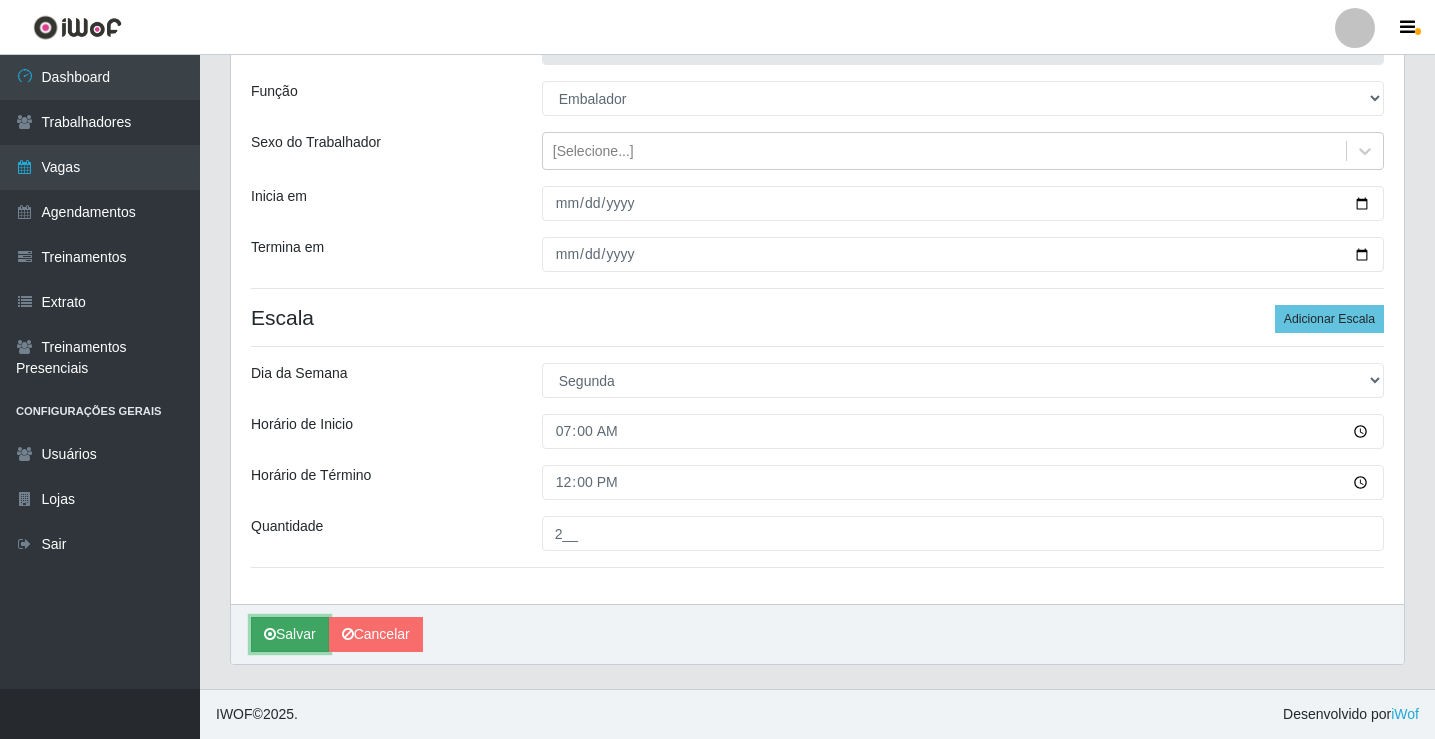 click on "Salvar" at bounding box center (290, 634) 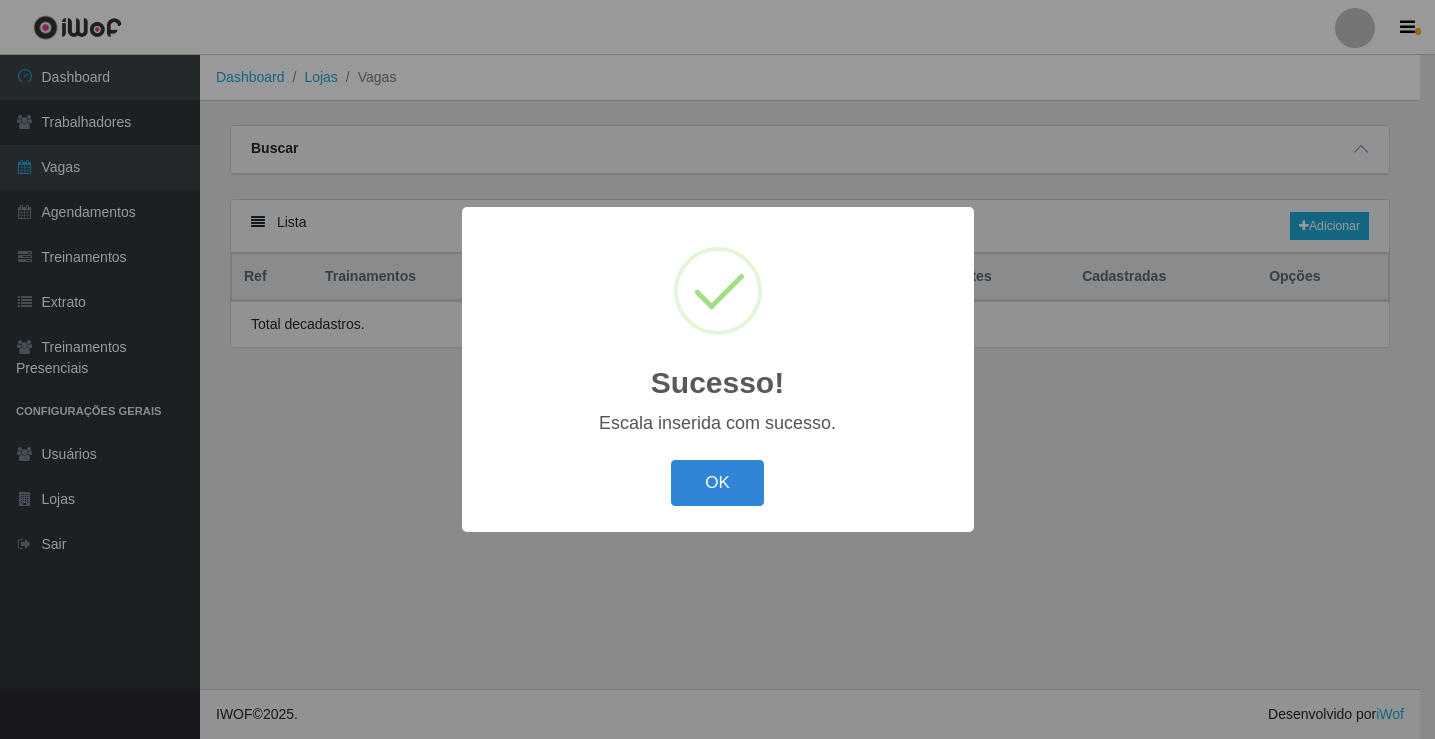 scroll, scrollTop: 0, scrollLeft: 0, axis: both 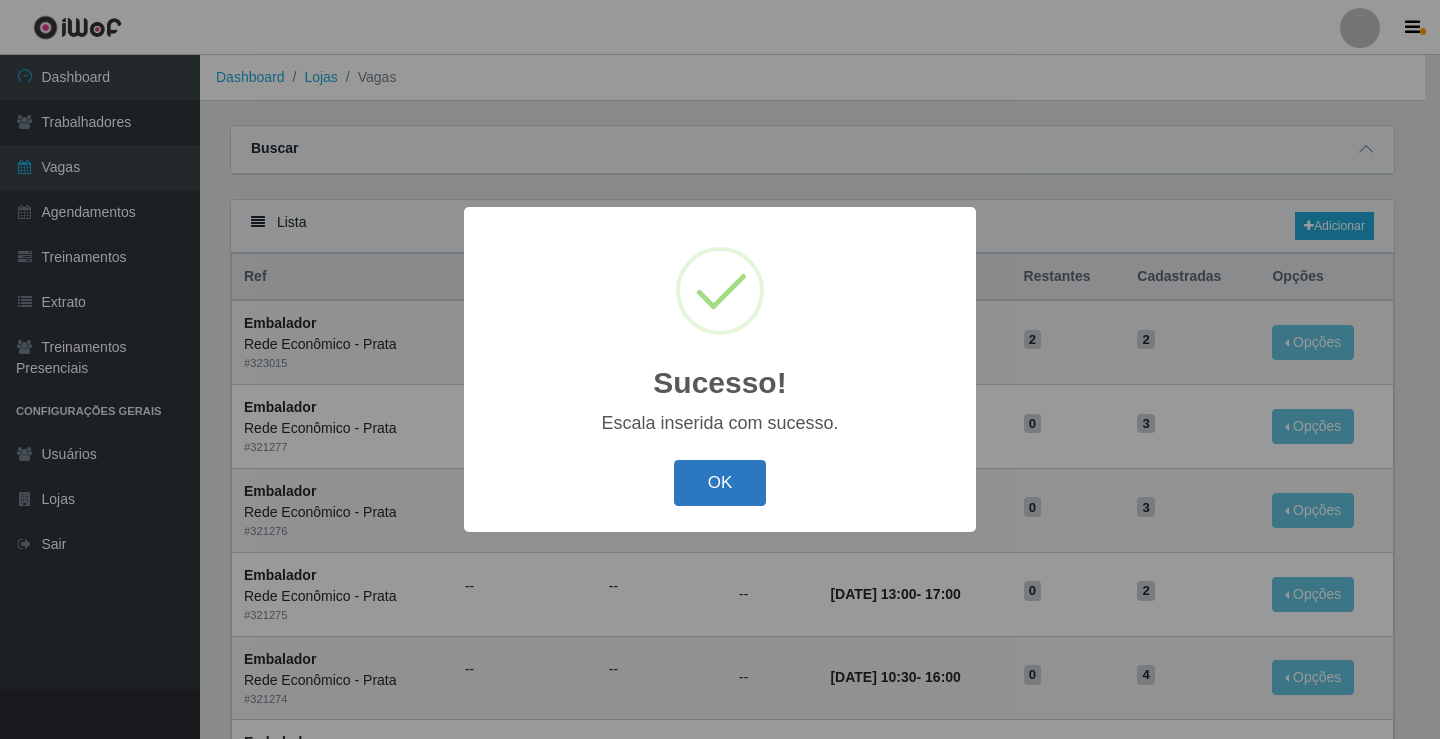 click on "OK" at bounding box center (720, 483) 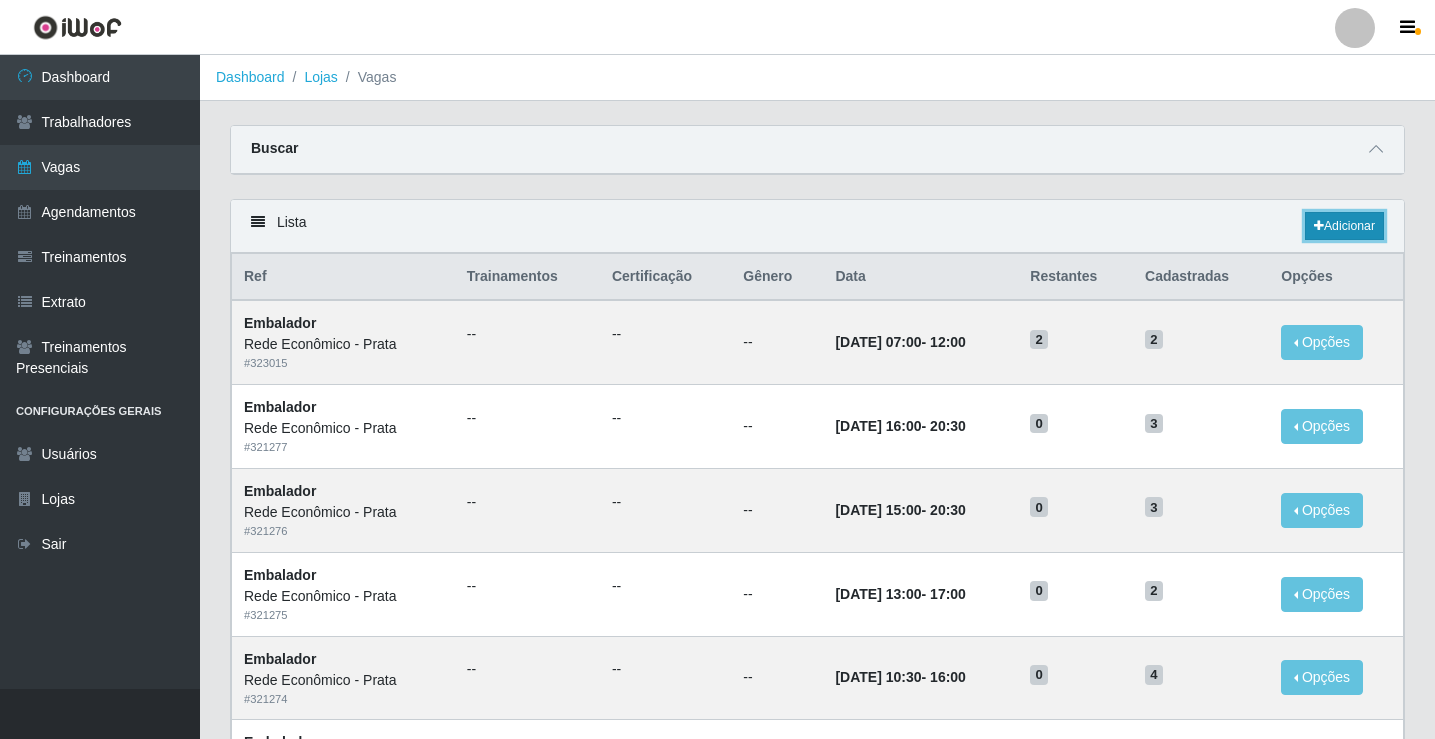 click on "Adicionar" at bounding box center [1344, 226] 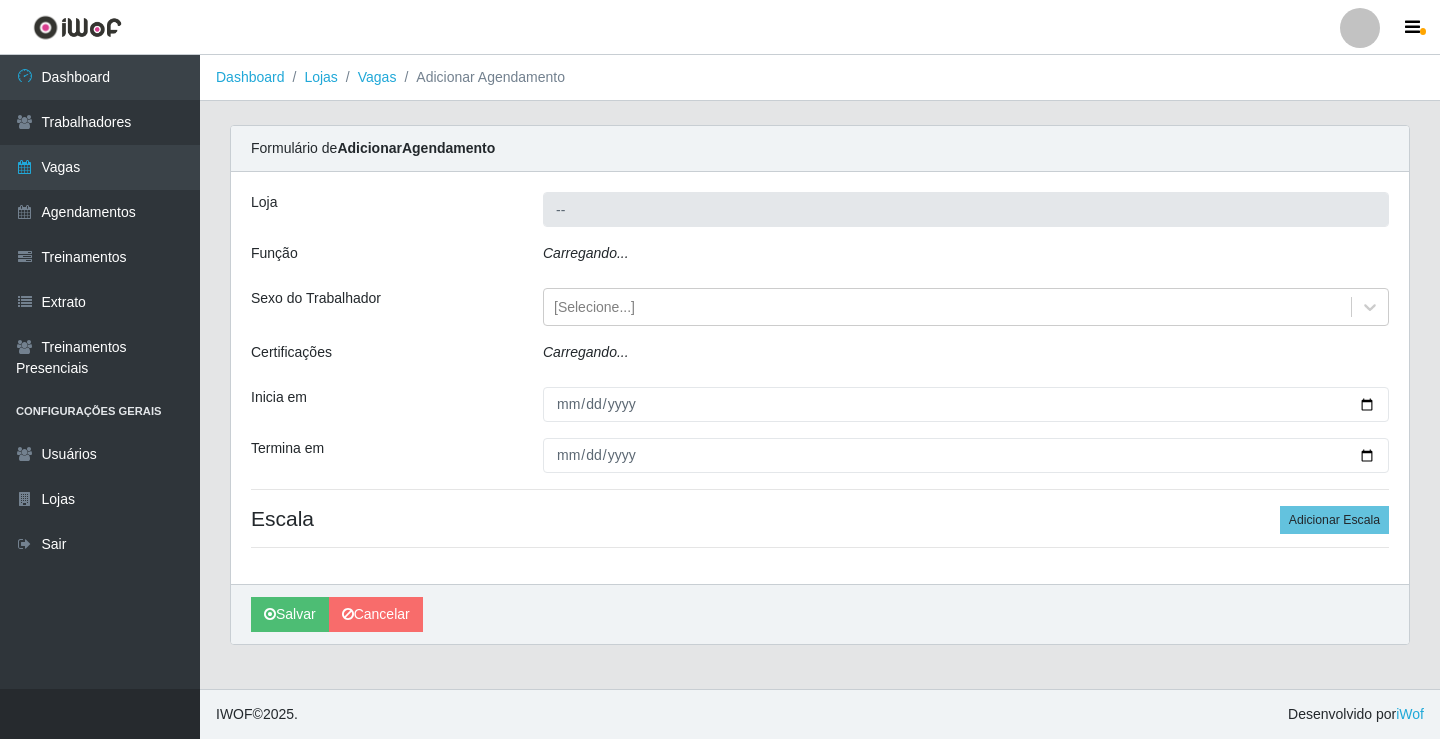 type on "Rede Econômico - Prata" 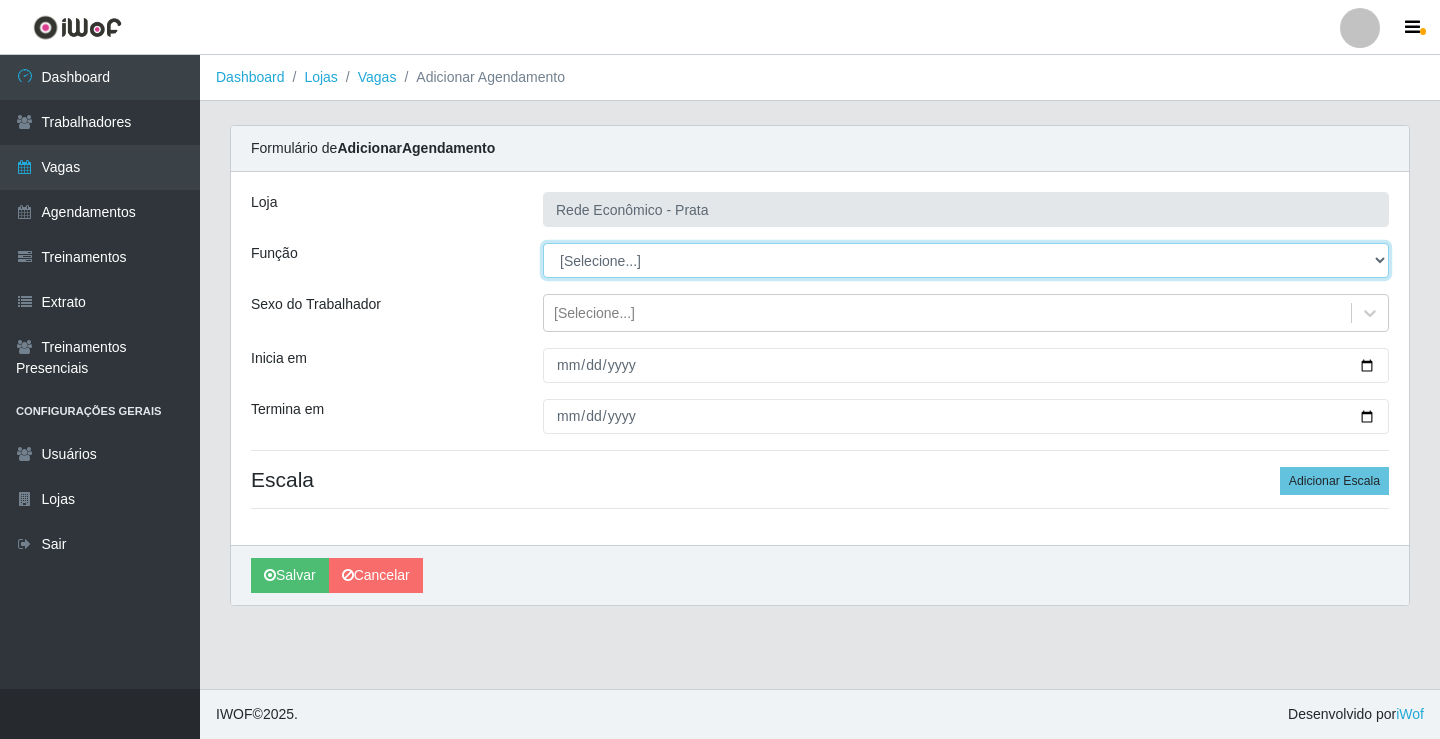 click on "[Selecione...] ASG ASG + ASG ++ Embalador Embalador + Embalador ++ Operador de Caixa Operador de Caixa + Operador de Caixa ++" at bounding box center [966, 260] 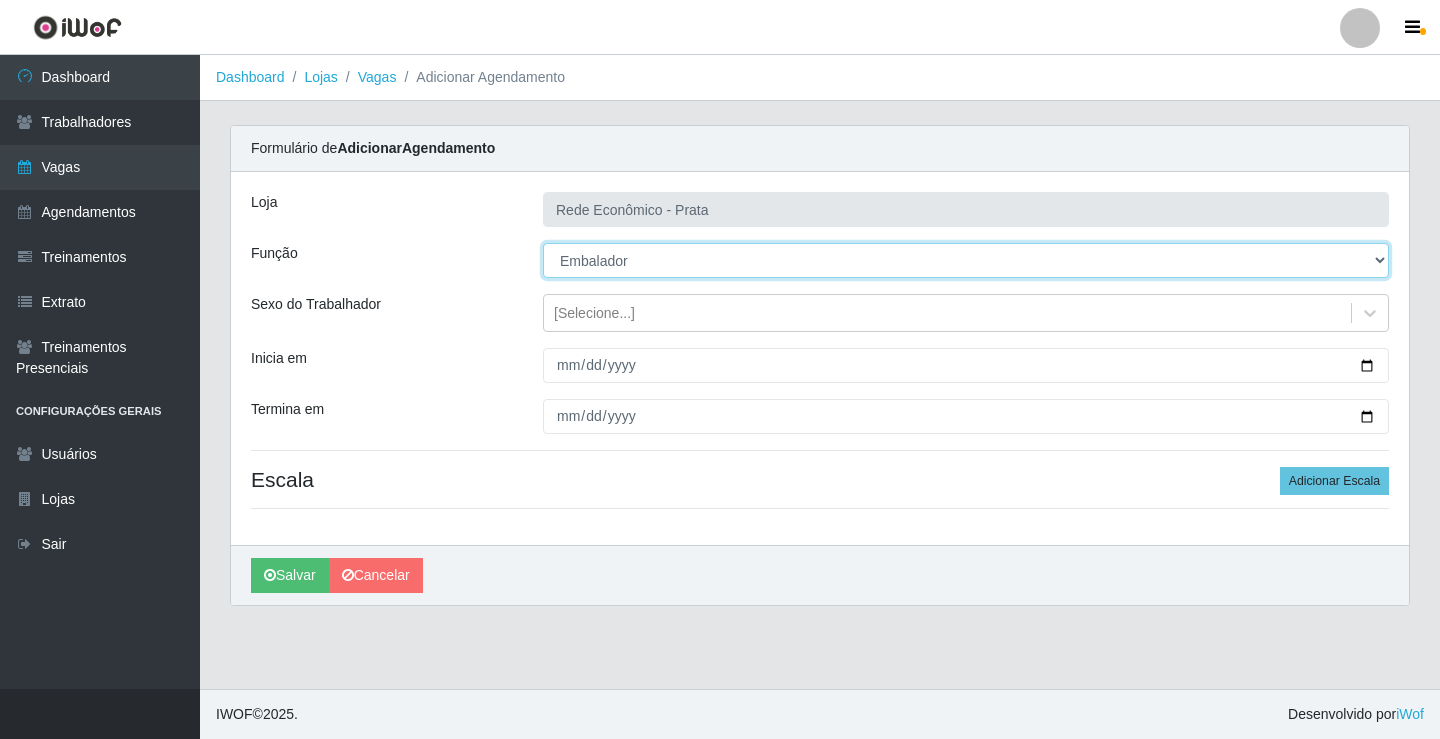 click on "[Selecione...] ASG ASG + ASG ++ Embalador Embalador + Embalador ++ Operador de Caixa Operador de Caixa + Operador de Caixa ++" at bounding box center (966, 260) 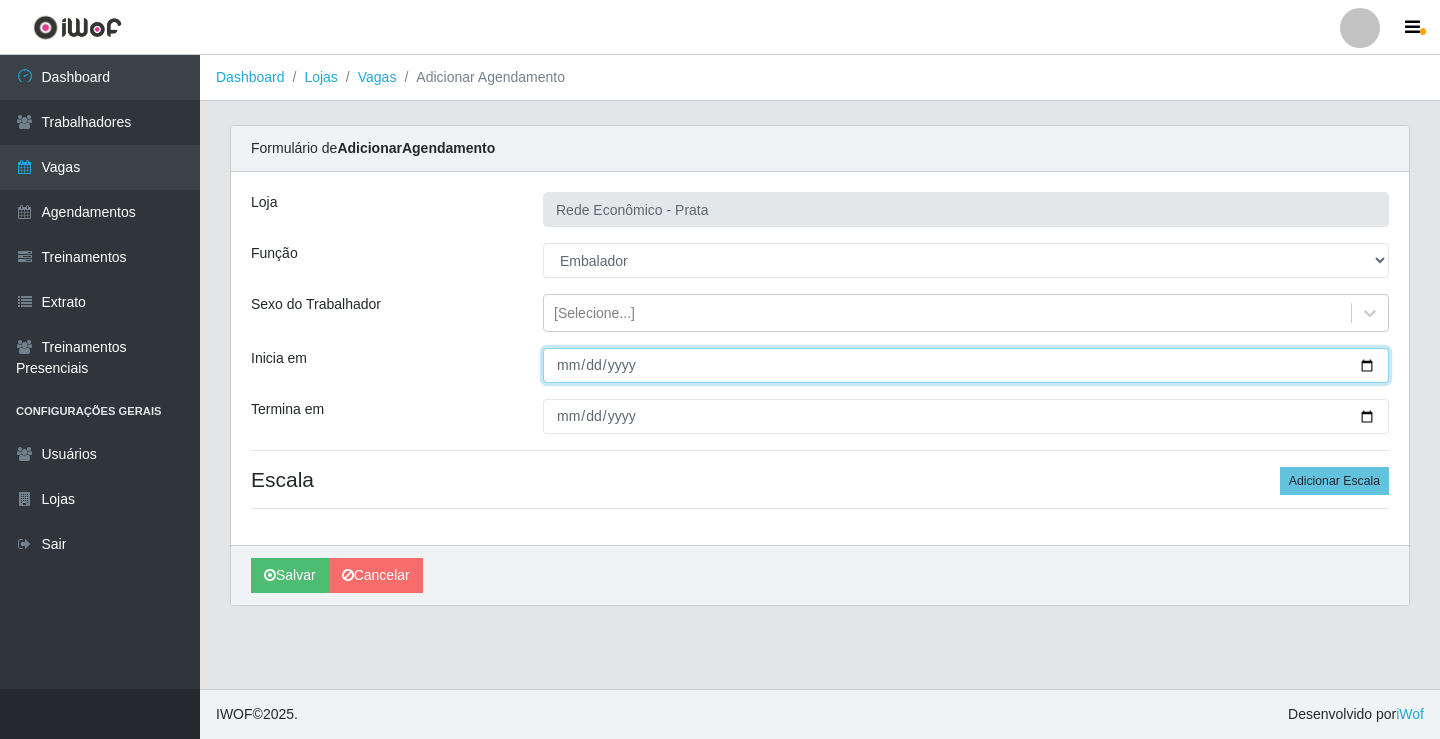 click on "Inicia em" at bounding box center (966, 365) 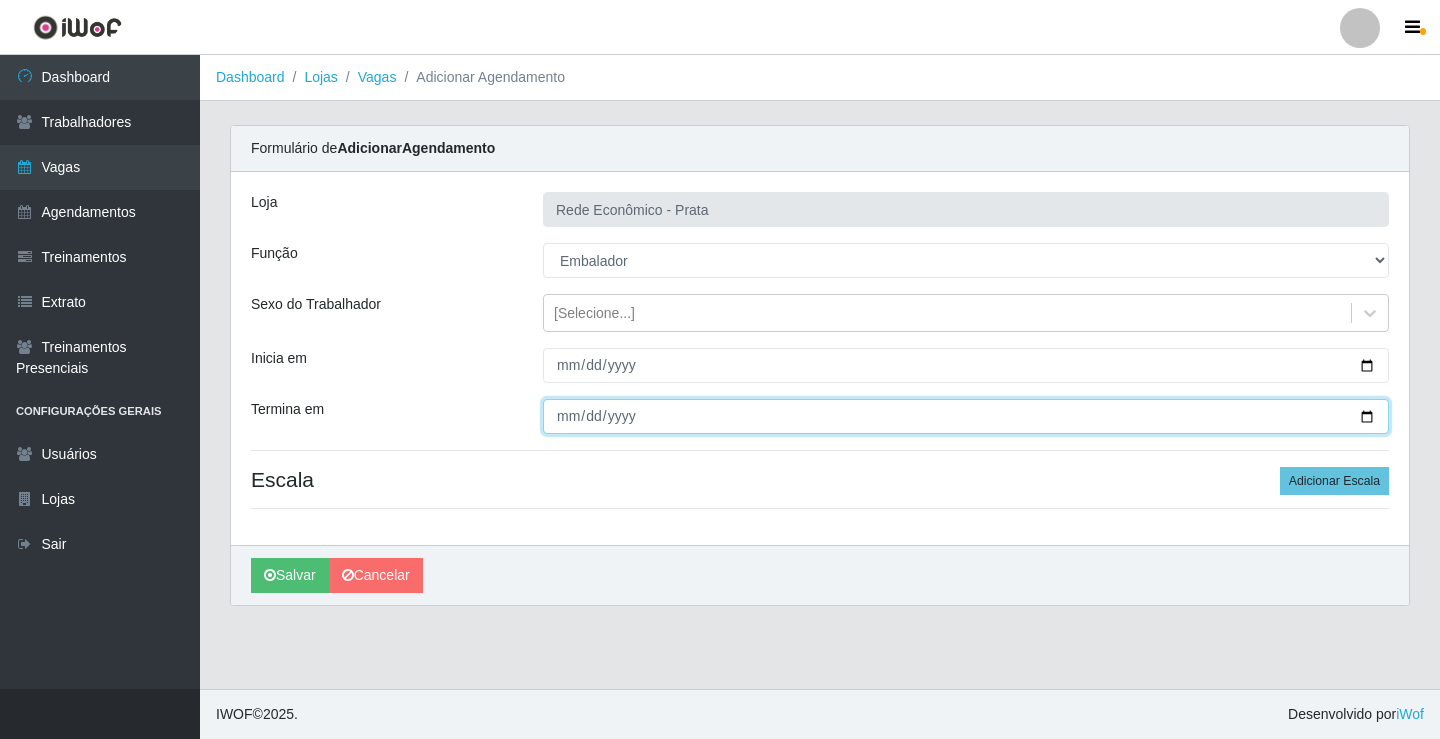 click on "Termina em" at bounding box center [966, 416] 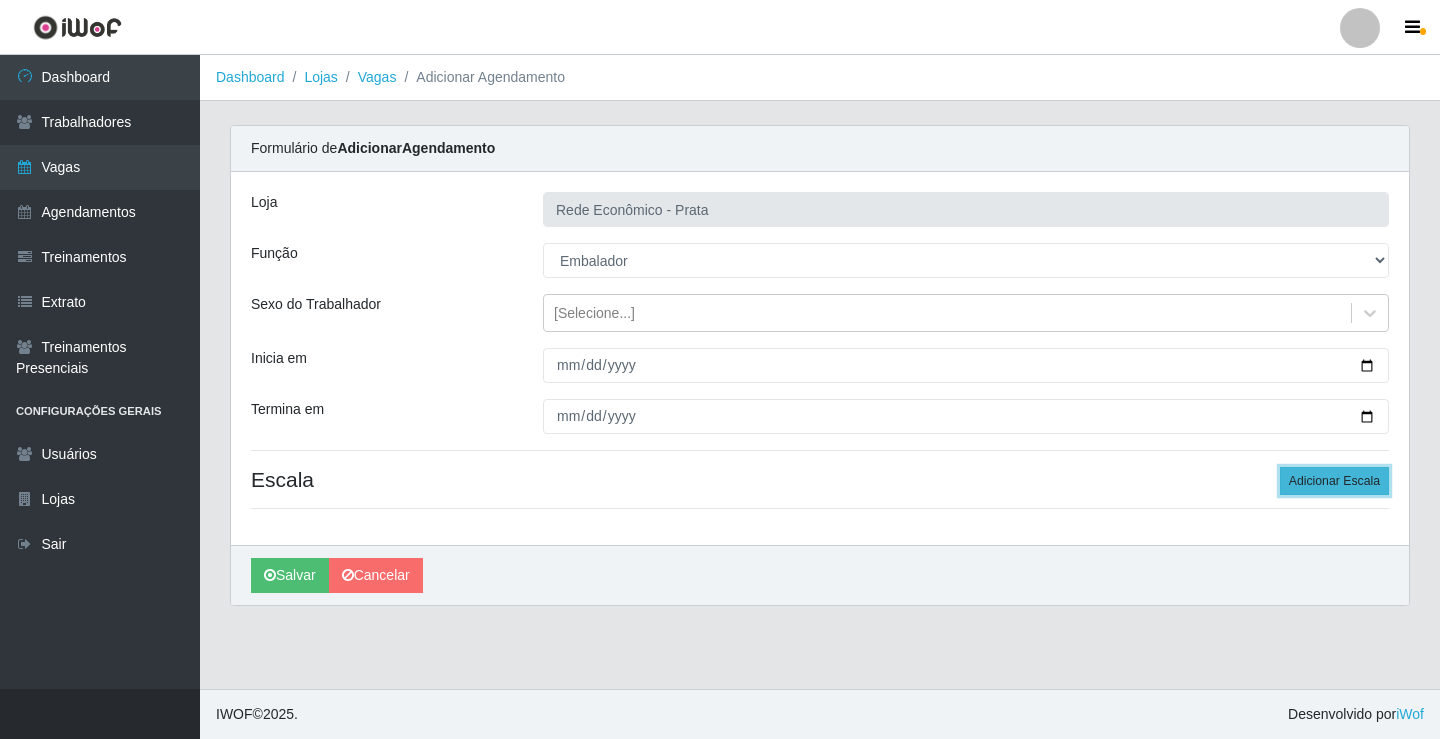 click on "Adicionar Escala" at bounding box center [1334, 481] 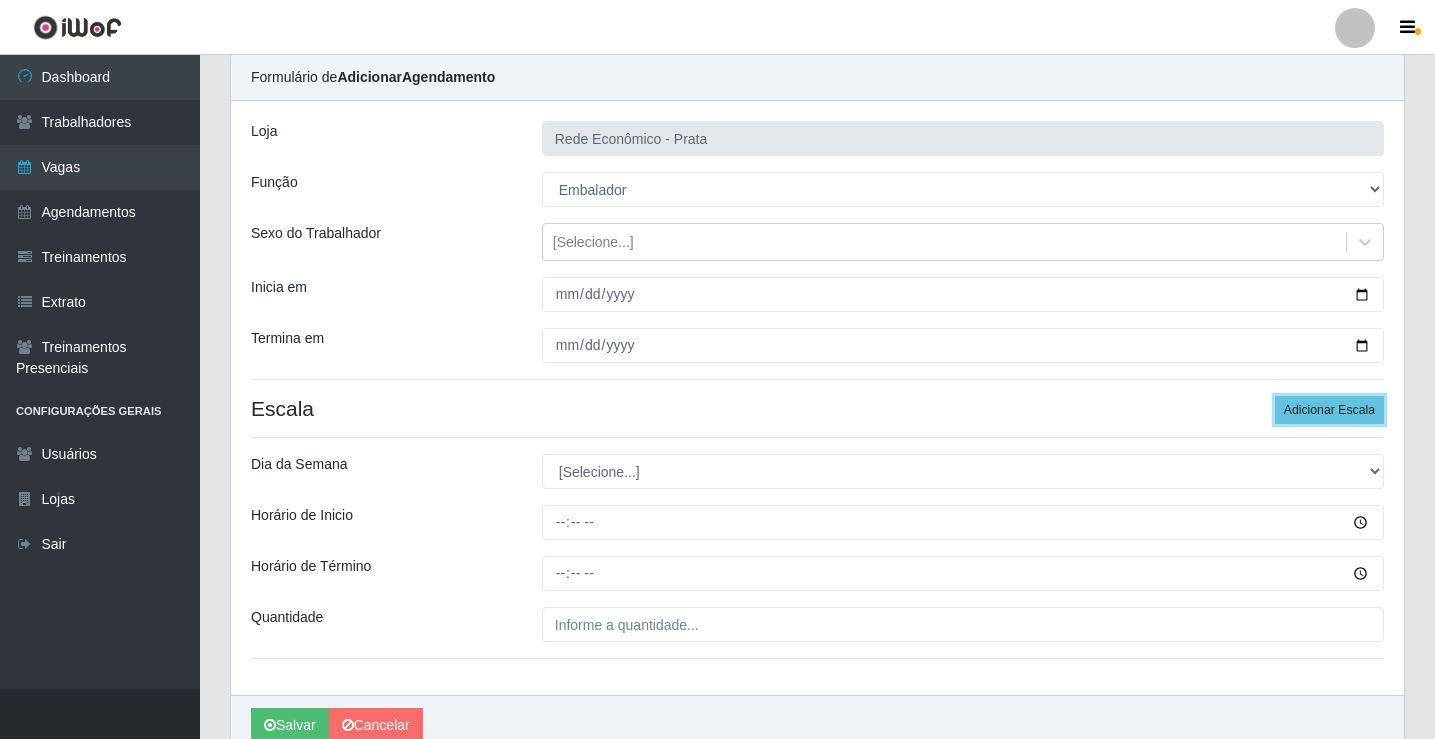scroll, scrollTop: 162, scrollLeft: 0, axis: vertical 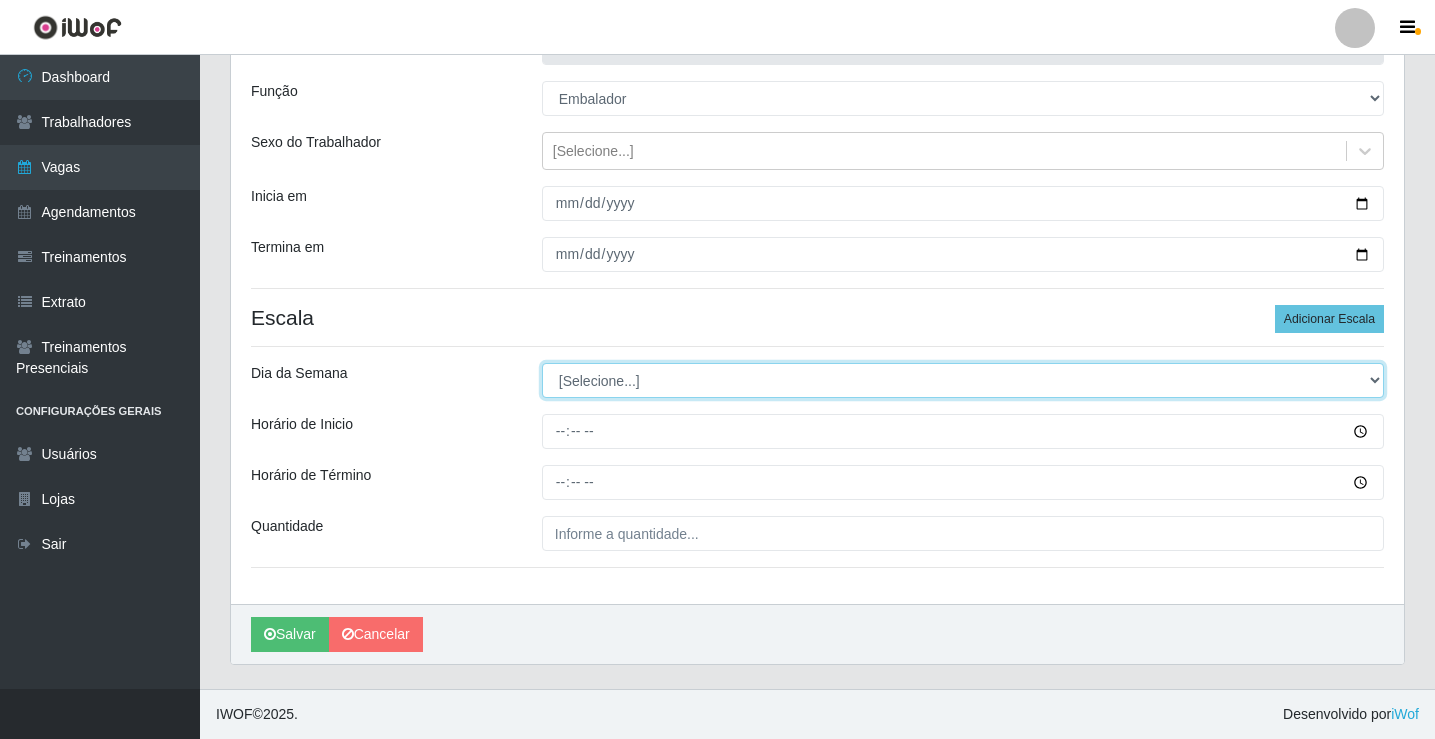 click on "[Selecione...] Segunda Terça Quarta Quinta Sexta Sábado Domingo" at bounding box center (963, 380) 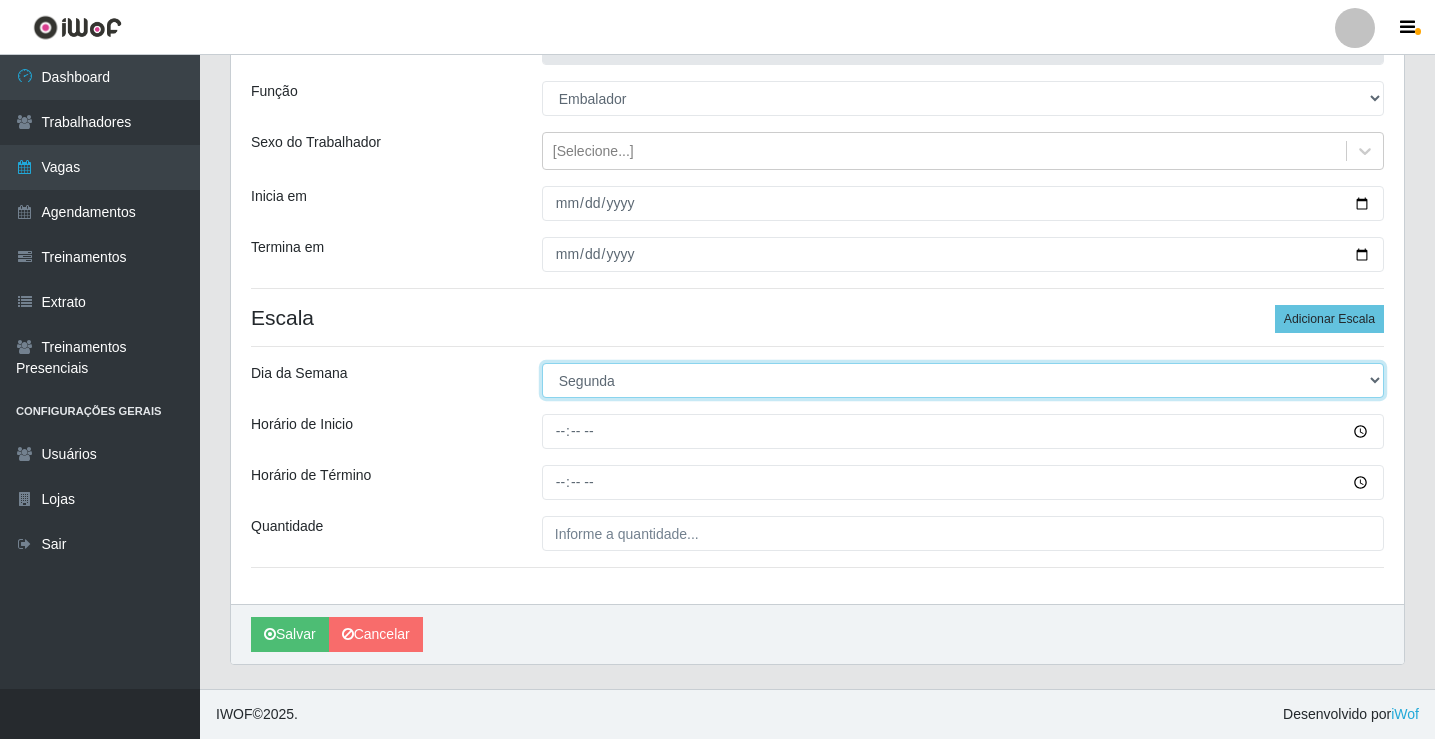 click on "[Selecione...] Segunda Terça Quarta Quinta Sexta Sábado Domingo" at bounding box center (963, 380) 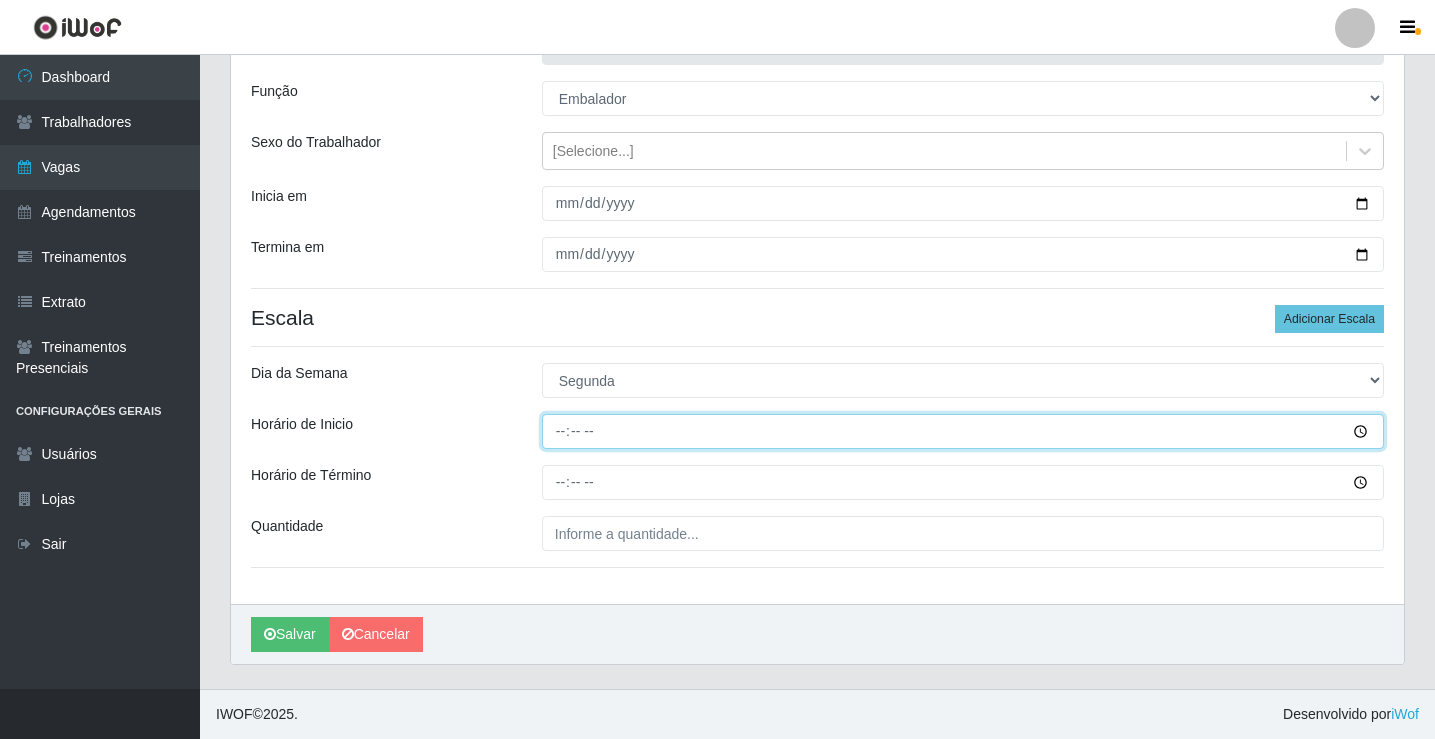 click on "Horário de Inicio" at bounding box center (963, 431) 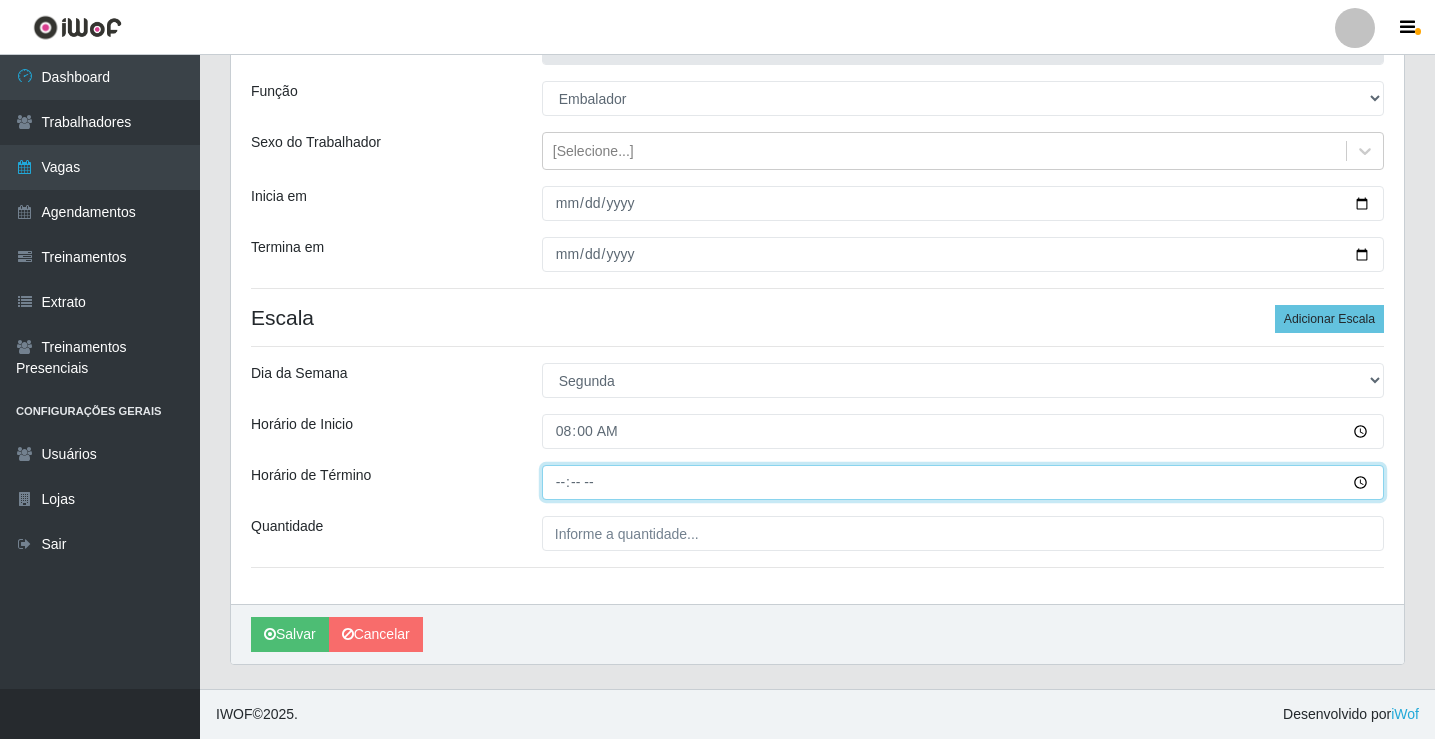 click on "Horário de Término" at bounding box center [963, 482] 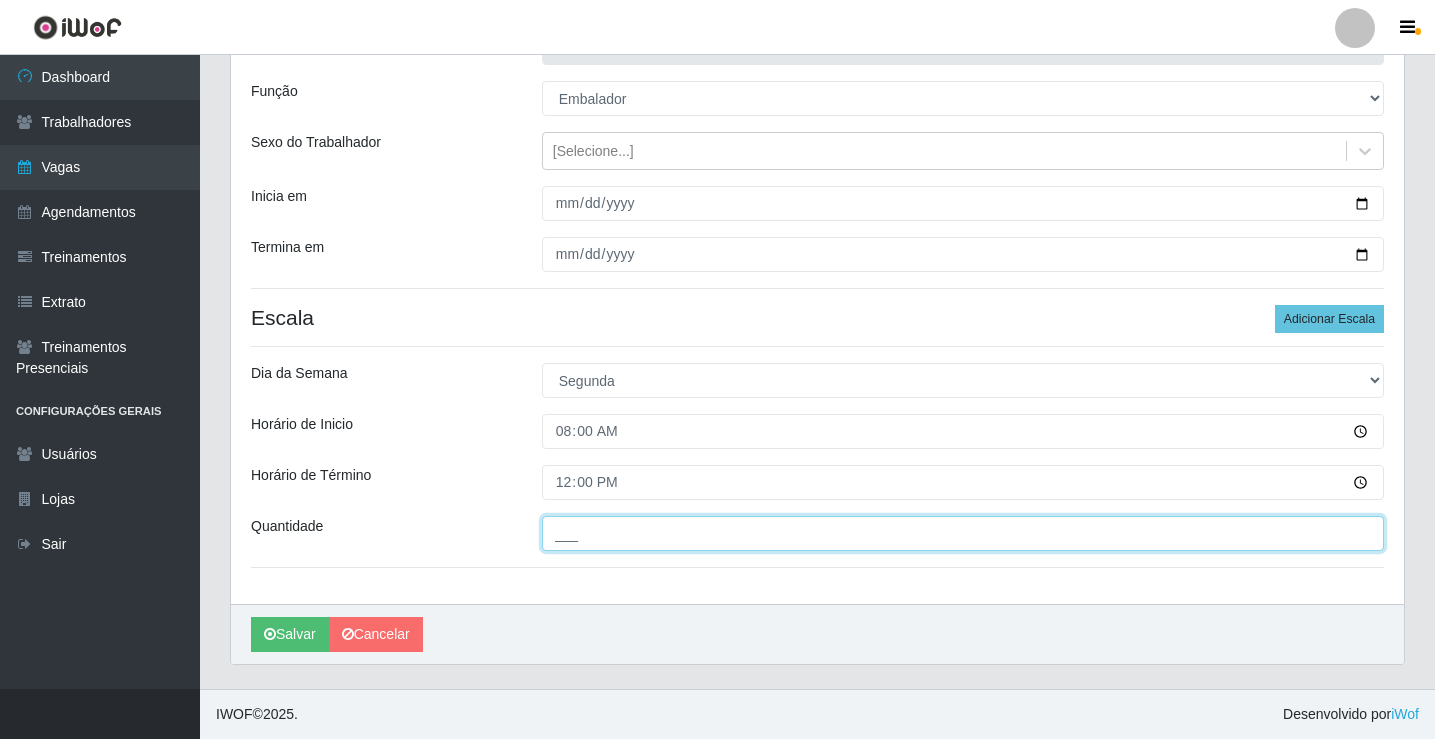 click on "___" at bounding box center [963, 533] 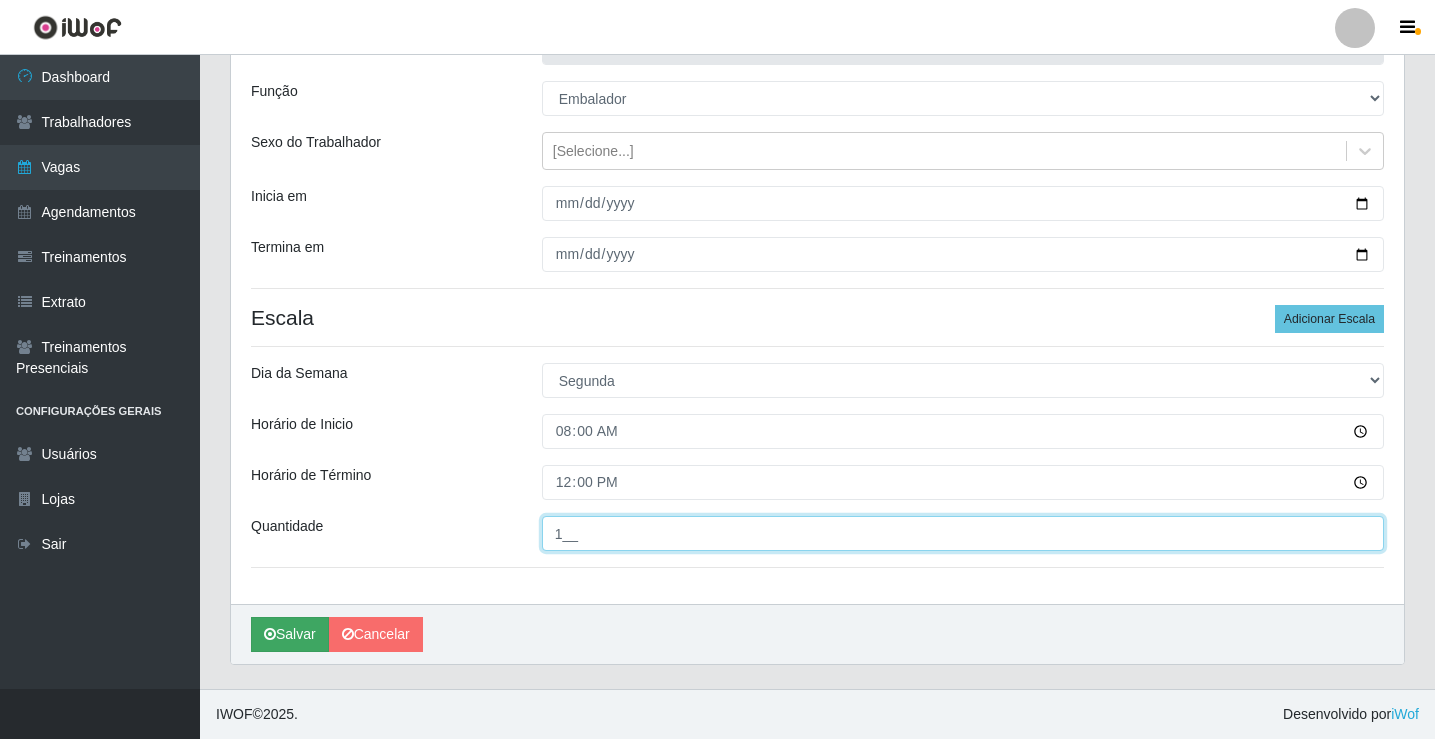 type on "1__" 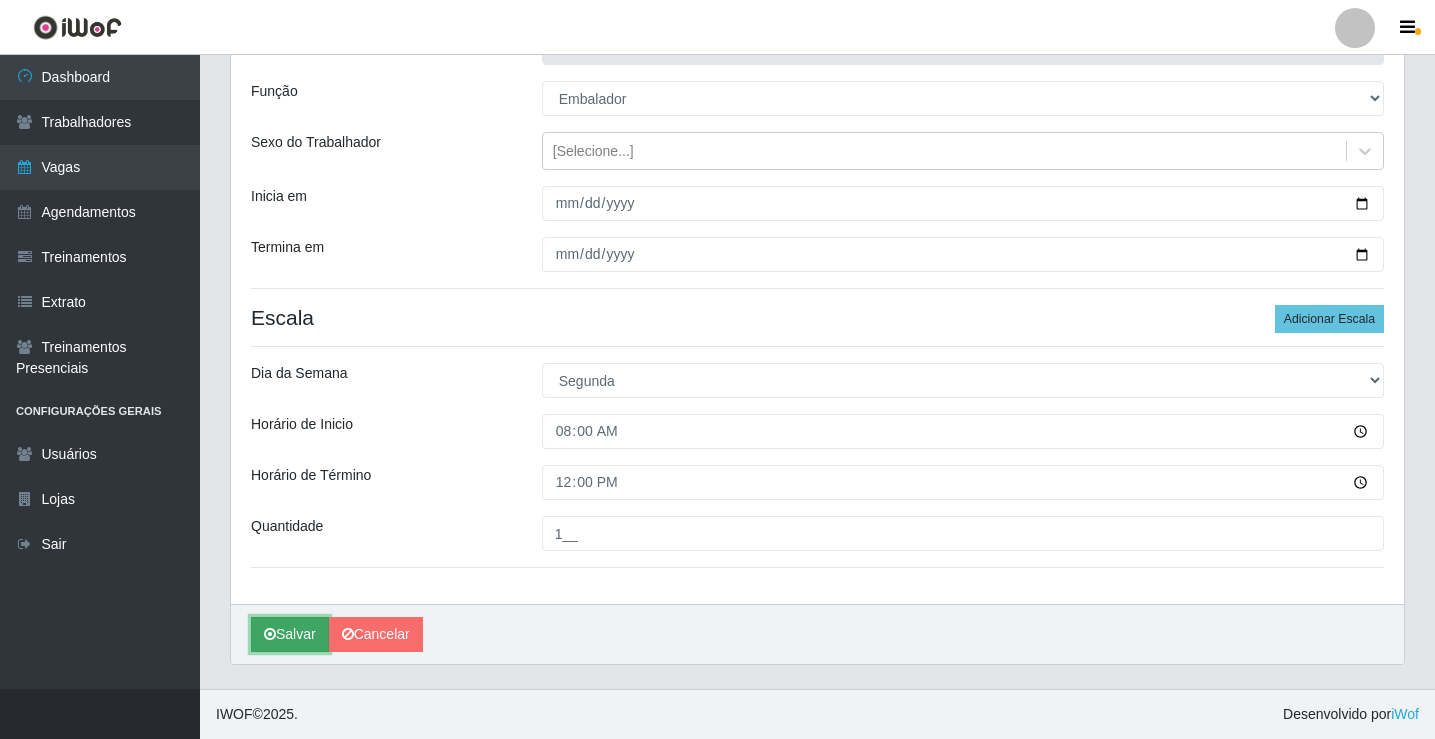 click on "Salvar" at bounding box center [290, 634] 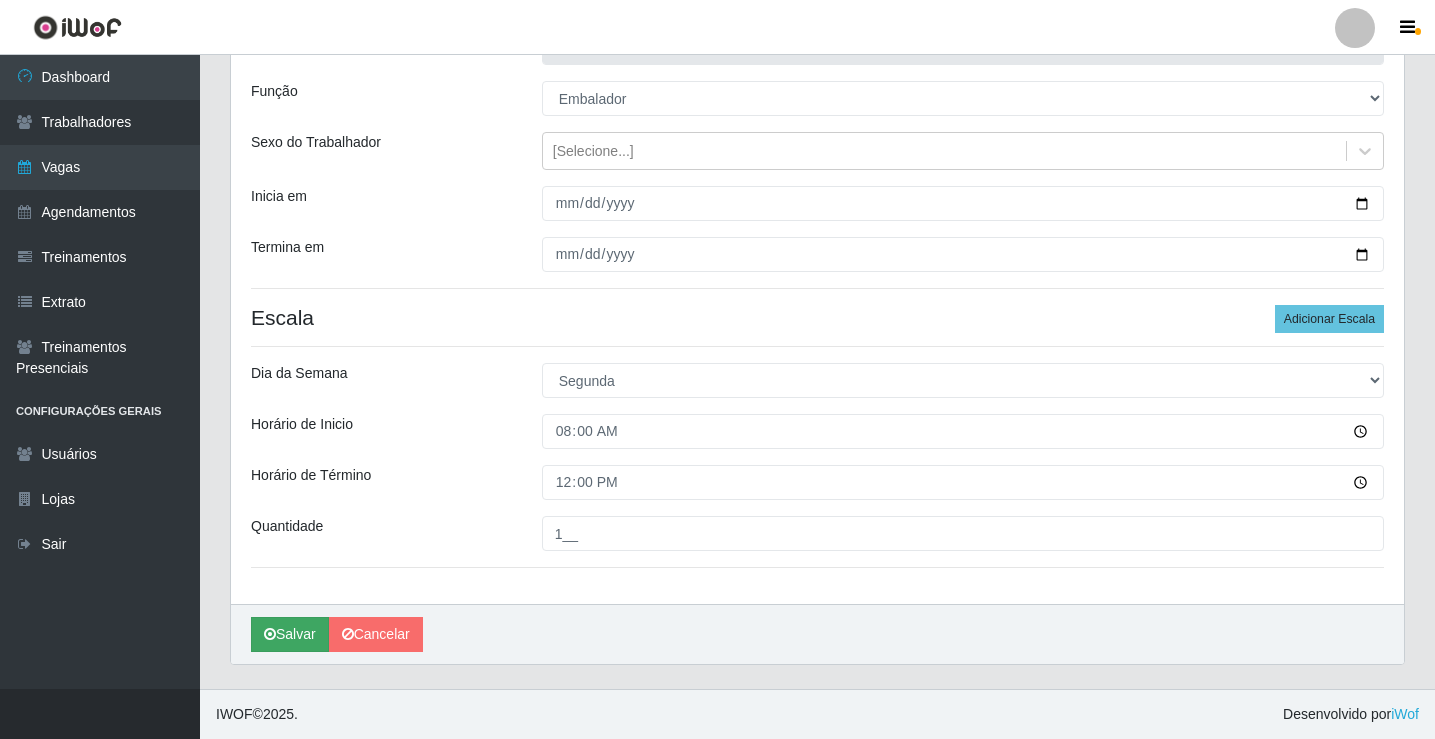 scroll, scrollTop: 0, scrollLeft: 0, axis: both 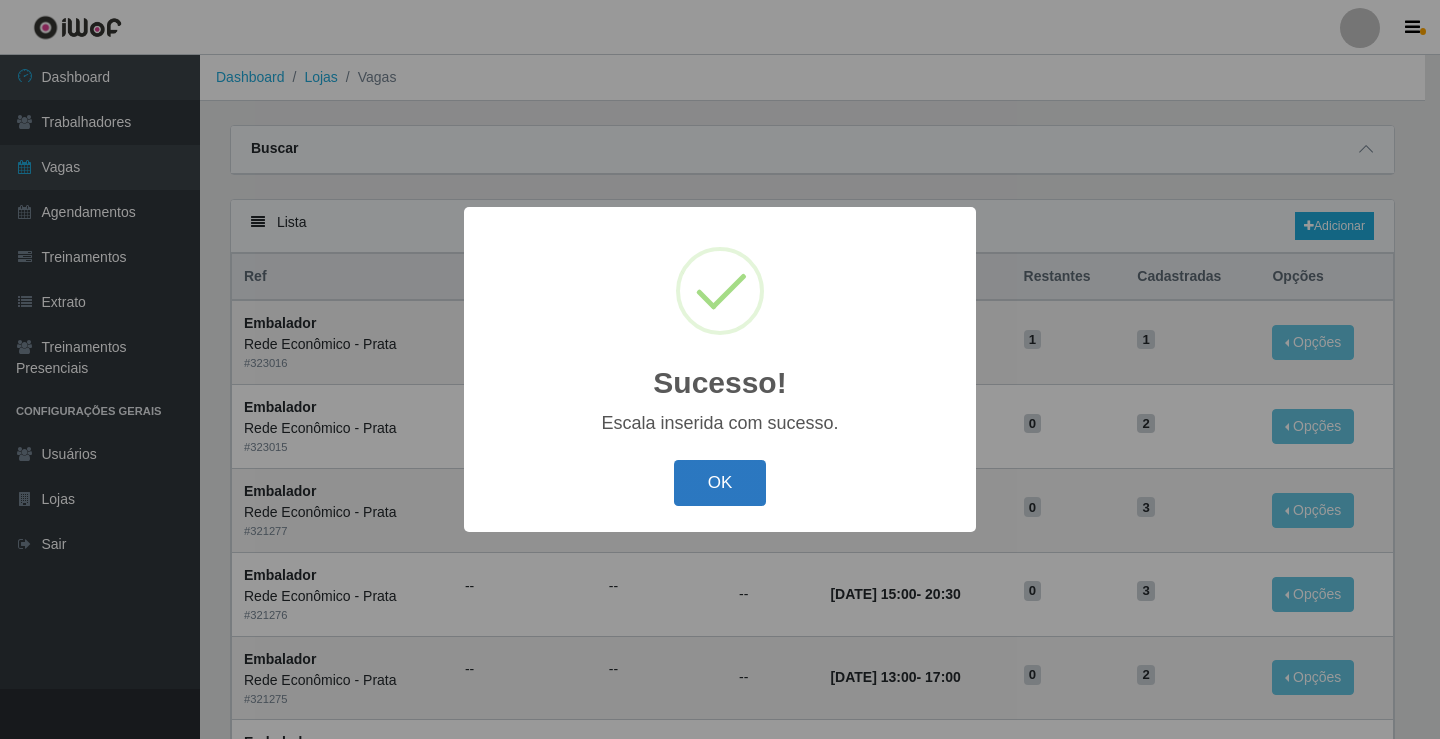 click on "OK" at bounding box center (720, 483) 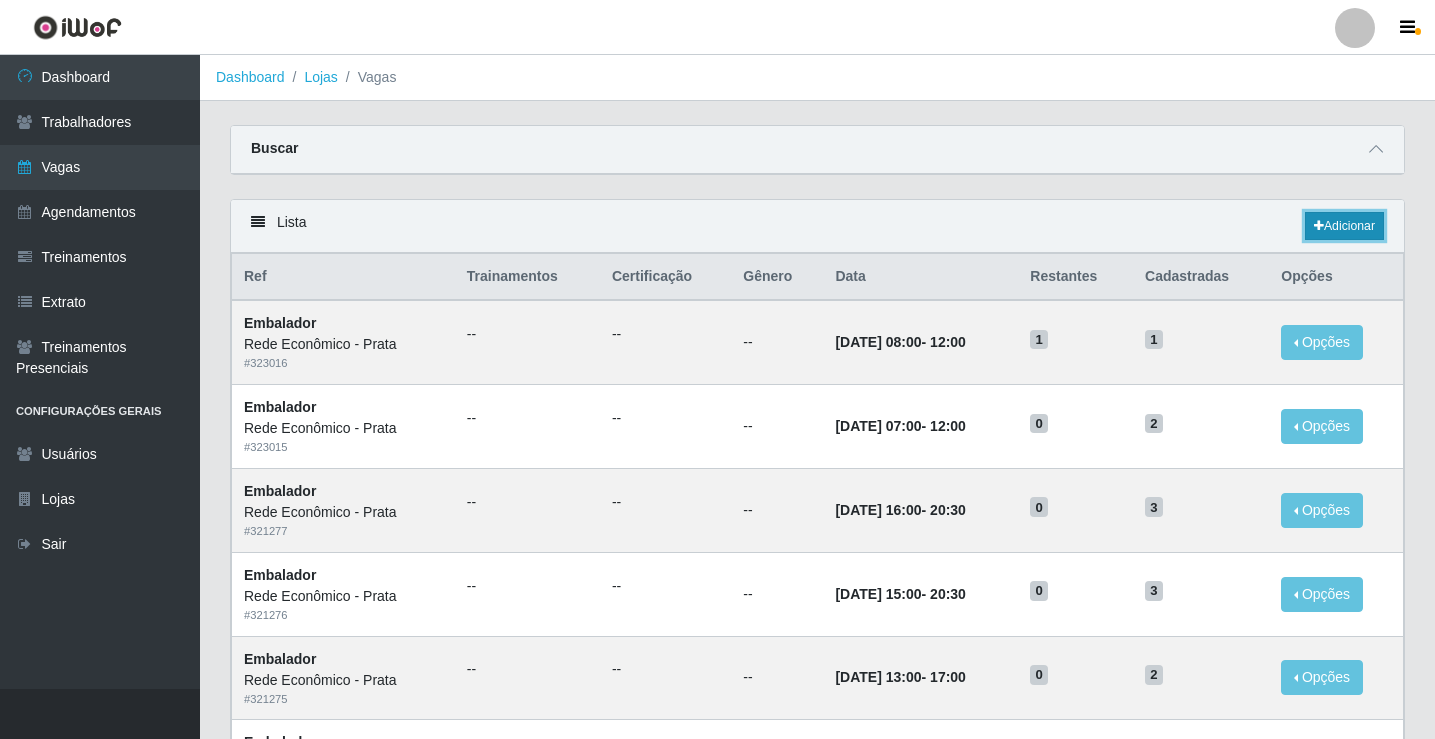 click on "Adicionar" at bounding box center (1344, 226) 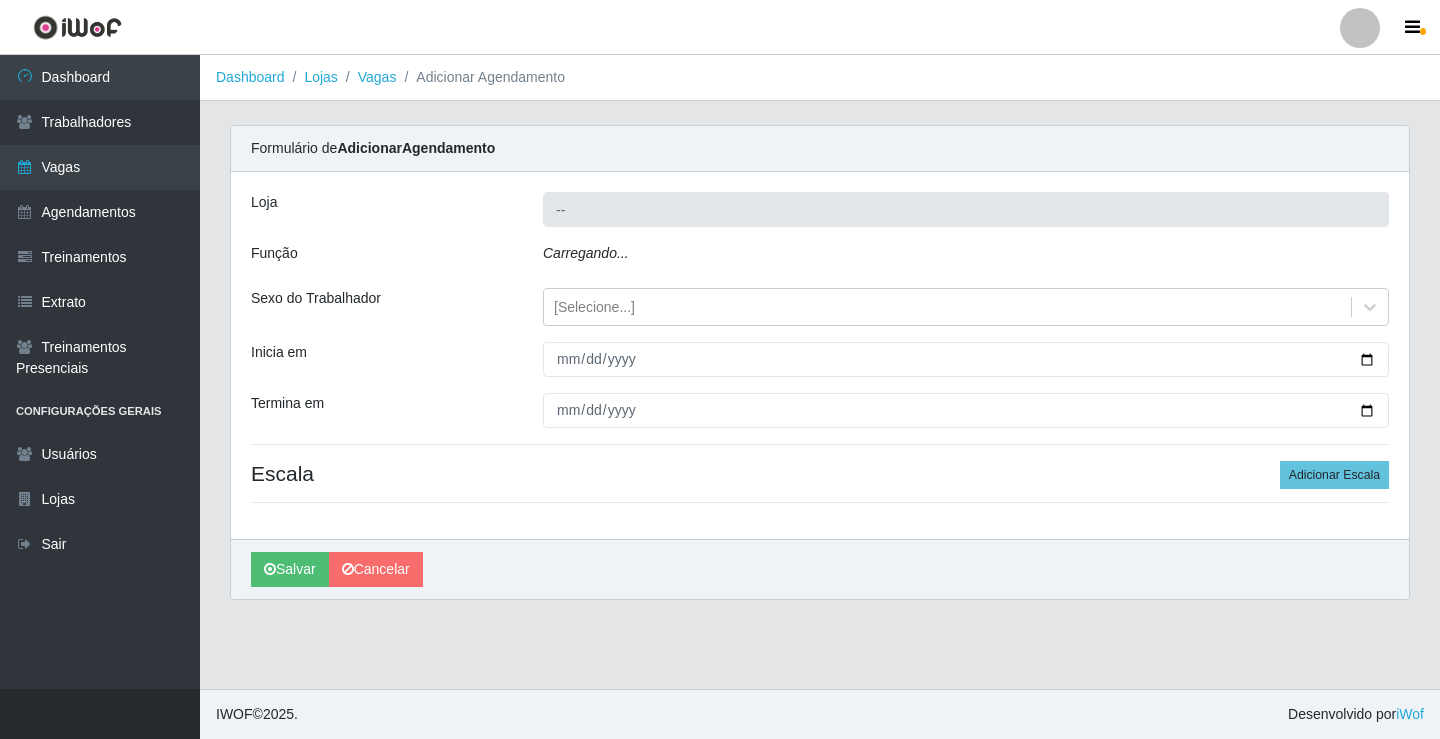 type on "Rede Econômico - Prata" 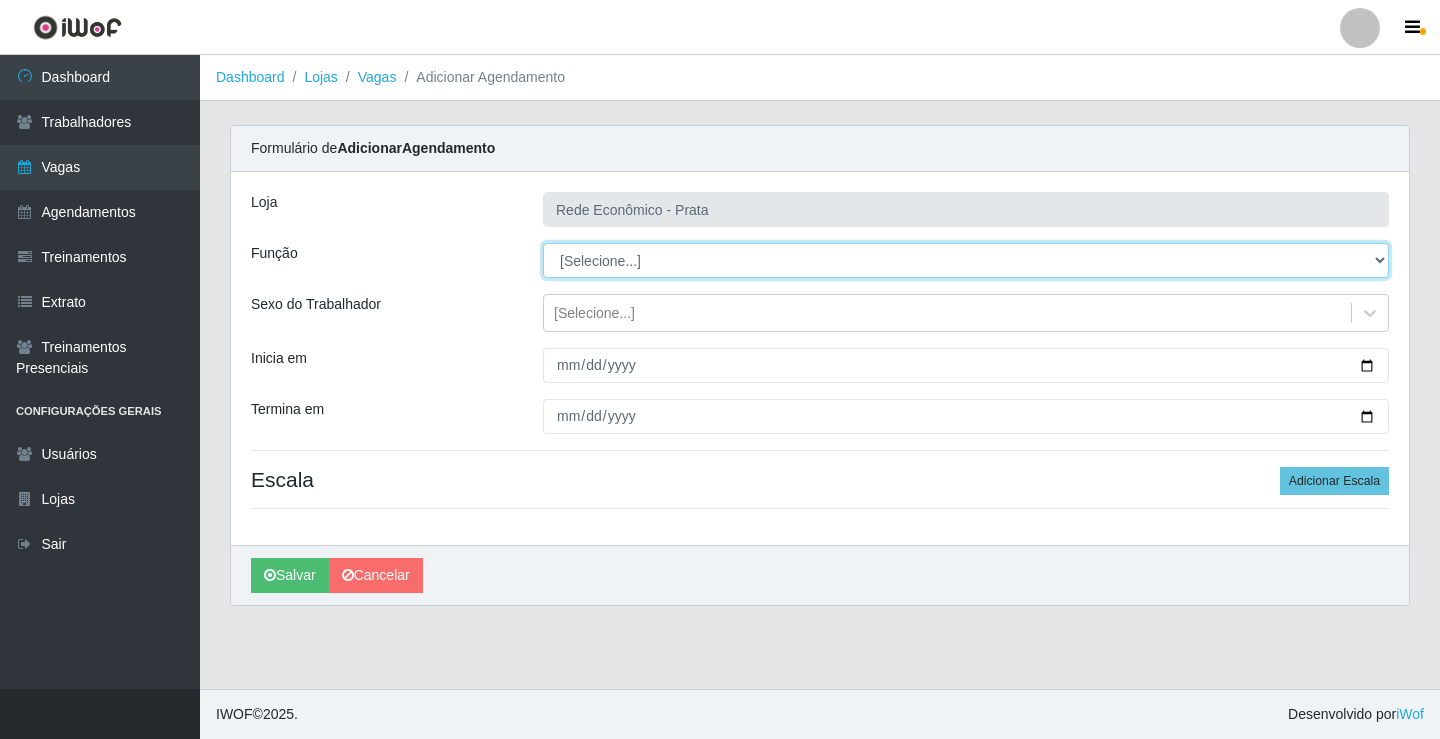 click on "[Selecione...] ASG ASG + ASG ++ Embalador Embalador + Embalador ++ Operador de Caixa Operador de Caixa + Operador de Caixa ++" at bounding box center (966, 260) 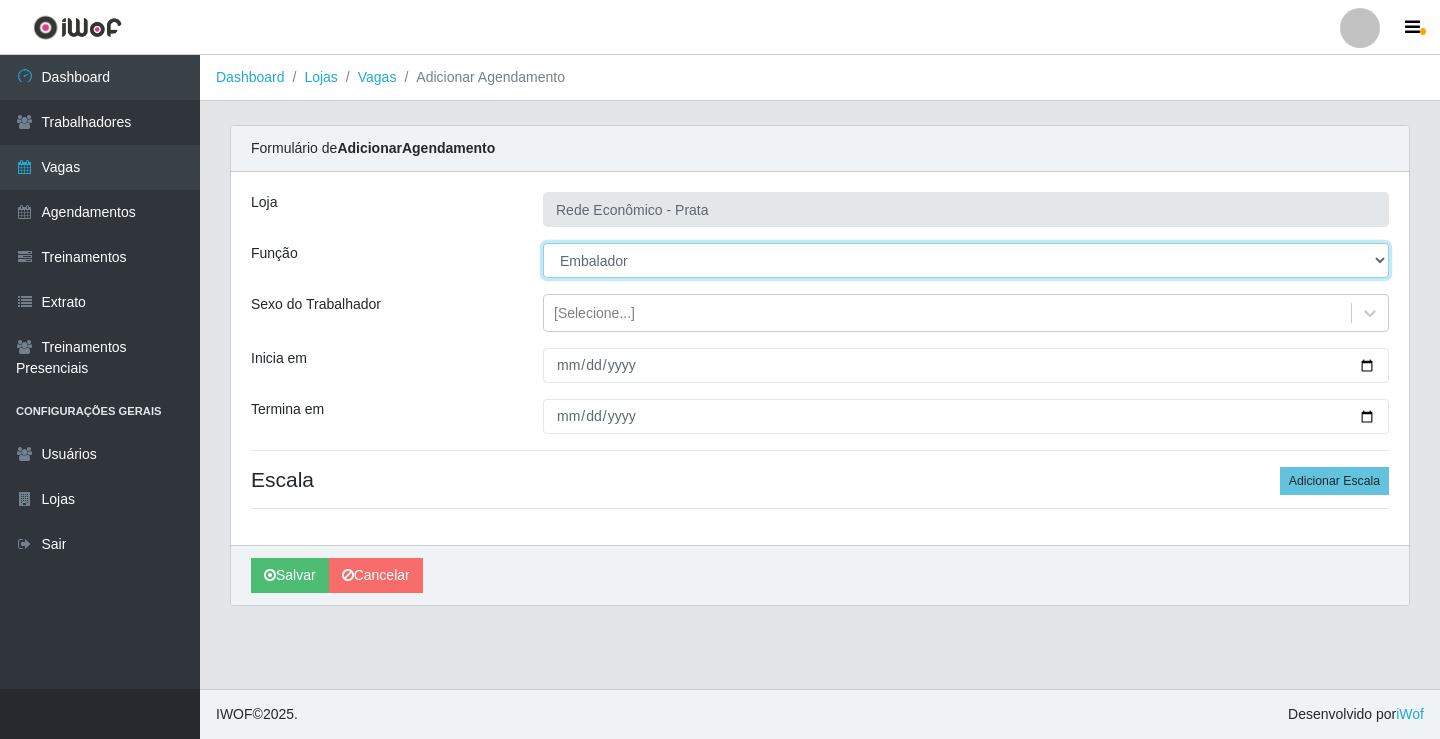 click on "[Selecione...] ASG ASG + ASG ++ Embalador Embalador + Embalador ++ Operador de Caixa Operador de Caixa + Operador de Caixa ++" at bounding box center (966, 260) 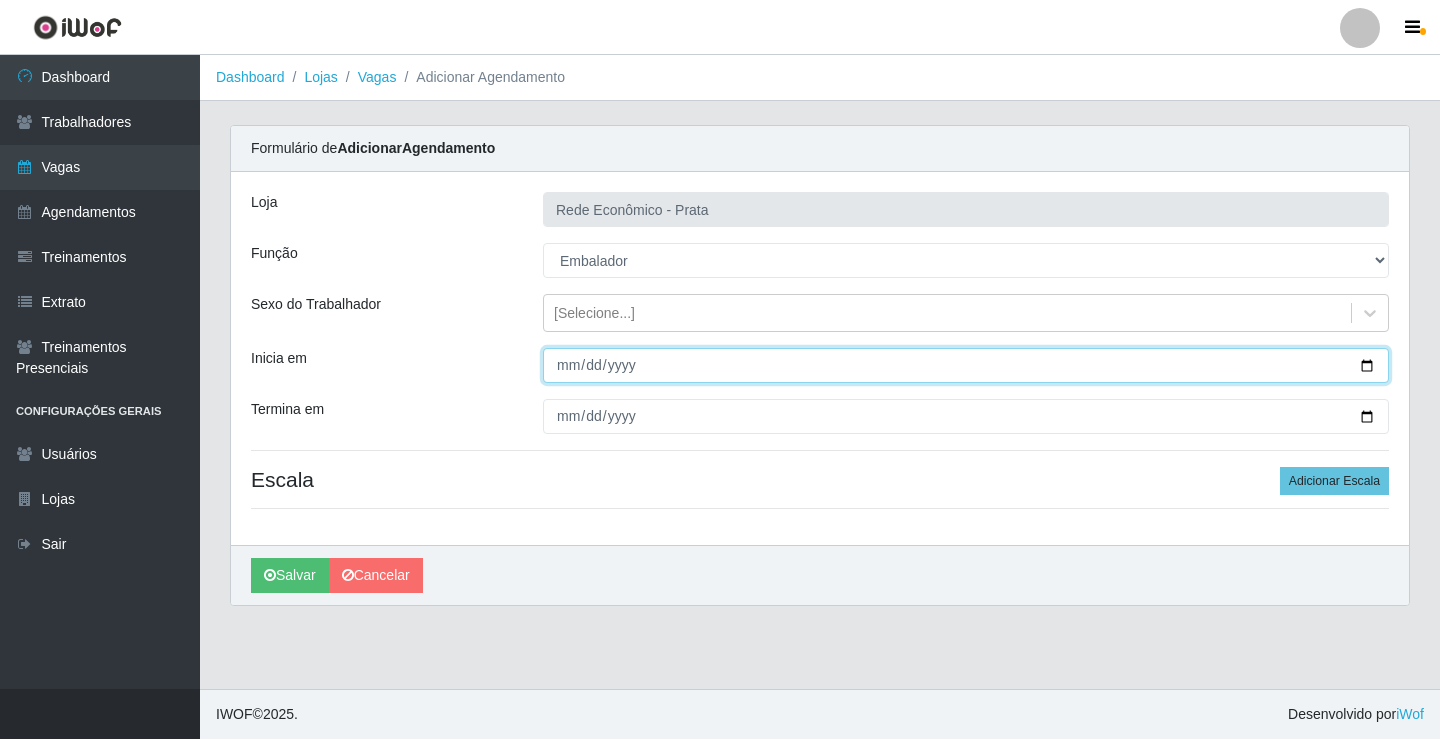 click on "Inicia em" at bounding box center [966, 365] 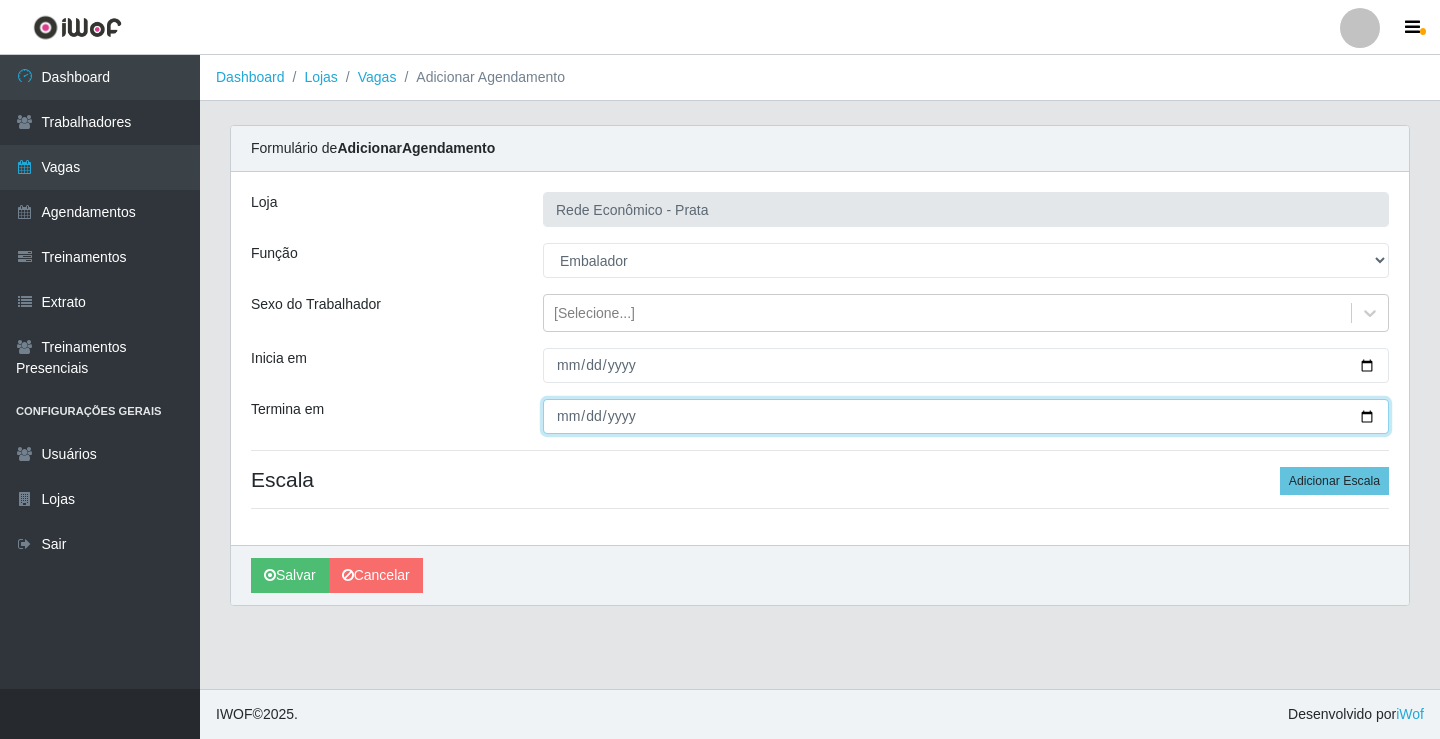 click on "Termina em" at bounding box center [966, 416] 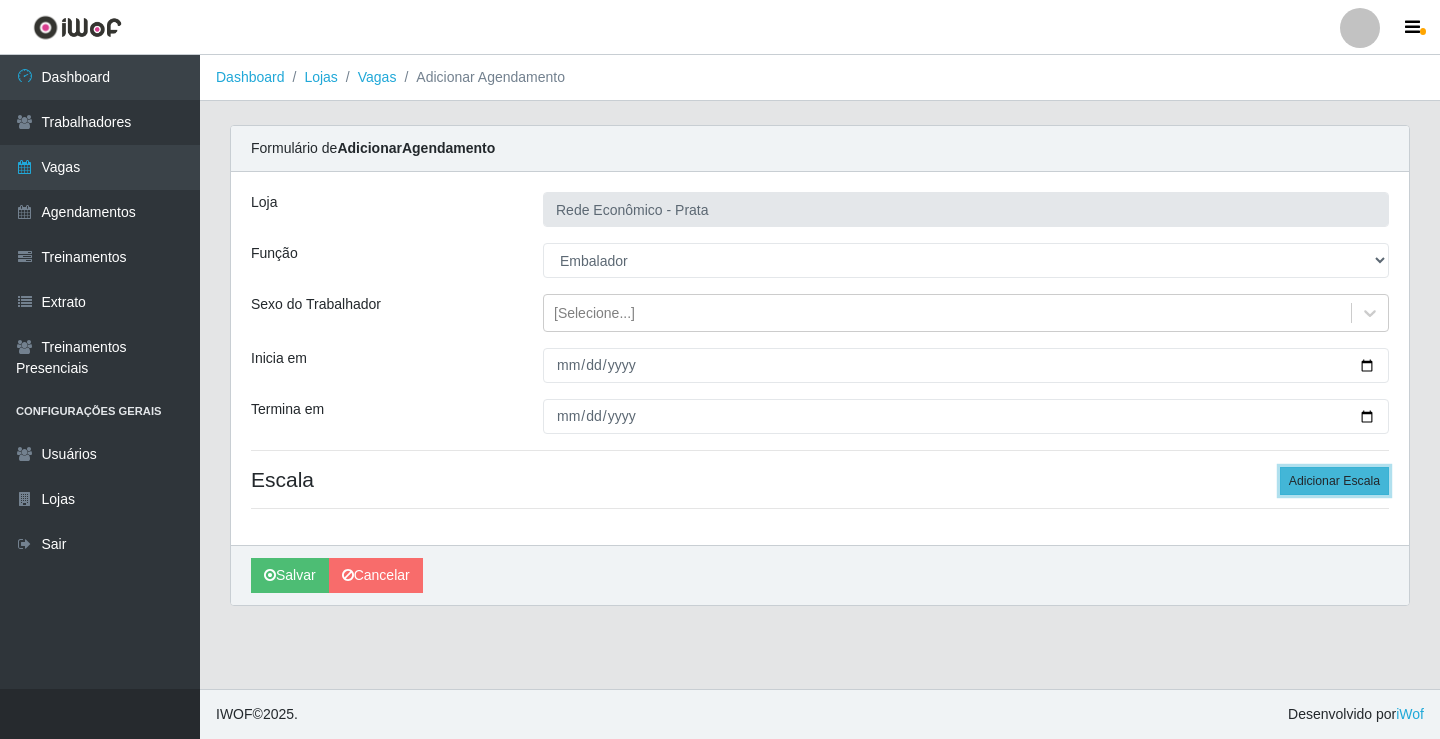 click on "Adicionar Escala" at bounding box center [1334, 481] 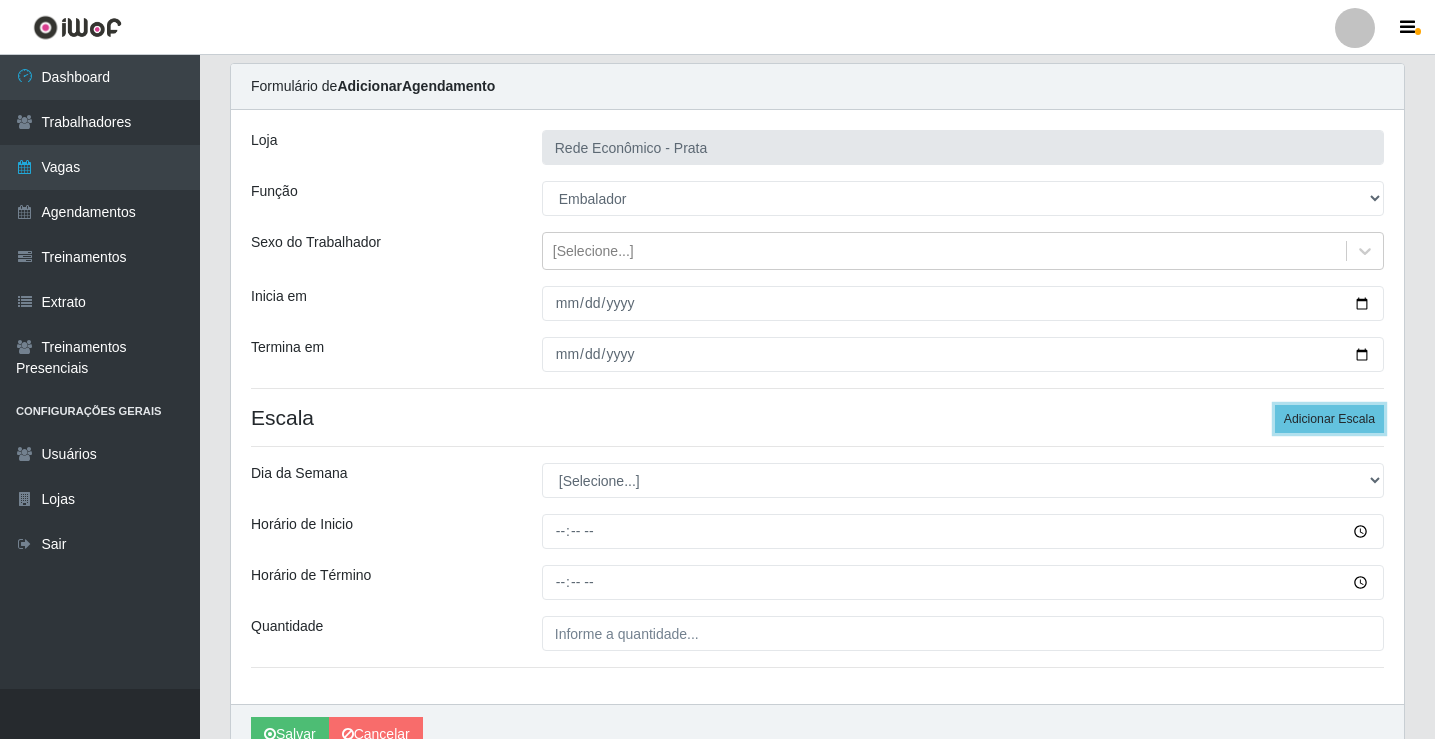 scroll, scrollTop: 162, scrollLeft: 0, axis: vertical 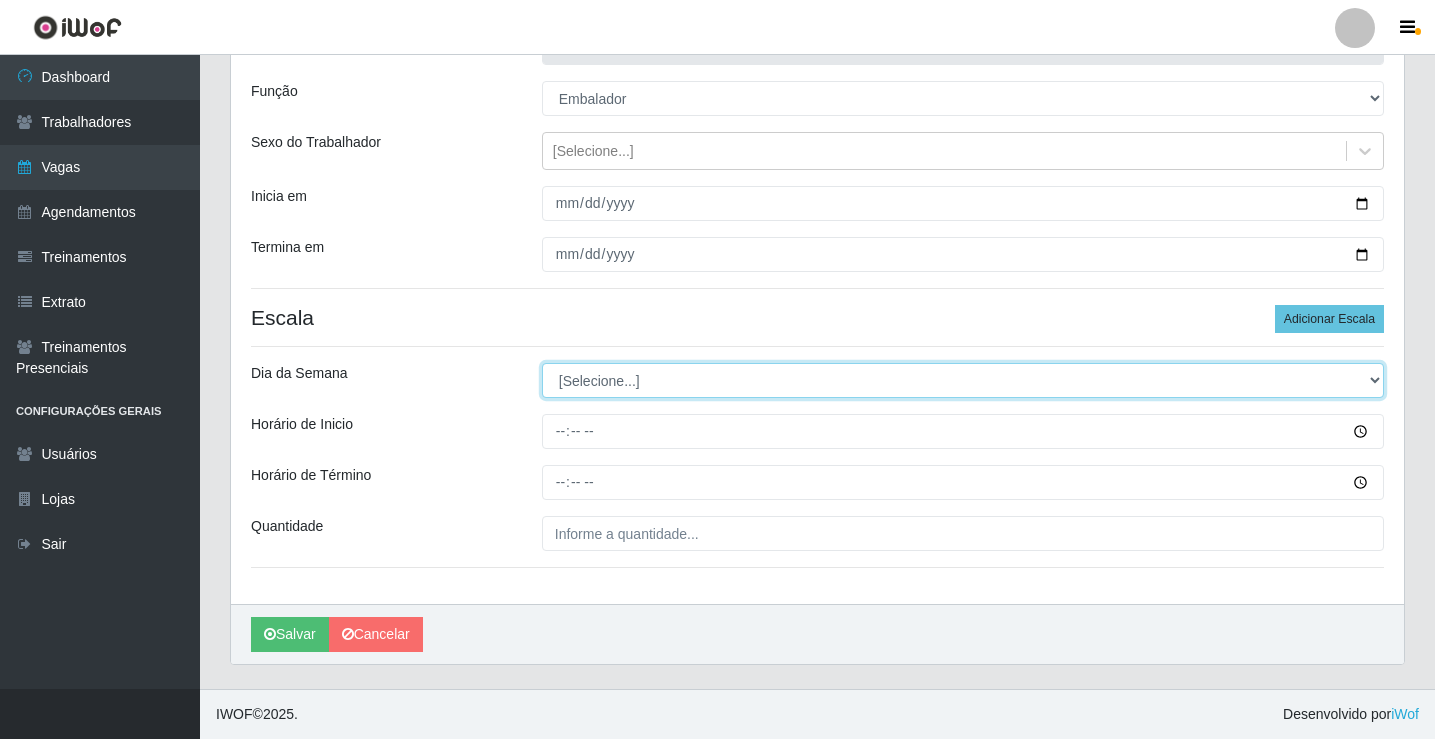 click on "[Selecione...] Segunda Terça Quarta Quinta Sexta Sábado Domingo" at bounding box center [963, 380] 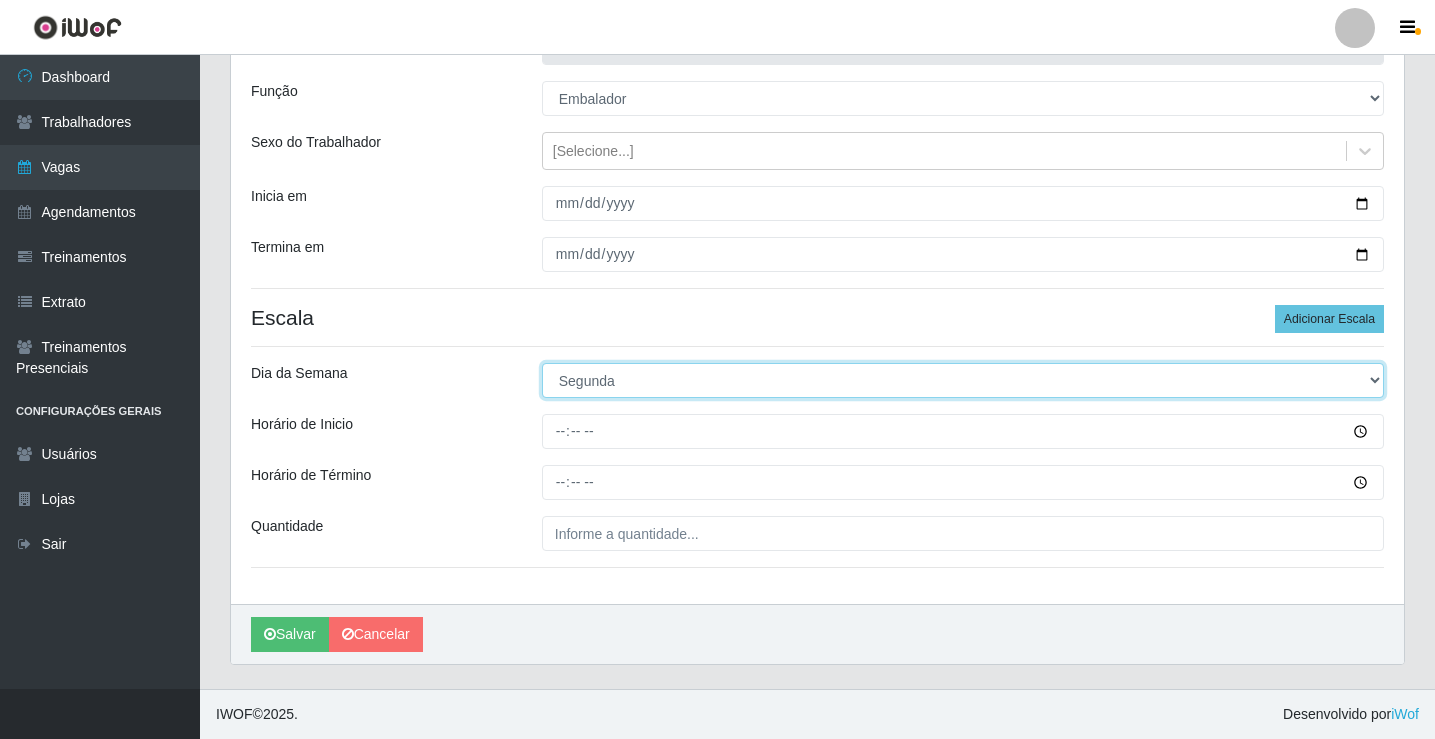 click on "[Selecione...] Segunda Terça Quarta Quinta Sexta Sábado Domingo" at bounding box center (963, 380) 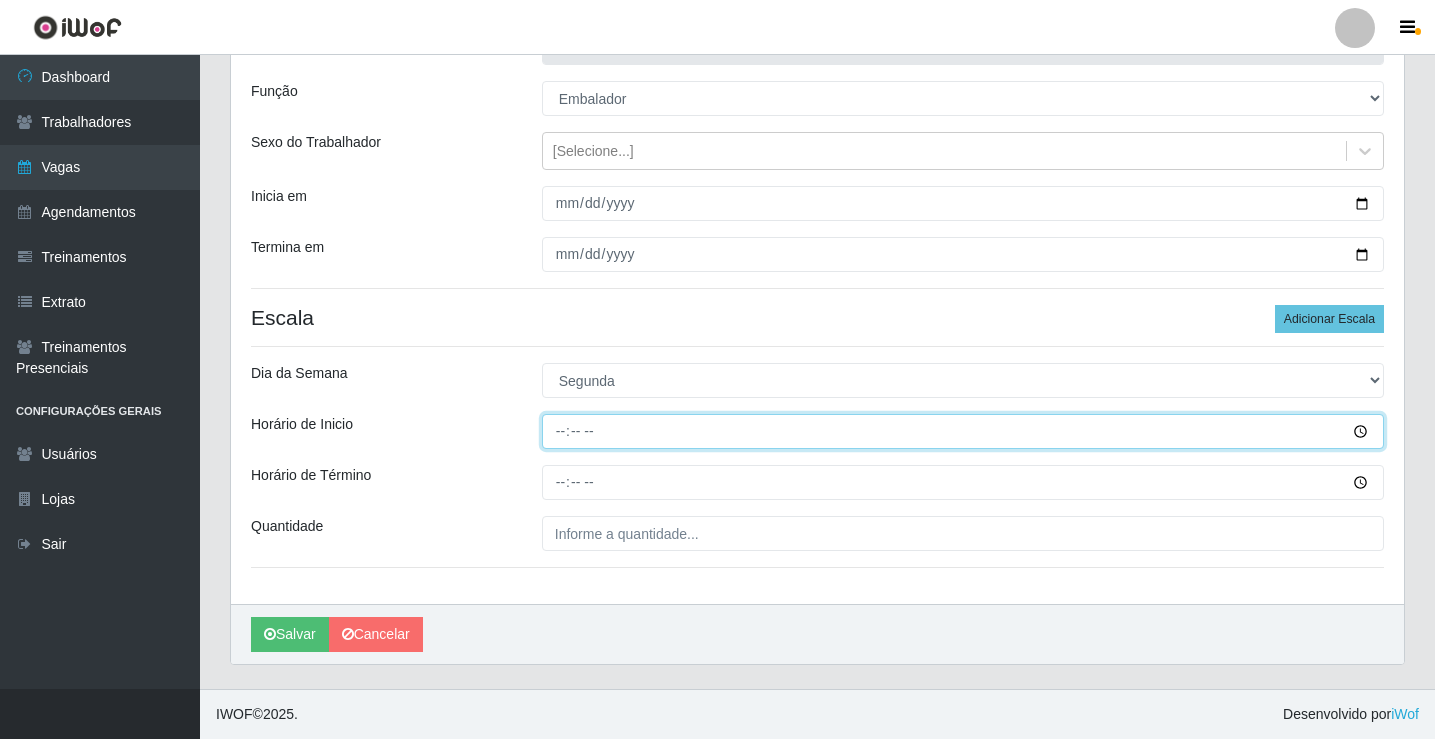 click on "Horário de Inicio" at bounding box center (963, 431) 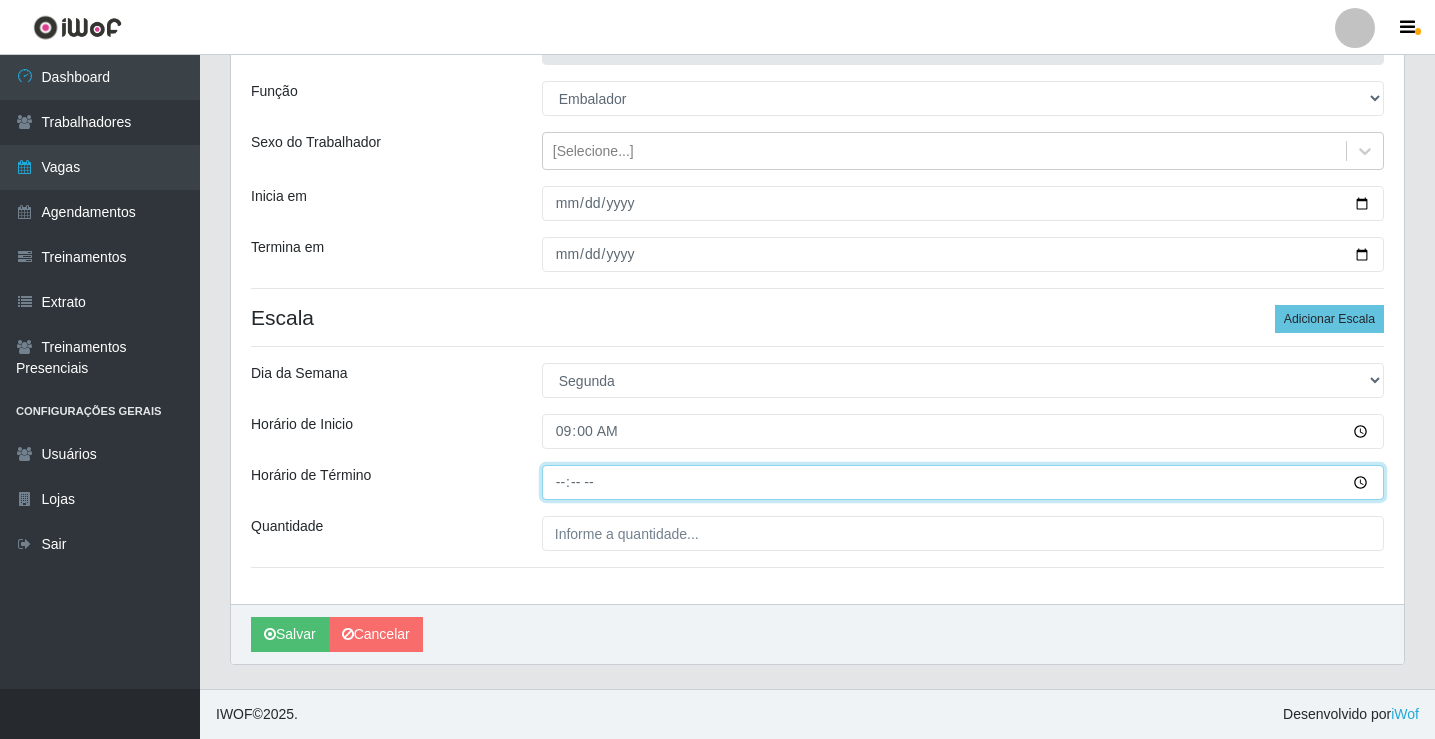 click on "Horário de Término" at bounding box center (963, 482) 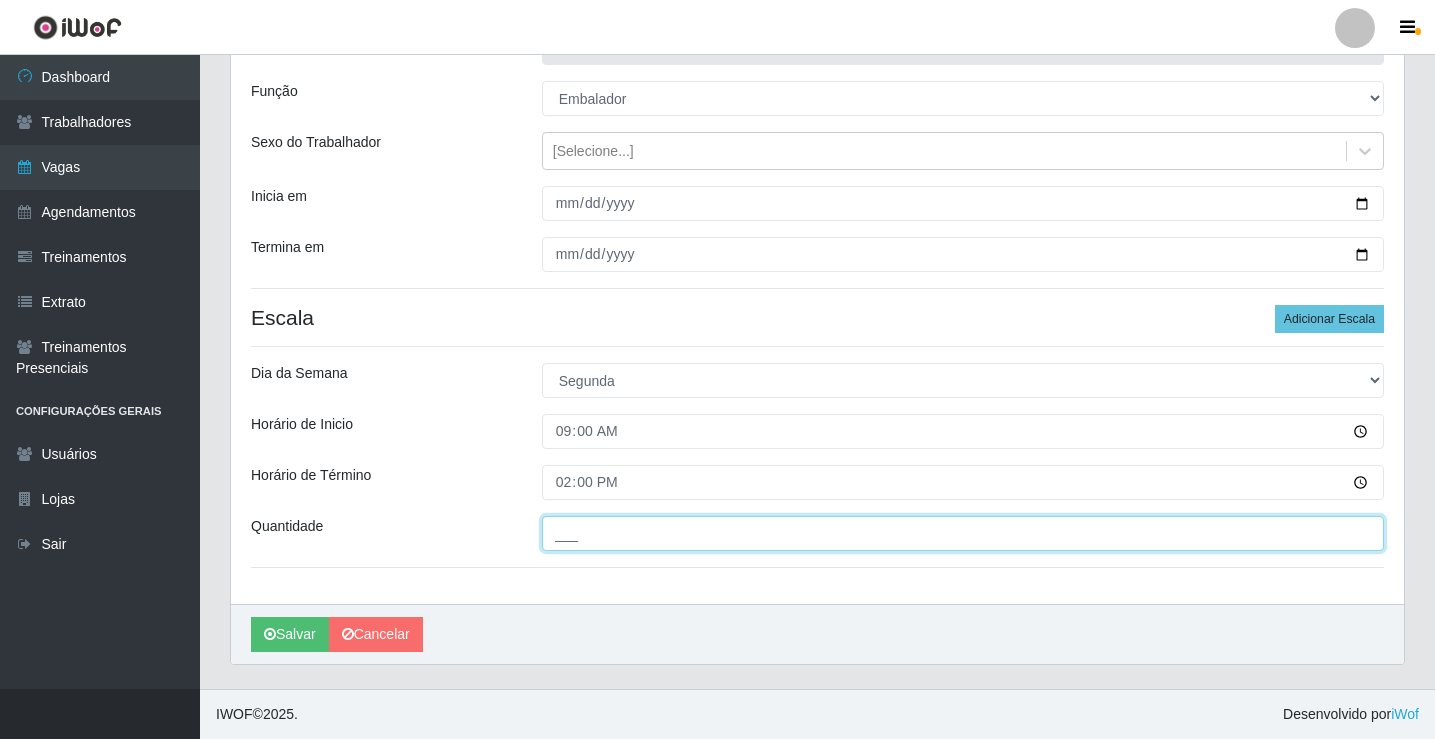click on "___" at bounding box center (963, 533) 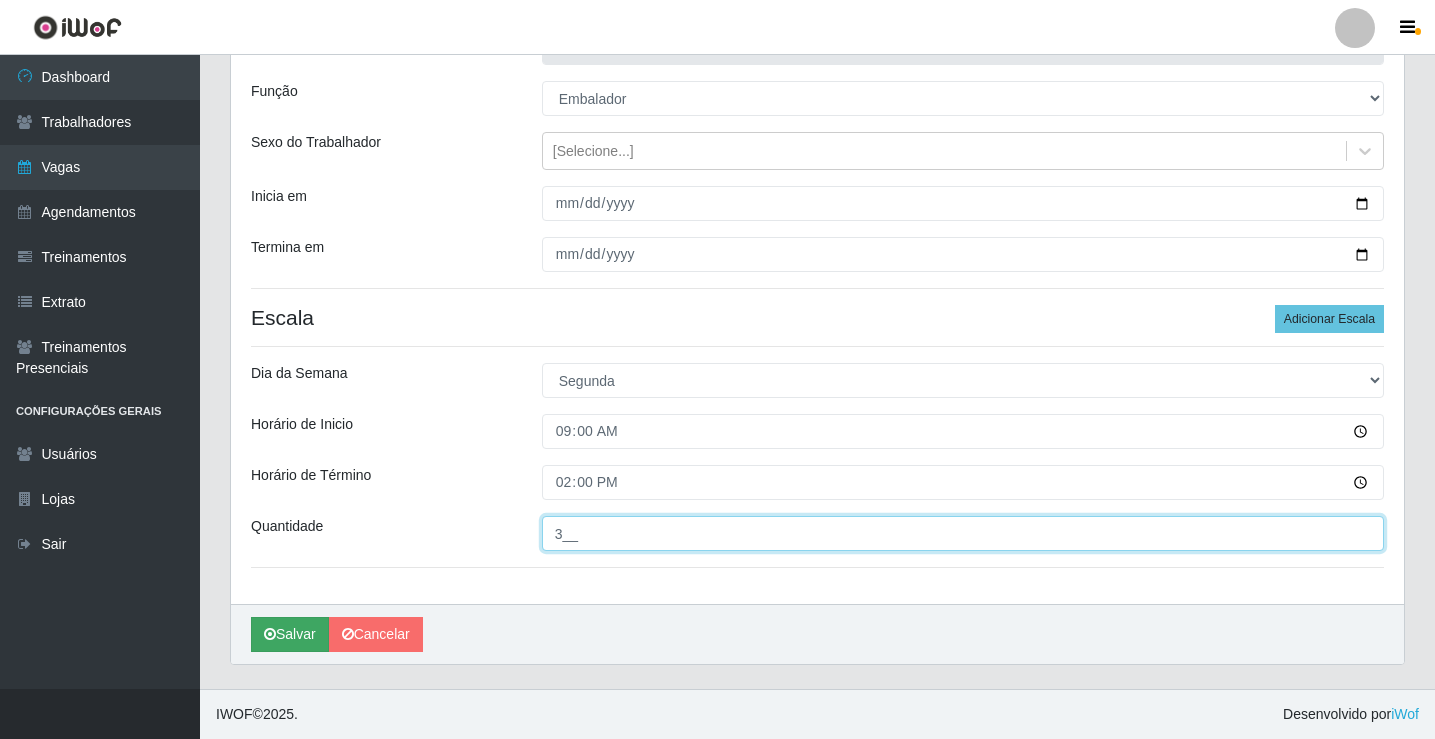 type on "3__" 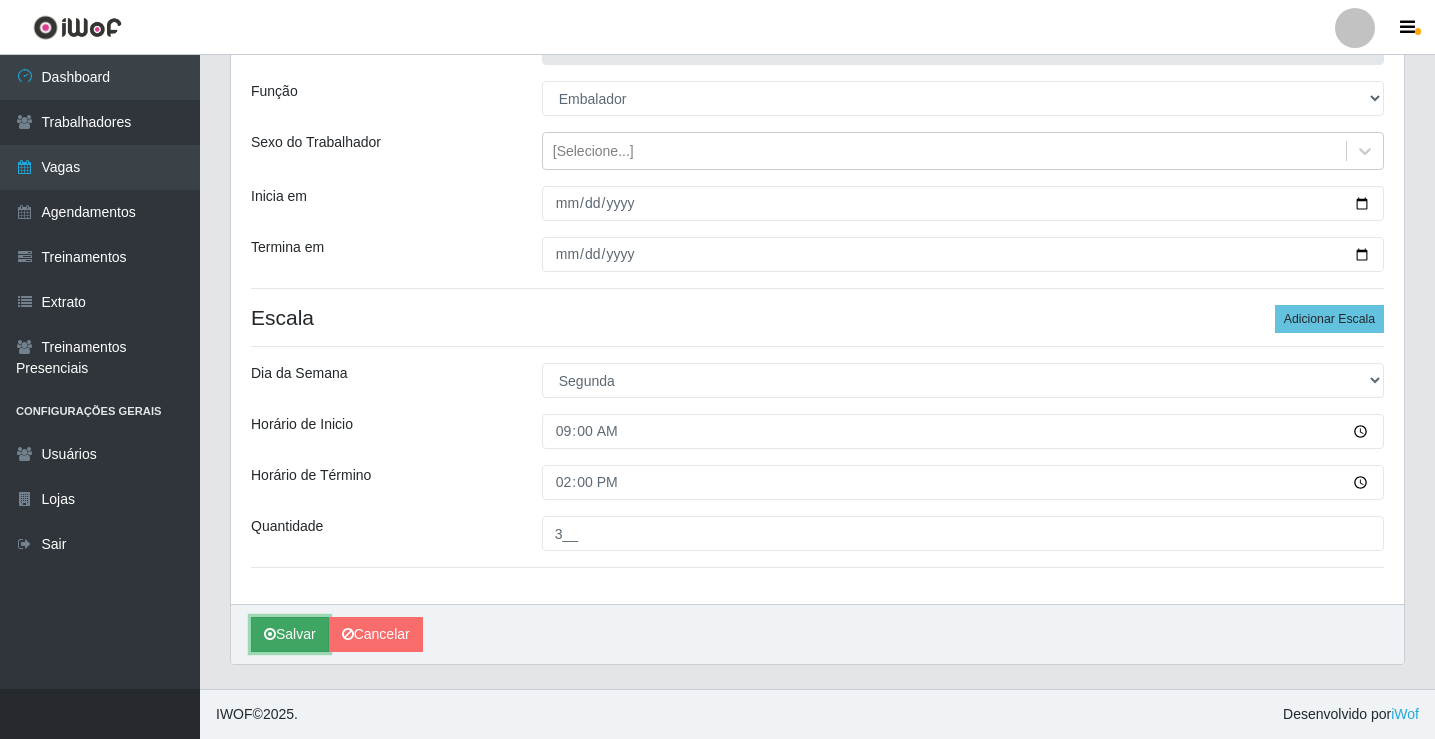click on "Salvar" at bounding box center [290, 634] 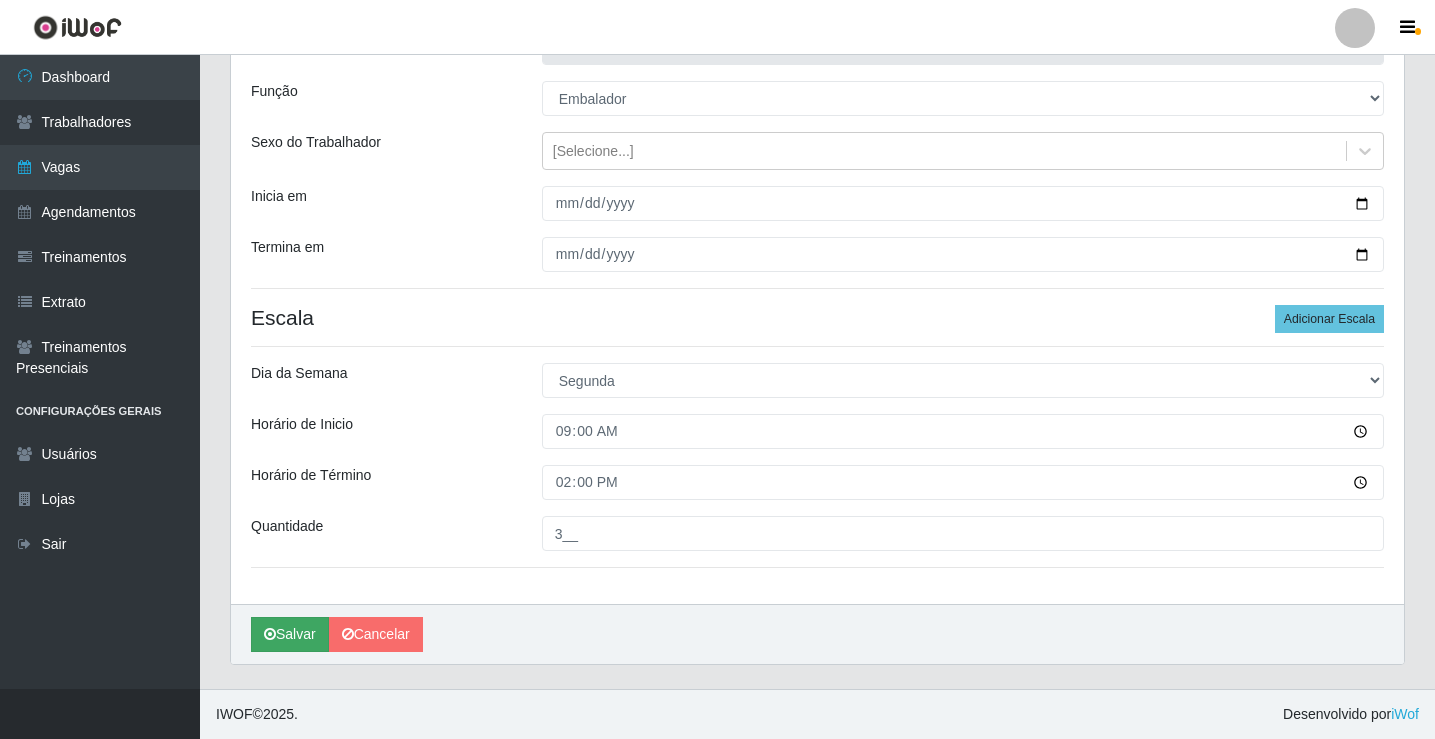 scroll, scrollTop: 0, scrollLeft: 0, axis: both 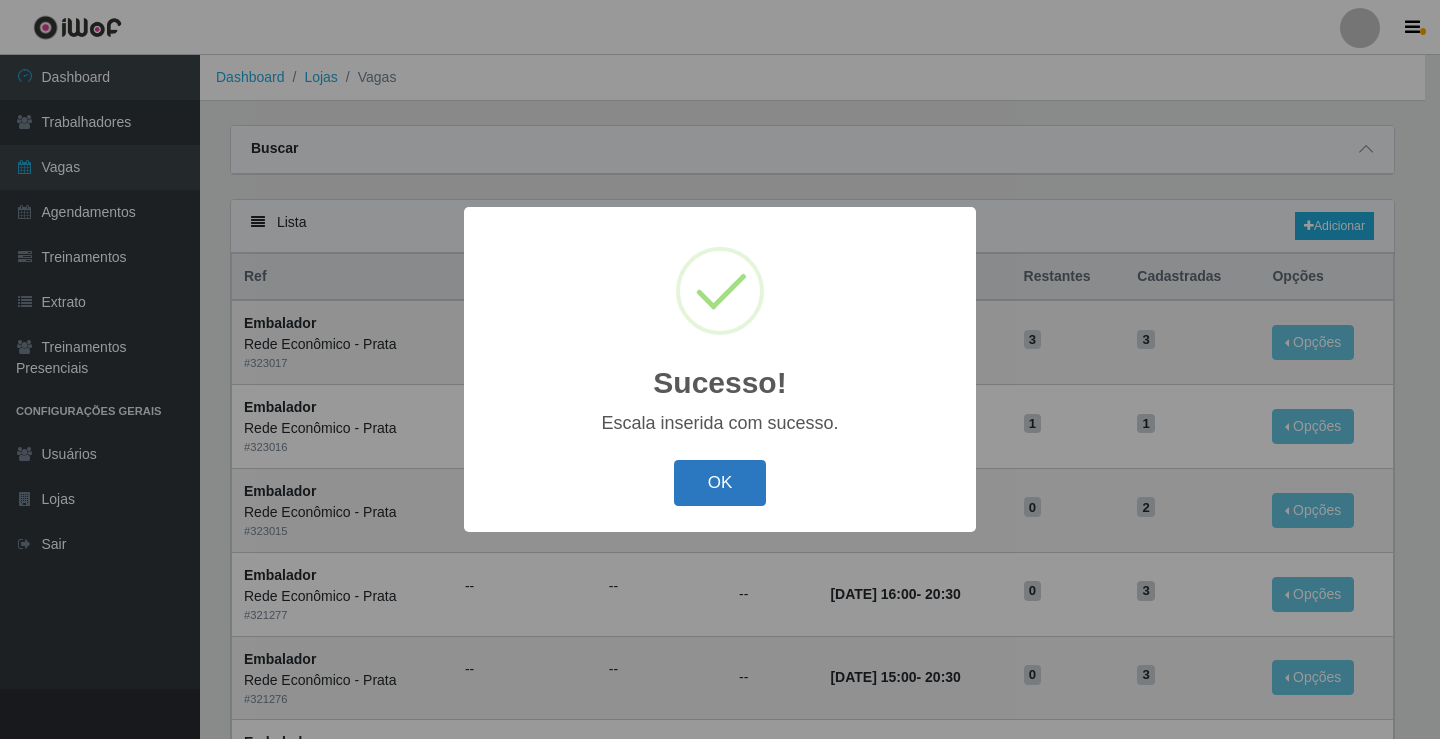 click on "OK" at bounding box center (720, 483) 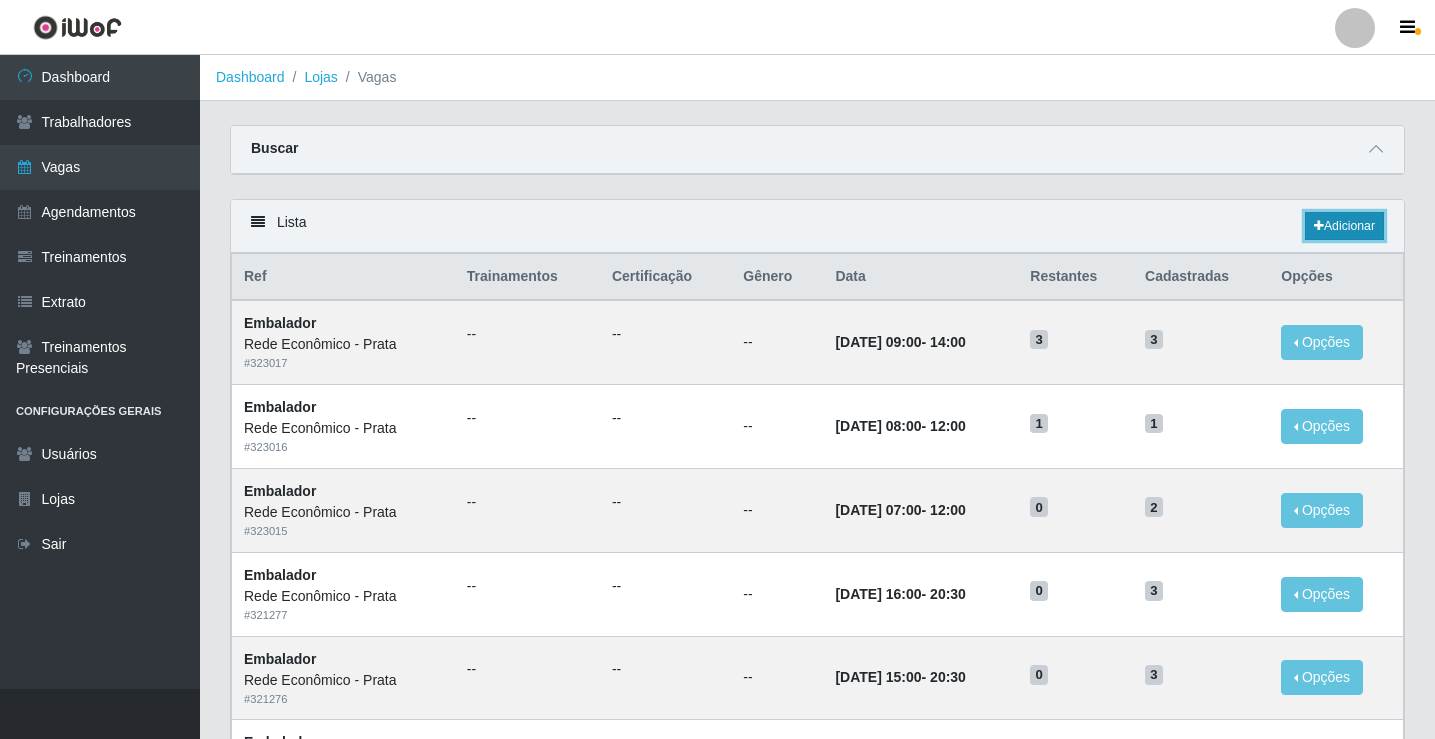 click on "Adicionar" at bounding box center [1344, 226] 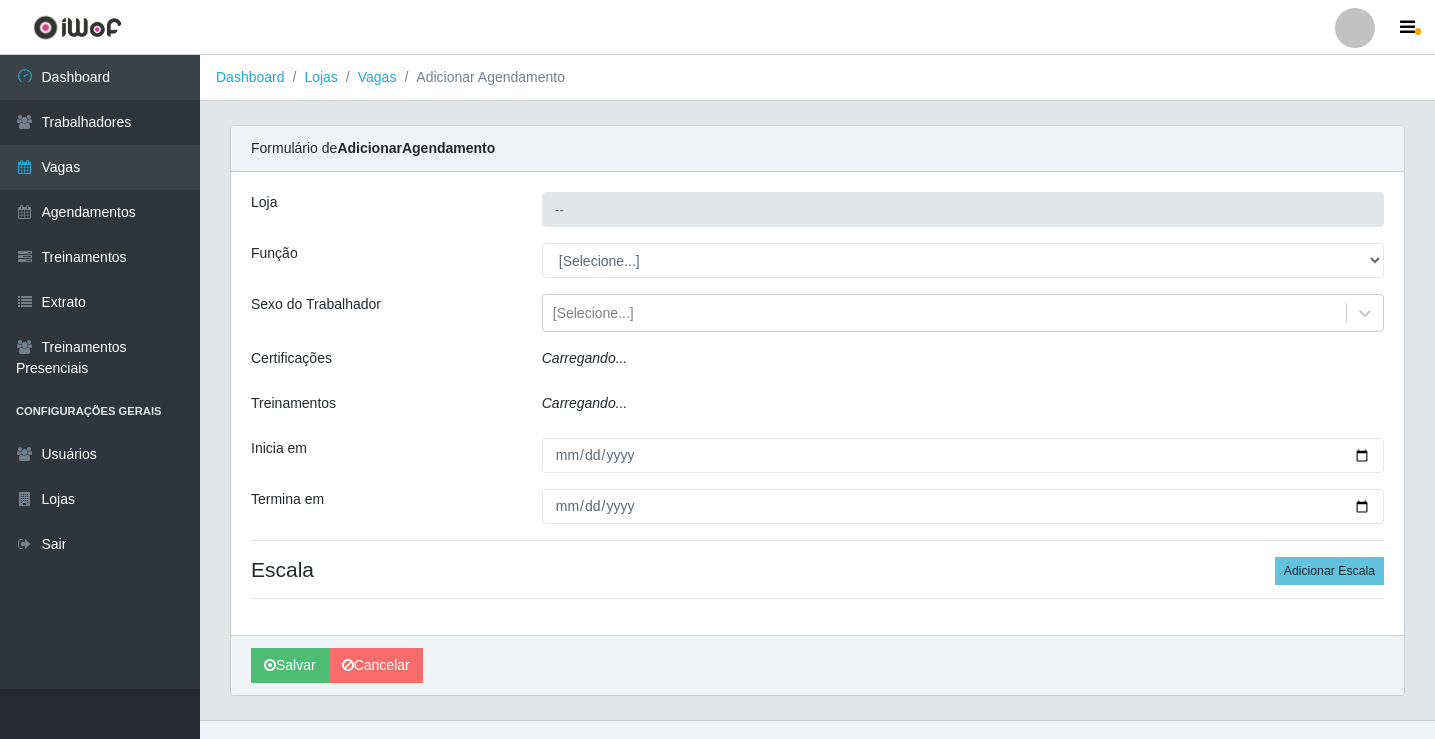type on "Rede Econômico - Prata" 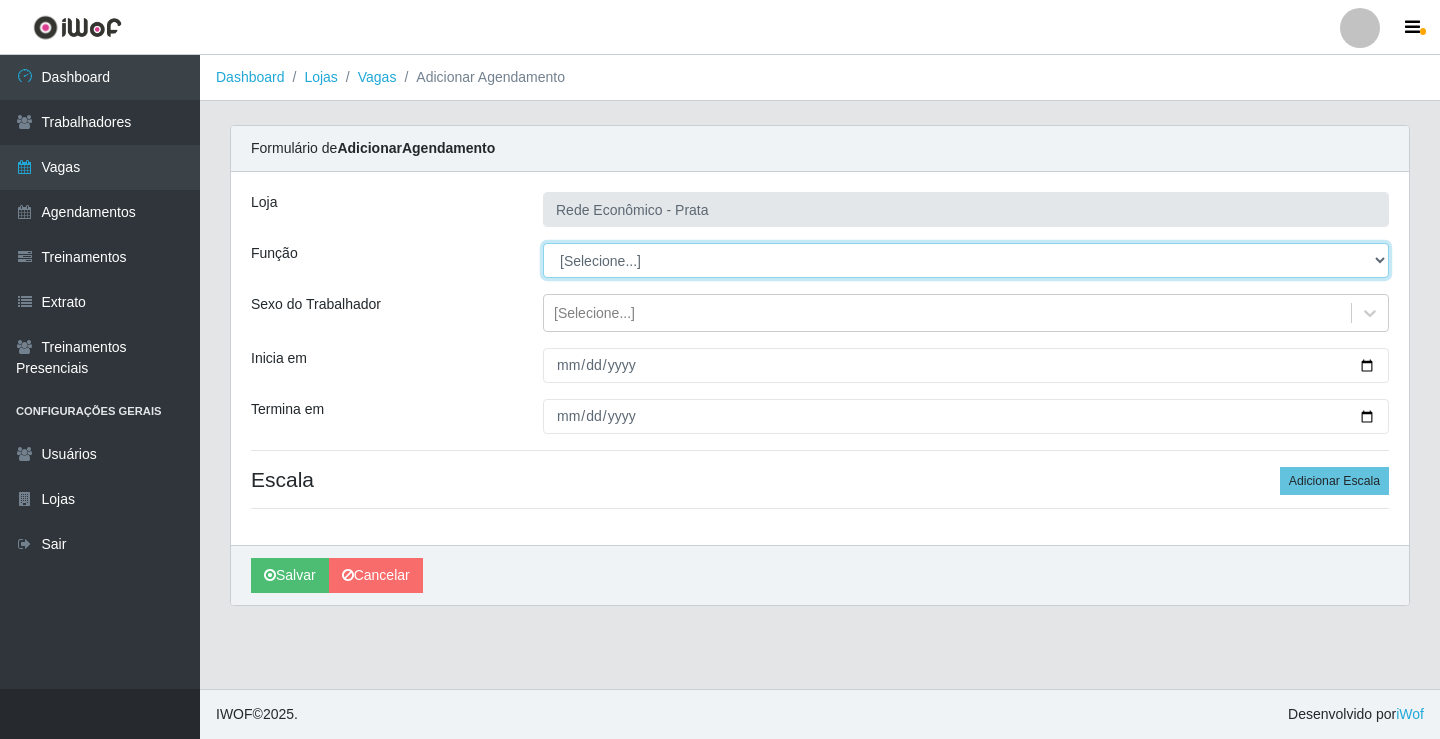 click on "[Selecione...] ASG ASG + ASG ++ Embalador Embalador + Embalador ++ Operador de Caixa Operador de Caixa + Operador de Caixa ++" at bounding box center (966, 260) 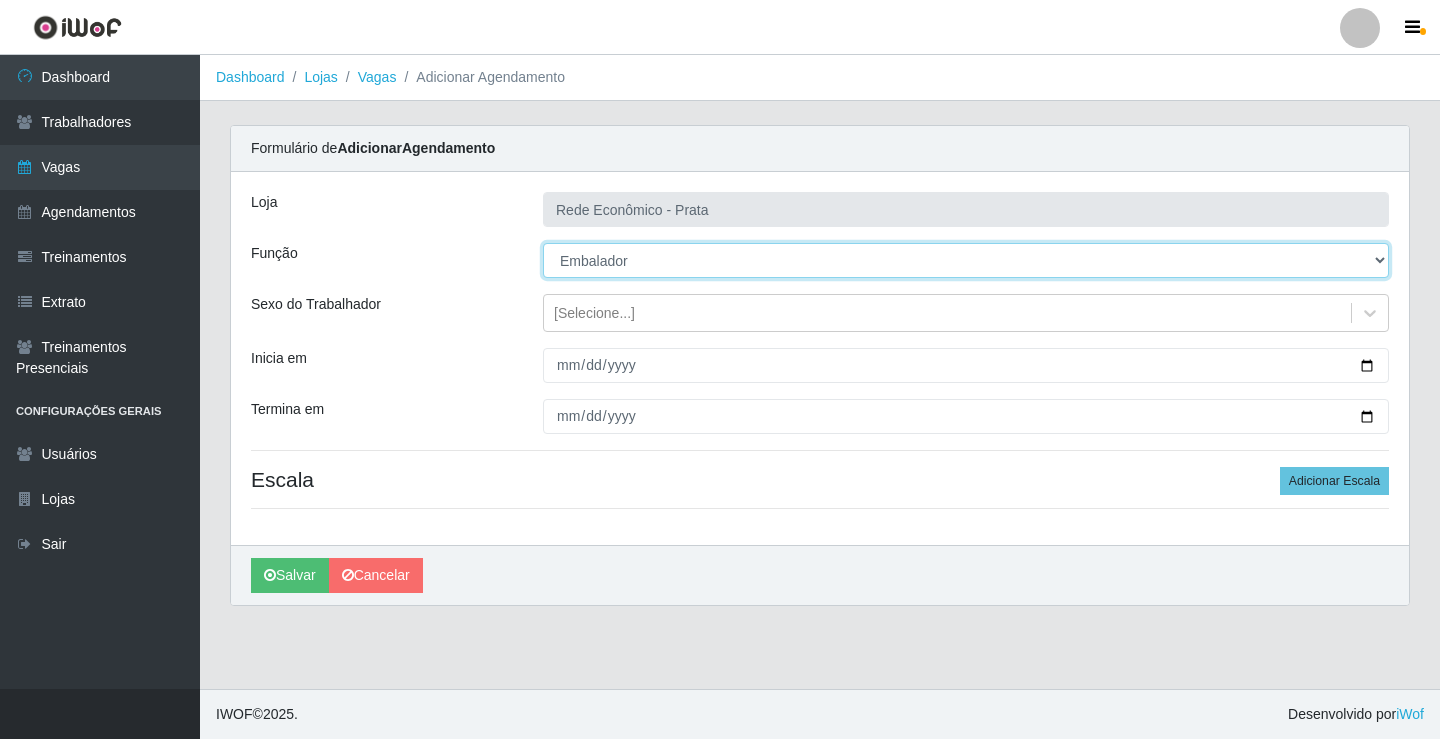 click on "[Selecione...] ASG ASG + ASG ++ Embalador Embalador + Embalador ++ Operador de Caixa Operador de Caixa + Operador de Caixa ++" at bounding box center (966, 260) 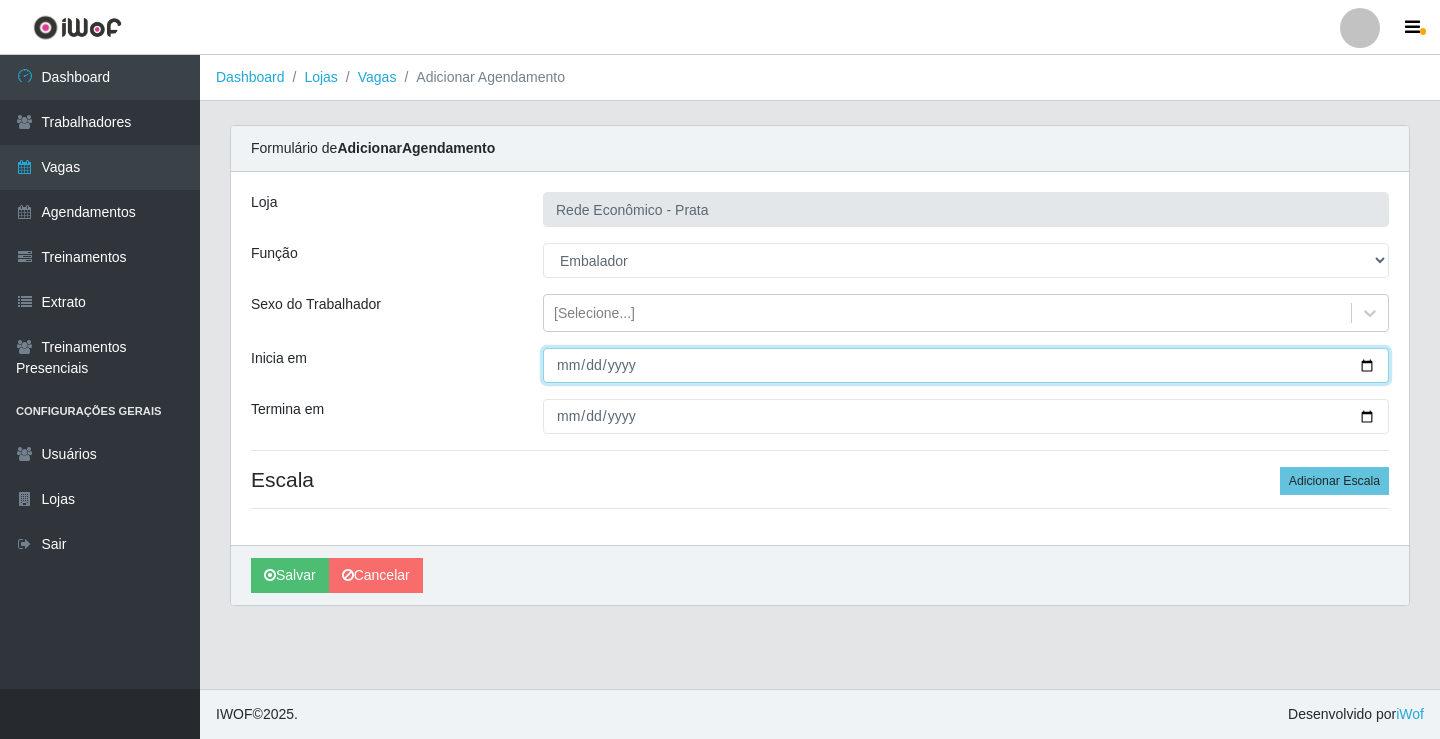 click on "Inicia em" at bounding box center (966, 365) 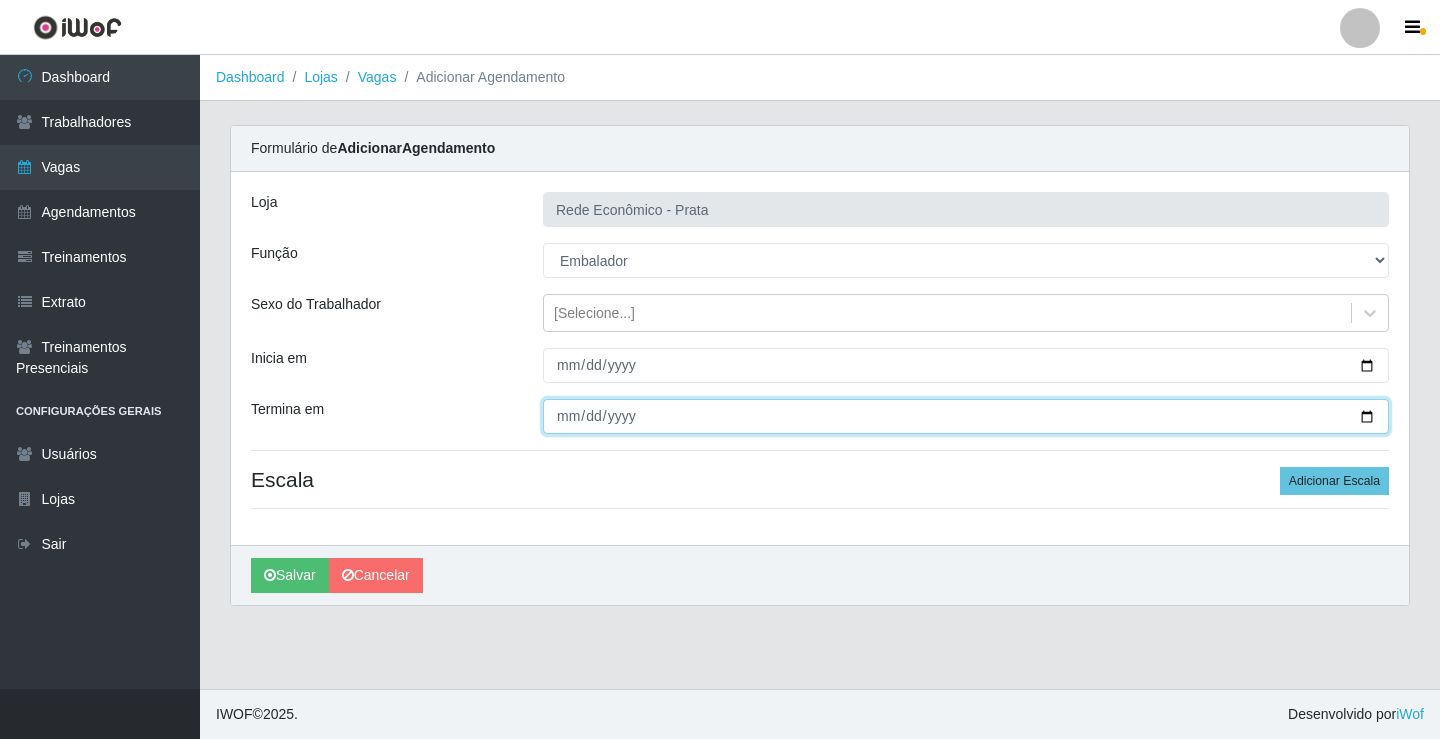 click on "Termina em" at bounding box center [966, 416] 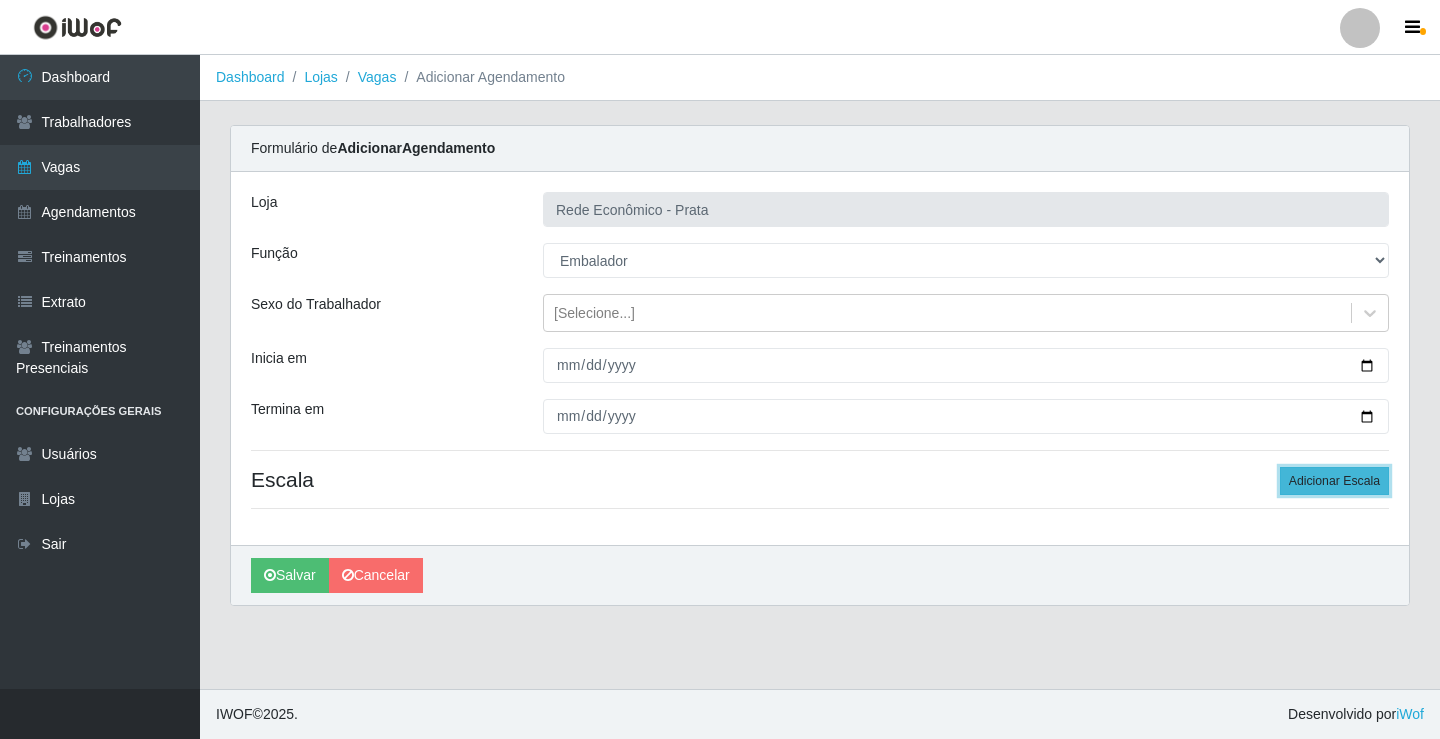 drag, startPoint x: 1341, startPoint y: 481, endPoint x: 974, endPoint y: 449, distance: 368.39246 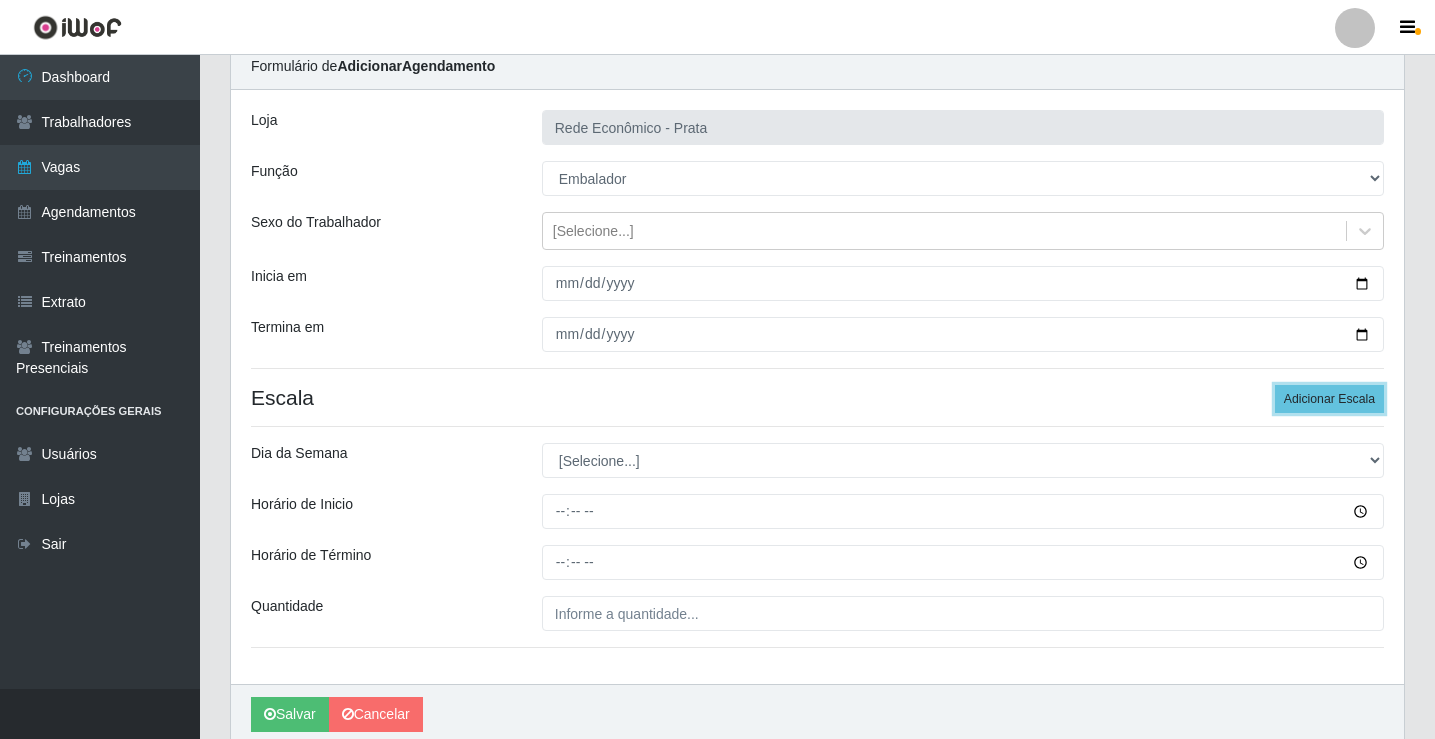 scroll, scrollTop: 162, scrollLeft: 0, axis: vertical 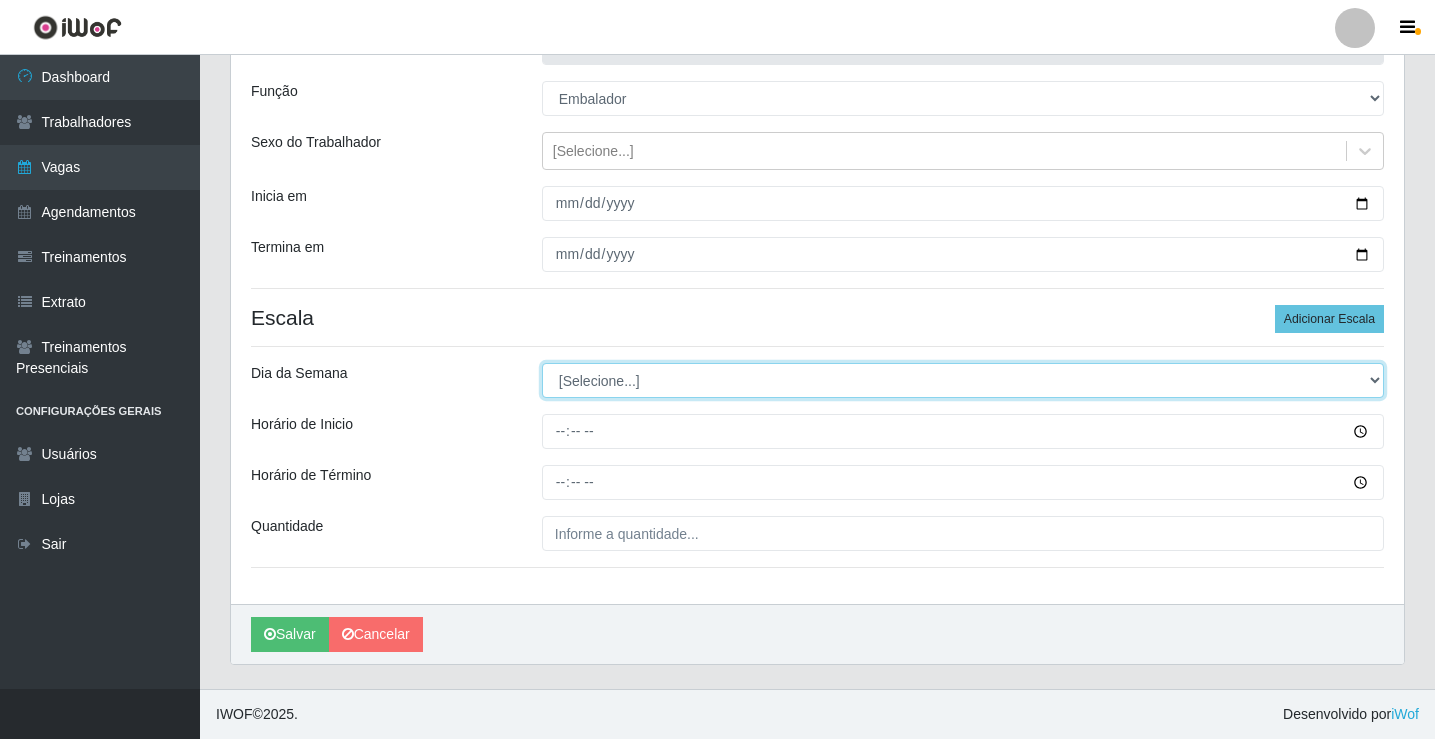 click on "[Selecione...] Segunda Terça Quarta Quinta Sexta Sábado Domingo" at bounding box center [963, 380] 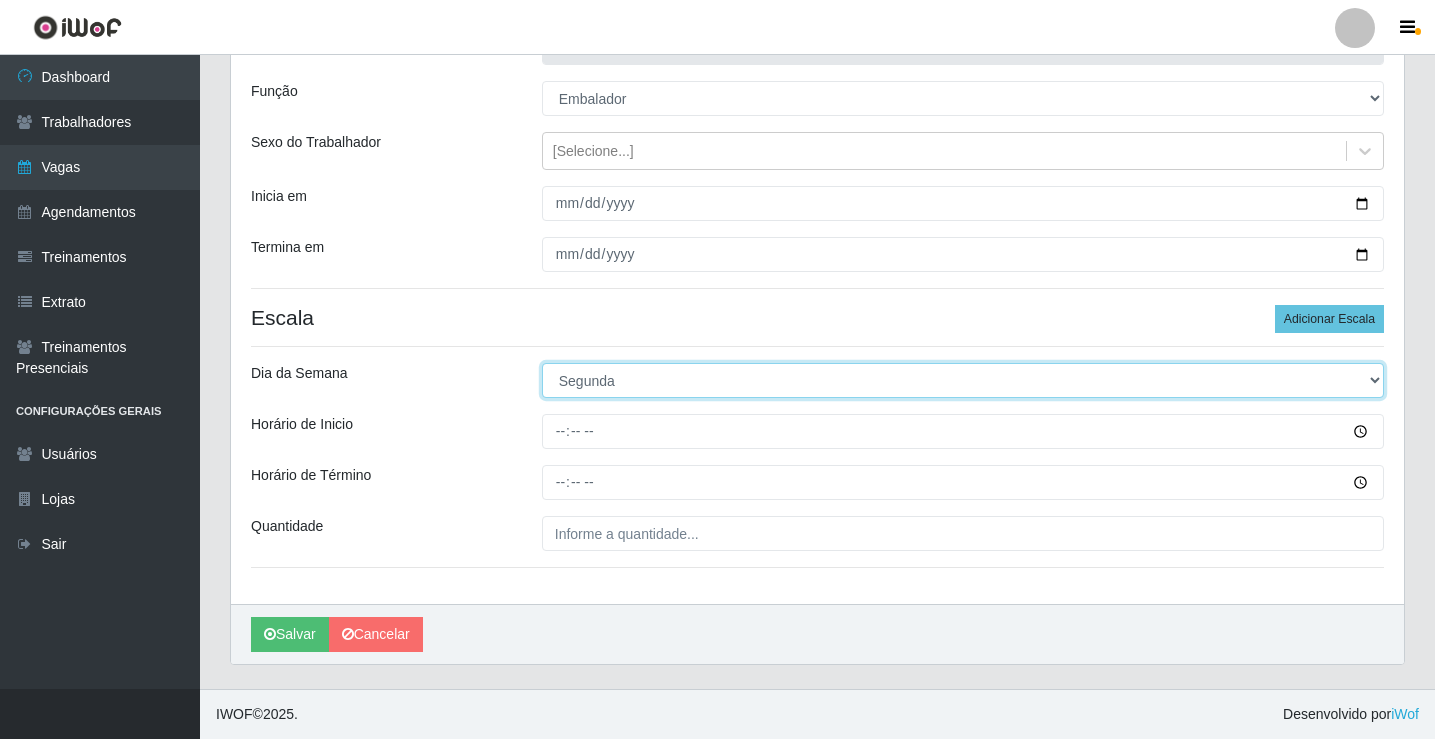 click on "[Selecione...] Segunda Terça Quarta Quinta Sexta Sábado Domingo" at bounding box center (963, 380) 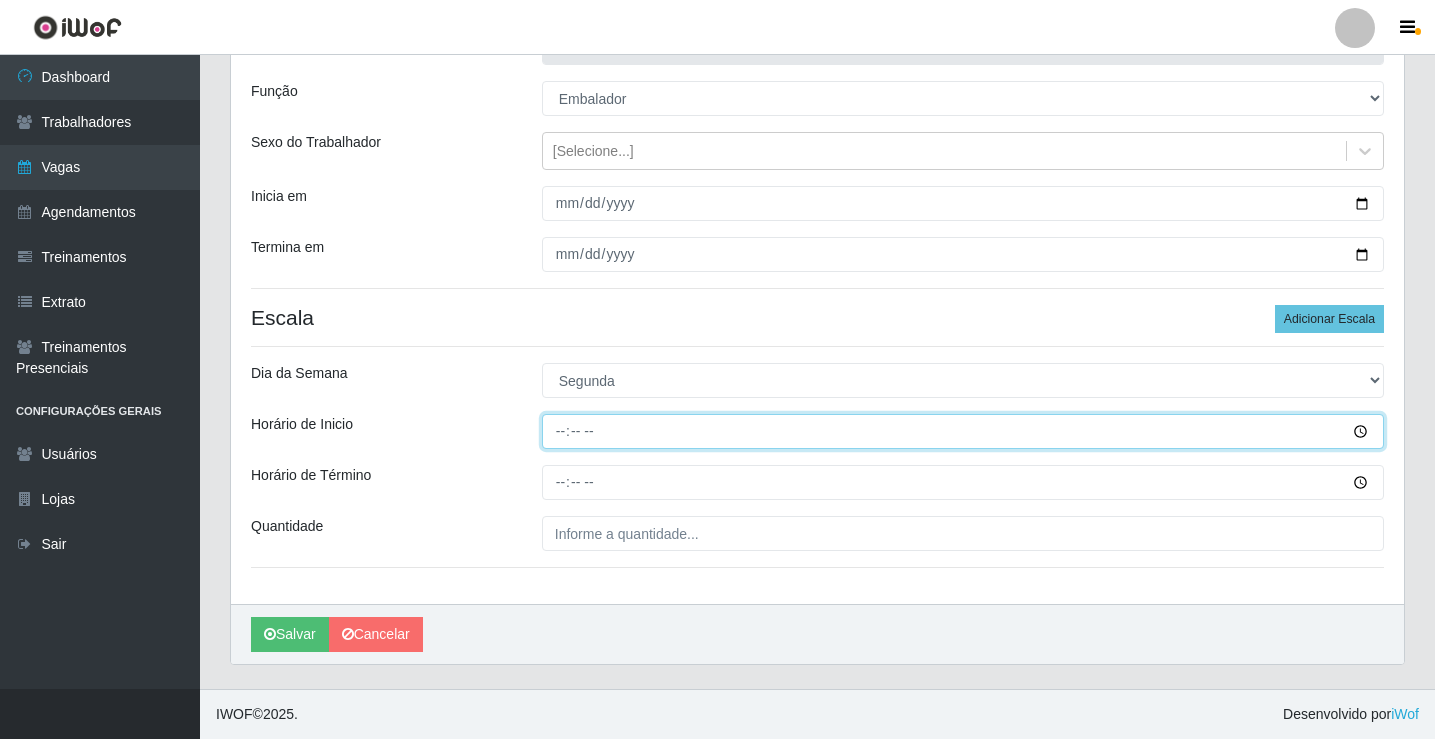 click on "Horário de Inicio" at bounding box center [963, 431] 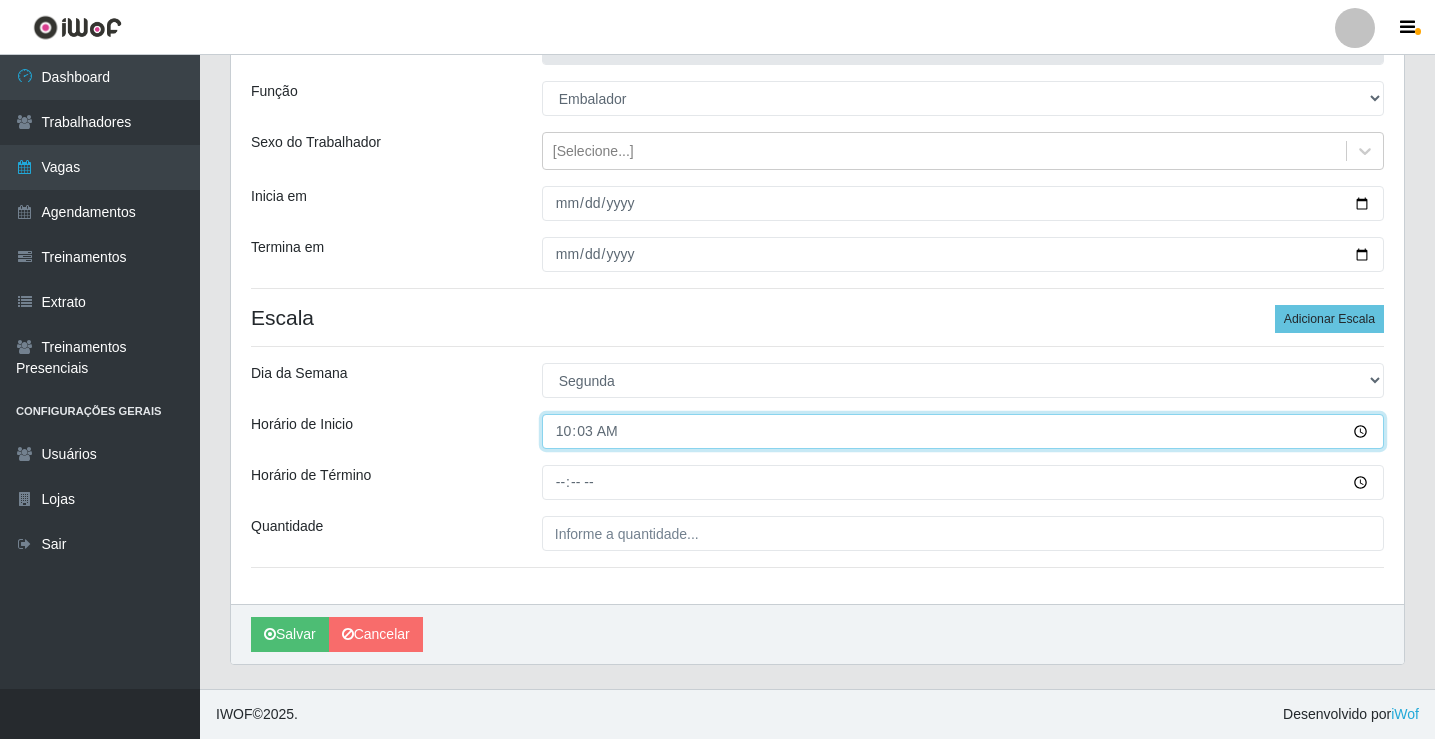 type on "10:30" 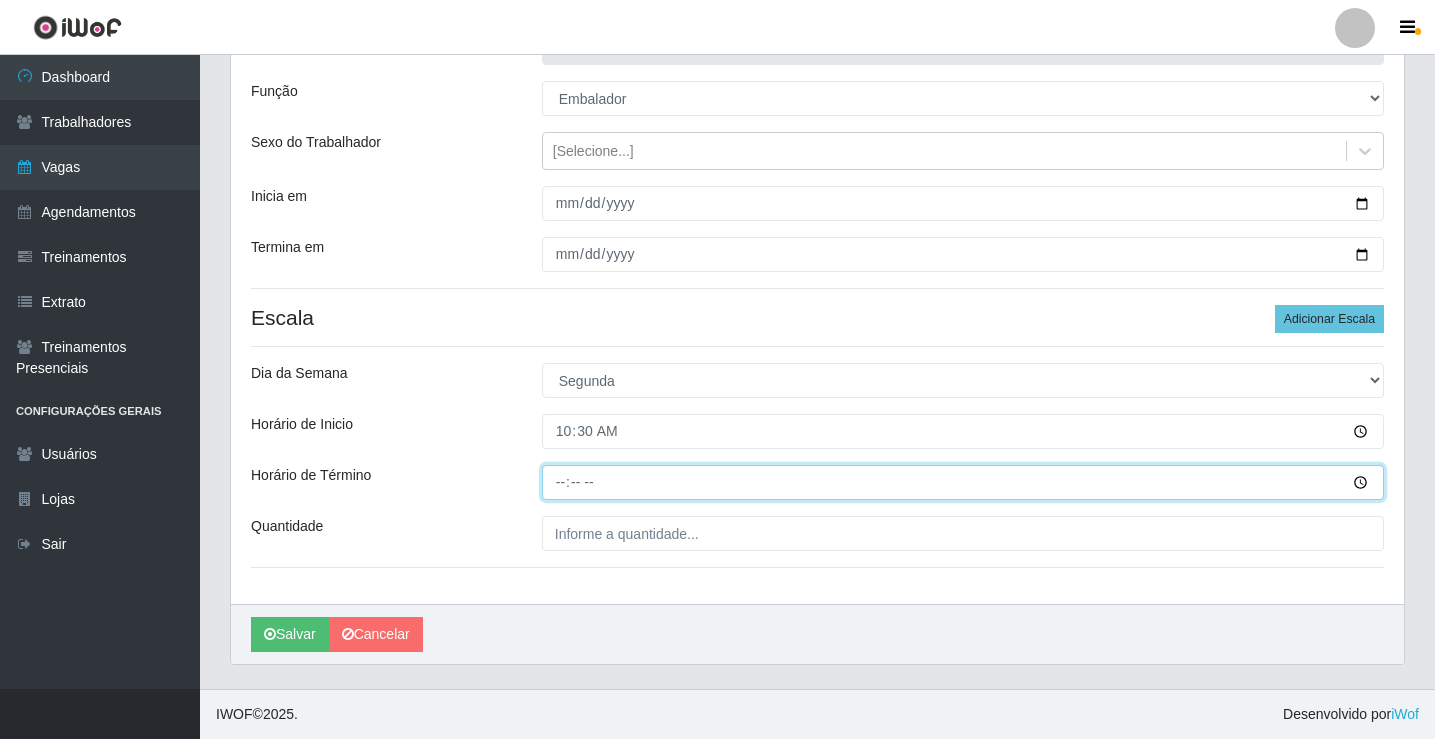 click on "Horário de Término" at bounding box center (963, 482) 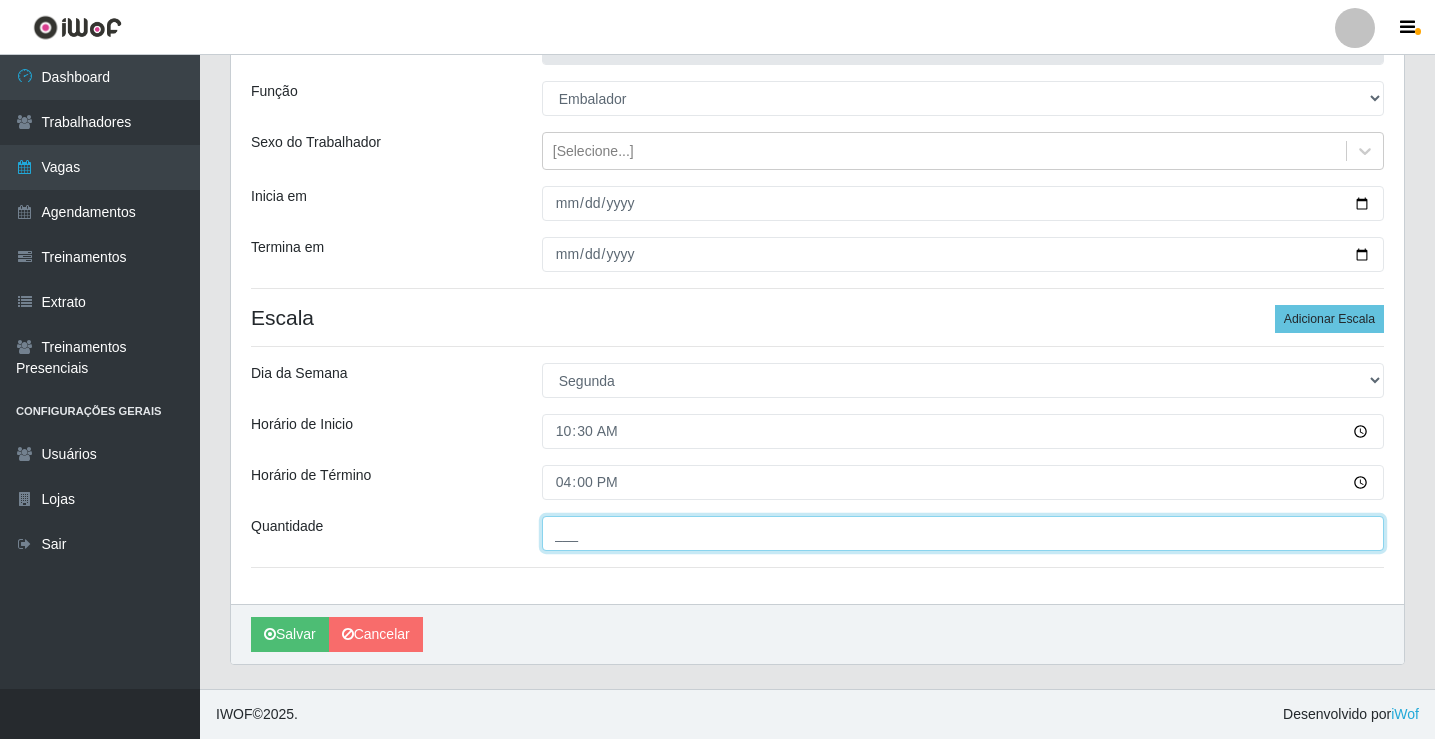 click on "___" at bounding box center [963, 533] 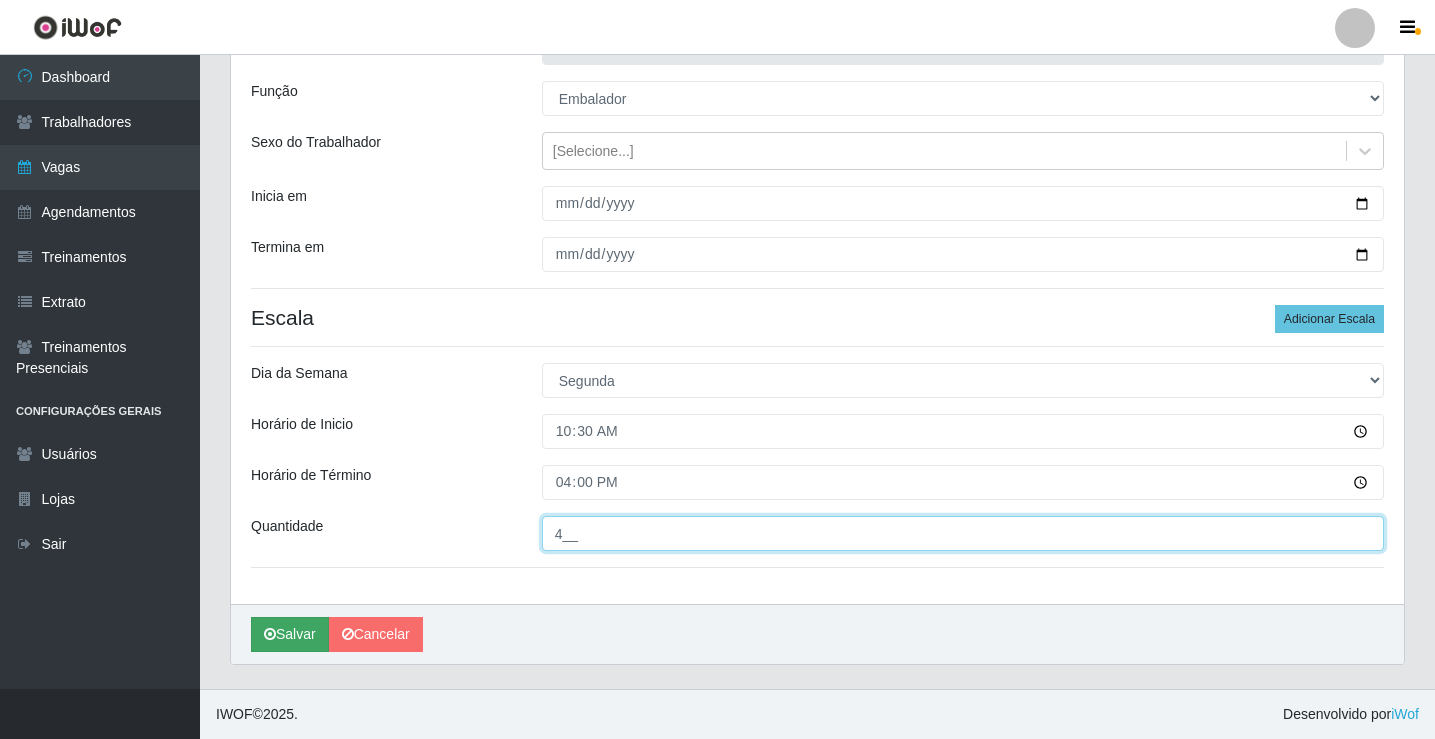type on "4__" 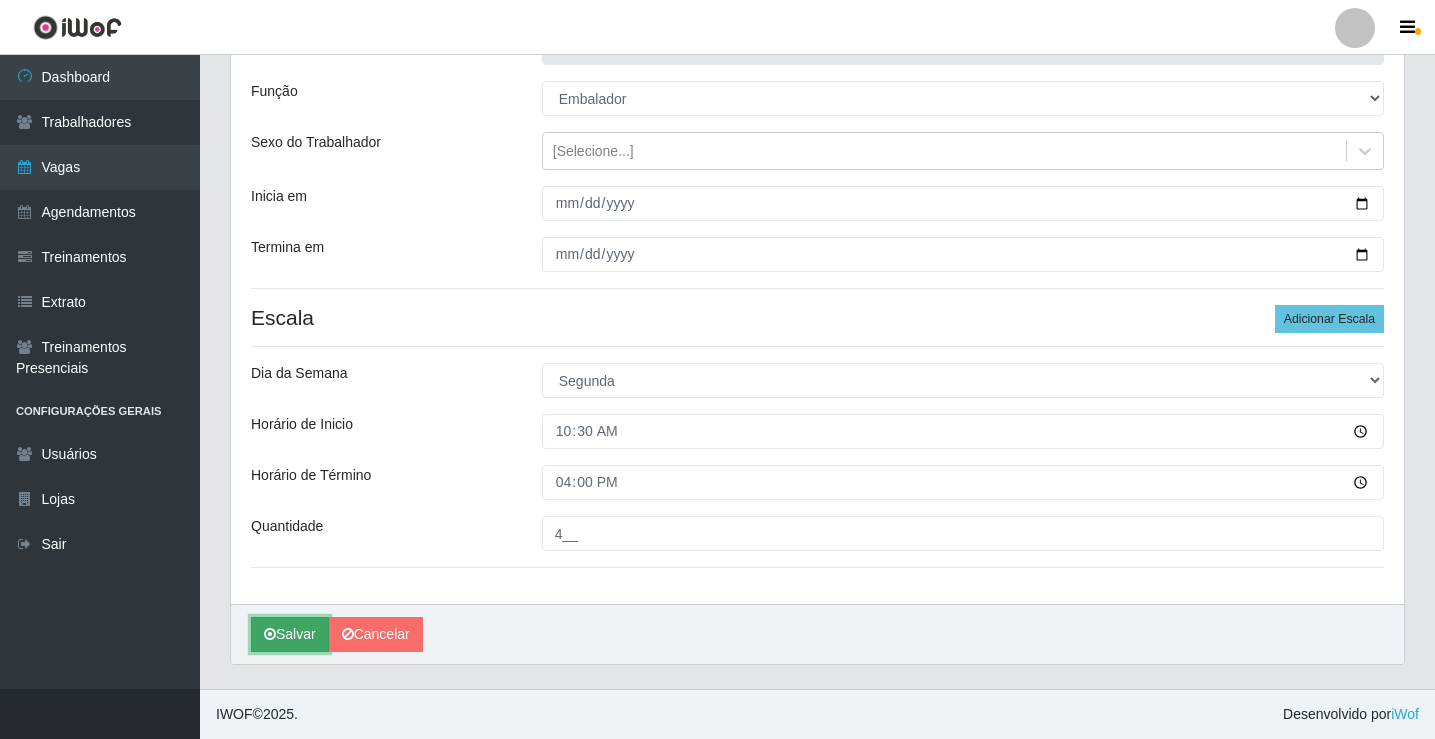 click on "Salvar" at bounding box center [290, 634] 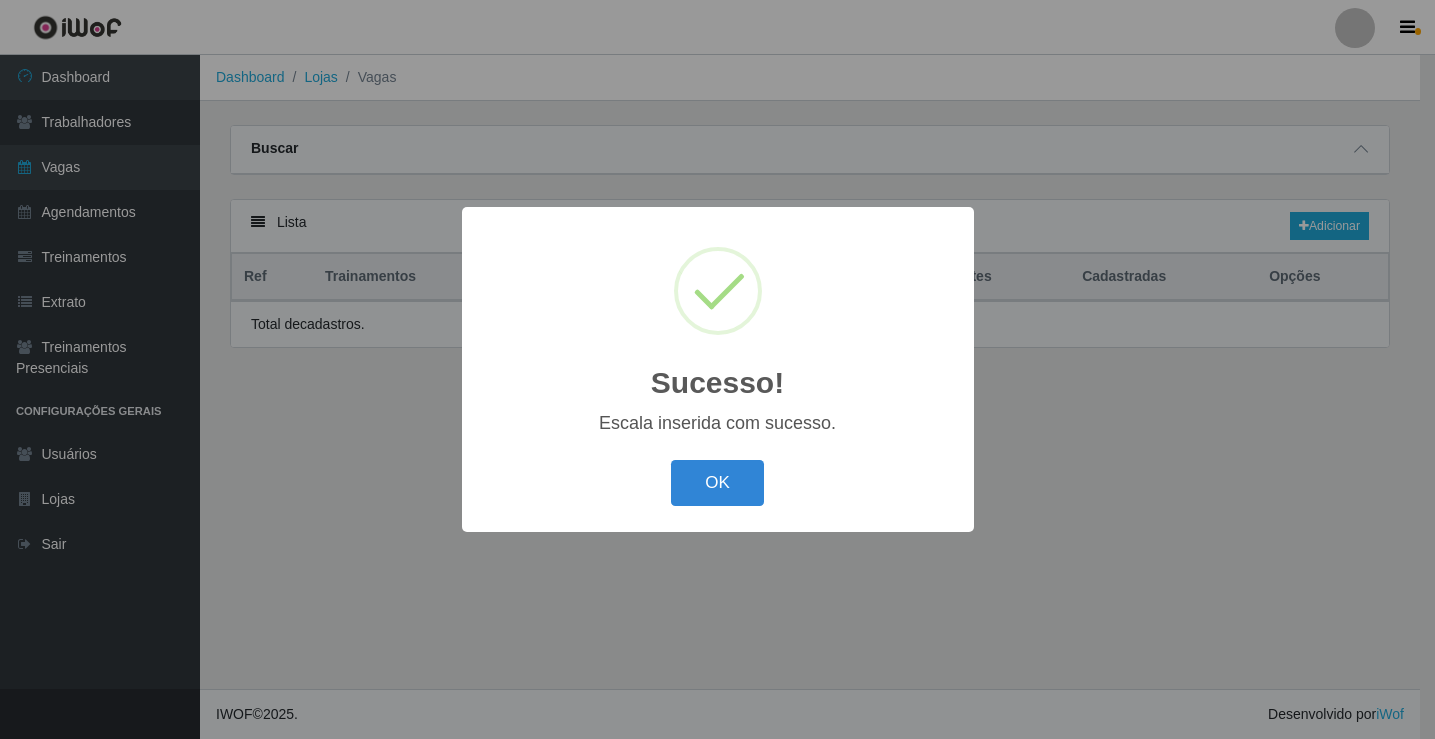 scroll, scrollTop: 0, scrollLeft: 0, axis: both 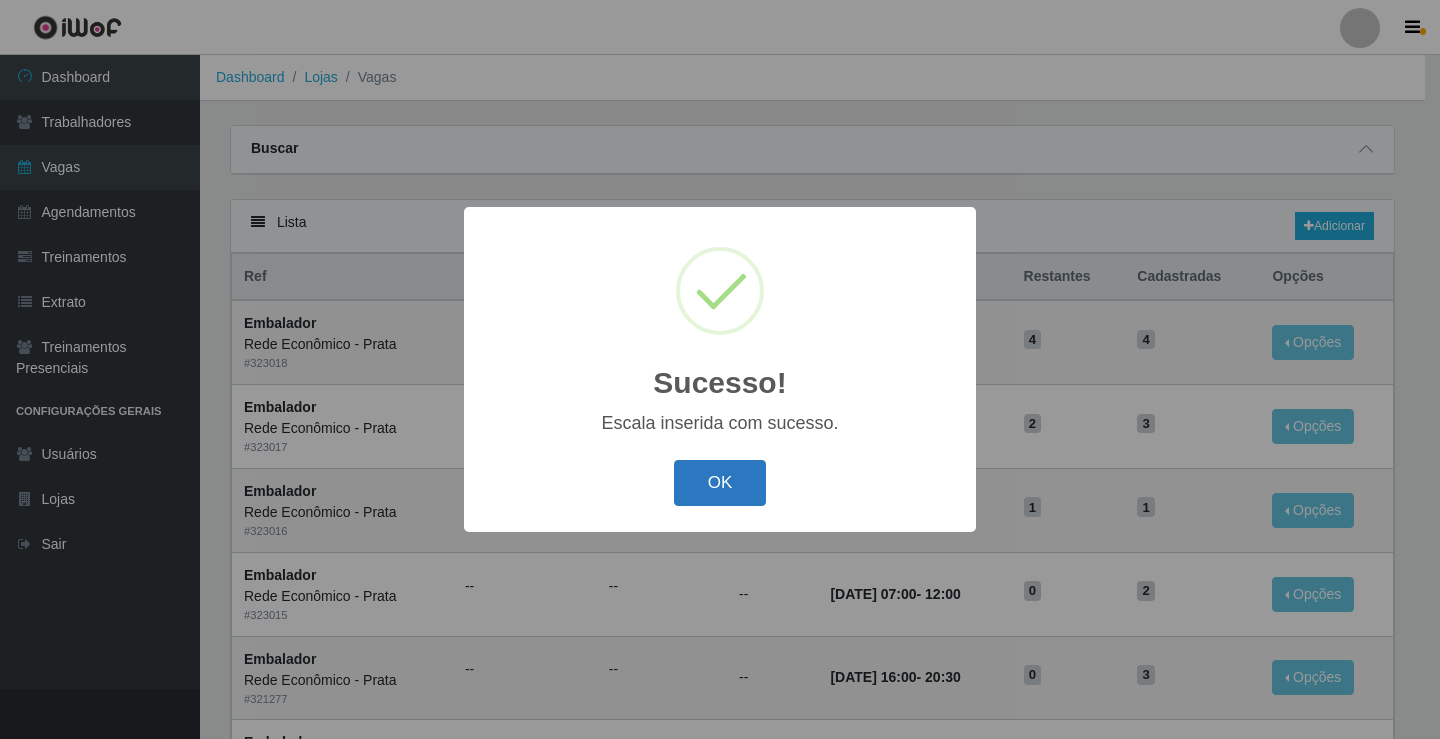click on "OK" at bounding box center (720, 483) 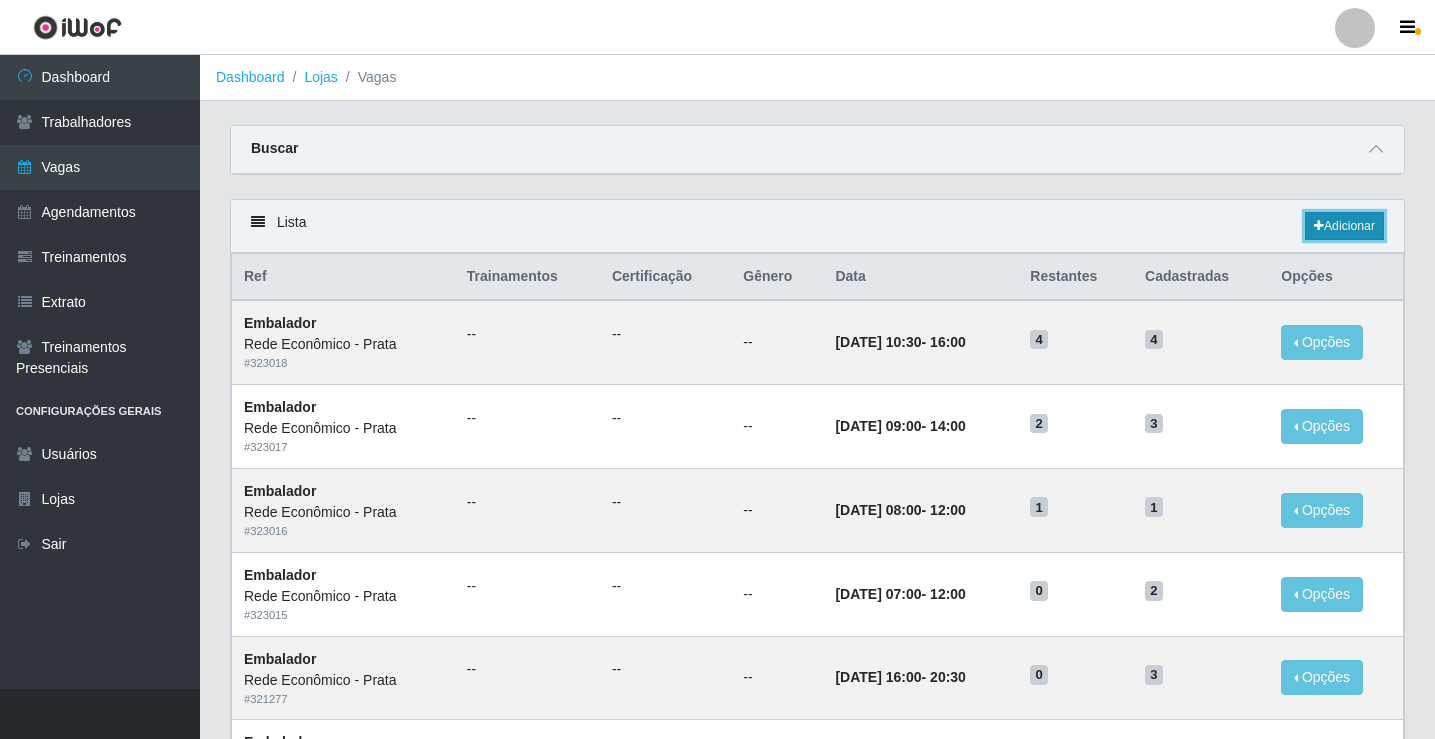 click on "Adicionar" at bounding box center (1344, 226) 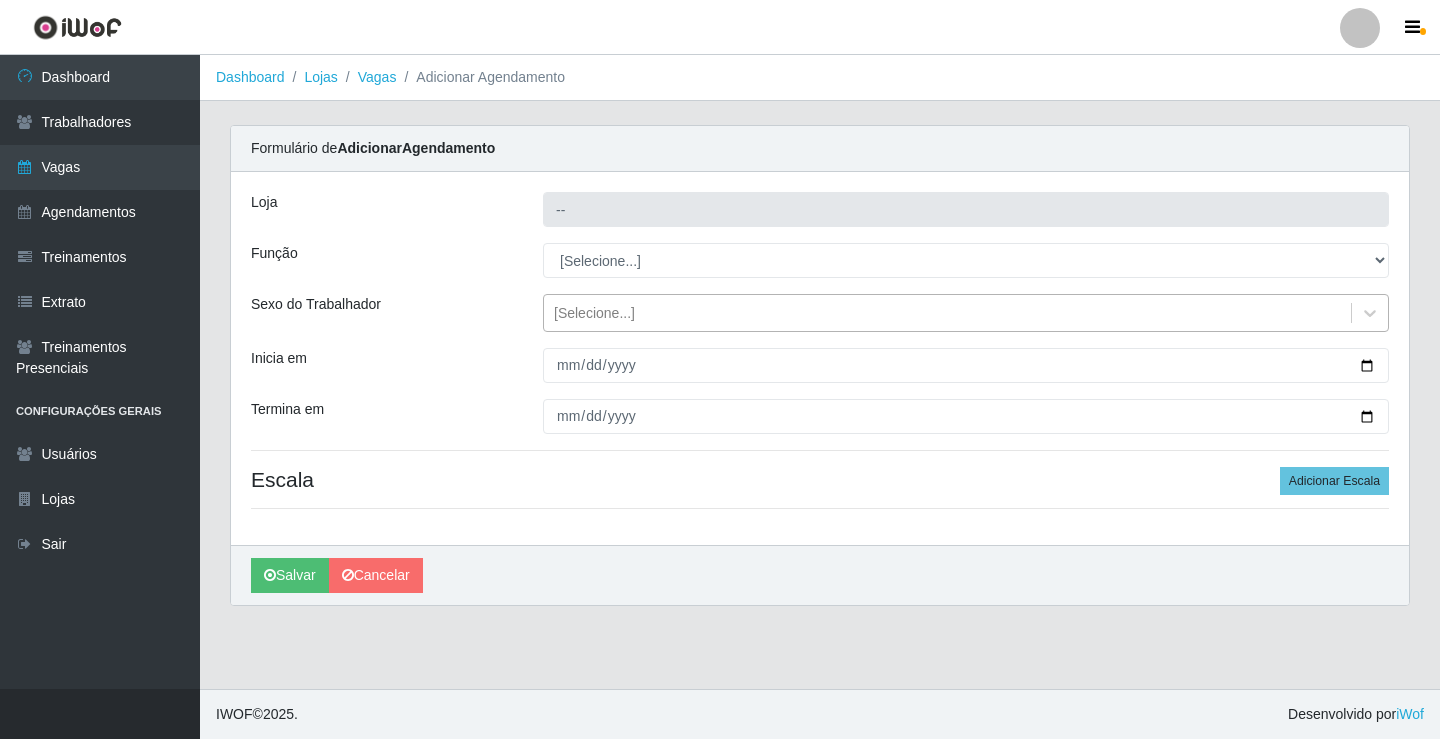 type on "Rede Econômico - Prata" 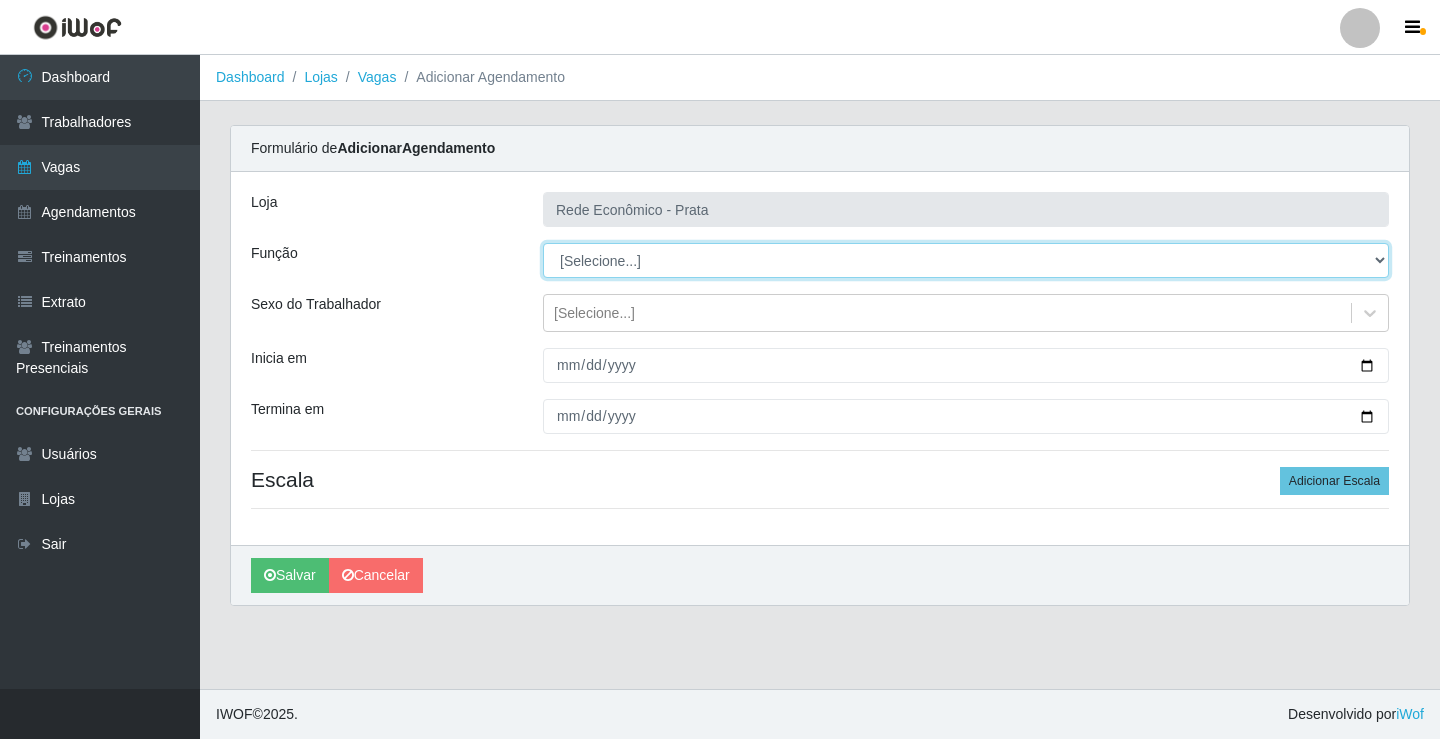 click on "[Selecione...] ASG ASG + ASG ++ Embalador Embalador + Embalador ++ Operador de Caixa Operador de Caixa + Operador de Caixa ++" at bounding box center [966, 260] 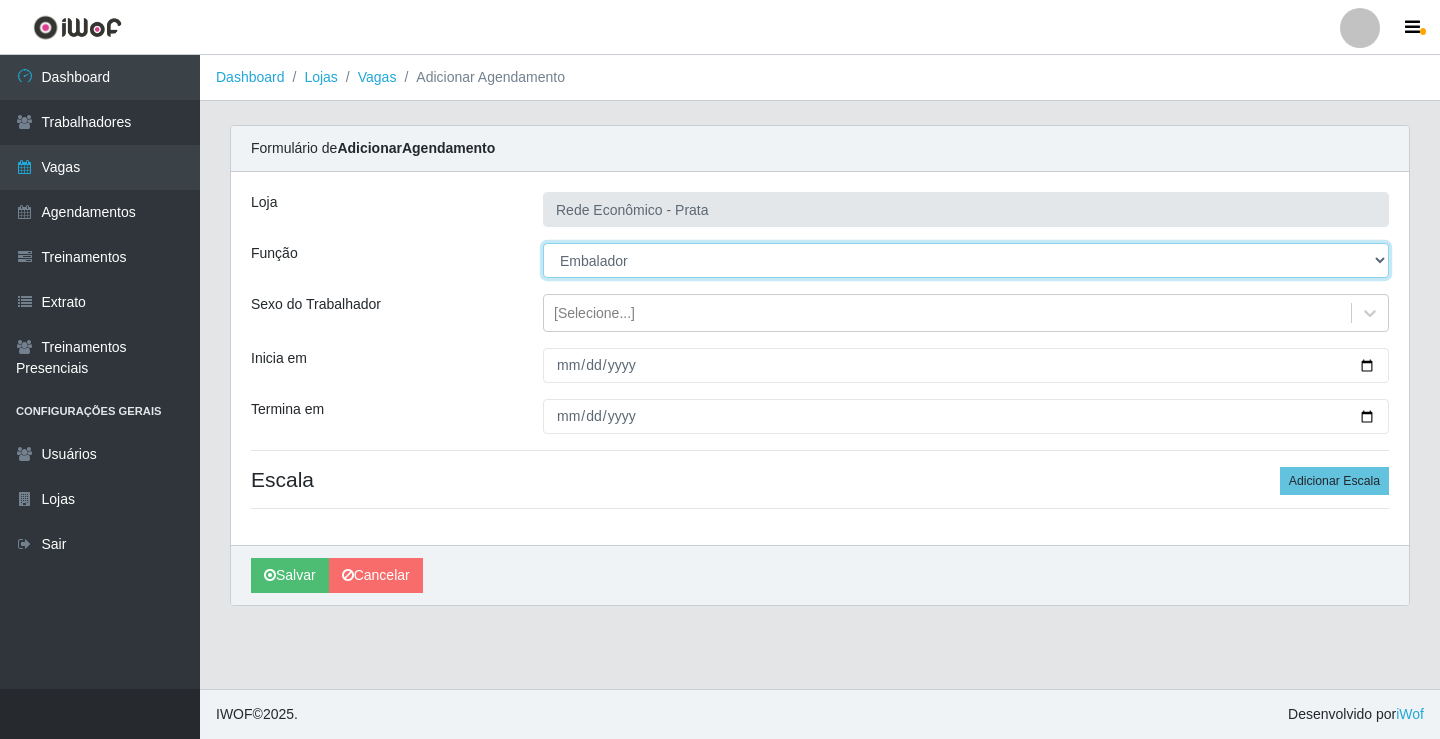 click on "[Selecione...] ASG ASG + ASG ++ Embalador Embalador + Embalador ++ Operador de Caixa Operador de Caixa + Operador de Caixa ++" at bounding box center [966, 260] 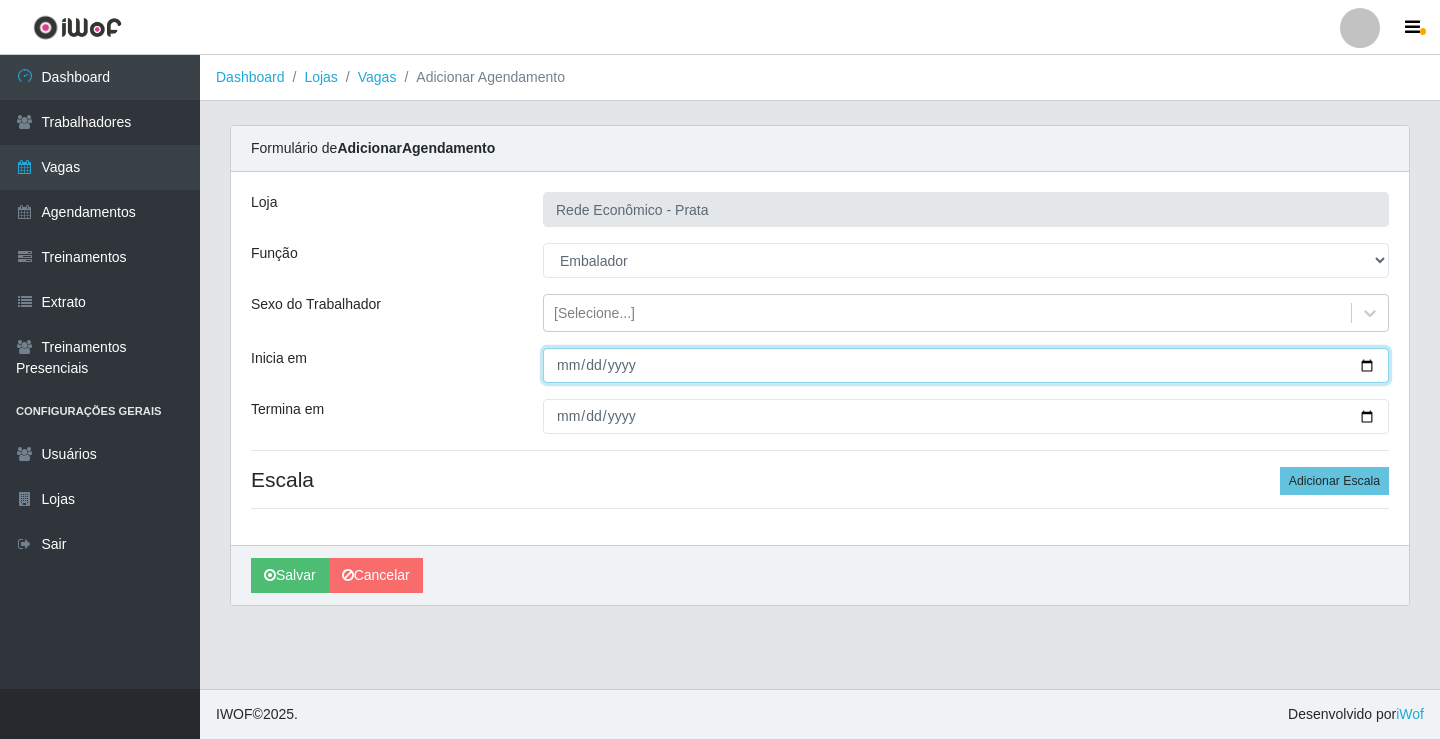 click on "Inicia em" at bounding box center (966, 365) 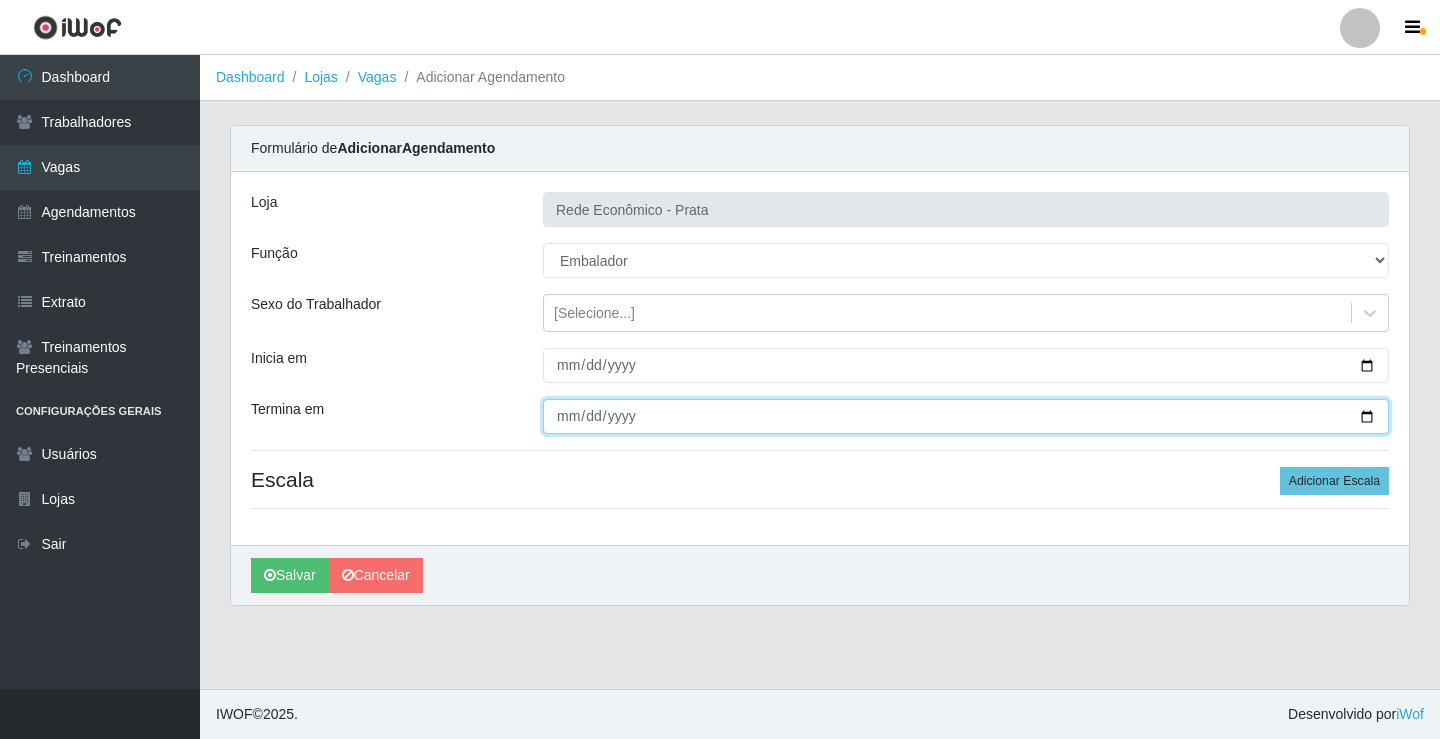 drag, startPoint x: 1370, startPoint y: 415, endPoint x: 1134, endPoint y: 462, distance: 240.63458 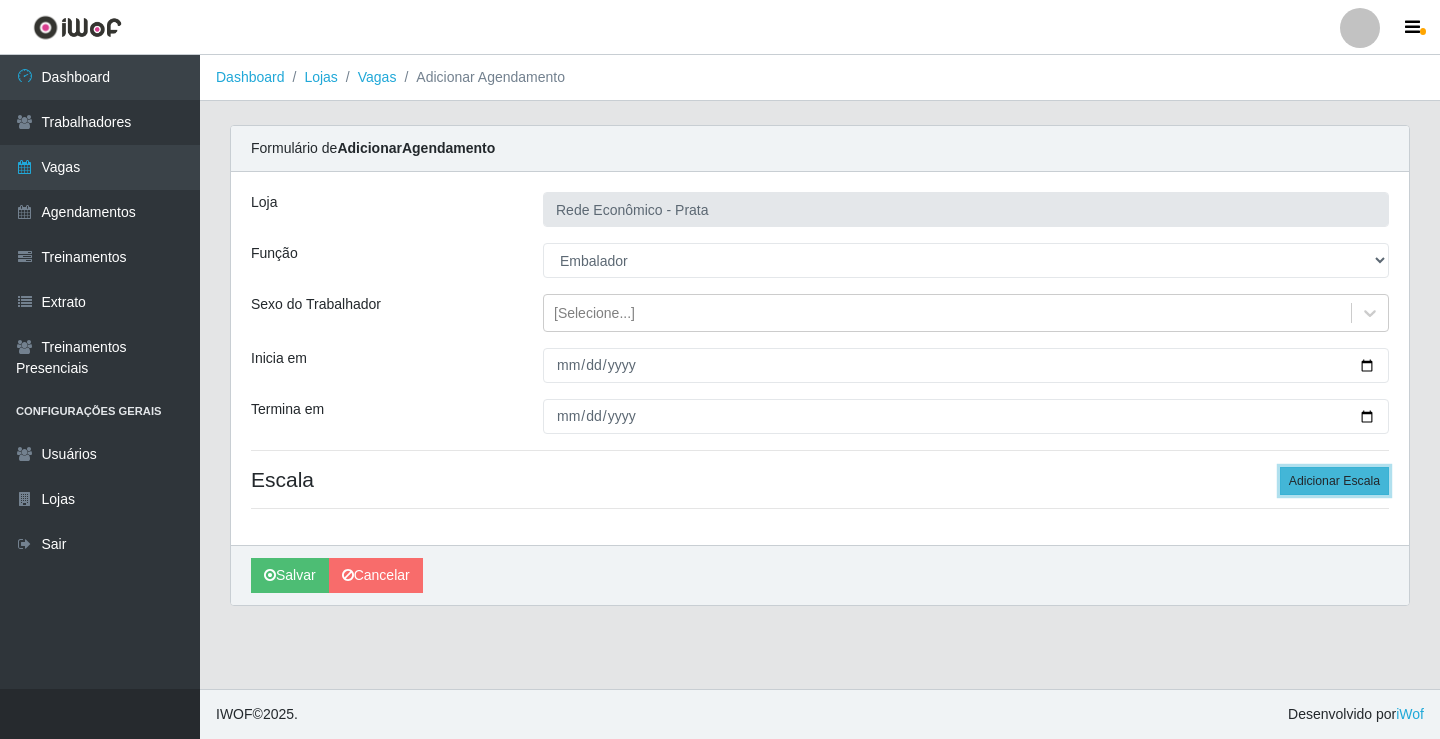 click on "Adicionar Escala" at bounding box center (1334, 481) 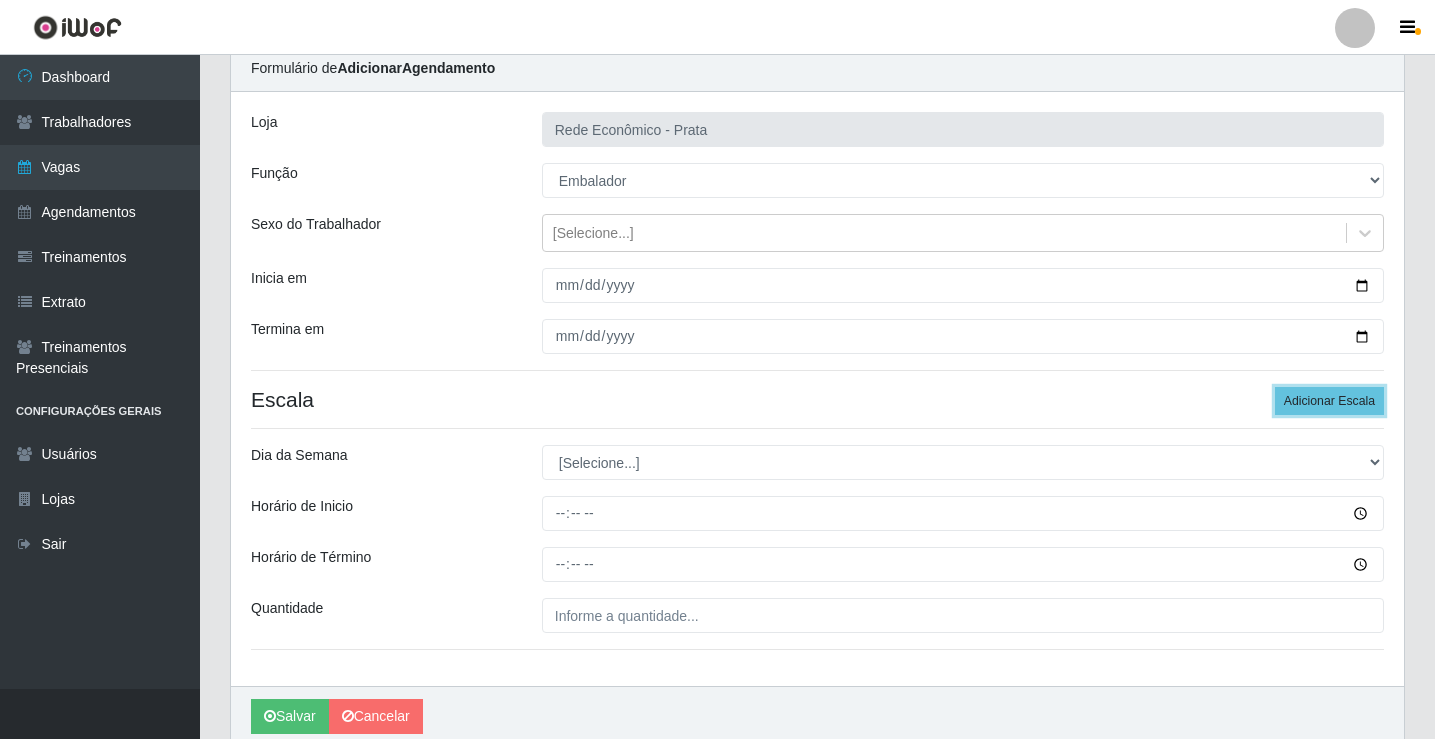 scroll, scrollTop: 162, scrollLeft: 0, axis: vertical 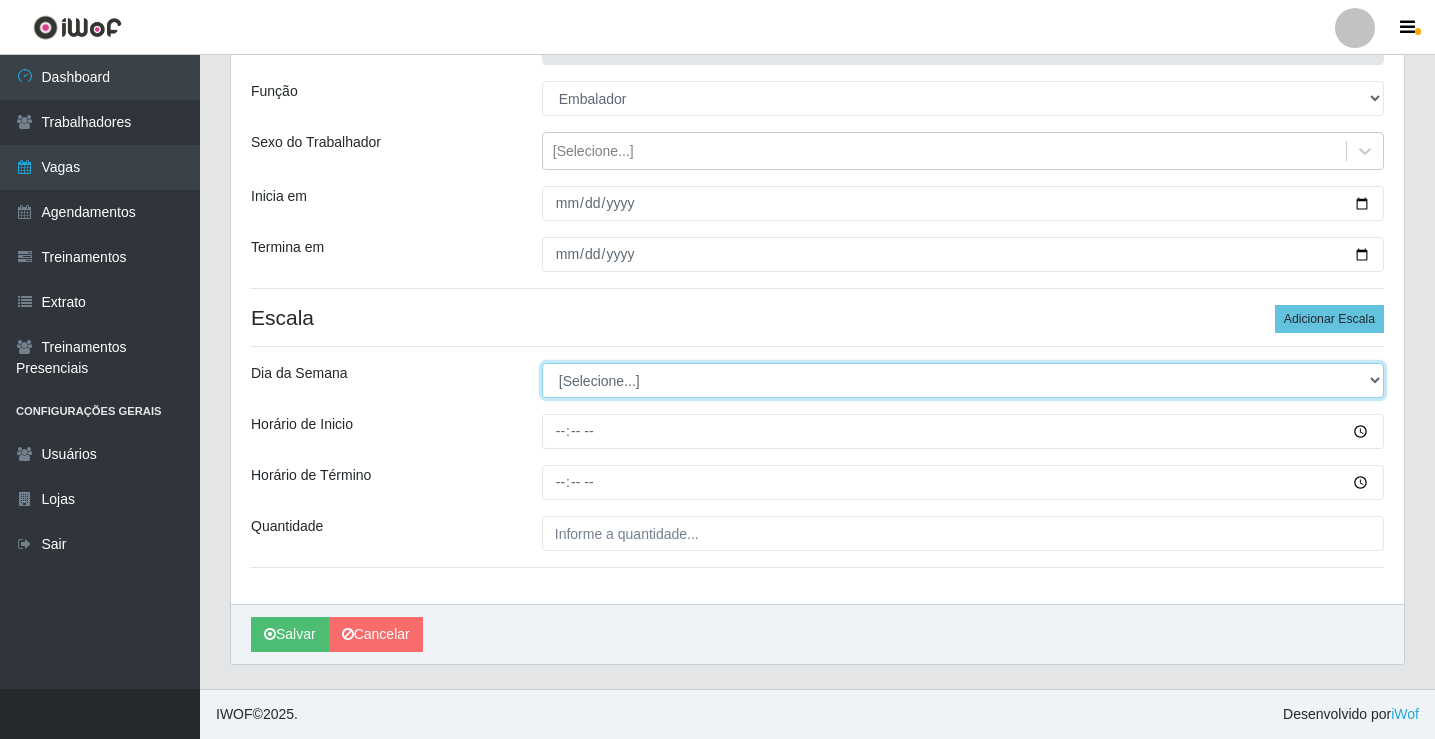 click on "[Selecione...] Segunda Terça Quarta Quinta Sexta Sábado Domingo" at bounding box center (963, 380) 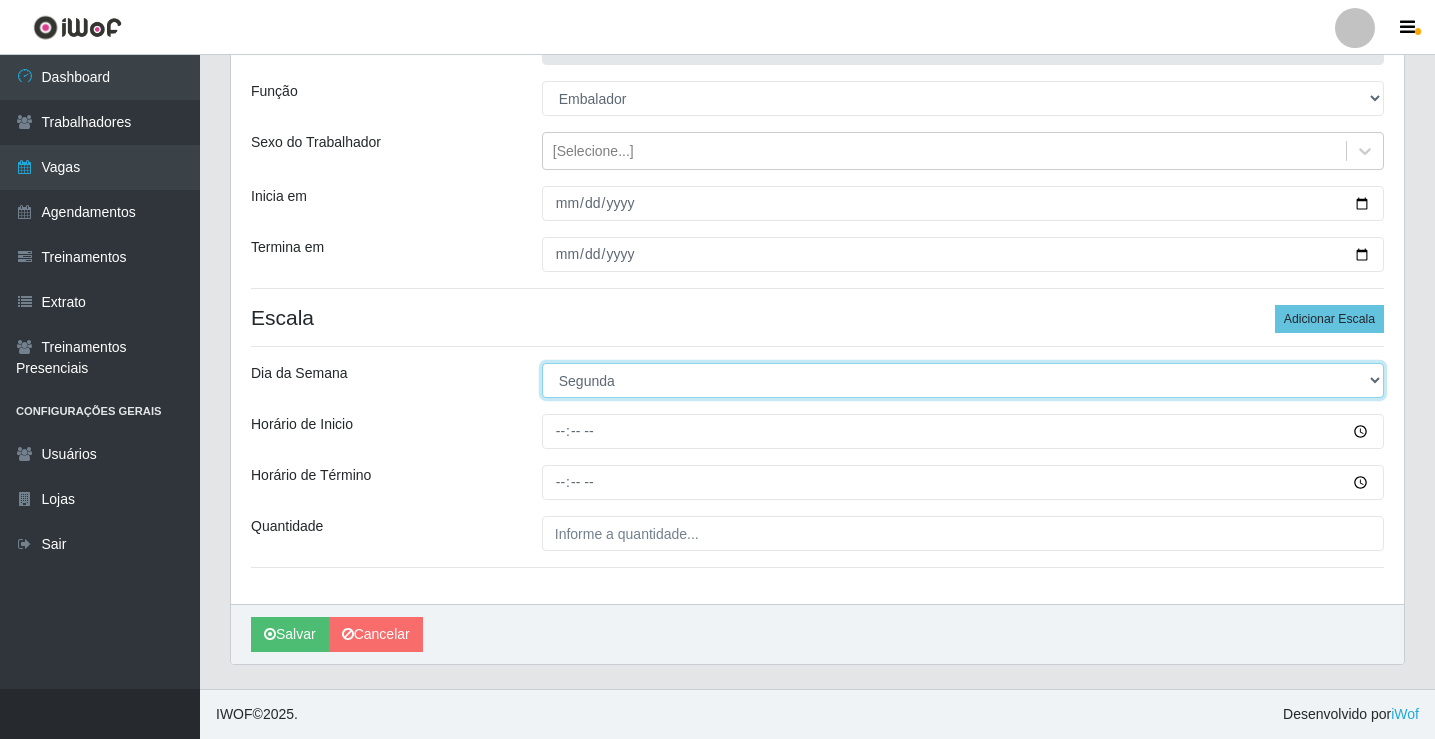 click on "[Selecione...] Segunda Terça Quarta Quinta Sexta Sábado Domingo" at bounding box center (963, 380) 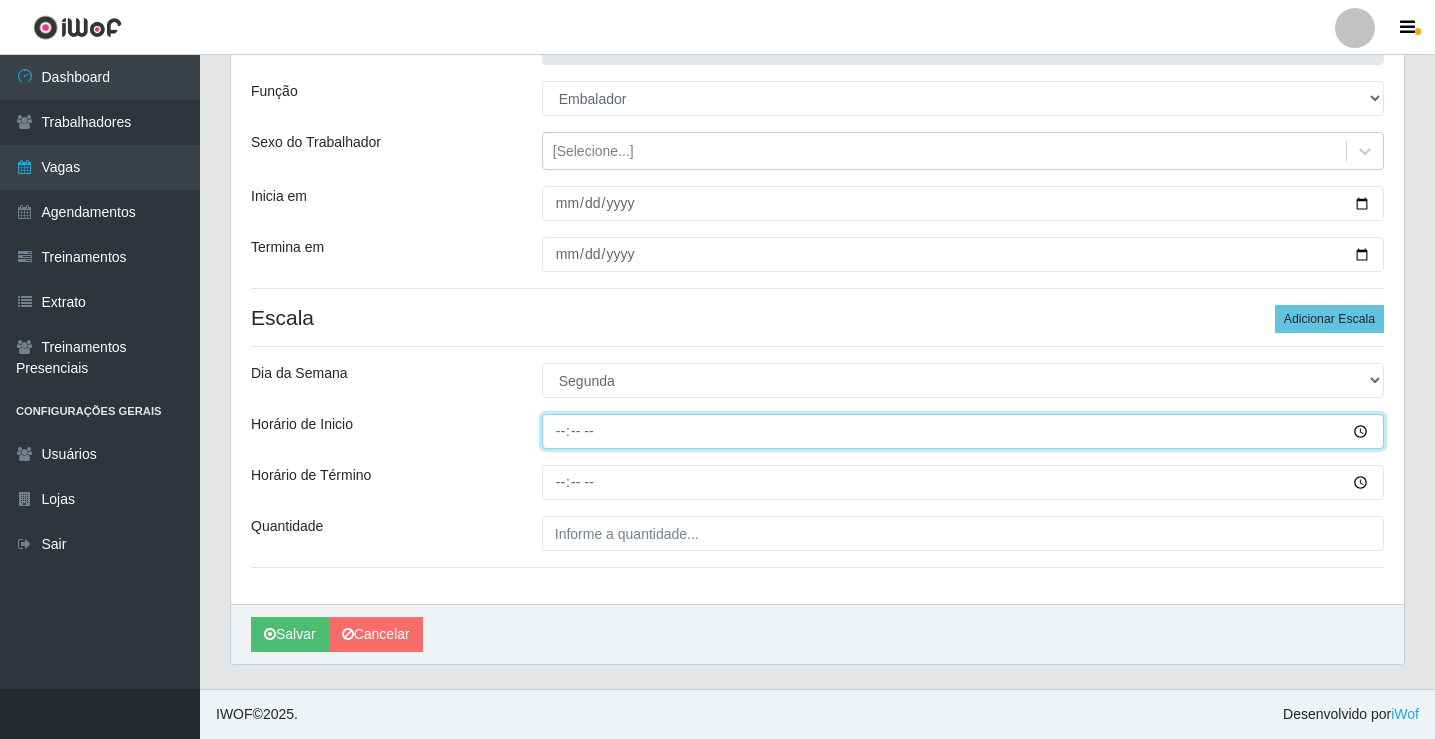click on "Horário de Inicio" at bounding box center (963, 431) 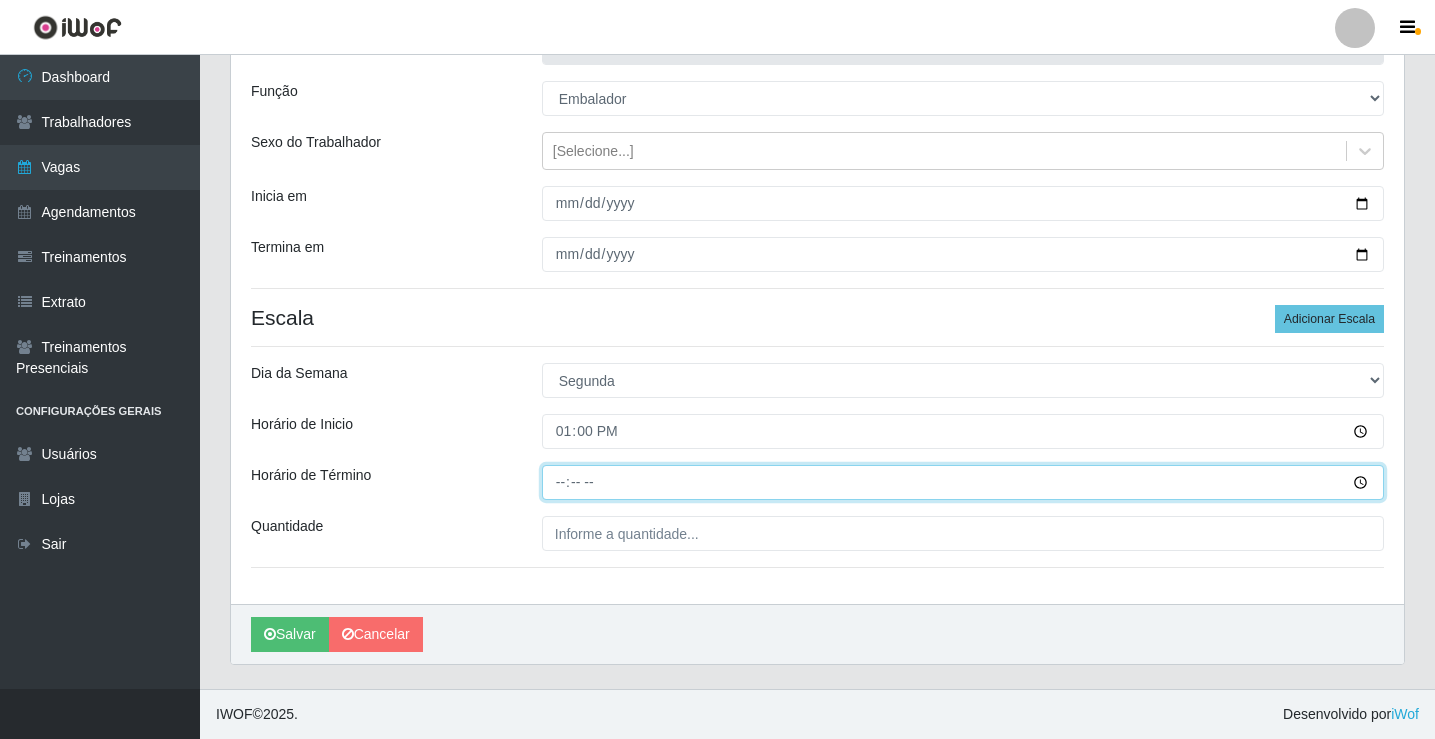 click on "Horário de Término" at bounding box center [963, 482] 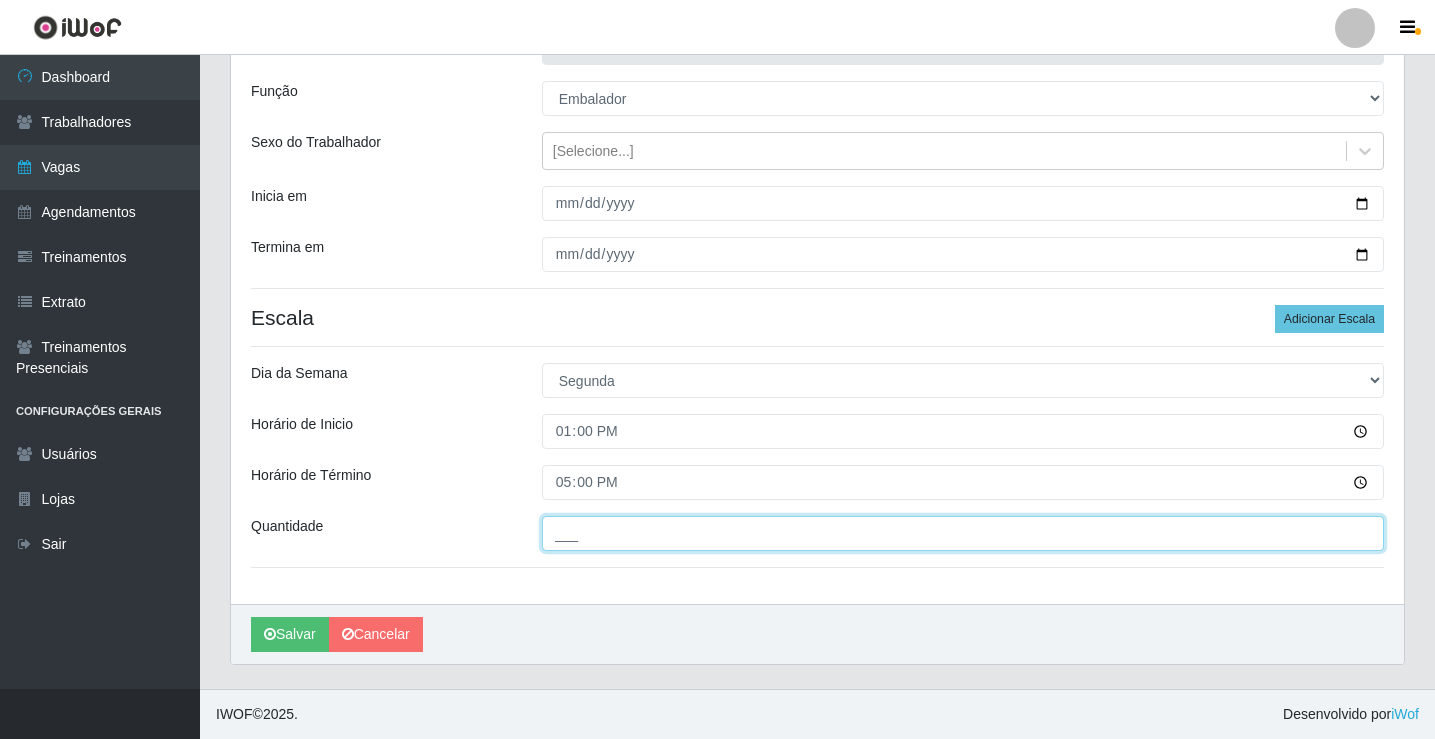 click on "___" at bounding box center [963, 533] 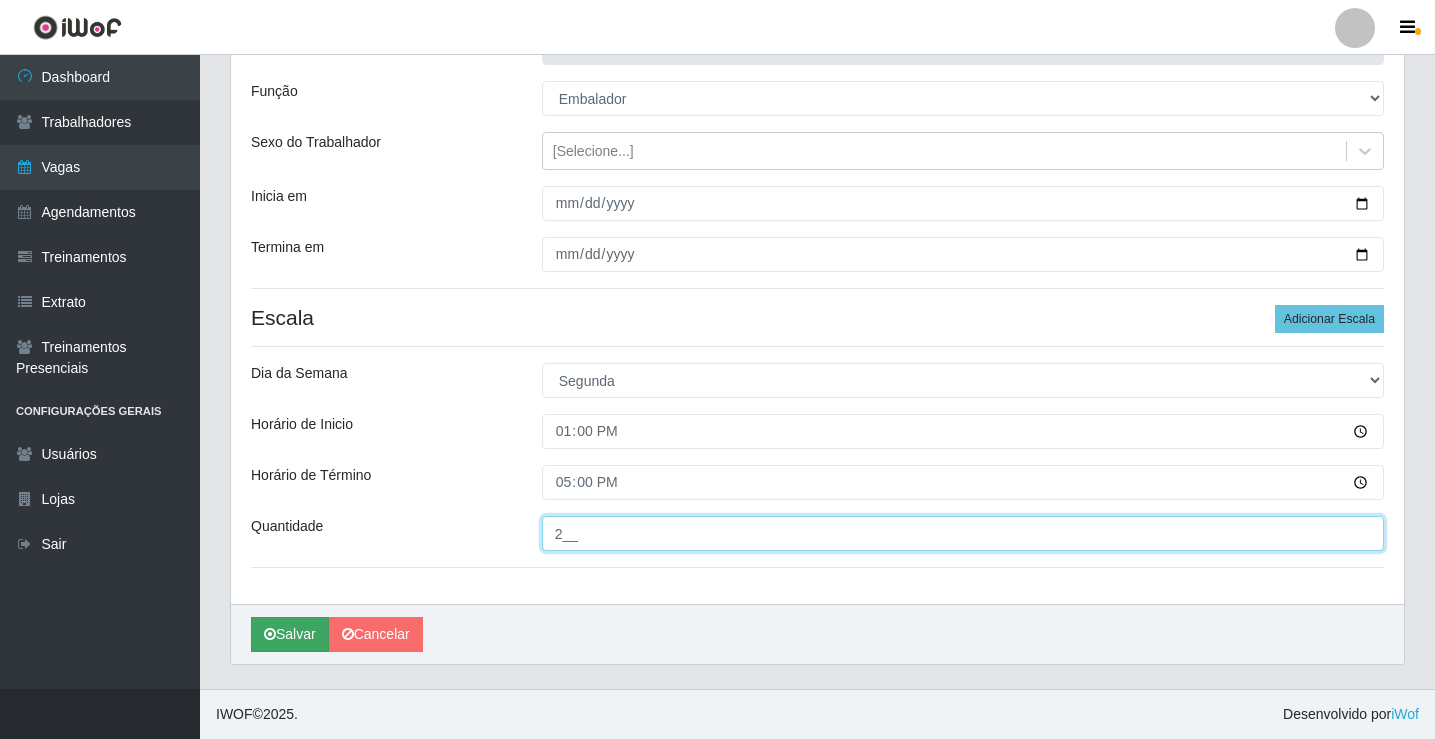 type on "2__" 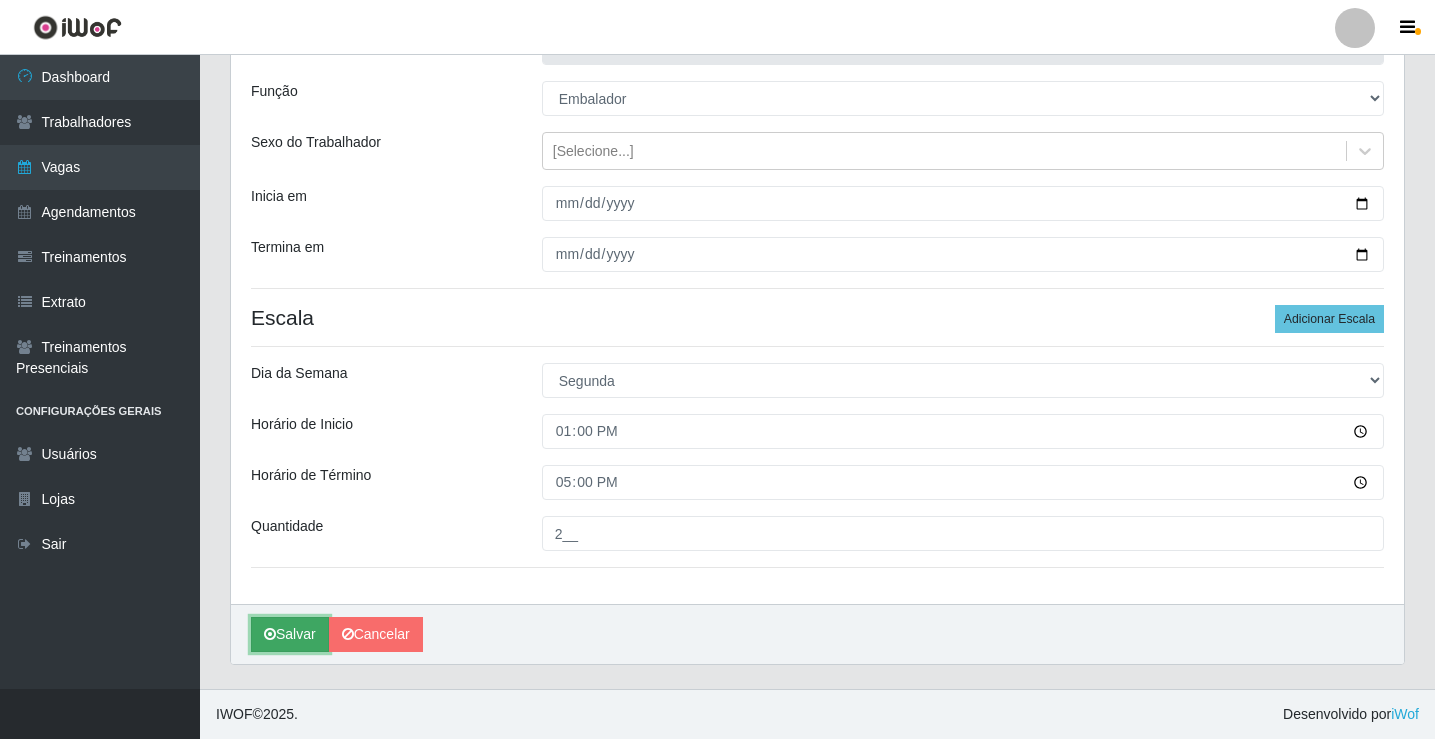 click on "Salvar" at bounding box center (290, 634) 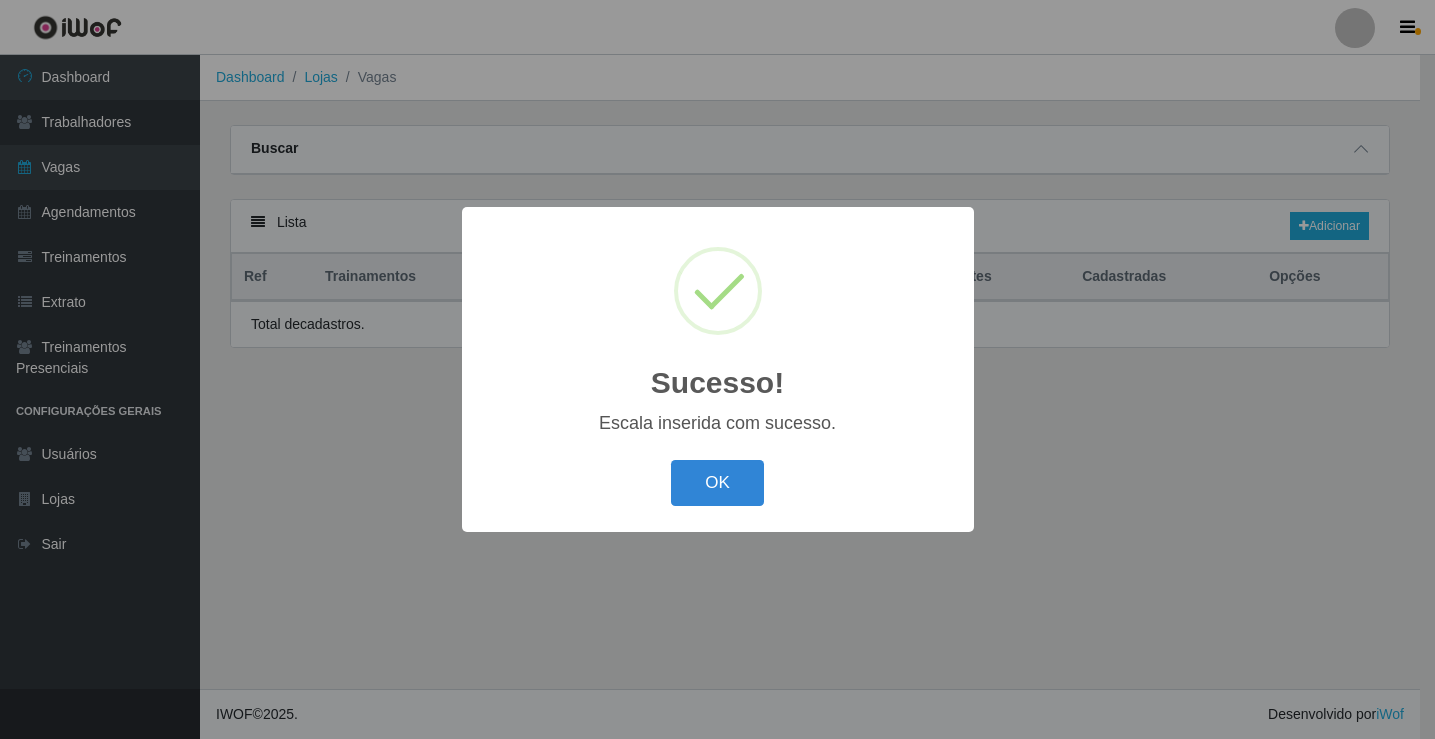 scroll, scrollTop: 0, scrollLeft: 0, axis: both 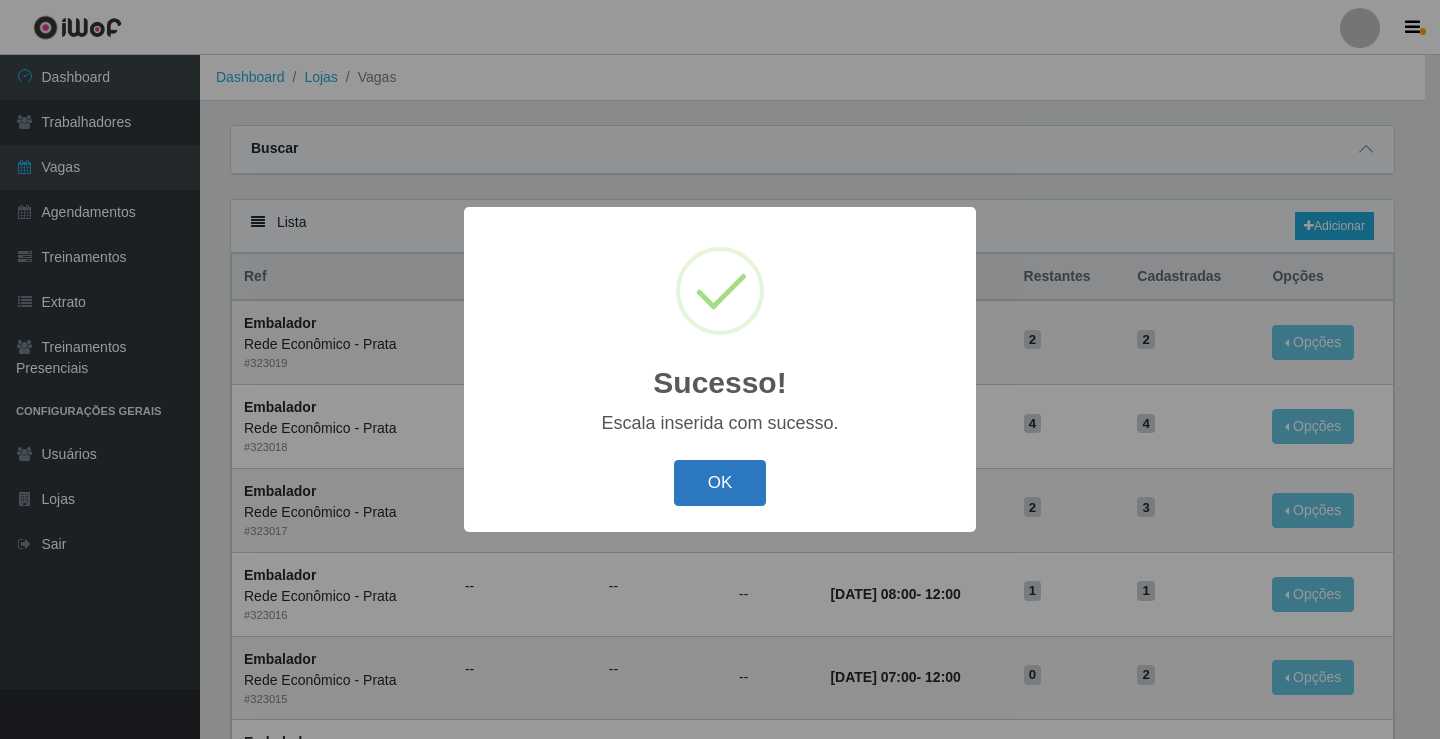 click on "OK" at bounding box center (720, 483) 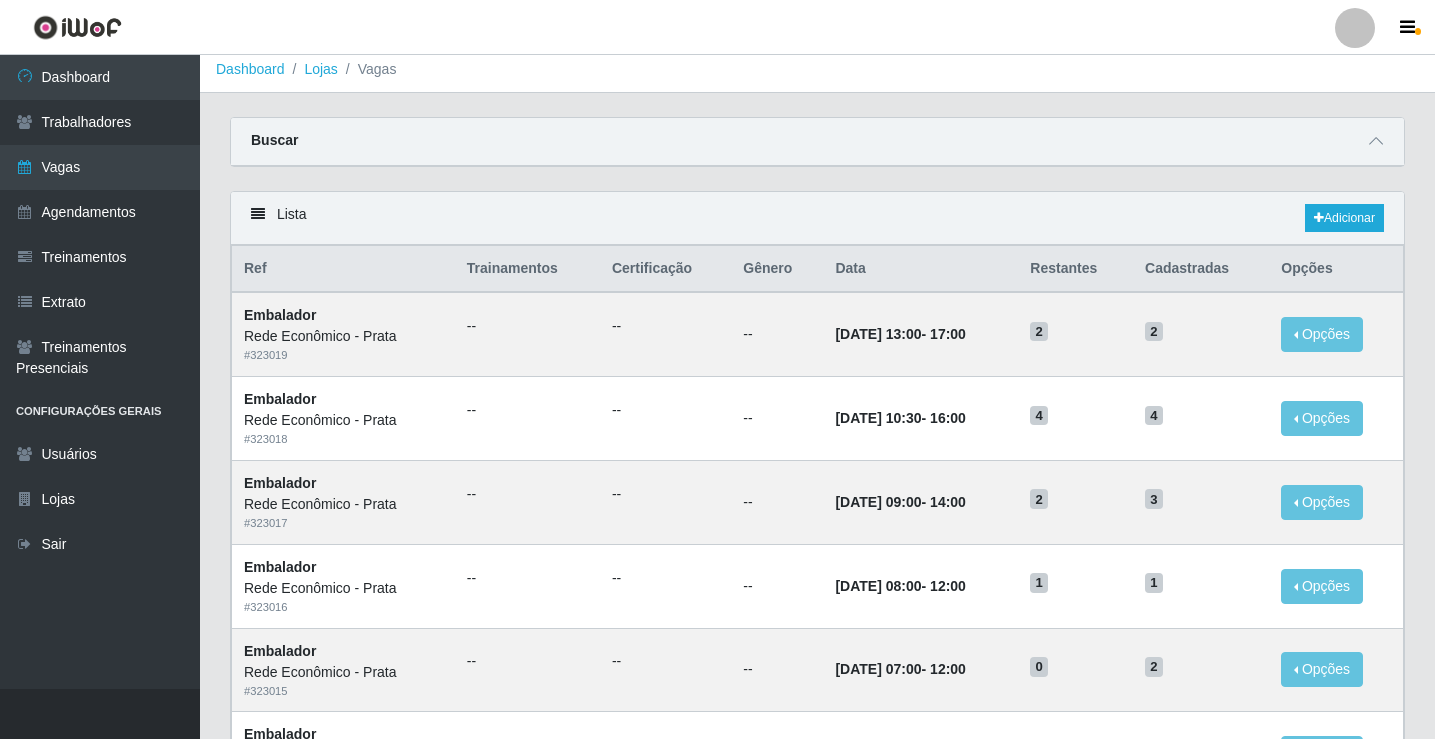 scroll, scrollTop: 0, scrollLeft: 0, axis: both 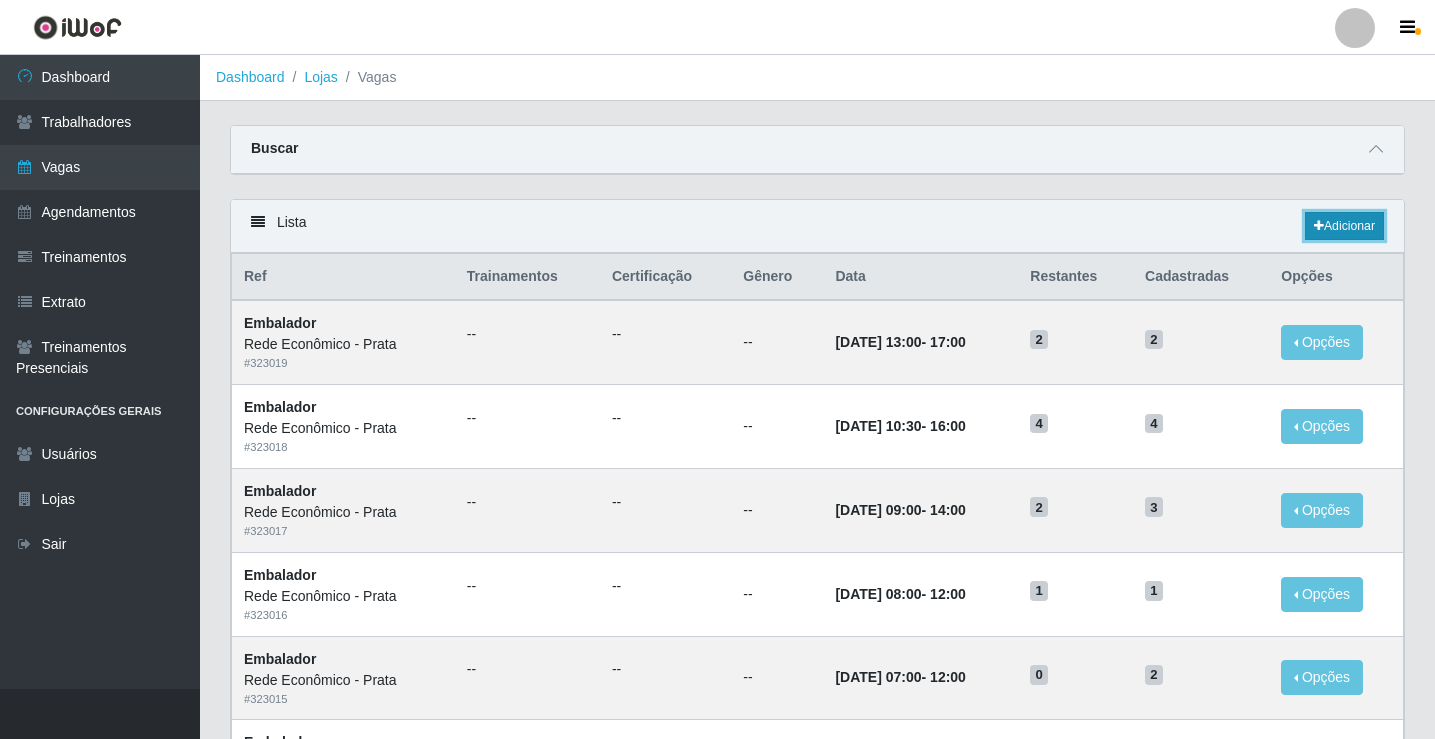 click on "Adicionar" at bounding box center [1344, 226] 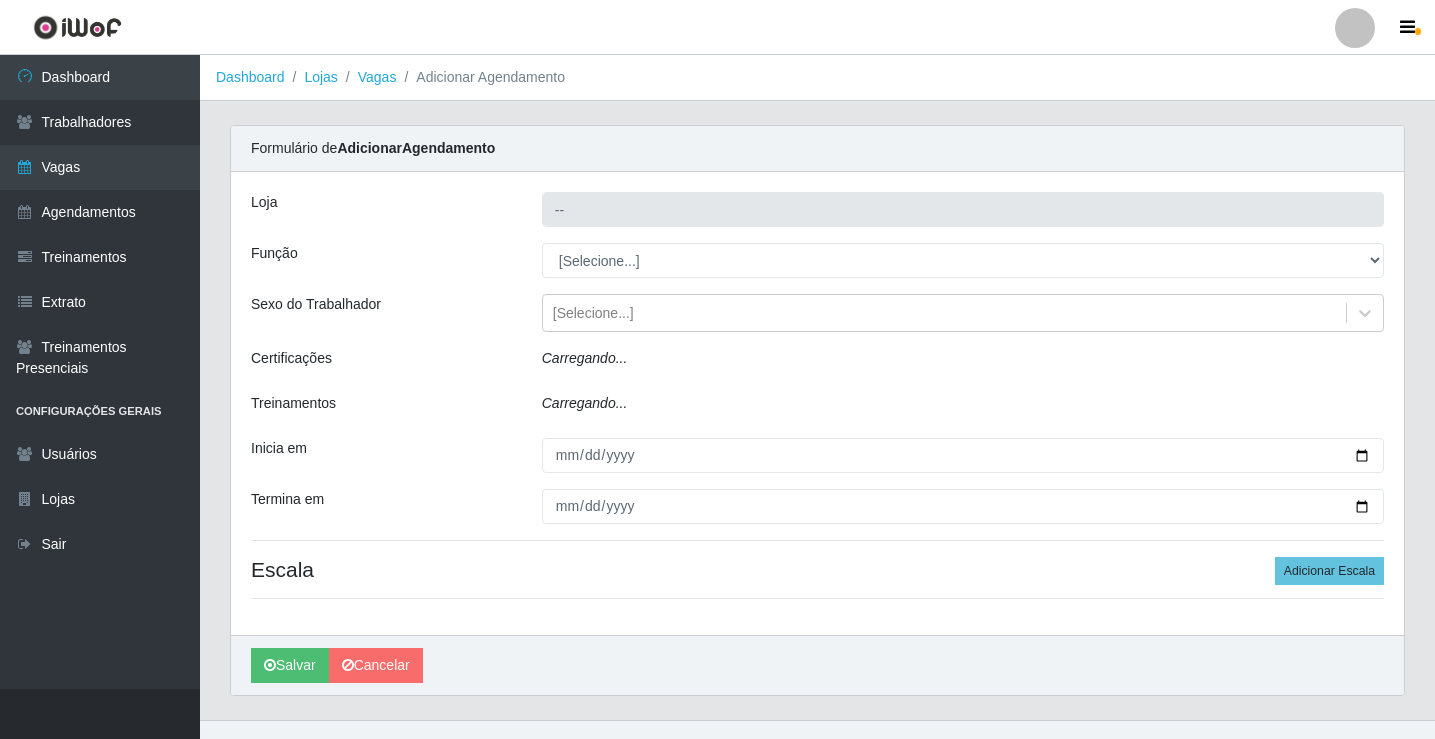 type on "Rede Econômico - Prata" 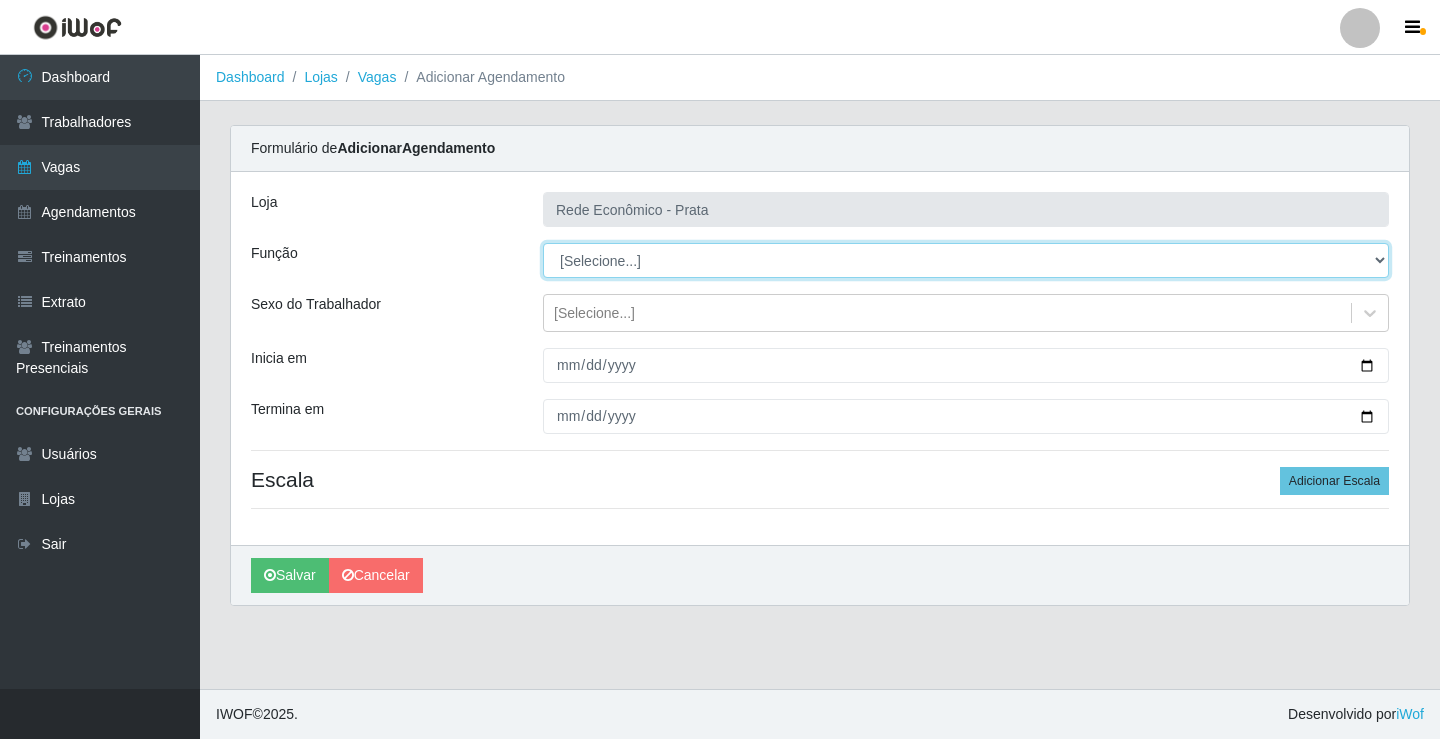 click on "[Selecione...] ASG ASG + ASG ++ Embalador Embalador + Embalador ++ Operador de Caixa Operador de Caixa + Operador de Caixa ++" at bounding box center [966, 260] 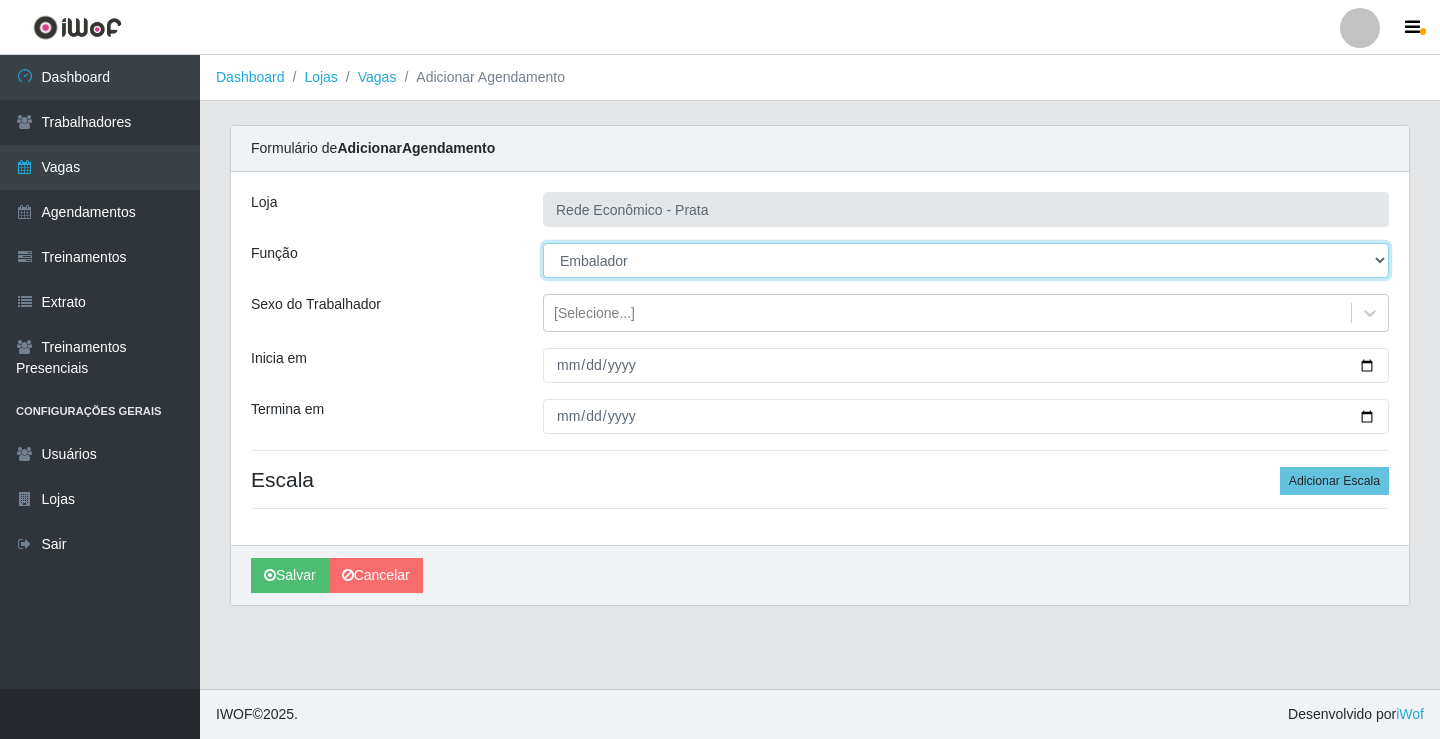 click on "[Selecione...] ASG ASG + ASG ++ Embalador Embalador + Embalador ++ Operador de Caixa Operador de Caixa + Operador de Caixa ++" at bounding box center (966, 260) 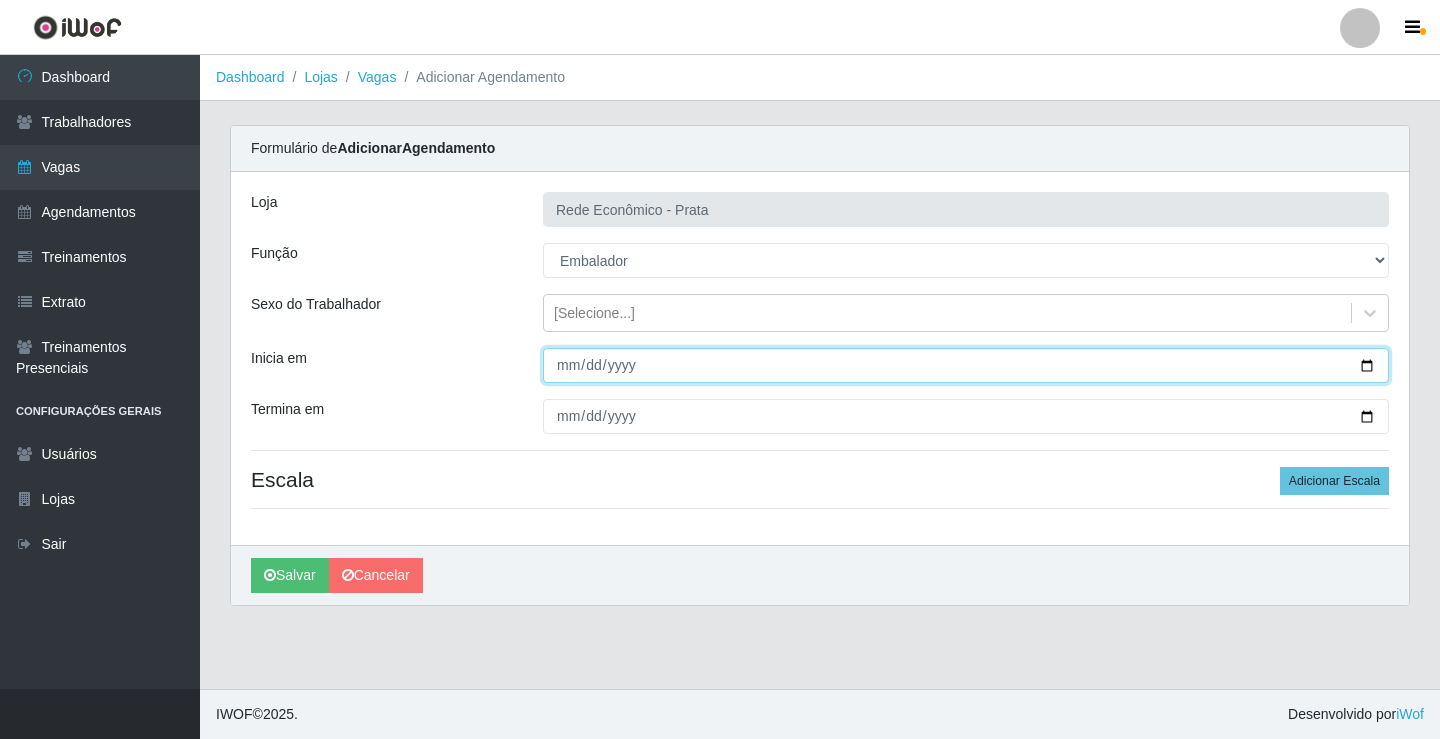 click on "Inicia em" at bounding box center [966, 365] 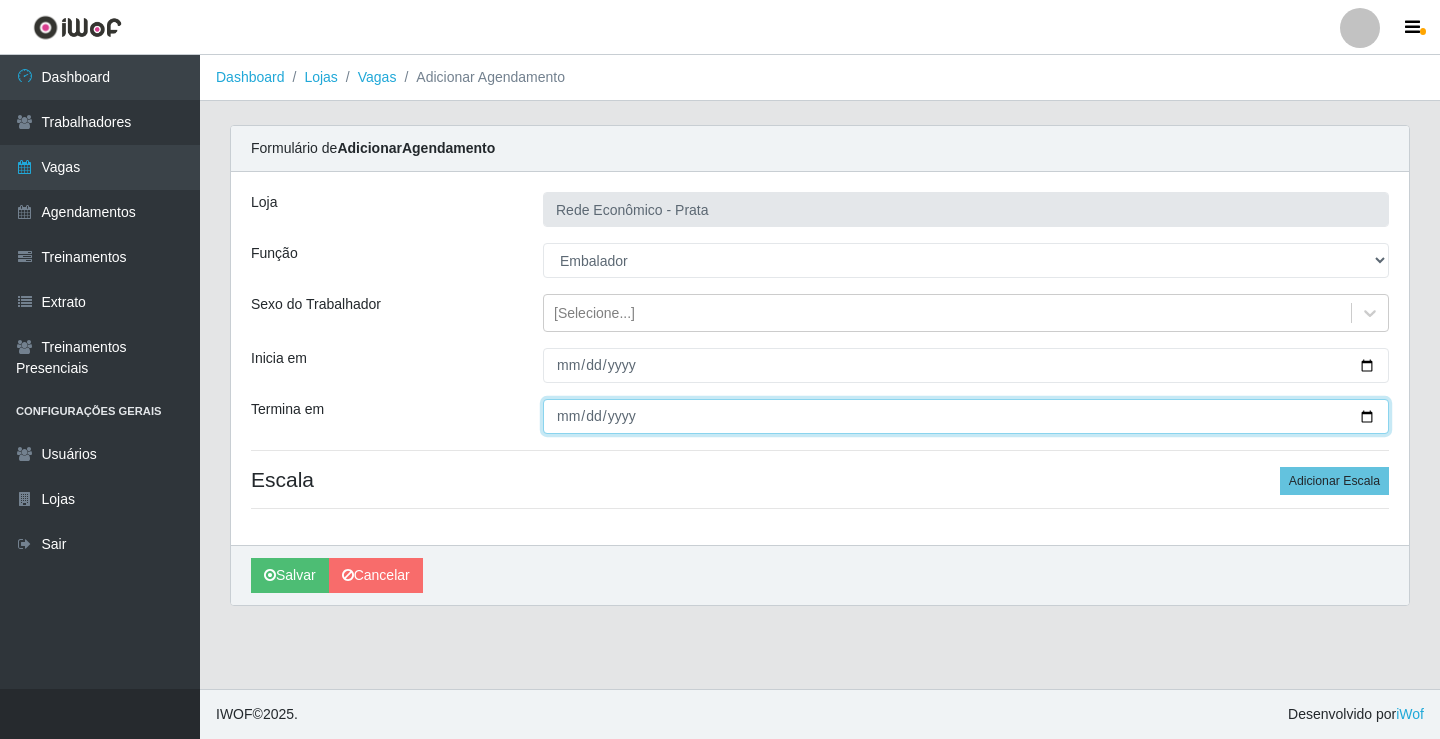 click on "Termina em" at bounding box center [966, 416] 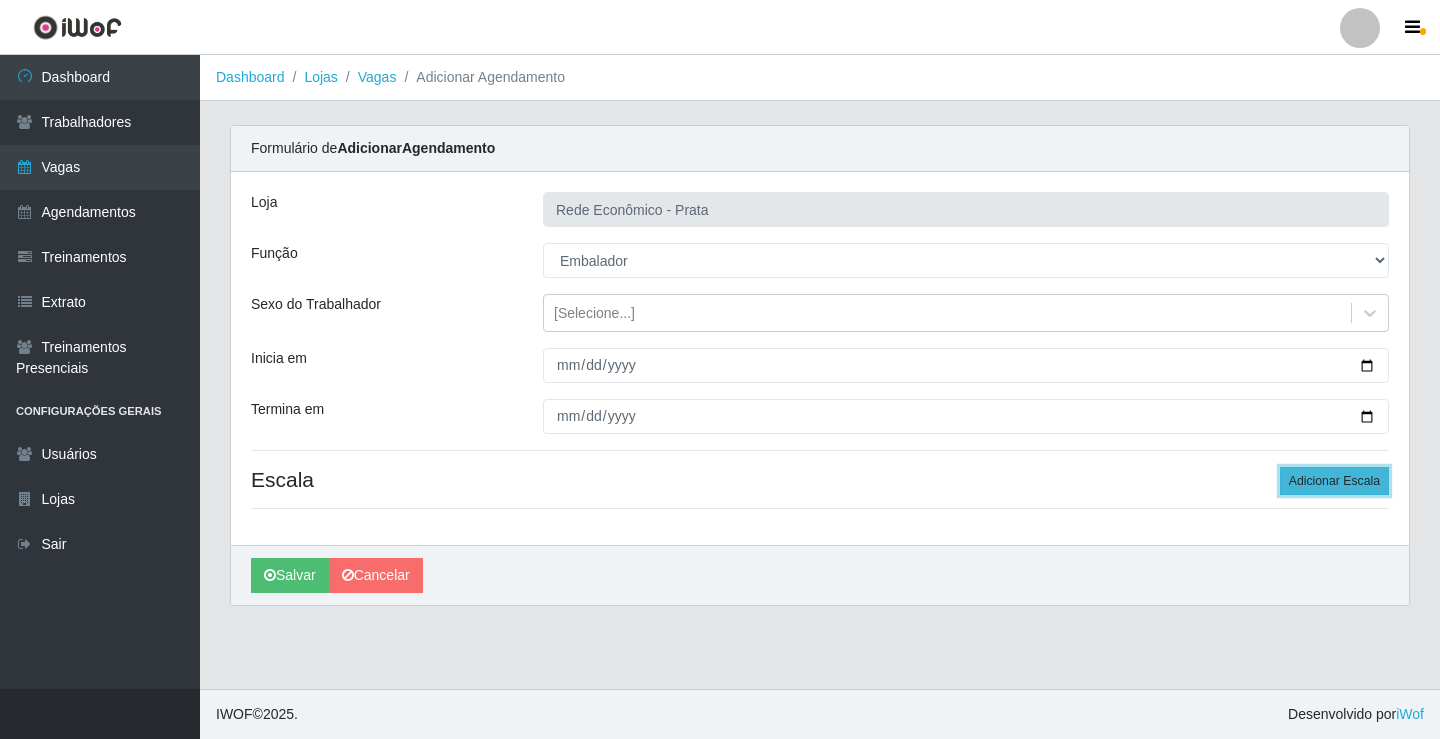 click on "Adicionar Escala" at bounding box center (1334, 481) 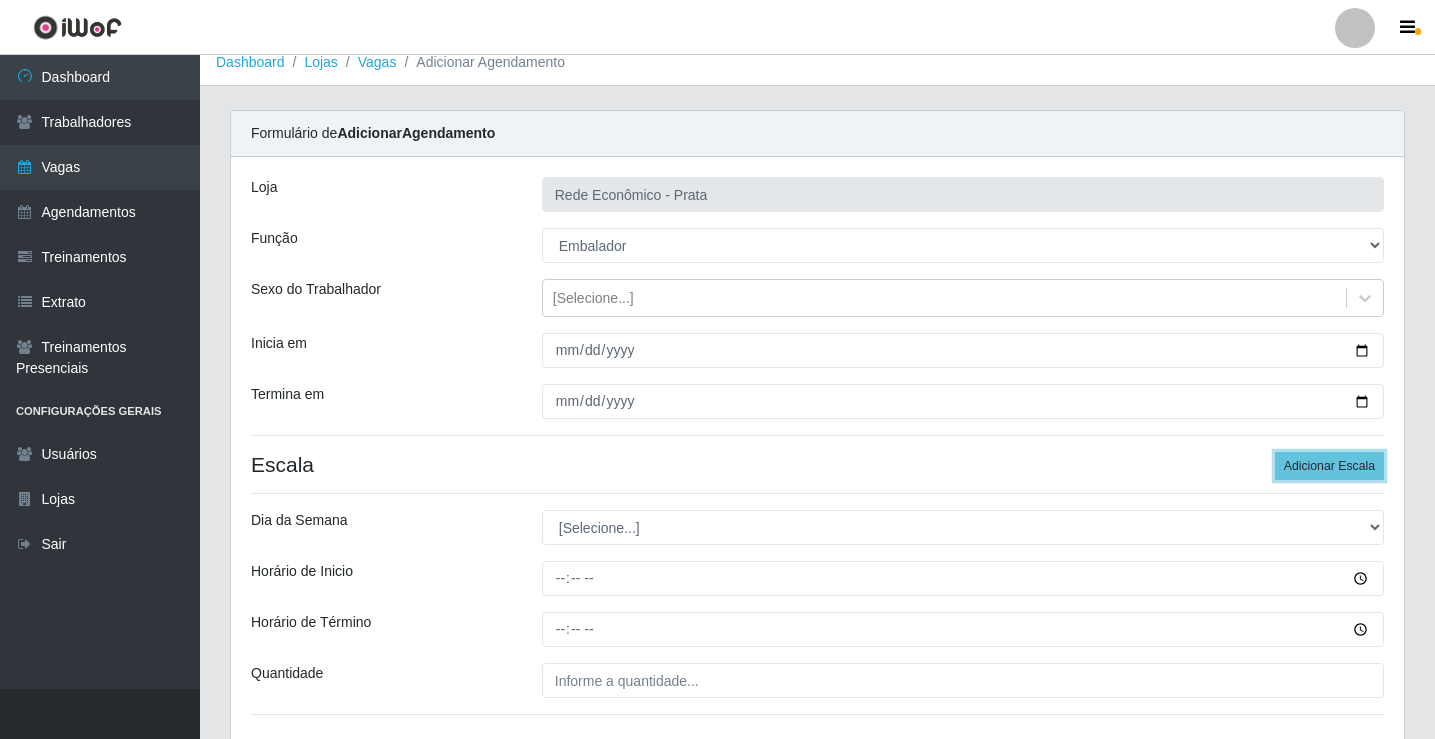 scroll, scrollTop: 162, scrollLeft: 0, axis: vertical 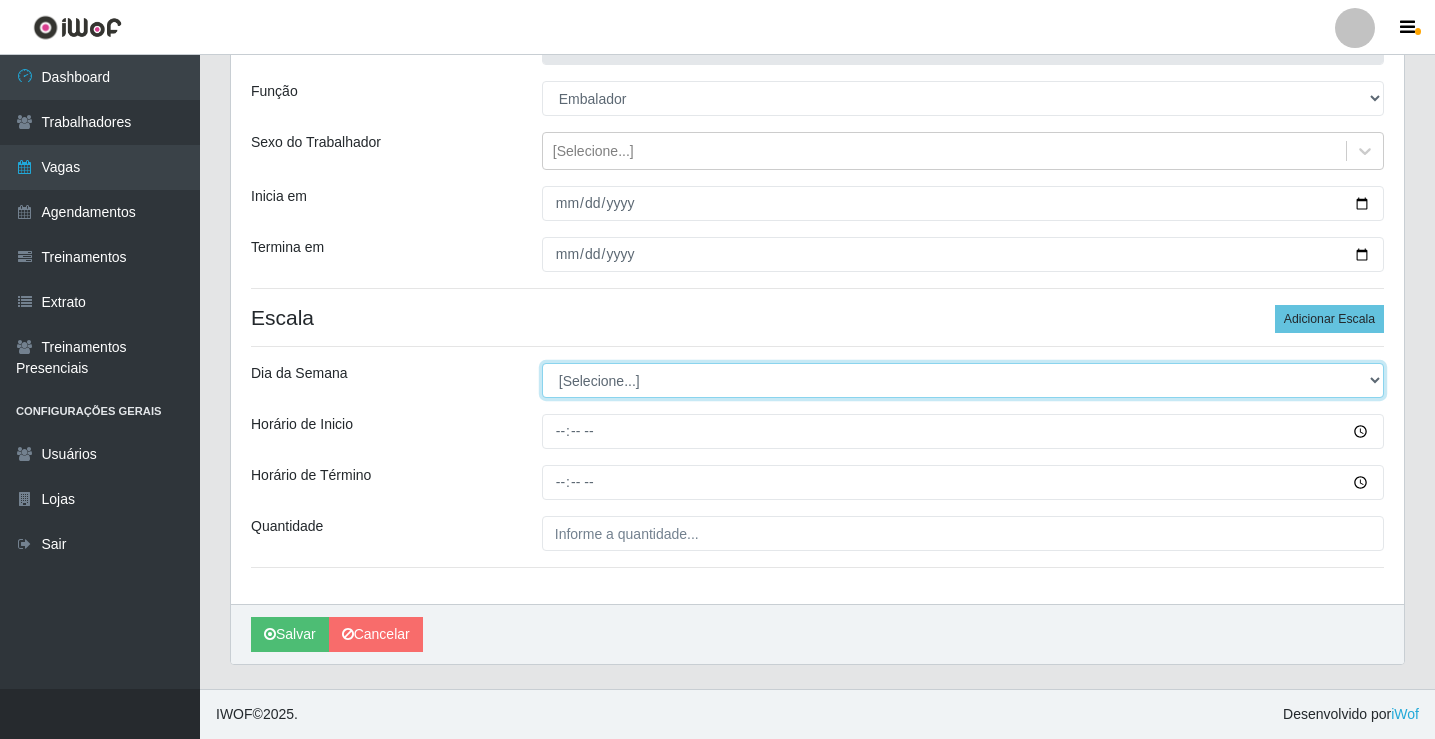 click on "[Selecione...] Segunda Terça Quarta Quinta Sexta Sábado Domingo" at bounding box center [963, 380] 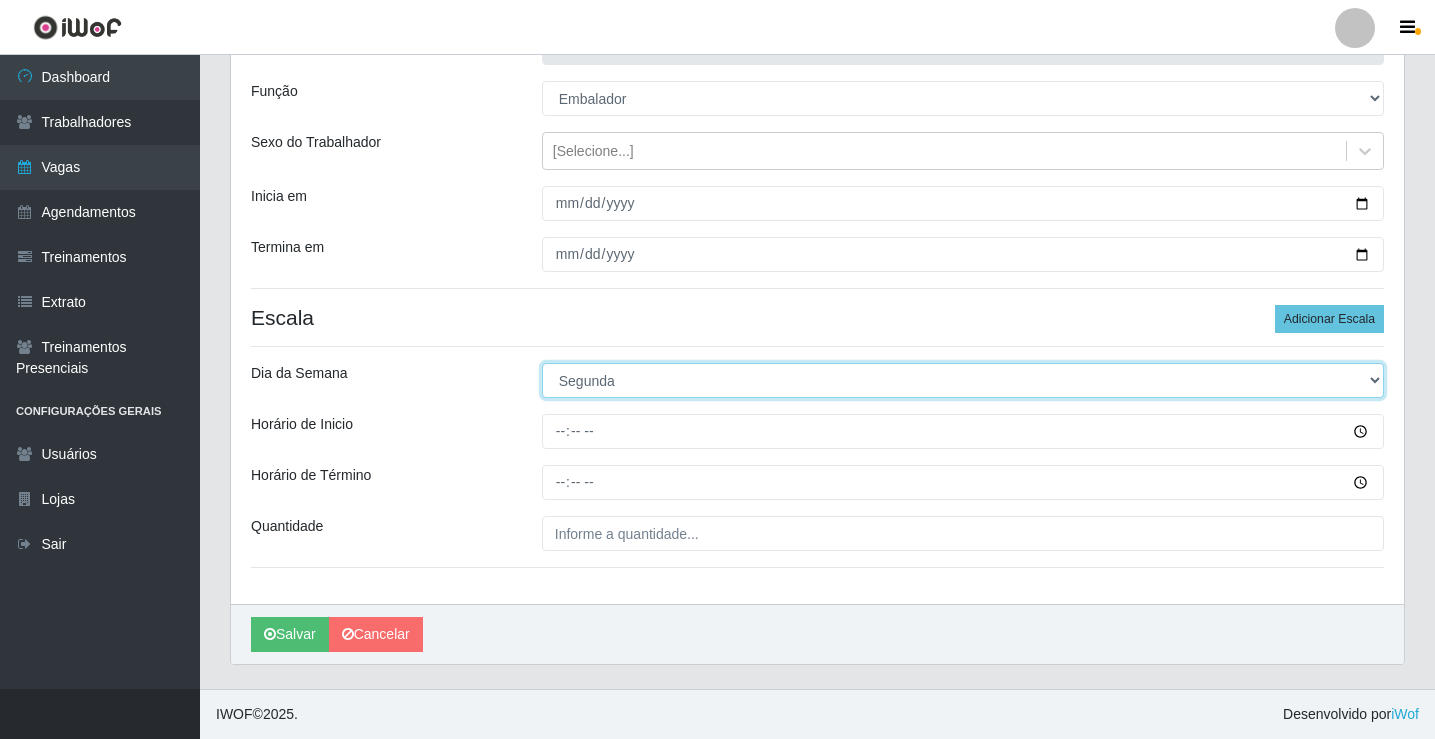 click on "[Selecione...] Segunda Terça Quarta Quinta Sexta Sábado Domingo" at bounding box center [963, 380] 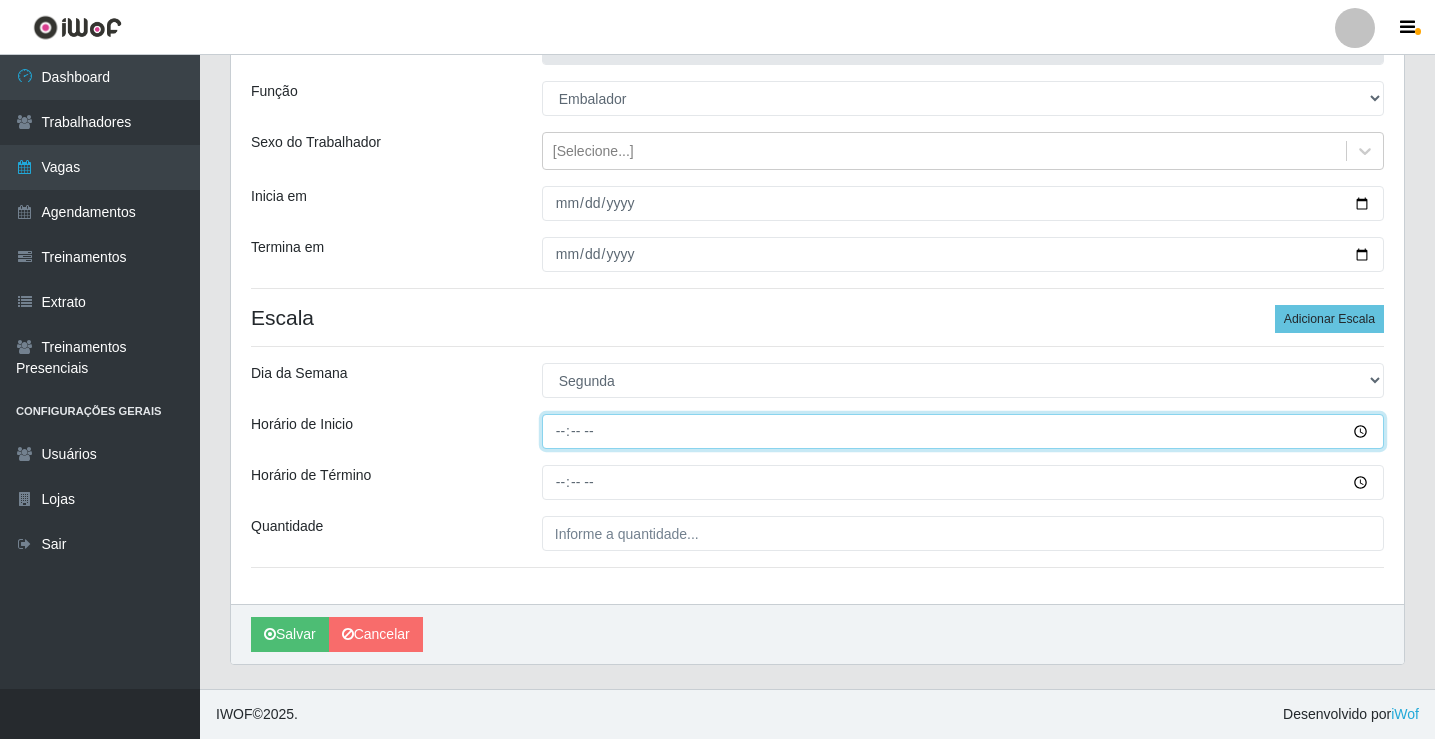 click on "Horário de Inicio" at bounding box center (963, 431) 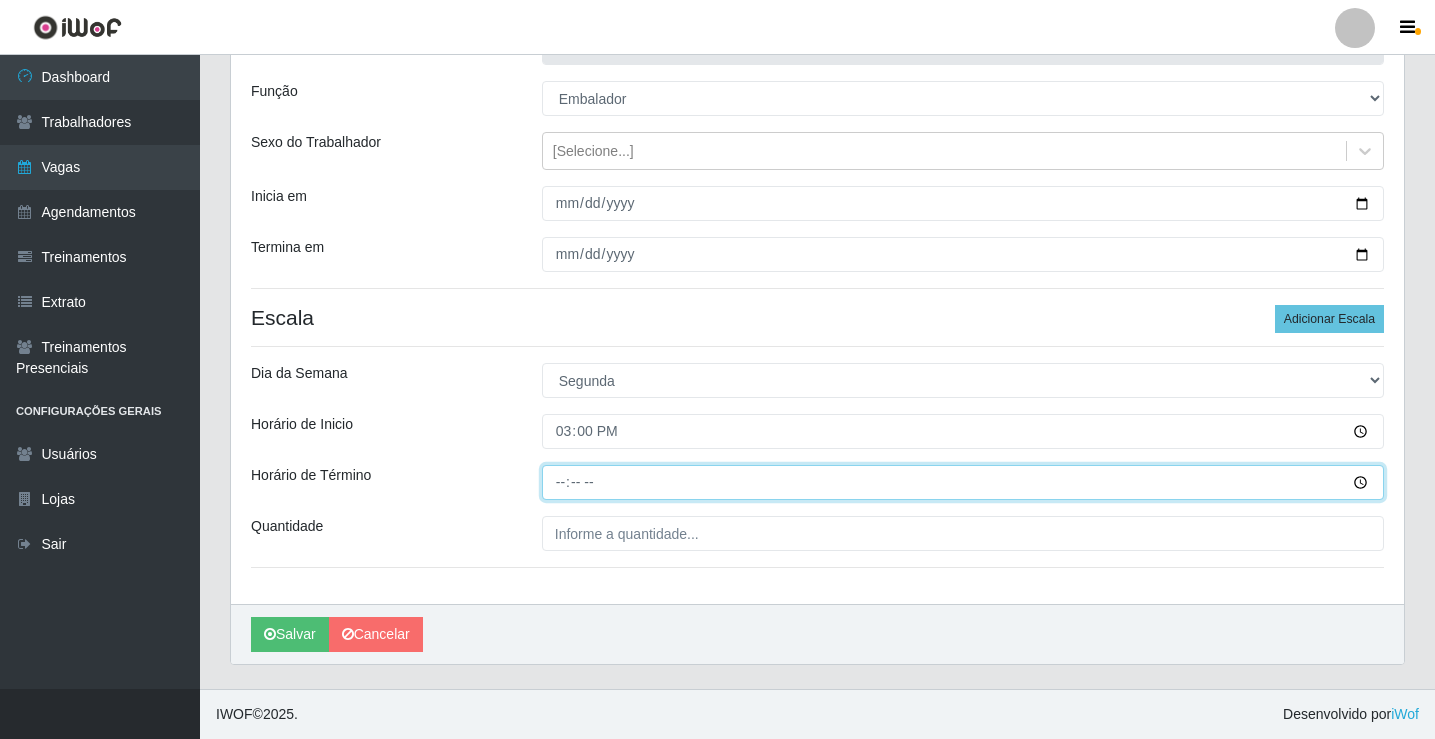 click on "Horário de Término" at bounding box center [963, 482] 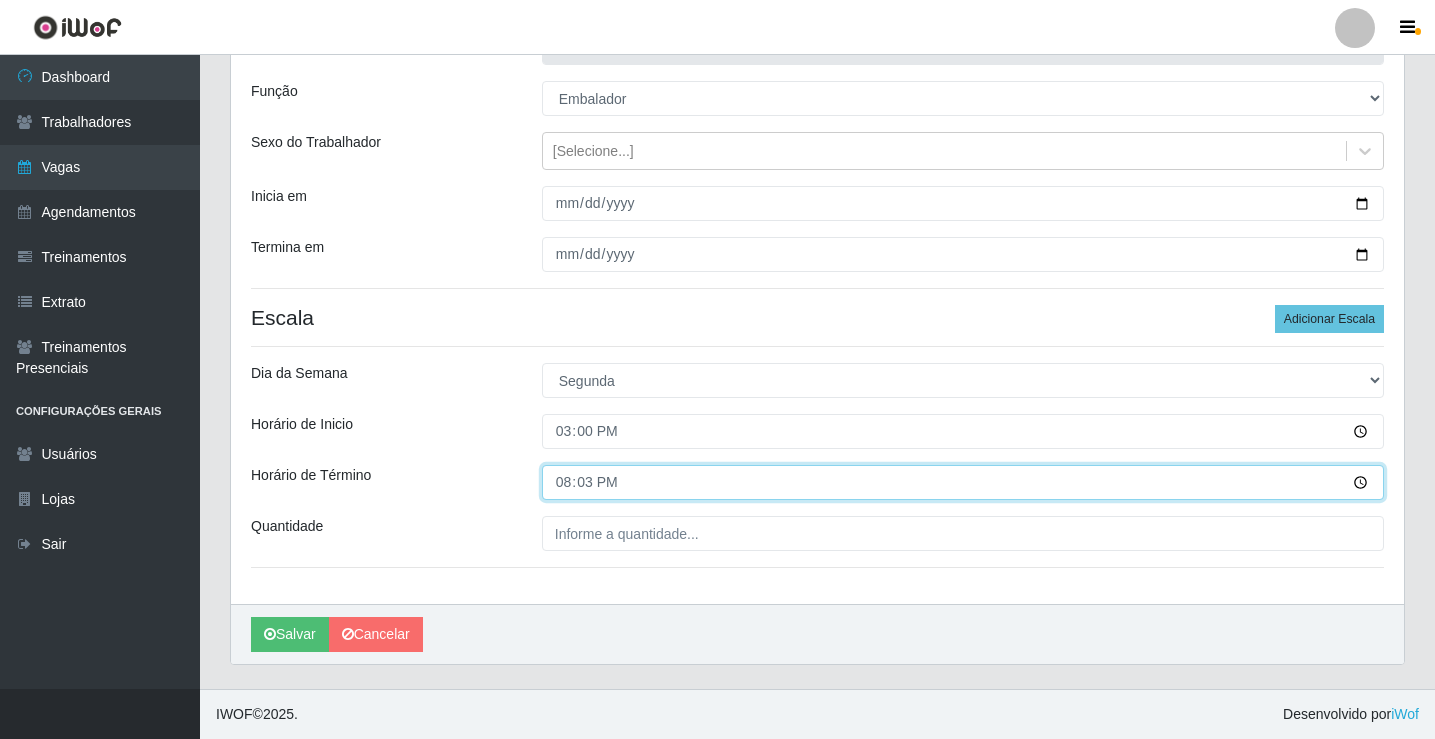 type on "20:30" 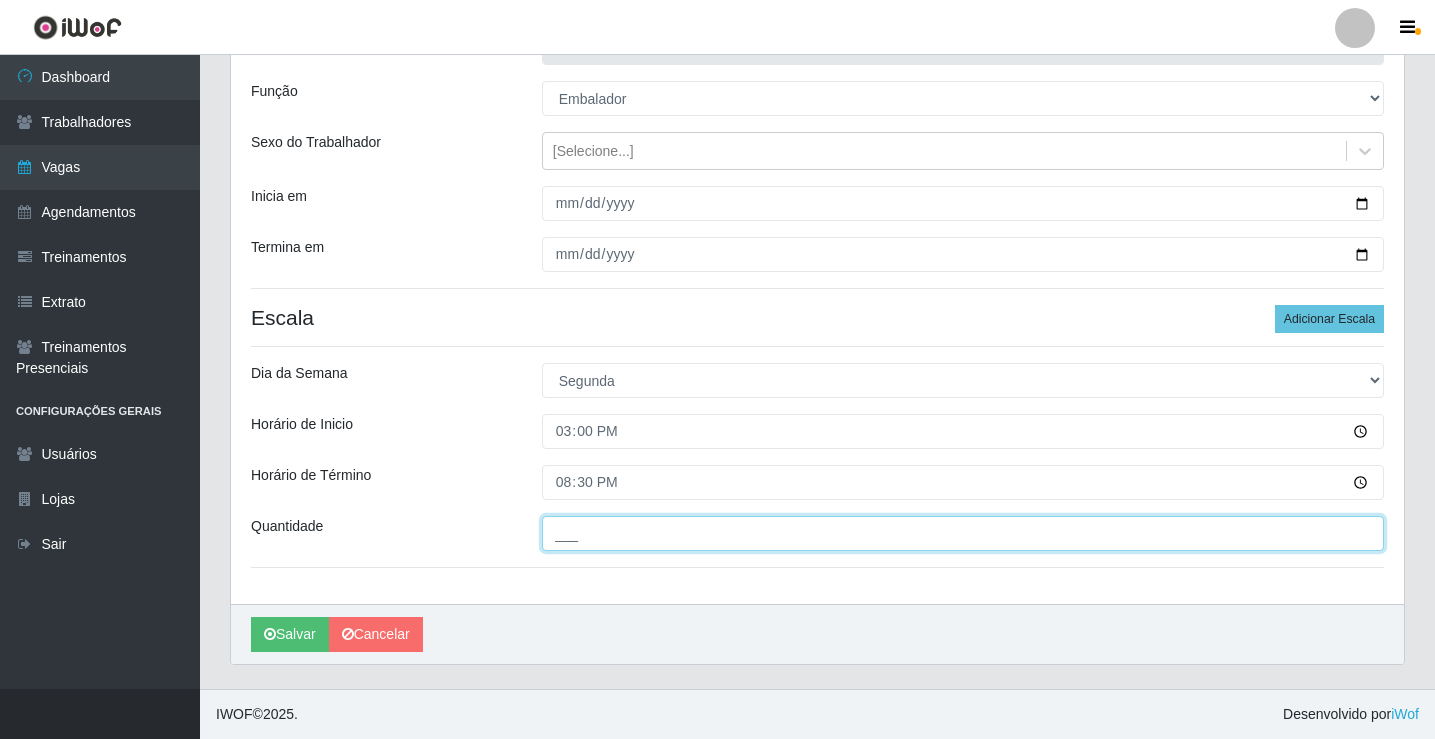click on "___" at bounding box center [963, 533] 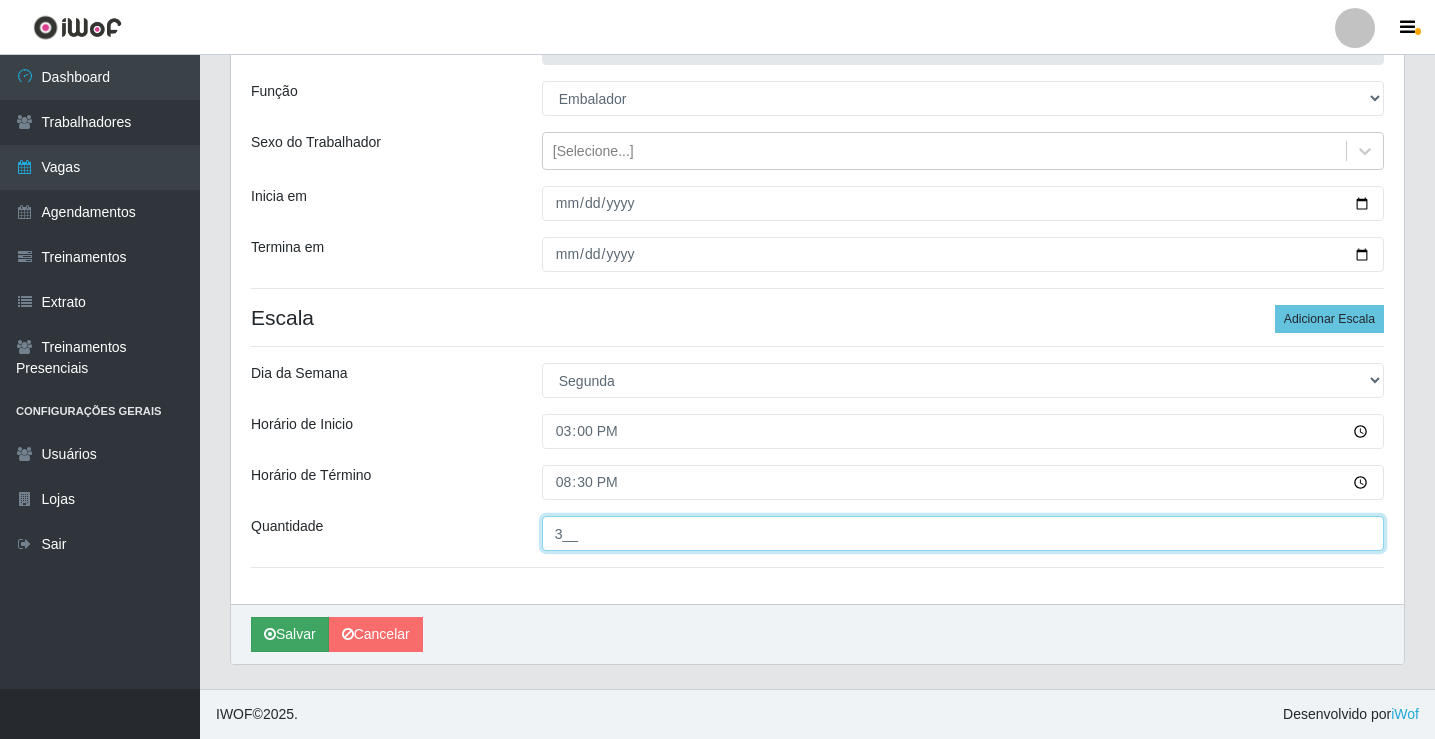 type on "3__" 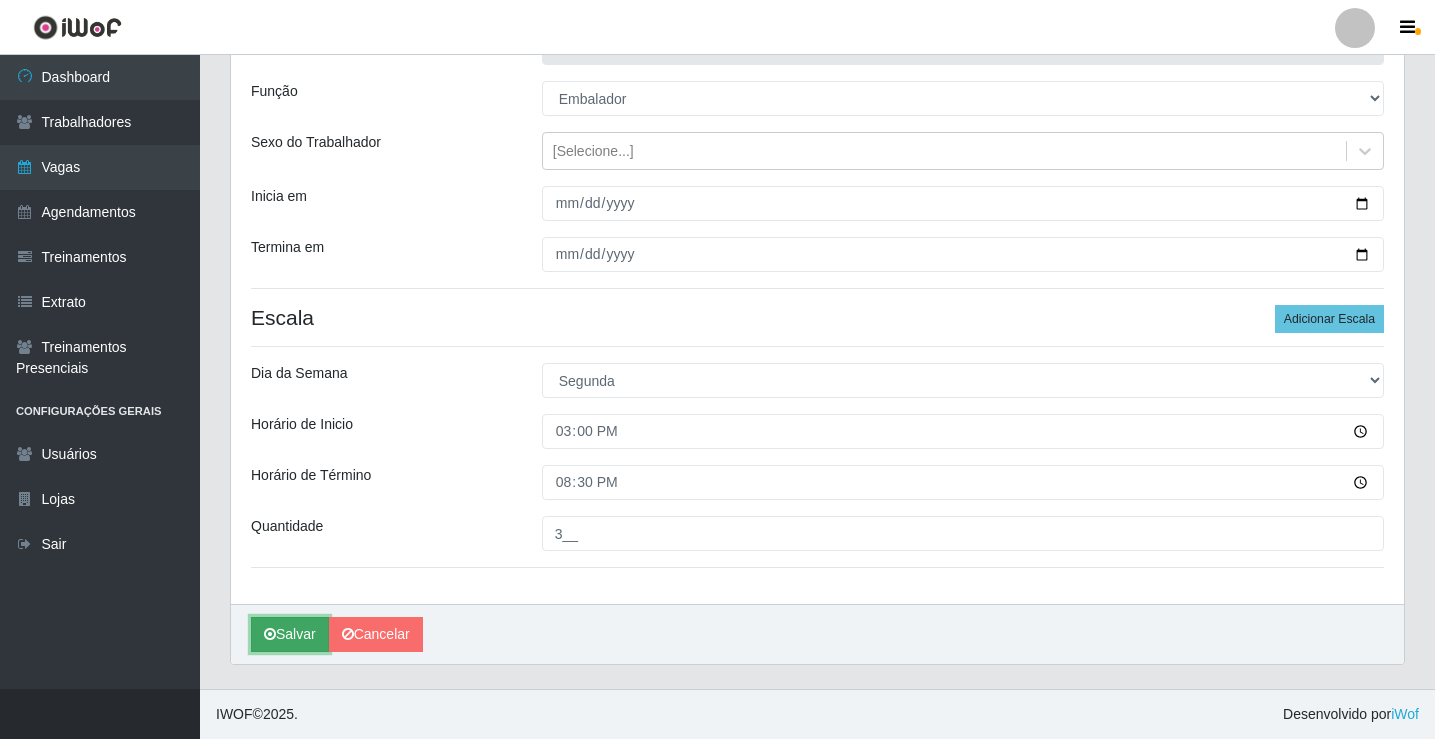 click on "Salvar" at bounding box center (290, 634) 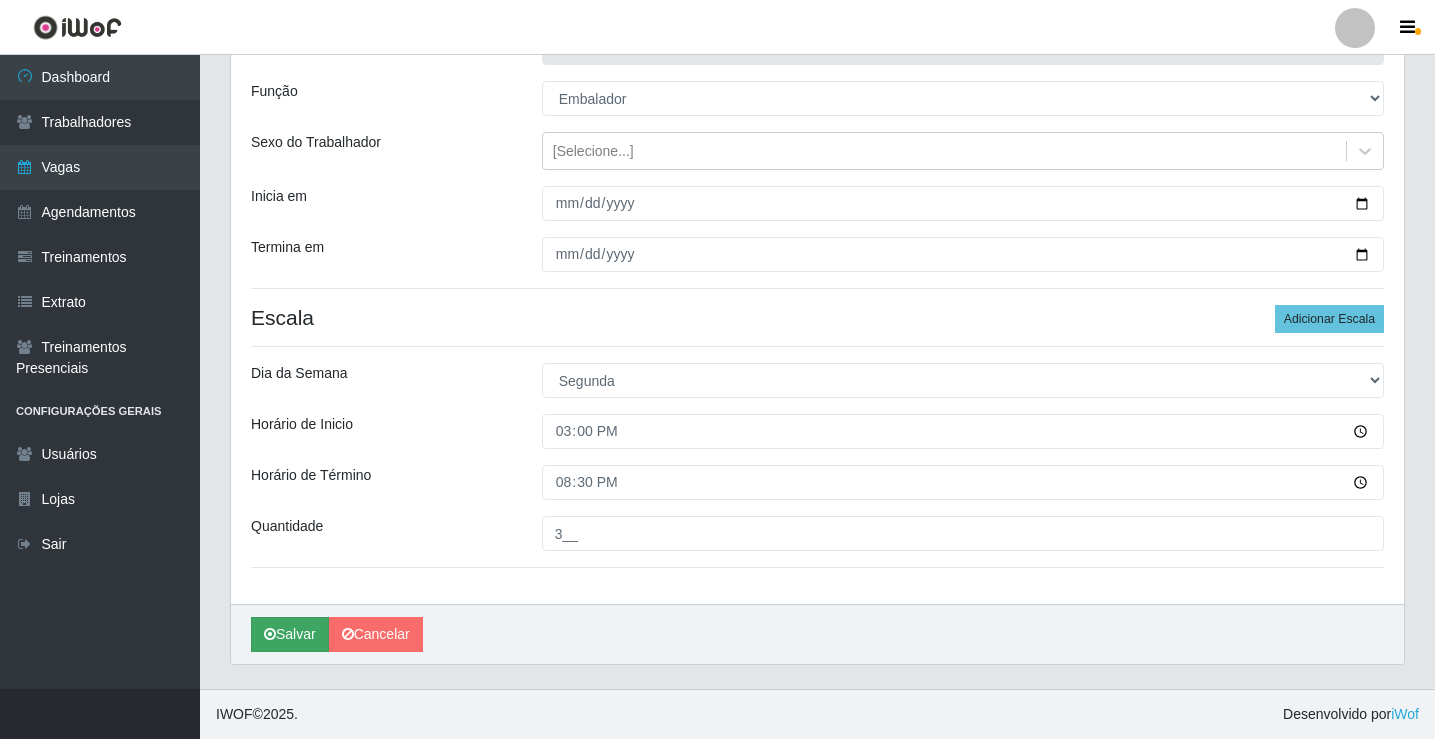 scroll, scrollTop: 0, scrollLeft: 0, axis: both 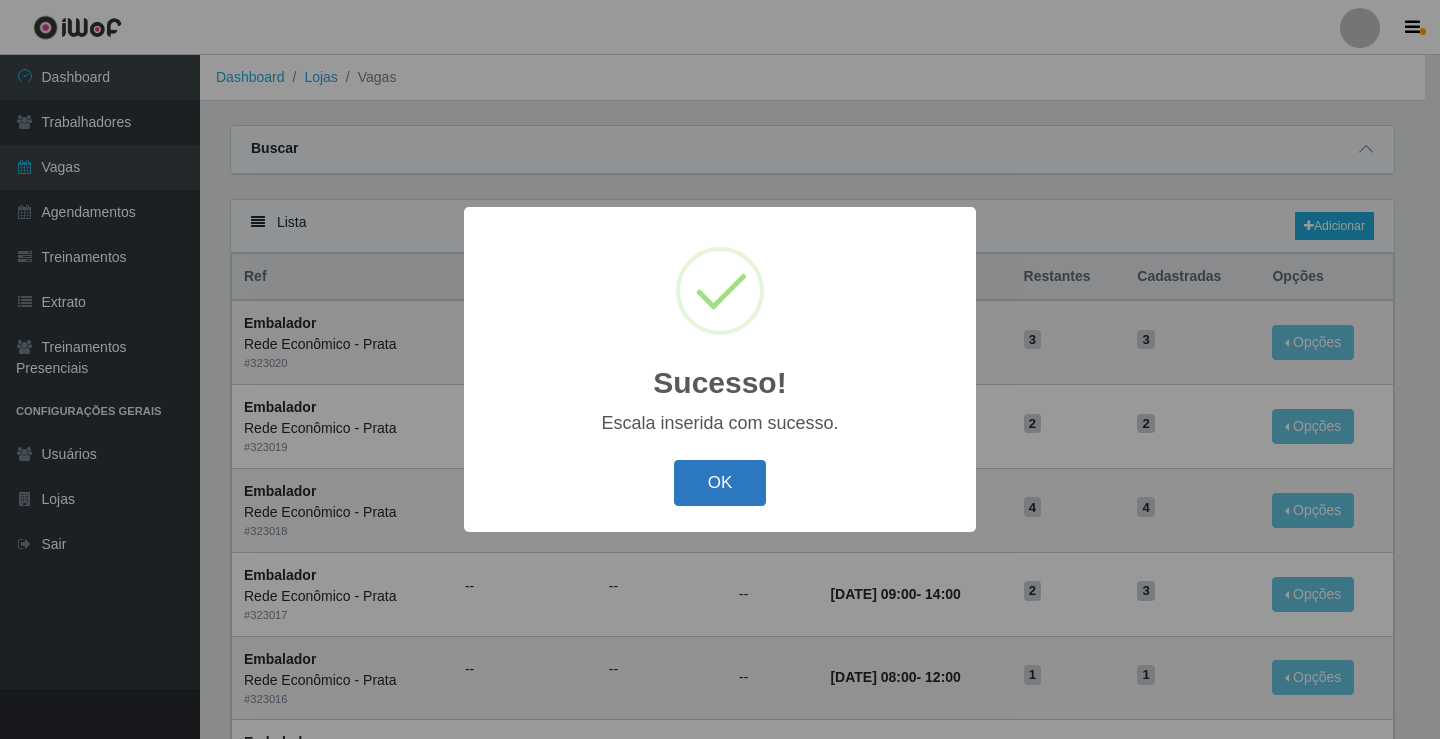 click on "OK" at bounding box center [720, 483] 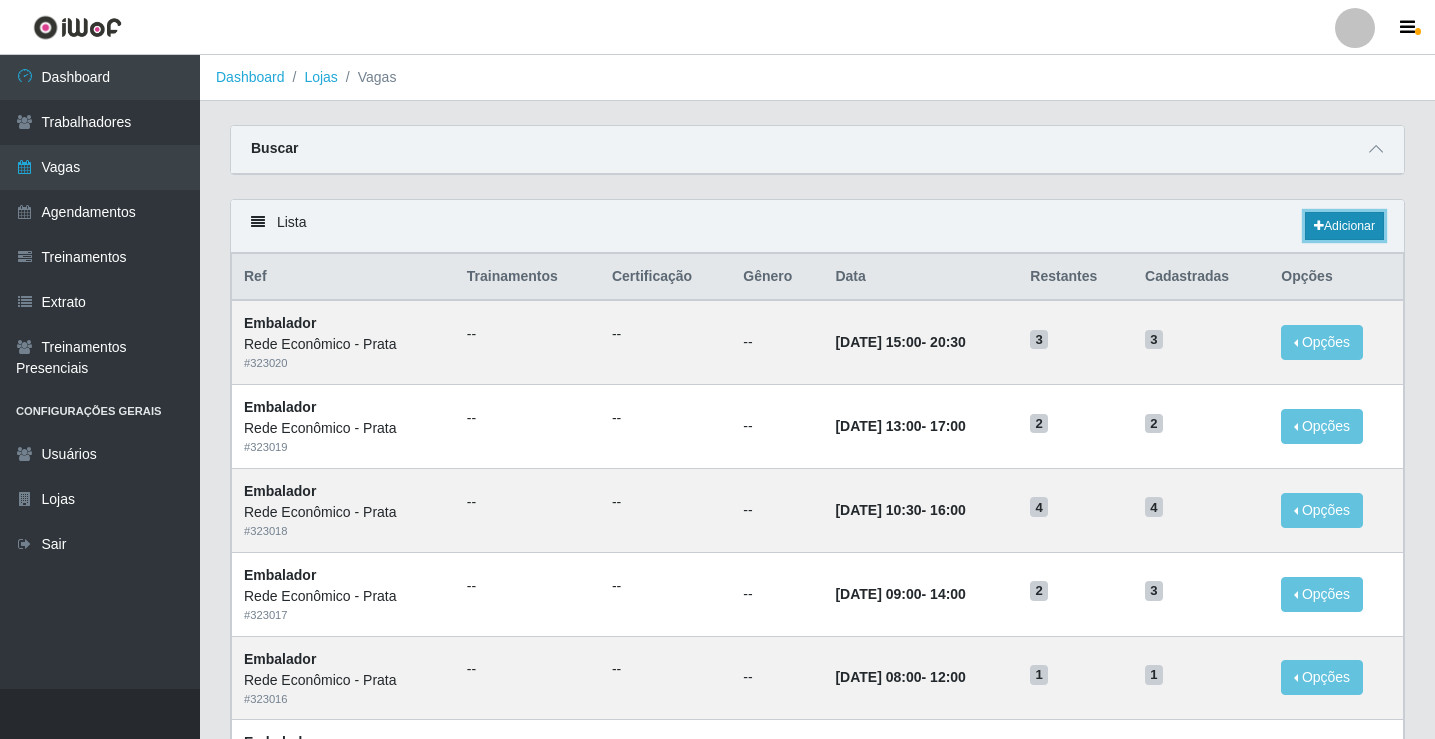click on "Adicionar" at bounding box center (1344, 226) 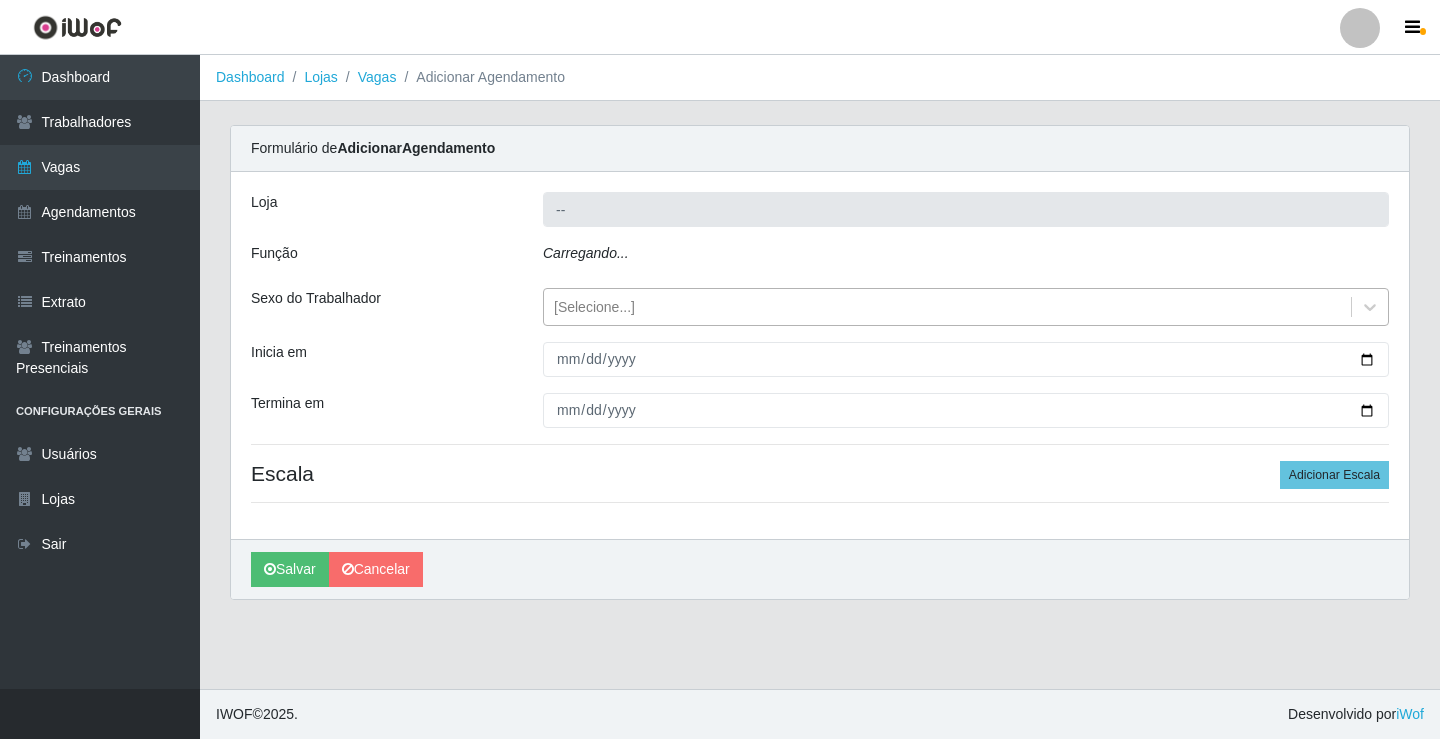 type on "Rede Econômico - Prata" 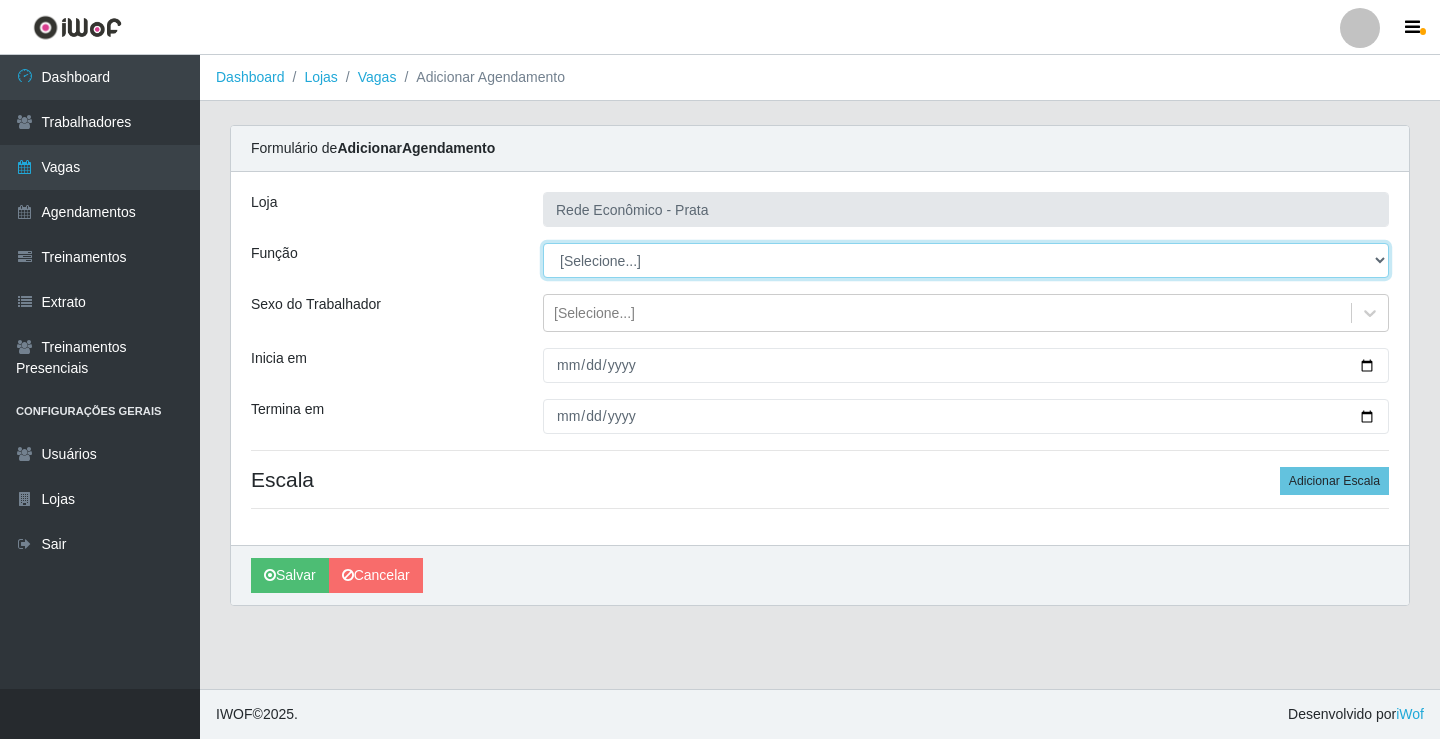 click on "[Selecione...] ASG ASG + ASG ++ Embalador Embalador + Embalador ++ Operador de Caixa Operador de Caixa + Operador de Caixa ++" at bounding box center (966, 260) 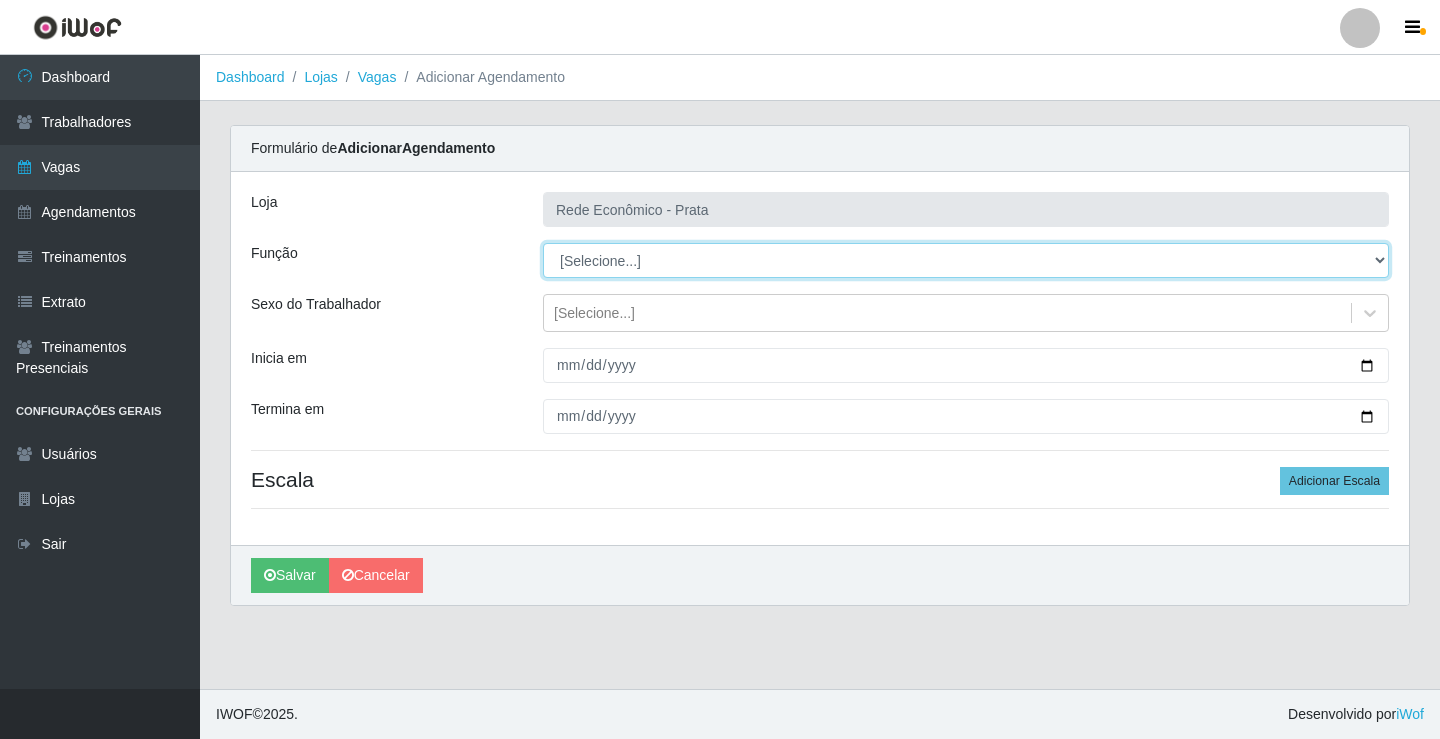 select on "1" 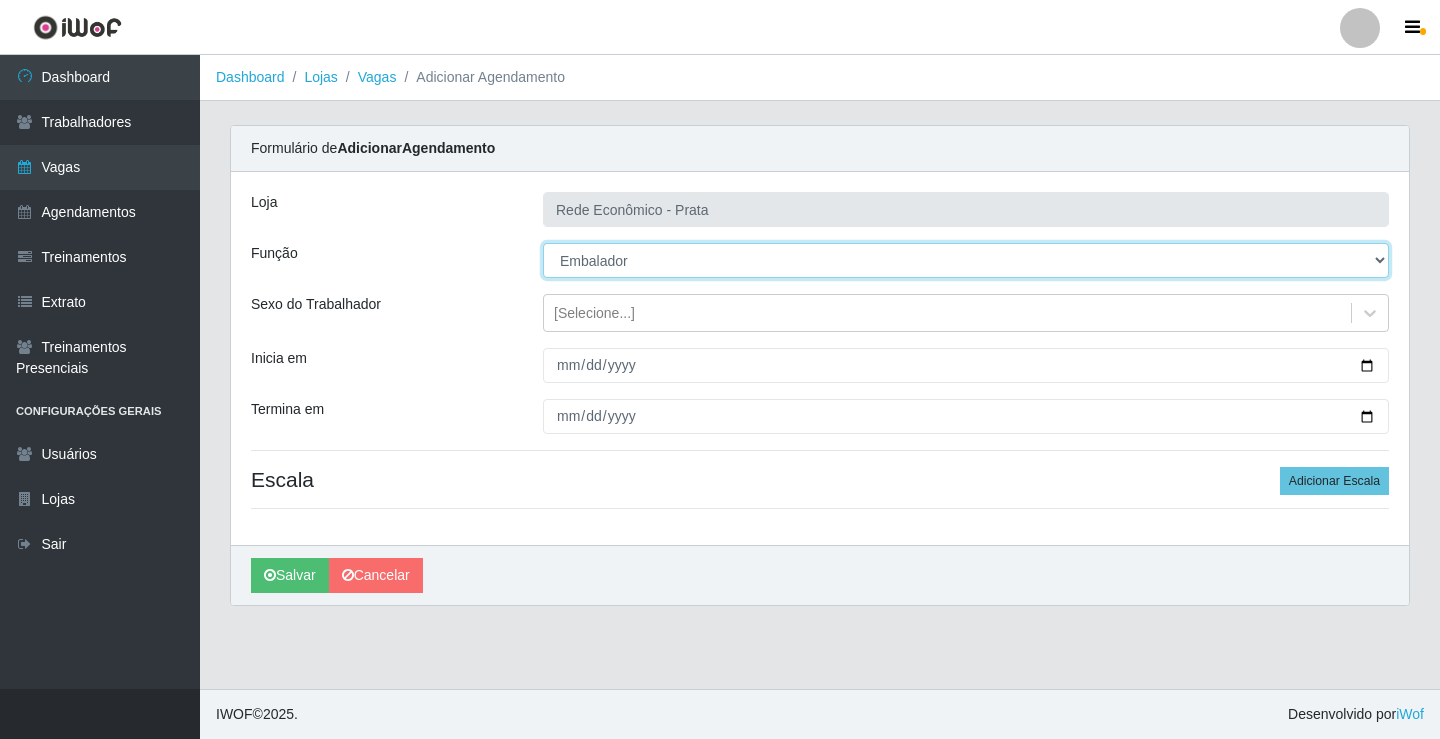 click on "[Selecione...] ASG ASG + ASG ++ Embalador Embalador + Embalador ++ Operador de Caixa Operador de Caixa + Operador de Caixa ++" at bounding box center [966, 260] 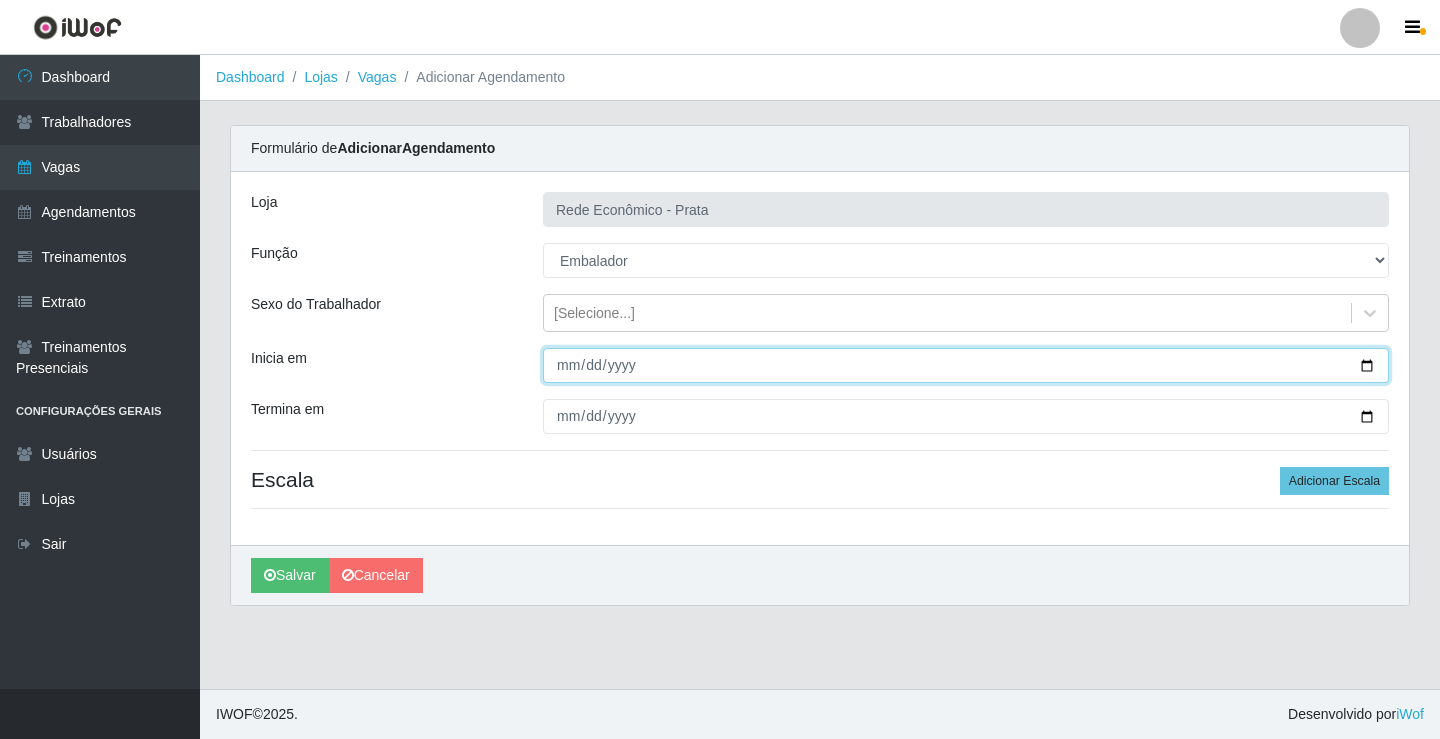 click on "Inicia em" at bounding box center (966, 365) 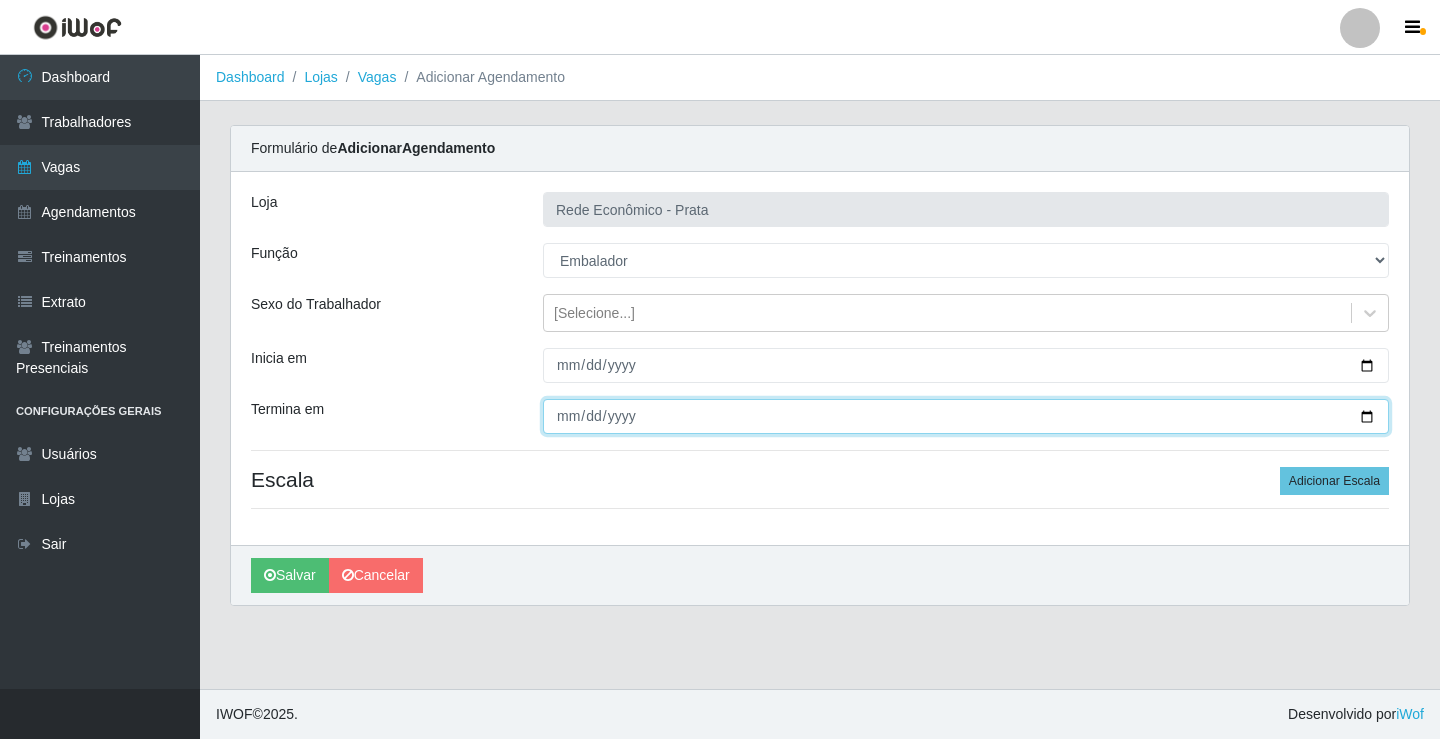 click on "Termina em" at bounding box center [966, 416] 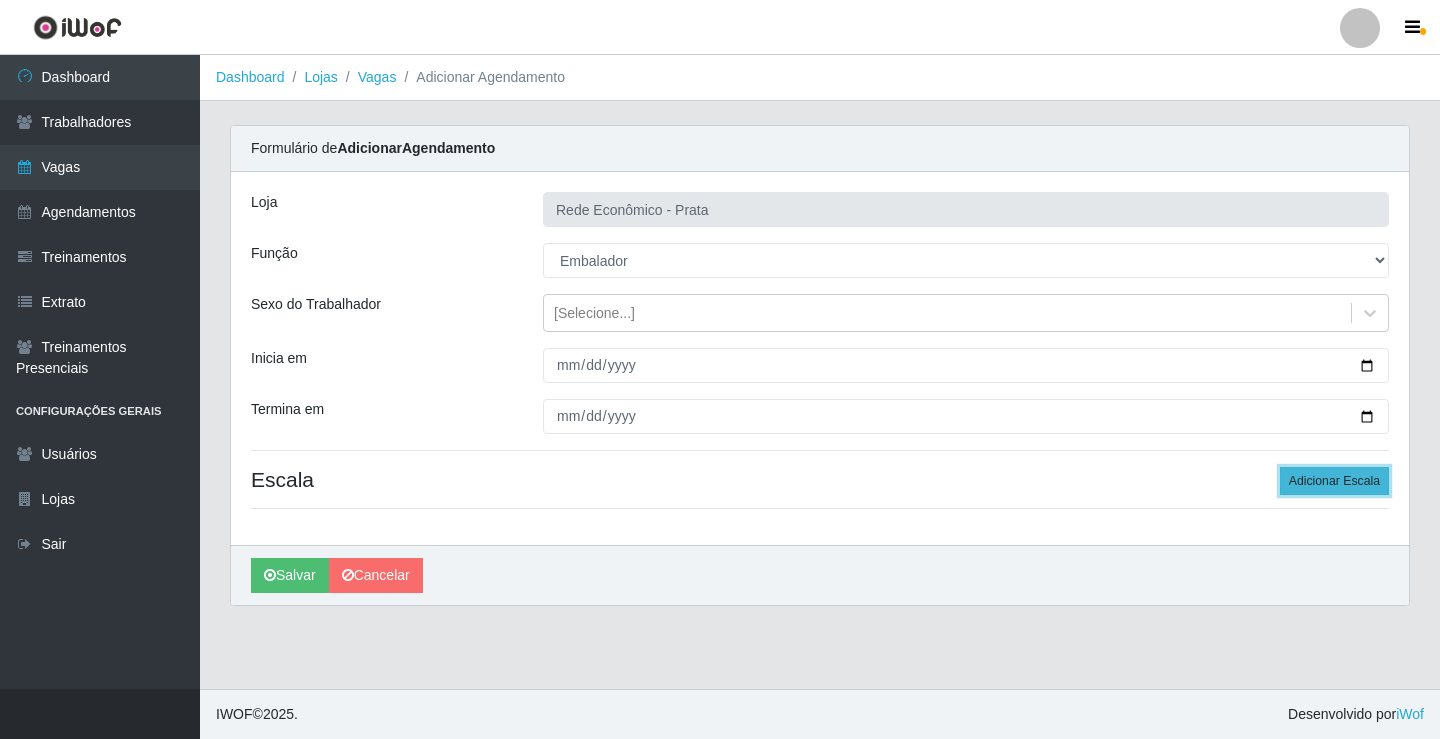 click on "Adicionar Escala" at bounding box center [1334, 481] 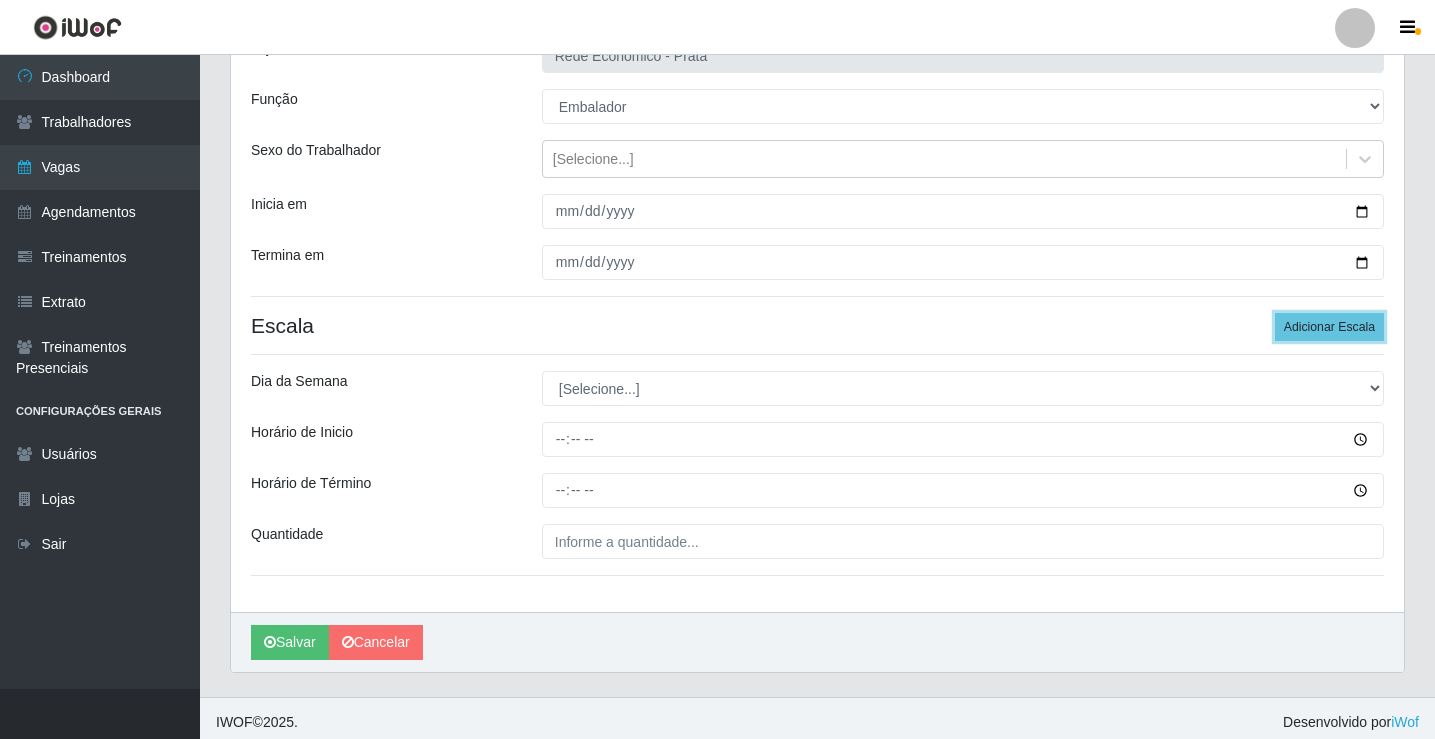 scroll, scrollTop: 162, scrollLeft: 0, axis: vertical 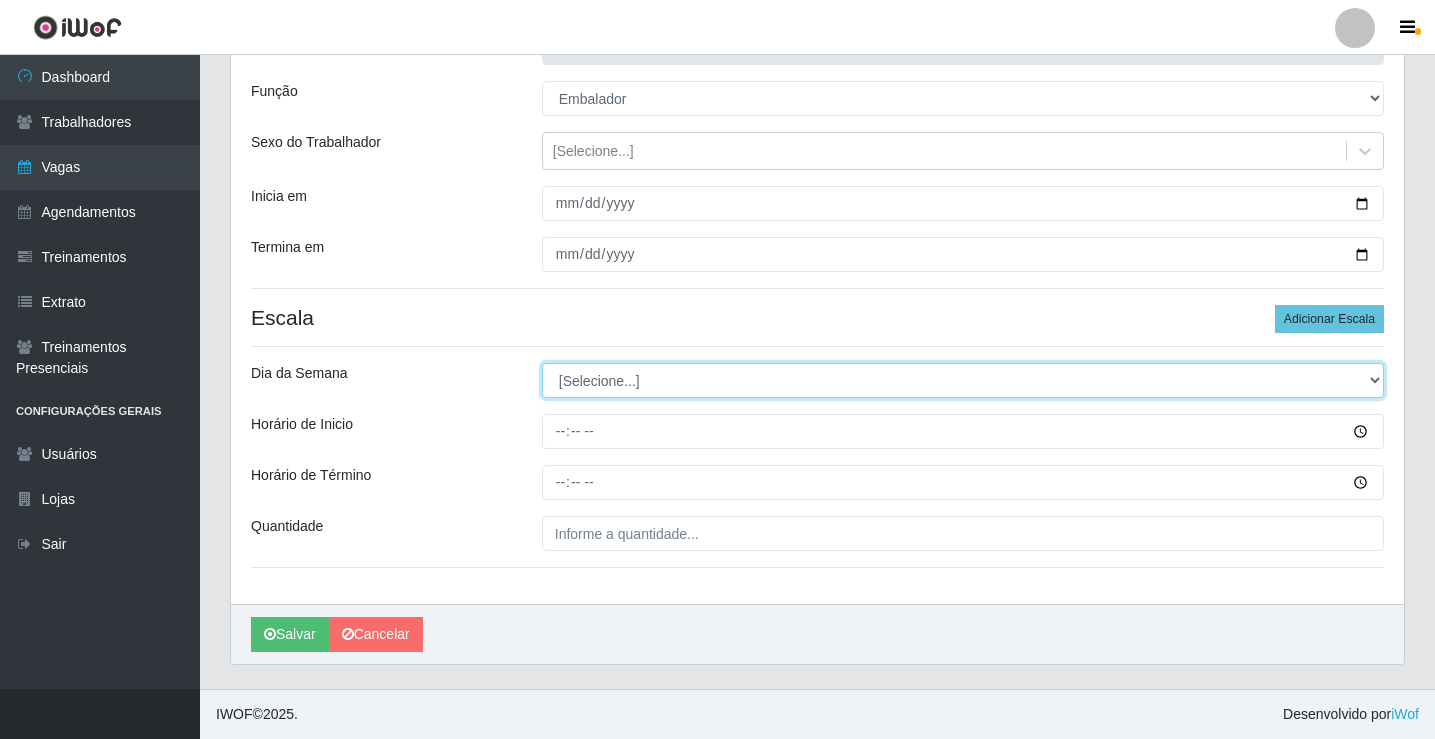 click on "[Selecione...] Segunda Terça Quarta Quinta Sexta Sábado Domingo" at bounding box center (963, 380) 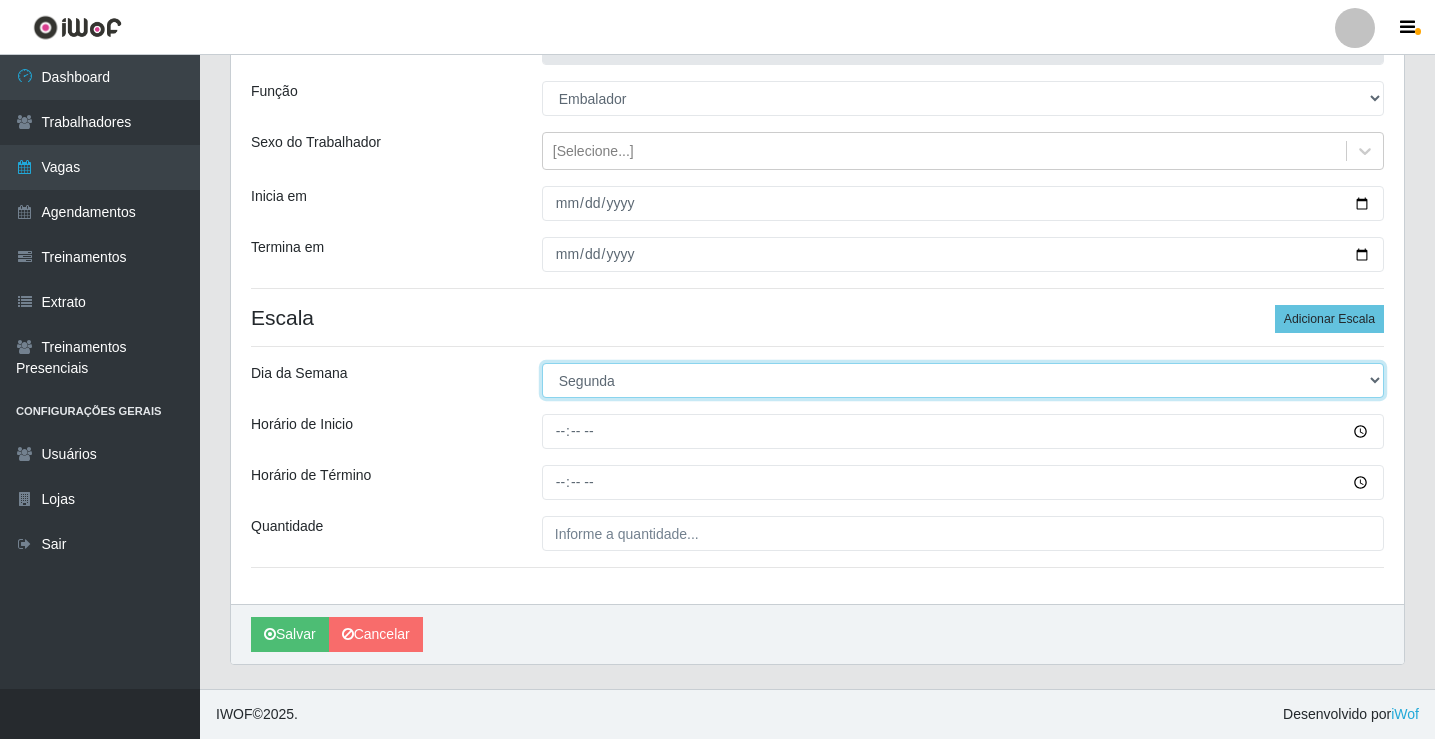 click on "[Selecione...] Segunda Terça Quarta Quinta Sexta Sábado Domingo" at bounding box center (963, 380) 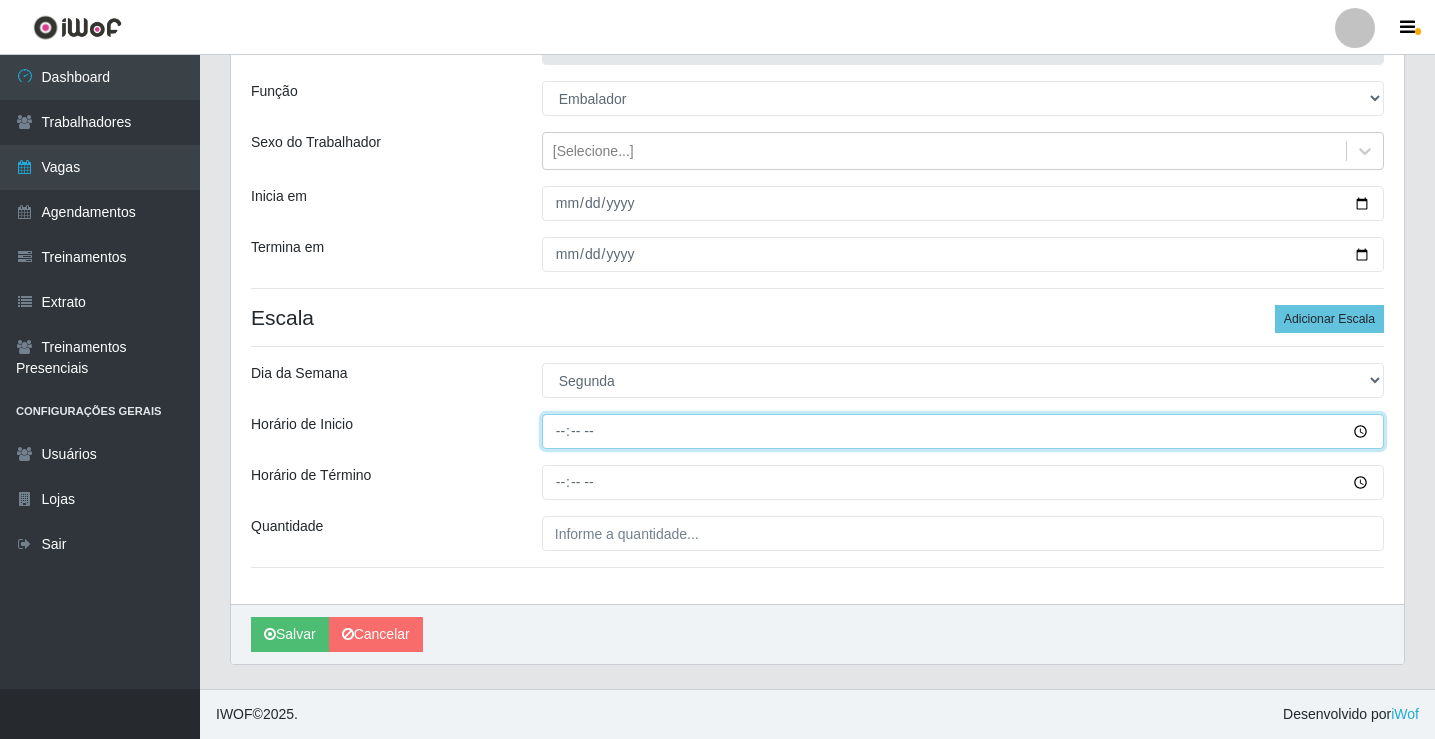 click on "Horário de Inicio" at bounding box center [963, 431] 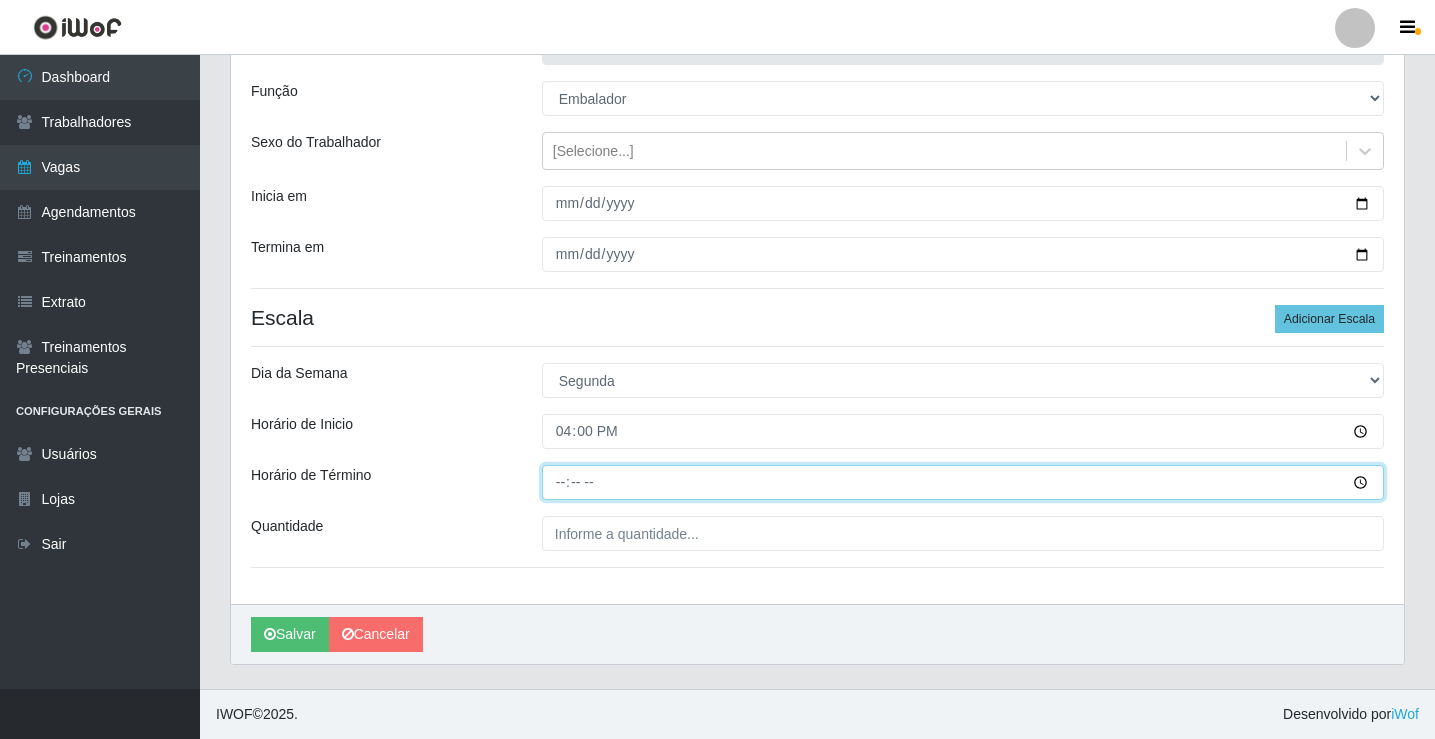 click on "Horário de Término" at bounding box center [963, 482] 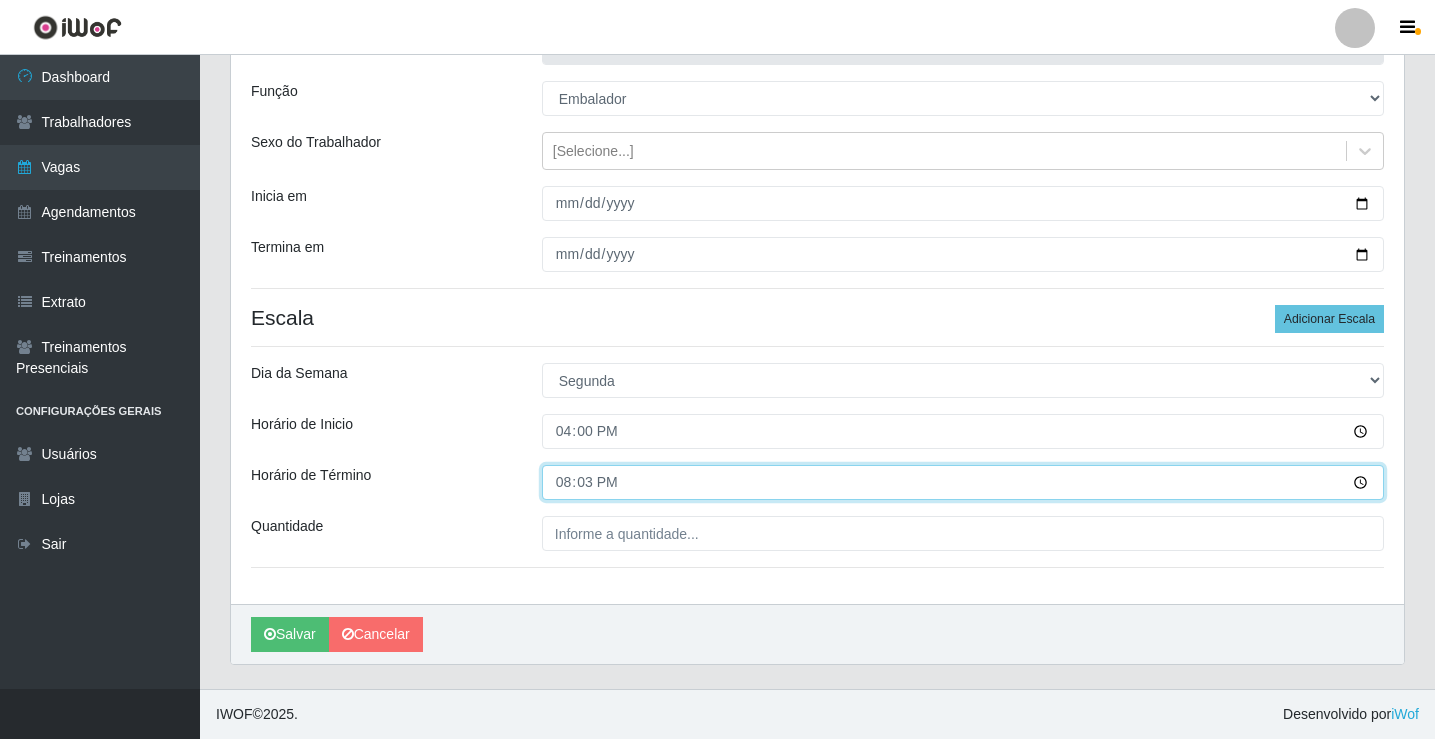 type on "20:30" 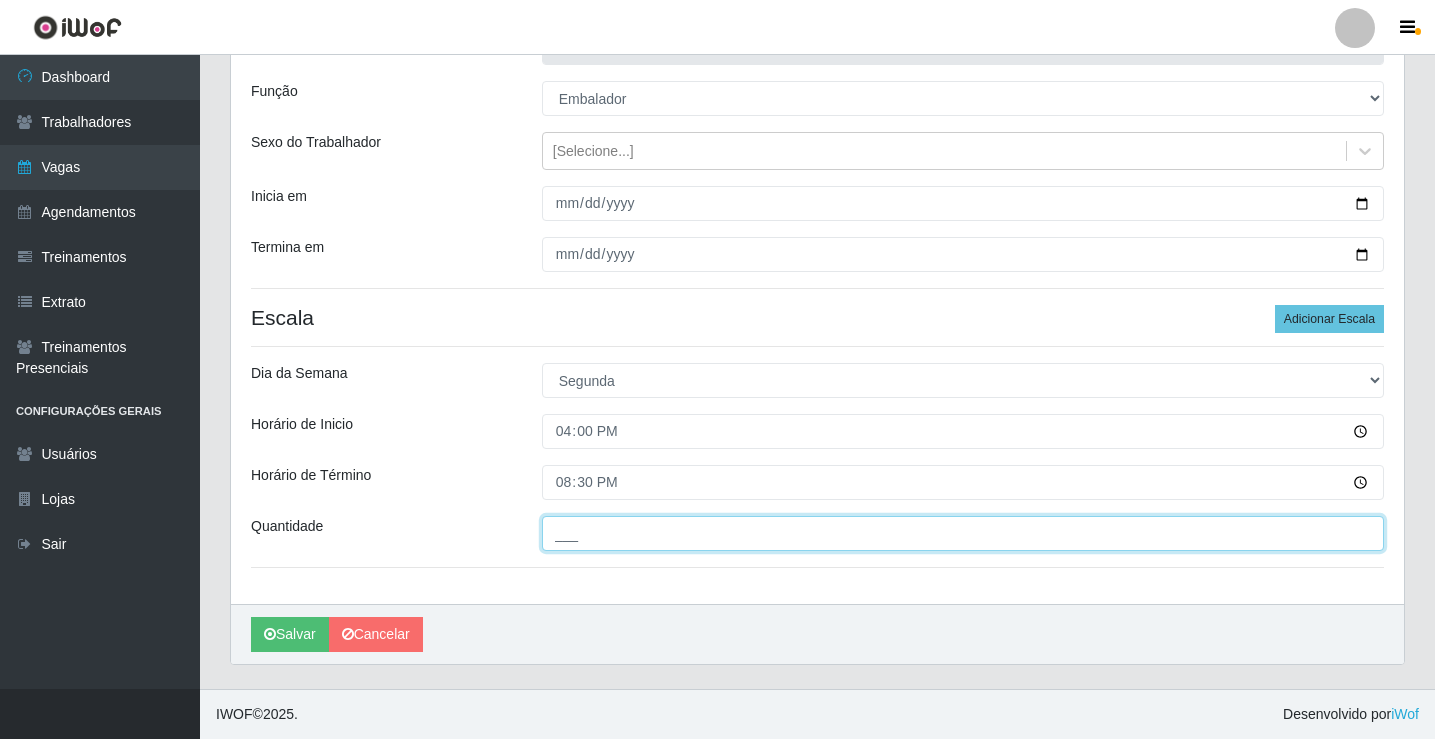 click on "___" at bounding box center (963, 533) 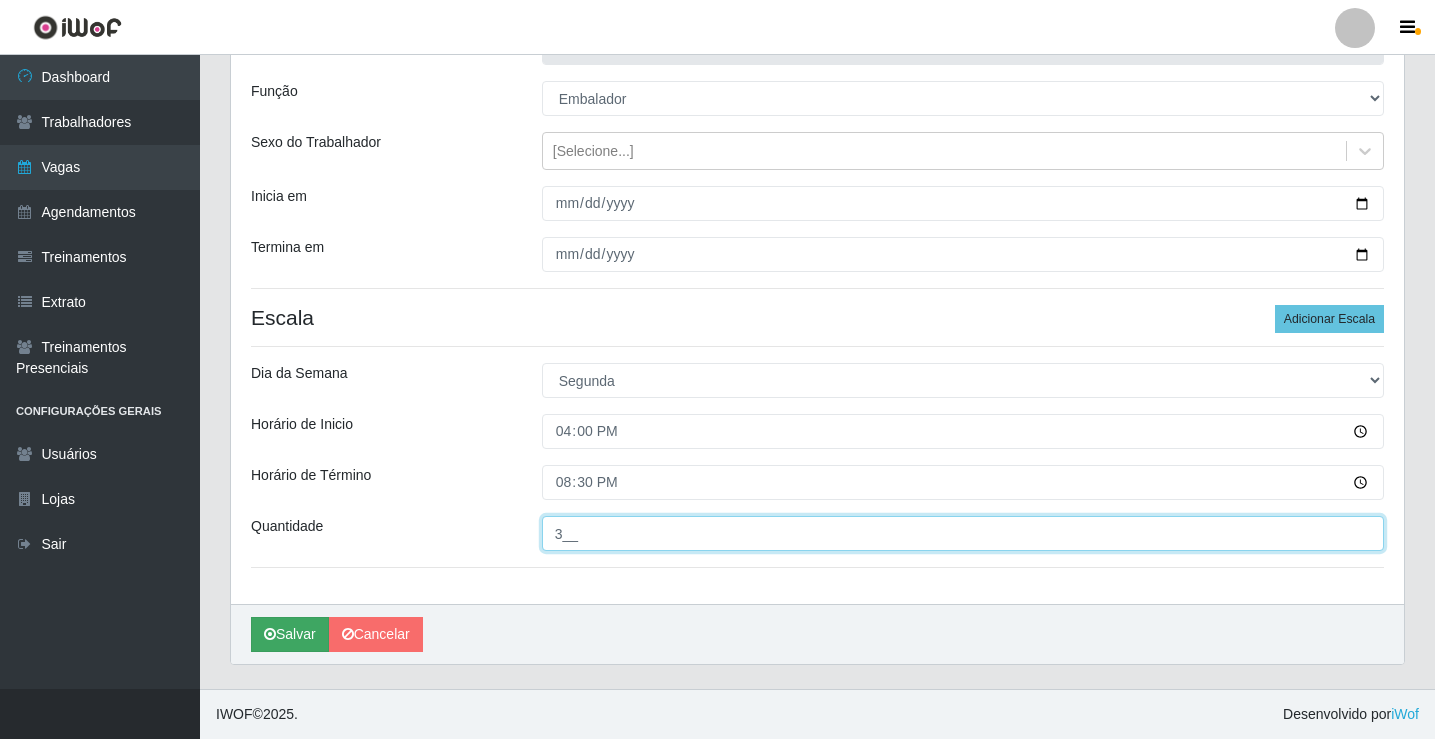 type on "3__" 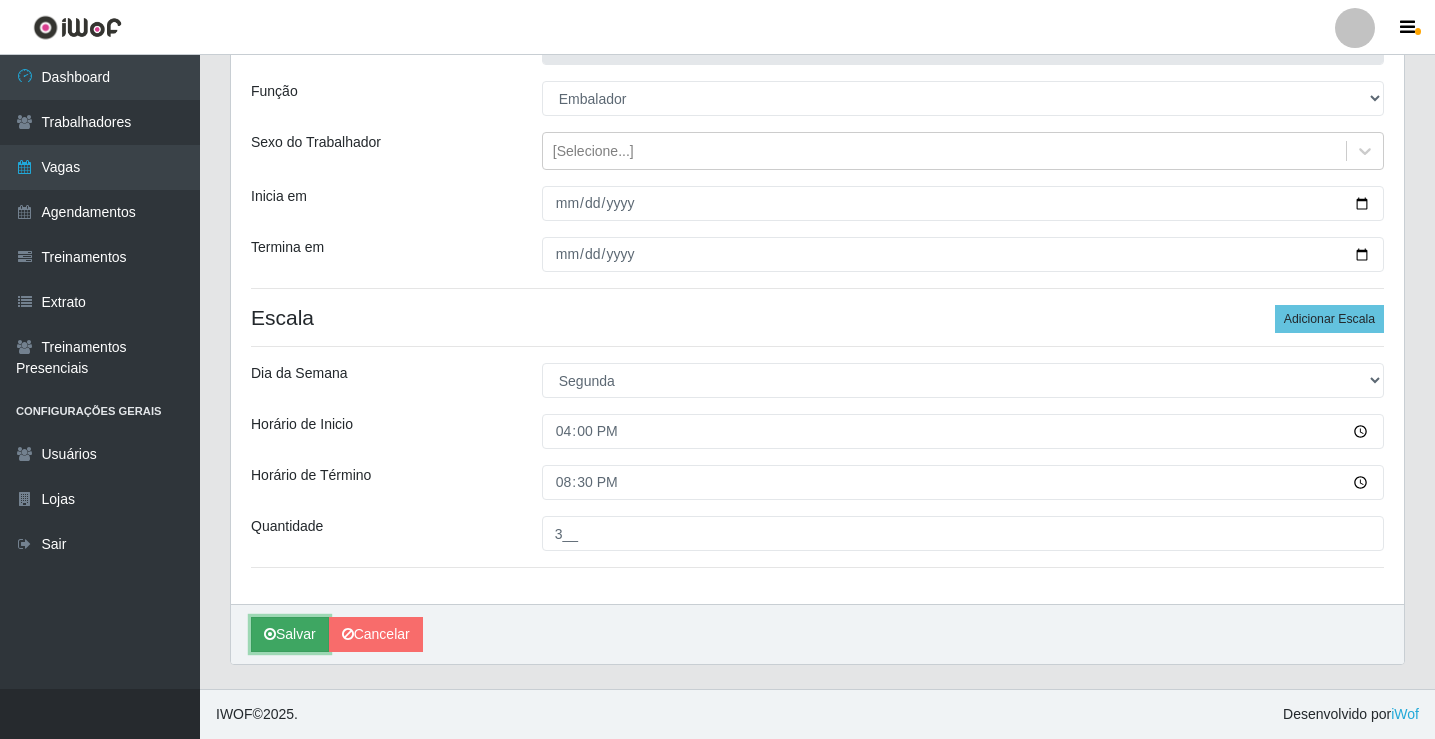 click on "Salvar" at bounding box center (290, 634) 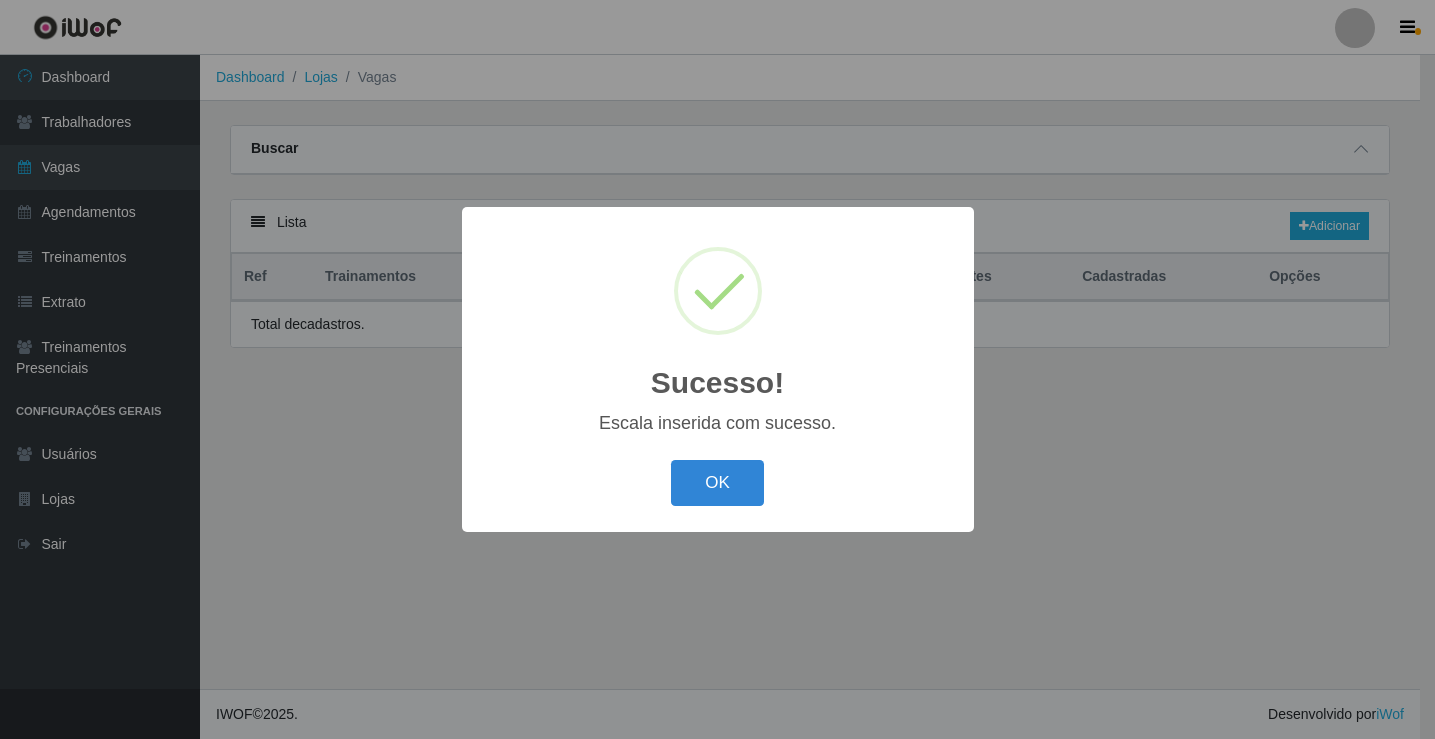 scroll, scrollTop: 0, scrollLeft: 0, axis: both 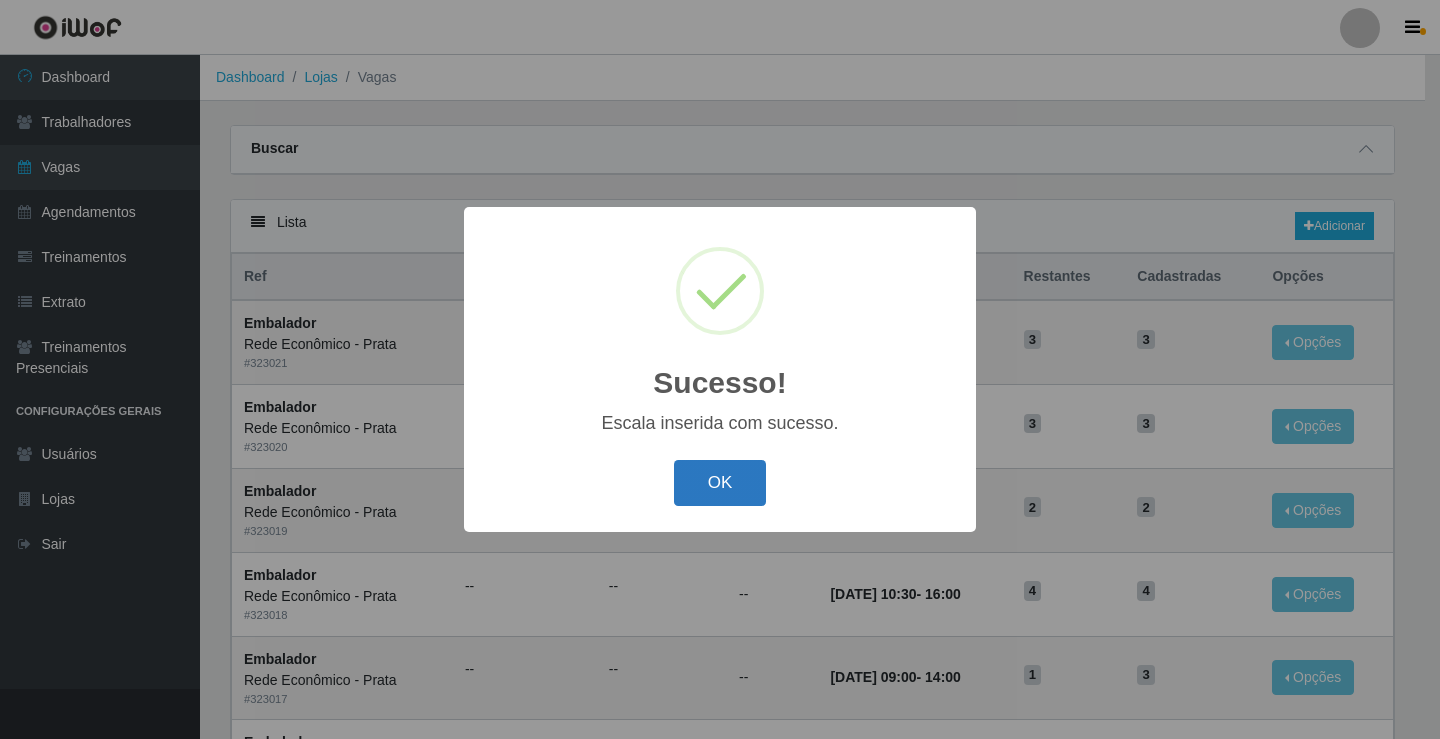 click on "OK" at bounding box center [720, 483] 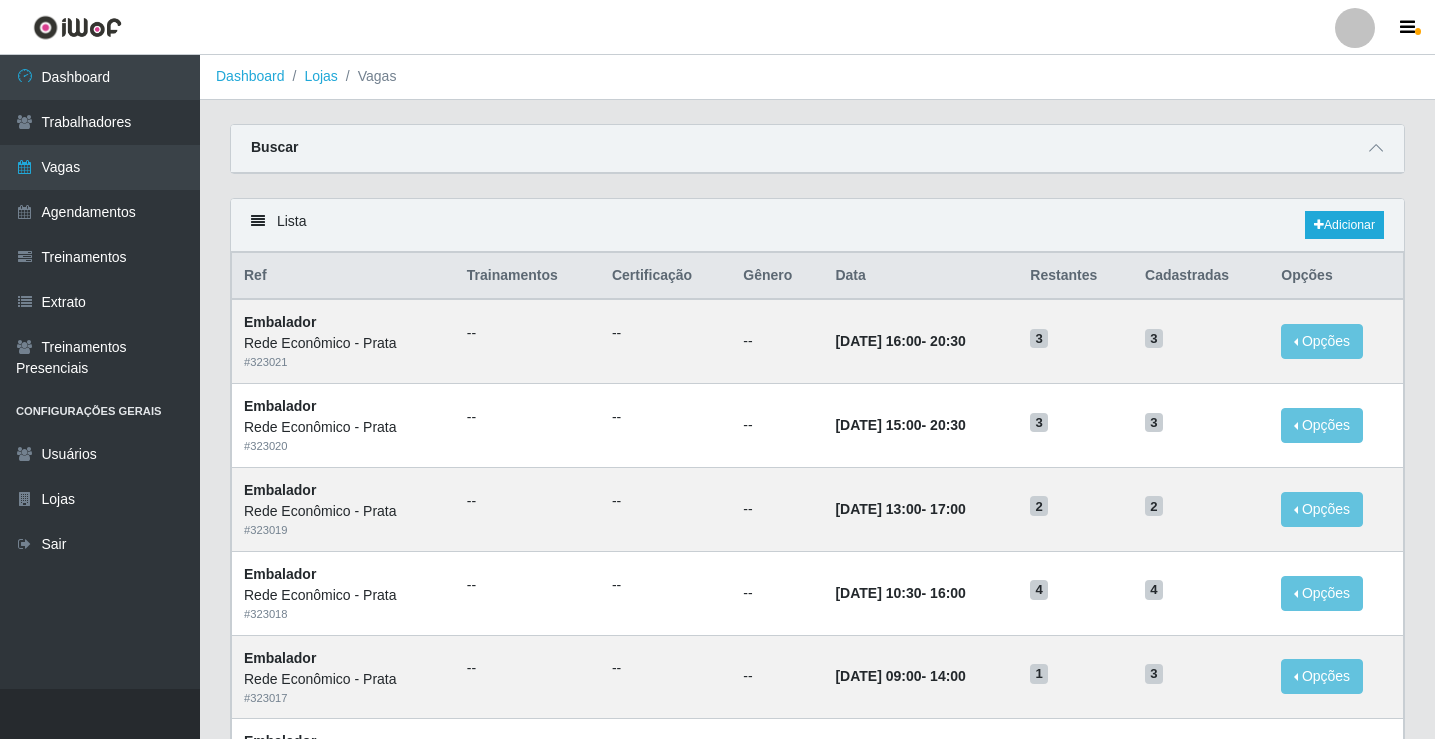 scroll, scrollTop: 0, scrollLeft: 0, axis: both 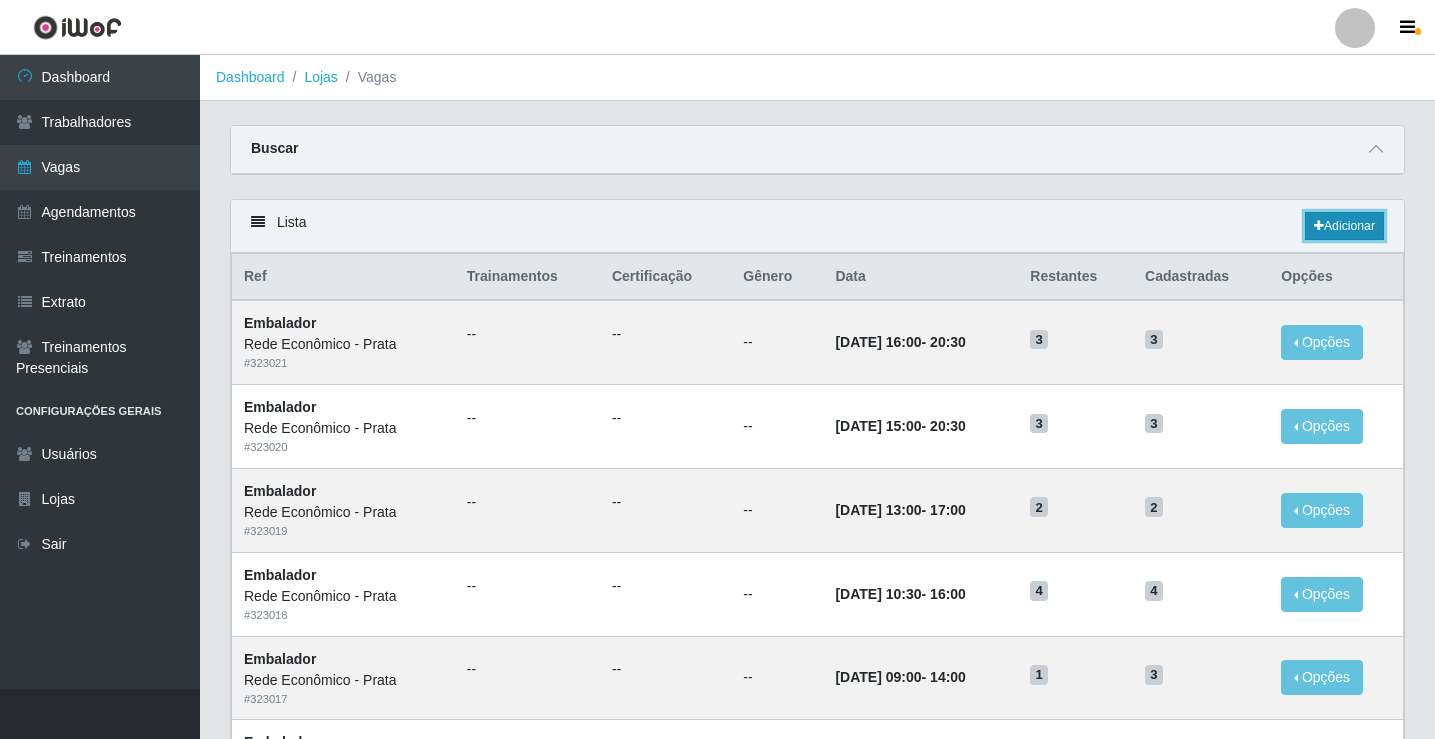 click on "Adicionar" at bounding box center (1344, 226) 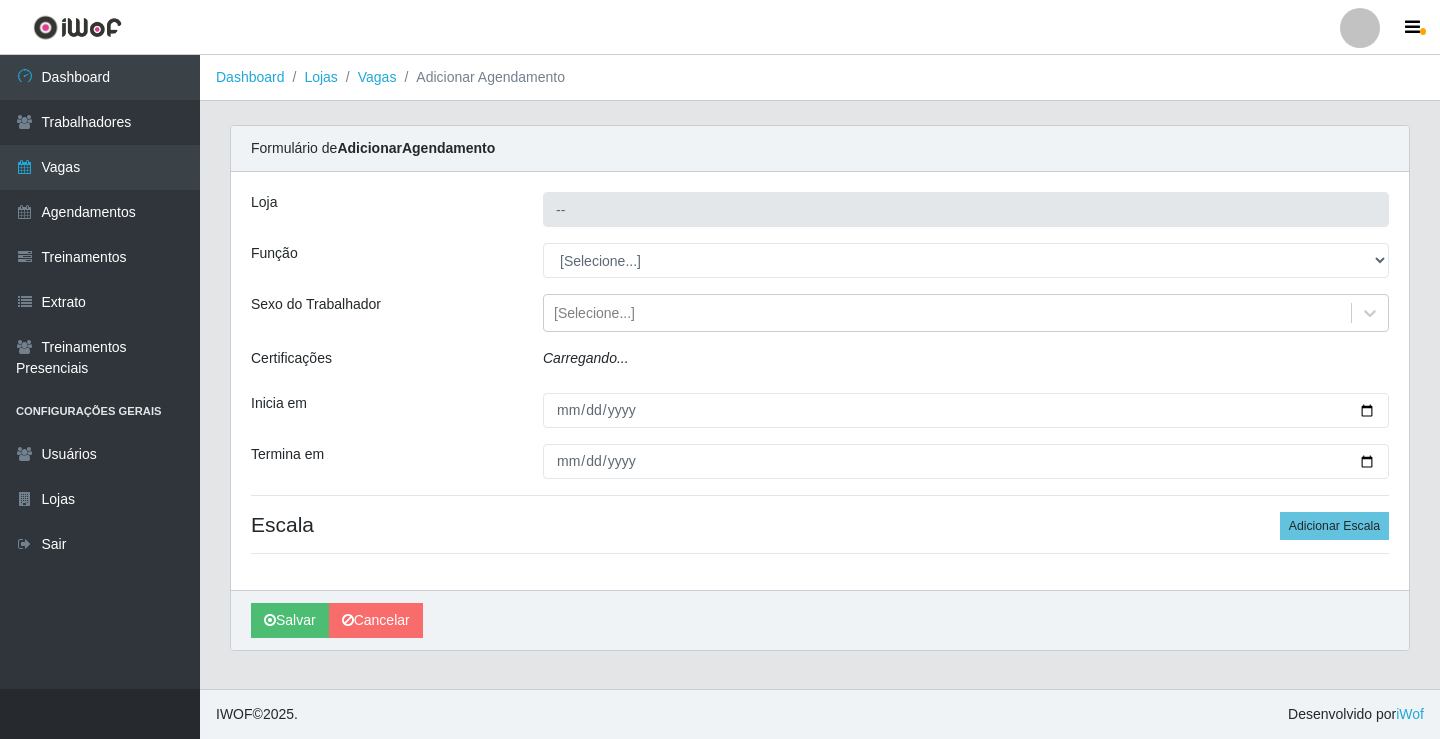 type on "Rede Econômico - Prata" 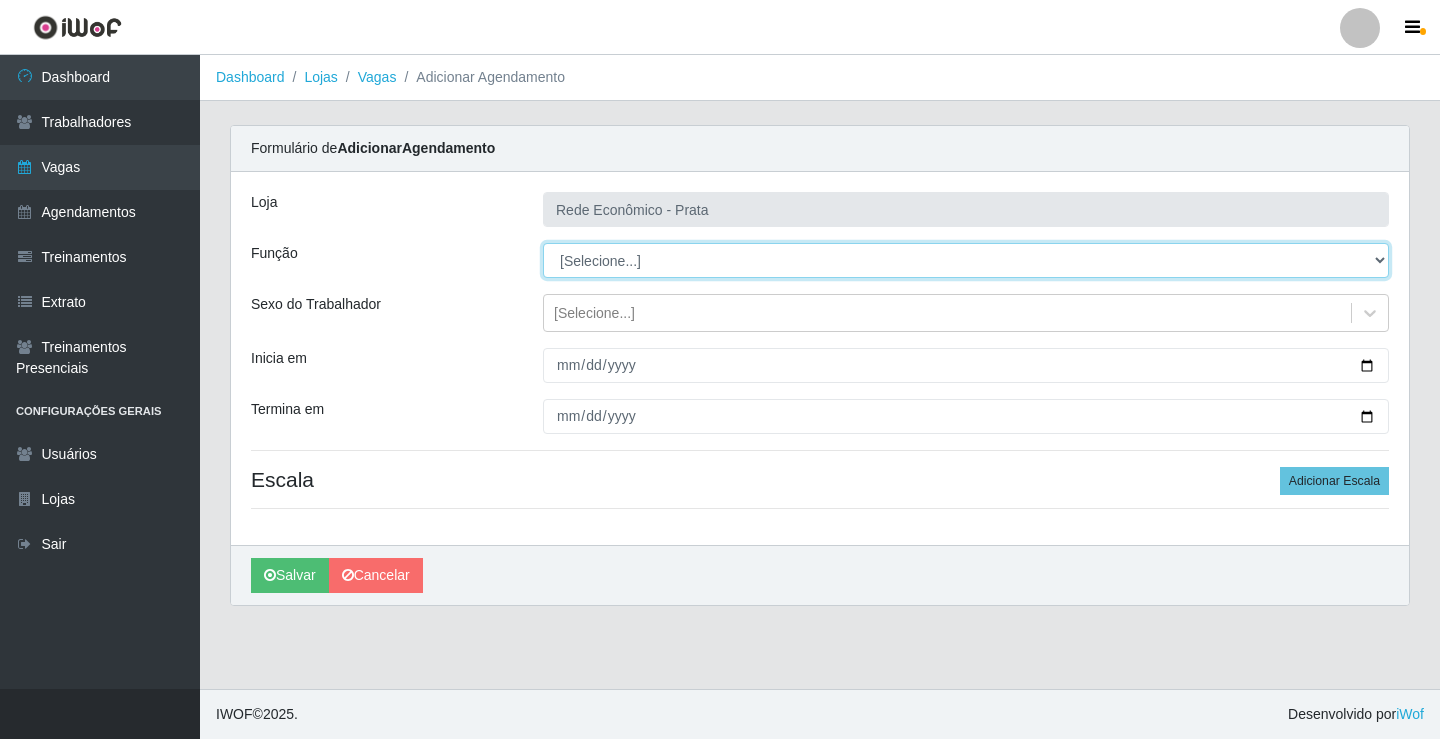 click on "[Selecione...] ASG ASG + ASG ++ Embalador Embalador + Embalador ++ Operador de Caixa Operador de Caixa + Operador de Caixa ++" at bounding box center (966, 260) 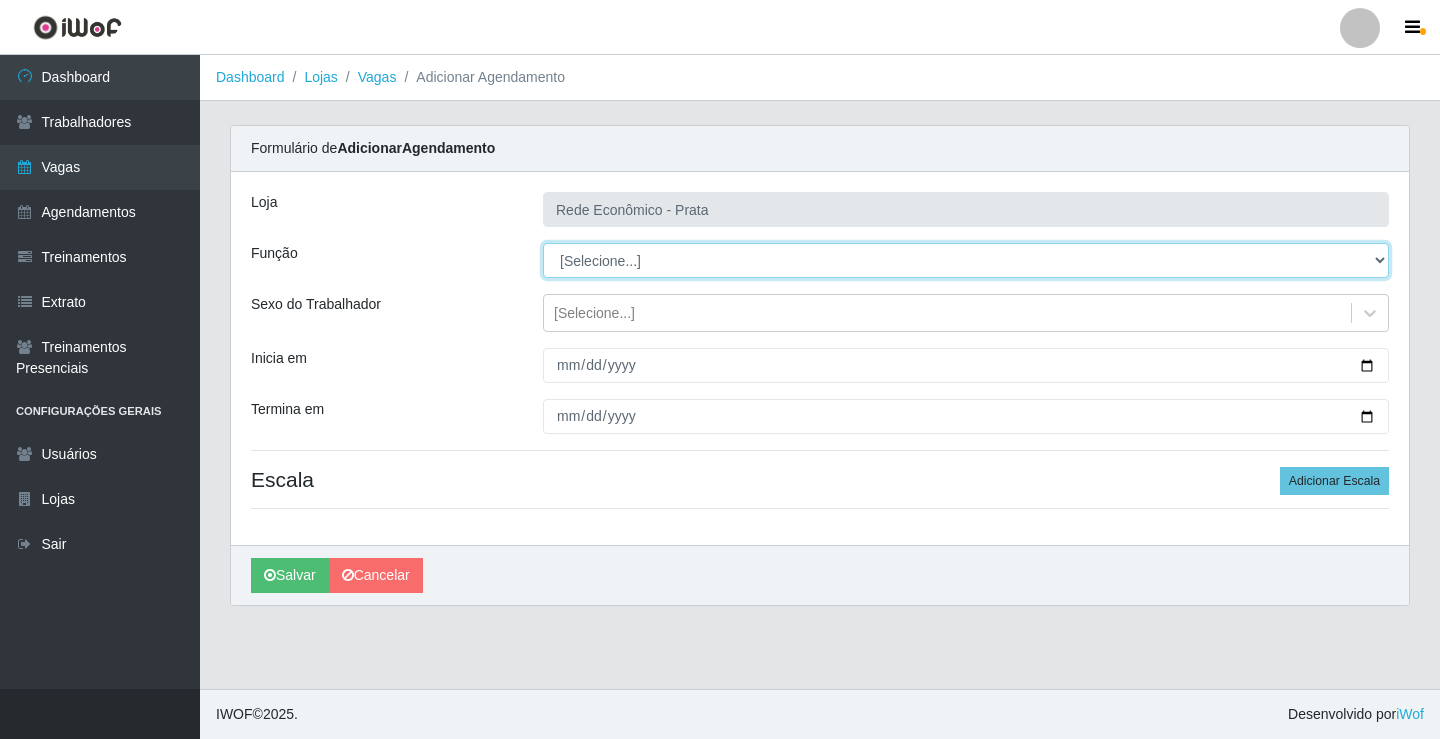 select on "1" 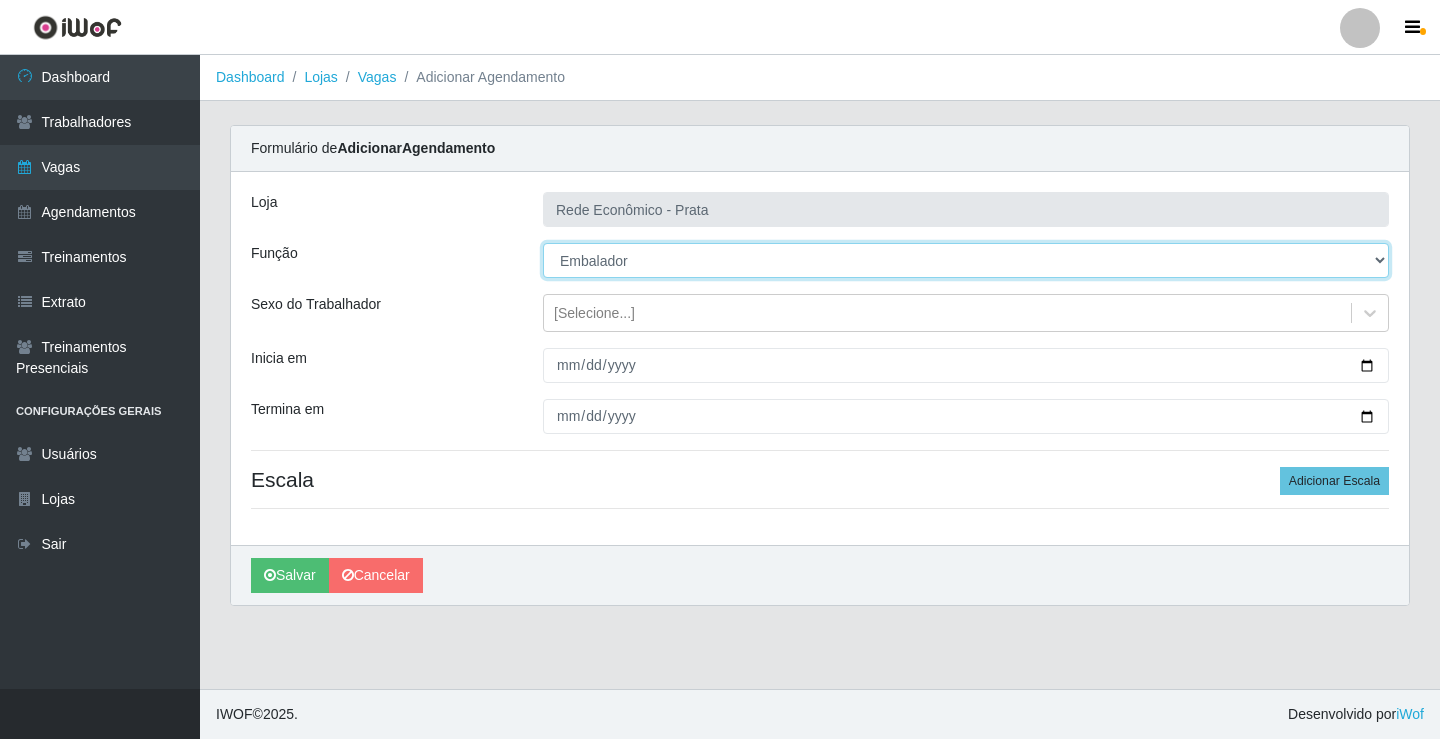 click on "[Selecione...] ASG ASG + ASG ++ Embalador Embalador + Embalador ++ Operador de Caixa Operador de Caixa + Operador de Caixa ++" at bounding box center (966, 260) 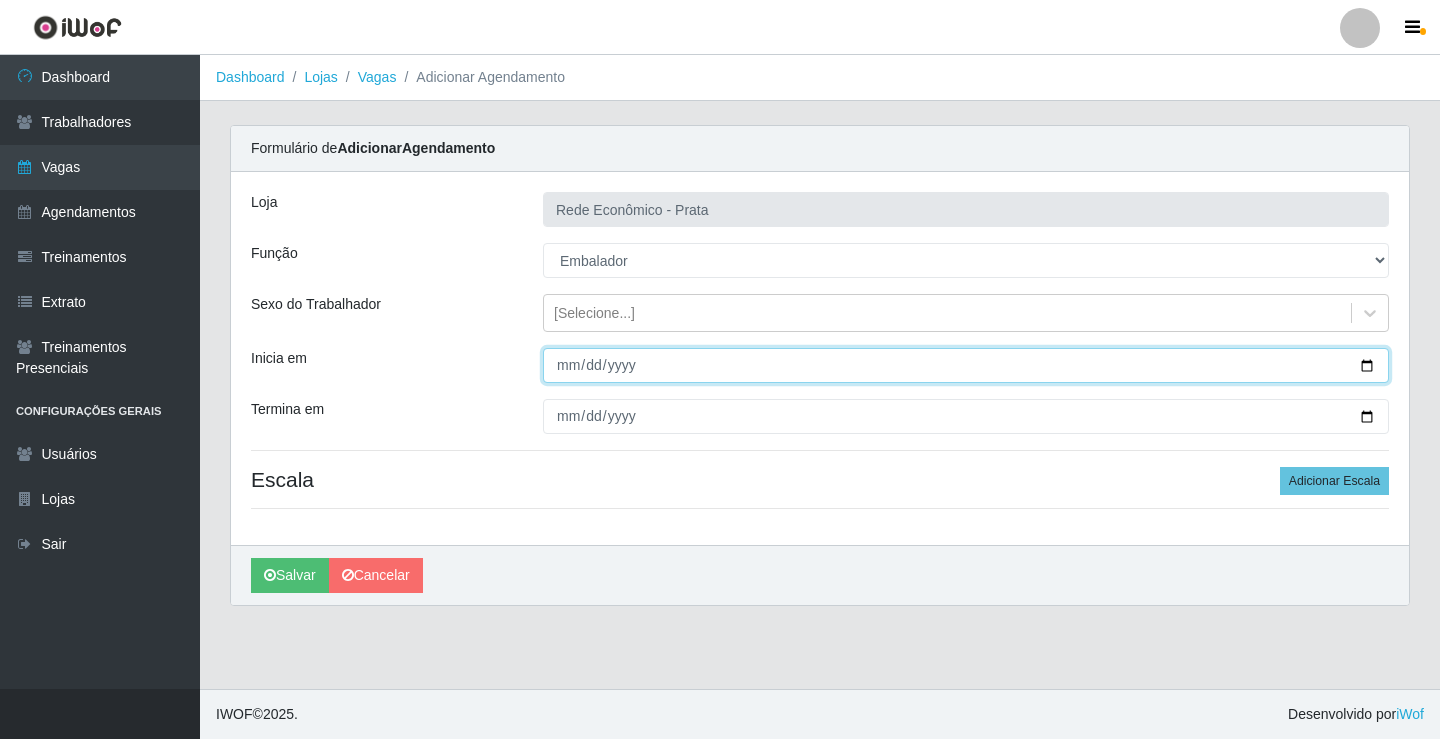 click on "Inicia em" at bounding box center [966, 365] 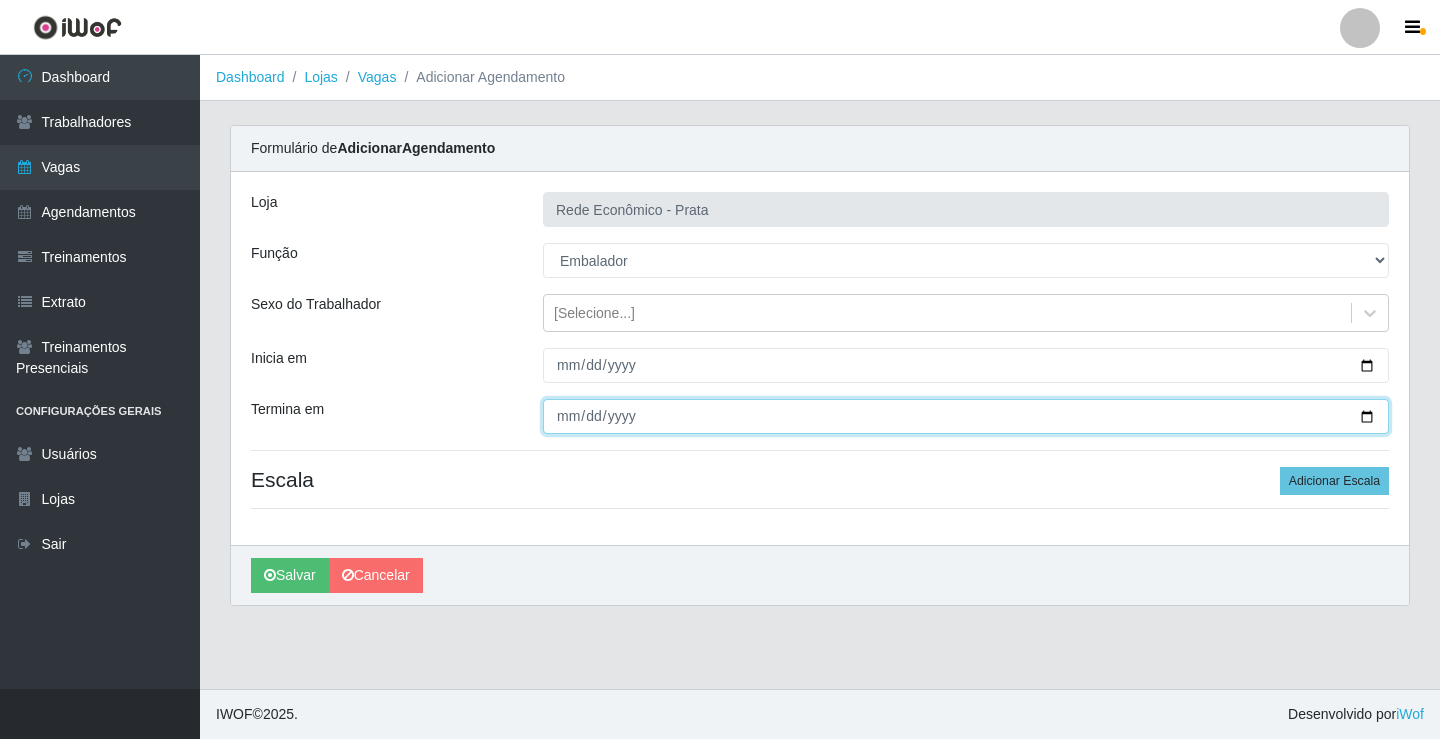 click on "Termina em" at bounding box center (966, 416) 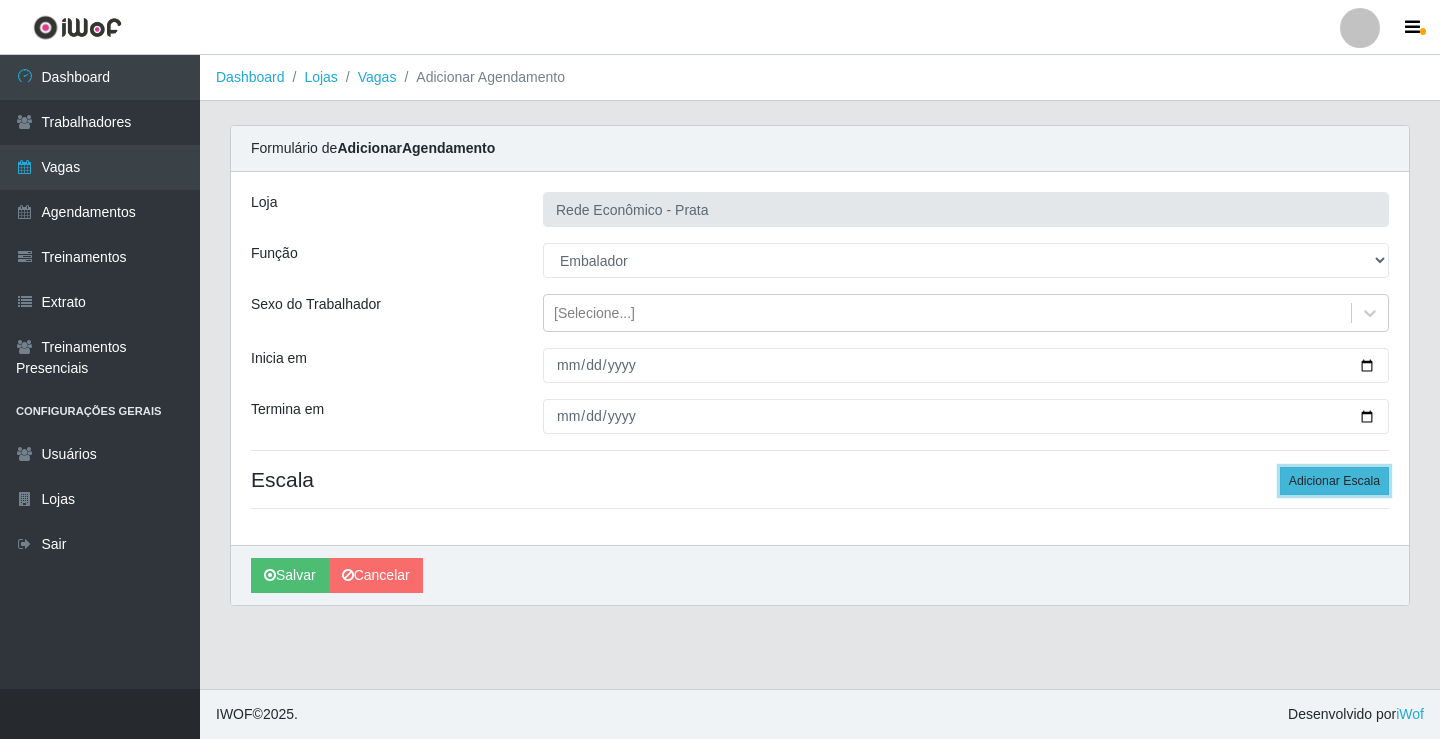 click on "Adicionar Escala" at bounding box center (1334, 481) 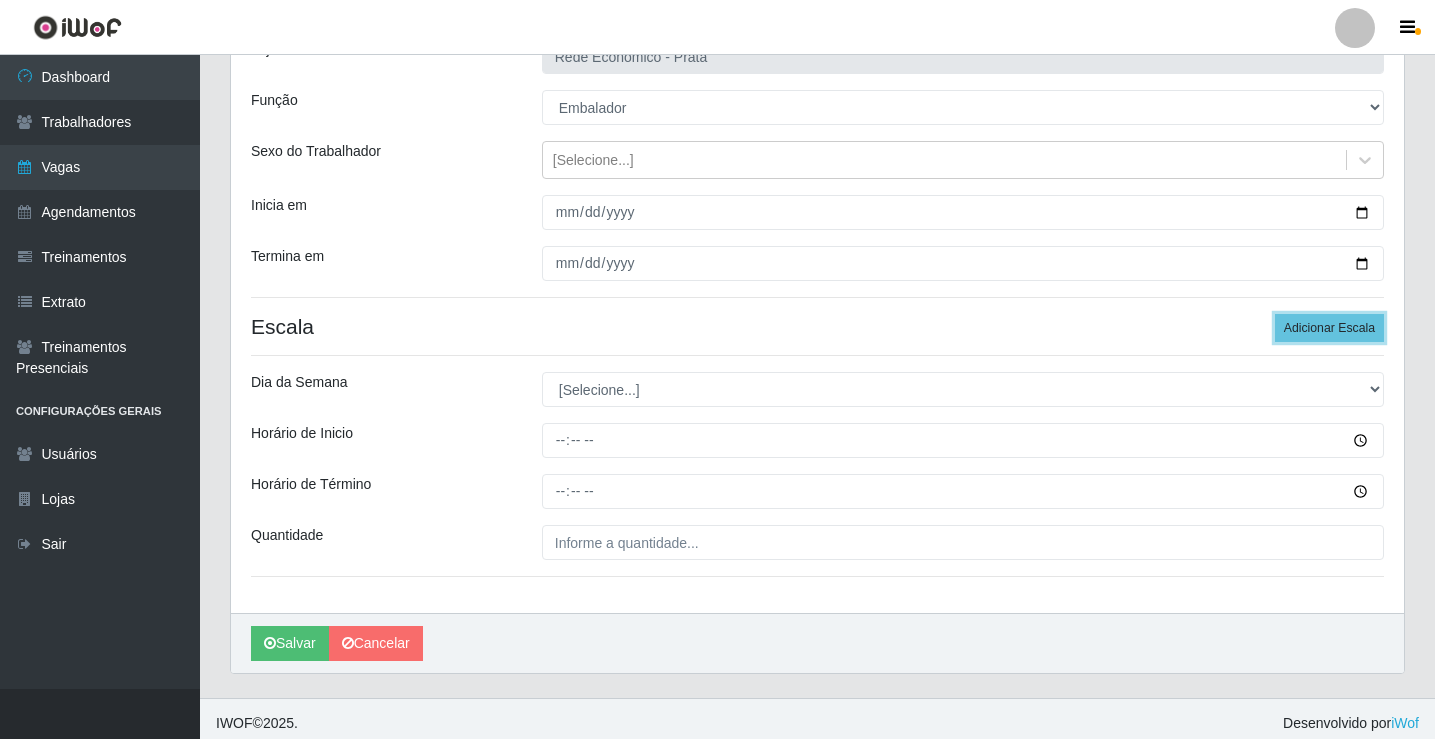 scroll, scrollTop: 162, scrollLeft: 0, axis: vertical 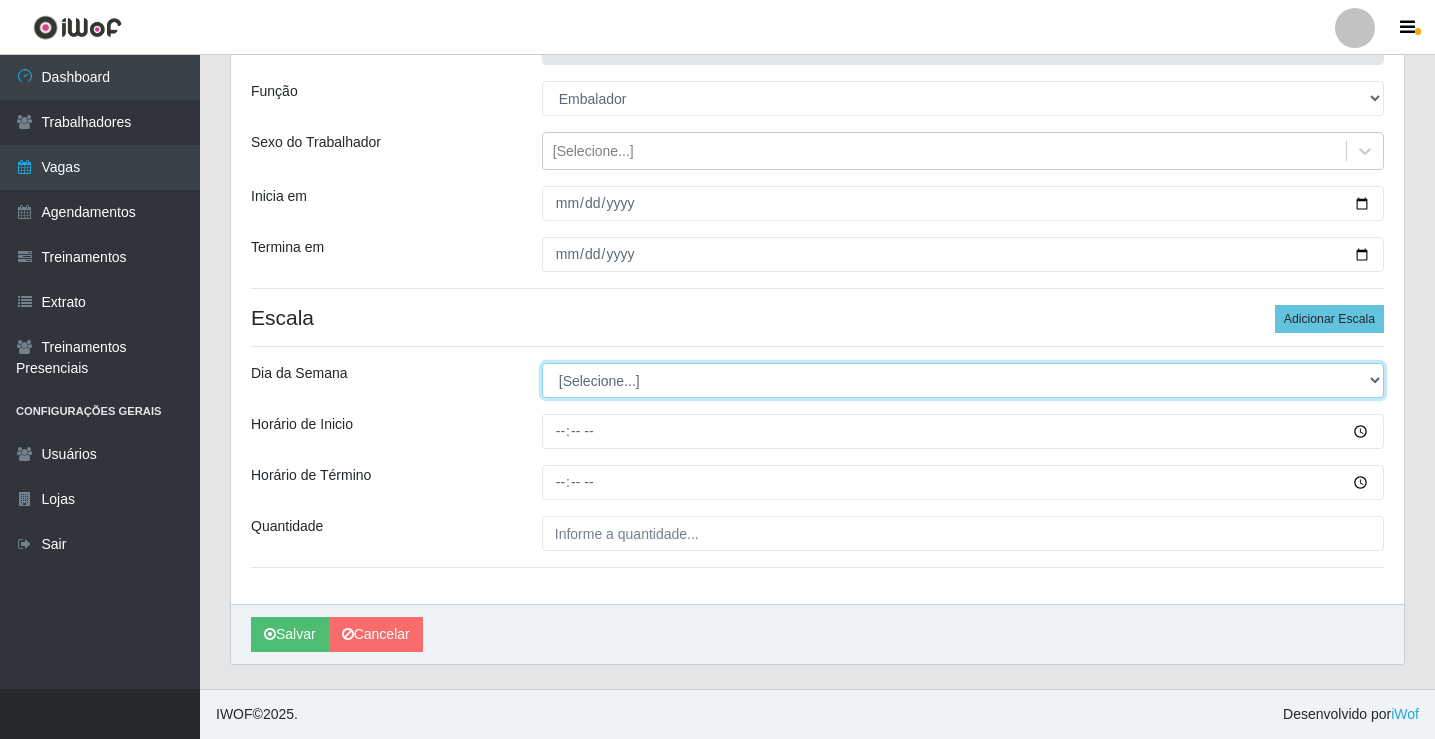 click on "[Selecione...] Segunda Terça Quarta Quinta Sexta Sábado Domingo" at bounding box center (963, 380) 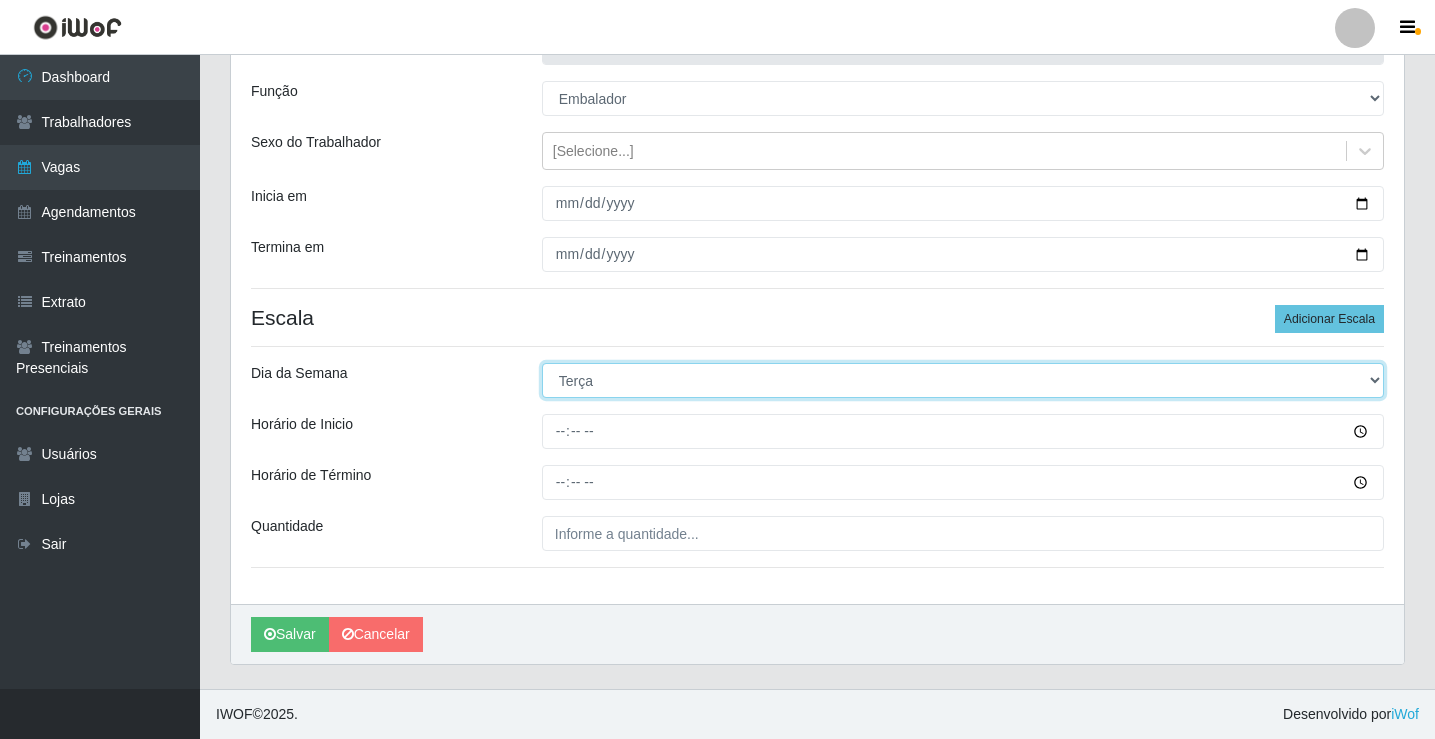 click on "[Selecione...] Segunda Terça Quarta Quinta Sexta Sábado Domingo" at bounding box center [963, 380] 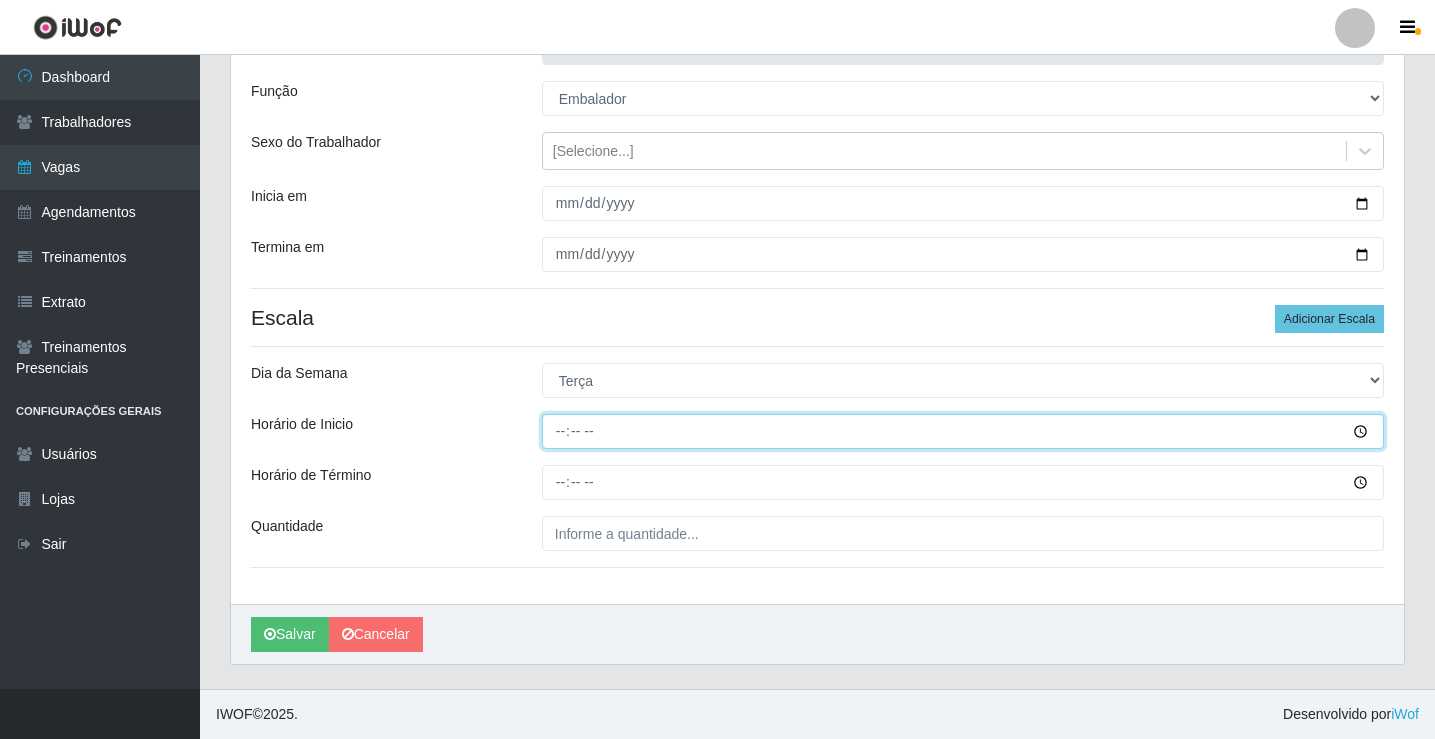 click on "Horário de Inicio" at bounding box center [963, 431] 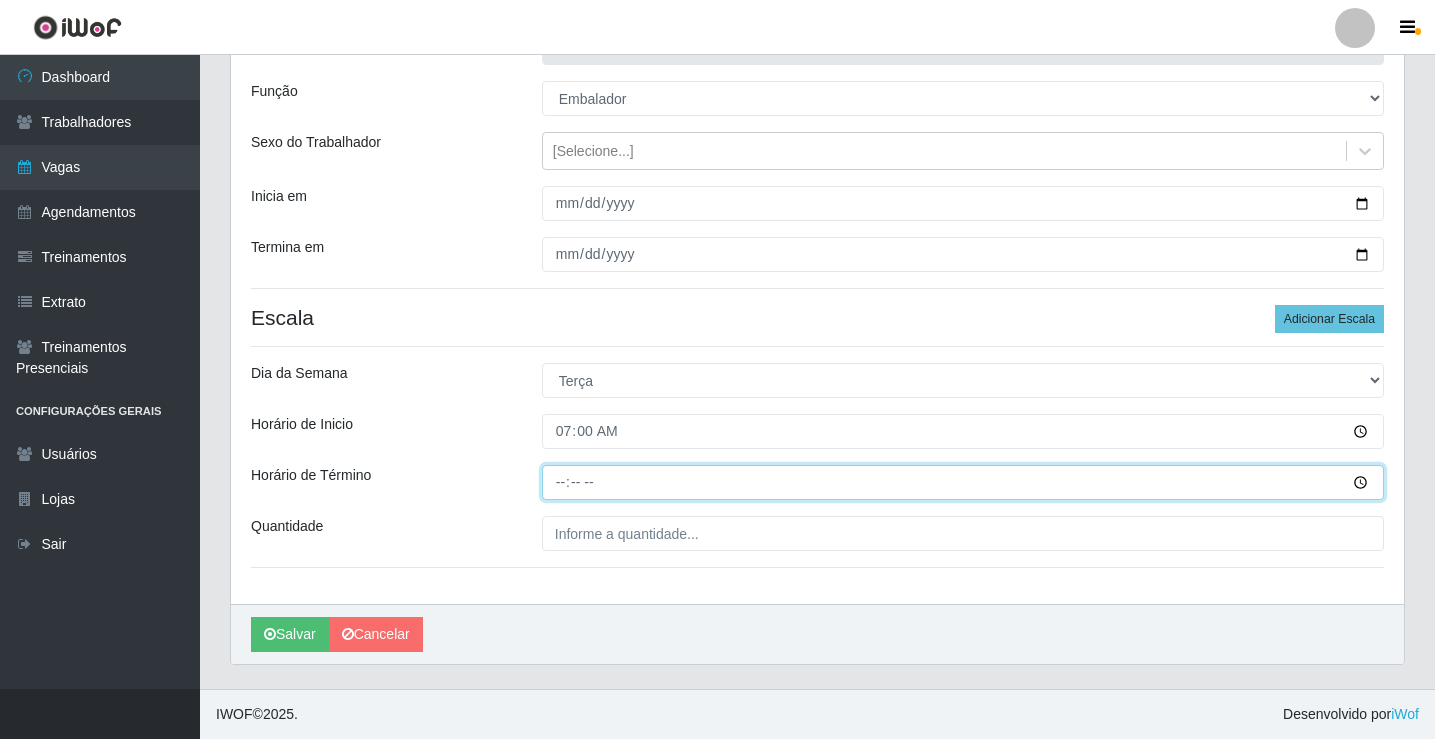 click on "Horário de Término" at bounding box center (963, 482) 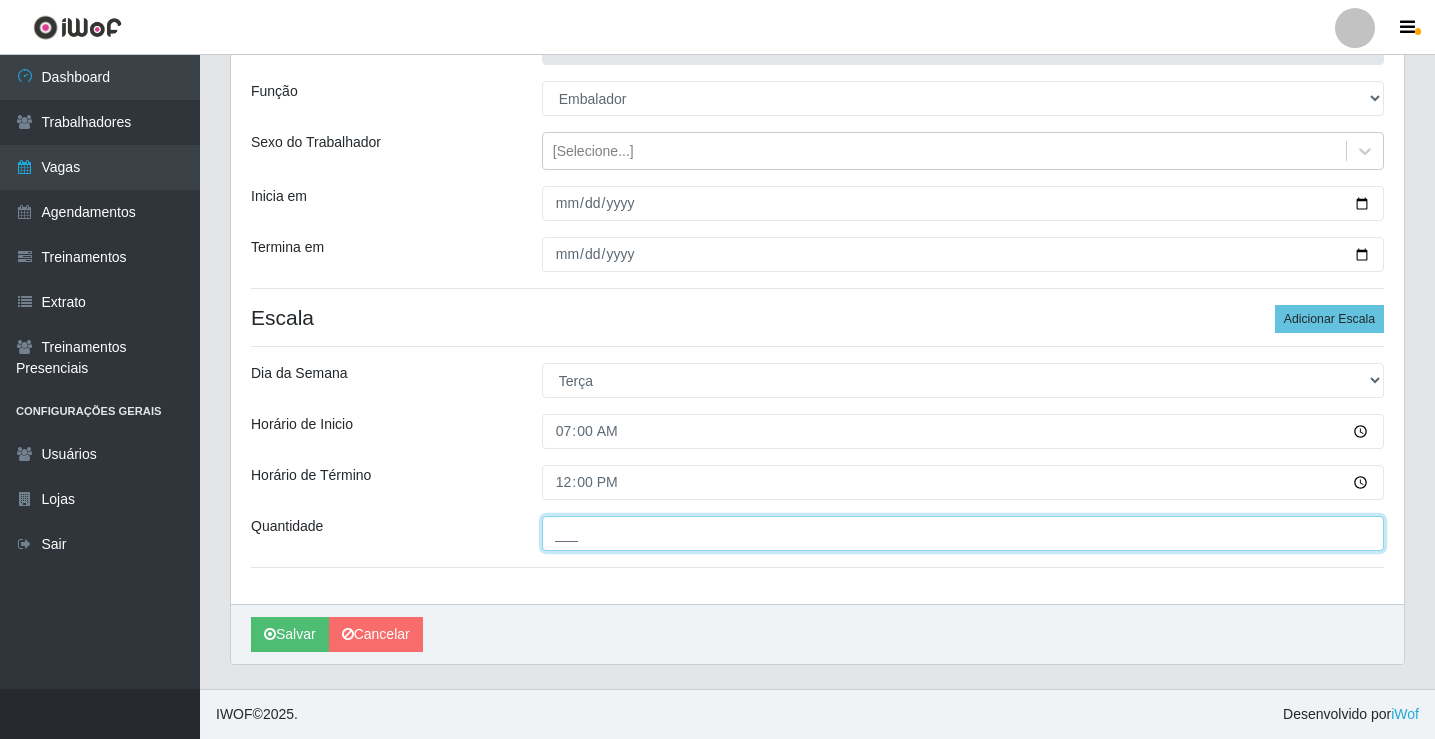 click on "___" at bounding box center (963, 533) 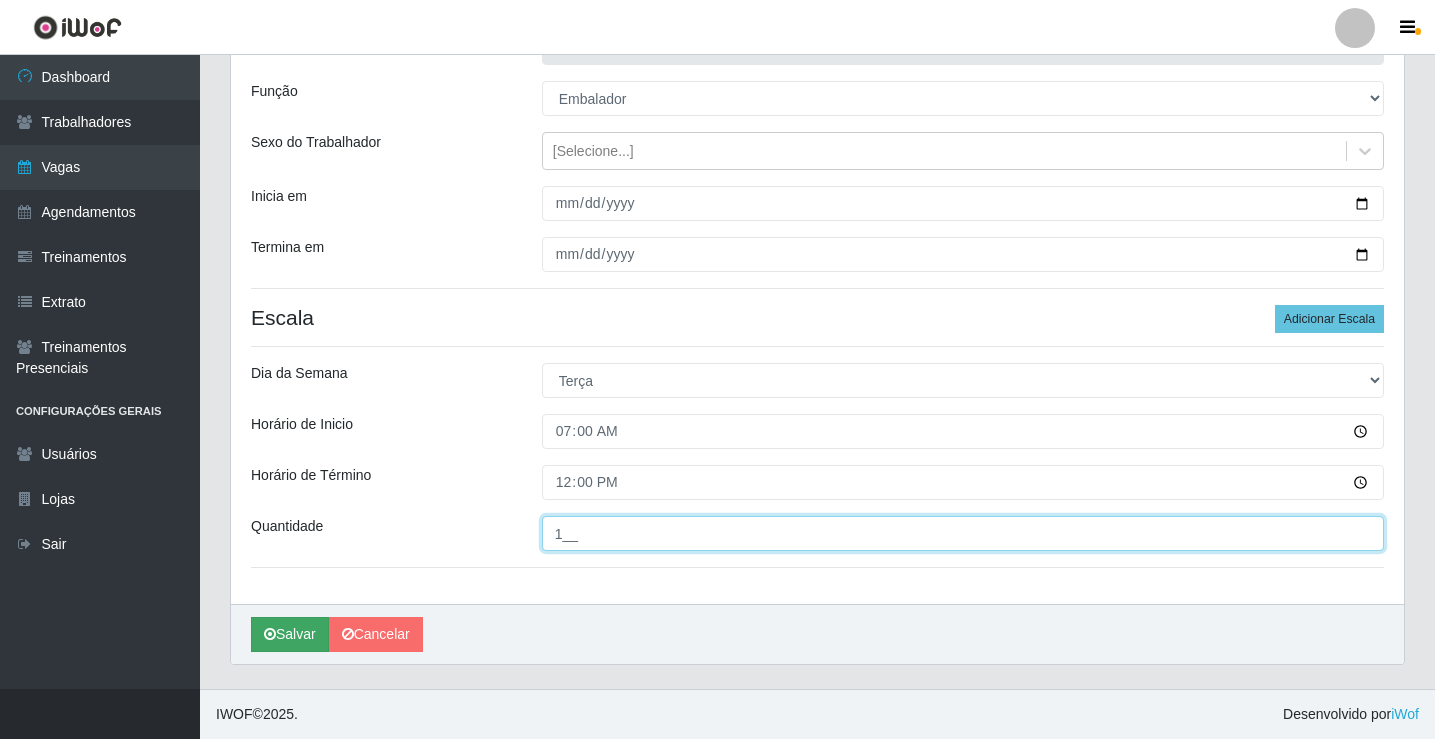 type on "1__" 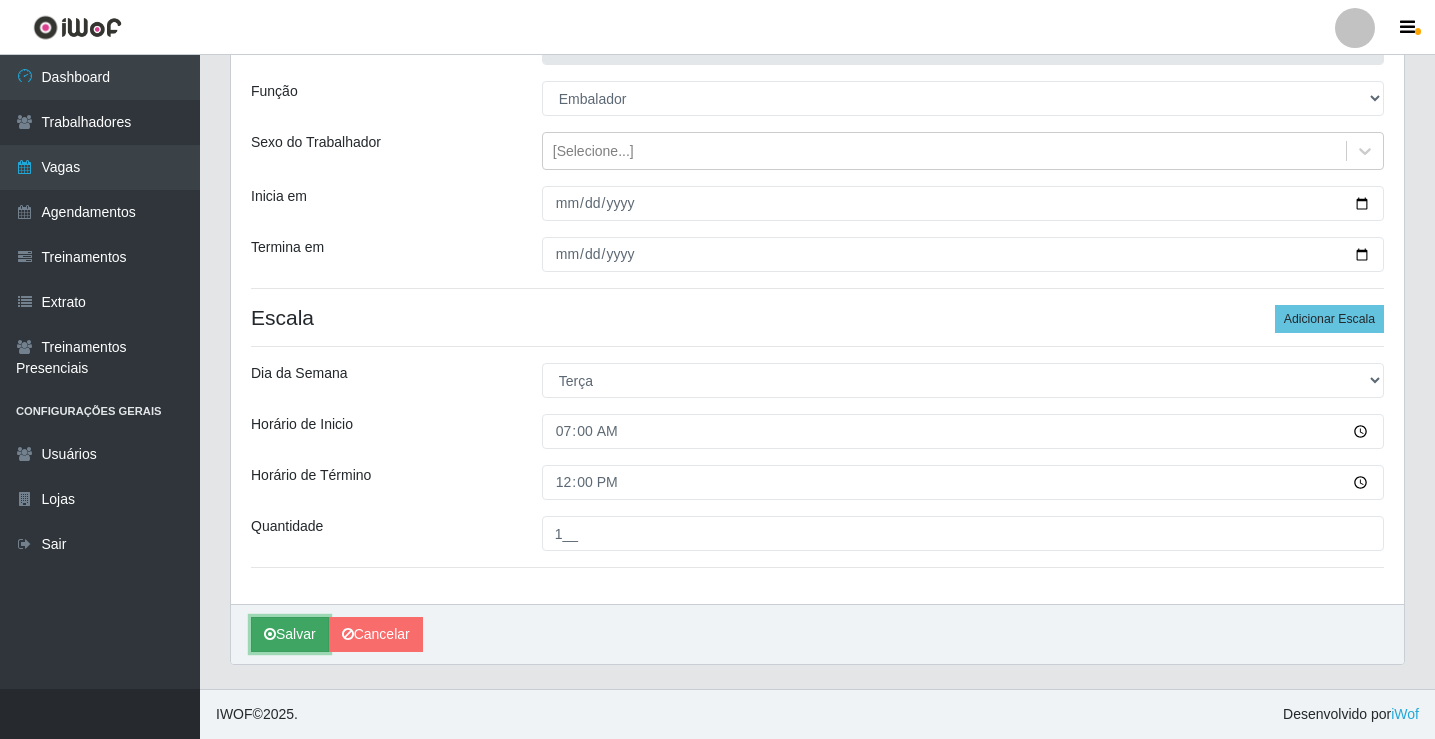 click on "Salvar" at bounding box center (290, 634) 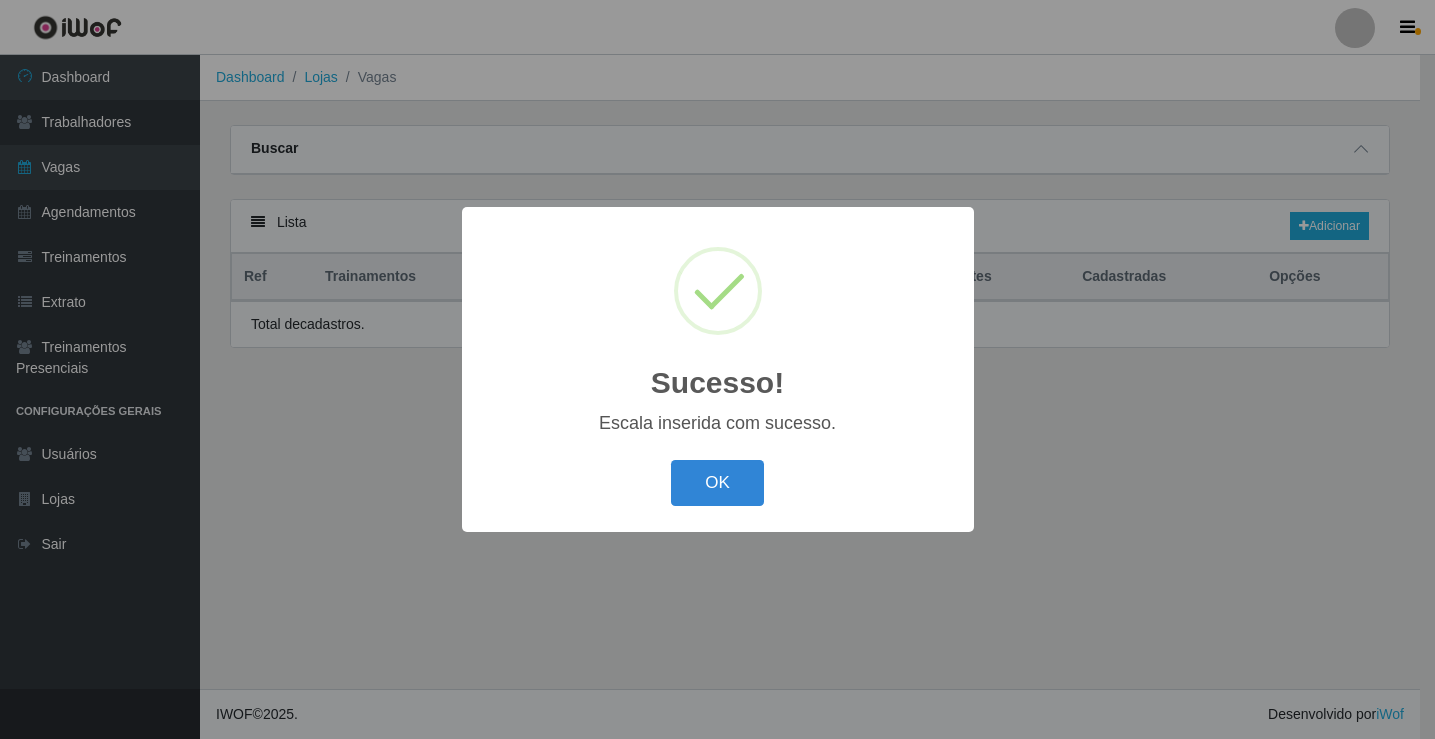 scroll, scrollTop: 0, scrollLeft: 0, axis: both 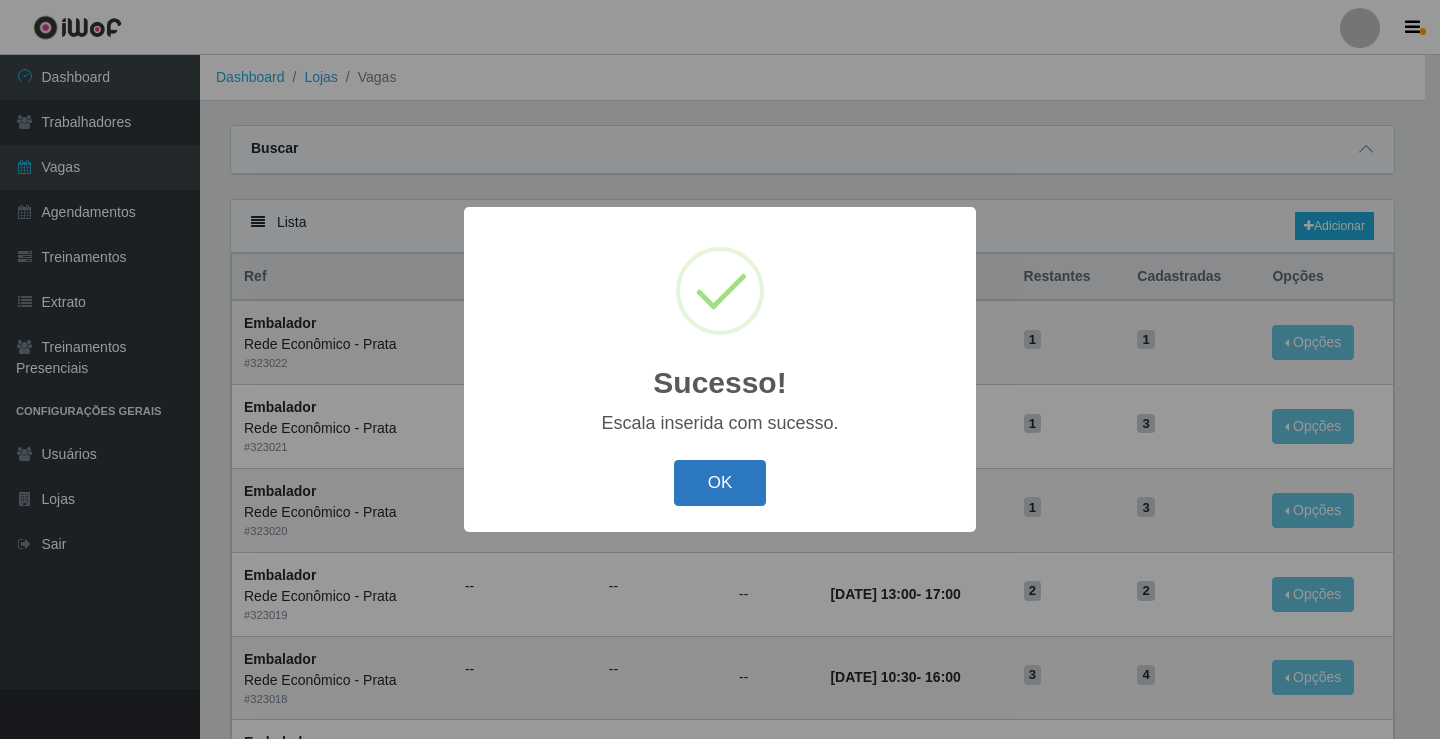 click on "OK" at bounding box center (720, 483) 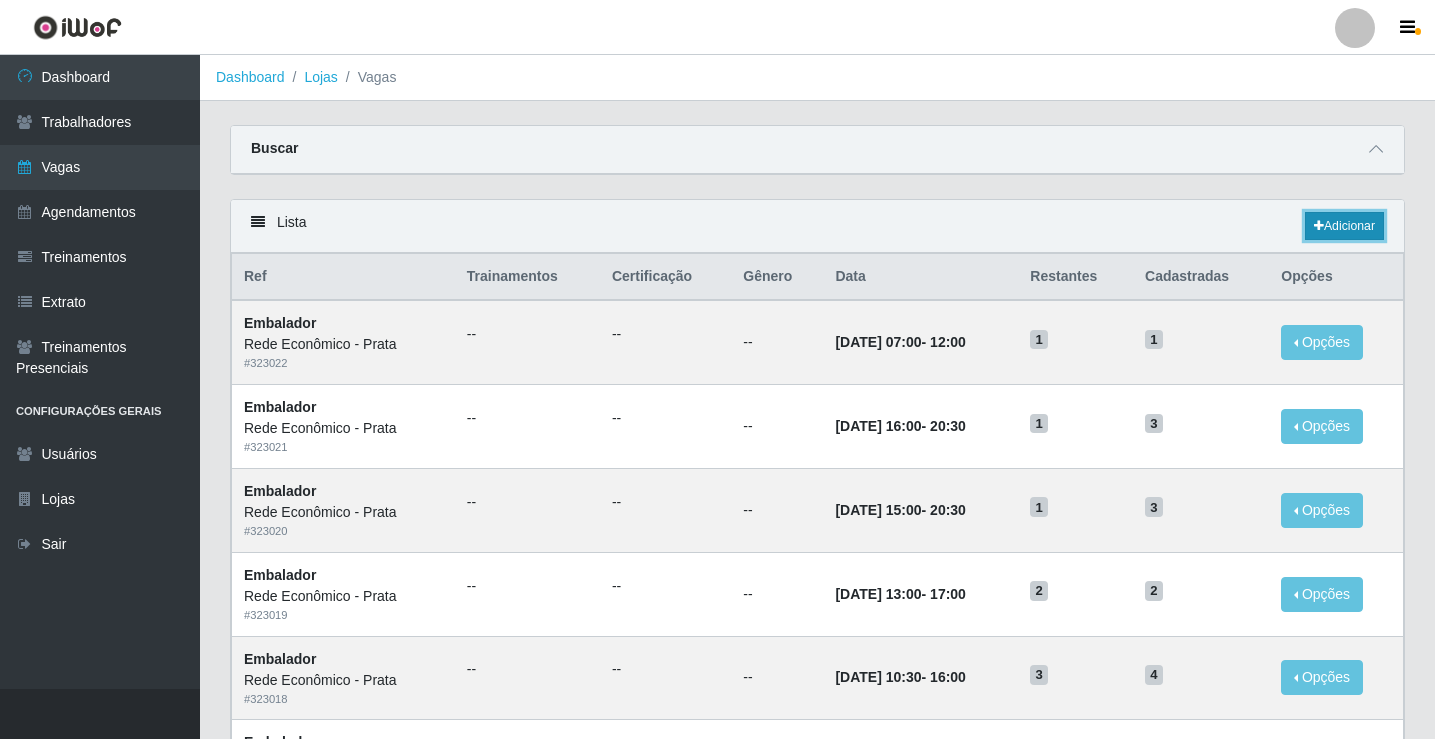 click on "Adicionar" at bounding box center (1344, 226) 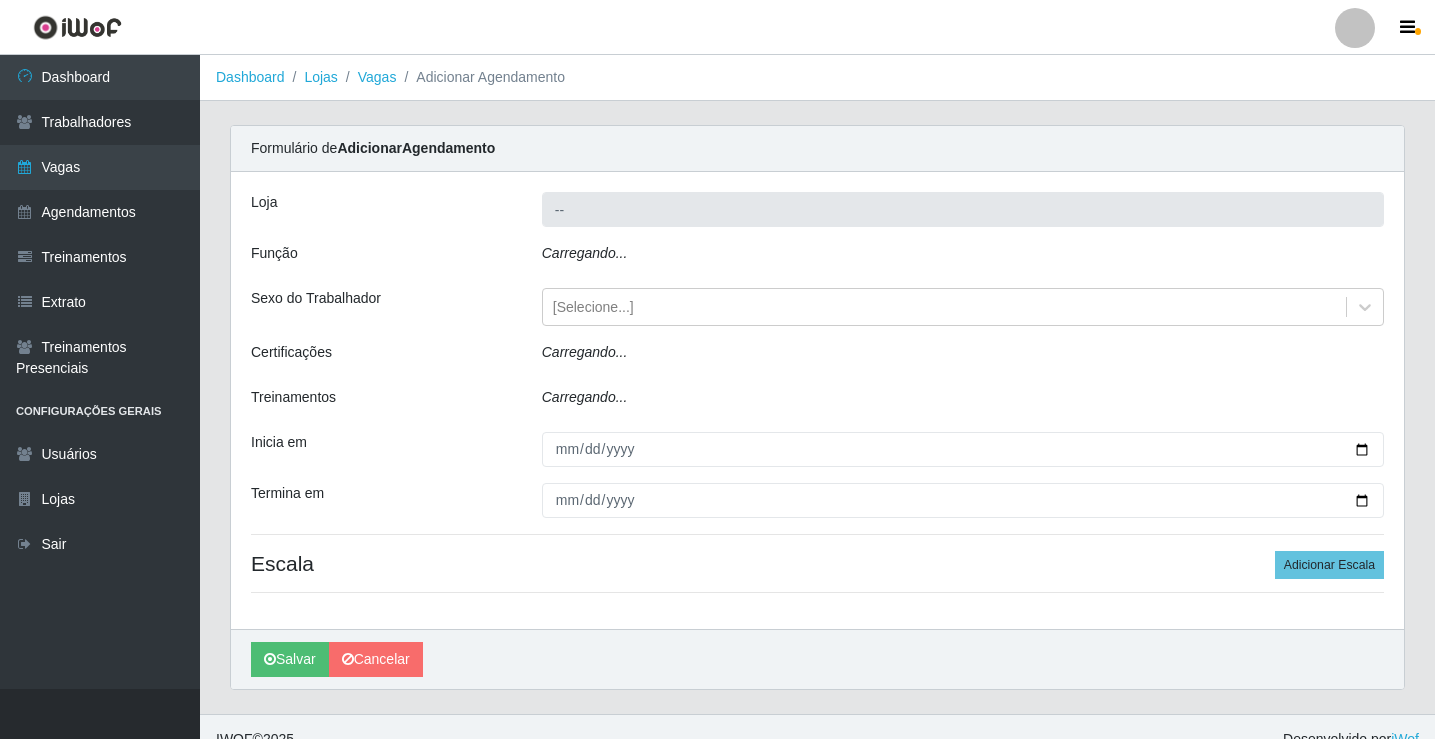 type on "Rede Econômico - Prata" 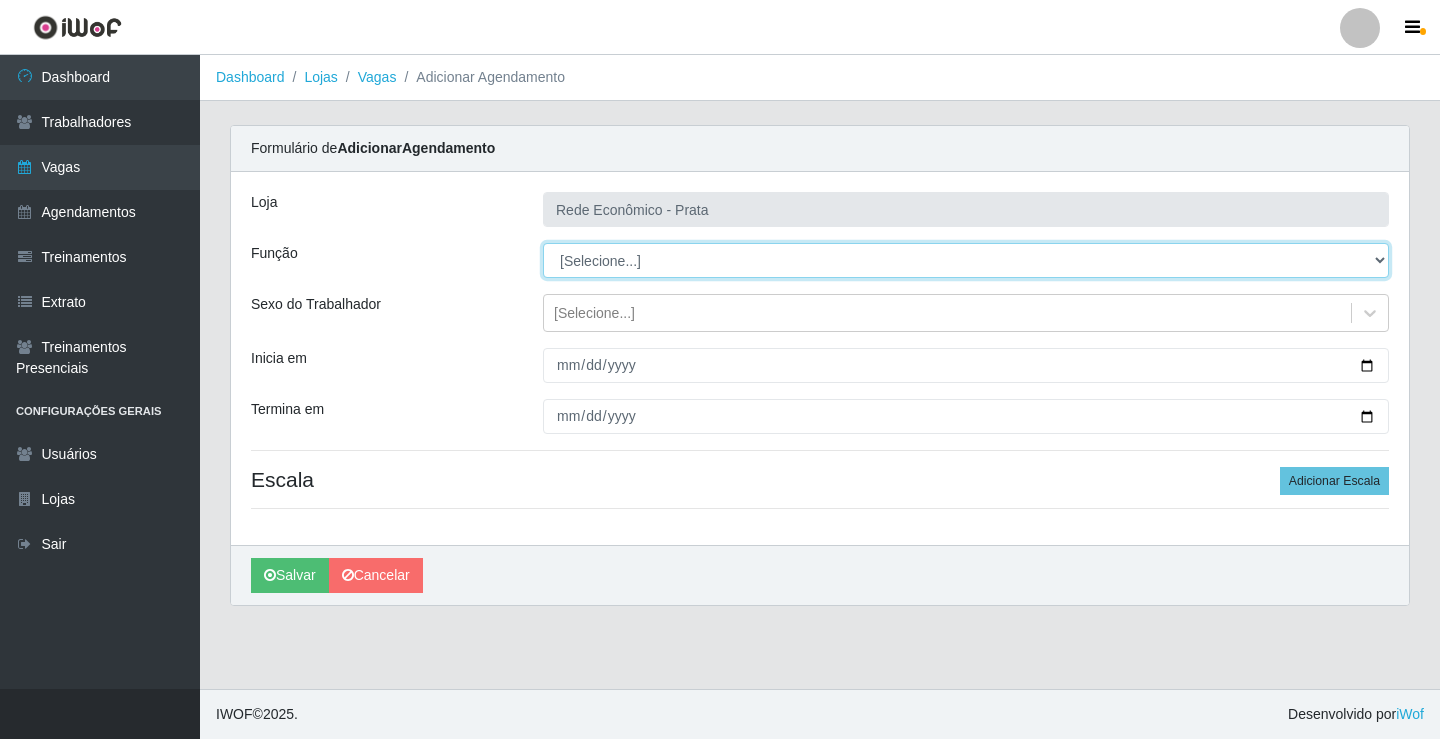 click on "[Selecione...] ASG ASG + ASG ++ Embalador Embalador + Embalador ++ Operador de Caixa Operador de Caixa + Operador de Caixa ++" at bounding box center [966, 260] 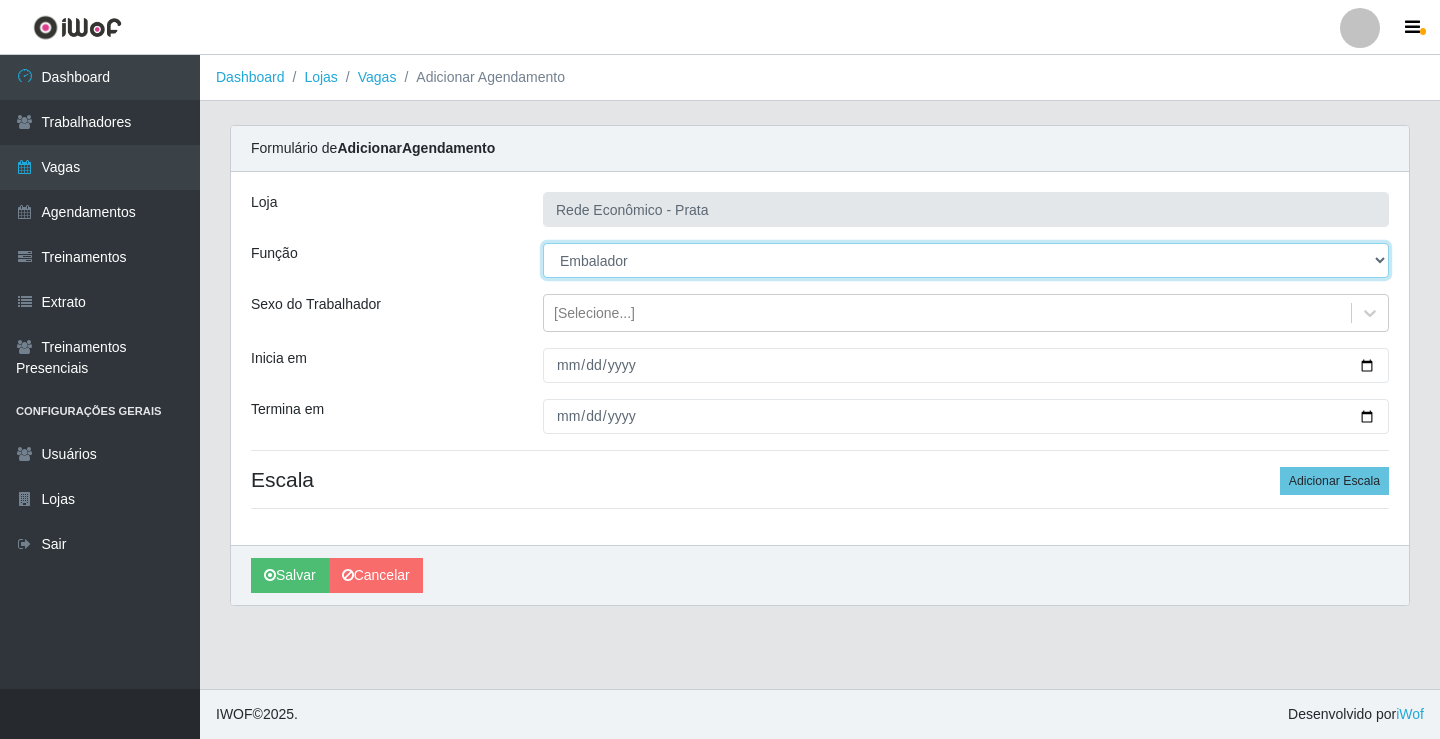 click on "[Selecione...] ASG ASG + ASG ++ Embalador Embalador + Embalador ++ Operador de Caixa Operador de Caixa + Operador de Caixa ++" at bounding box center (966, 260) 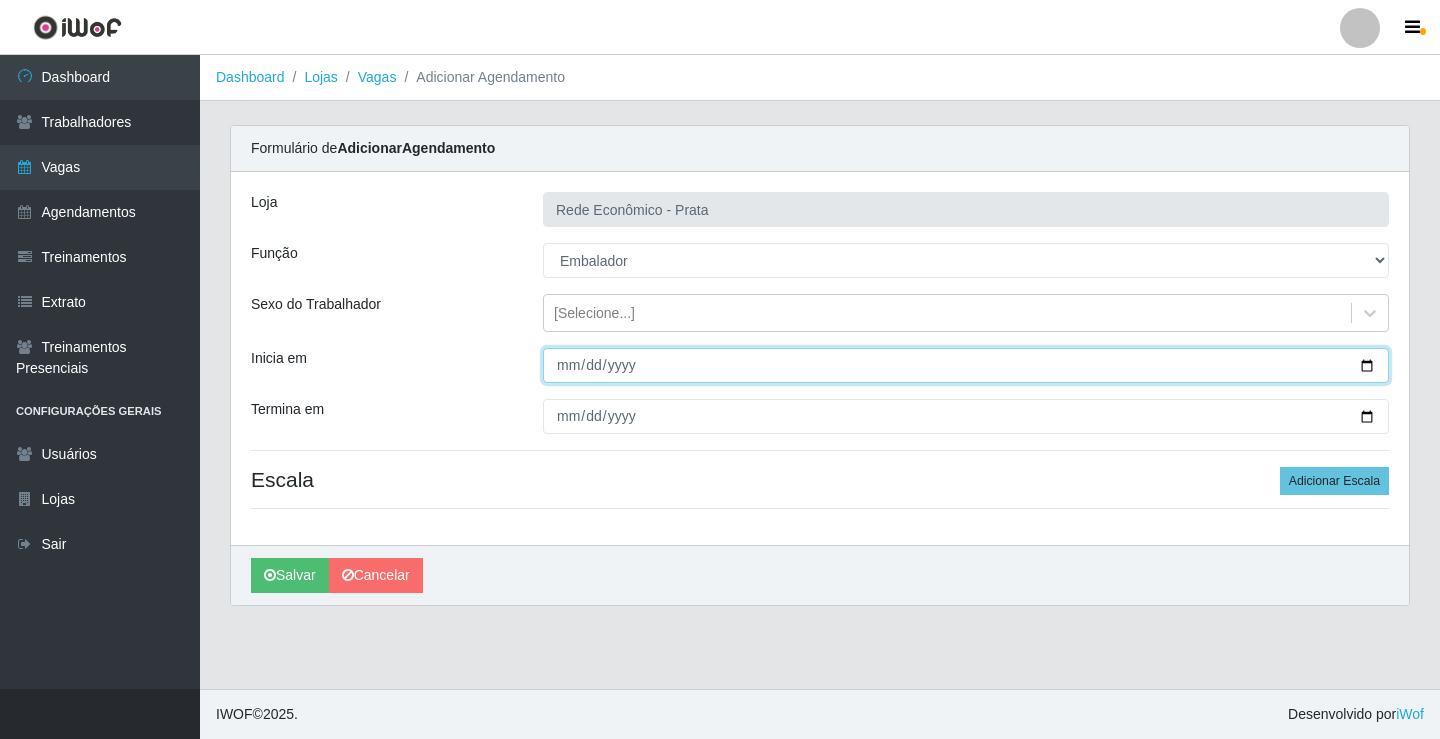 click on "Inicia em" at bounding box center [966, 365] 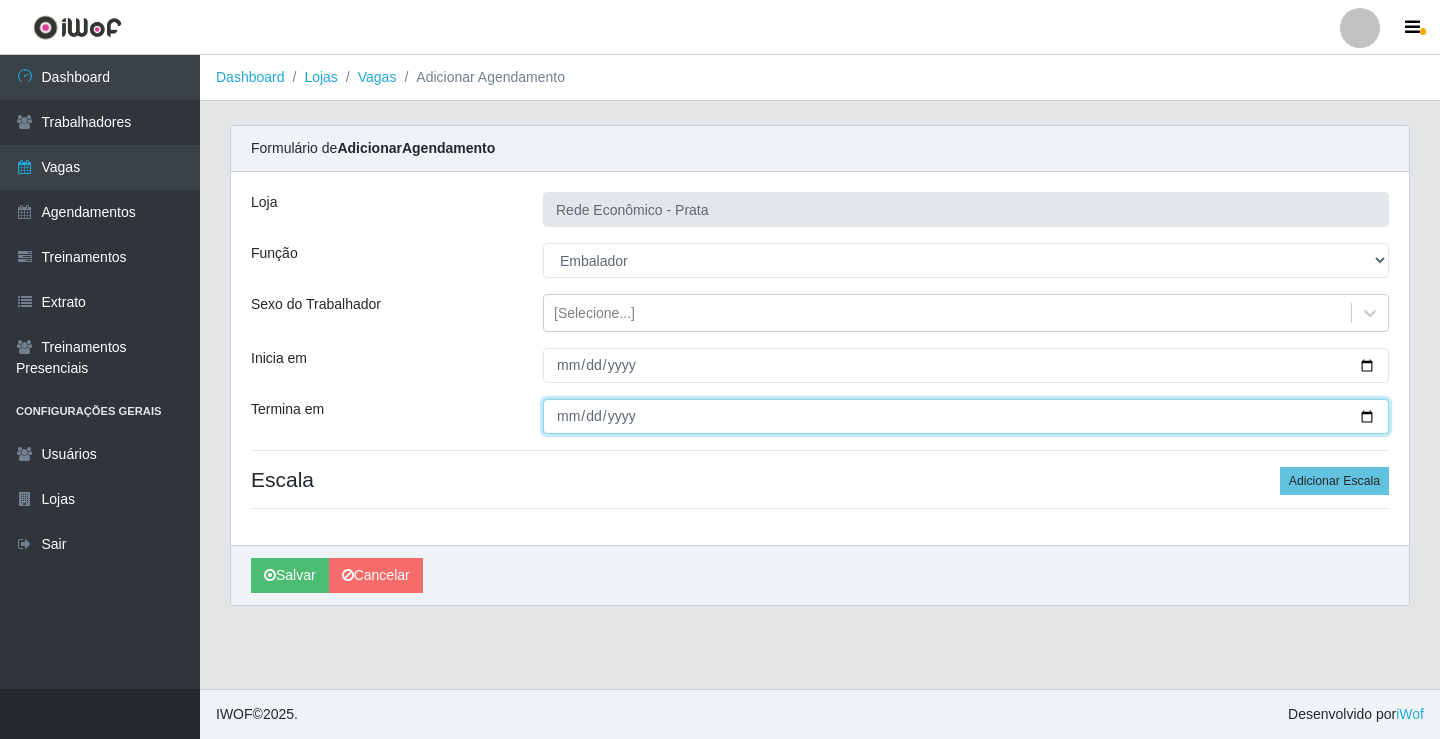 click on "Termina em" at bounding box center [966, 416] 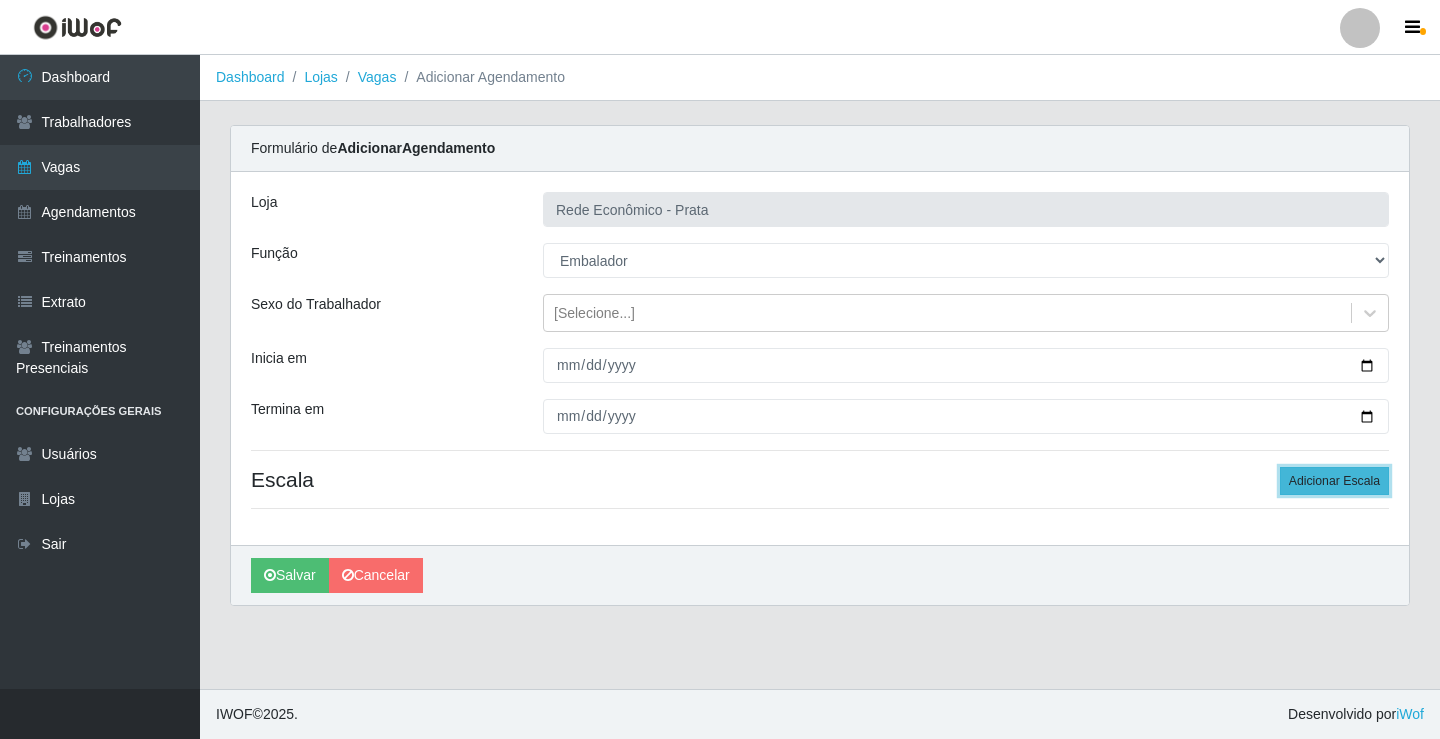 click on "Adicionar Escala" at bounding box center [1334, 481] 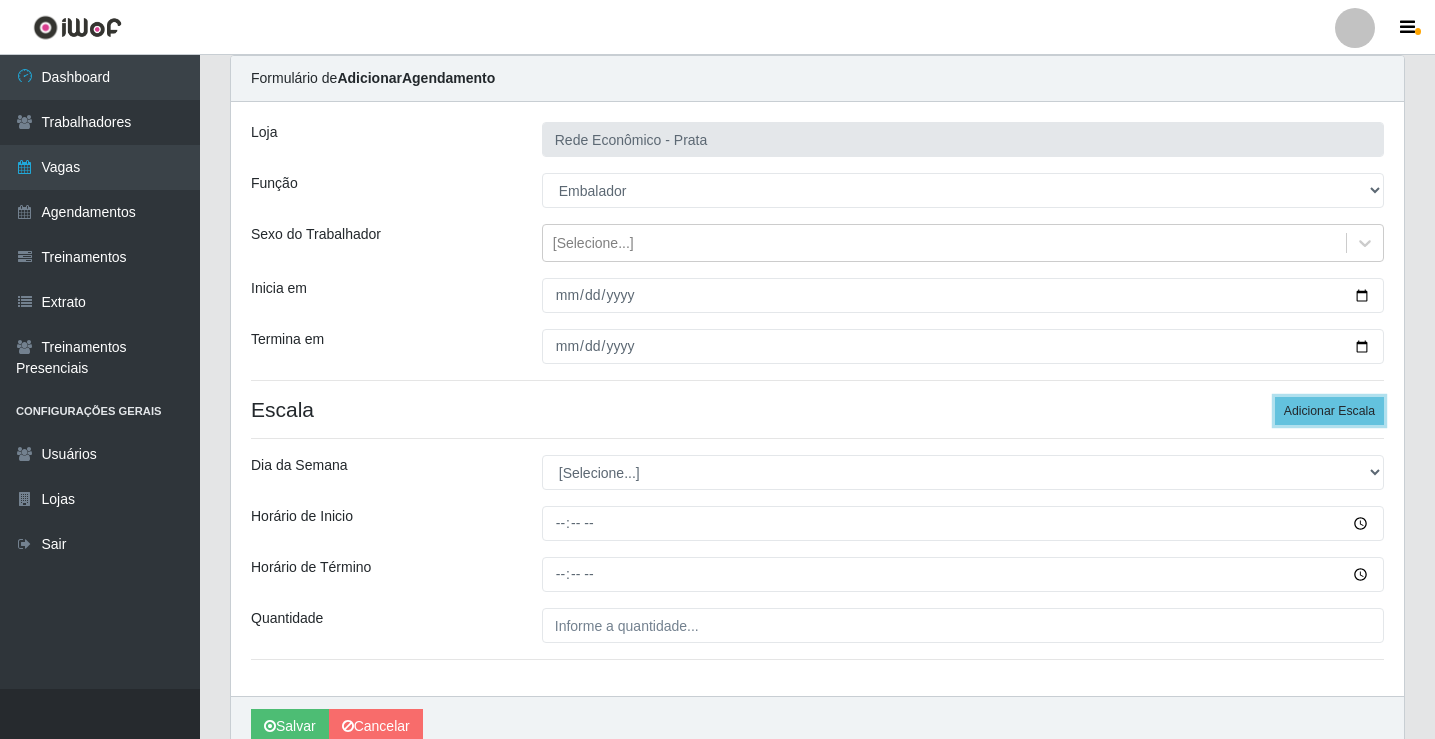 scroll, scrollTop: 162, scrollLeft: 0, axis: vertical 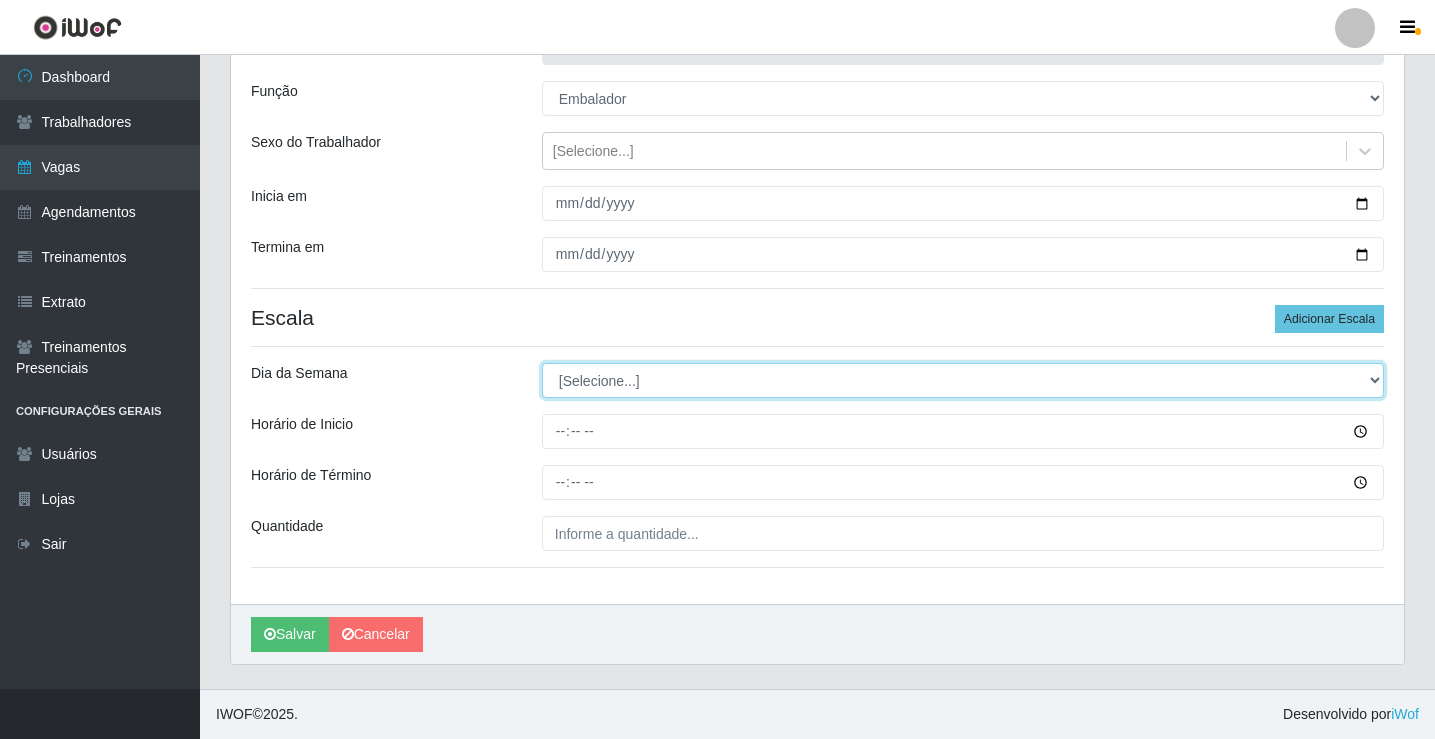 click on "[Selecione...] Segunda Terça Quarta Quinta Sexta Sábado Domingo" at bounding box center (963, 380) 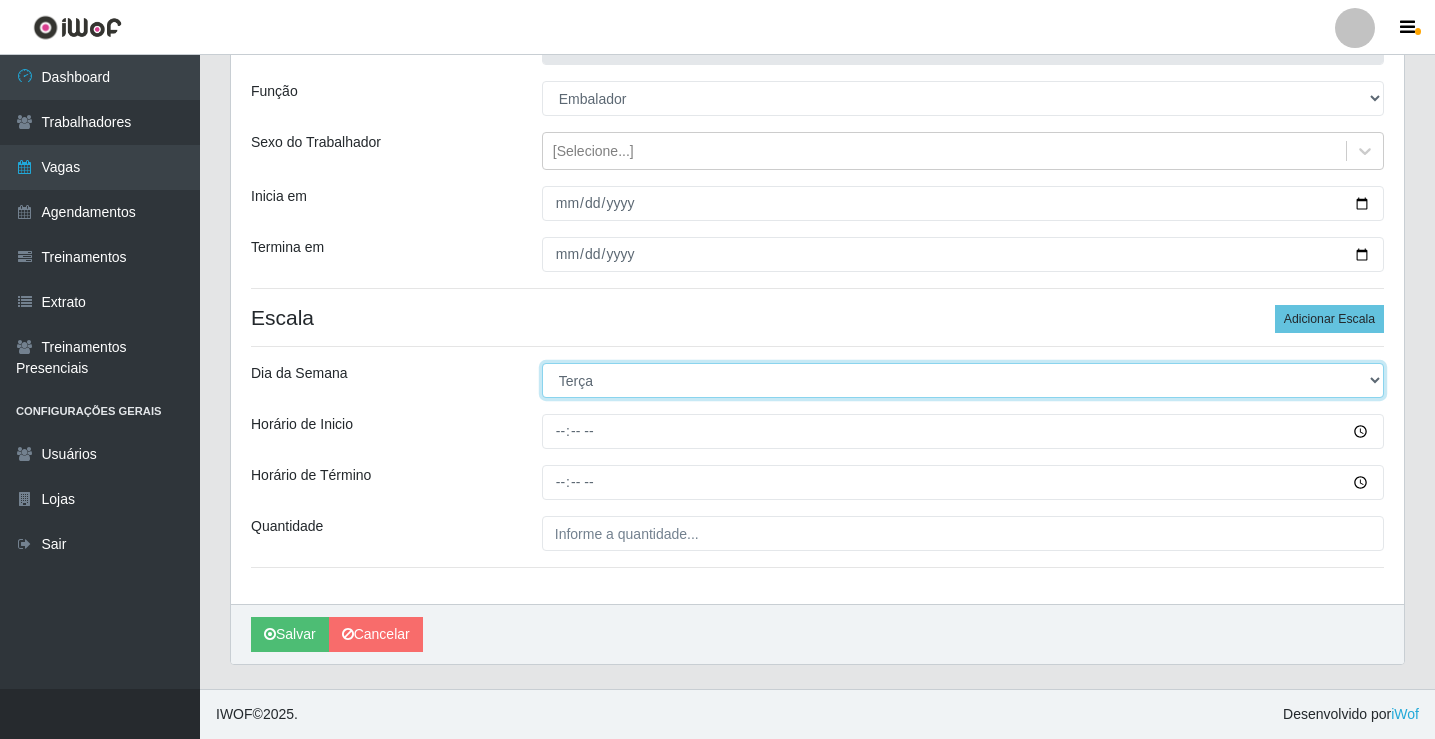 click on "[Selecione...] Segunda Terça Quarta Quinta Sexta Sábado Domingo" at bounding box center (963, 380) 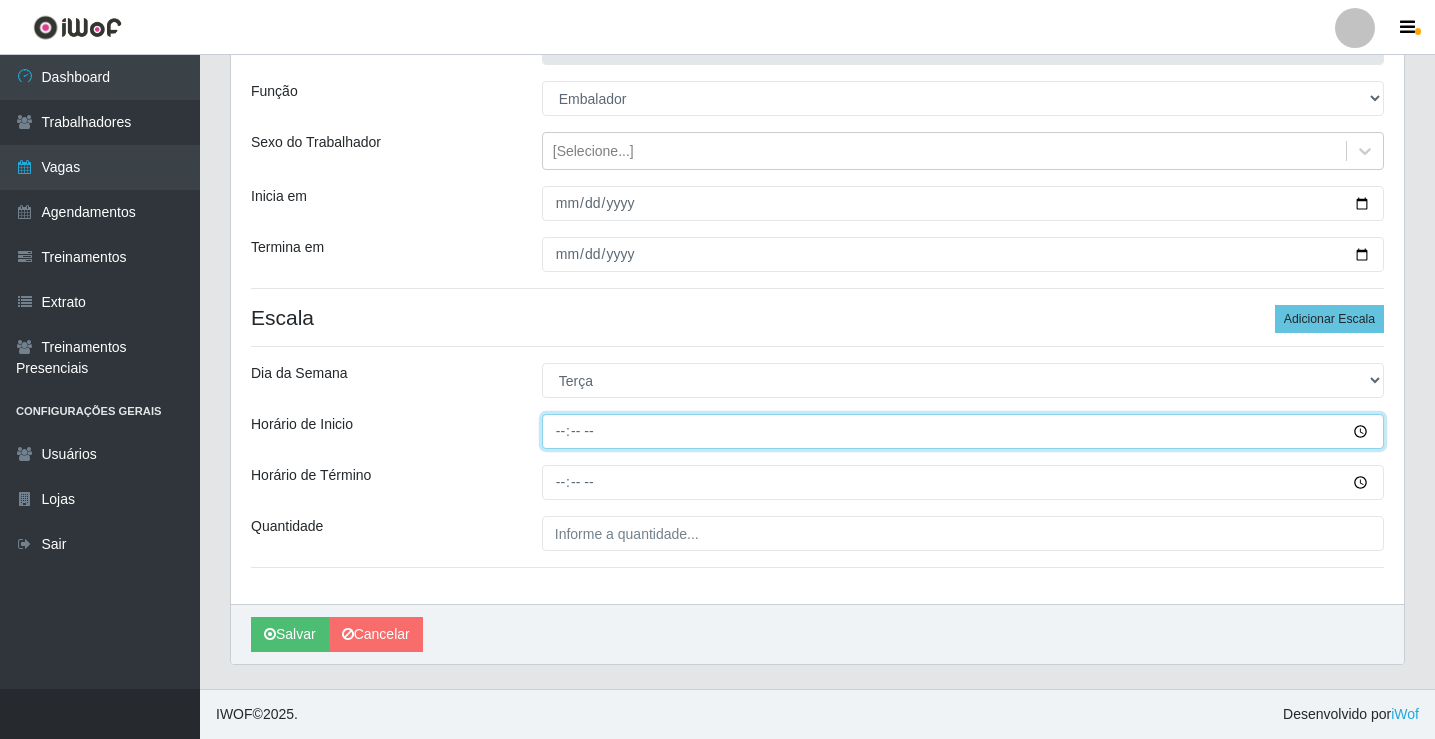 click on "Horário de Inicio" at bounding box center (963, 431) 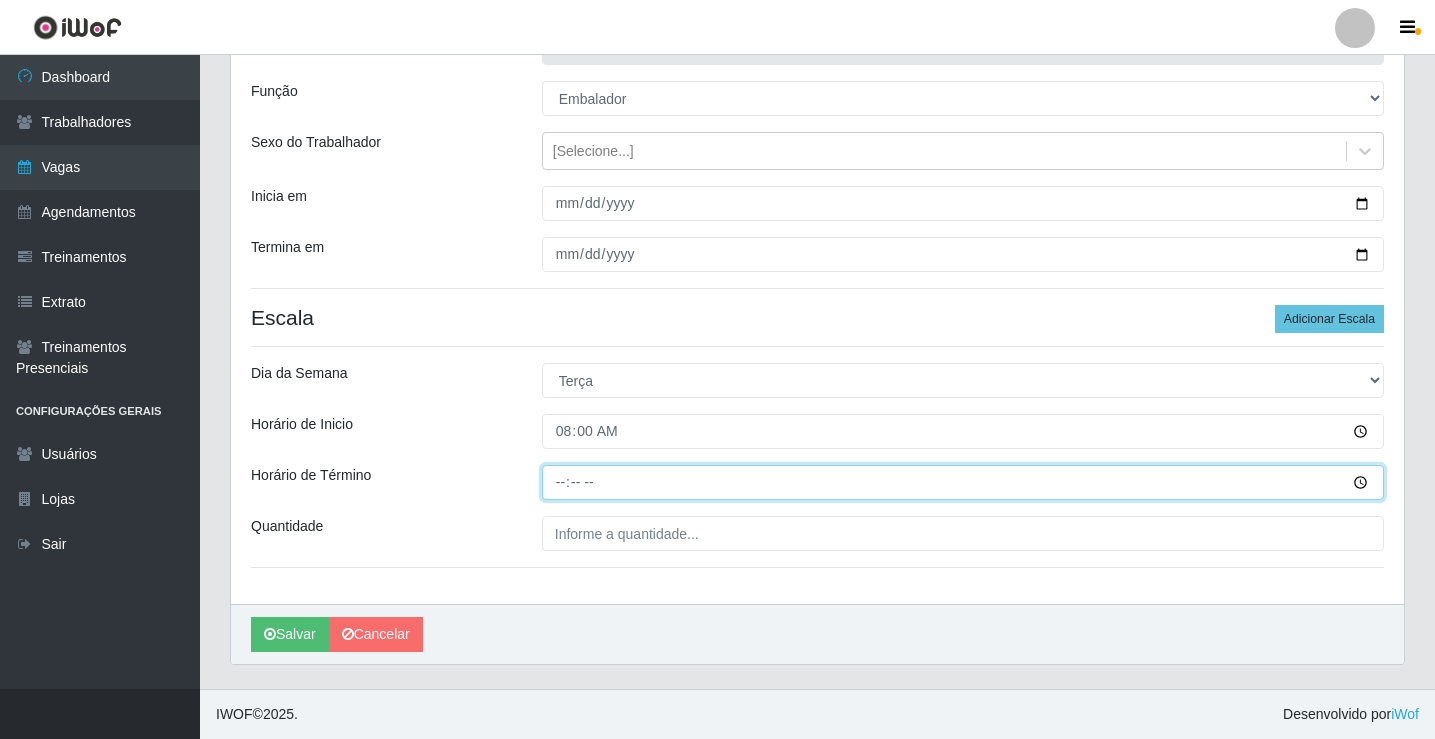 click on "Horário de Término" at bounding box center [963, 482] 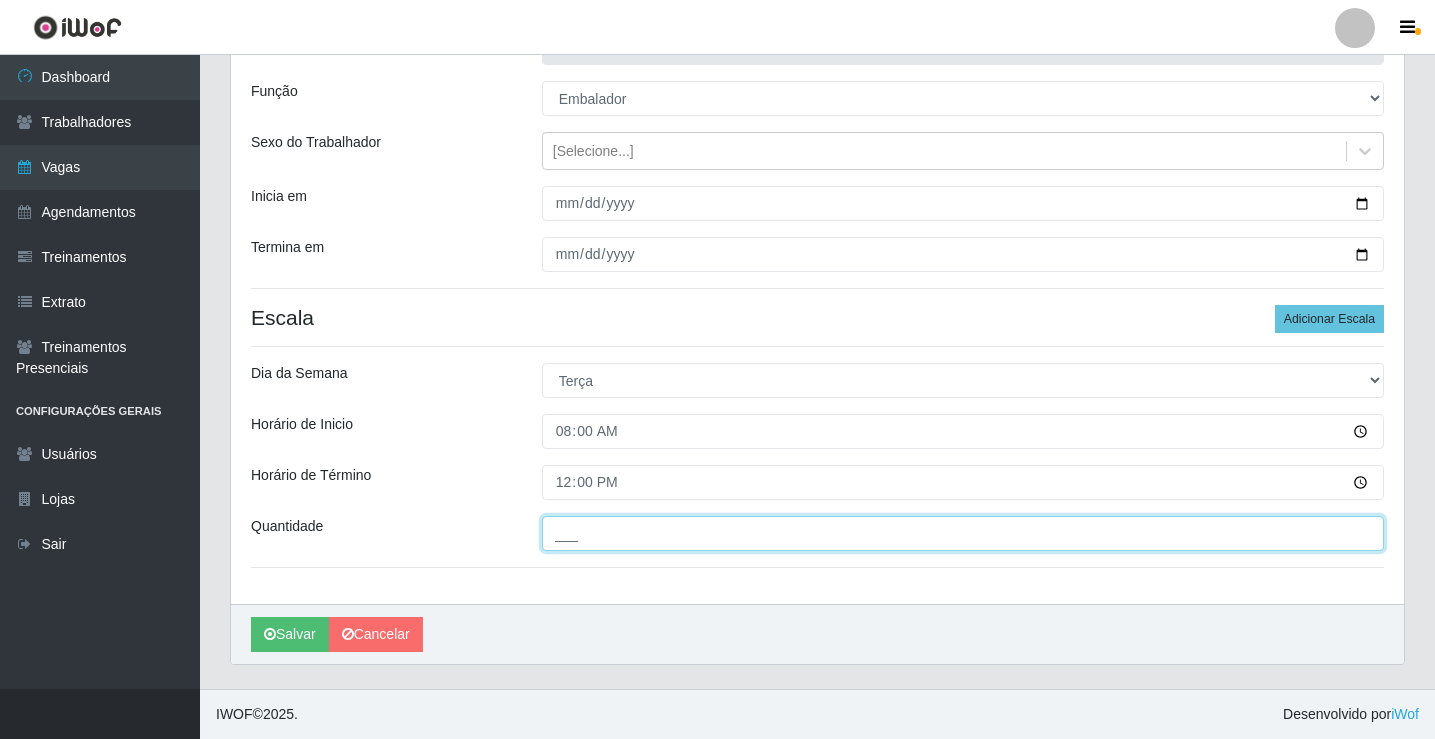 click on "___" at bounding box center [963, 533] 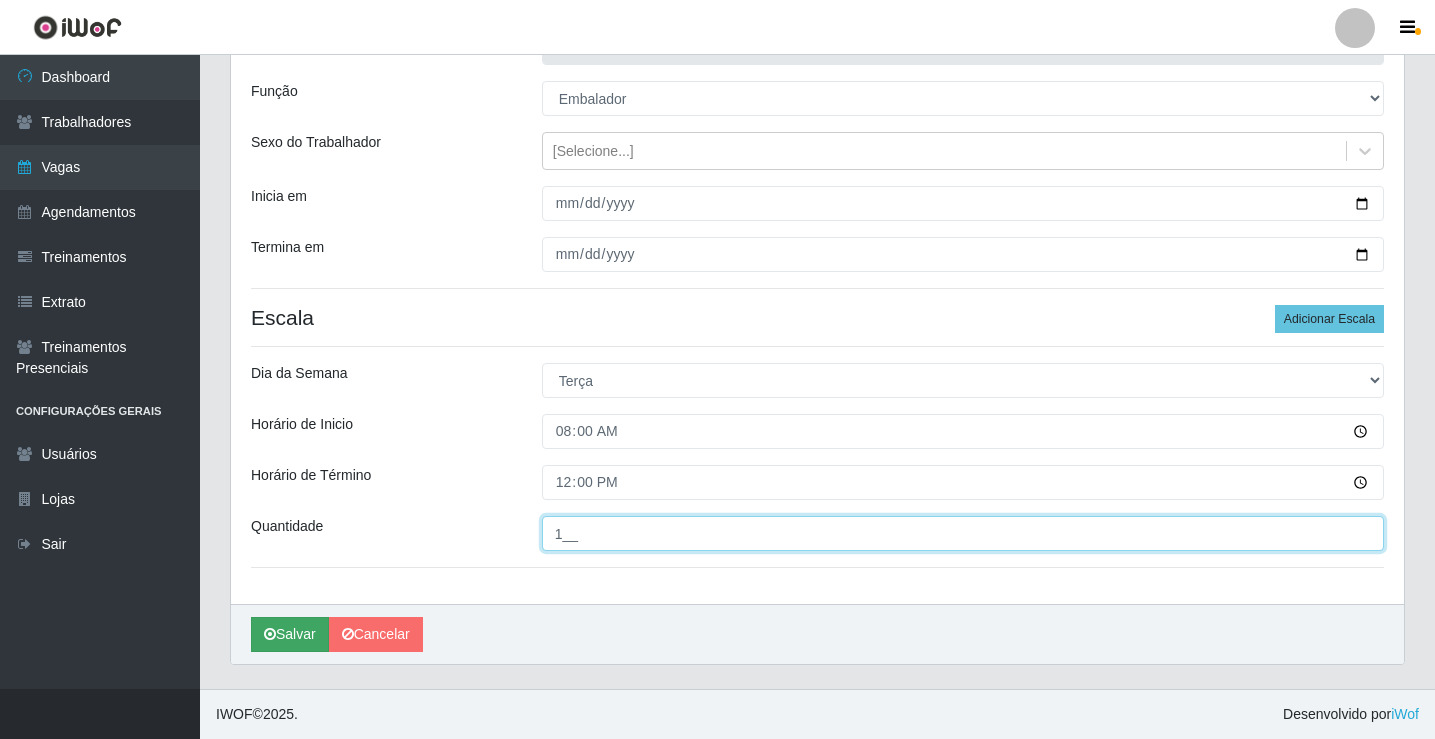 type on "1__" 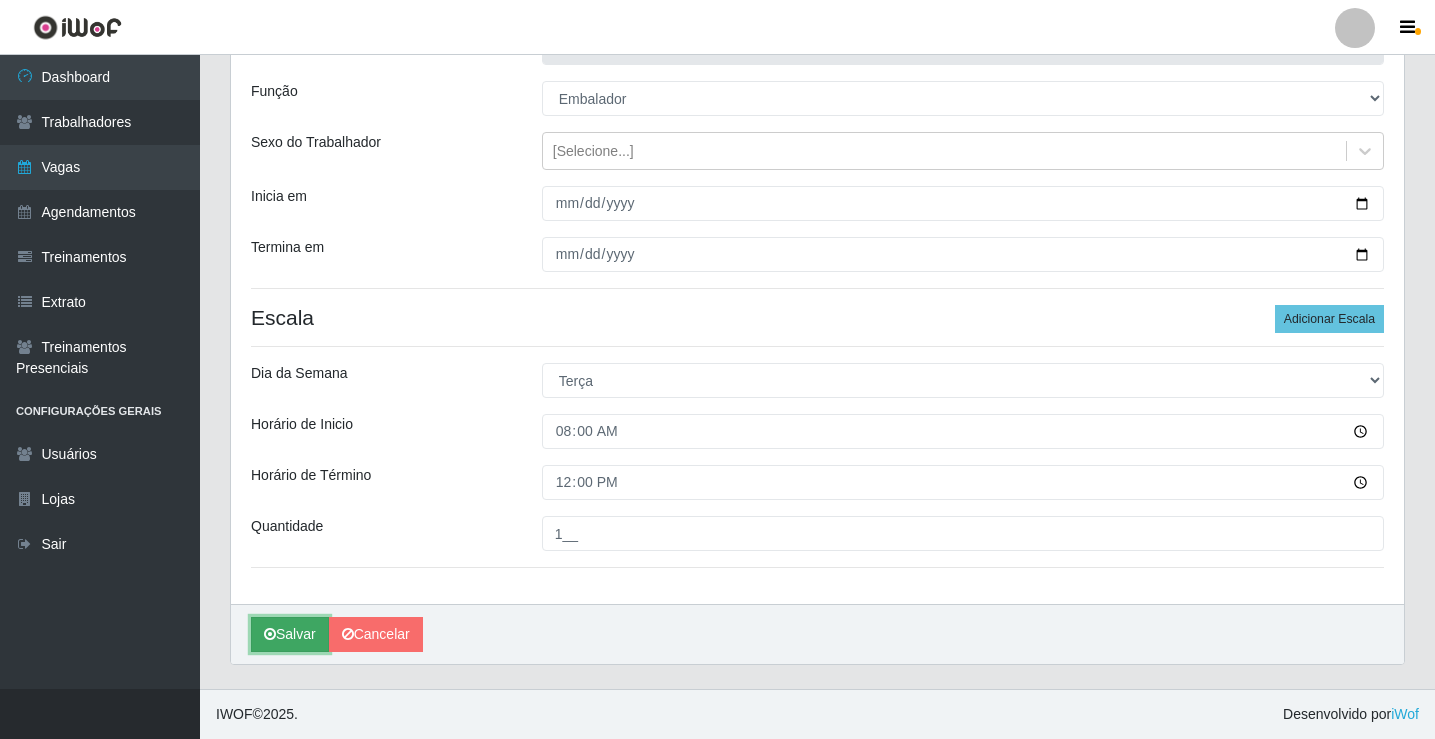 click on "Salvar" at bounding box center (290, 634) 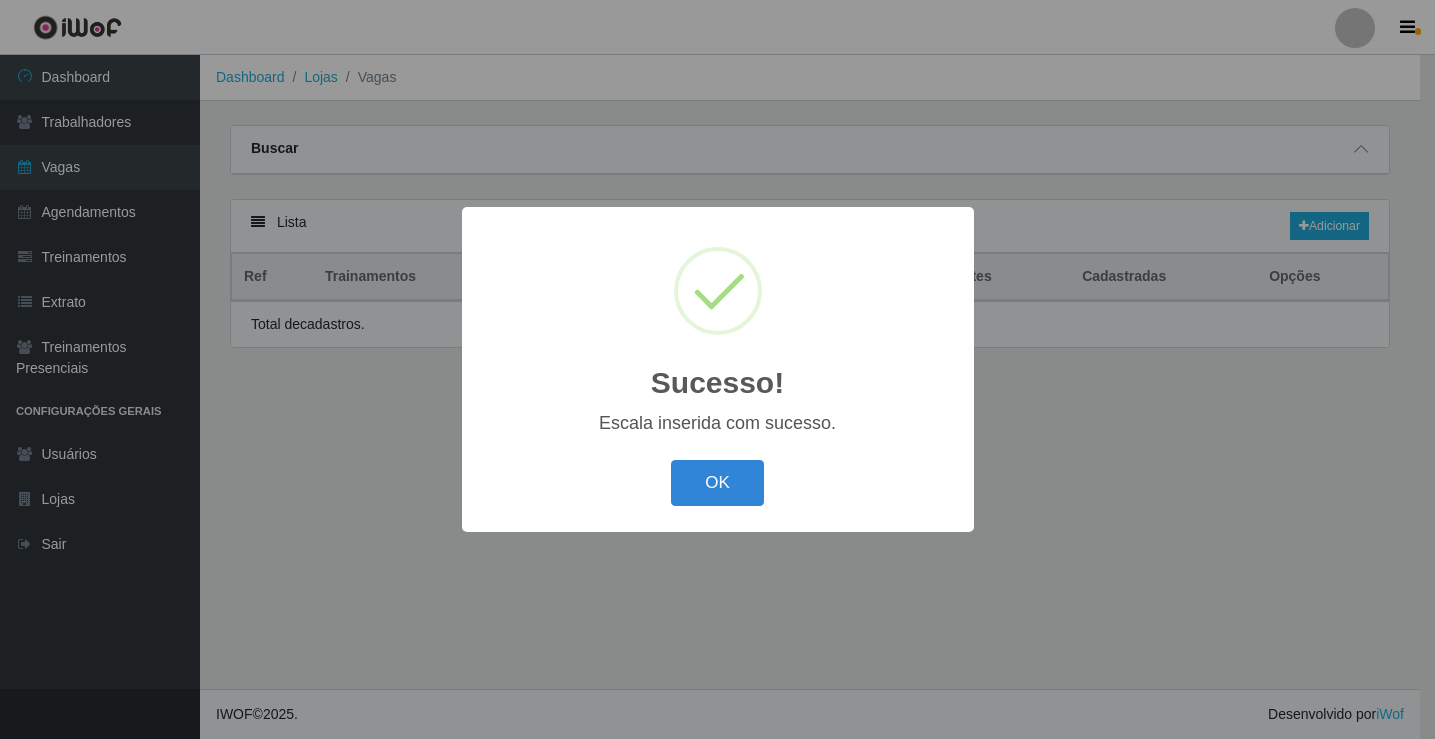 scroll, scrollTop: 0, scrollLeft: 0, axis: both 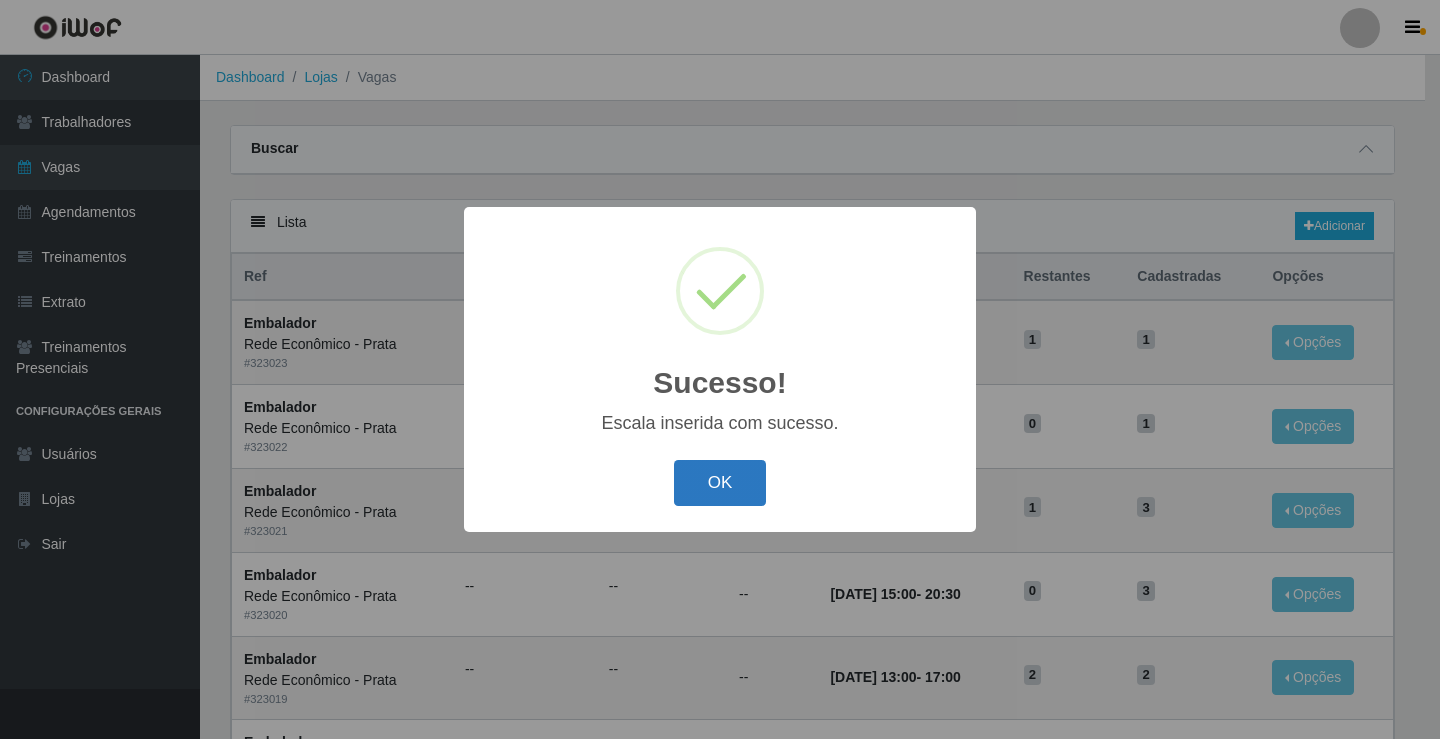 click on "OK" at bounding box center (720, 483) 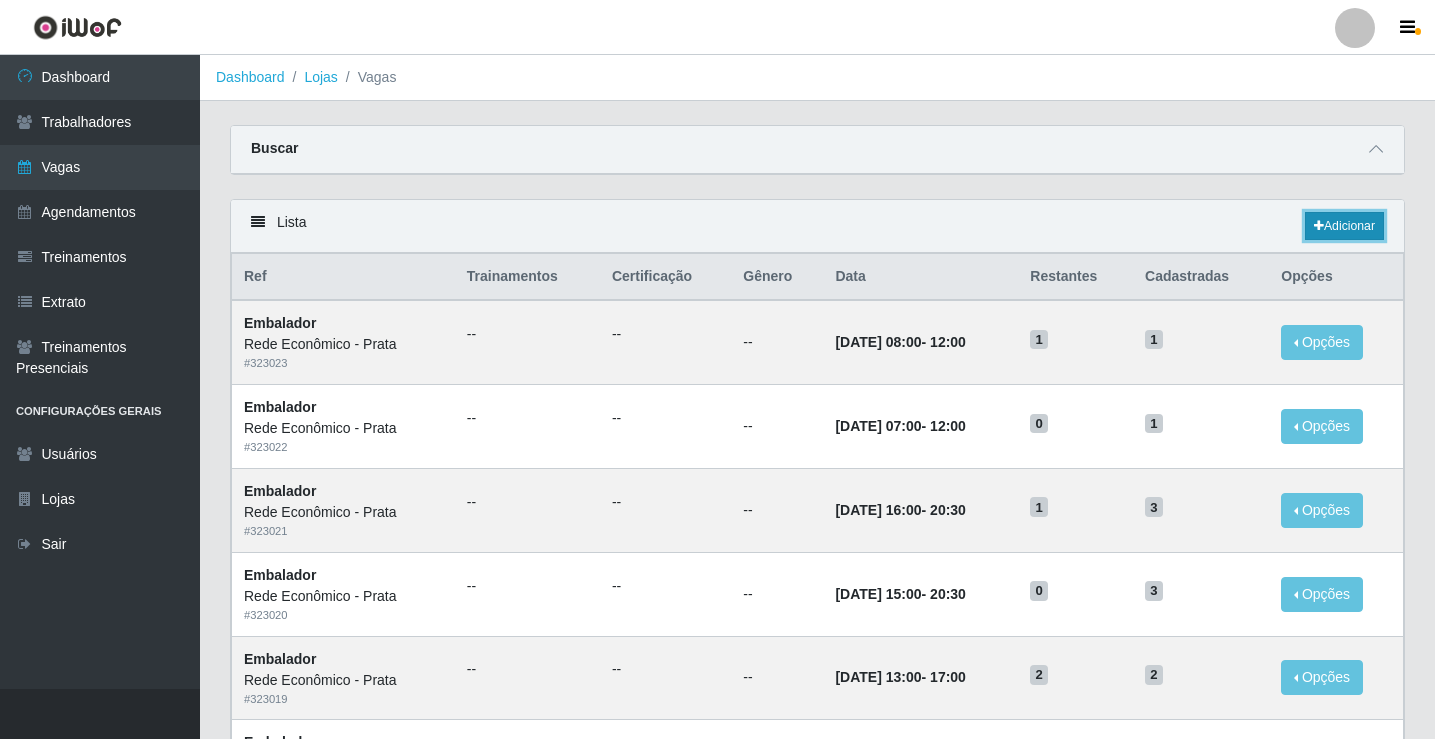 click on "Adicionar" at bounding box center (1344, 226) 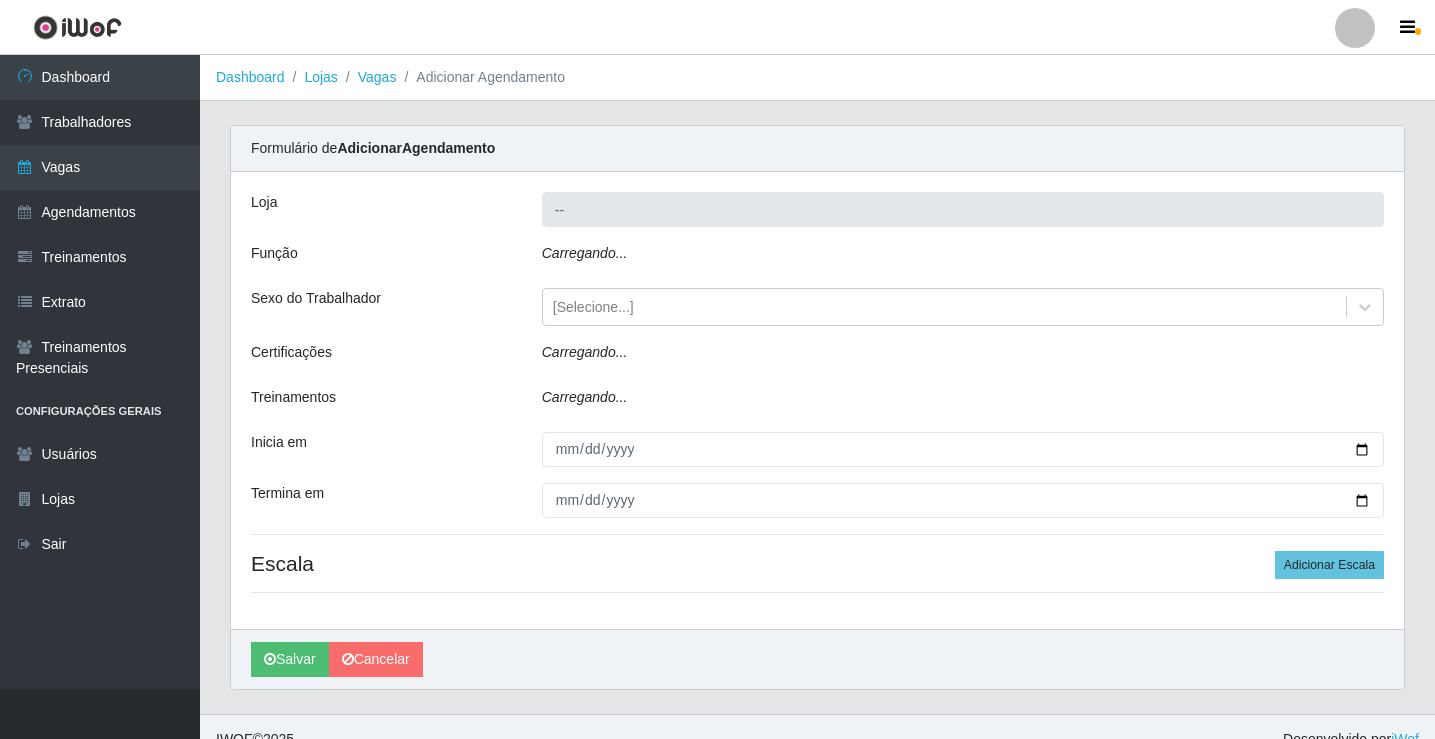 type on "Rede Econômico - Prata" 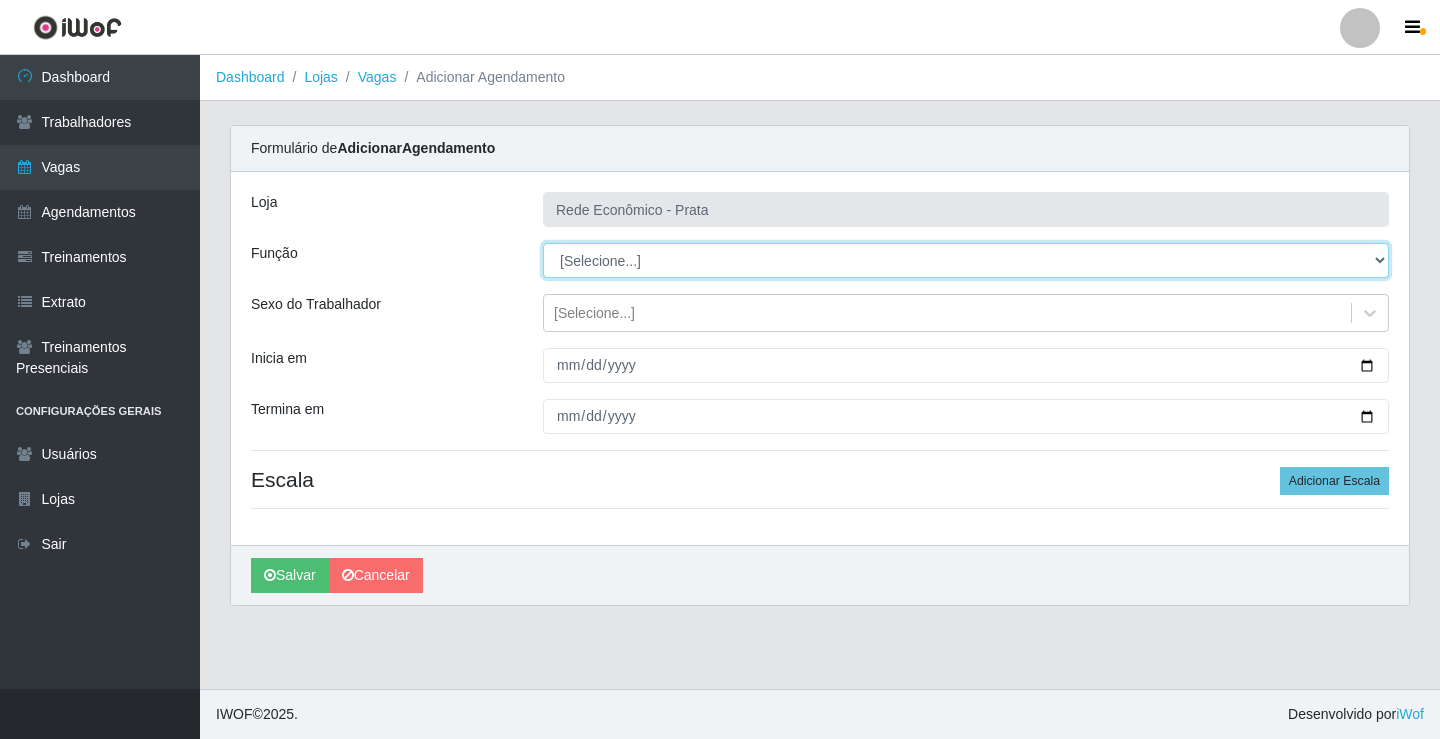 click on "[Selecione...] ASG ASG + ASG ++ Embalador Embalador + Embalador ++ Operador de Caixa Operador de Caixa + Operador de Caixa ++" at bounding box center (966, 260) 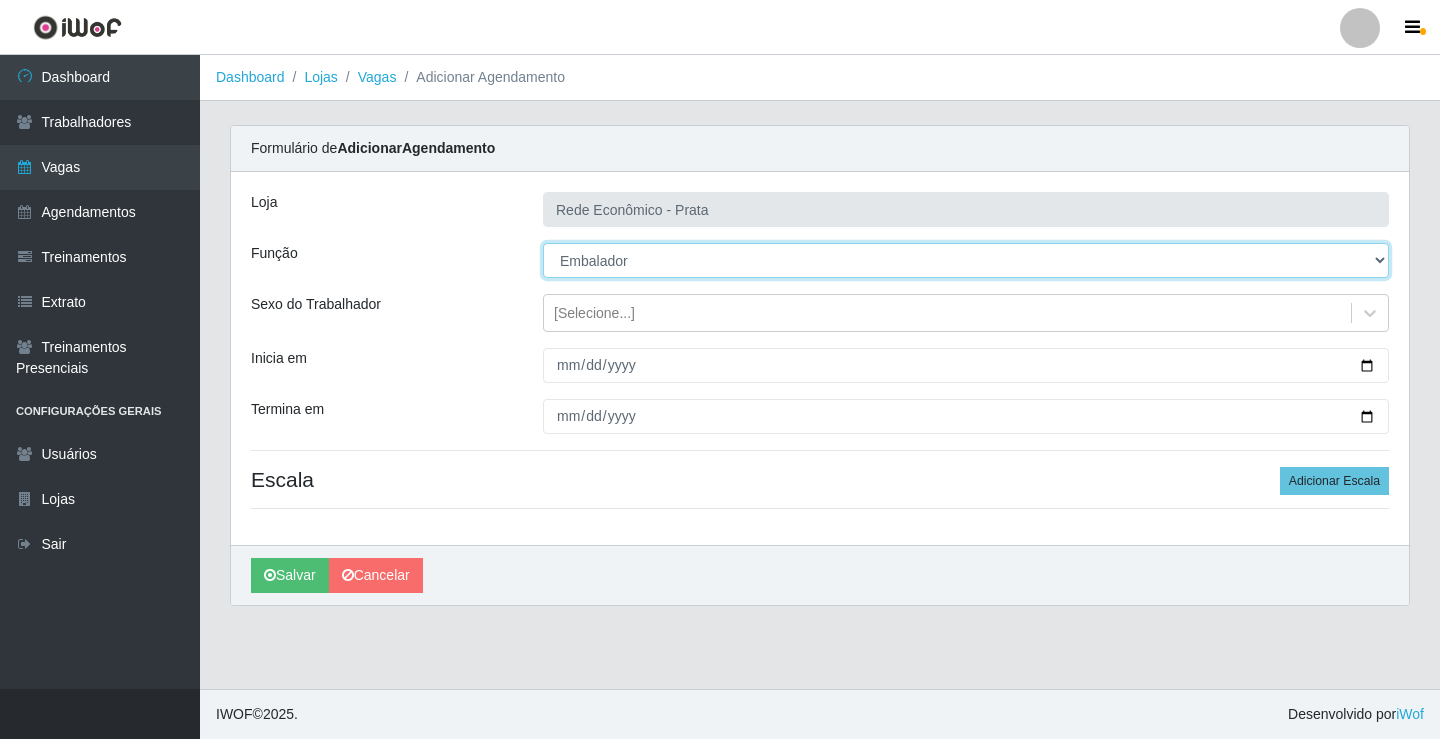 click on "[Selecione...] ASG ASG + ASG ++ Embalador Embalador + Embalador ++ Operador de Caixa Operador de Caixa + Operador de Caixa ++" at bounding box center [966, 260] 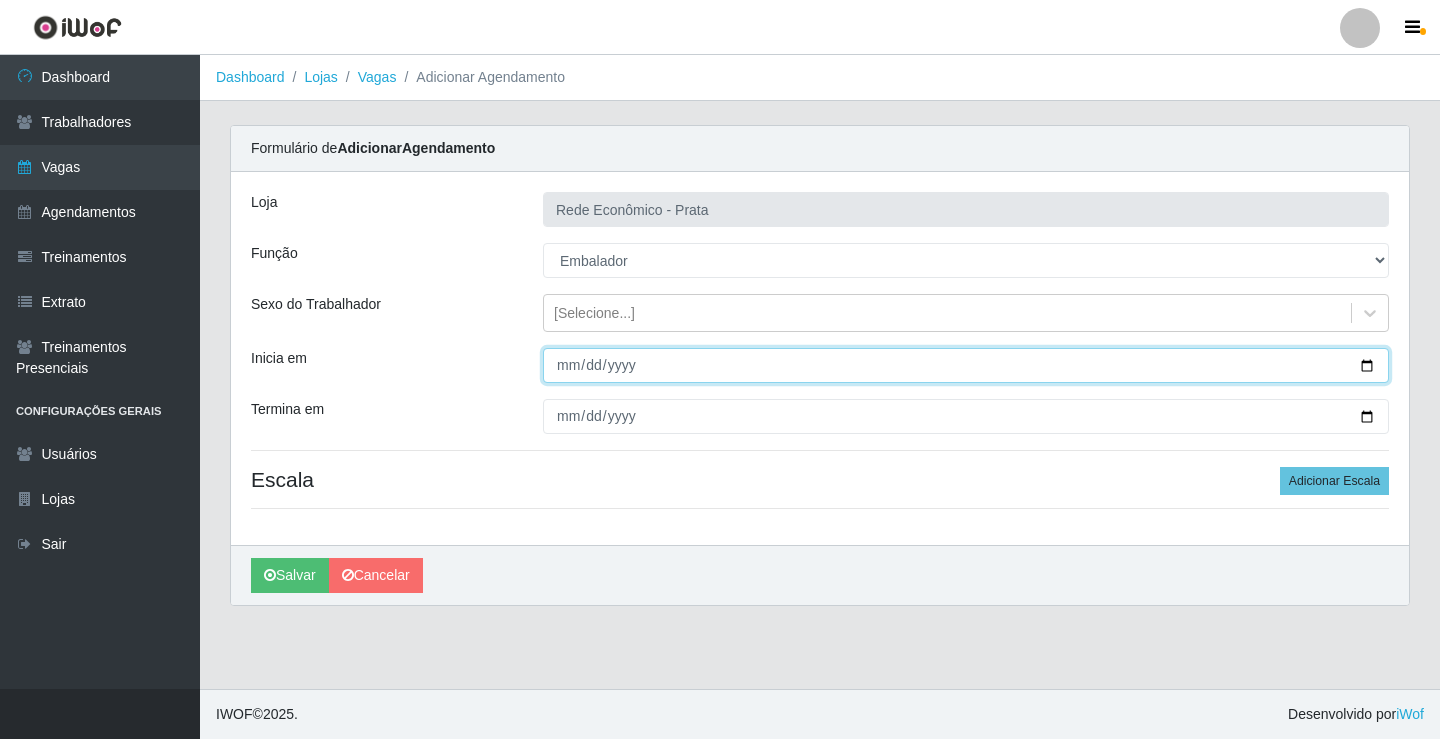 click on "Inicia em" at bounding box center [966, 365] 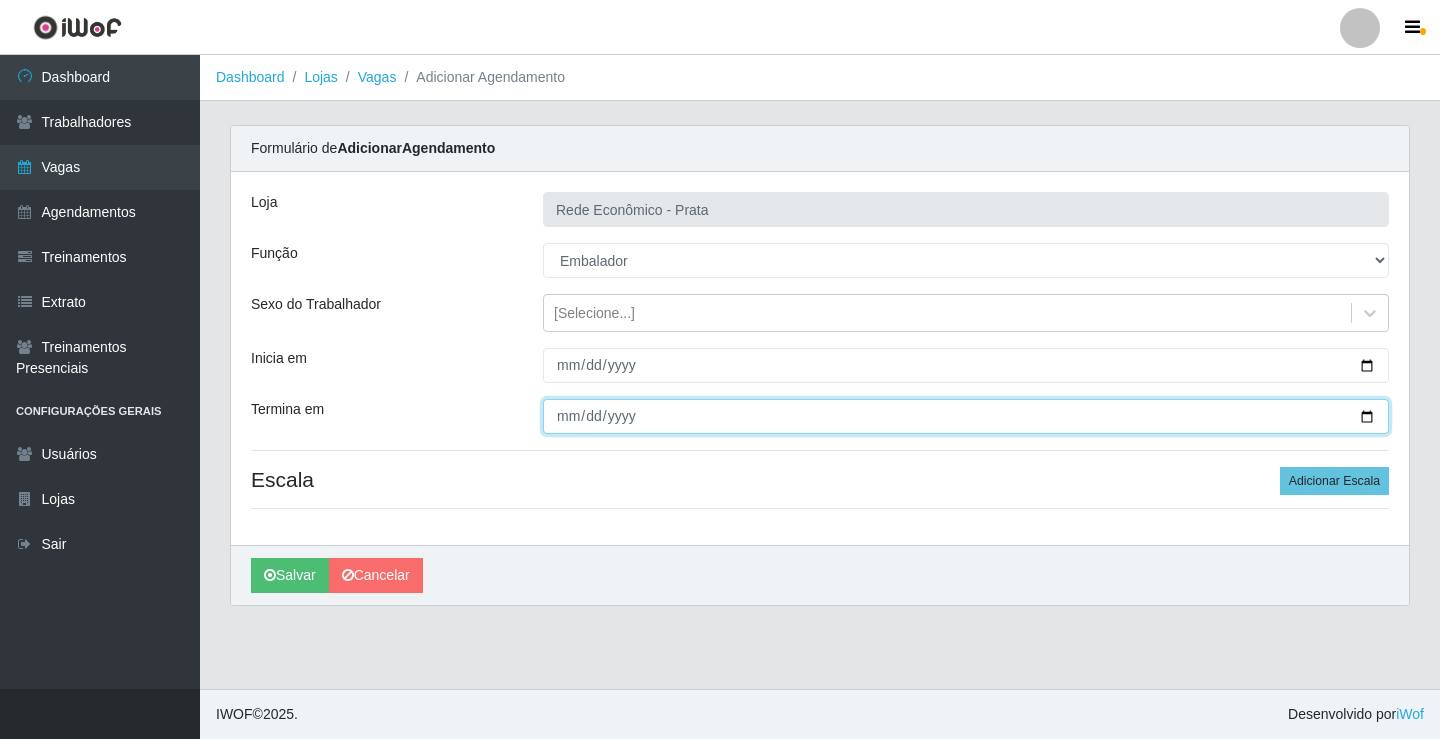 click on "Termina em" at bounding box center [966, 416] 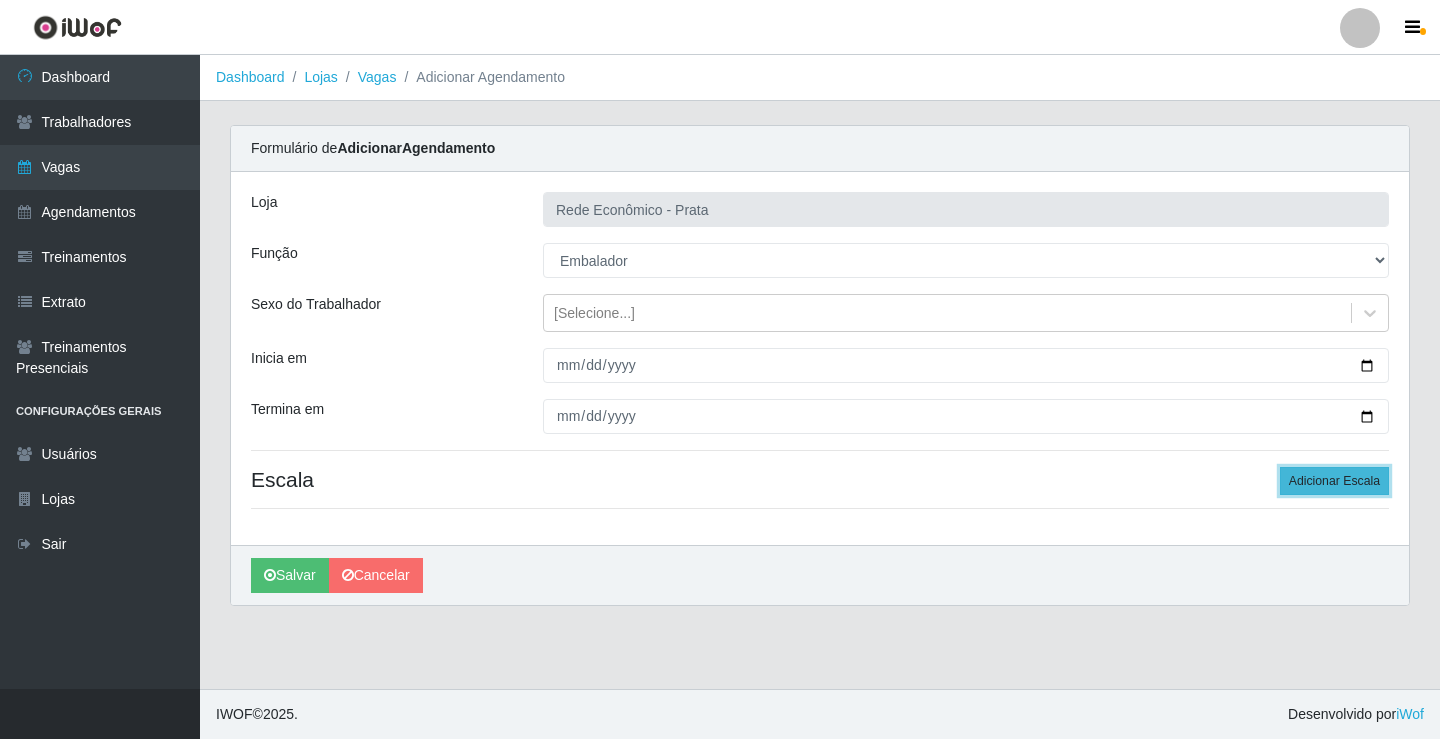 click on "Adicionar Escala" at bounding box center [1334, 481] 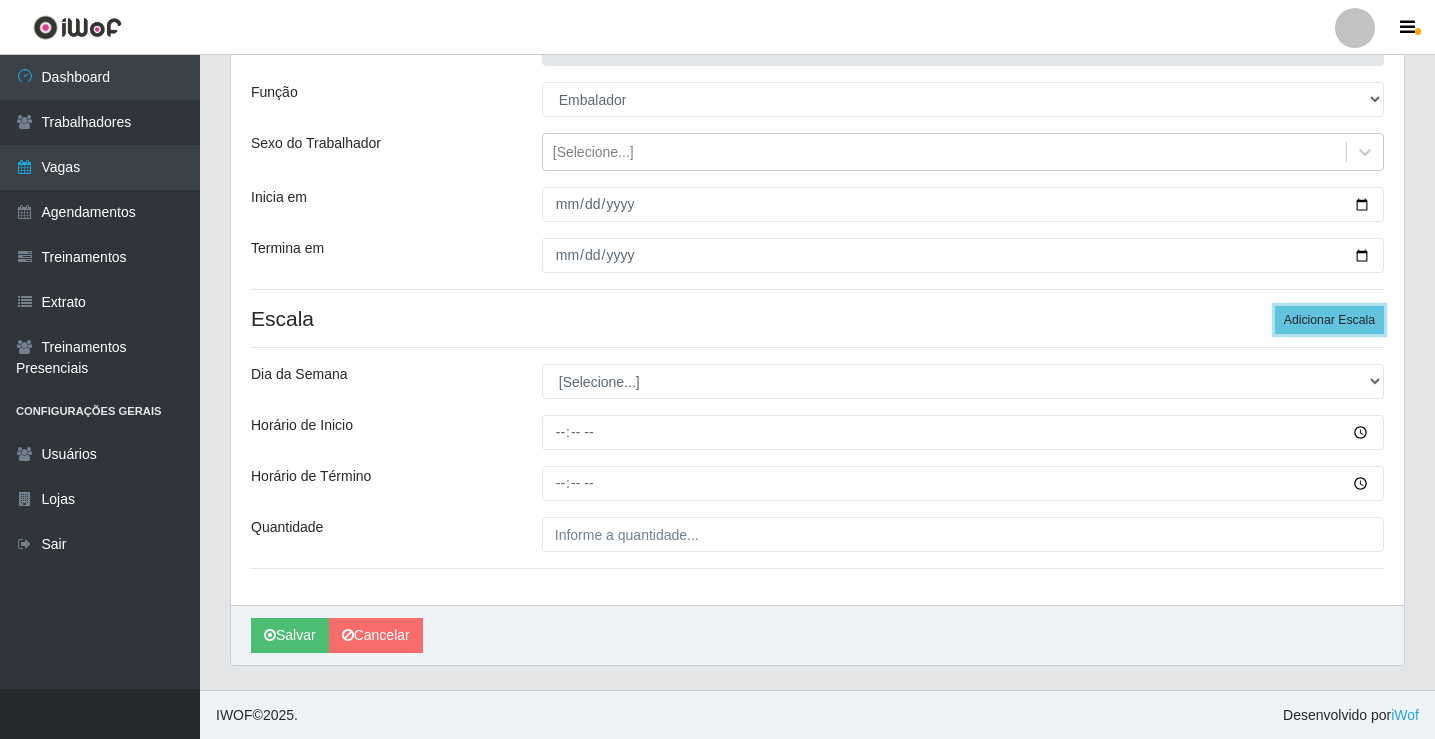 scroll, scrollTop: 162, scrollLeft: 0, axis: vertical 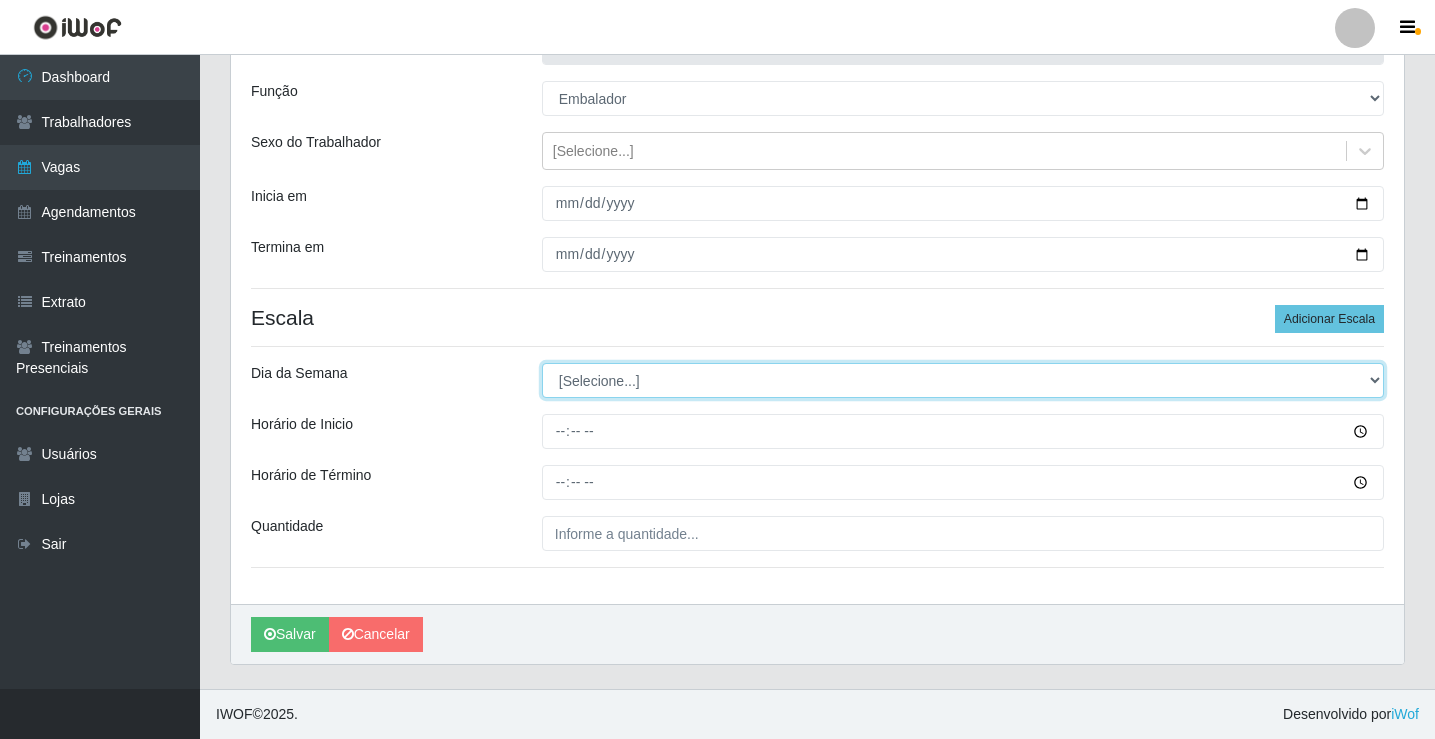click on "[Selecione...] Segunda Terça Quarta Quinta Sexta Sábado Domingo" at bounding box center [963, 380] 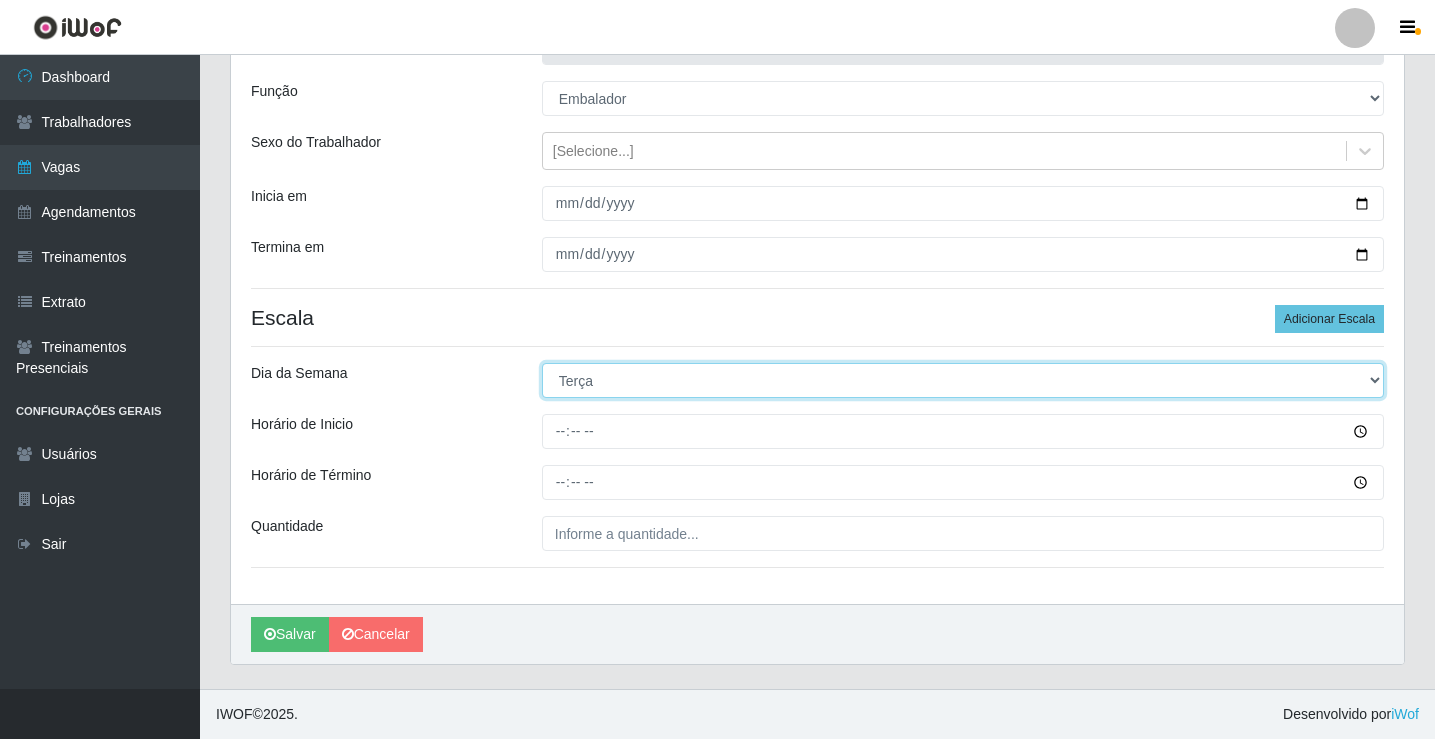 click on "[Selecione...] Segunda Terça Quarta Quinta Sexta Sábado Domingo" at bounding box center [963, 380] 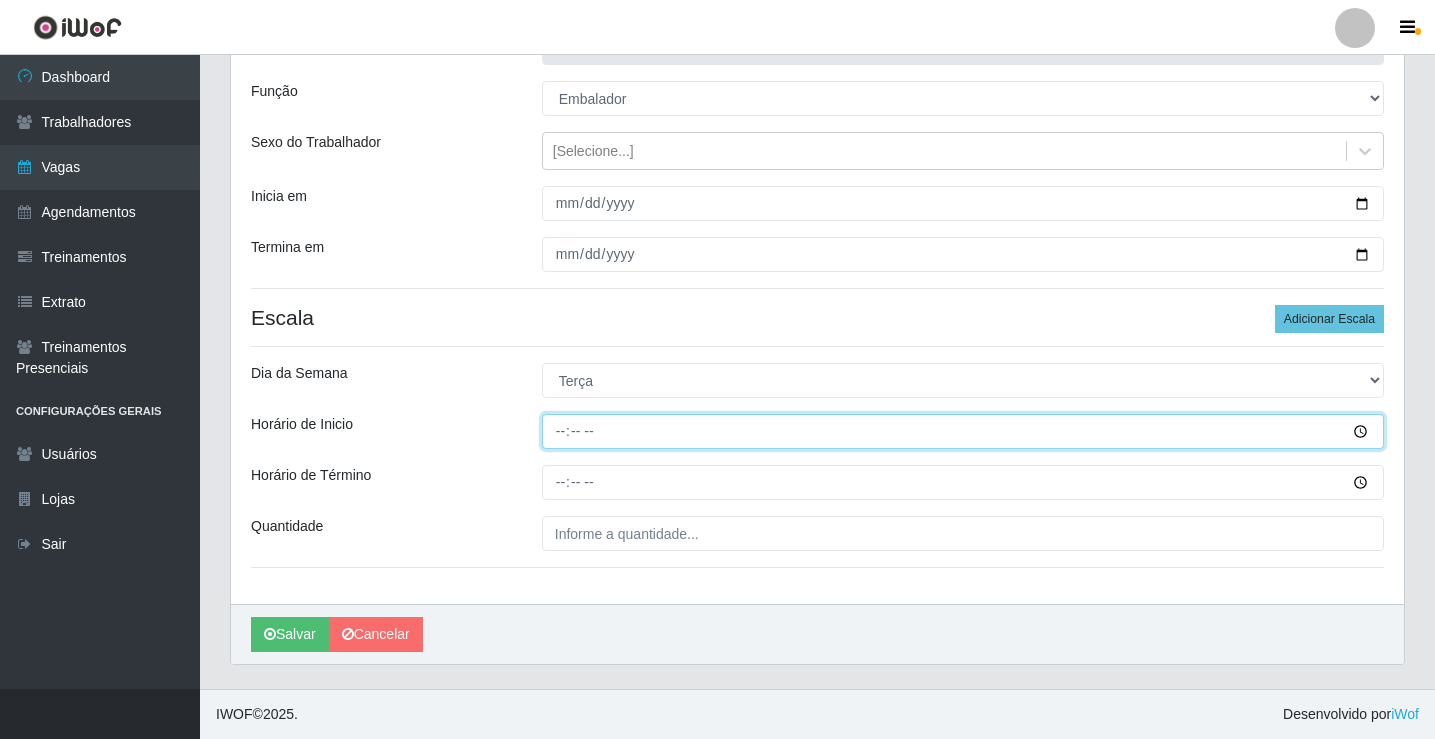 click on "Horário de Inicio" at bounding box center [963, 431] 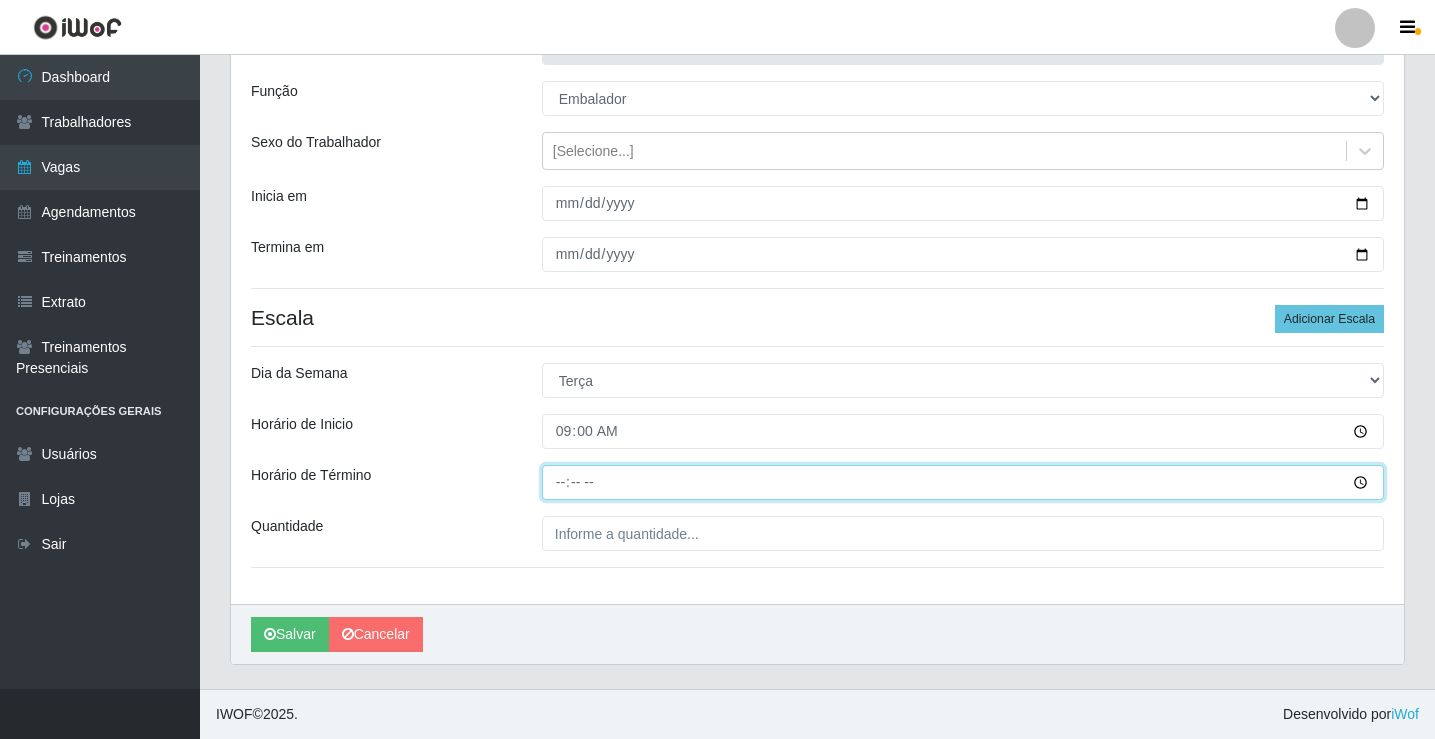 click on "Horário de Término" at bounding box center (963, 482) 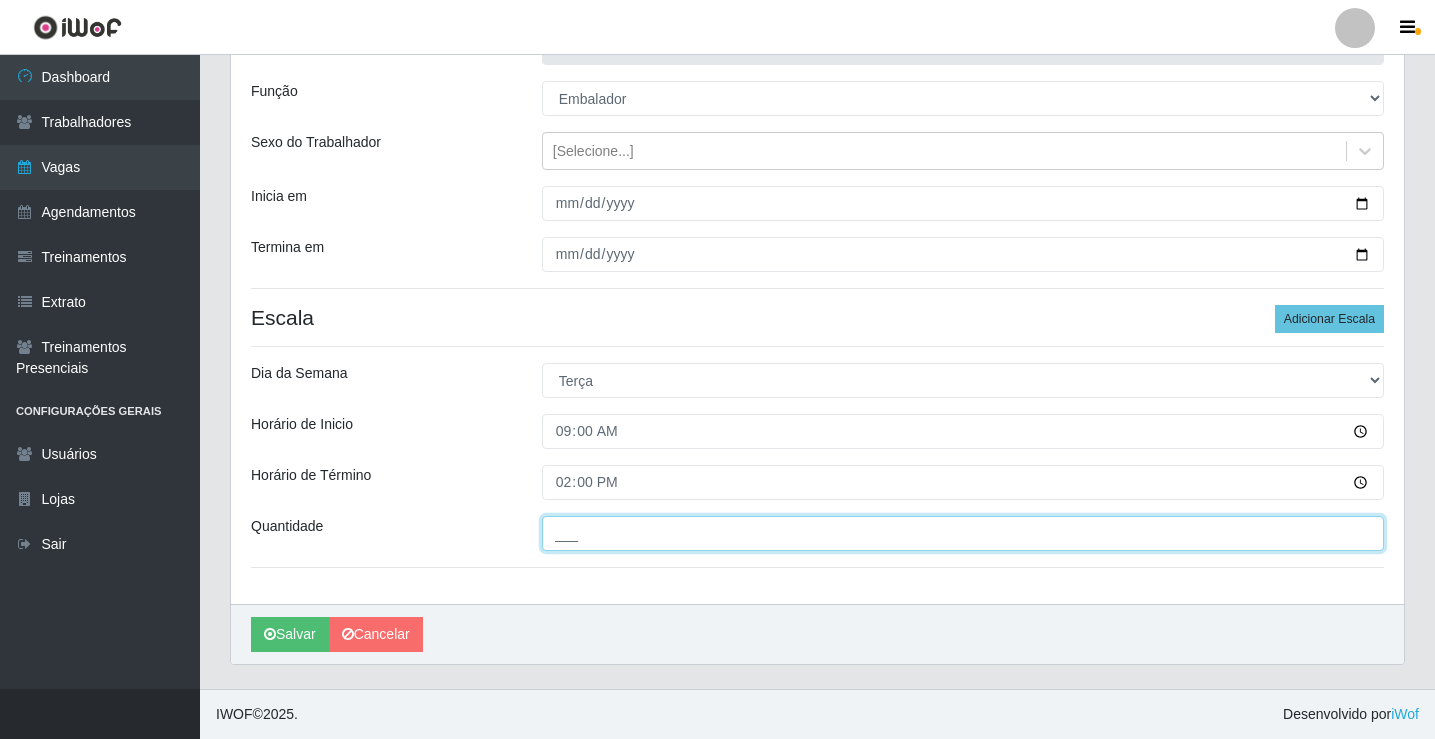click on "___" at bounding box center [963, 533] 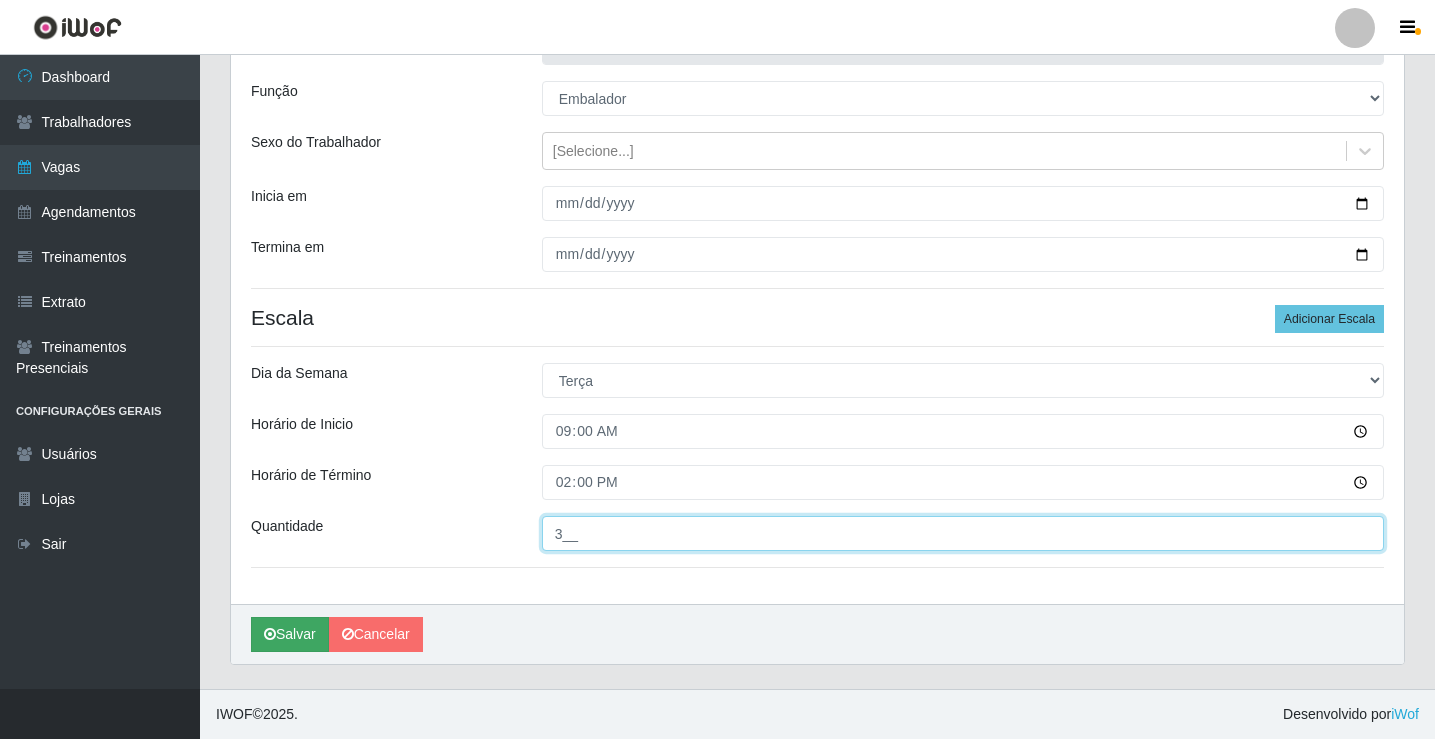 type on "3__" 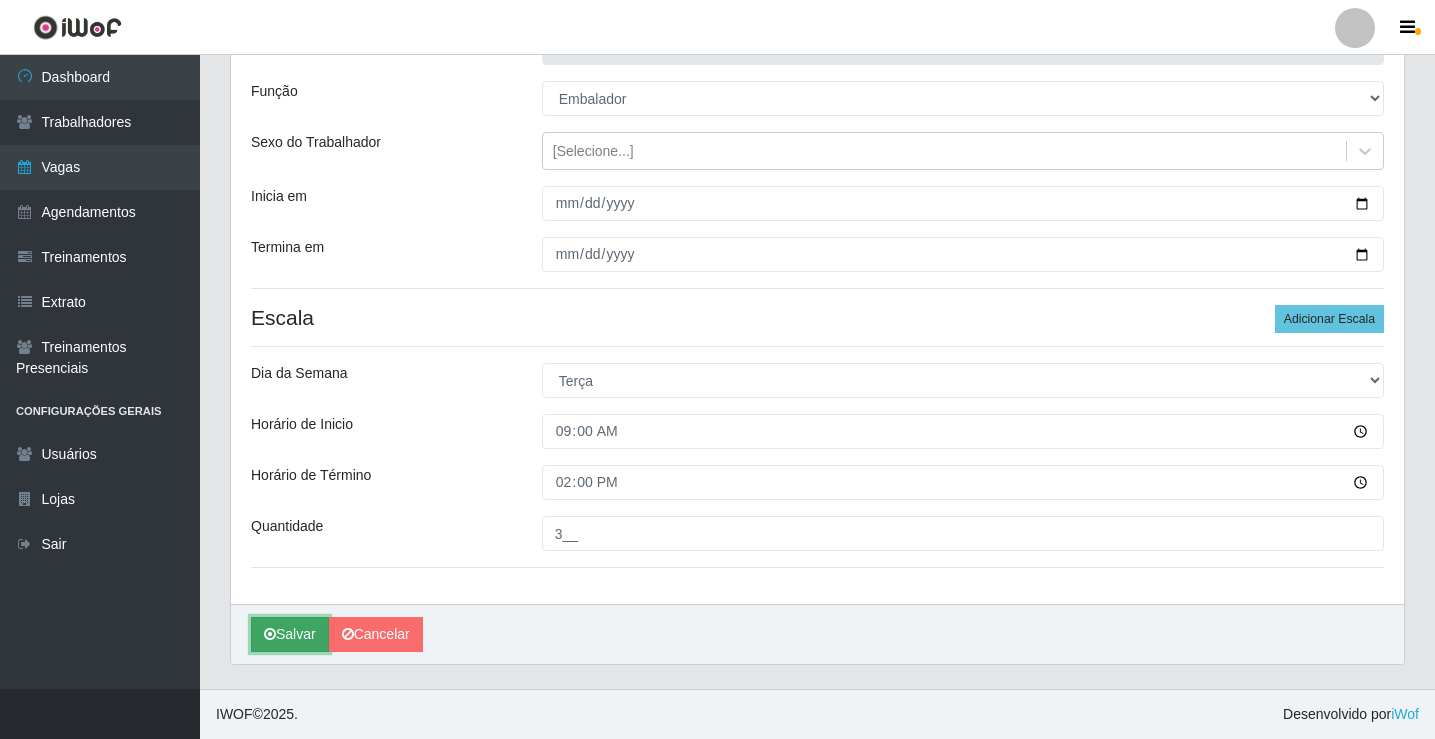 click on "Salvar" at bounding box center [290, 634] 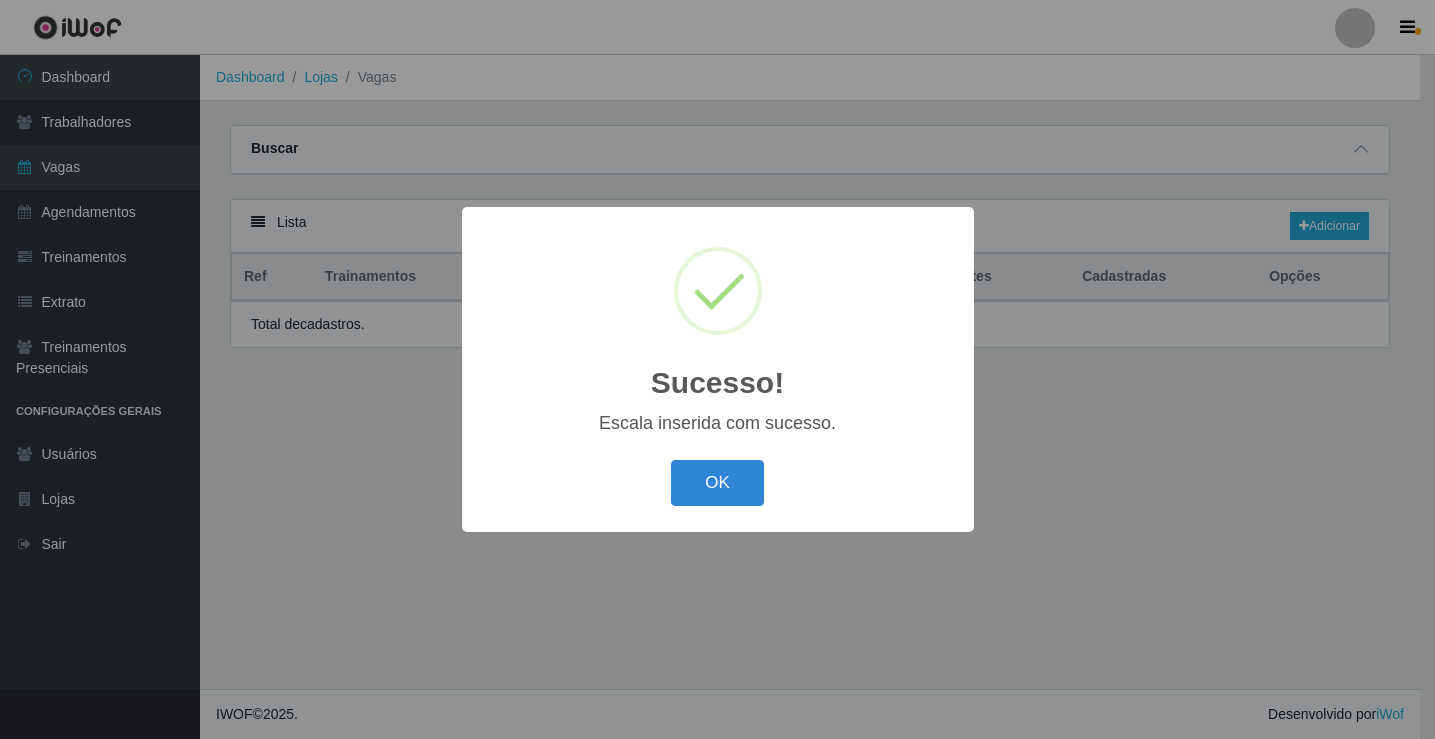 scroll, scrollTop: 0, scrollLeft: 0, axis: both 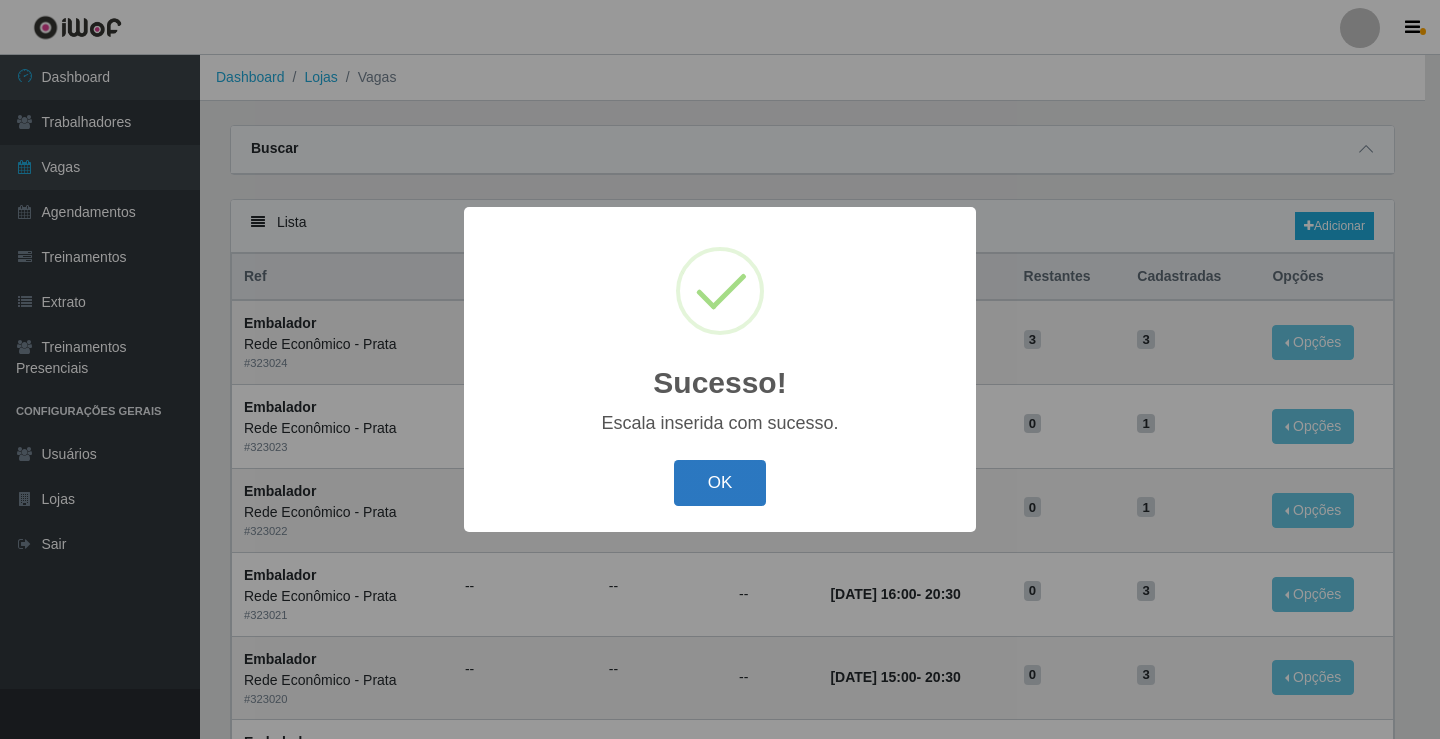 click on "OK" at bounding box center [720, 483] 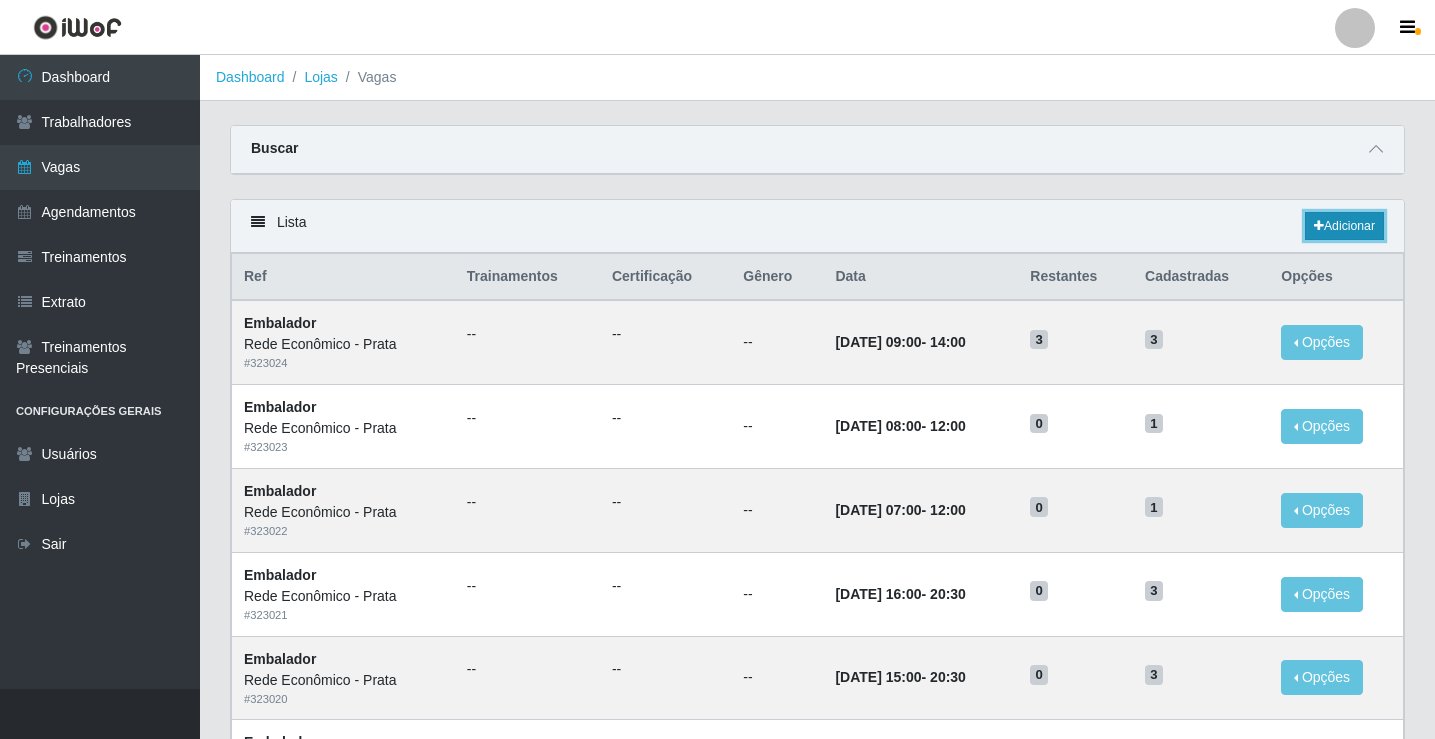 click on "Adicionar" at bounding box center [1344, 226] 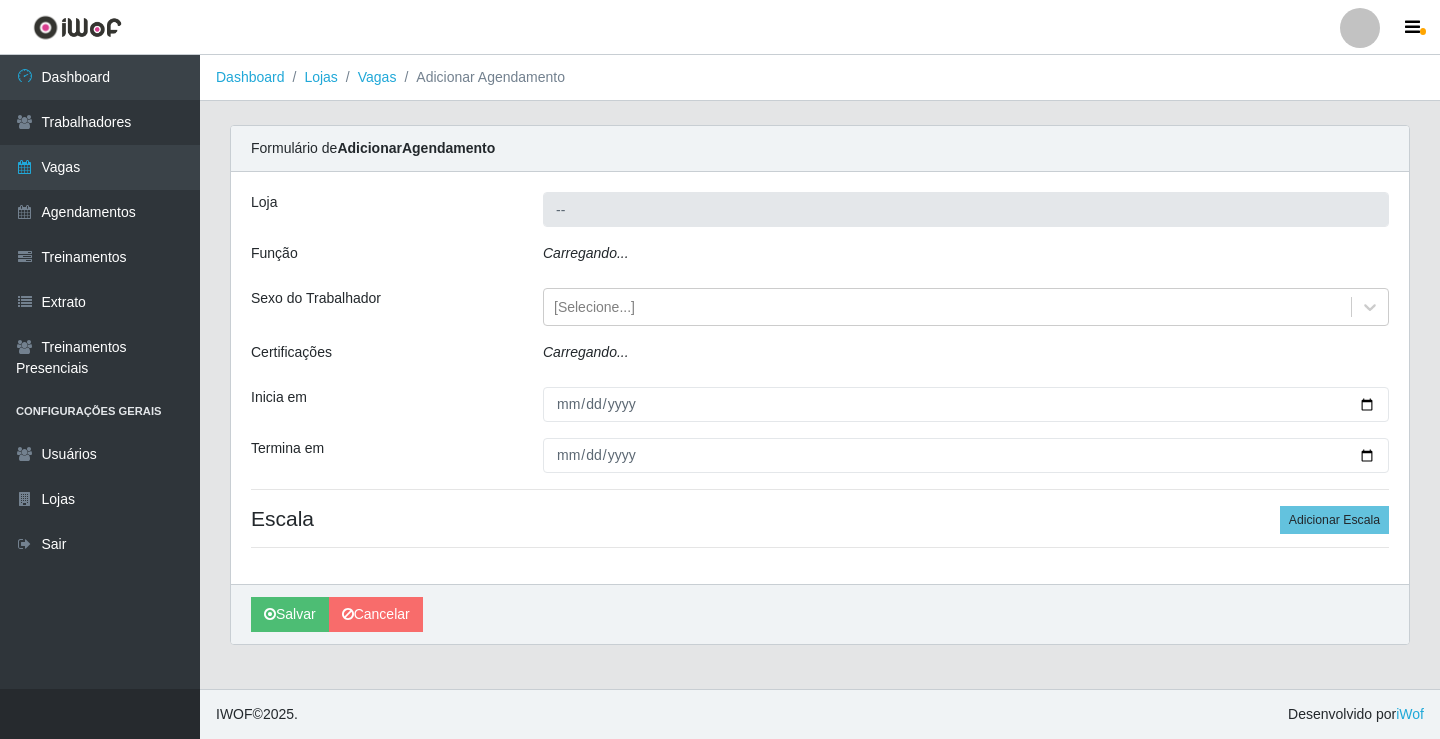 type on "Rede Econômico - Prata" 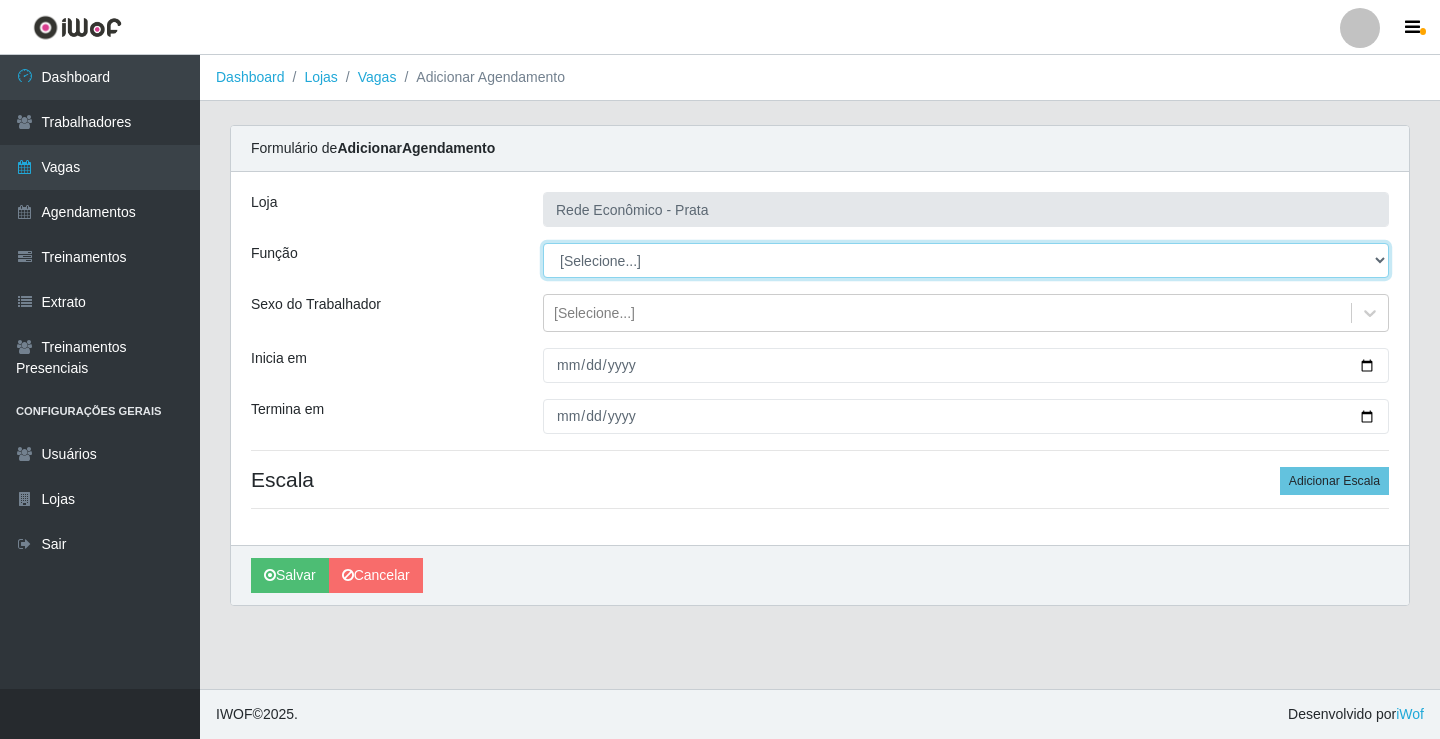 click on "[Selecione...] ASG ASG + ASG ++ Embalador Embalador + Embalador ++ Operador de Caixa Operador de Caixa + Operador de Caixa ++" at bounding box center (966, 260) 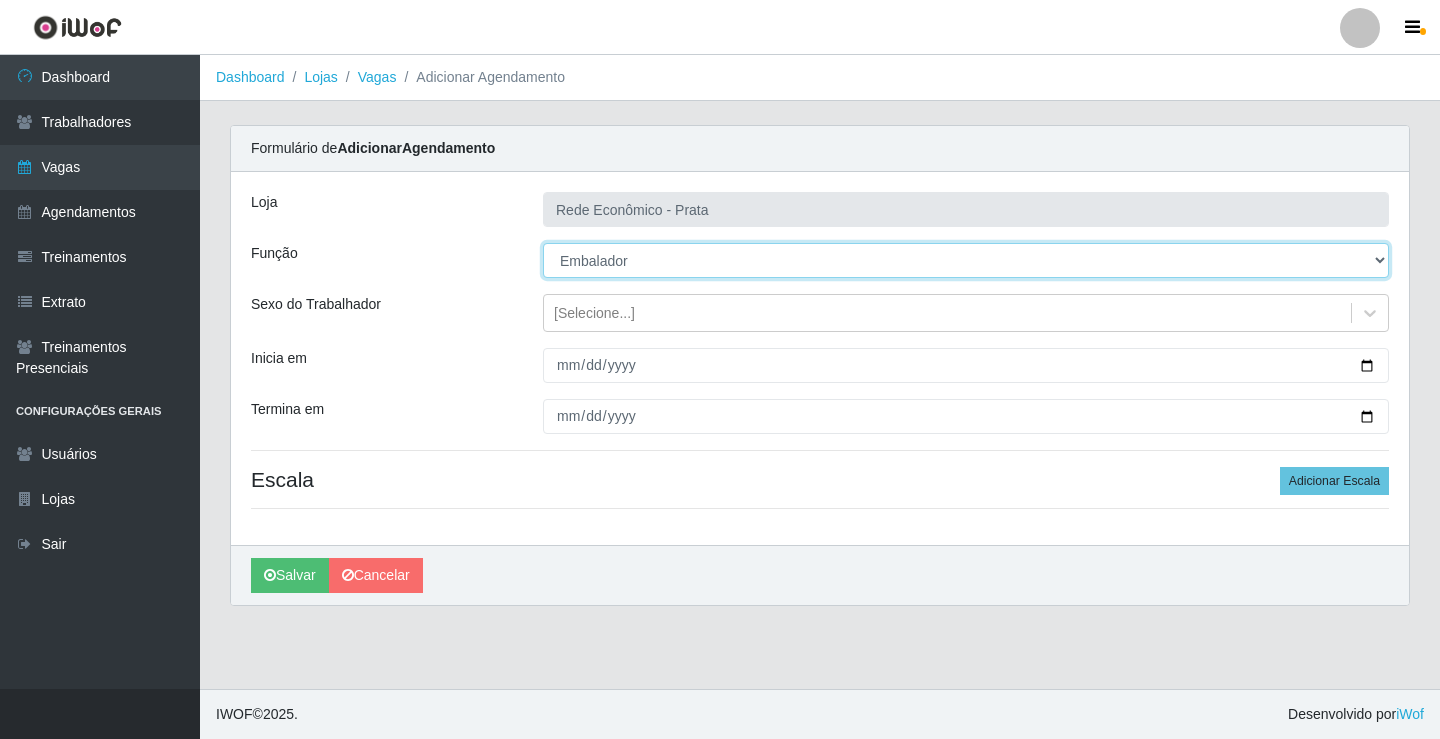 click on "[Selecione...] ASG ASG + ASG ++ Embalador Embalador + Embalador ++ Operador de Caixa Operador de Caixa + Operador de Caixa ++" at bounding box center [966, 260] 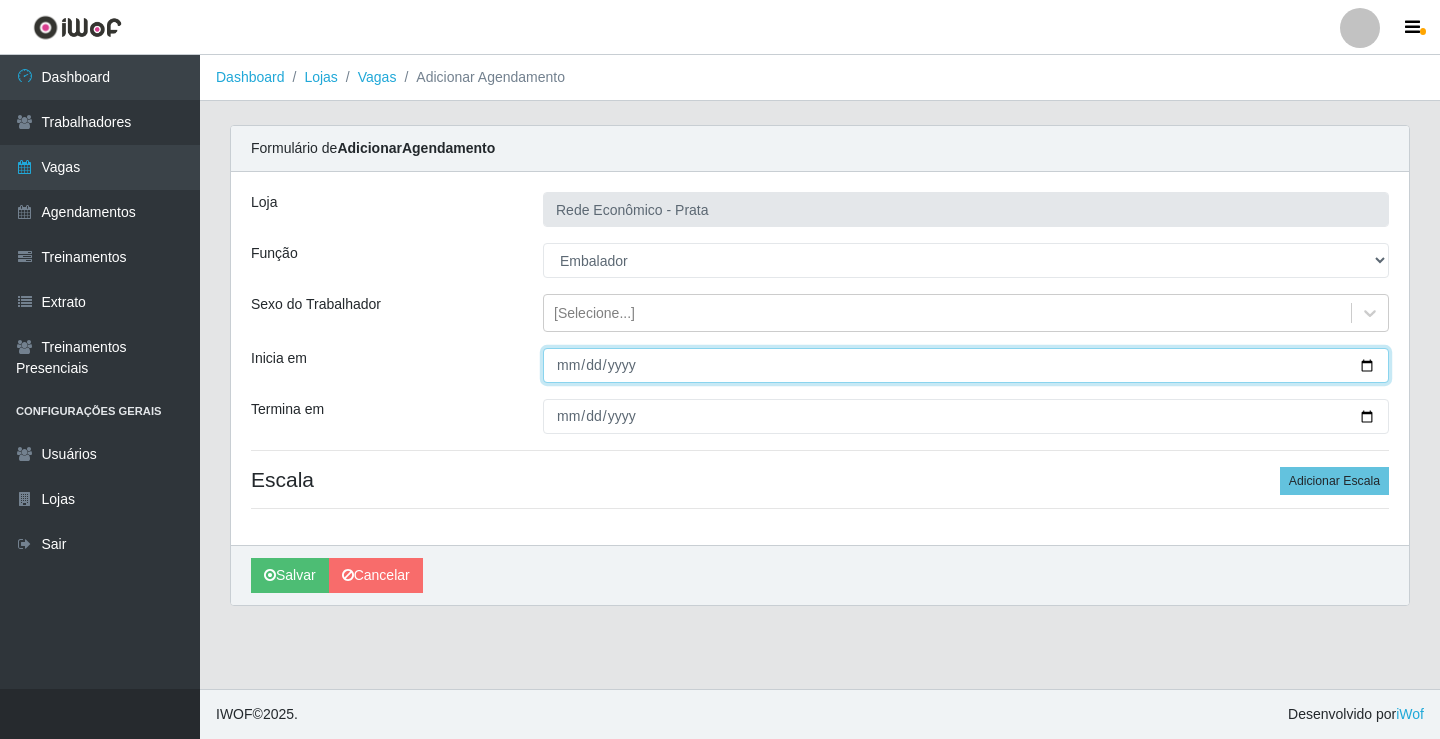 click on "Inicia em" at bounding box center (966, 365) 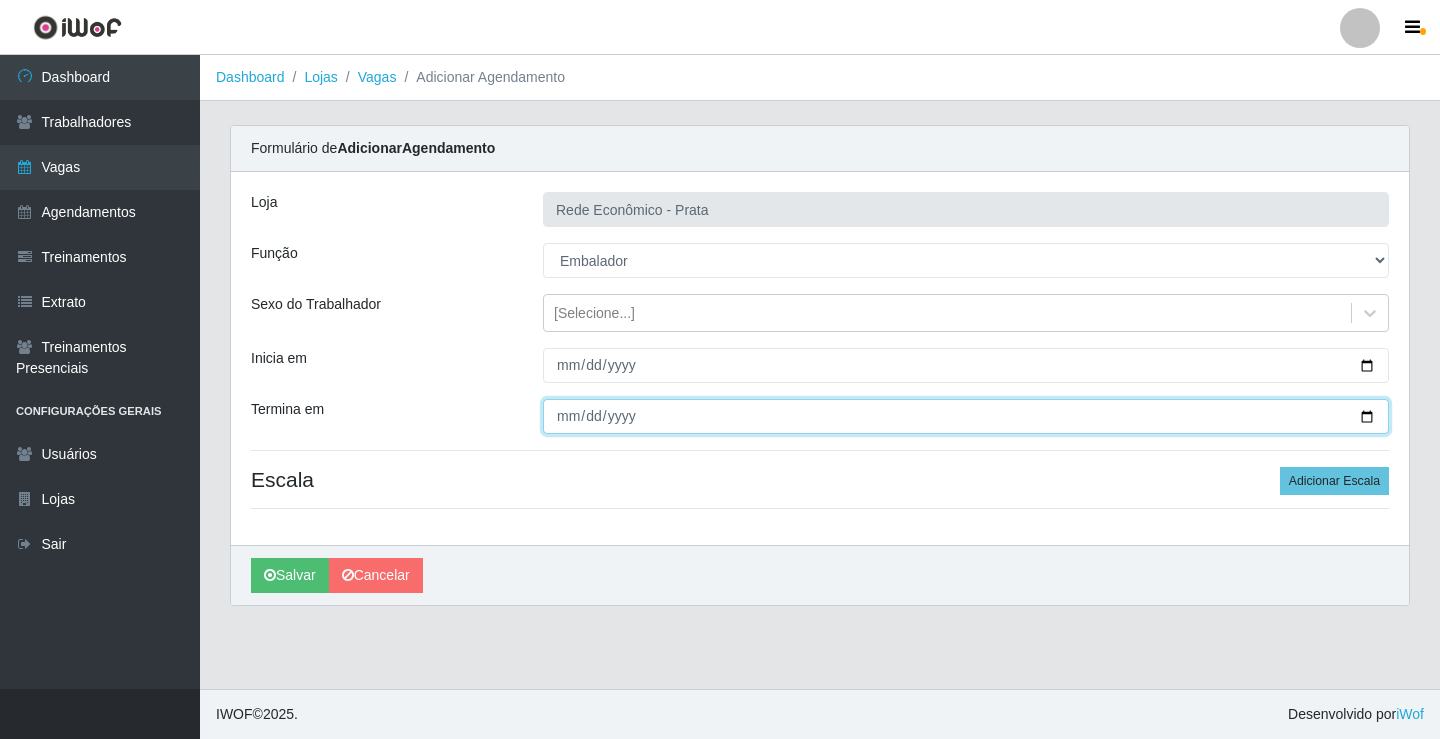 click on "Termina em" at bounding box center (966, 416) 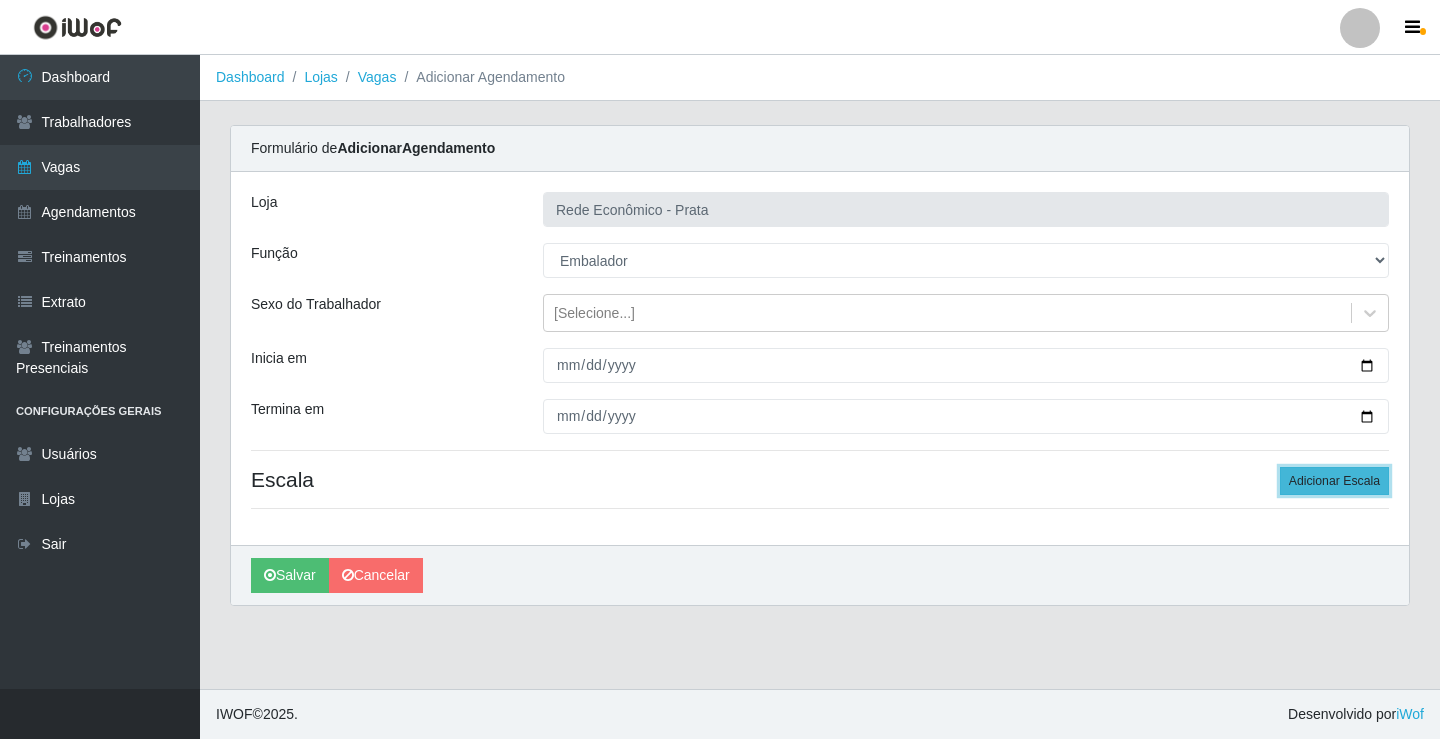 click on "Adicionar Escala" at bounding box center (1334, 481) 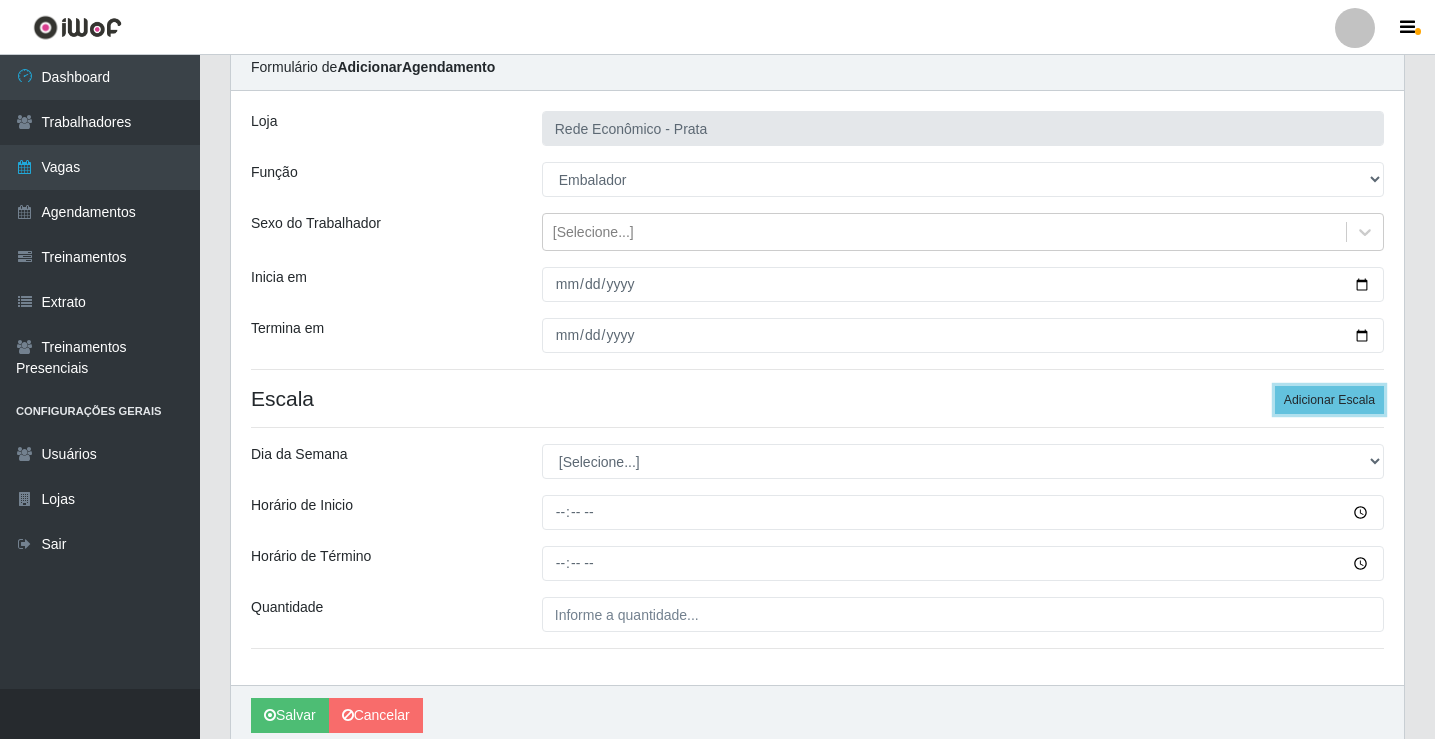 scroll, scrollTop: 162, scrollLeft: 0, axis: vertical 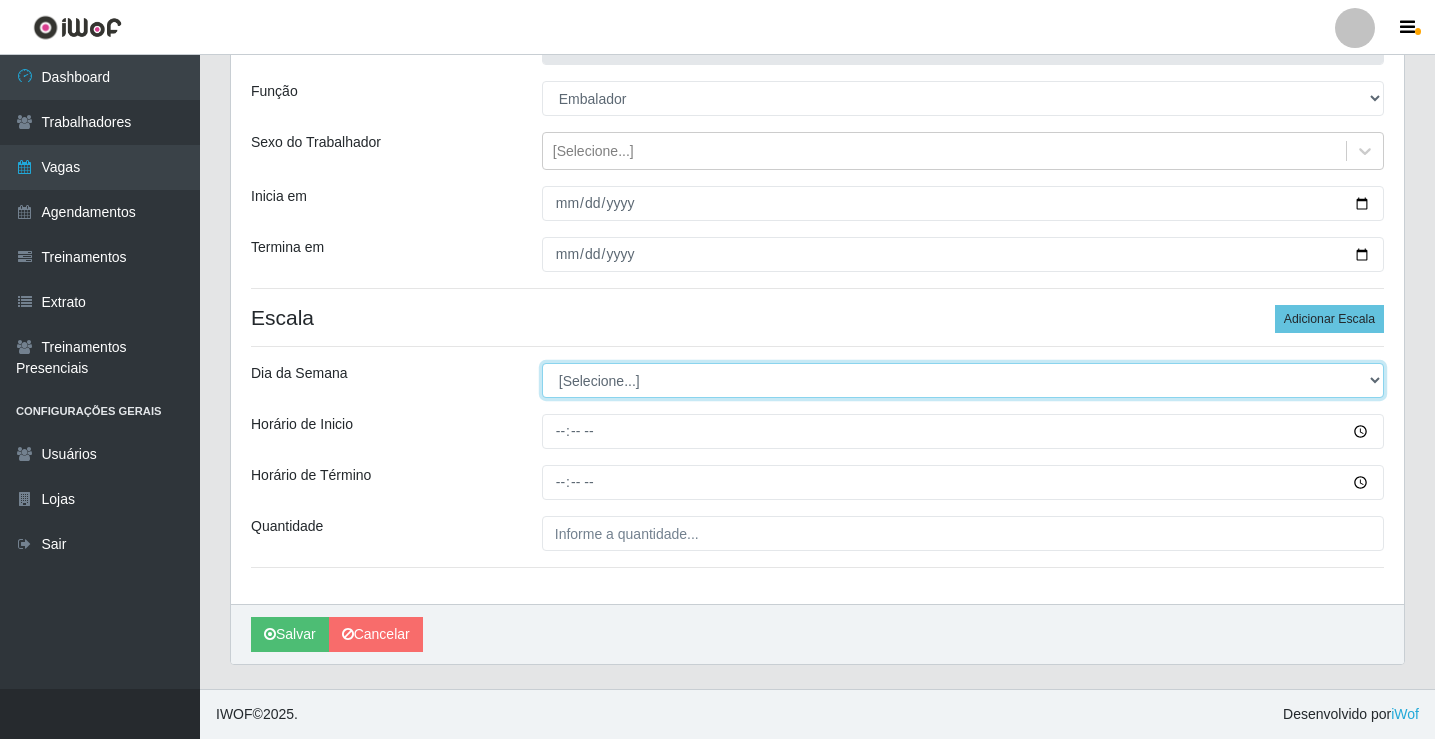 click on "[Selecione...] Segunda Terça Quarta Quinta Sexta Sábado Domingo" at bounding box center [963, 380] 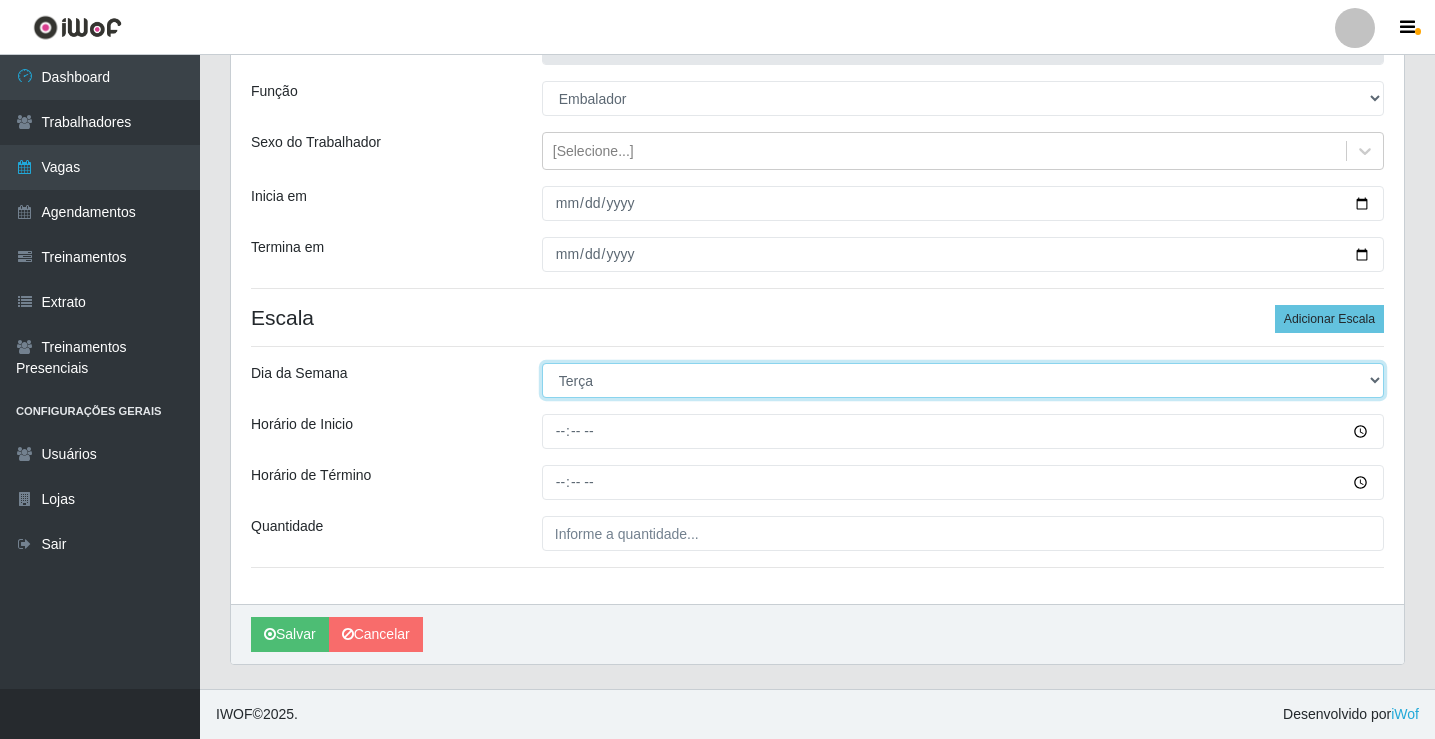 click on "[Selecione...] Segunda Terça Quarta Quinta Sexta Sábado Domingo" at bounding box center [963, 380] 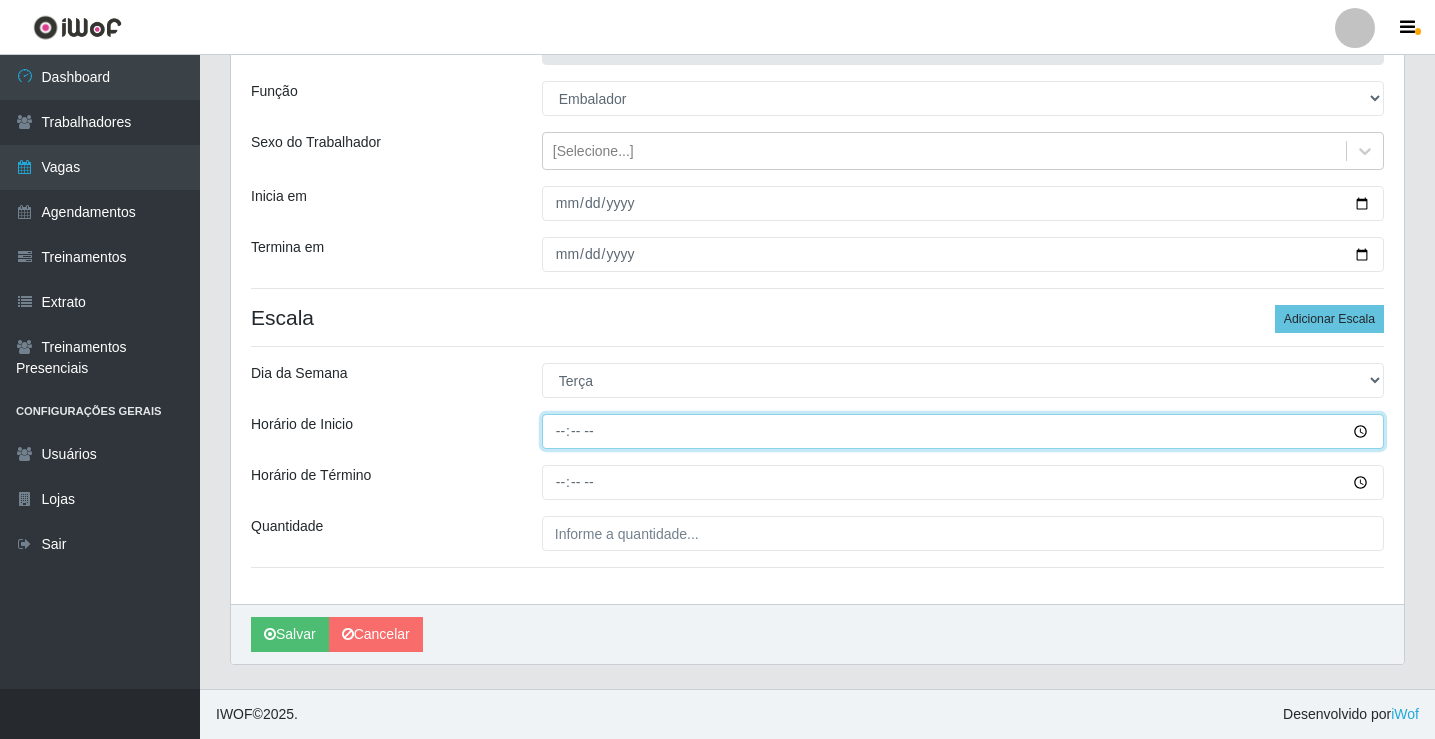 click on "Horário de Inicio" at bounding box center (963, 431) 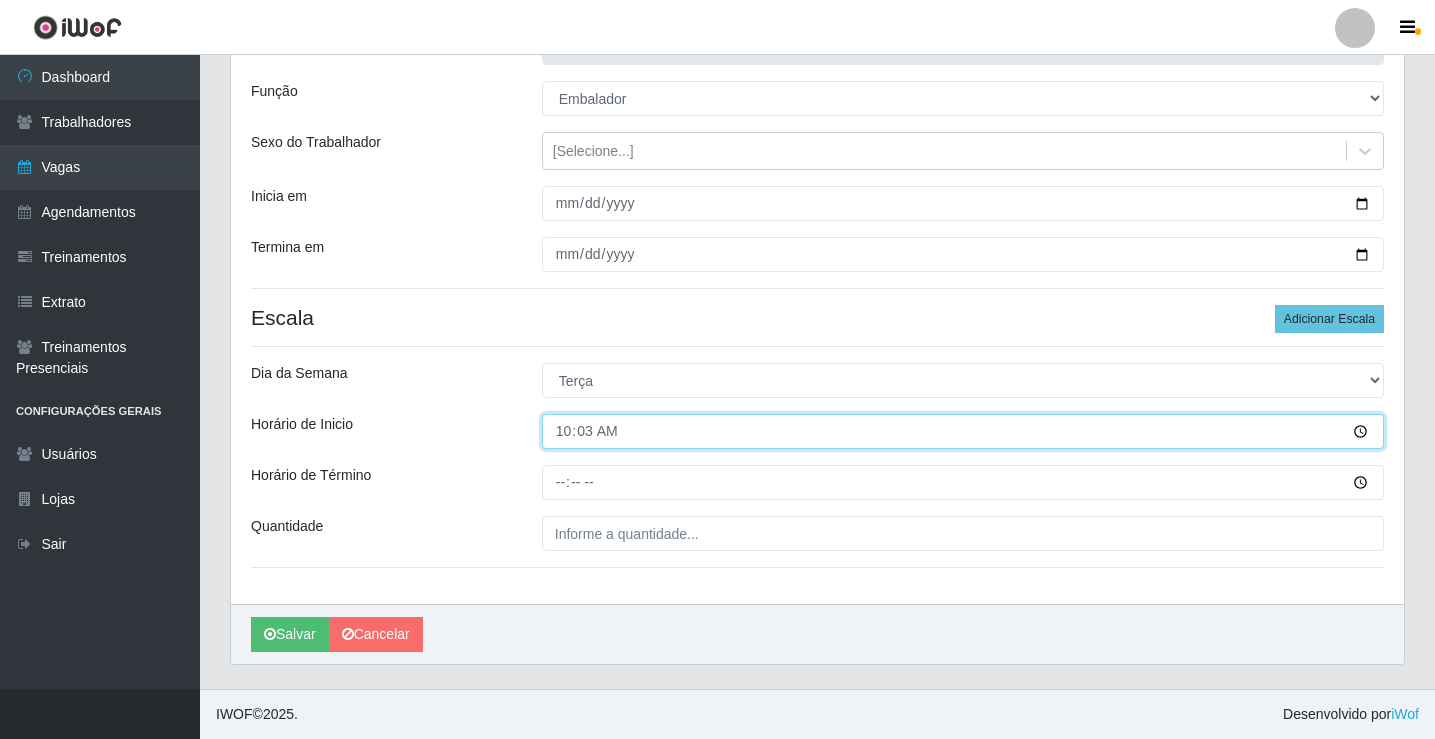 type on "10:30" 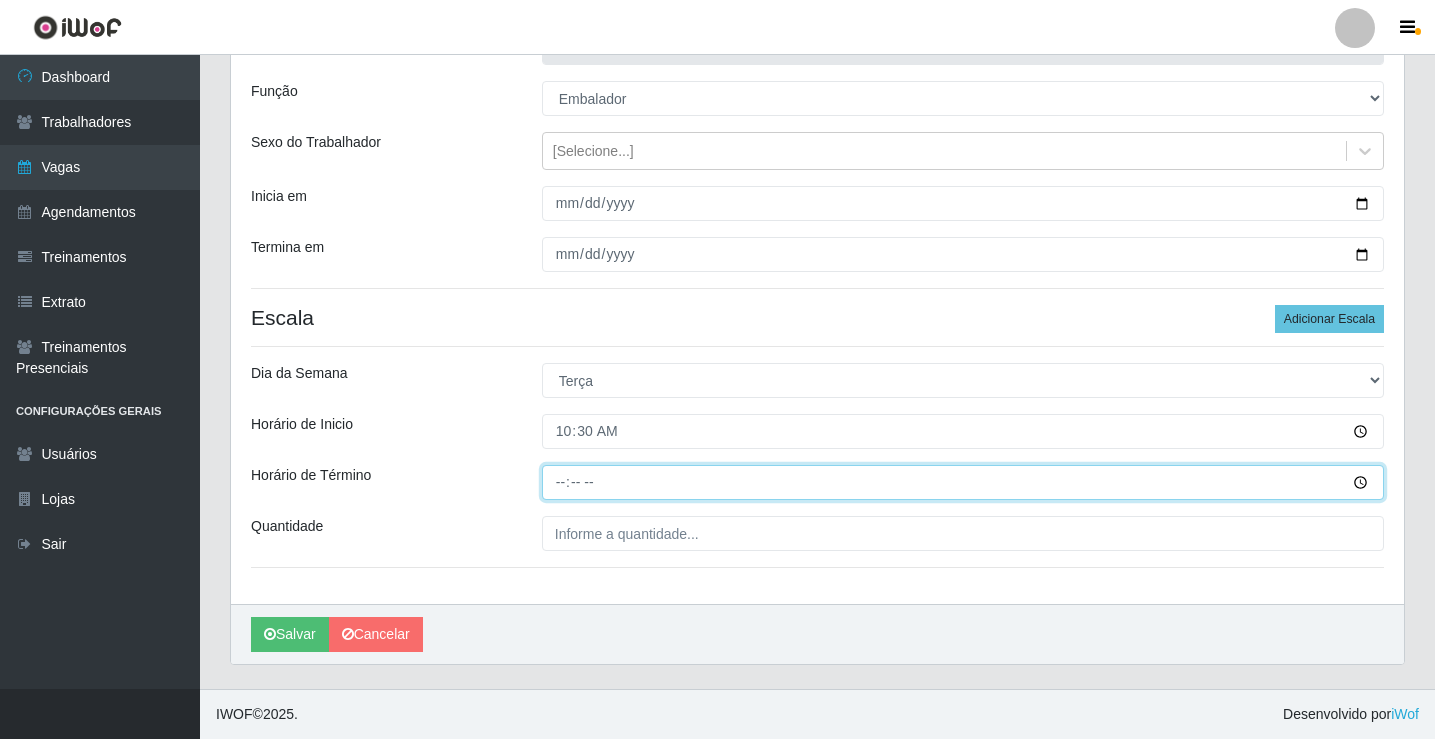 click on "Horário de Término" at bounding box center [963, 482] 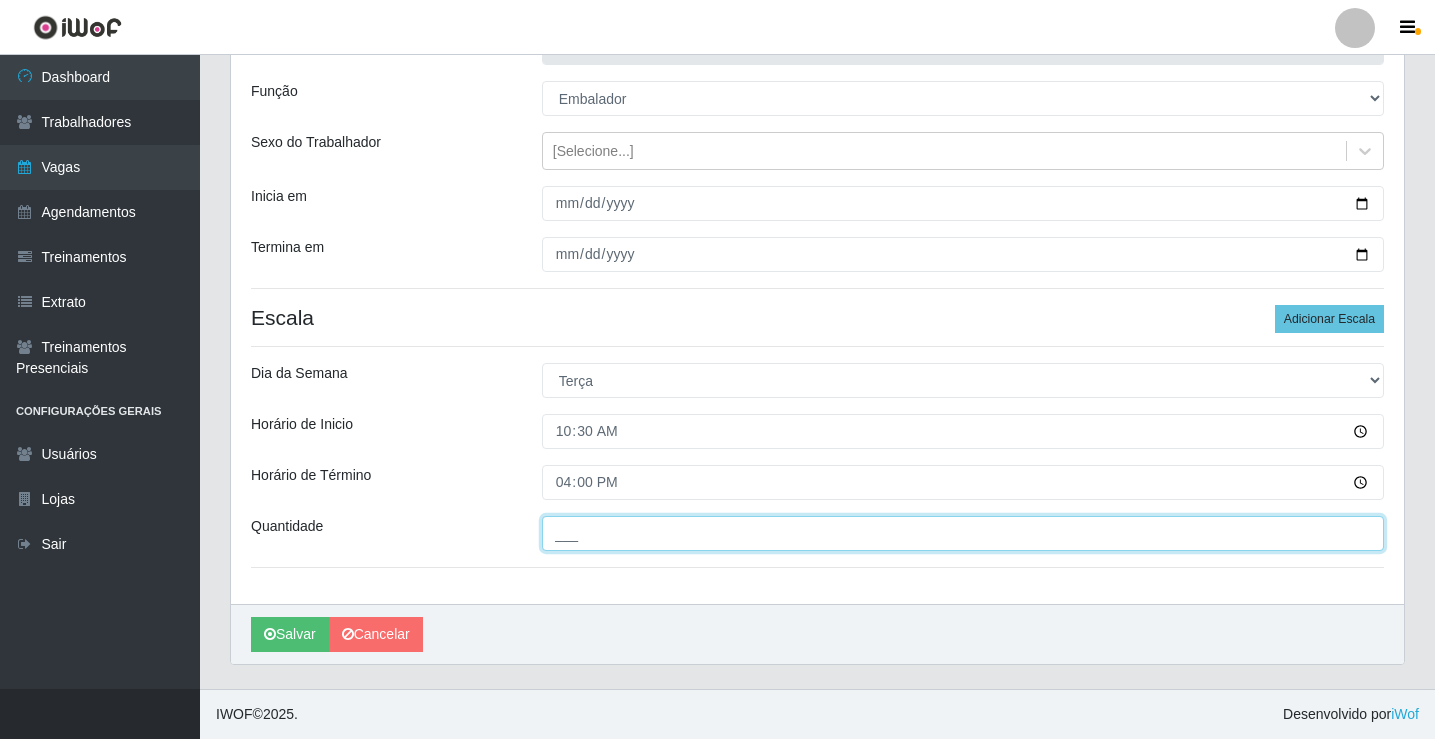 click on "___" at bounding box center [963, 533] 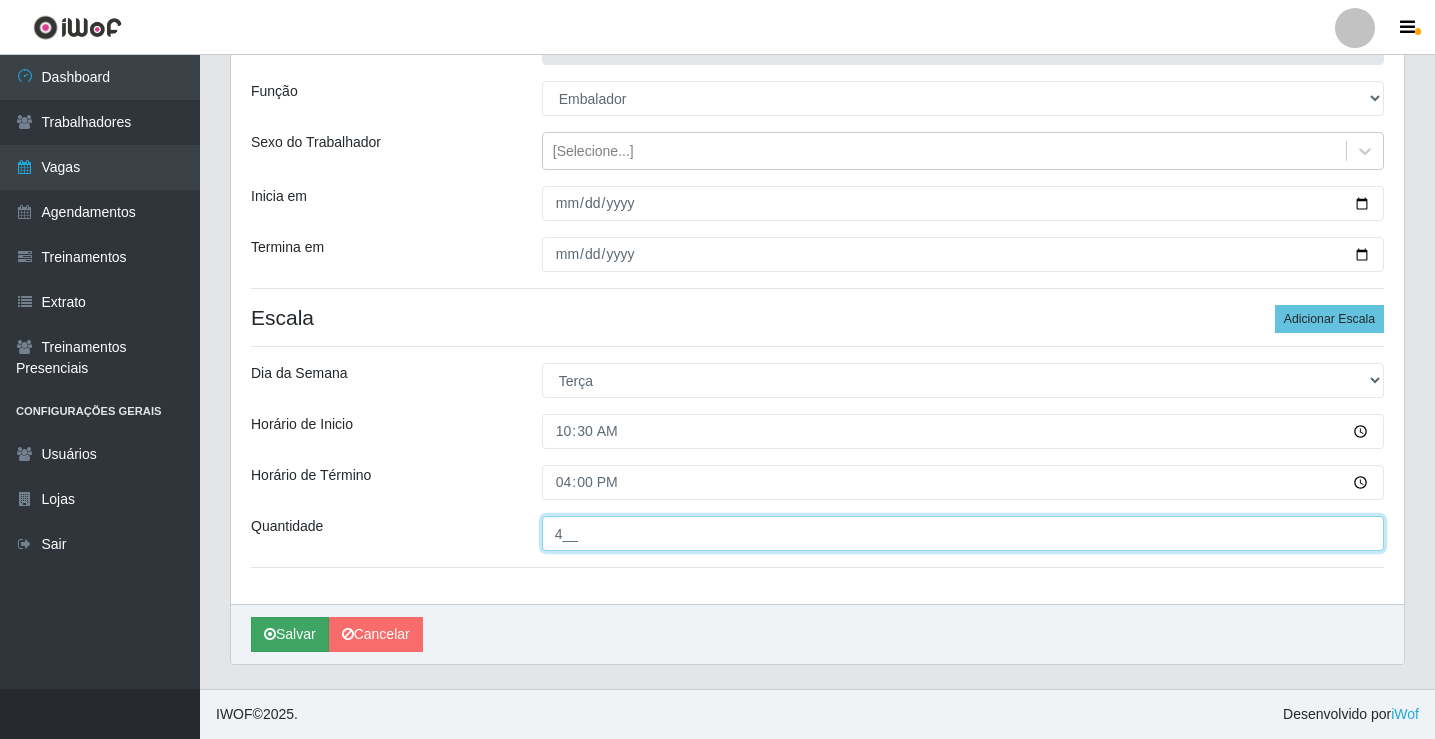 type on "4__" 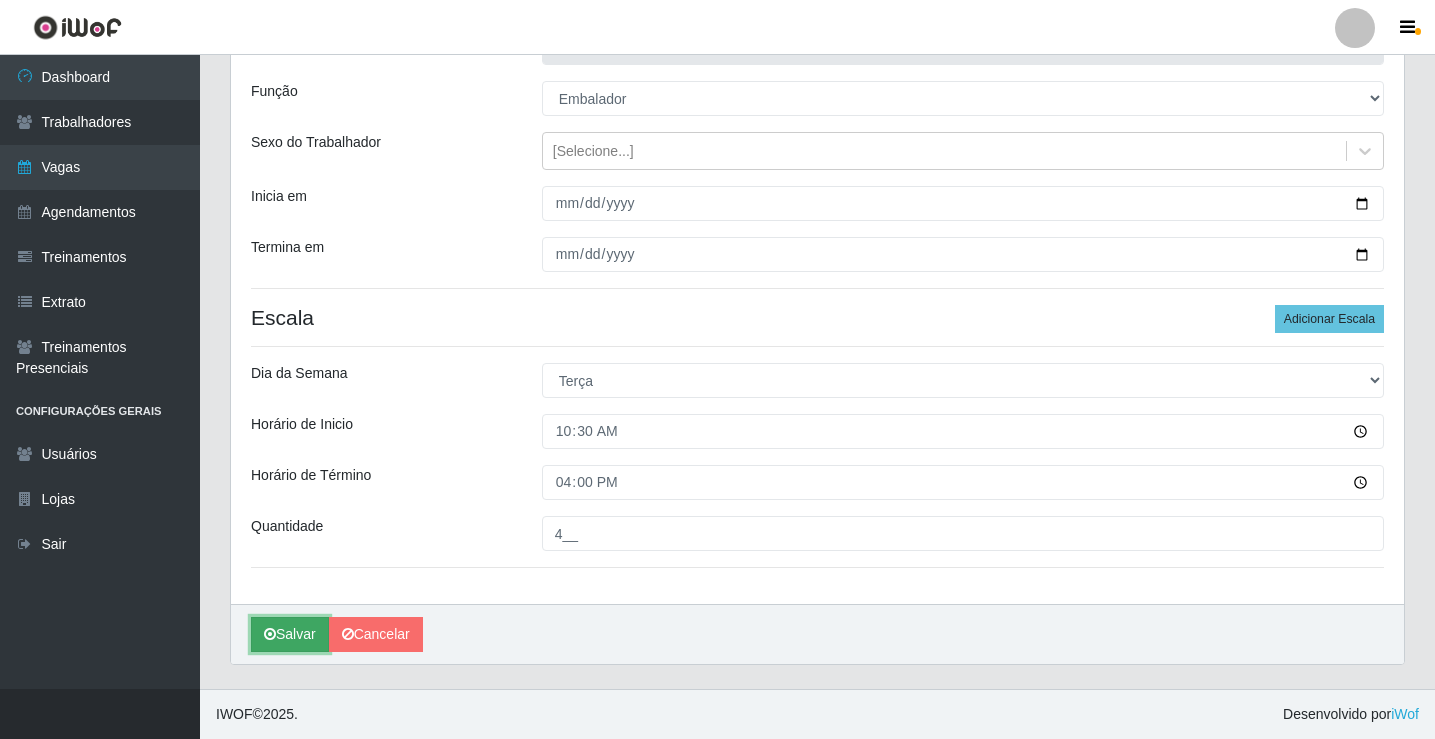 click on "Salvar" at bounding box center [290, 634] 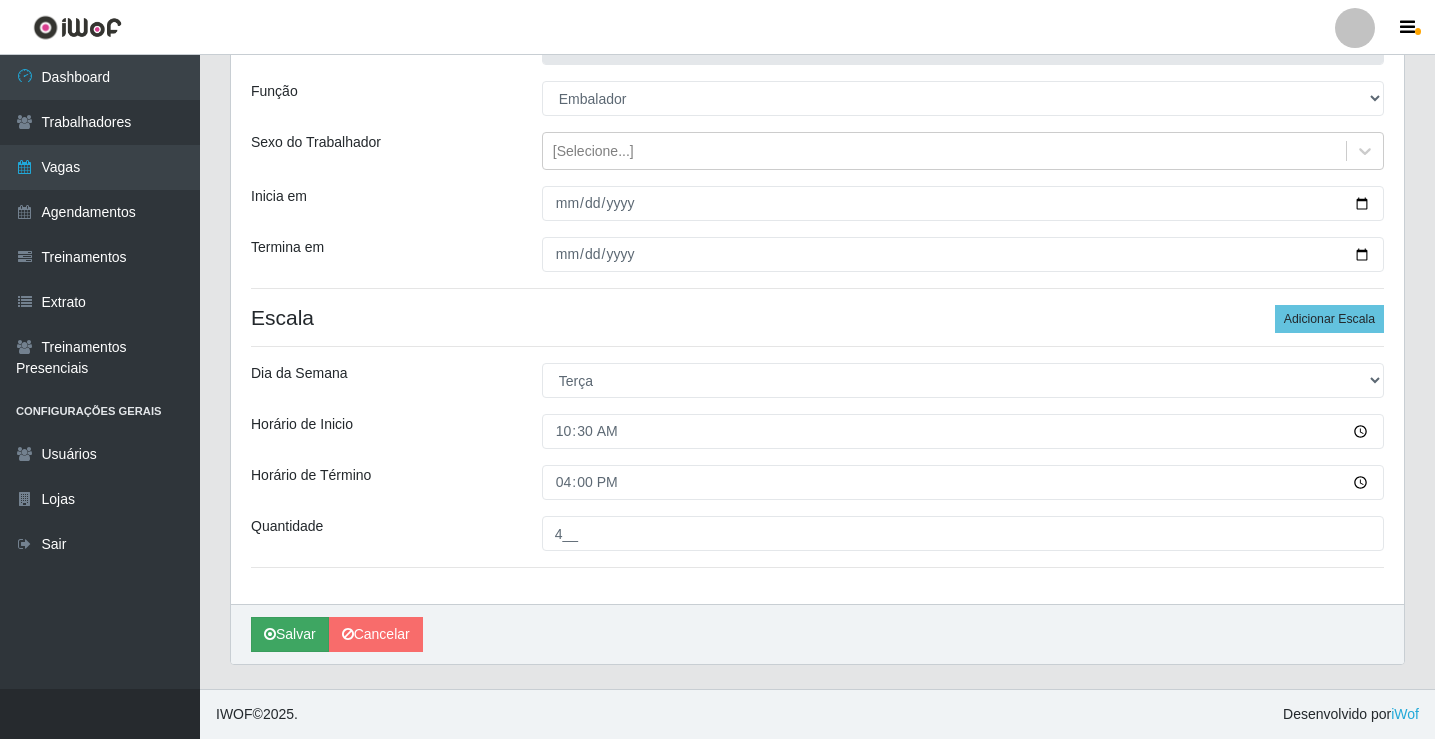scroll, scrollTop: 0, scrollLeft: 0, axis: both 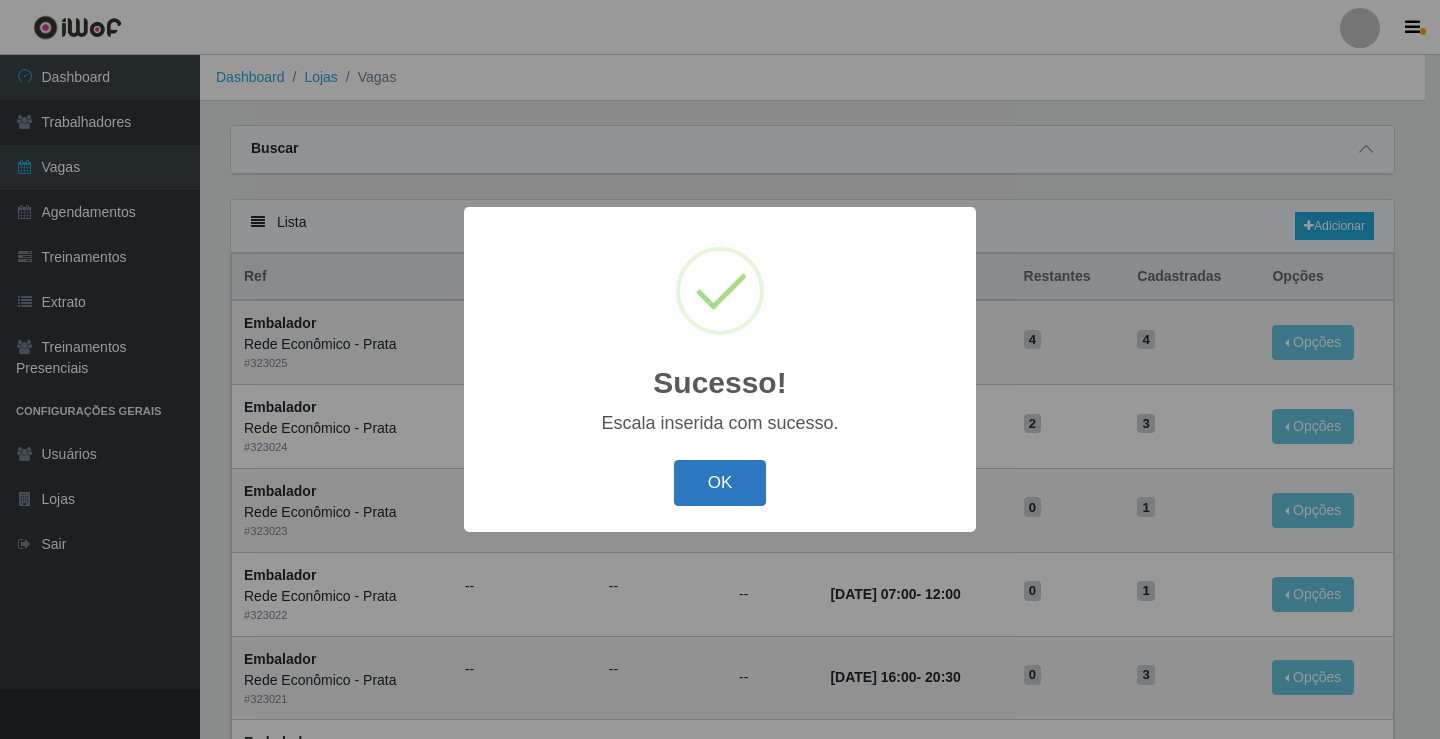 click on "OK" at bounding box center (720, 483) 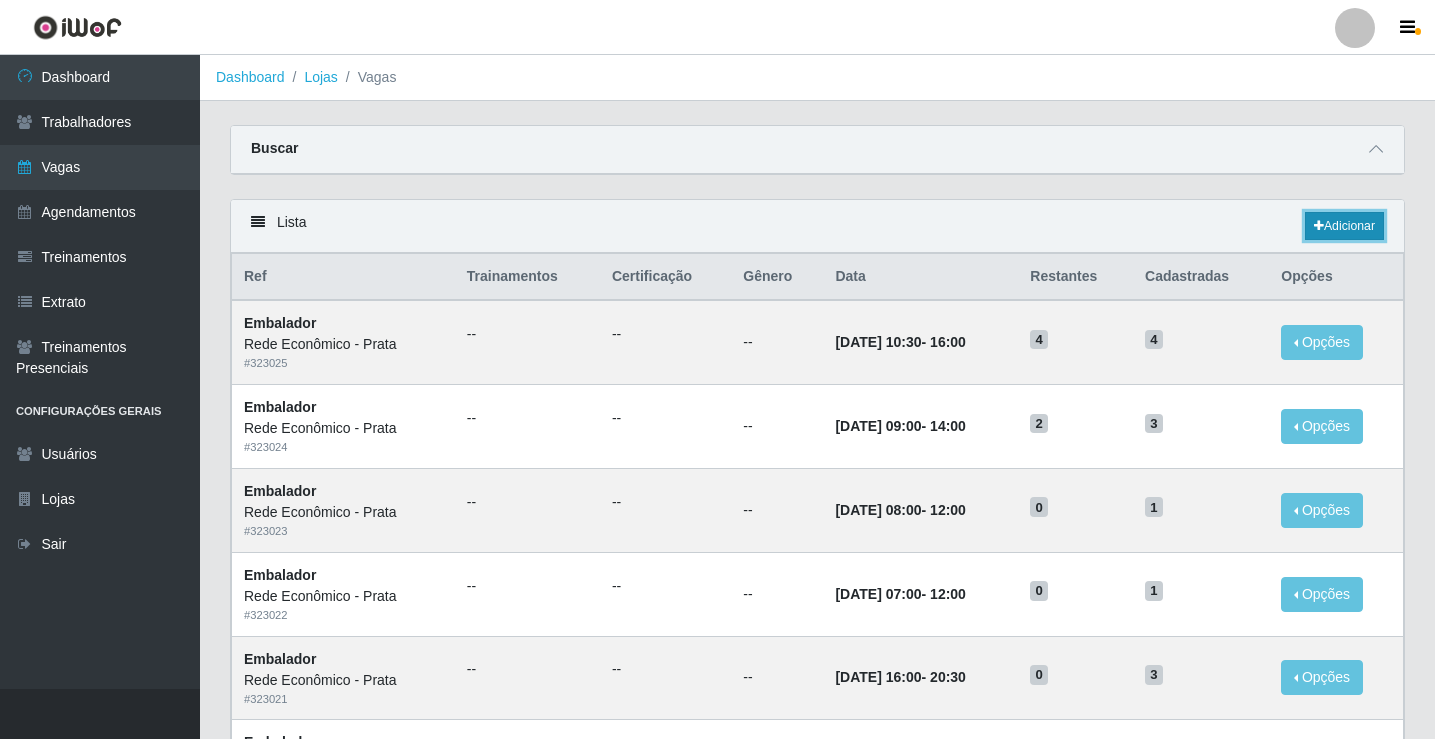 click on "Adicionar" at bounding box center [1344, 226] 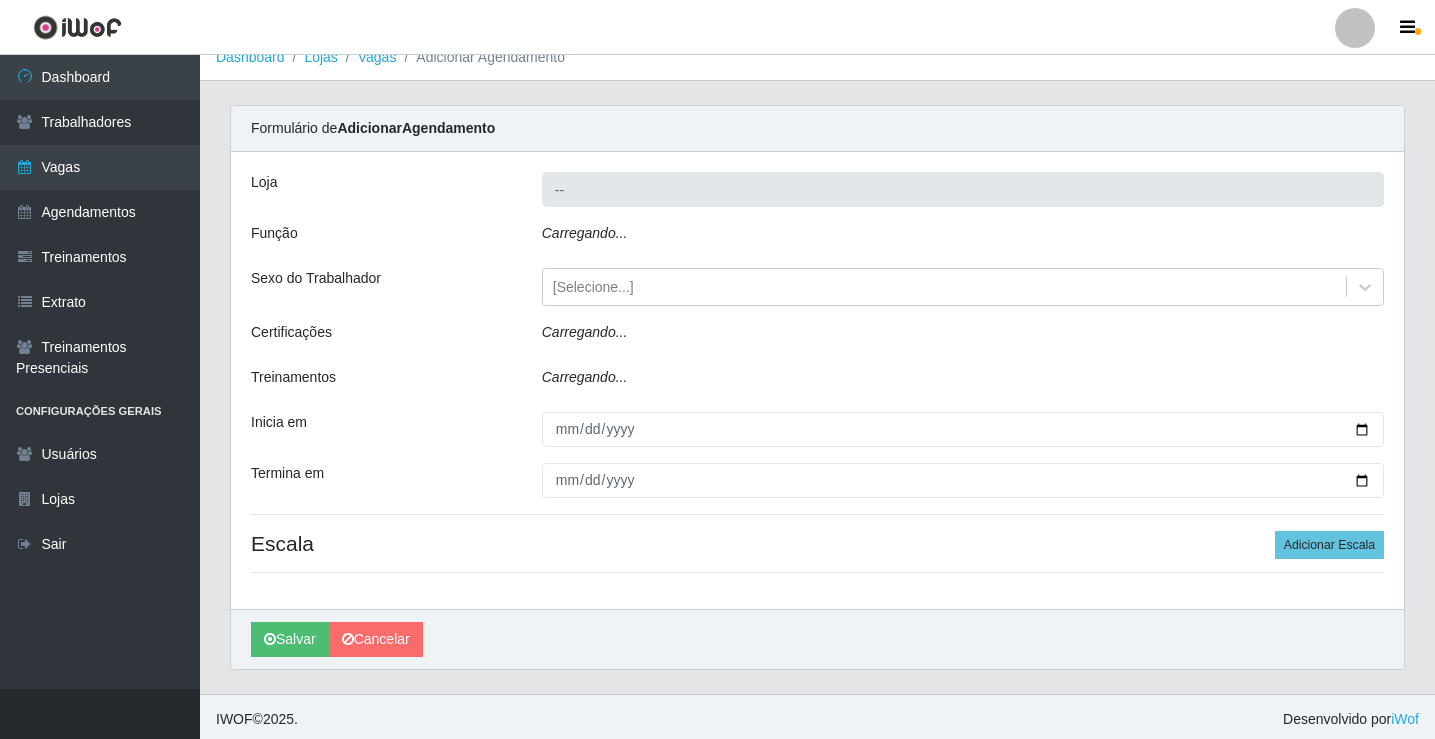 scroll, scrollTop: 25, scrollLeft: 0, axis: vertical 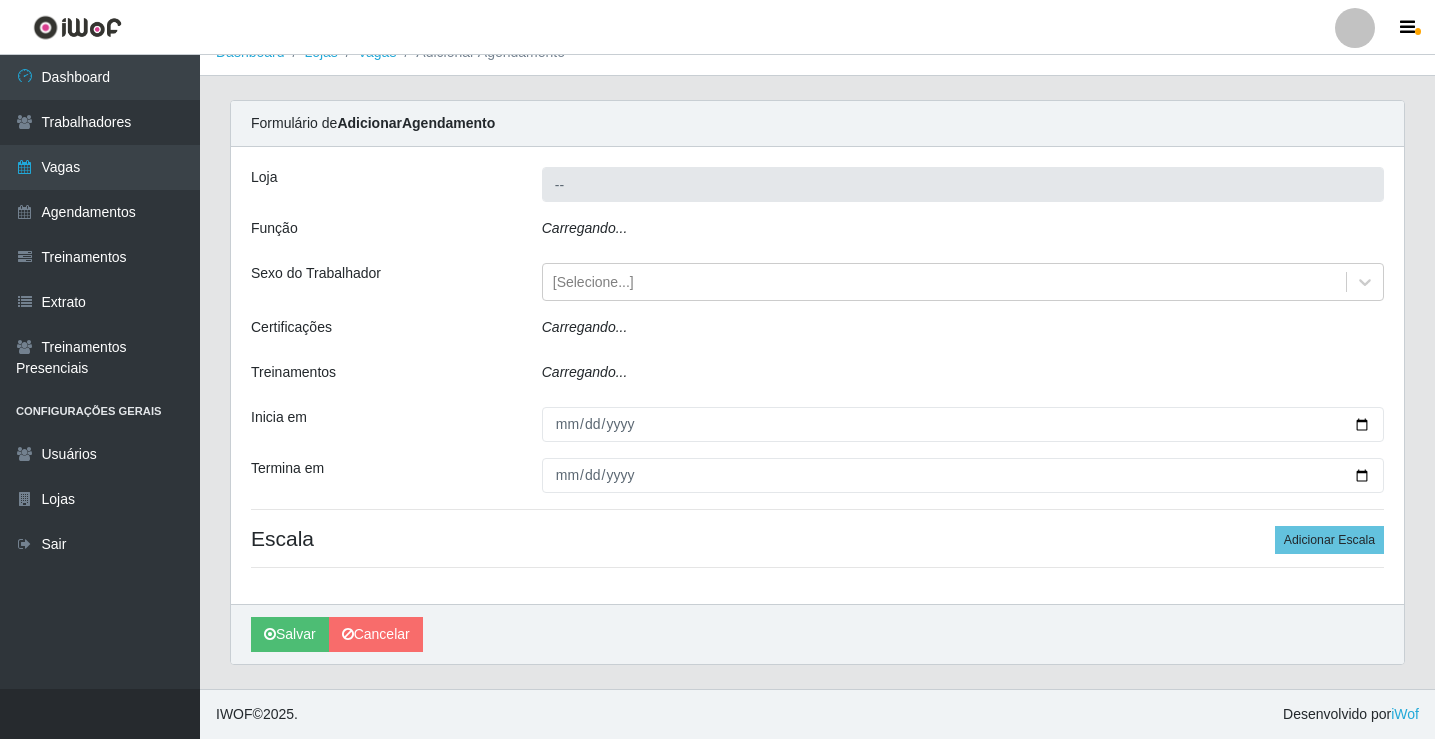 type on "Rede Econômico - Prata" 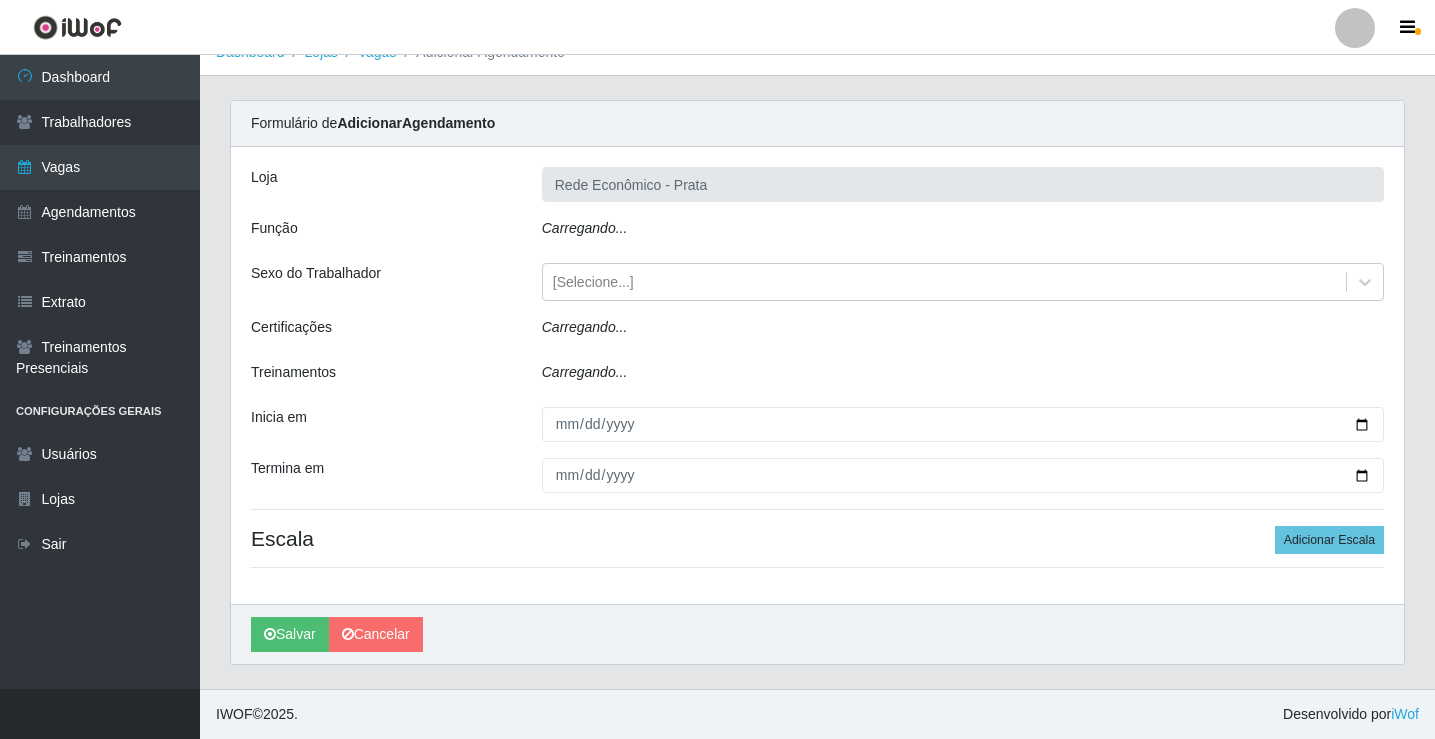 scroll, scrollTop: 0, scrollLeft: 0, axis: both 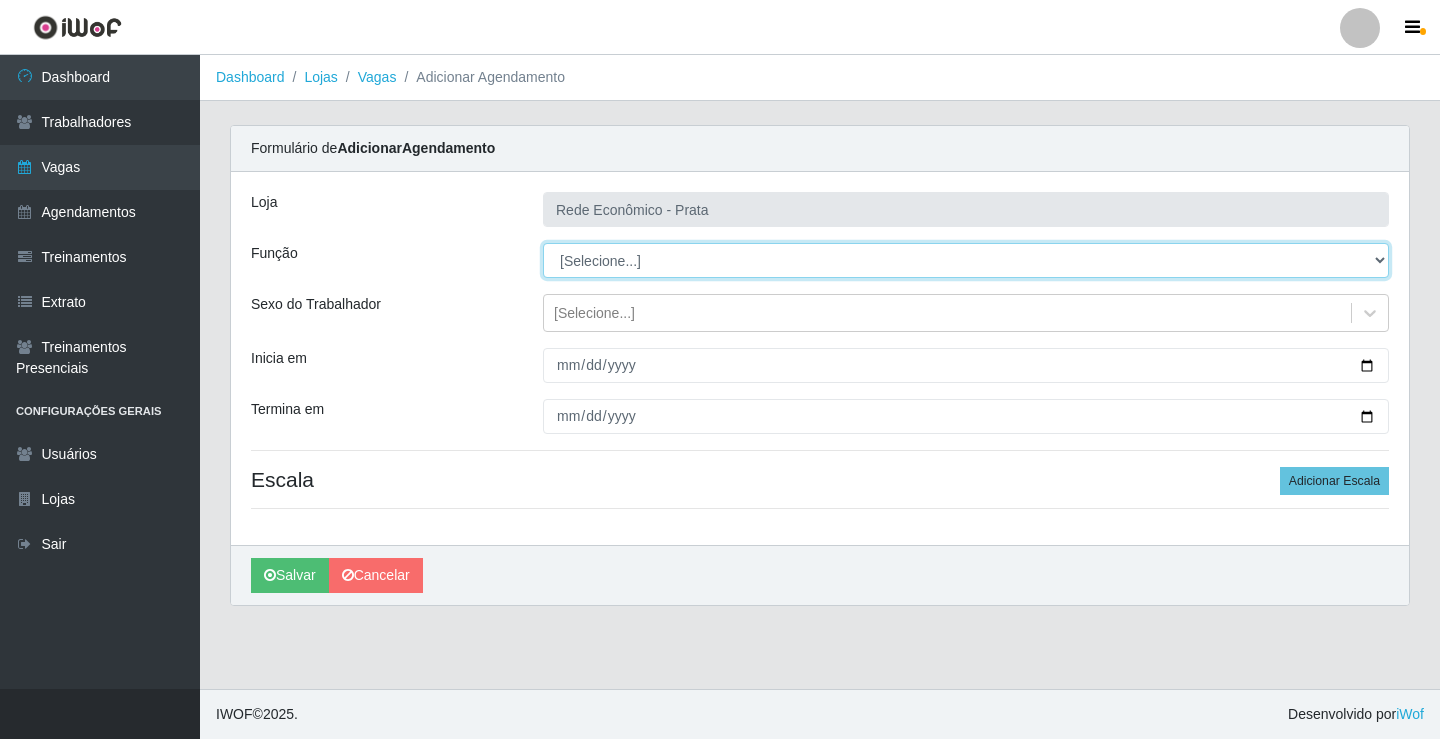 click on "[Selecione...] ASG ASG + ASG ++ Embalador Embalador + Embalador ++ Operador de Caixa Operador de Caixa + Operador de Caixa ++" at bounding box center (966, 260) 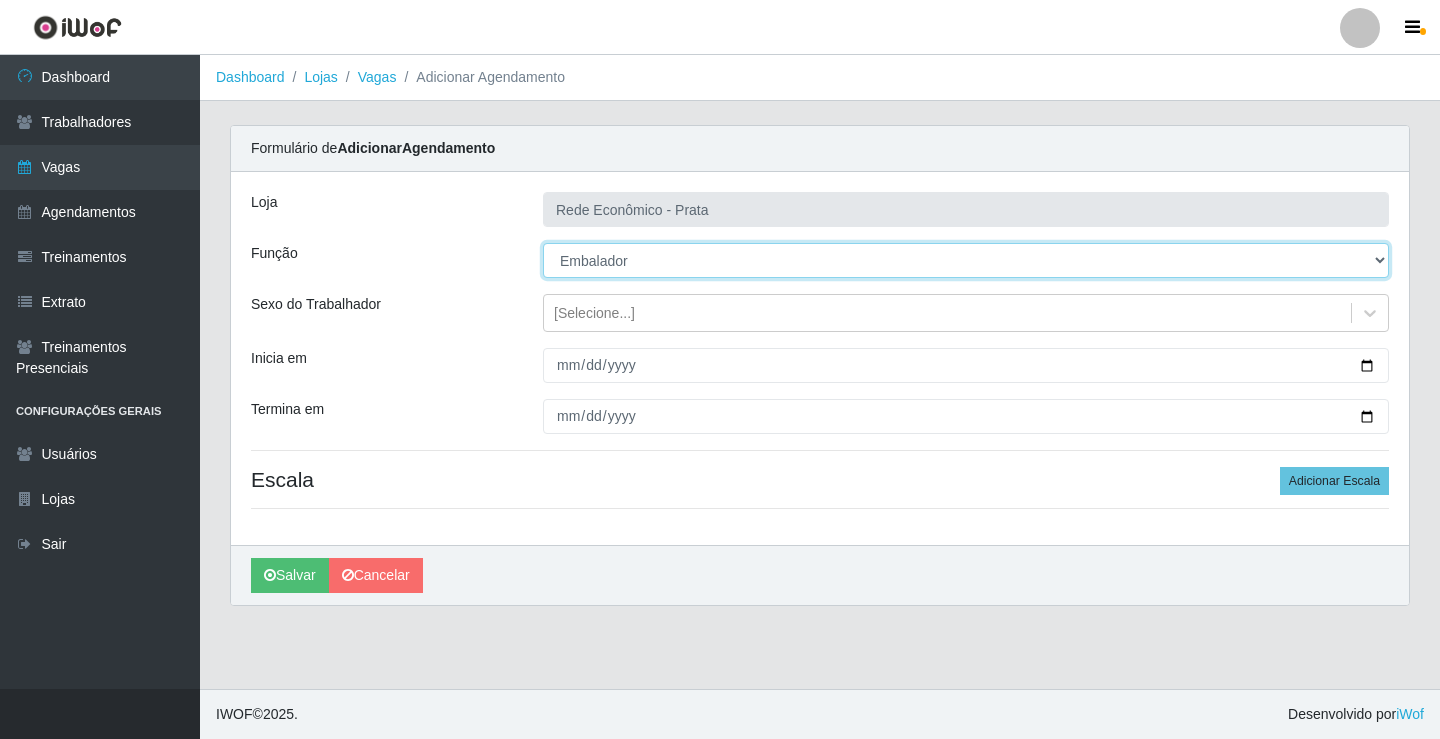 click on "[Selecione...] ASG ASG + ASG ++ Embalador Embalador + Embalador ++ Operador de Caixa Operador de Caixa + Operador de Caixa ++" at bounding box center [966, 260] 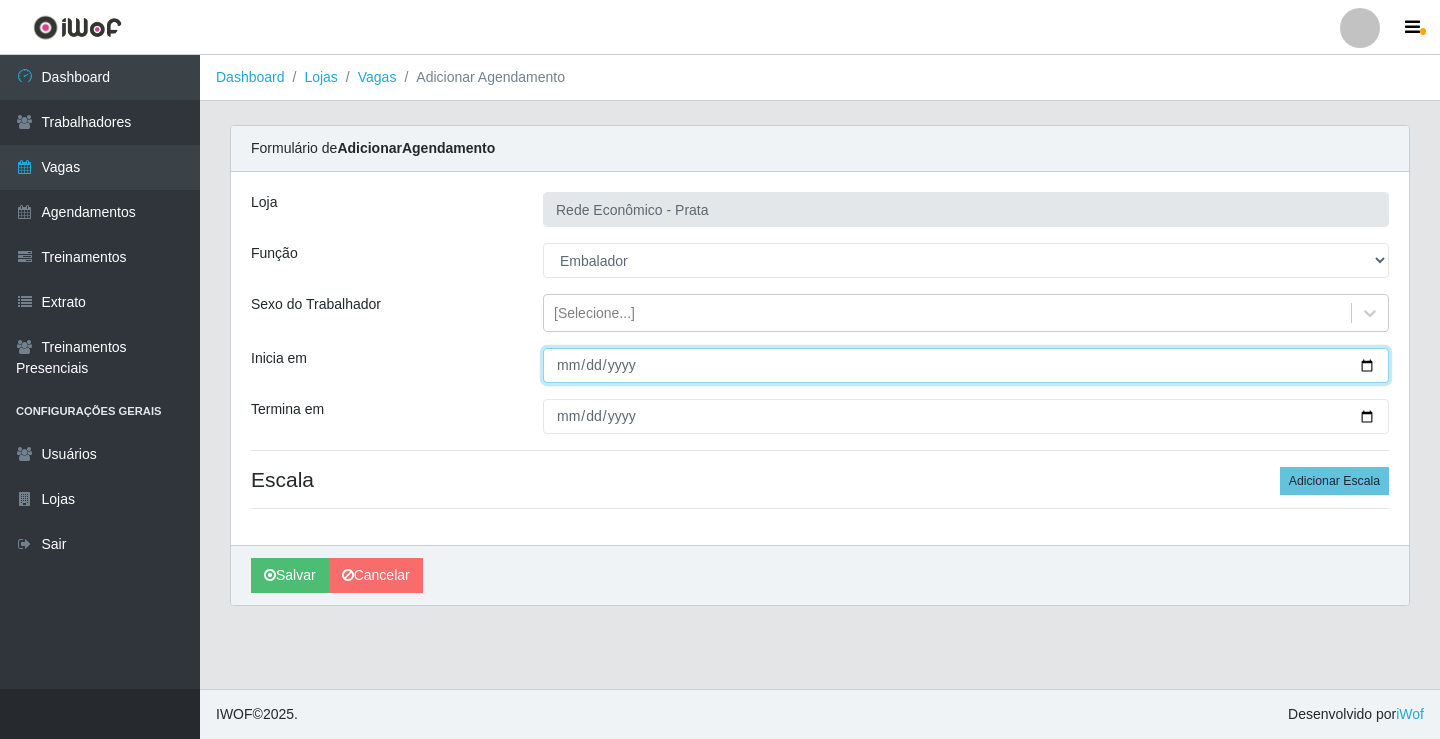 click on "Inicia em" at bounding box center [966, 365] 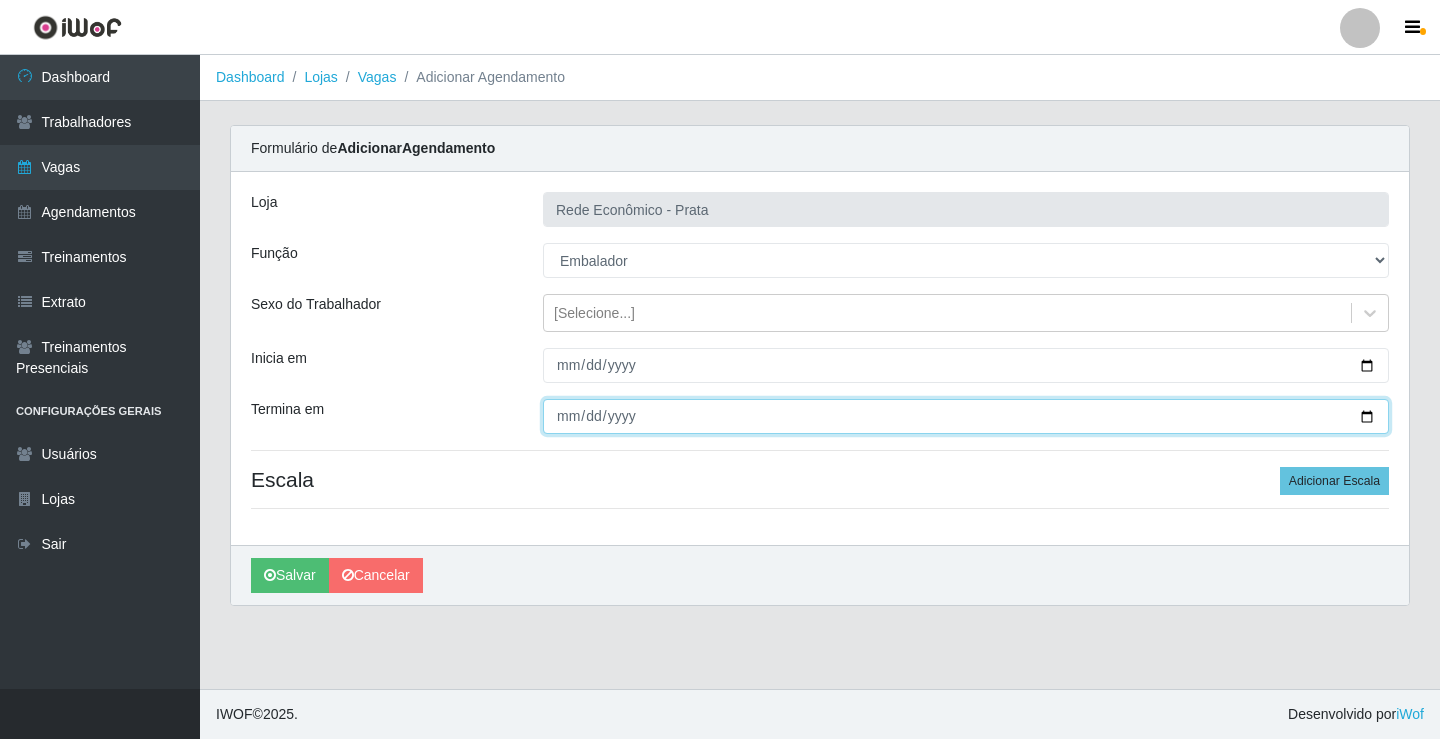 click on "Termina em" at bounding box center (966, 416) 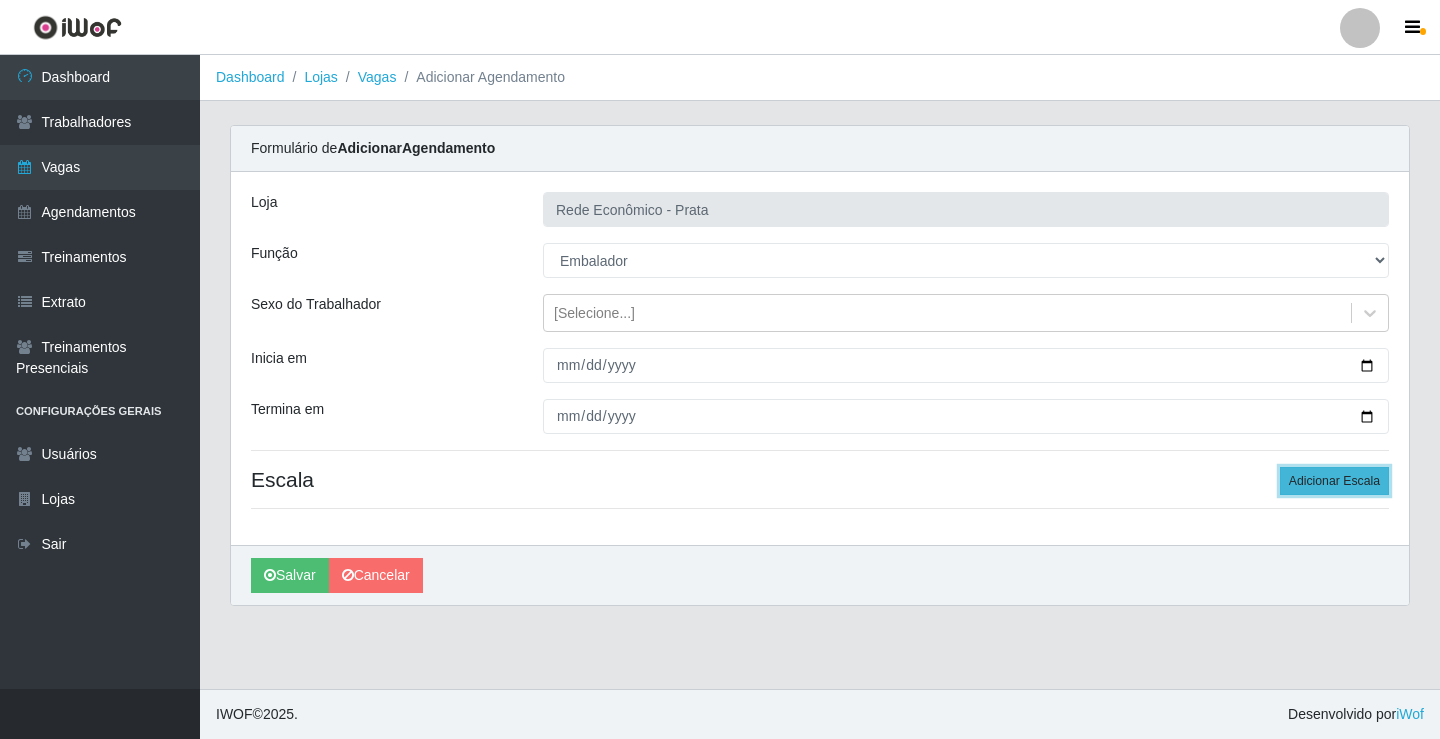 click on "Adicionar Escala" at bounding box center (1334, 481) 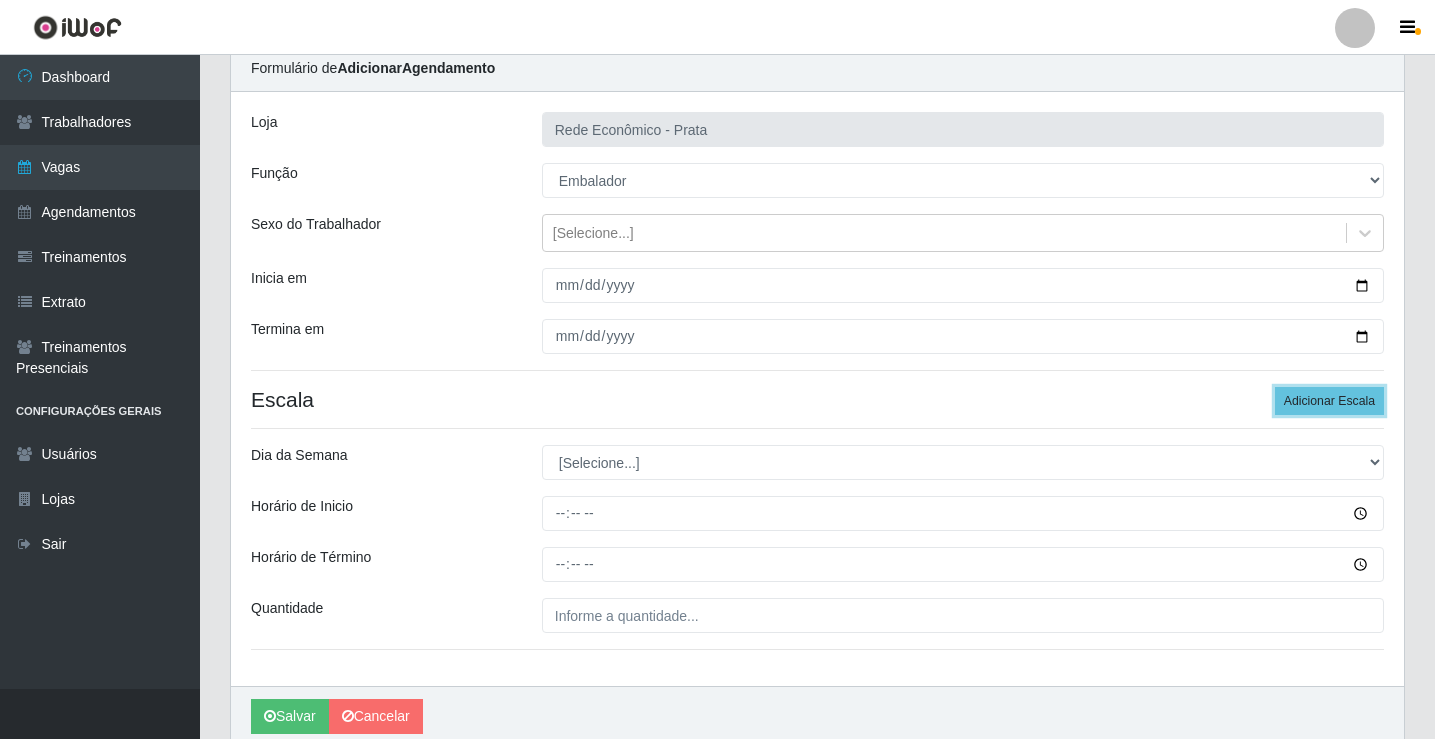 scroll, scrollTop: 162, scrollLeft: 0, axis: vertical 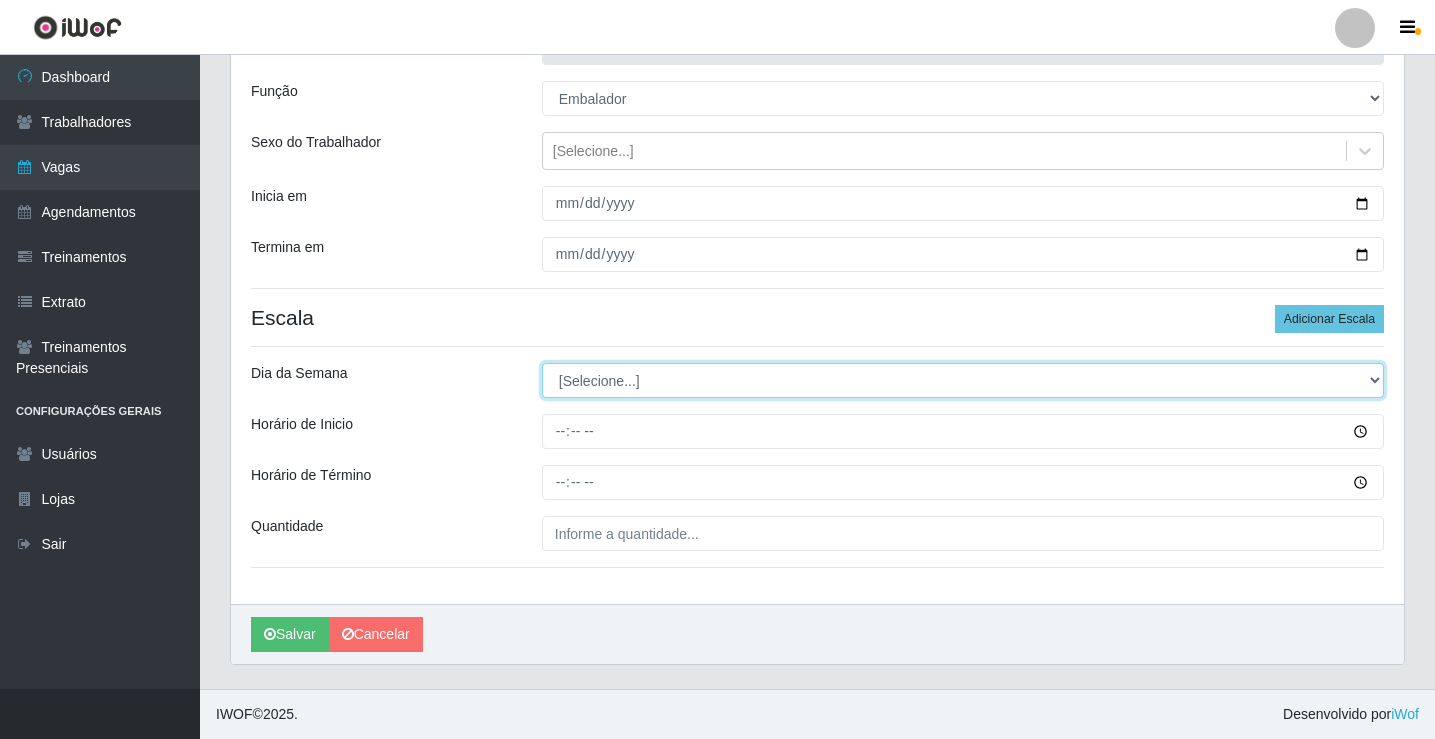 click on "[Selecione...] Segunda Terça Quarta Quinta Sexta Sábado Domingo" at bounding box center (963, 380) 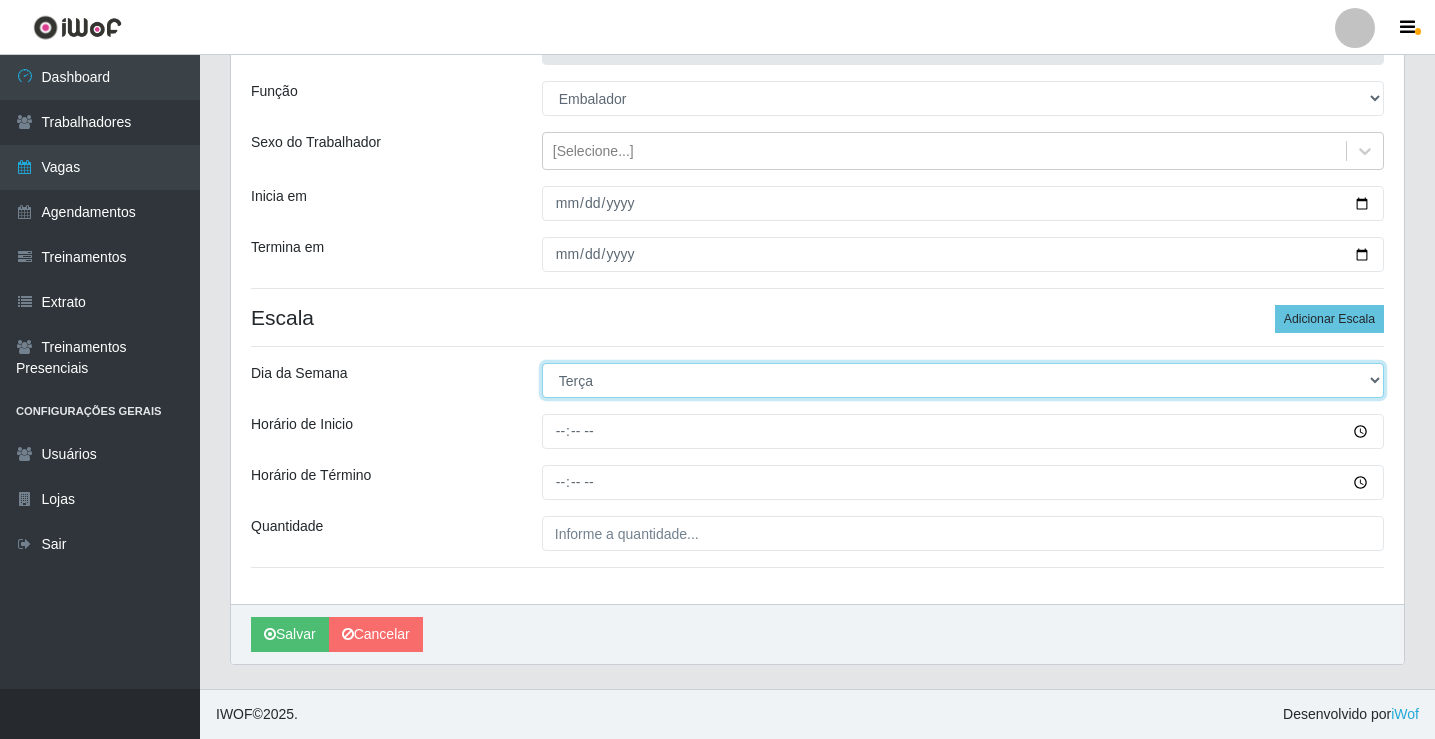 click on "[Selecione...] Segunda Terça Quarta Quinta Sexta Sábado Domingo" at bounding box center (963, 380) 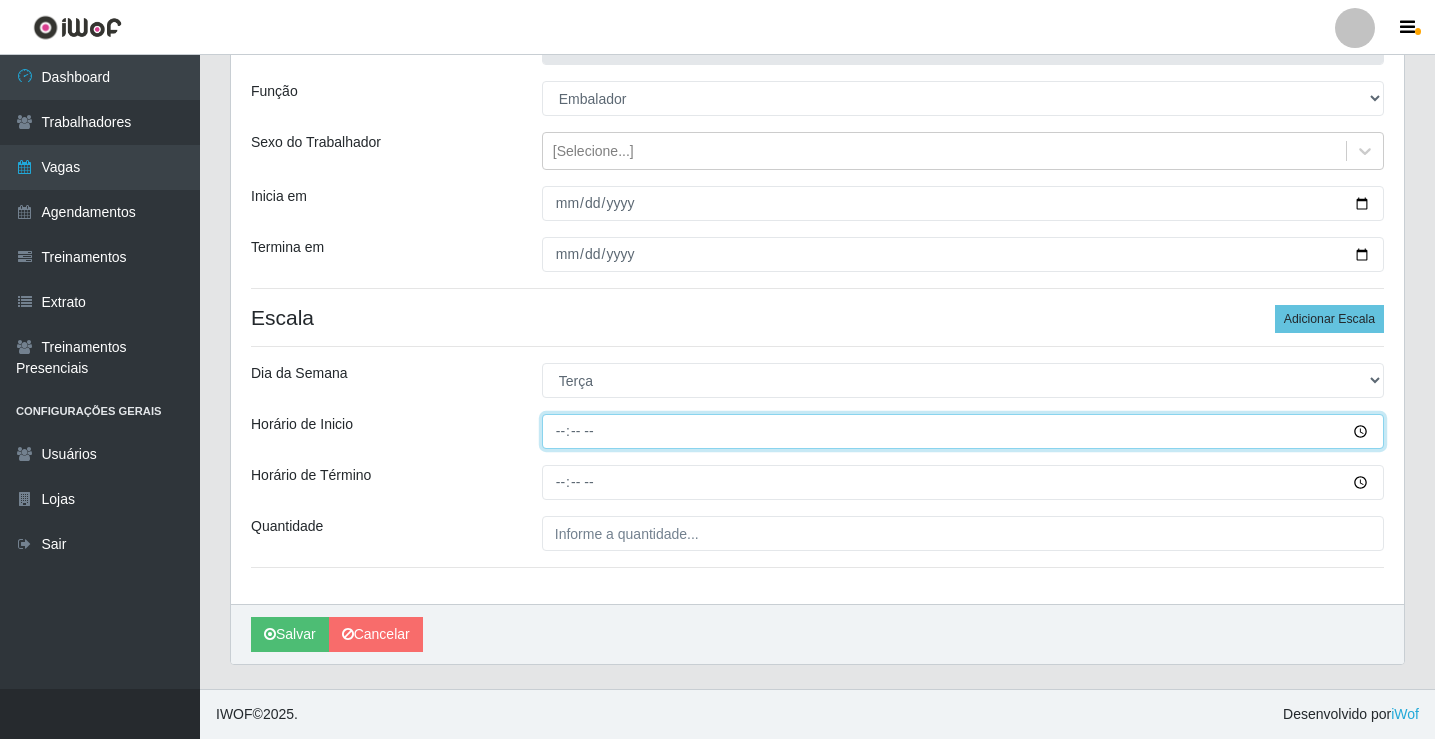 click on "Horário de Inicio" at bounding box center (963, 431) 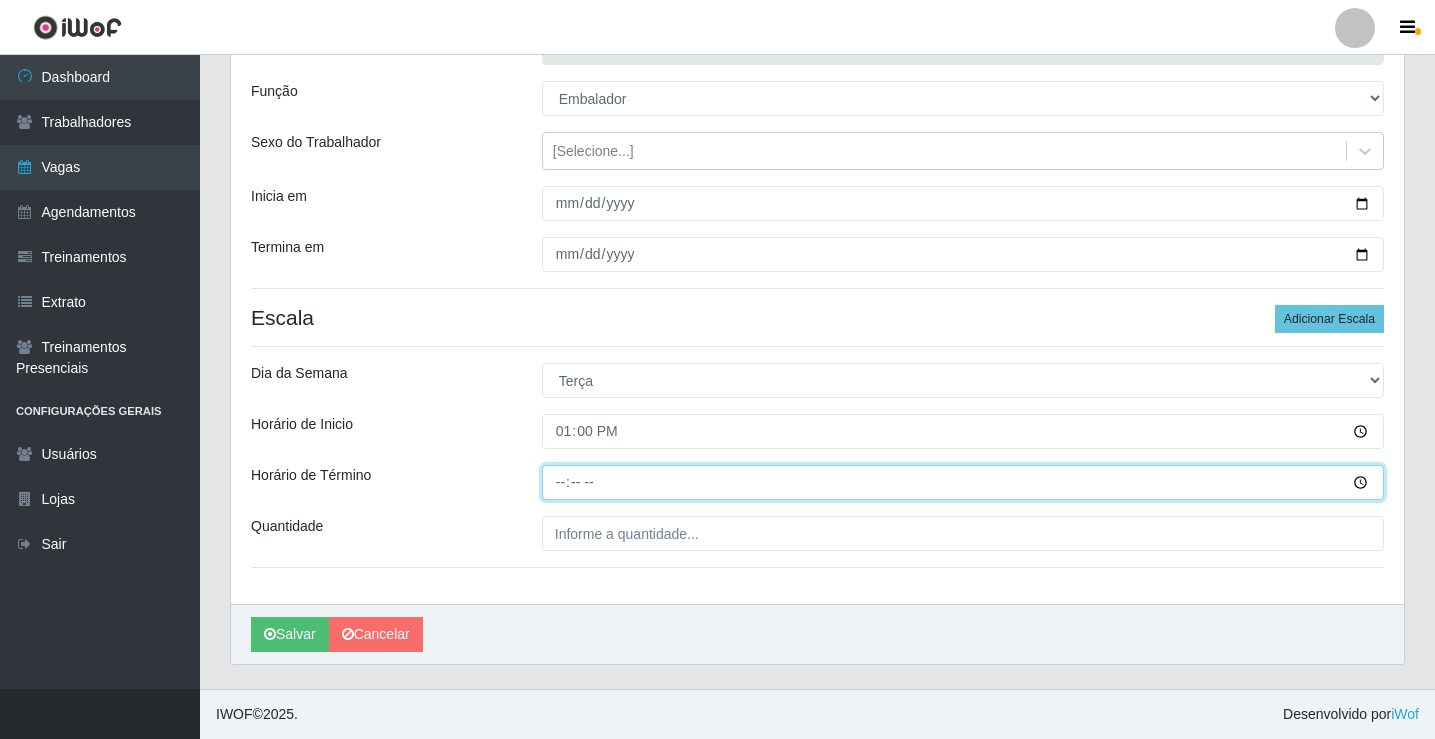 click on "Horário de Término" at bounding box center (963, 482) 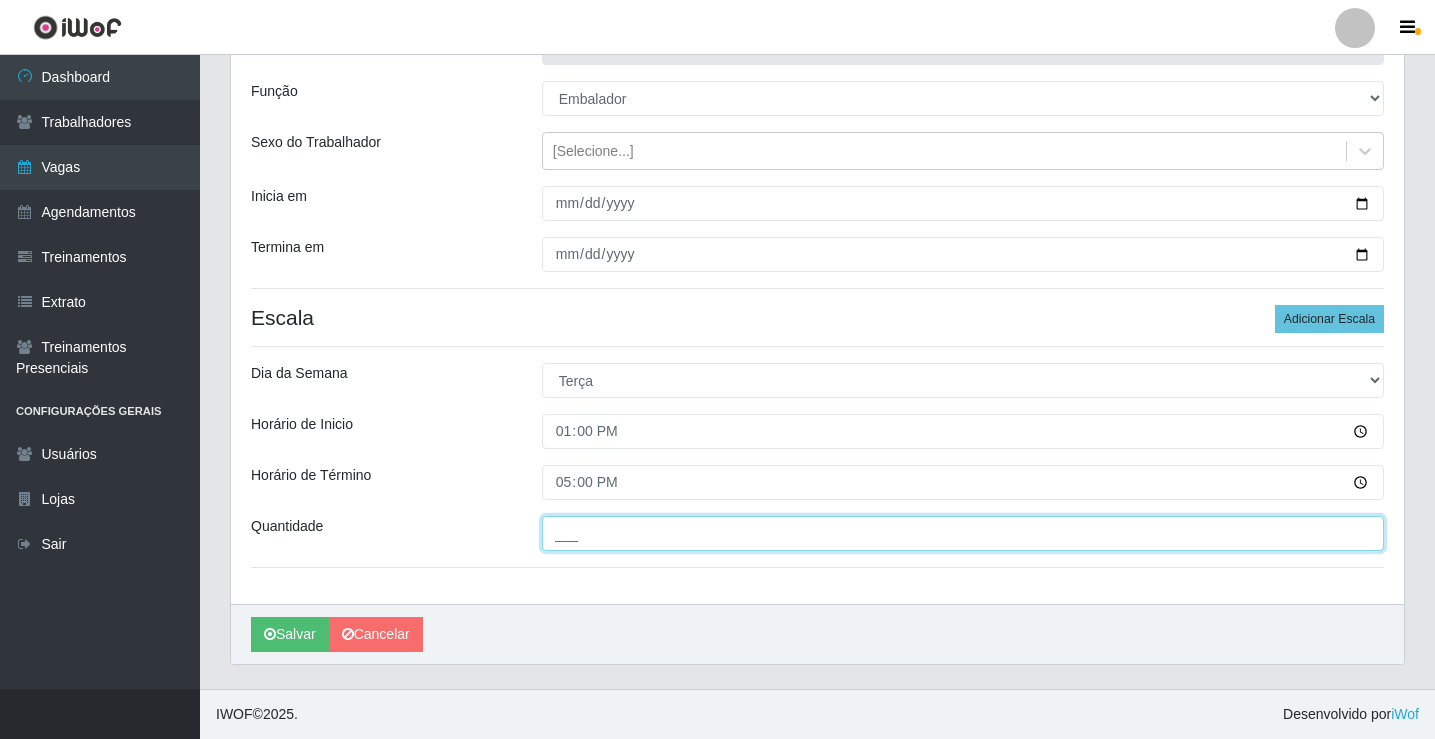 click on "___" at bounding box center (963, 533) 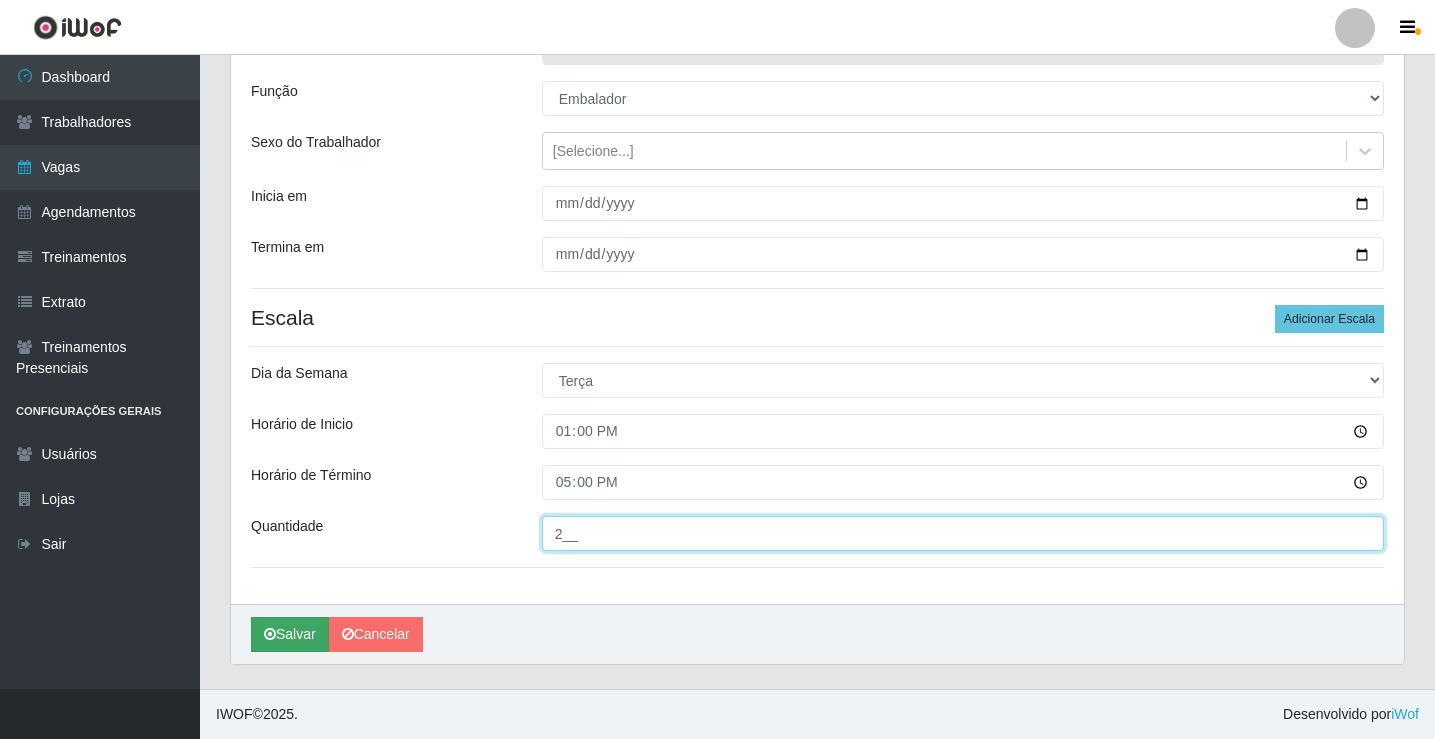 type on "2__" 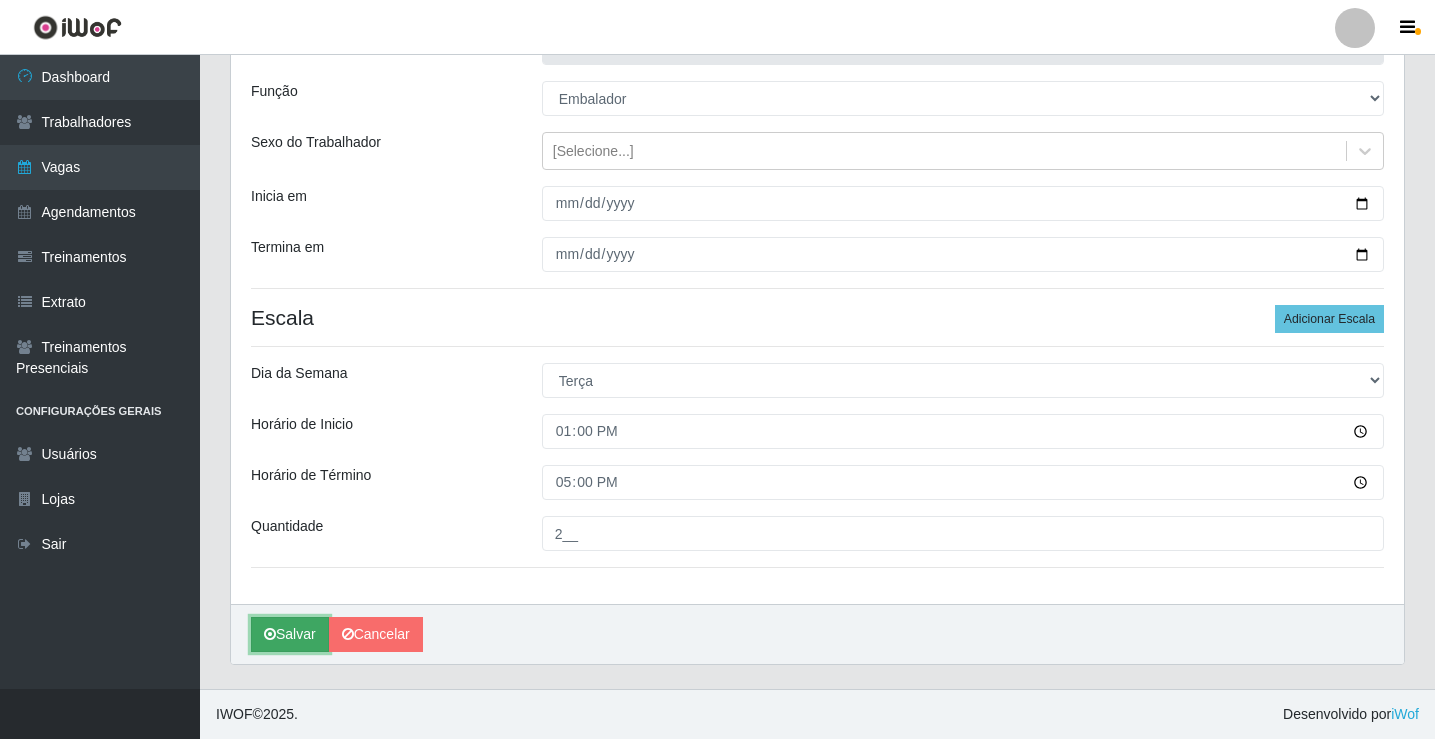 click on "Salvar" at bounding box center [290, 634] 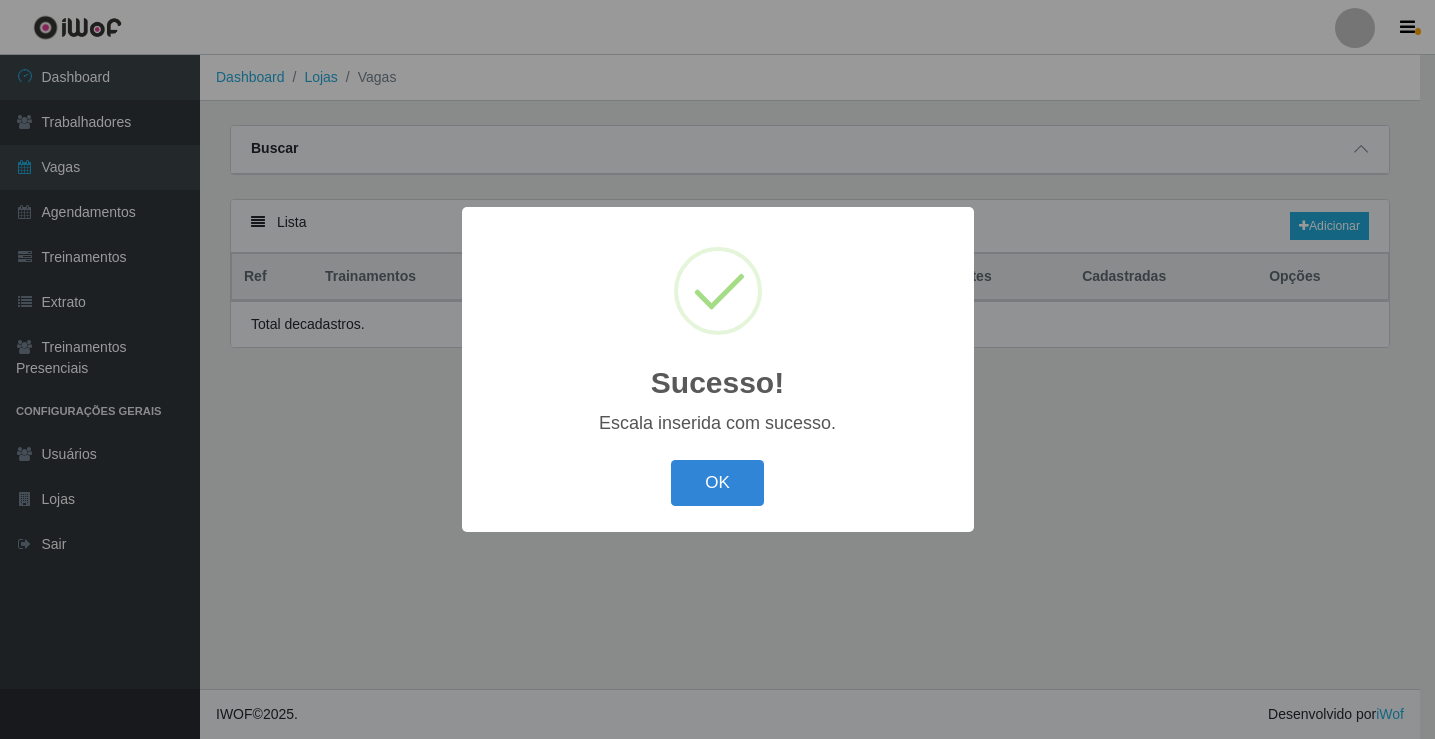 scroll, scrollTop: 0, scrollLeft: 0, axis: both 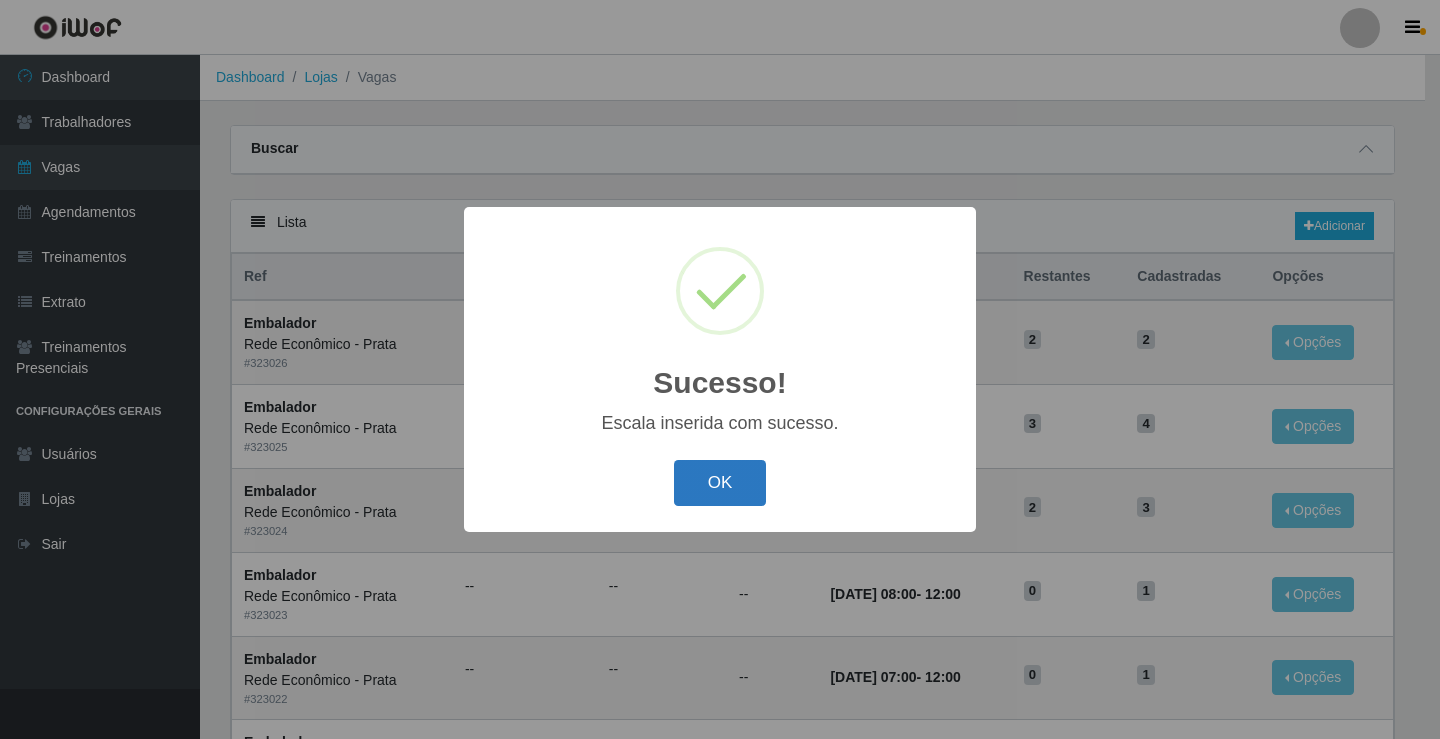 click on "OK" at bounding box center [720, 483] 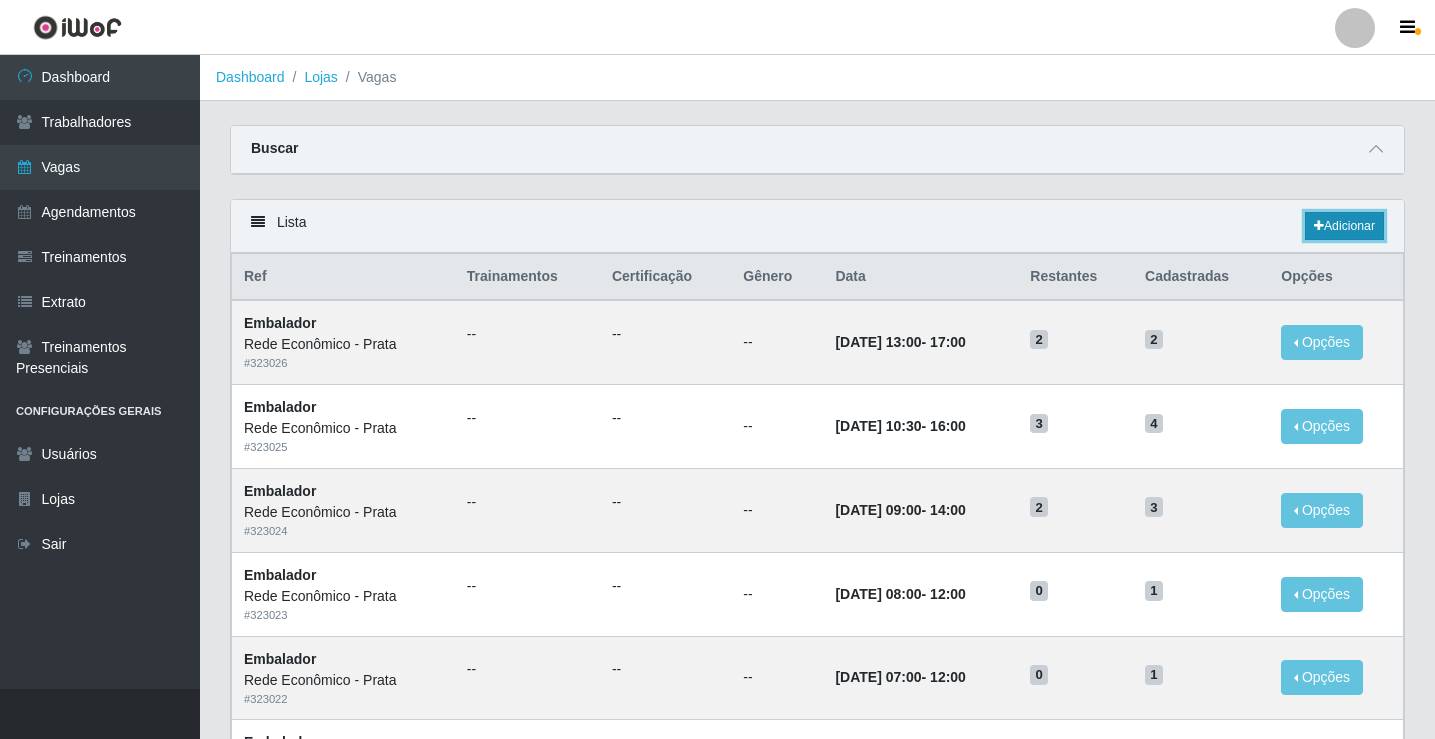 click on "Adicionar" at bounding box center [1344, 226] 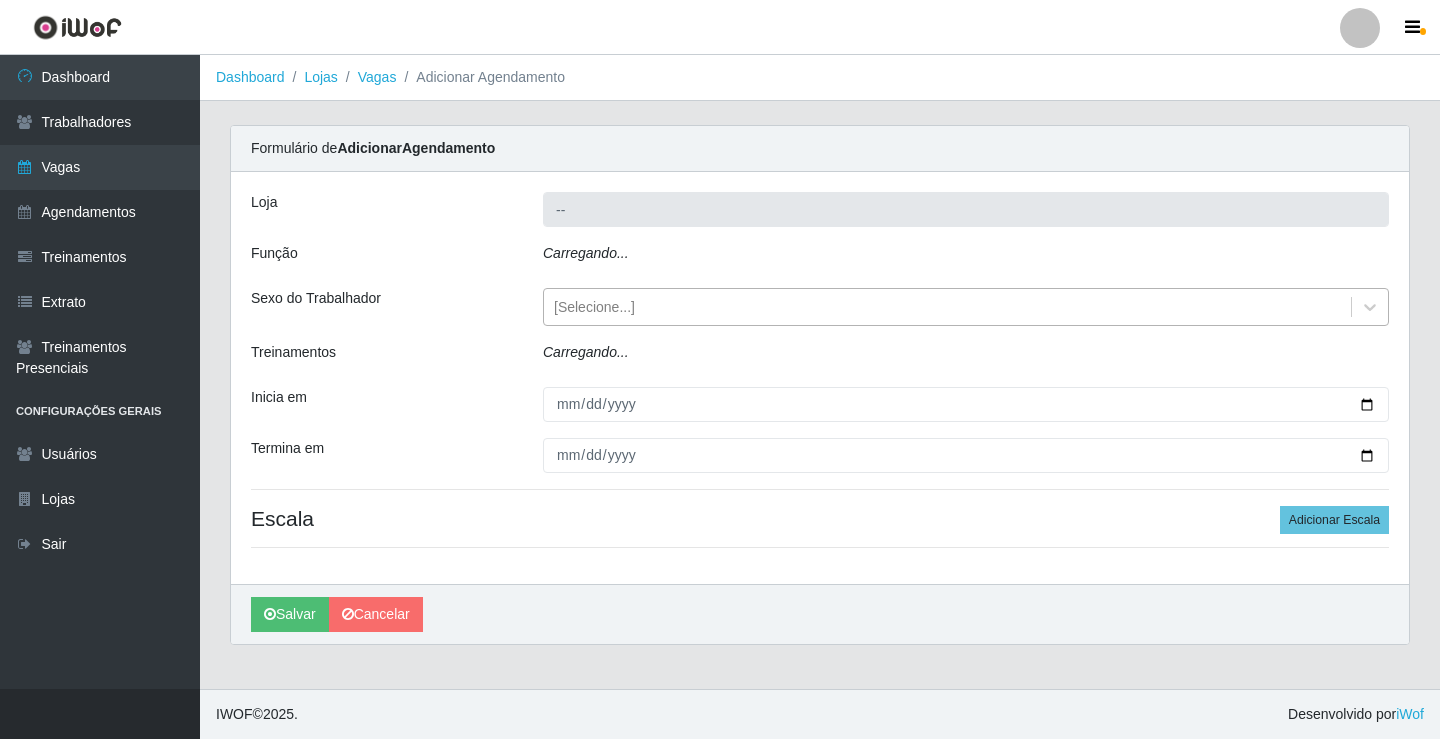 type on "Rede Econômico - Prata" 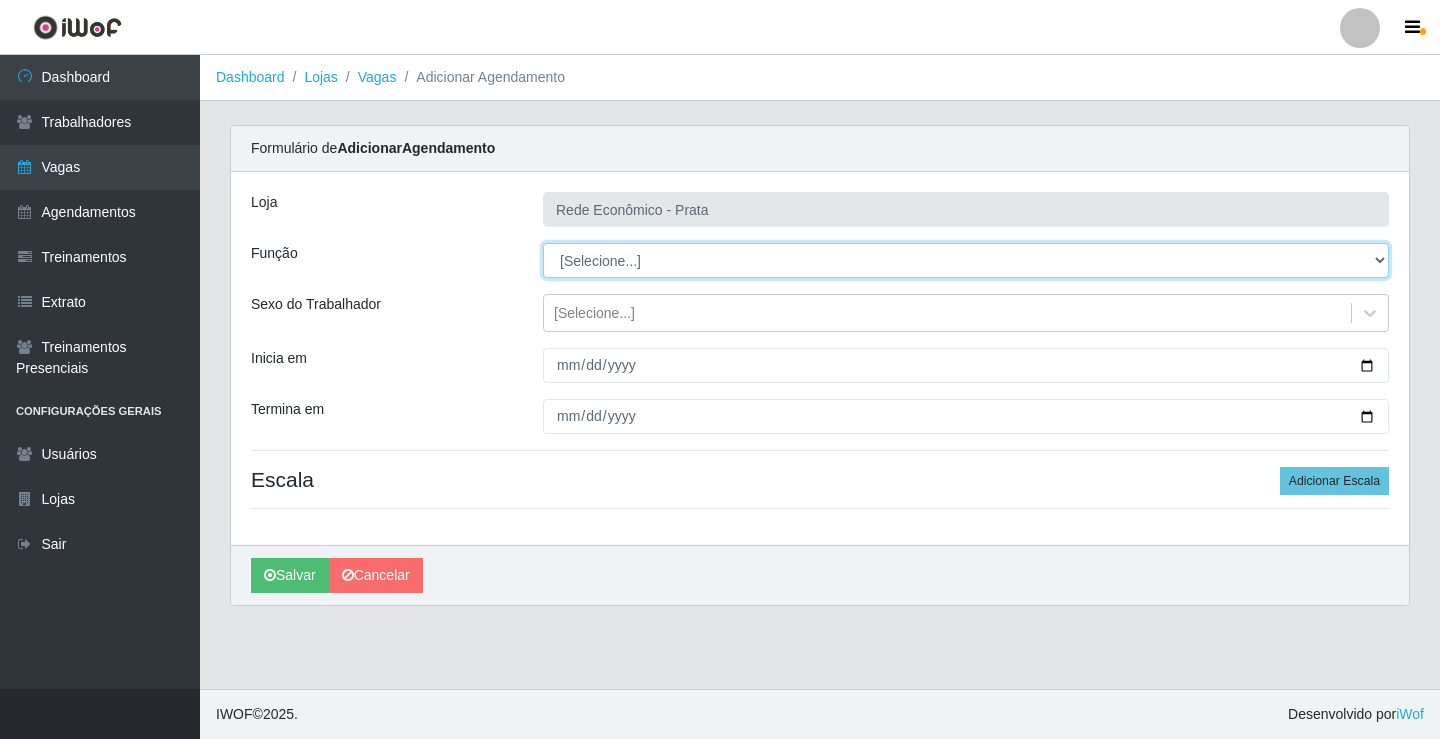 click on "[Selecione...] ASG ASG + ASG ++ Embalador Embalador + Embalador ++ Operador de Caixa Operador de Caixa + Operador de Caixa ++" at bounding box center (966, 260) 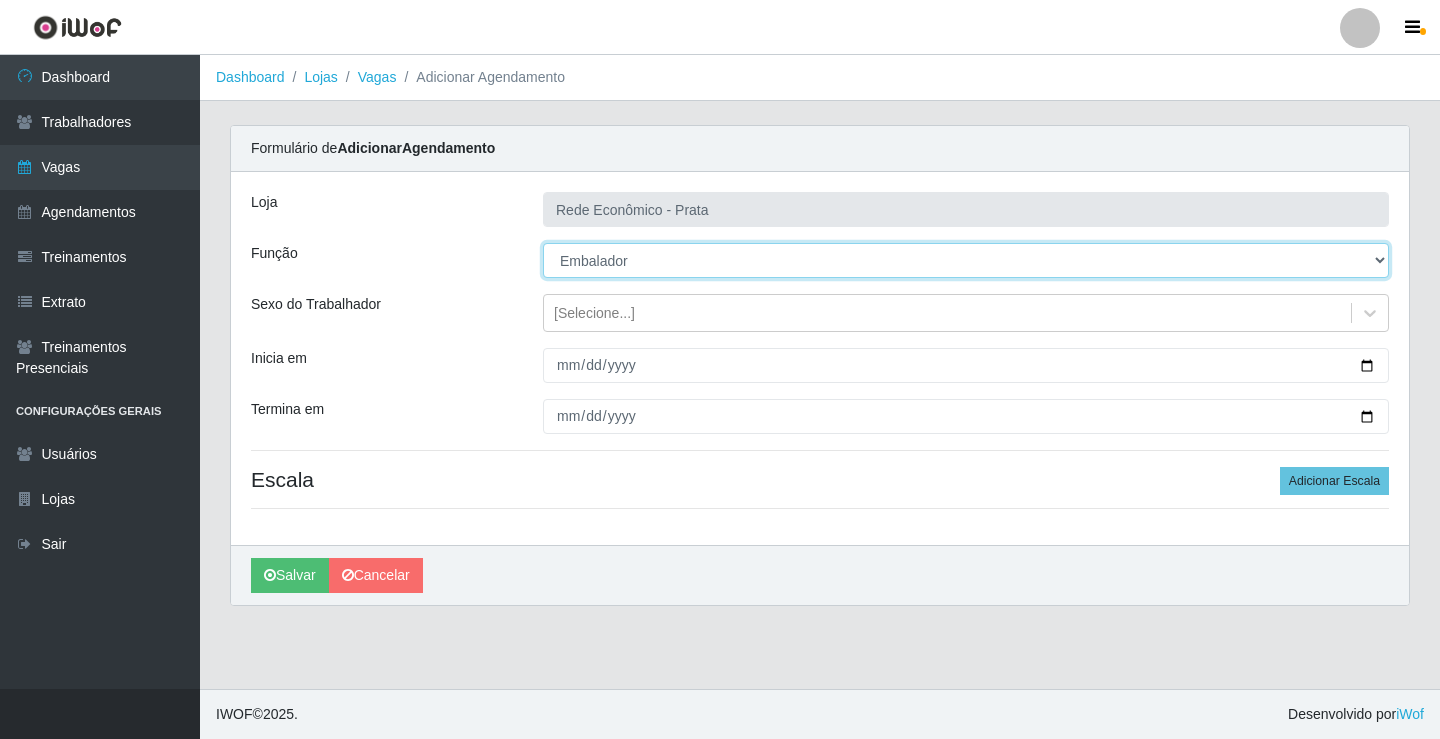 click on "[Selecione...] ASG ASG + ASG ++ Embalador Embalador + Embalador ++ Operador de Caixa Operador de Caixa + Operador de Caixa ++" at bounding box center (966, 260) 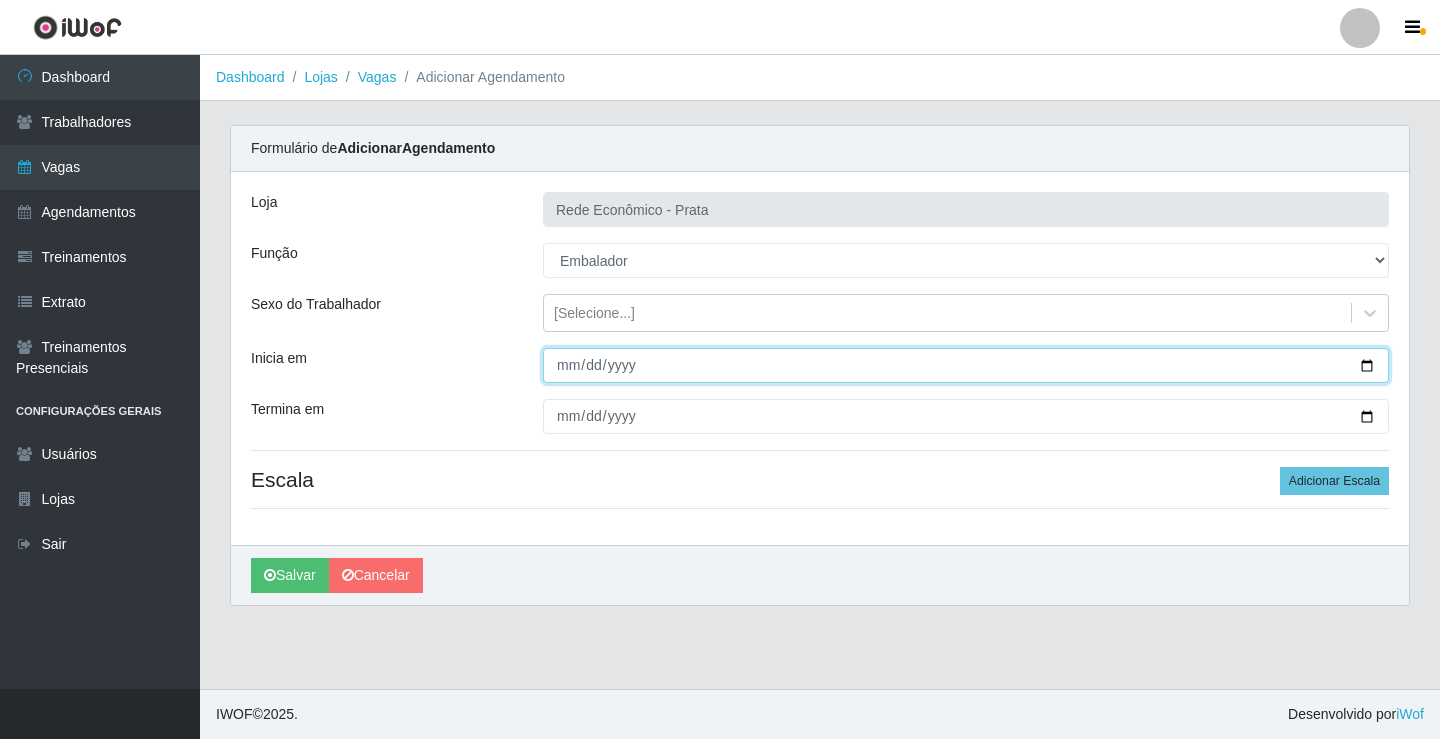 click on "Inicia em" at bounding box center [966, 365] 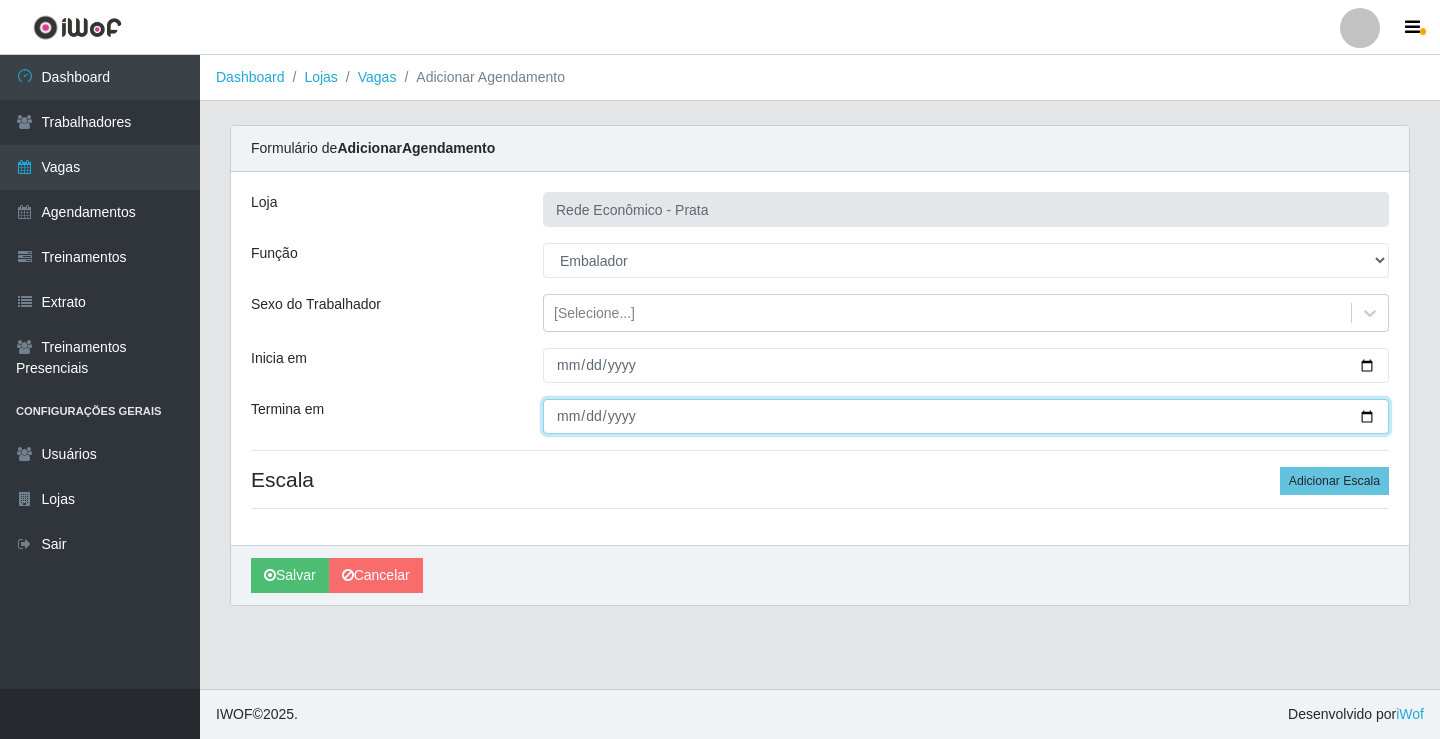 click on "Termina em" at bounding box center [966, 416] 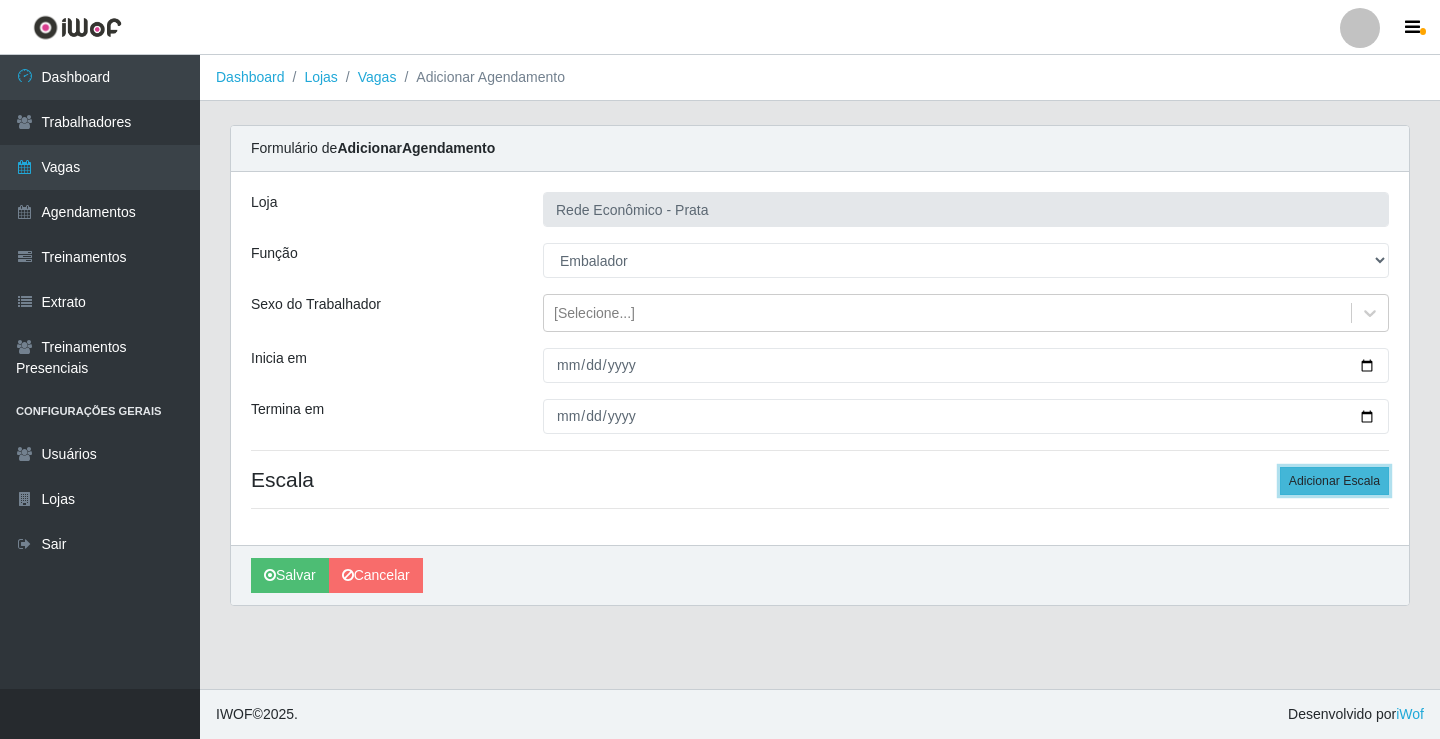 click on "Adicionar Escala" at bounding box center (1334, 481) 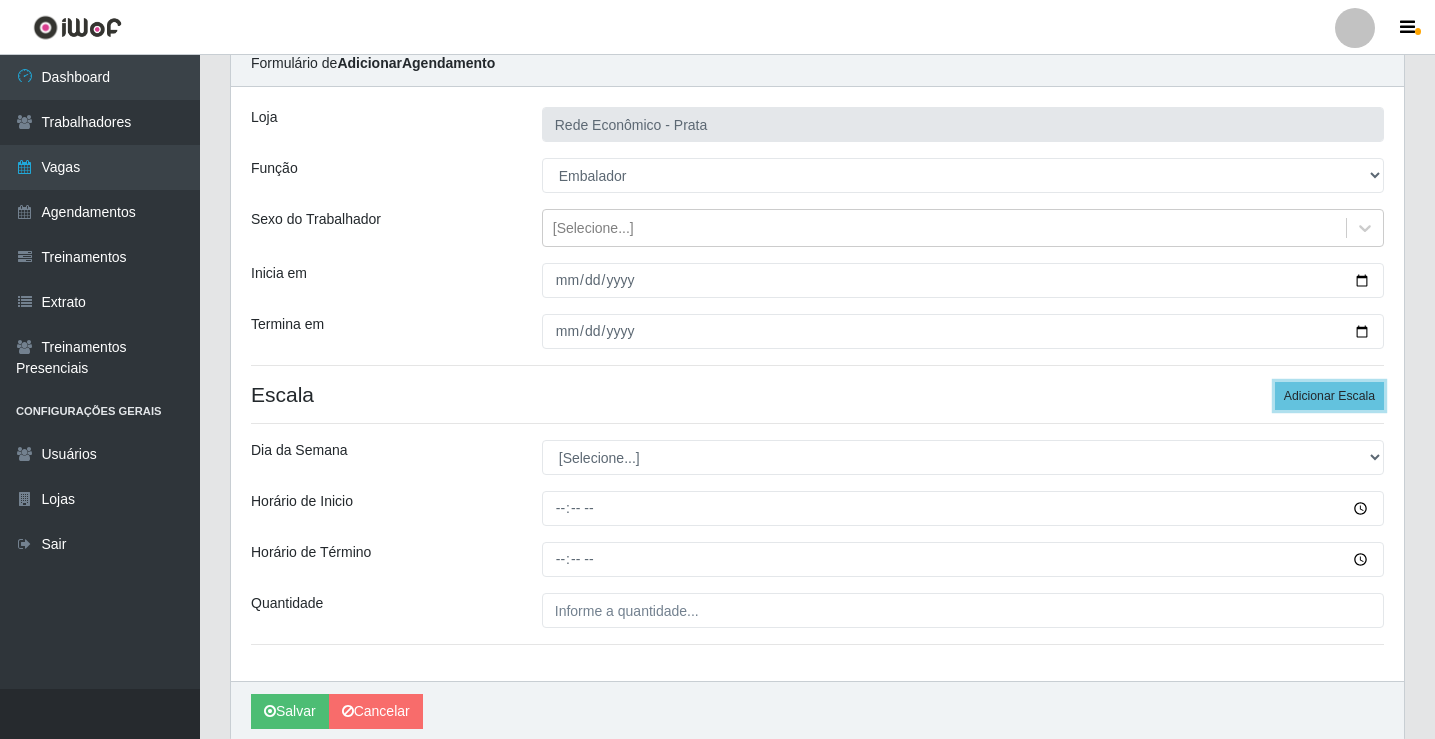scroll, scrollTop: 162, scrollLeft: 0, axis: vertical 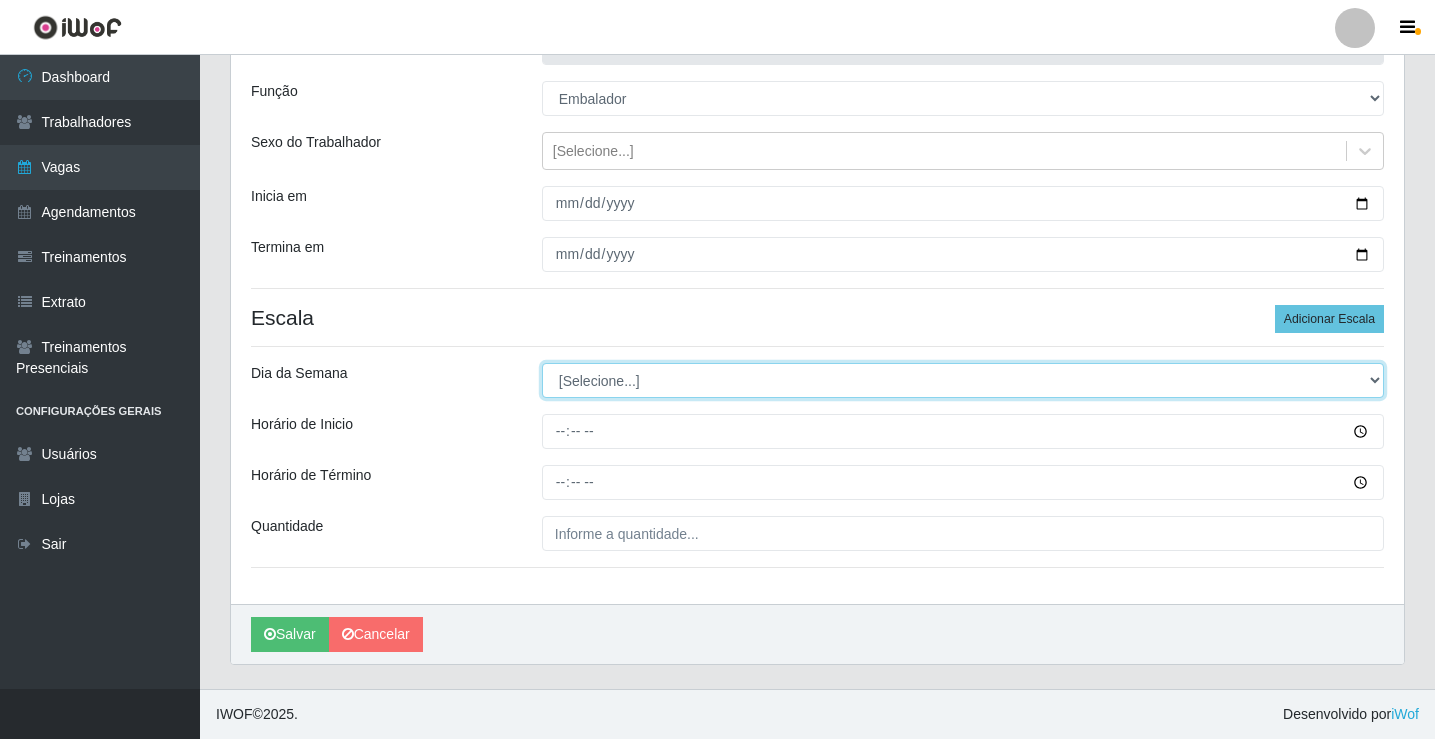 click on "[Selecione...] Segunda Terça Quarta Quinta Sexta Sábado Domingo" at bounding box center [963, 380] 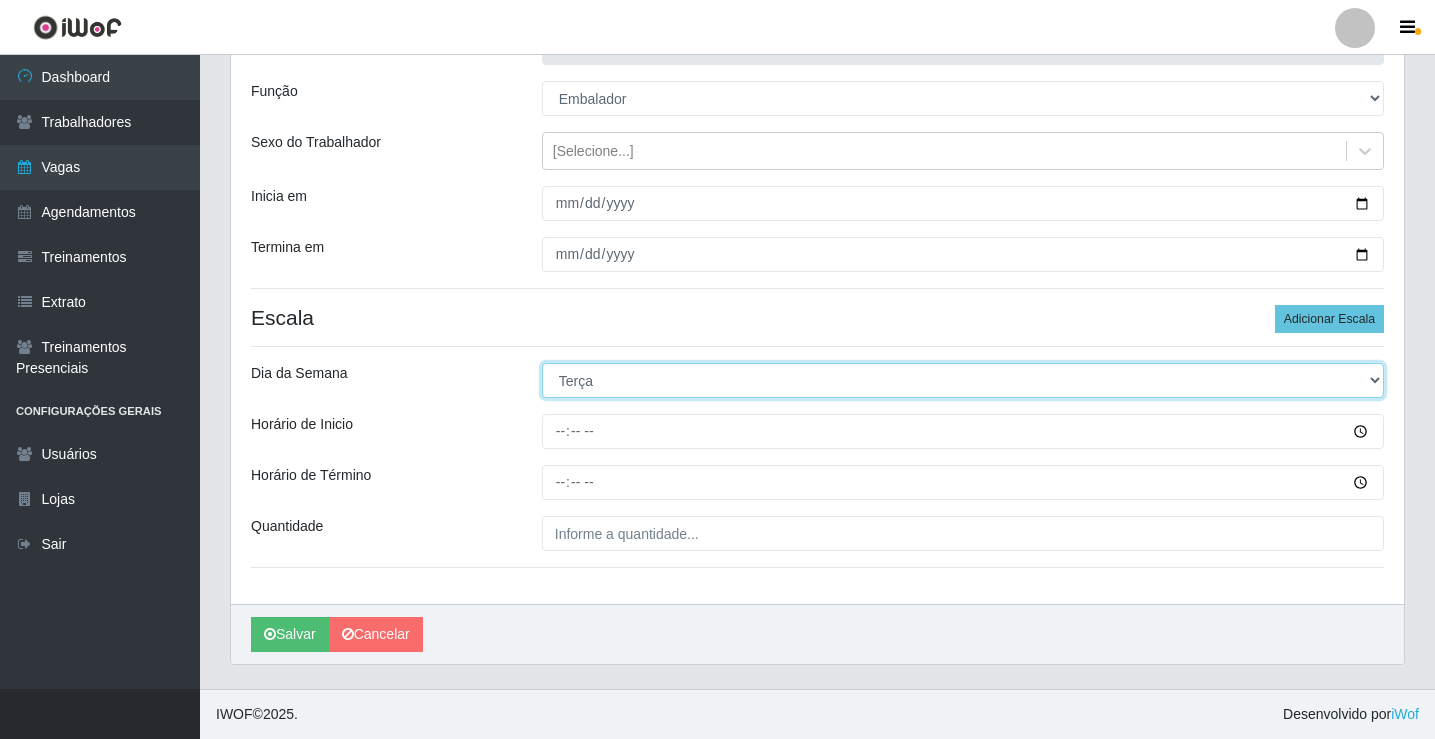 click on "[Selecione...] Segunda Terça Quarta Quinta Sexta Sábado Domingo" at bounding box center [963, 380] 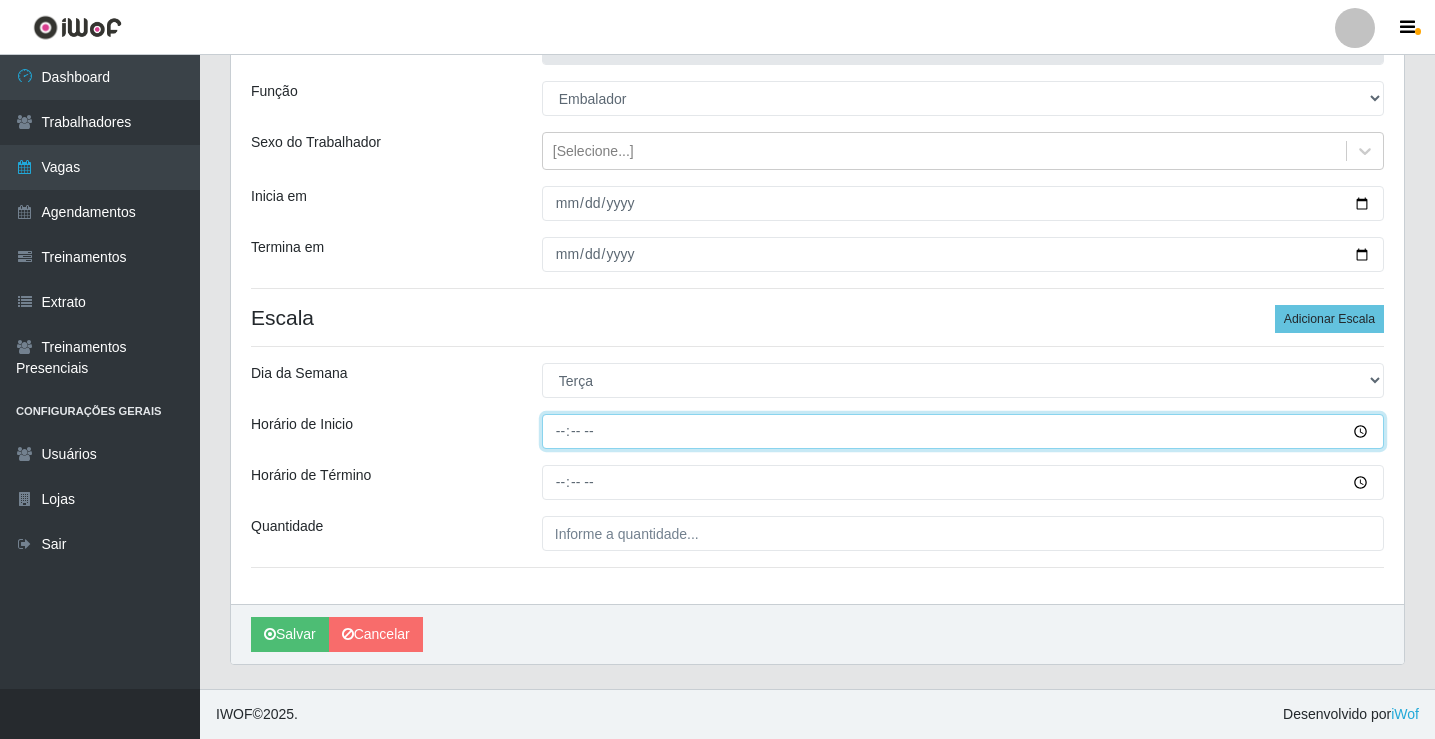 click on "Horário de Inicio" at bounding box center [963, 431] 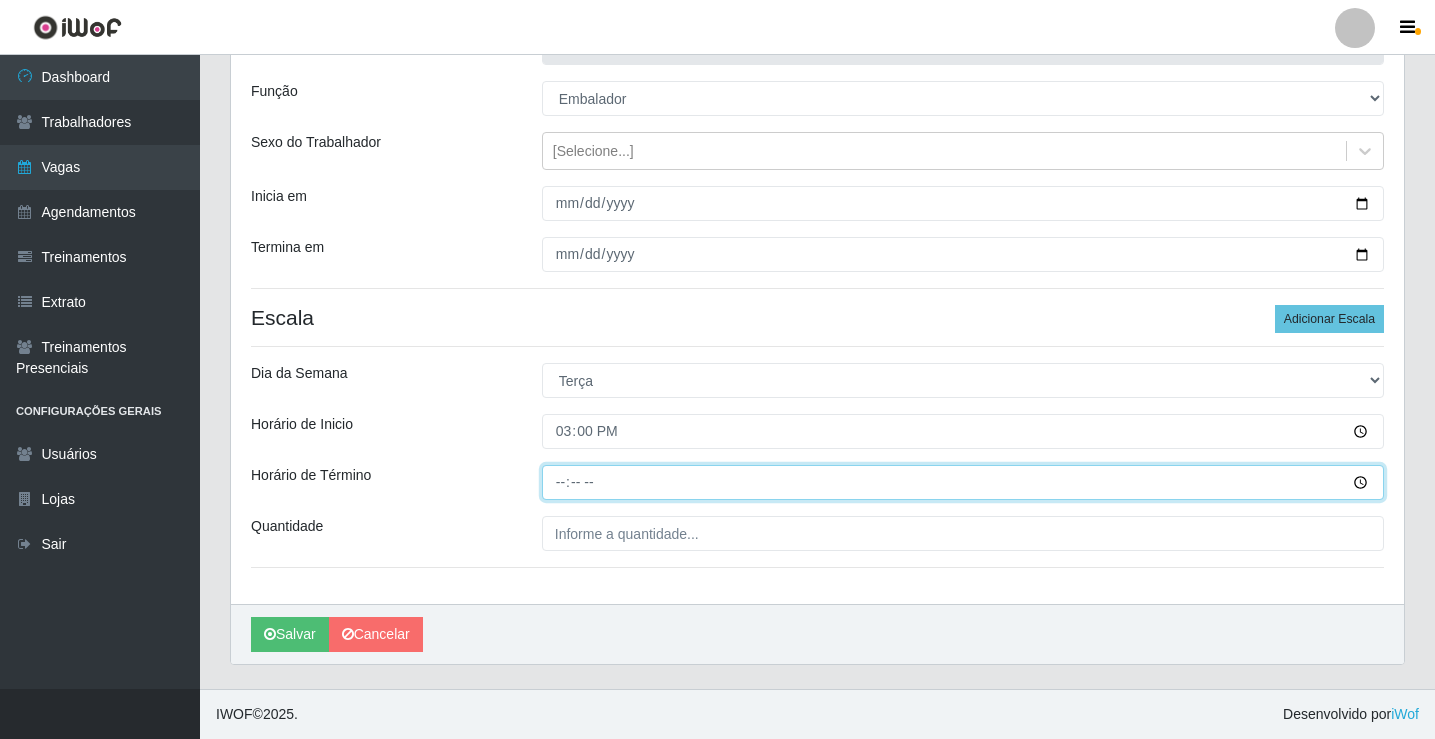 click on "Horário de Término" at bounding box center (963, 482) 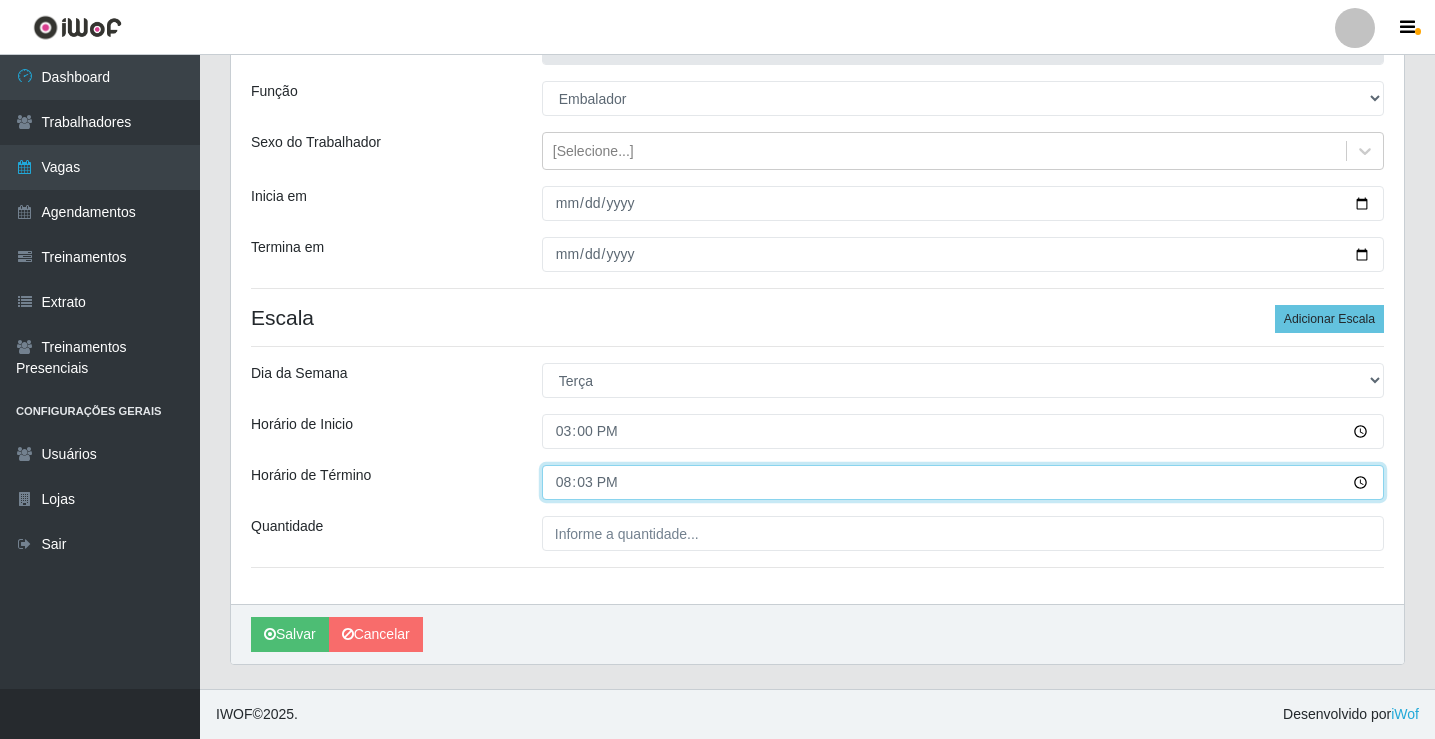 type on "20:30" 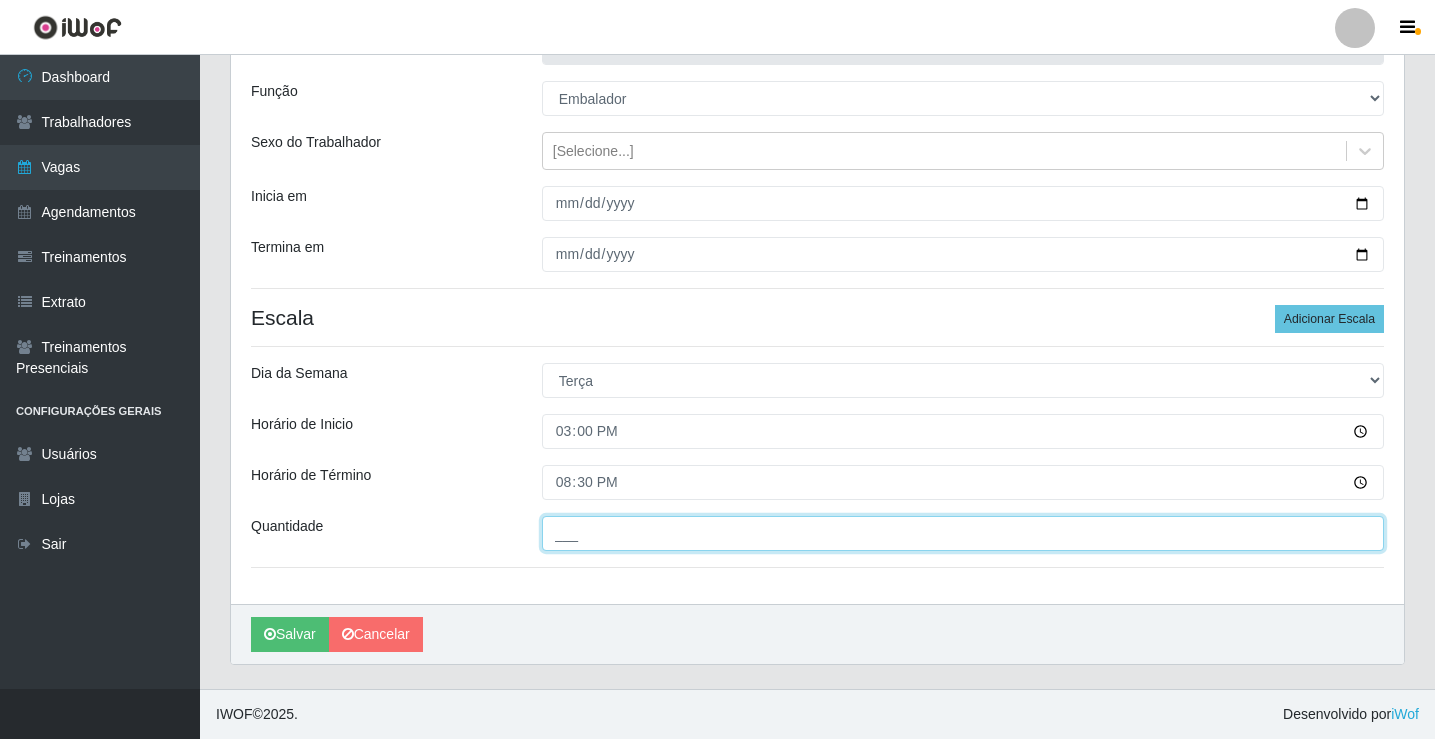 click on "___" at bounding box center [963, 533] 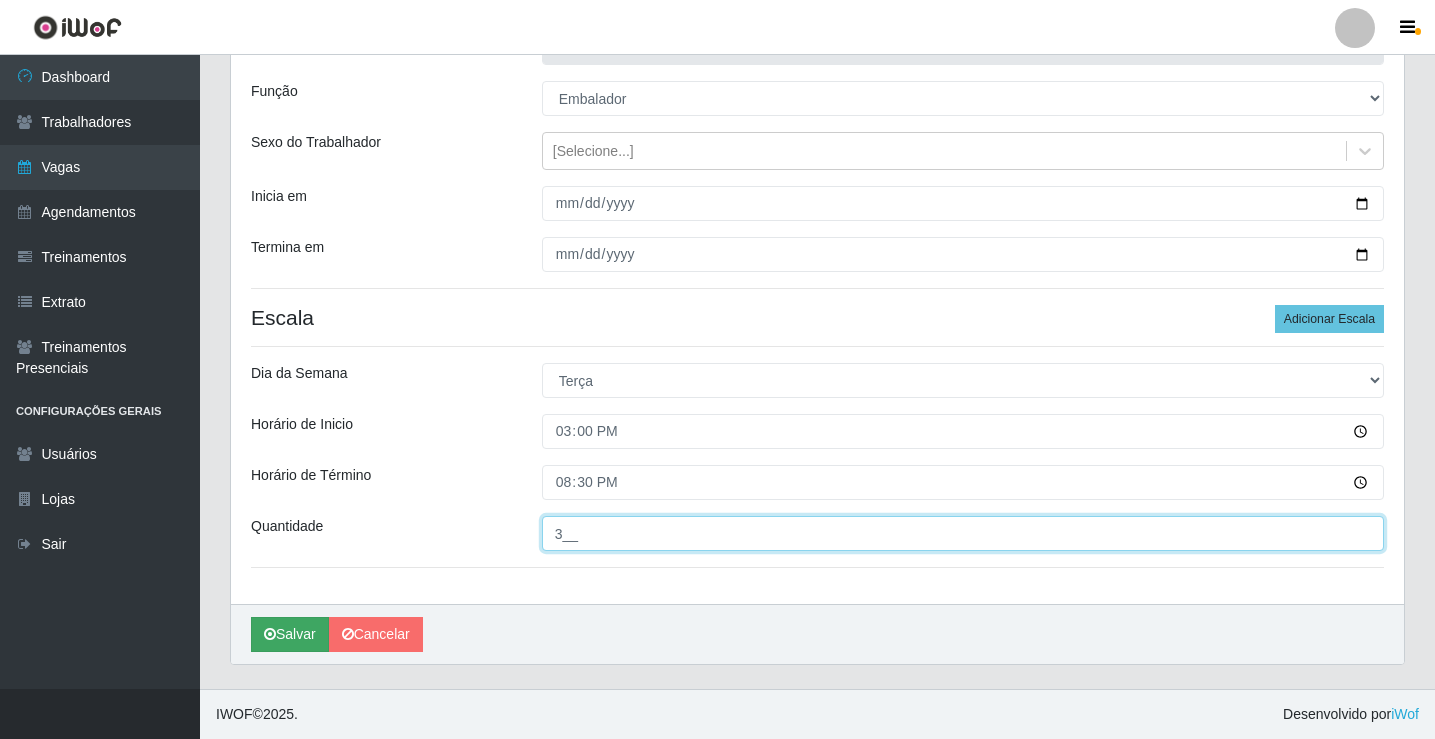 type on "3__" 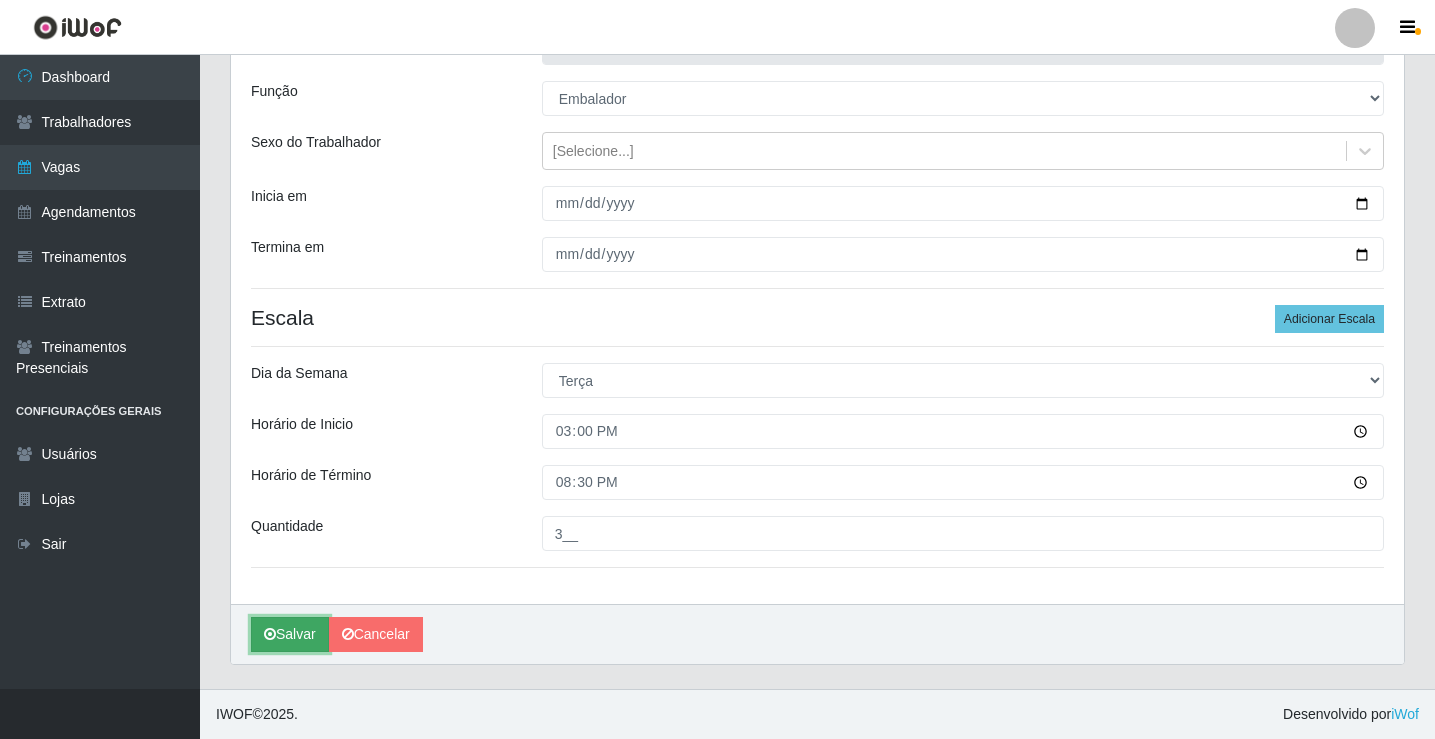 click on "Salvar" at bounding box center [290, 634] 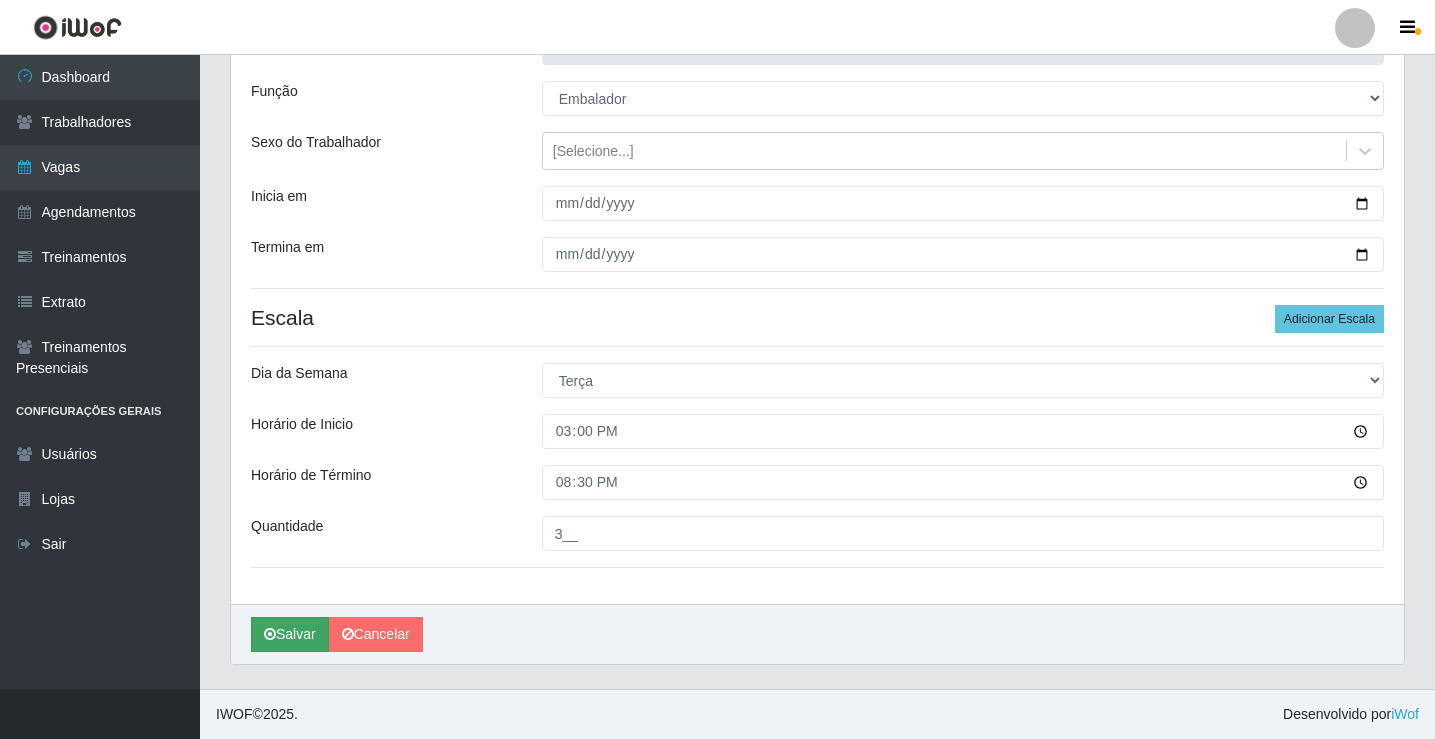 scroll, scrollTop: 0, scrollLeft: 0, axis: both 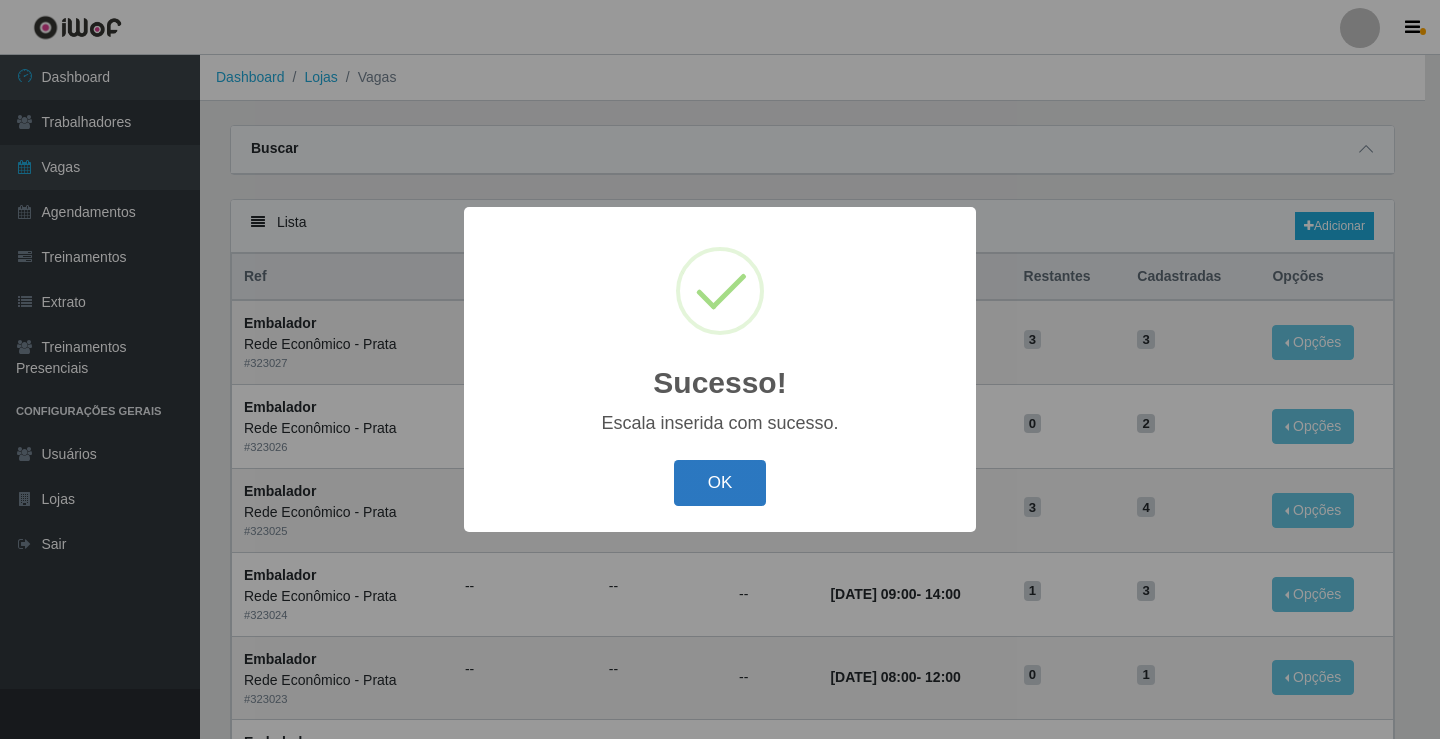 click on "OK" at bounding box center (720, 483) 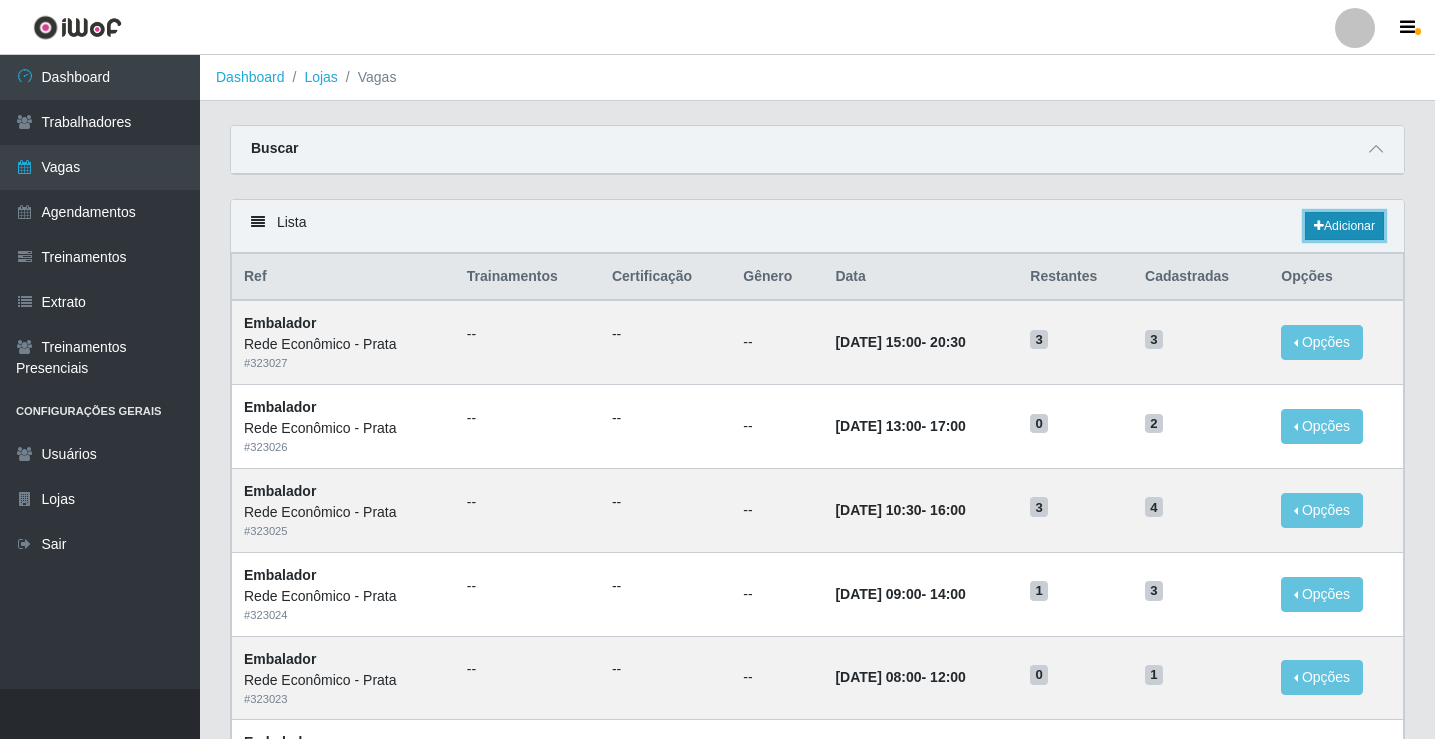 click on "Adicionar" at bounding box center (1344, 226) 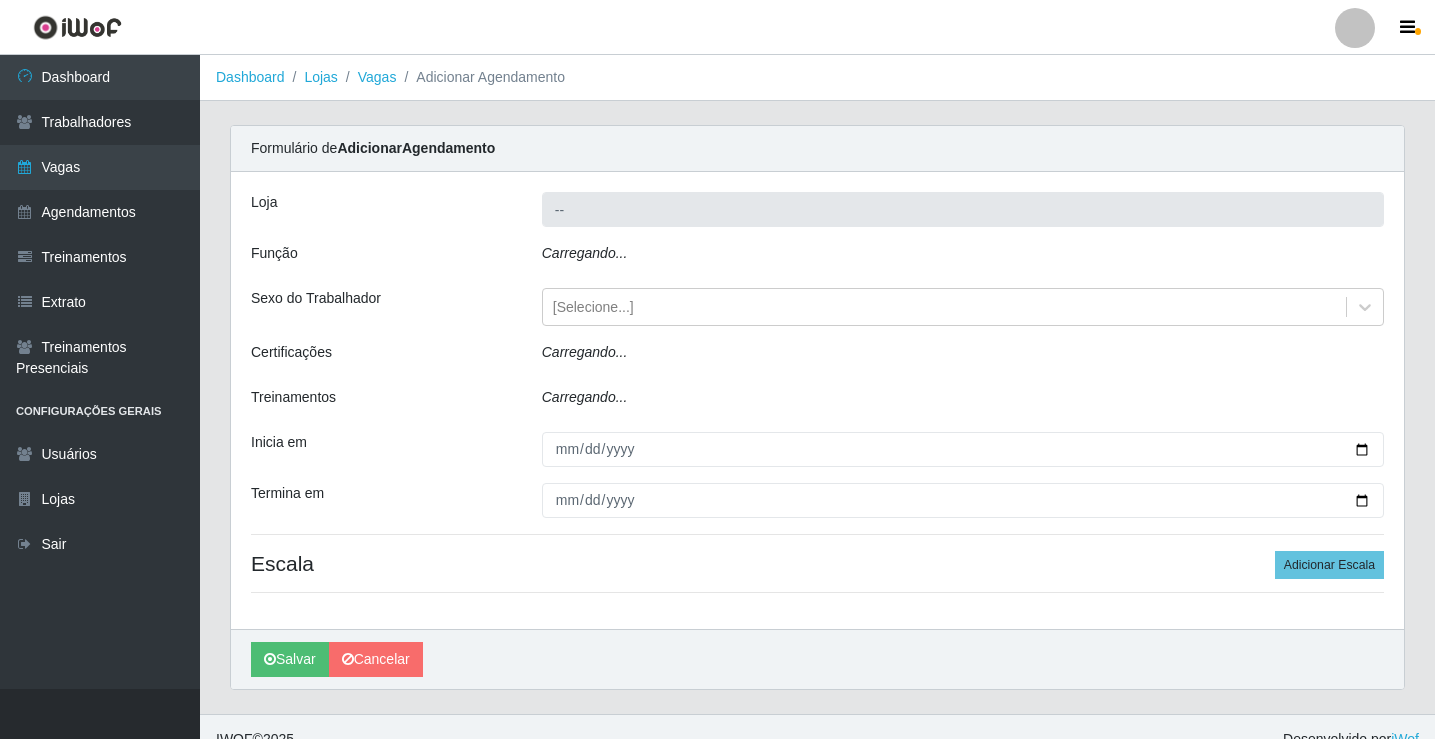 type on "Rede Econômico - Prata" 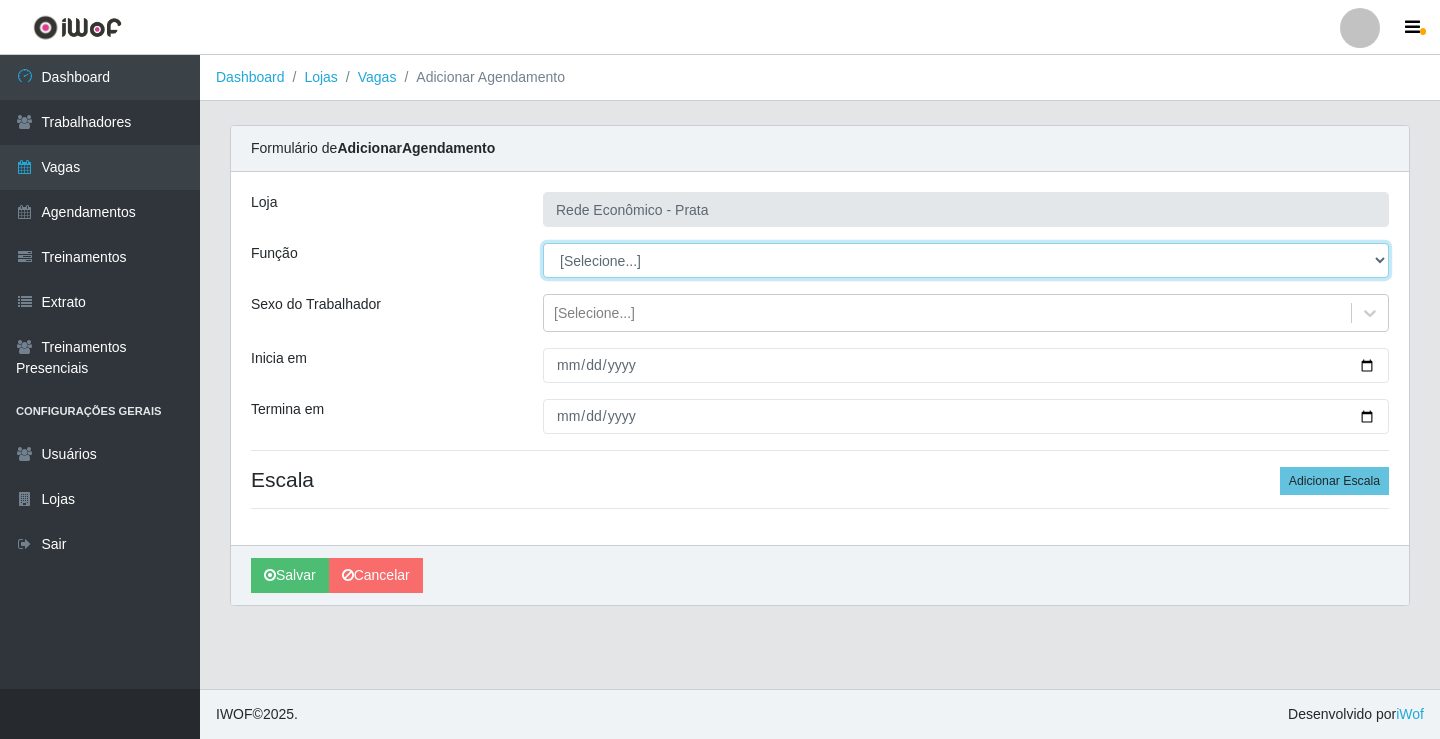 click on "[Selecione...] ASG ASG + ASG ++ Embalador Embalador + Embalador ++ Operador de Caixa Operador de Caixa + Operador de Caixa ++" at bounding box center [966, 260] 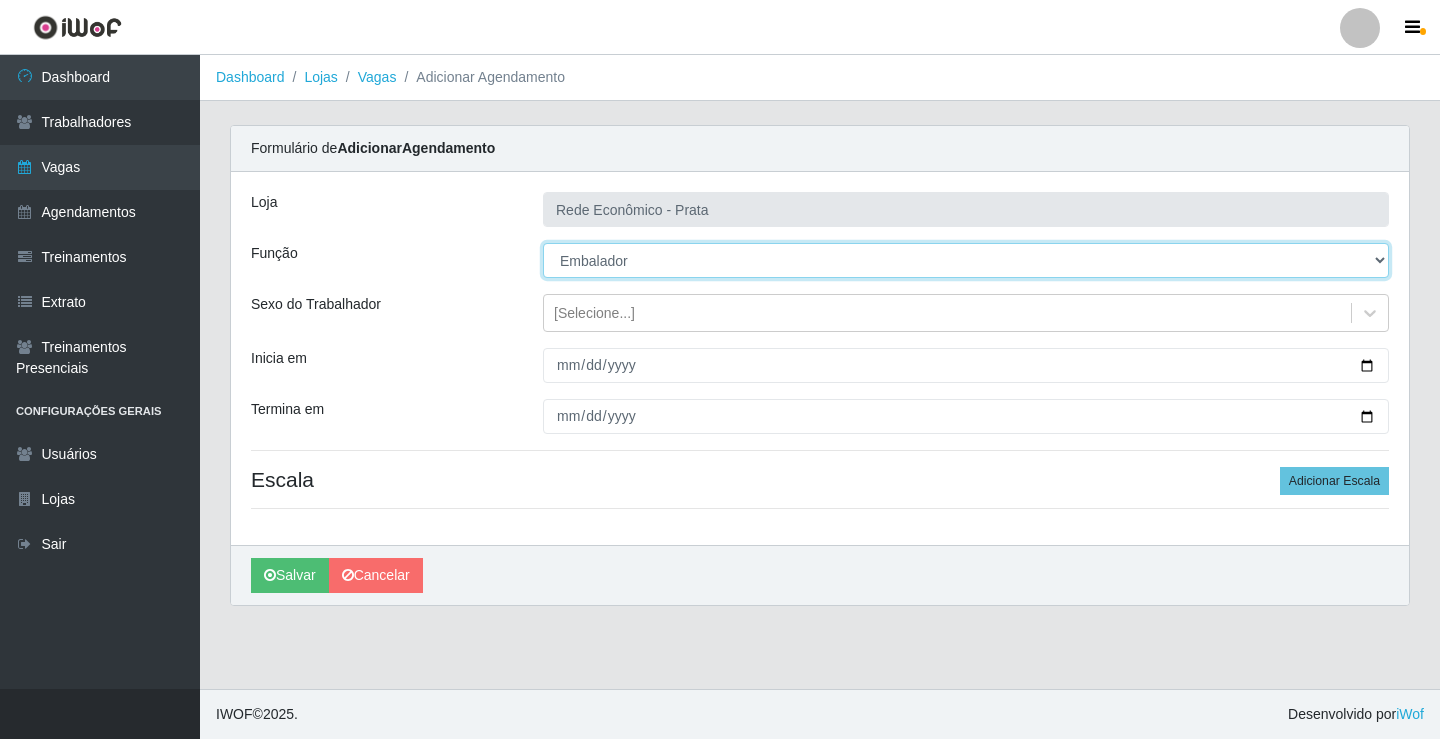 click on "[Selecione...] ASG ASG + ASG ++ Embalador Embalador + Embalador ++ Operador de Caixa Operador de Caixa + Operador de Caixa ++" at bounding box center [966, 260] 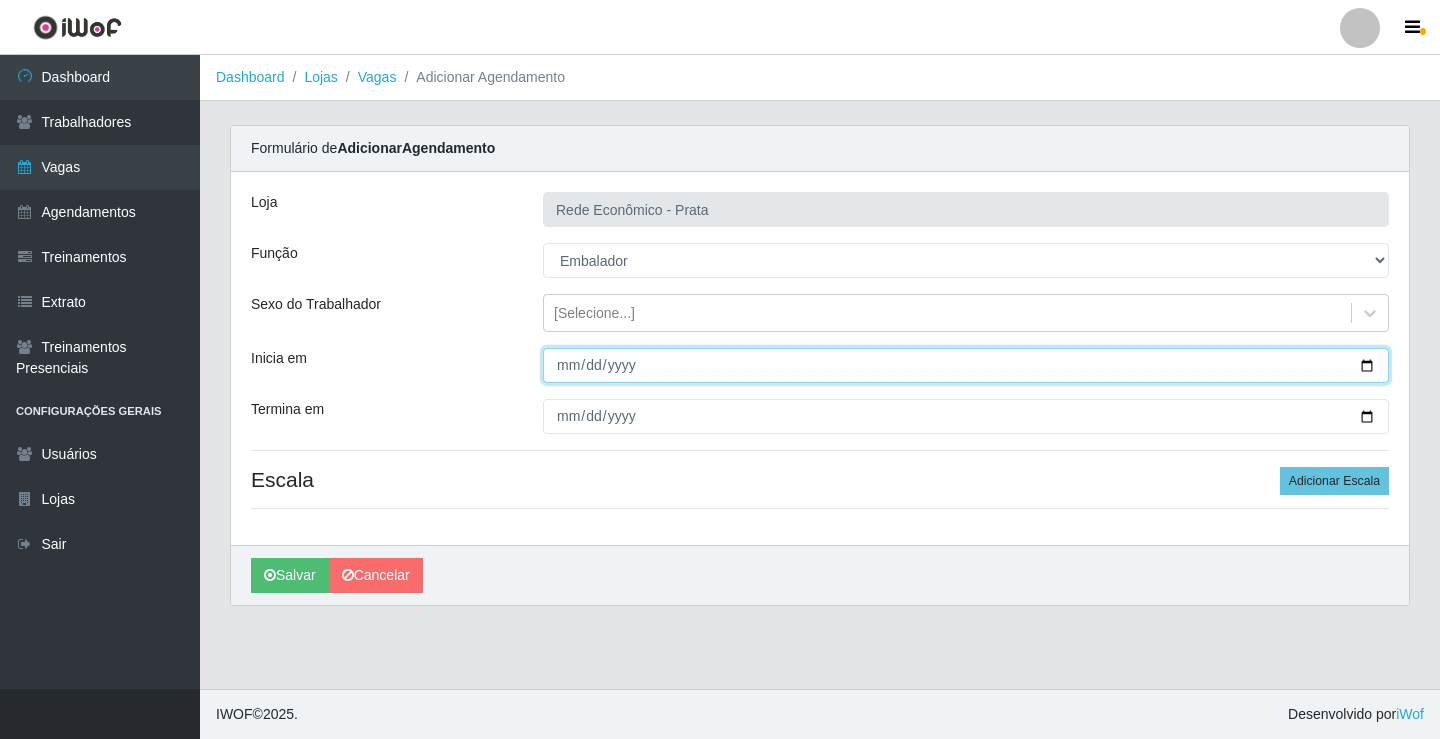 click on "Inicia em" at bounding box center [966, 365] 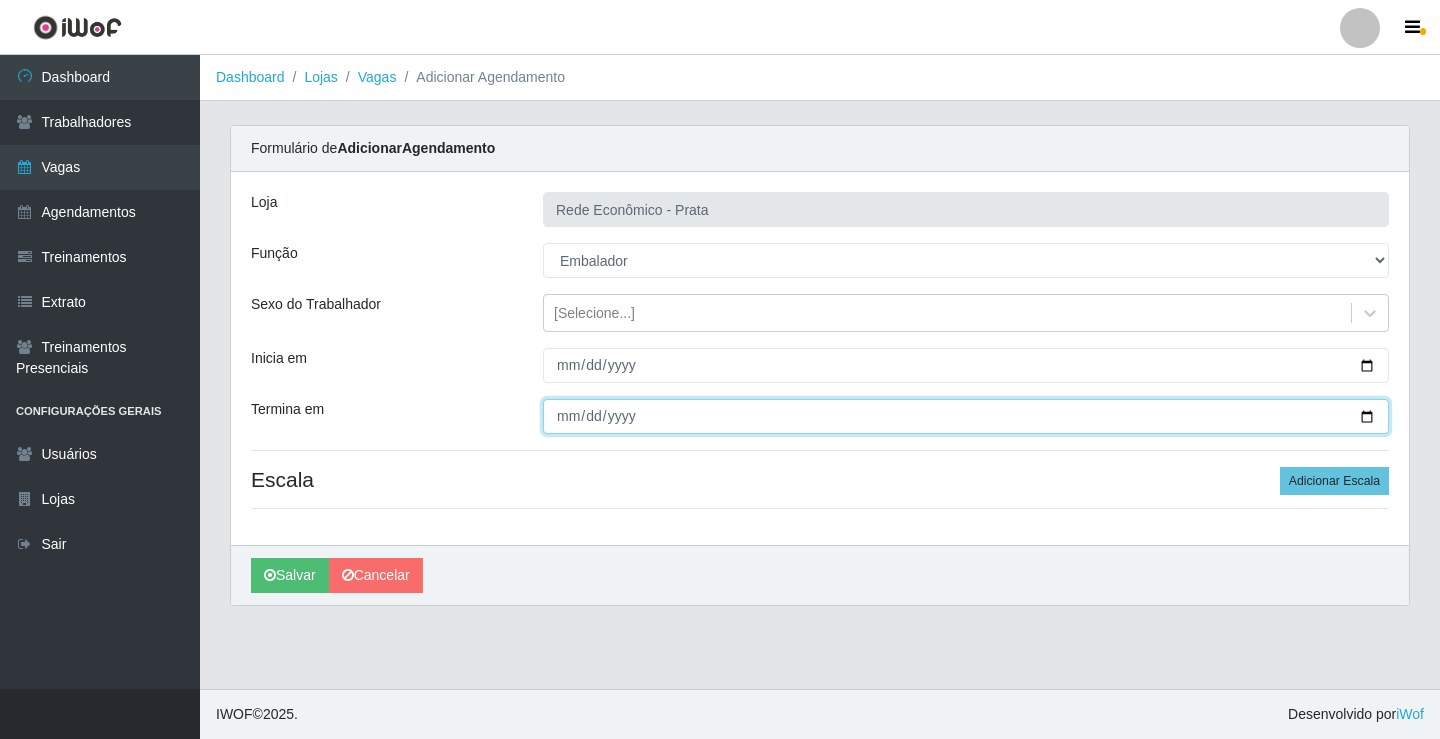click on "Termina em" at bounding box center (966, 416) 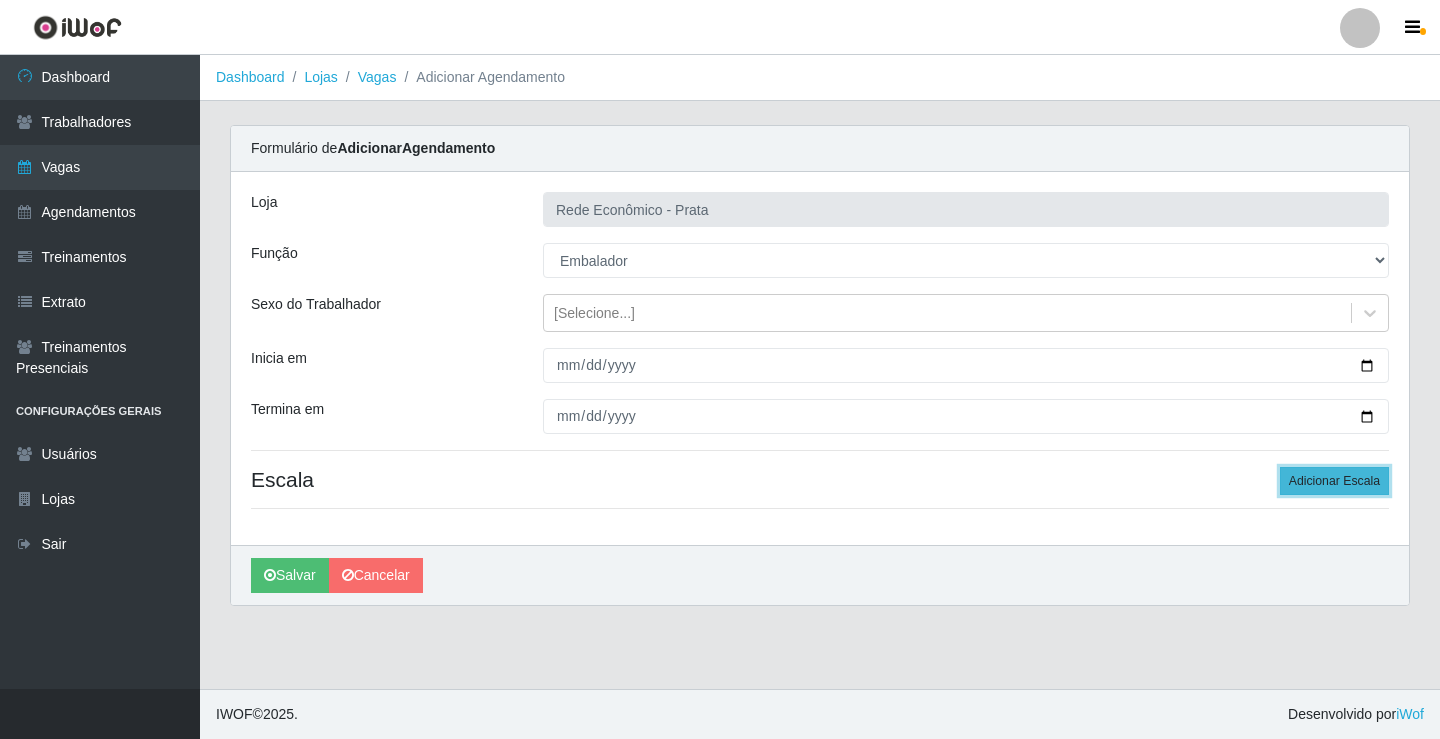 drag, startPoint x: 1339, startPoint y: 482, endPoint x: 1067, endPoint y: 422, distance: 278.53903 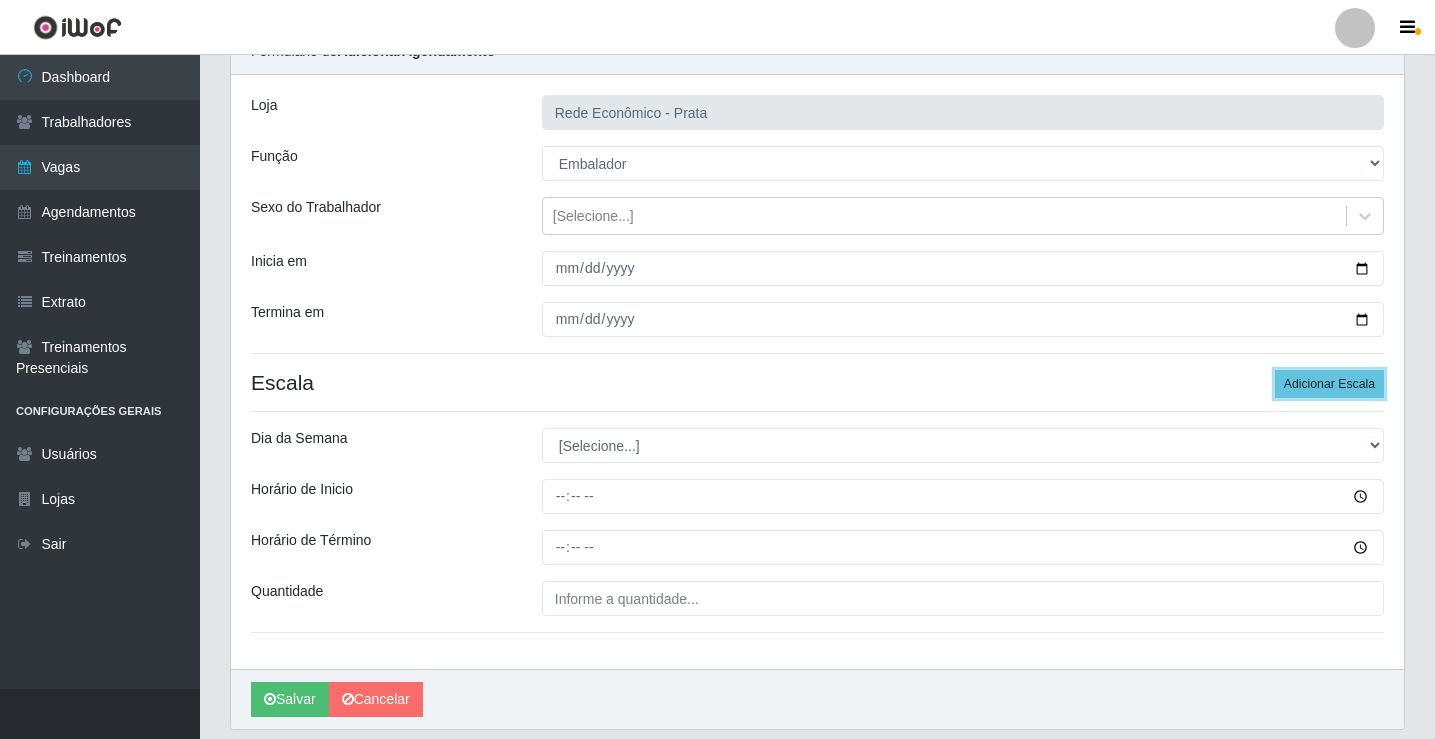 scroll, scrollTop: 162, scrollLeft: 0, axis: vertical 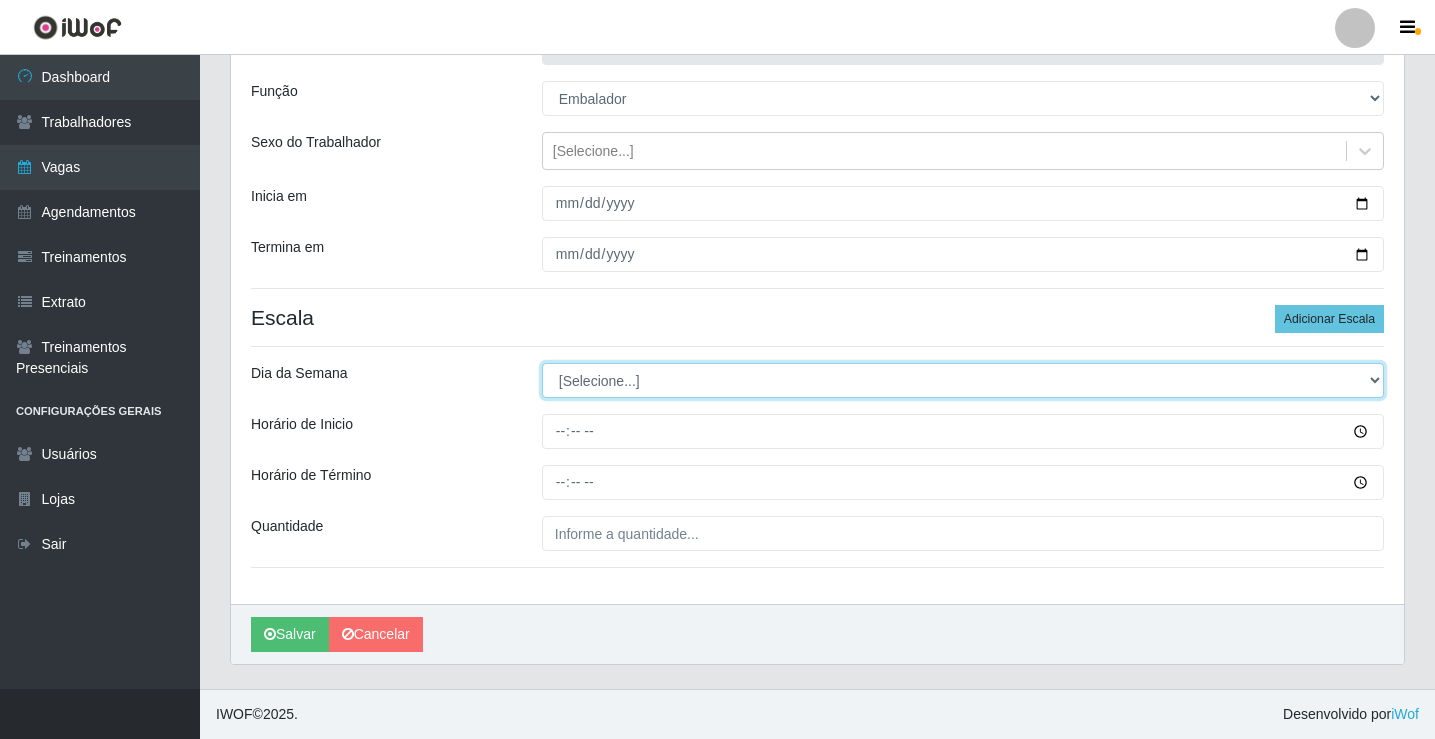 click on "[Selecione...] Segunda Terça Quarta Quinta Sexta Sábado Domingo" at bounding box center (963, 380) 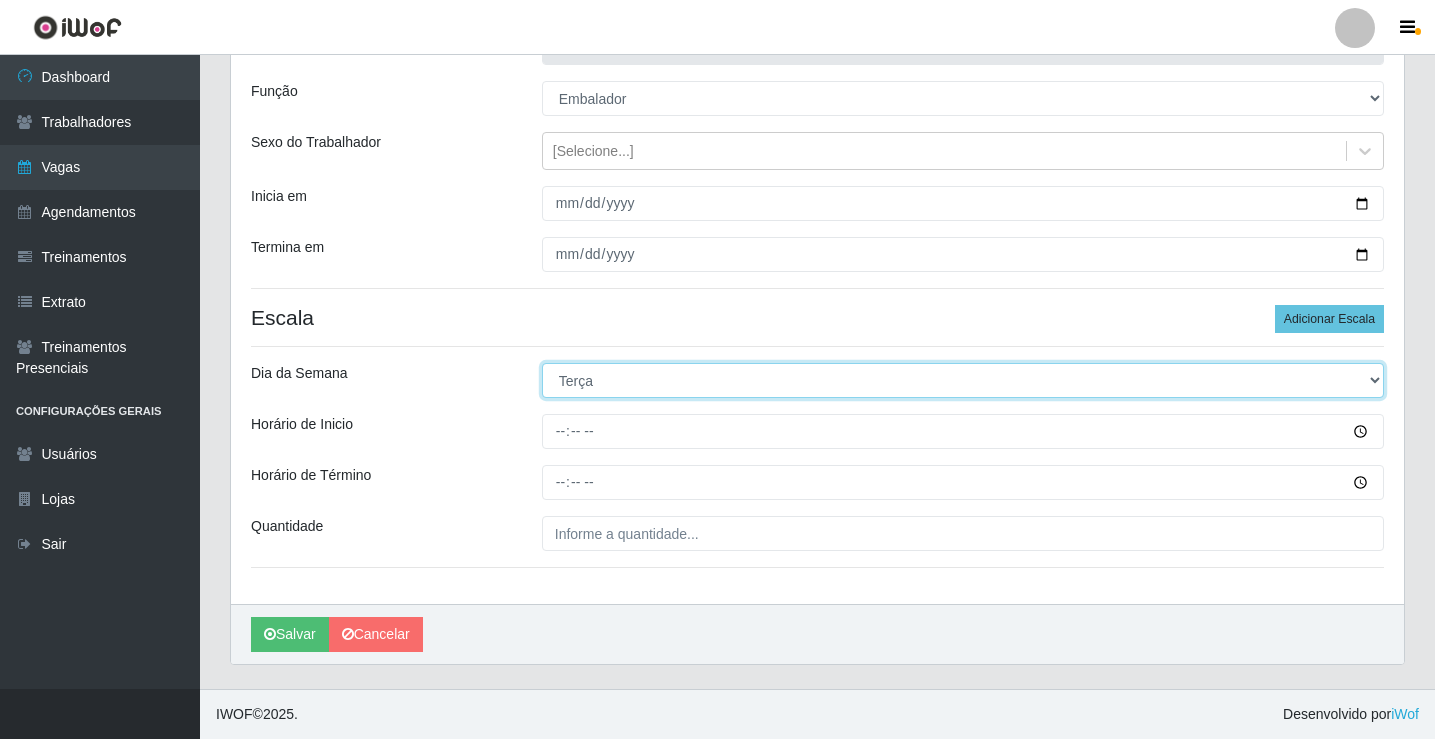 click on "[Selecione...] Segunda Terça Quarta Quinta Sexta Sábado Domingo" at bounding box center [963, 380] 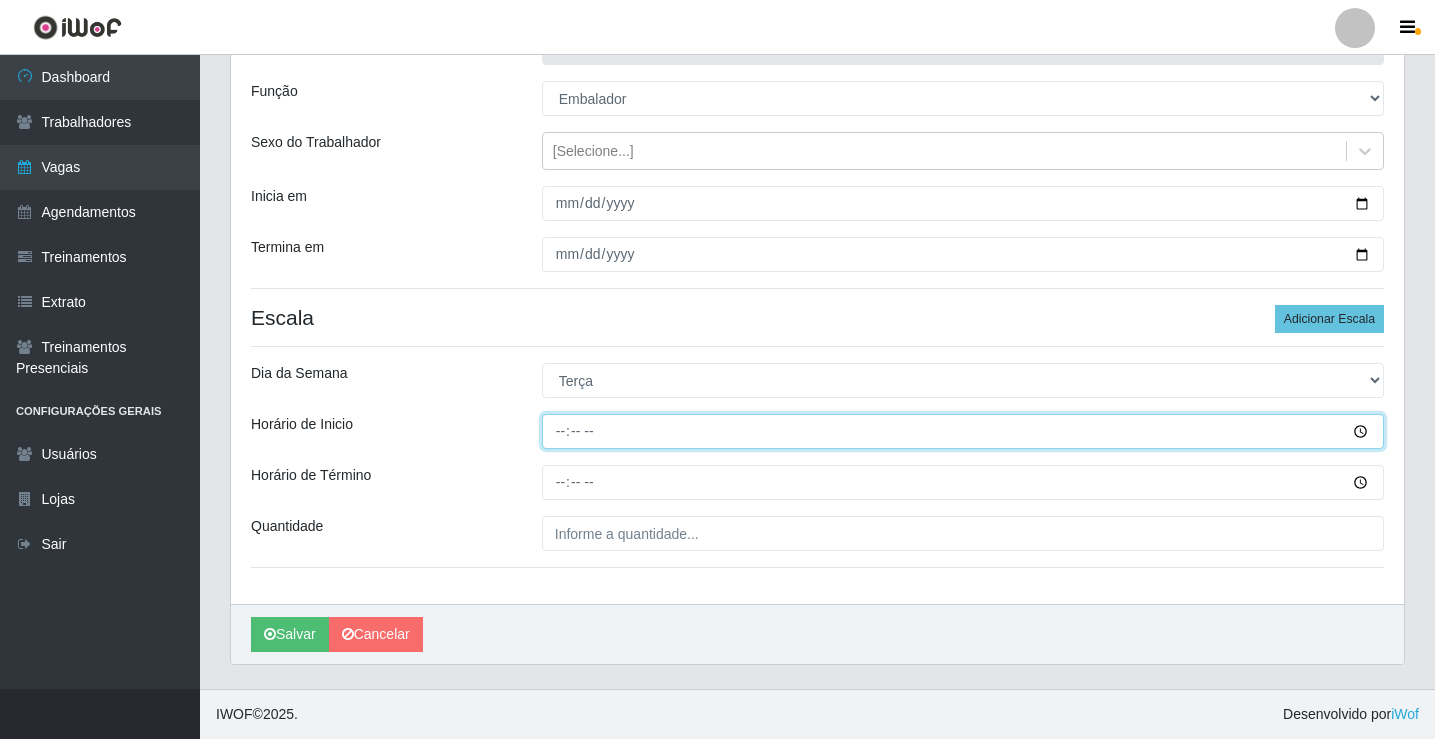 click on "Horário de Inicio" at bounding box center (963, 431) 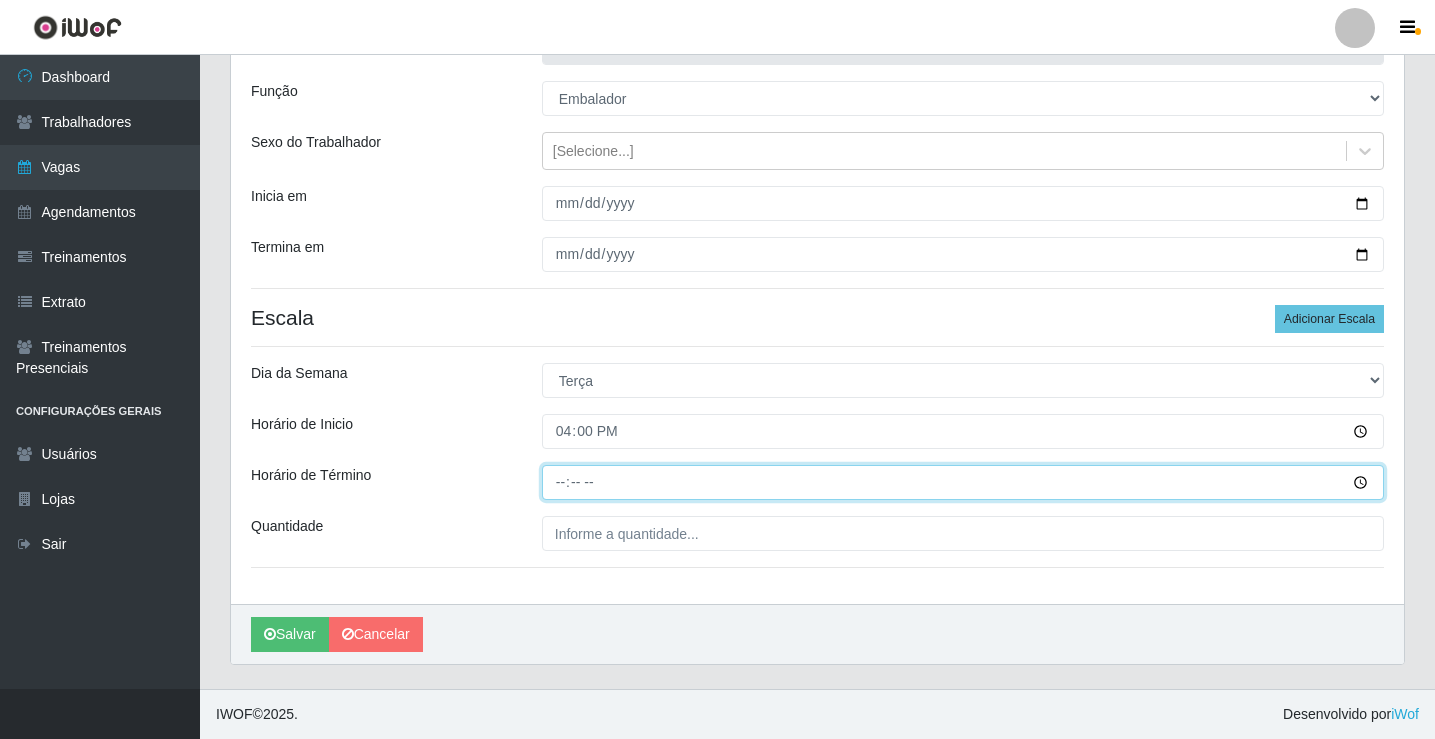 click on "Horário de Término" at bounding box center [963, 482] 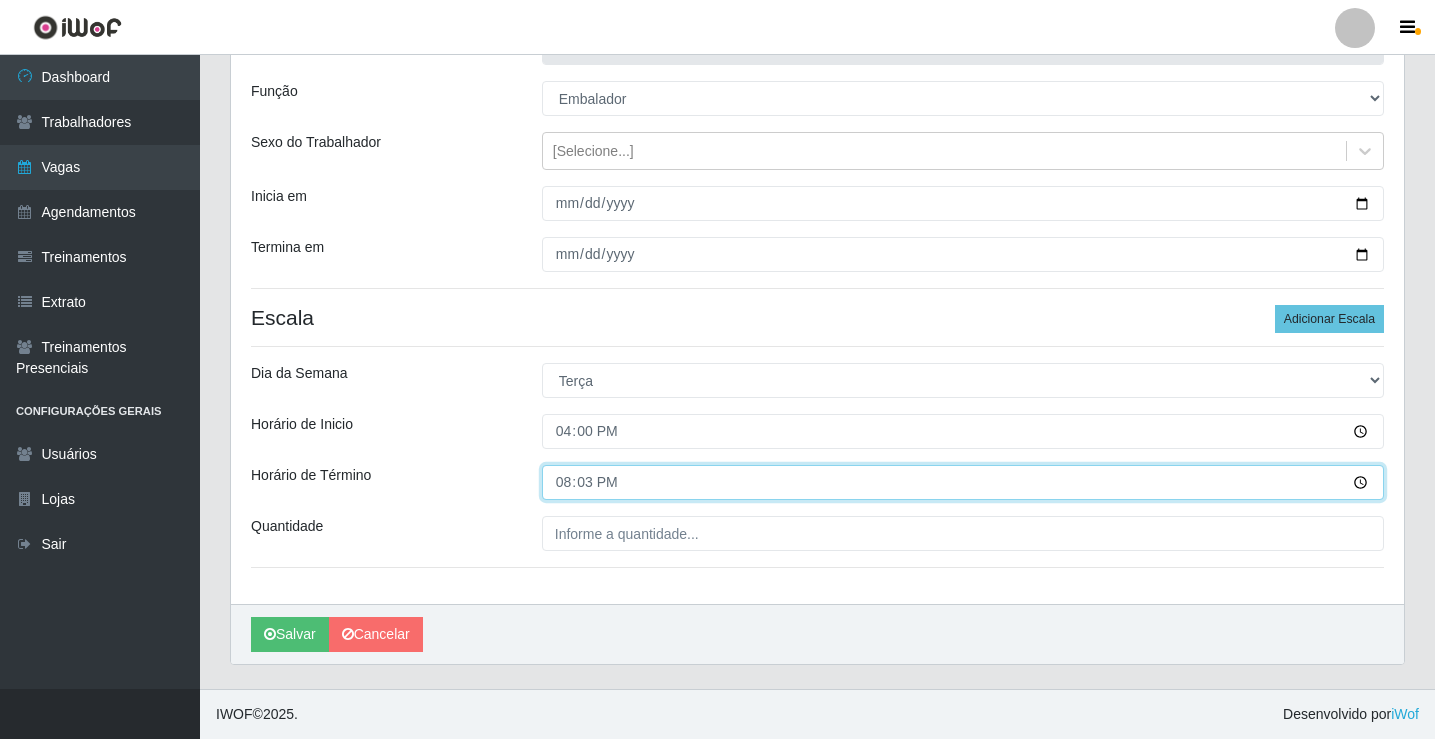 type on "20:30" 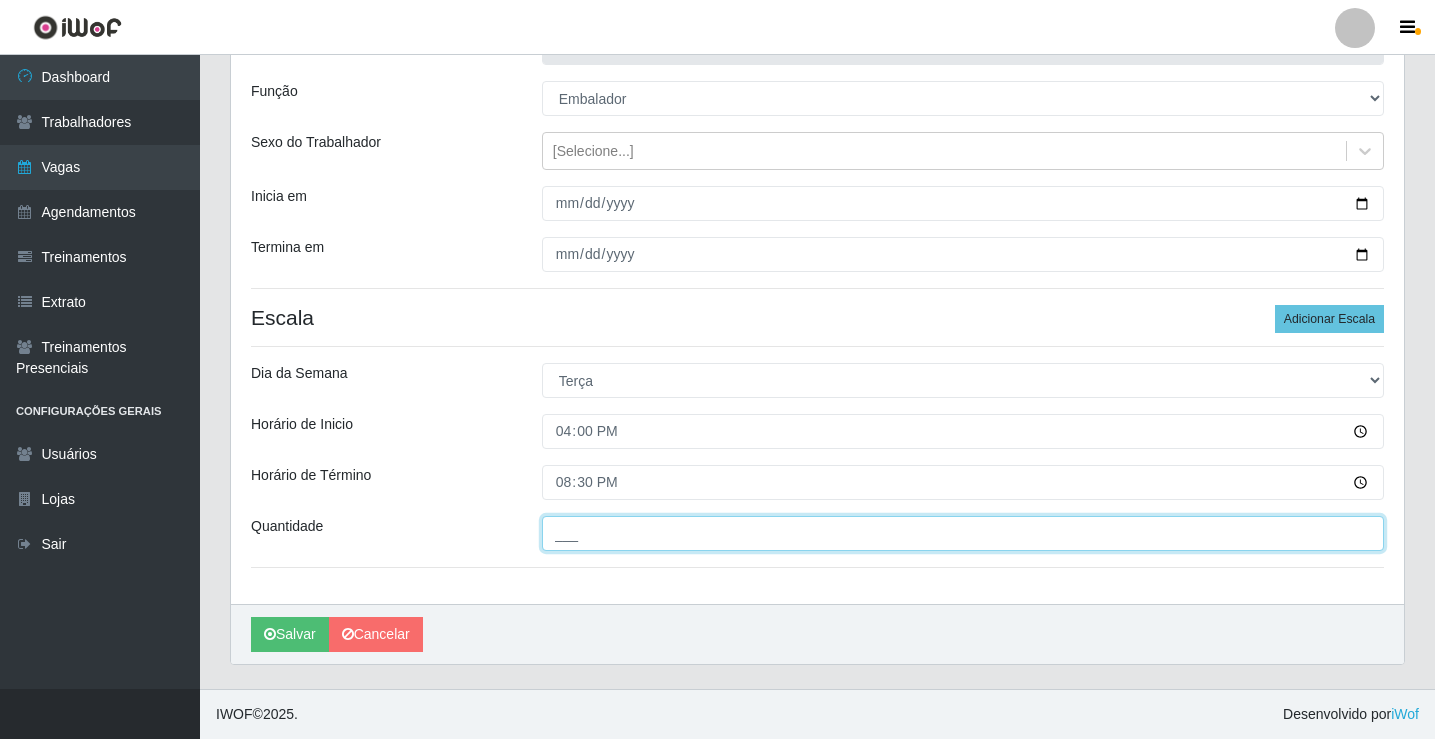 click on "___" at bounding box center (963, 533) 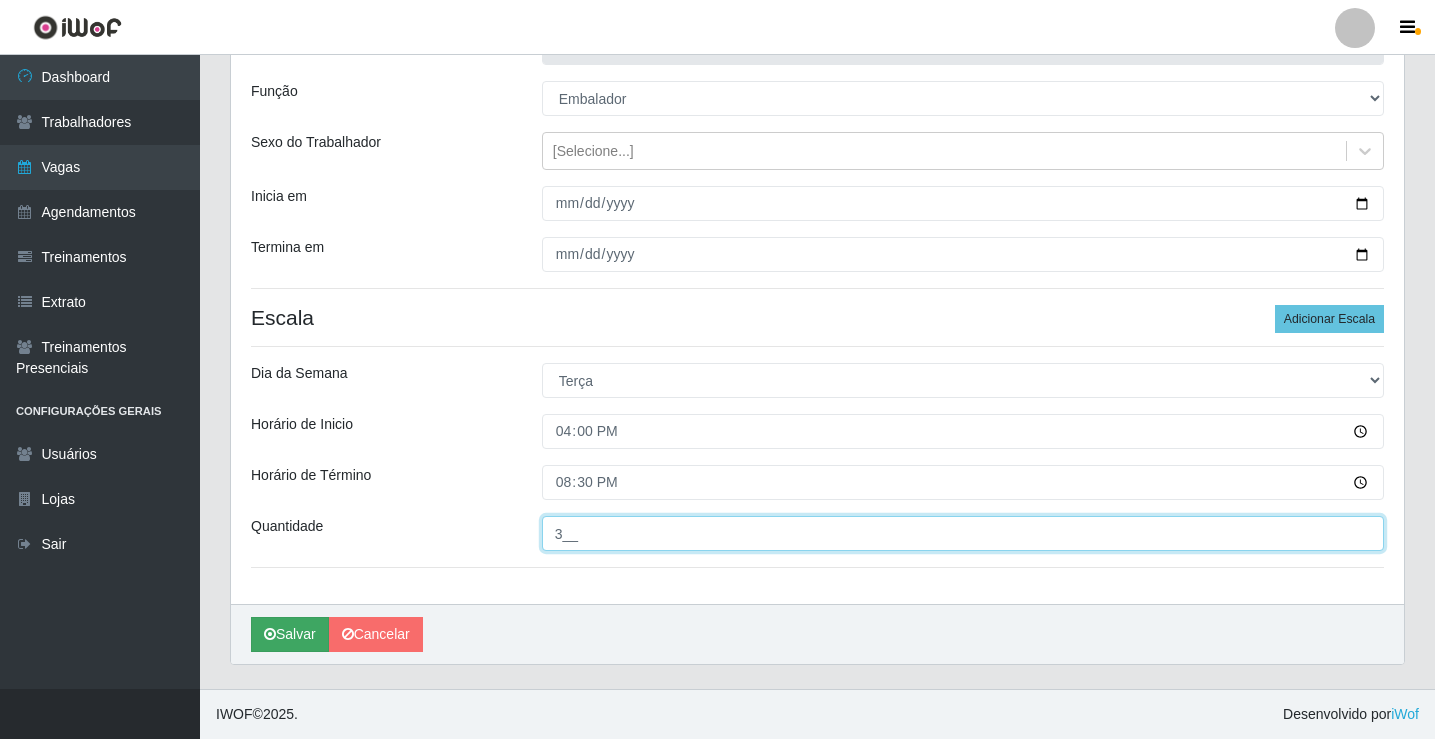 type on "3__" 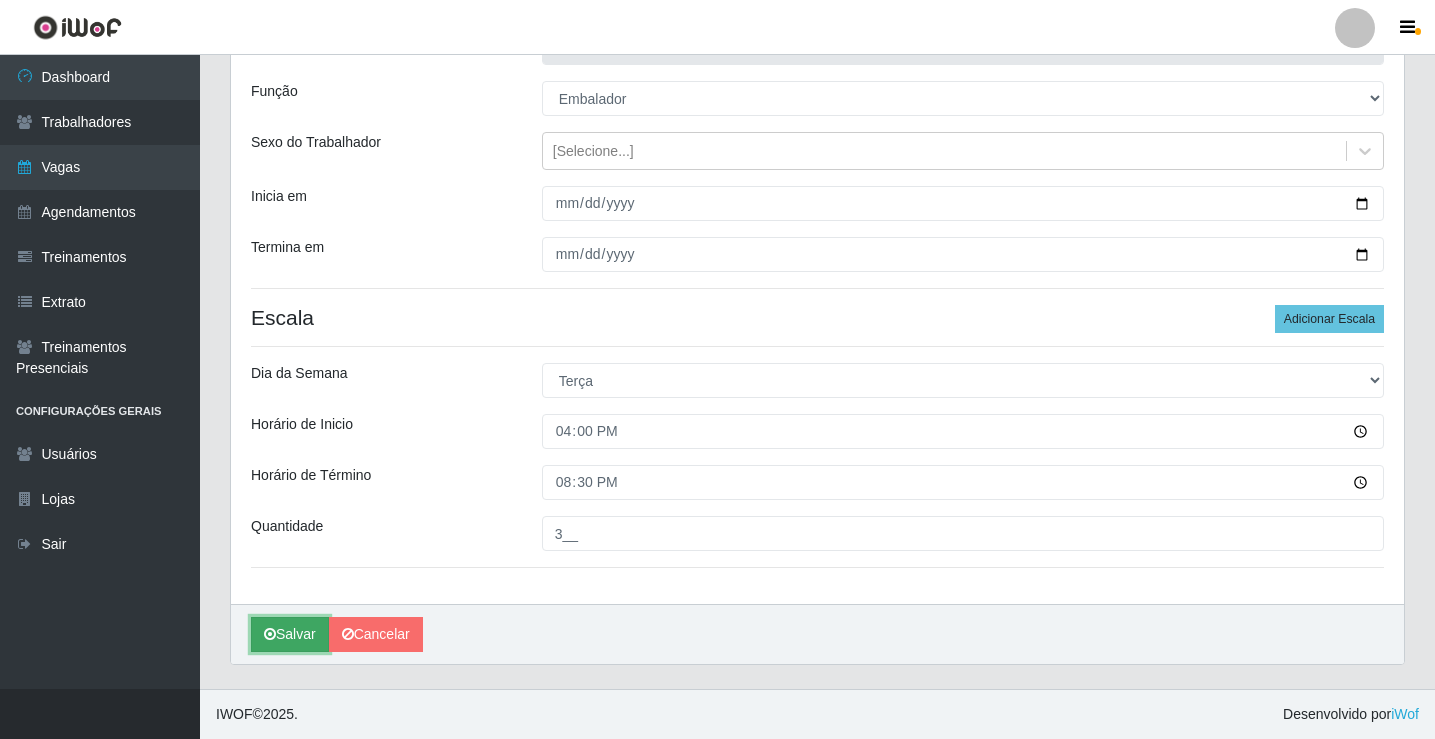 click on "Salvar" at bounding box center (290, 634) 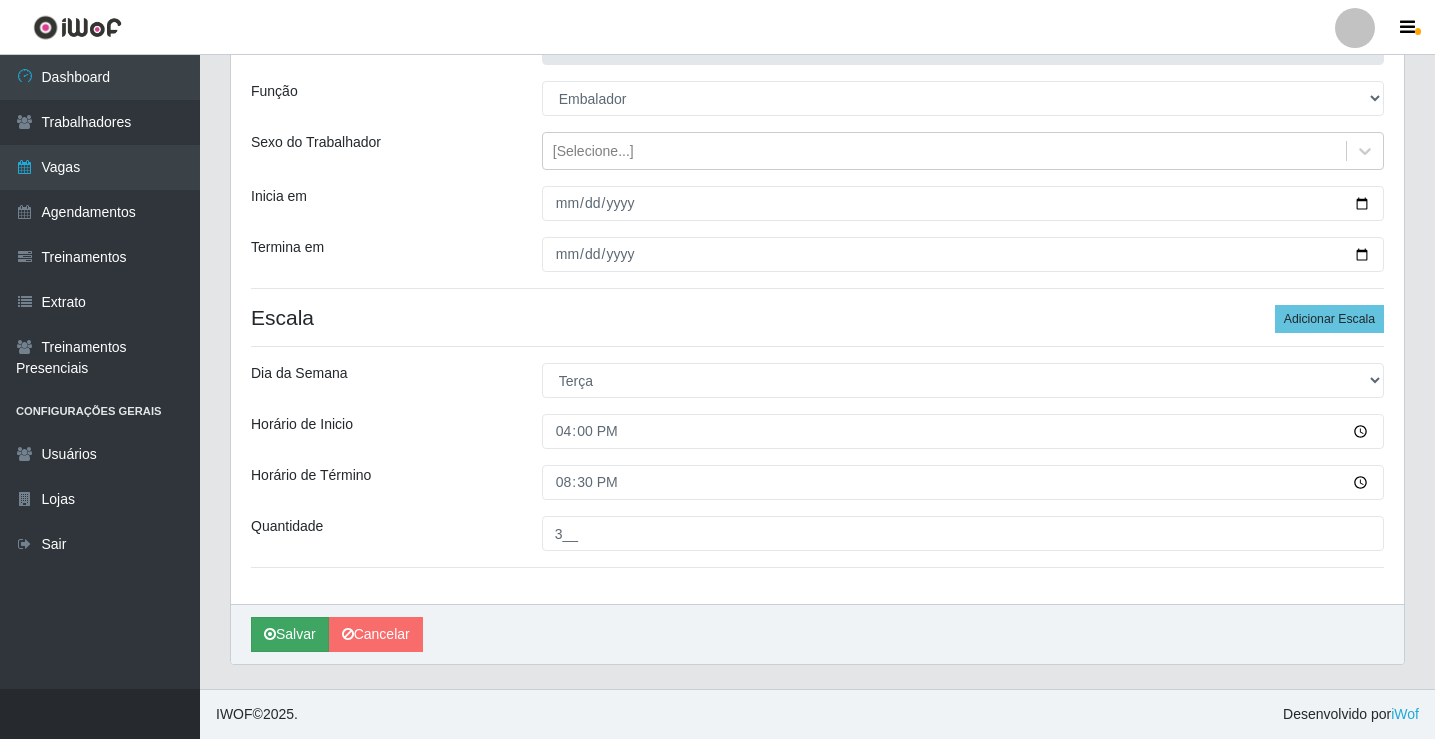 scroll, scrollTop: 0, scrollLeft: 0, axis: both 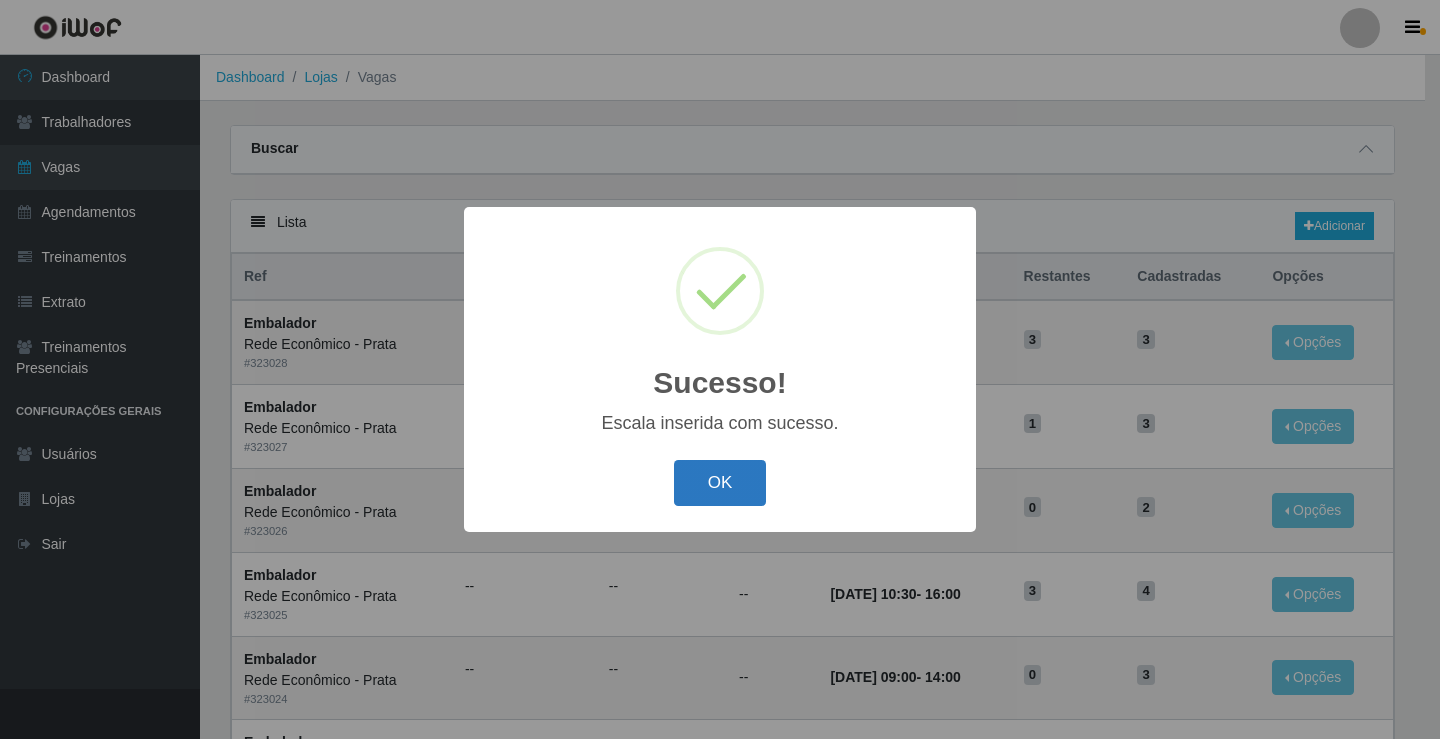 click on "OK" at bounding box center [720, 483] 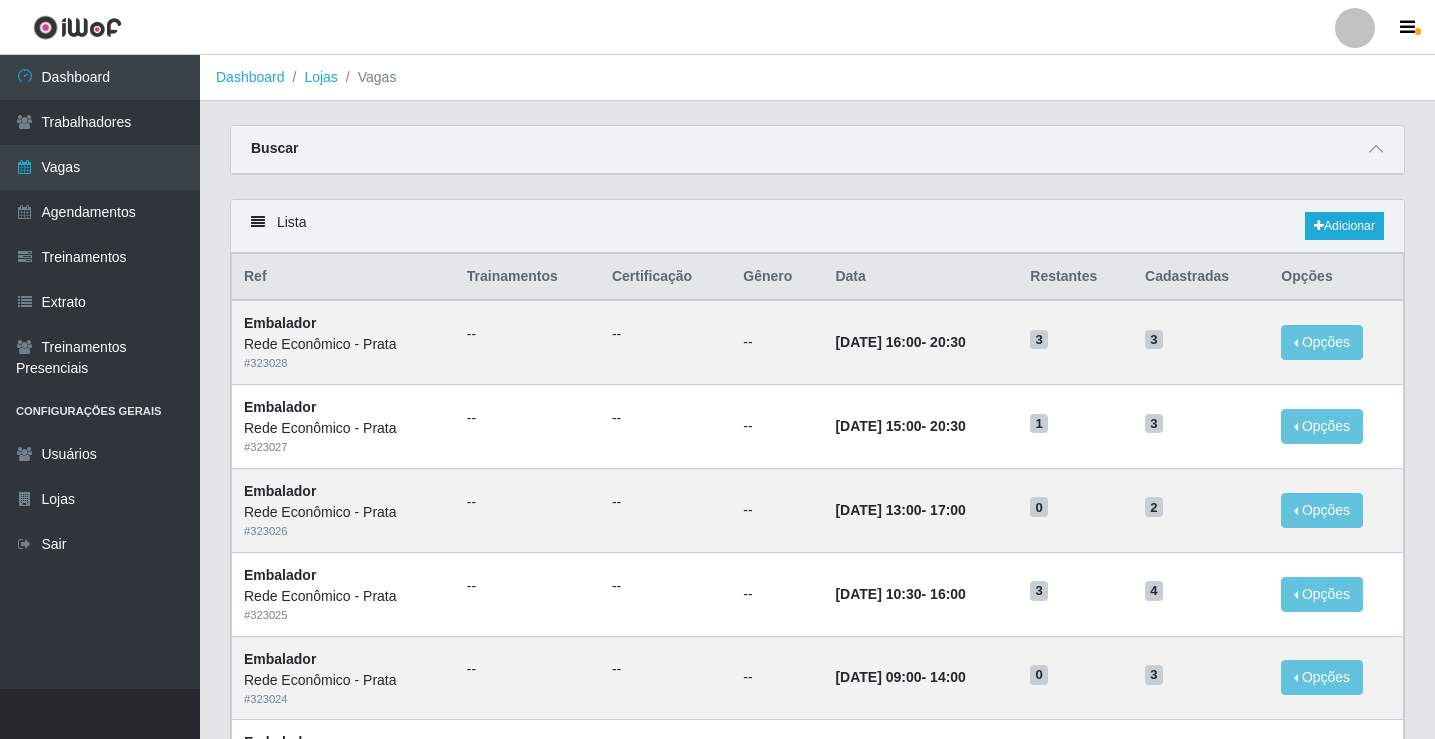 drag, startPoint x: 718, startPoint y: 473, endPoint x: 1233, endPoint y: 24, distance: 683.24664 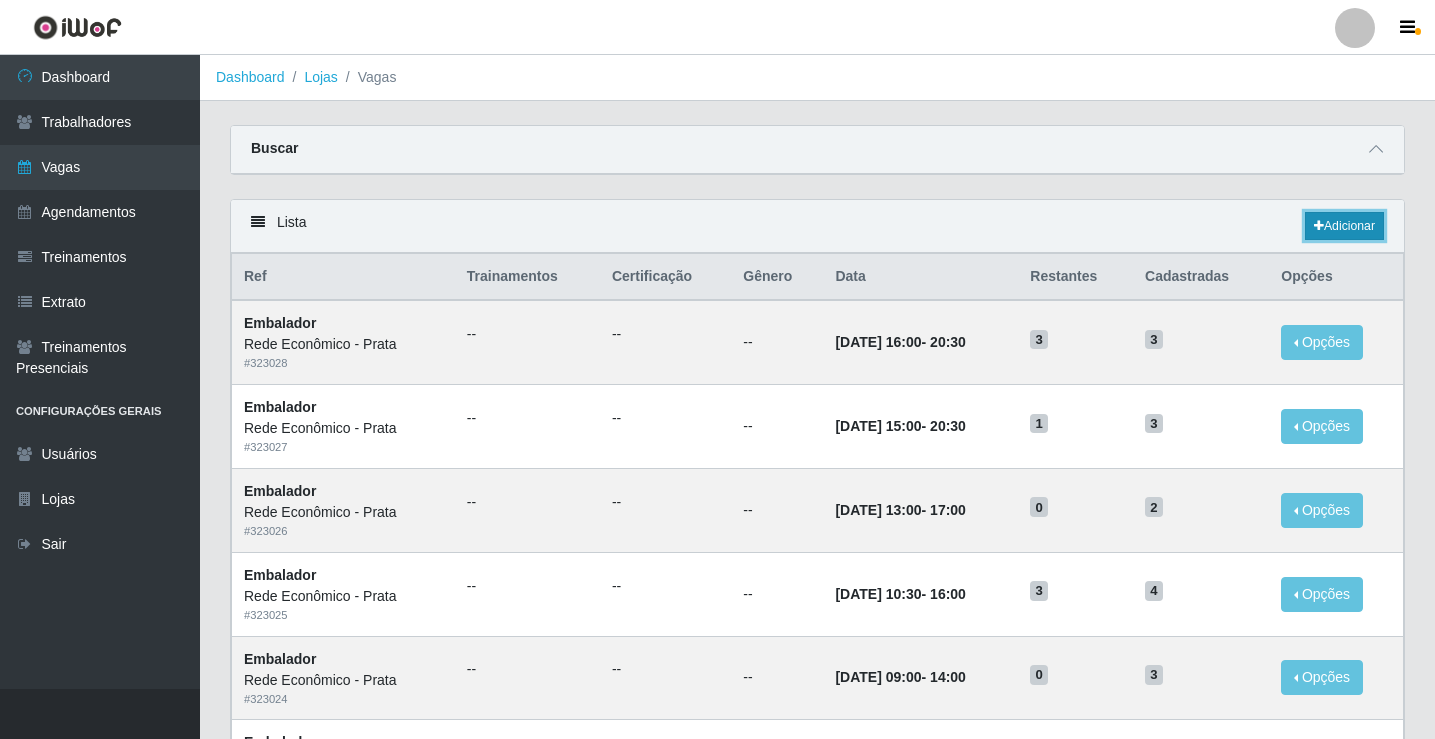 click on "Adicionar" at bounding box center (1344, 226) 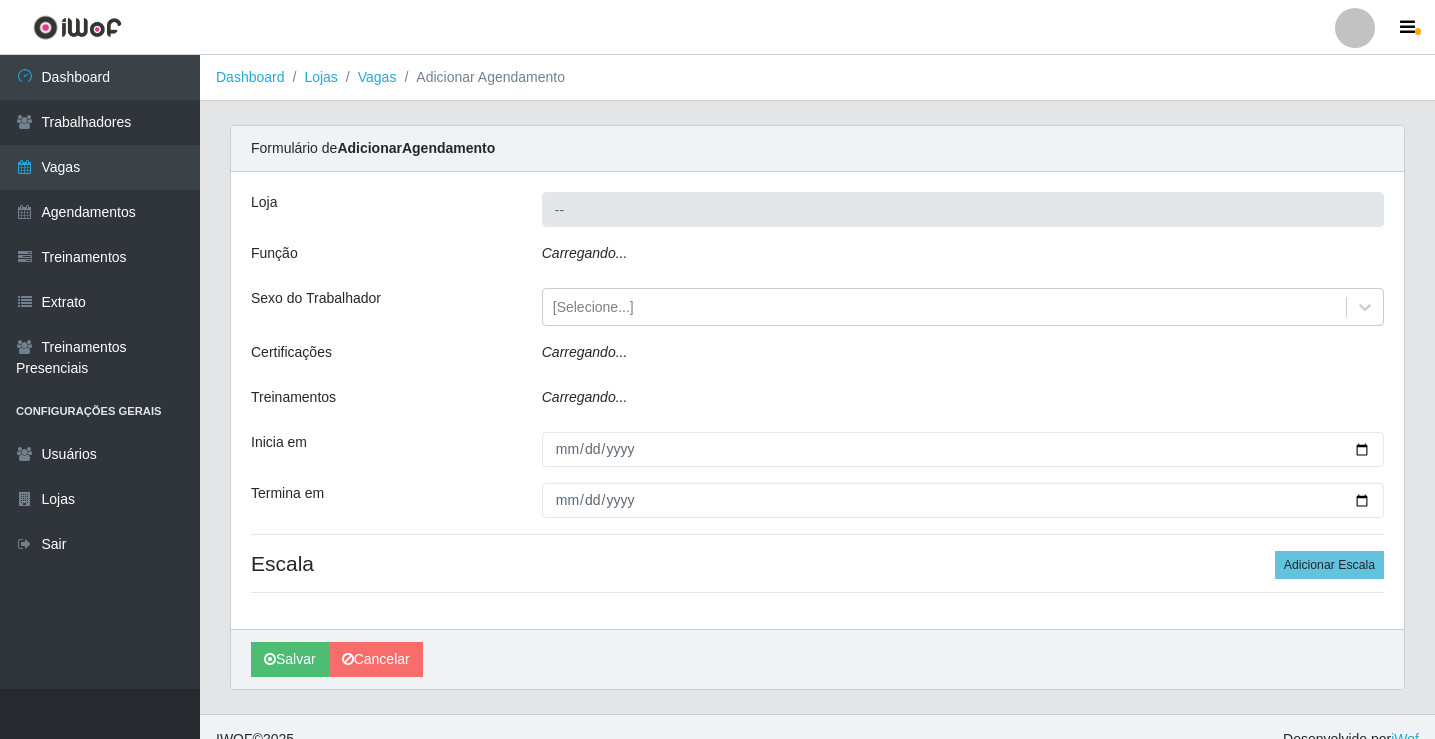 type on "Rede Econômico - Prata" 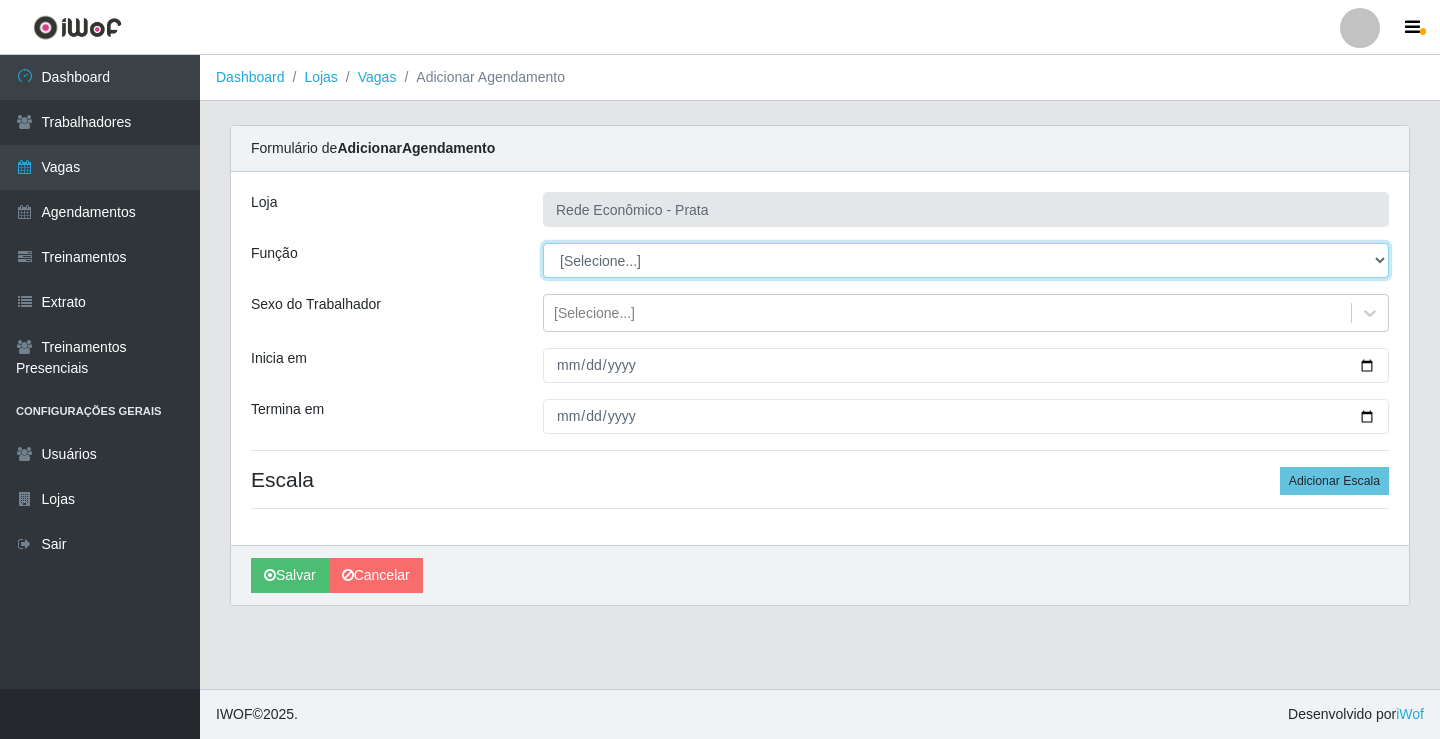 click on "[Selecione...] ASG ASG + ASG ++ Embalador Embalador + Embalador ++ Operador de Caixa Operador de Caixa + Operador de Caixa ++" at bounding box center (966, 260) 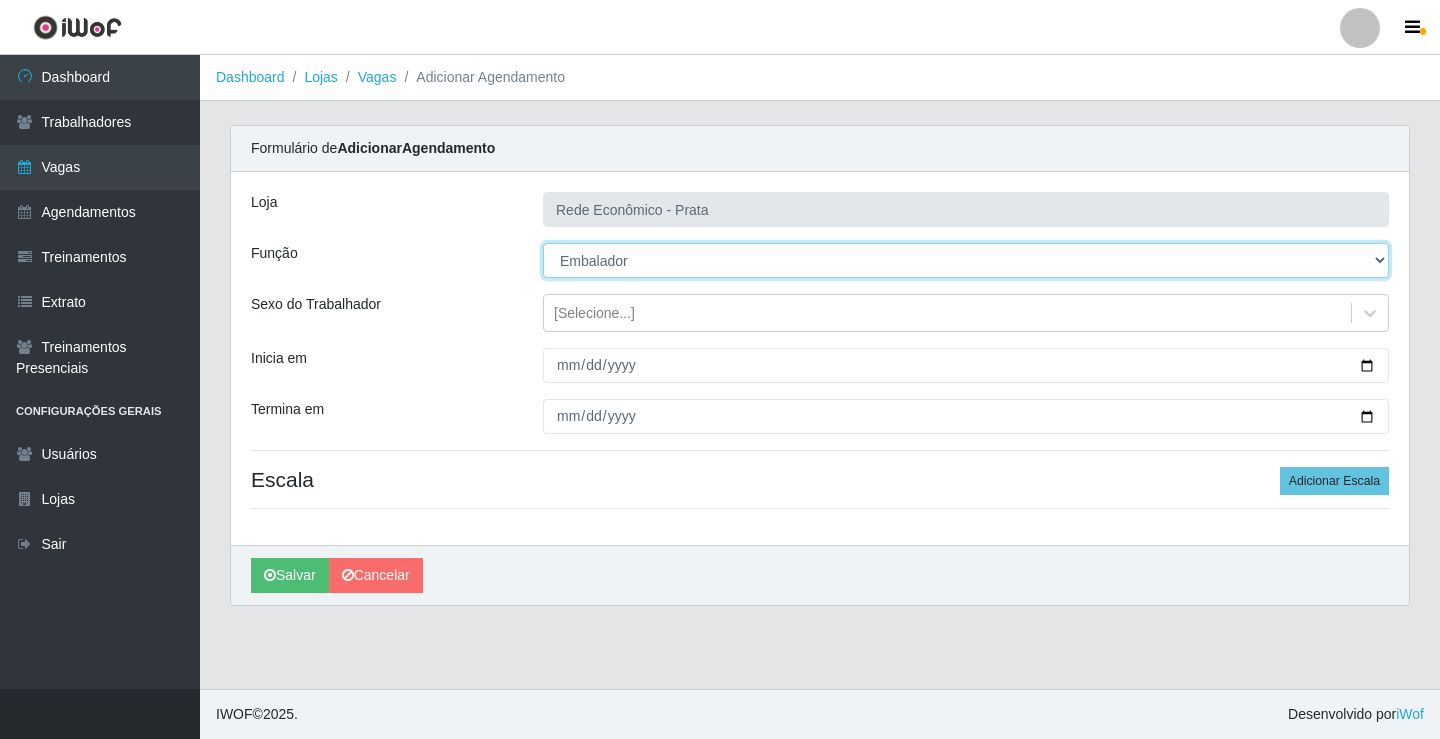 click on "[Selecione...] ASG ASG + ASG ++ Embalador Embalador + Embalador ++ Operador de Caixa Operador de Caixa + Operador de Caixa ++" at bounding box center [966, 260] 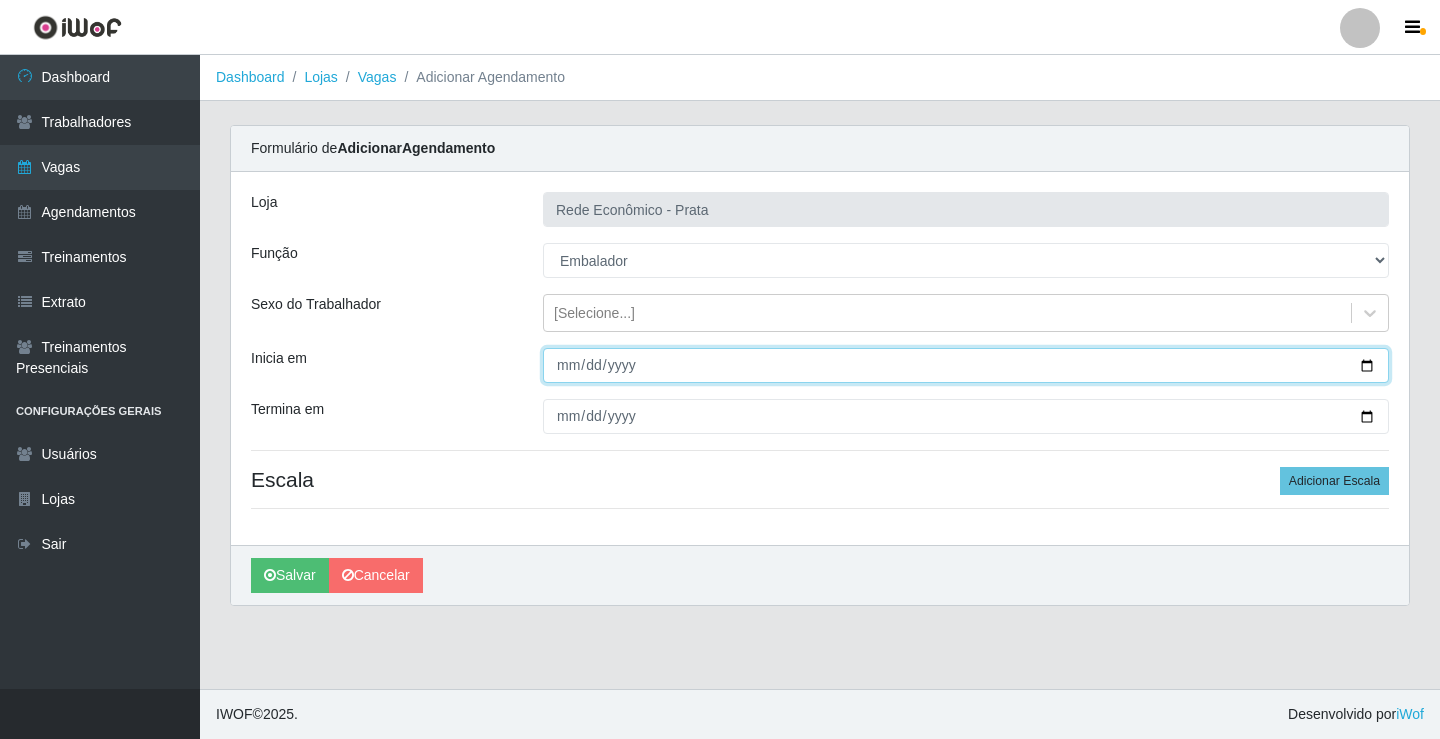 click on "Inicia em" at bounding box center [966, 365] 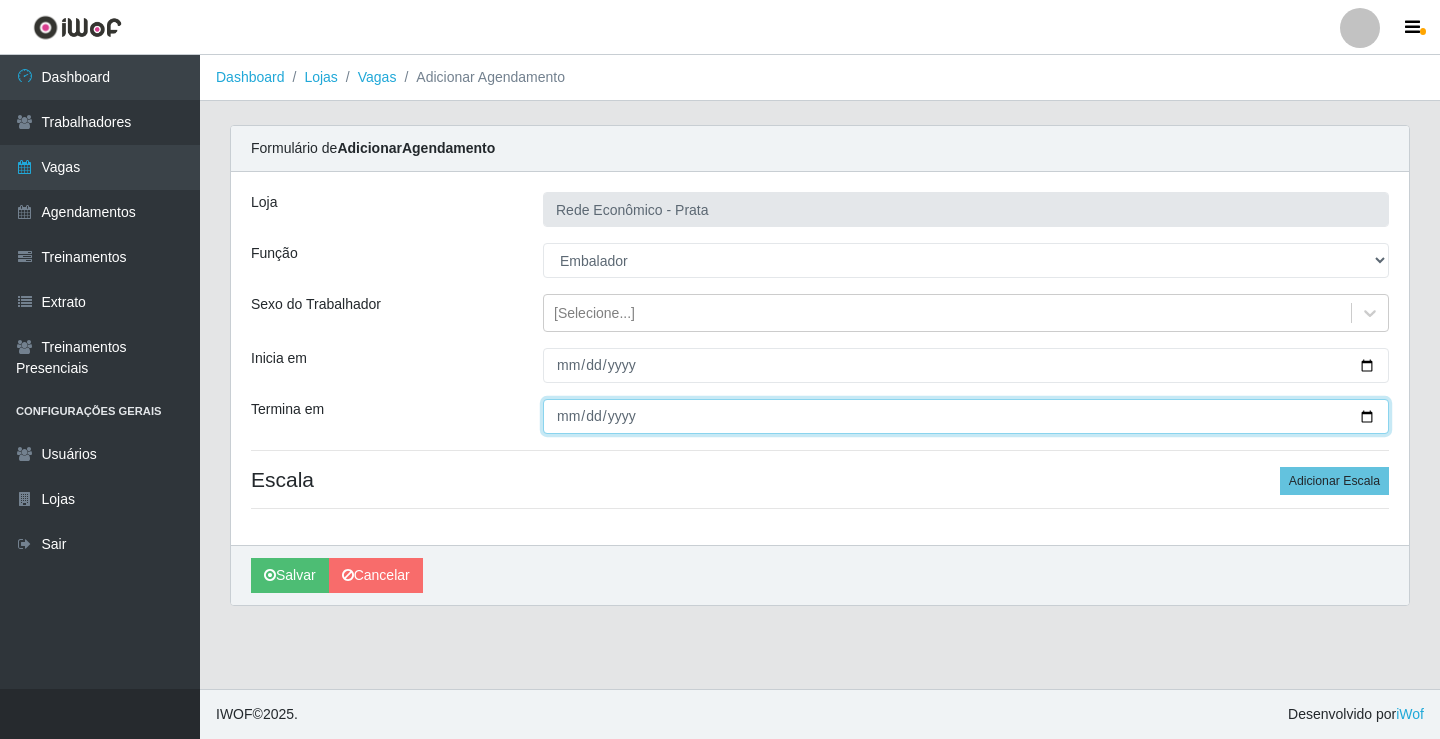 click on "Termina em" at bounding box center (966, 416) 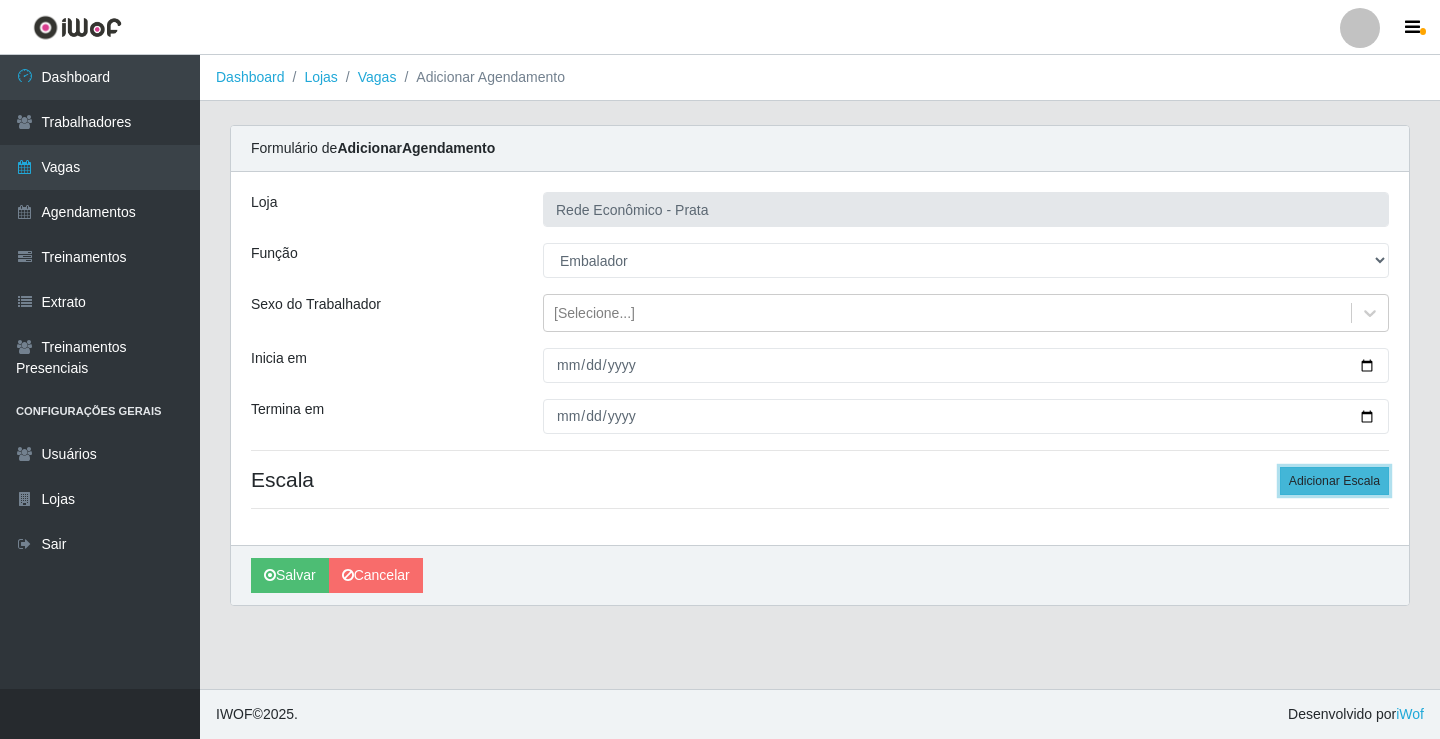 click on "Adicionar Escala" at bounding box center (1334, 481) 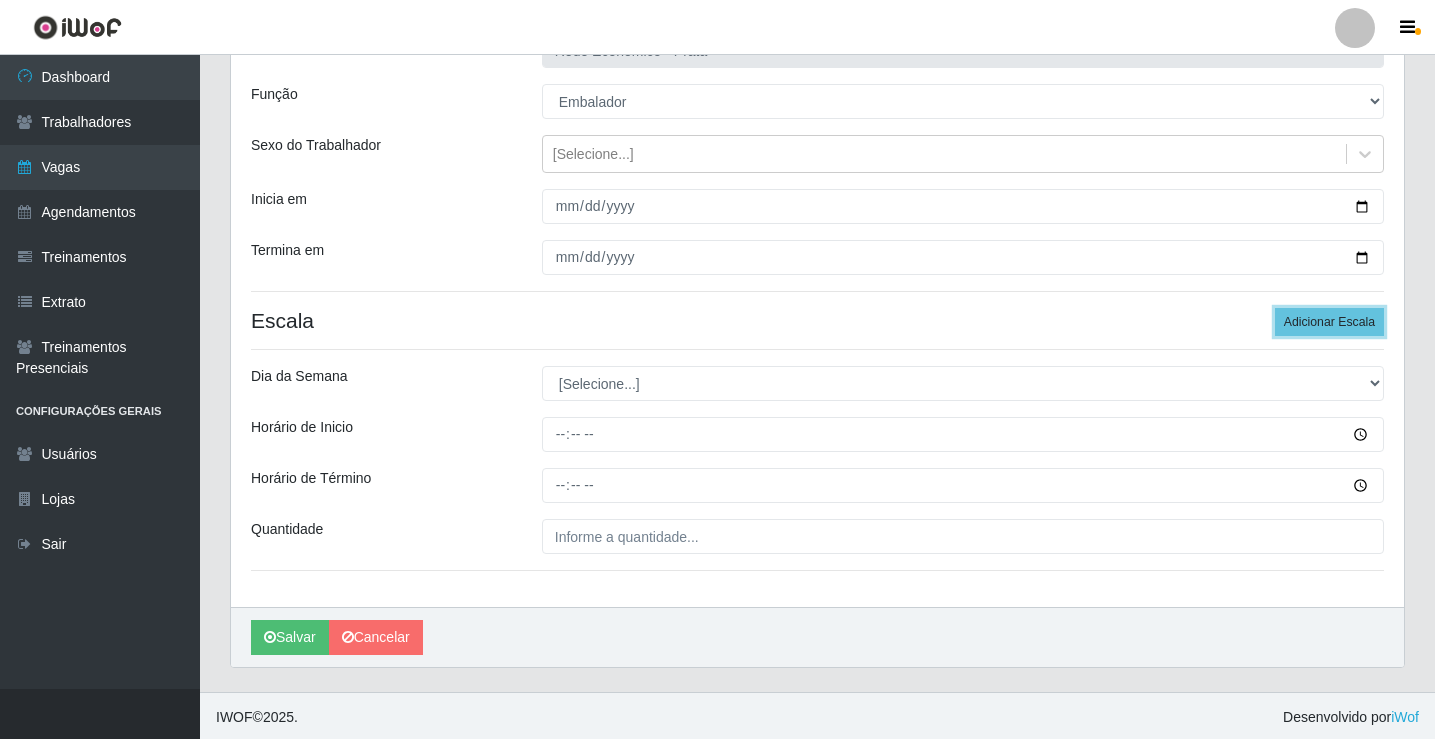 scroll, scrollTop: 162, scrollLeft: 0, axis: vertical 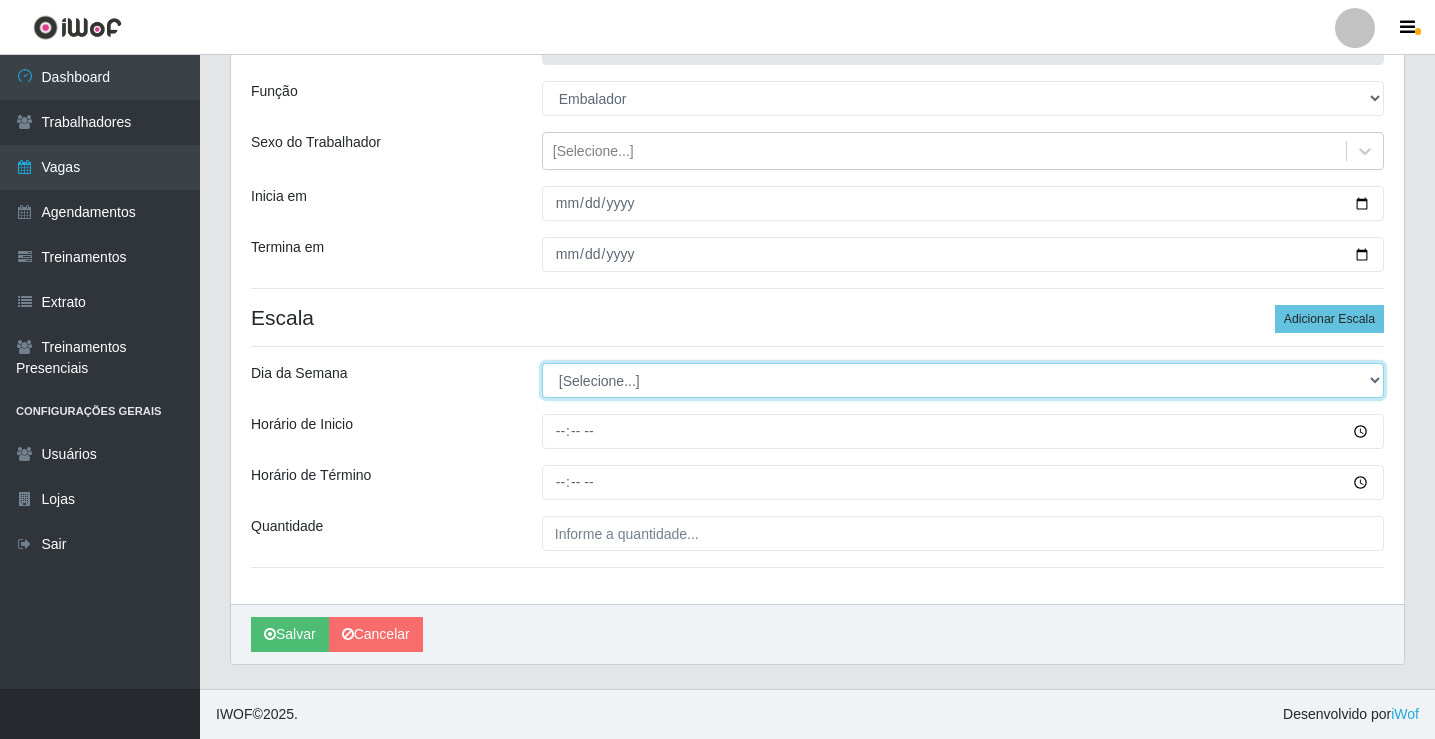 click on "[Selecione...] Segunda Terça Quarta Quinta Sexta Sábado Domingo" at bounding box center [963, 380] 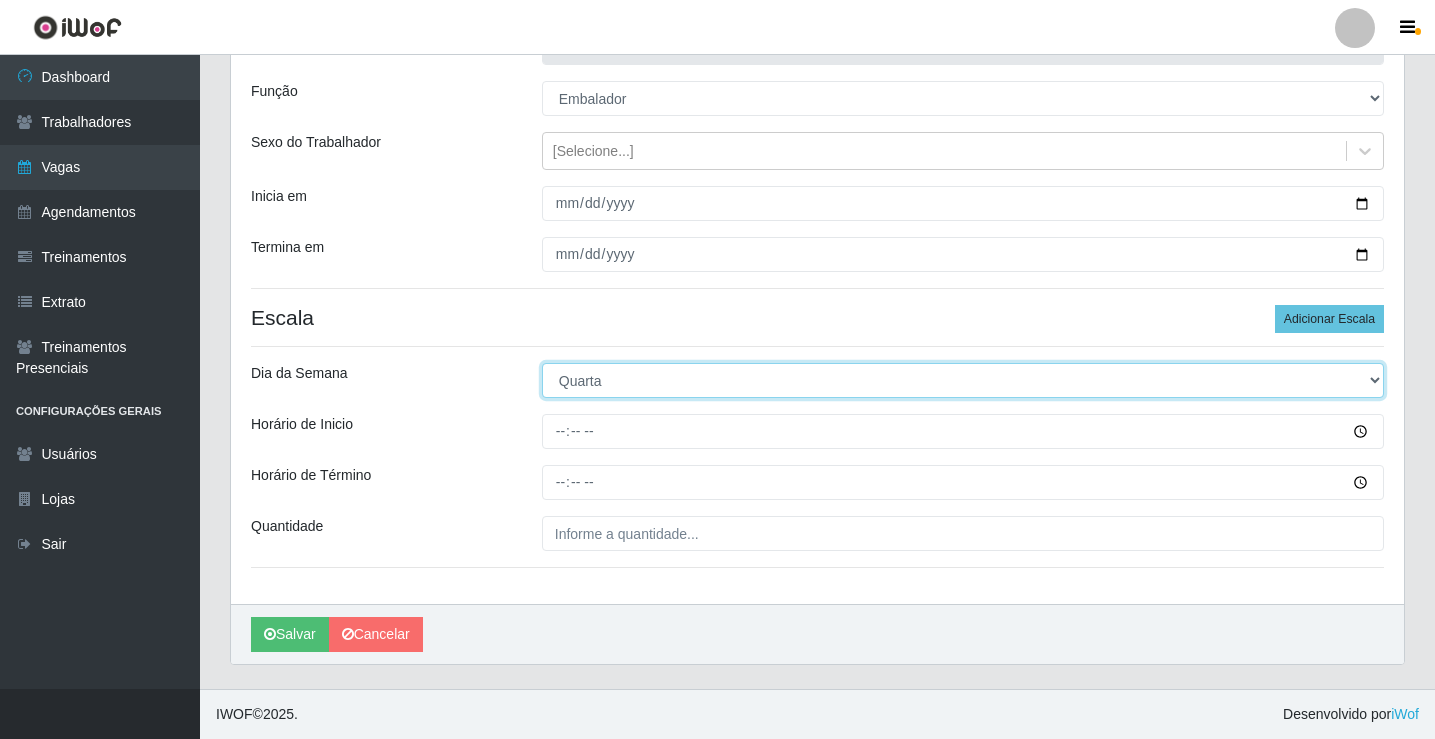 click on "[Selecione...] Segunda Terça Quarta Quinta Sexta Sábado Domingo" at bounding box center (963, 380) 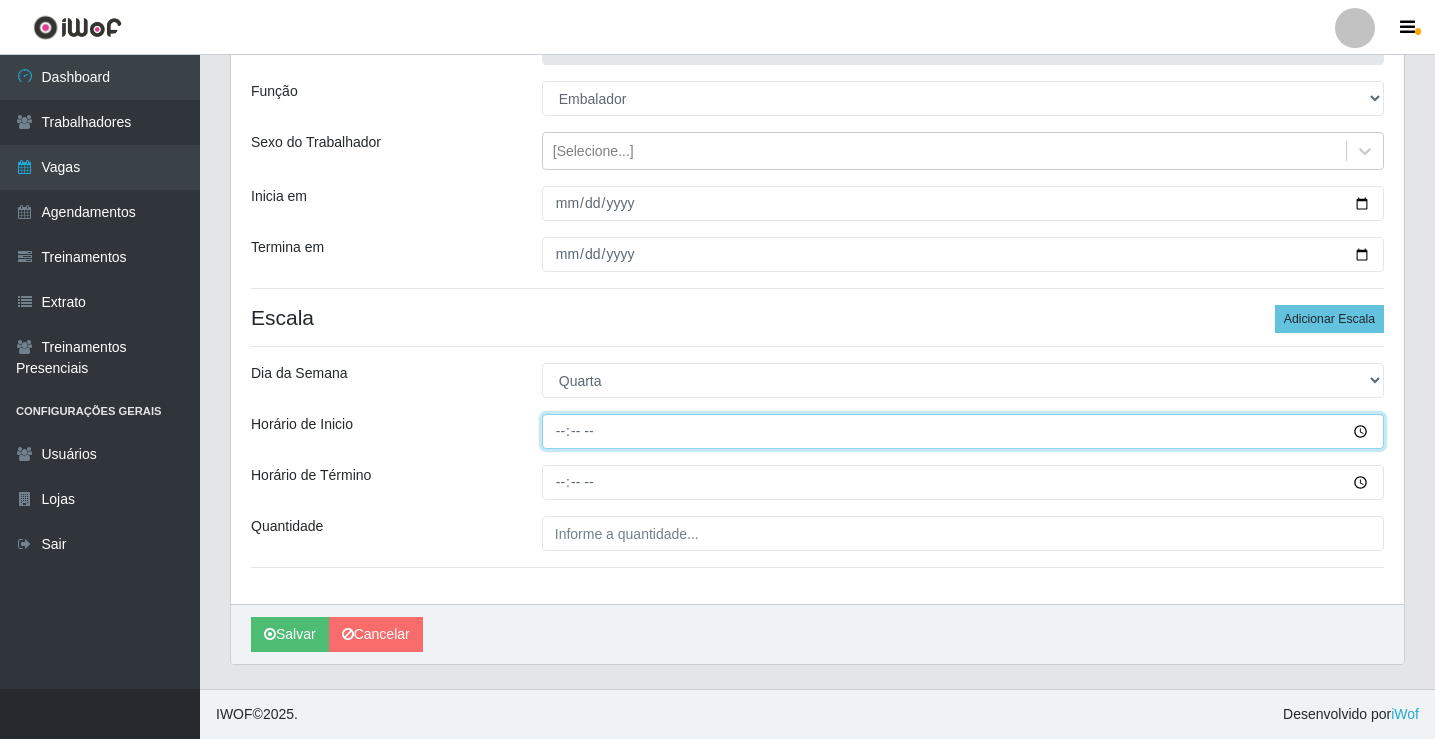 click on "Horário de Inicio" at bounding box center (963, 431) 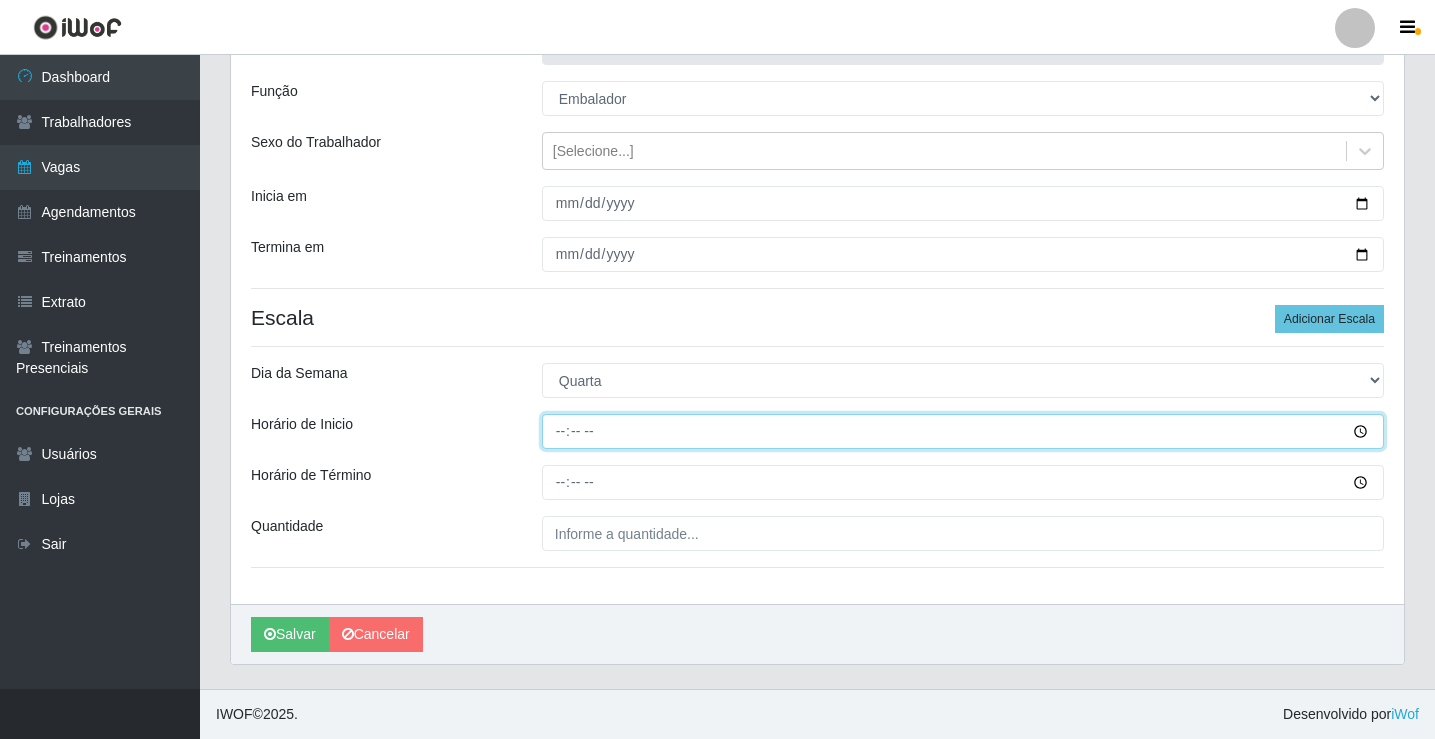 type on "07:00" 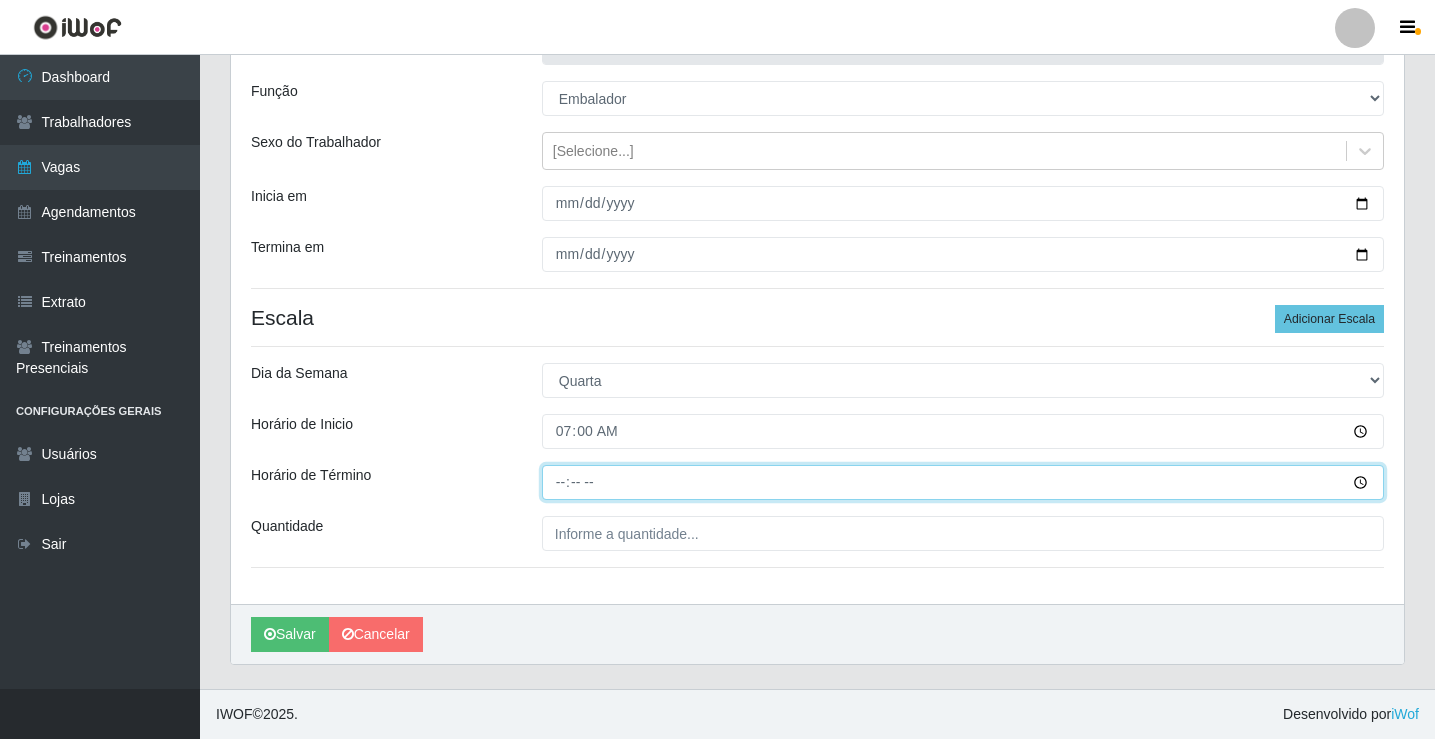 click on "Horário de Término" at bounding box center (963, 482) 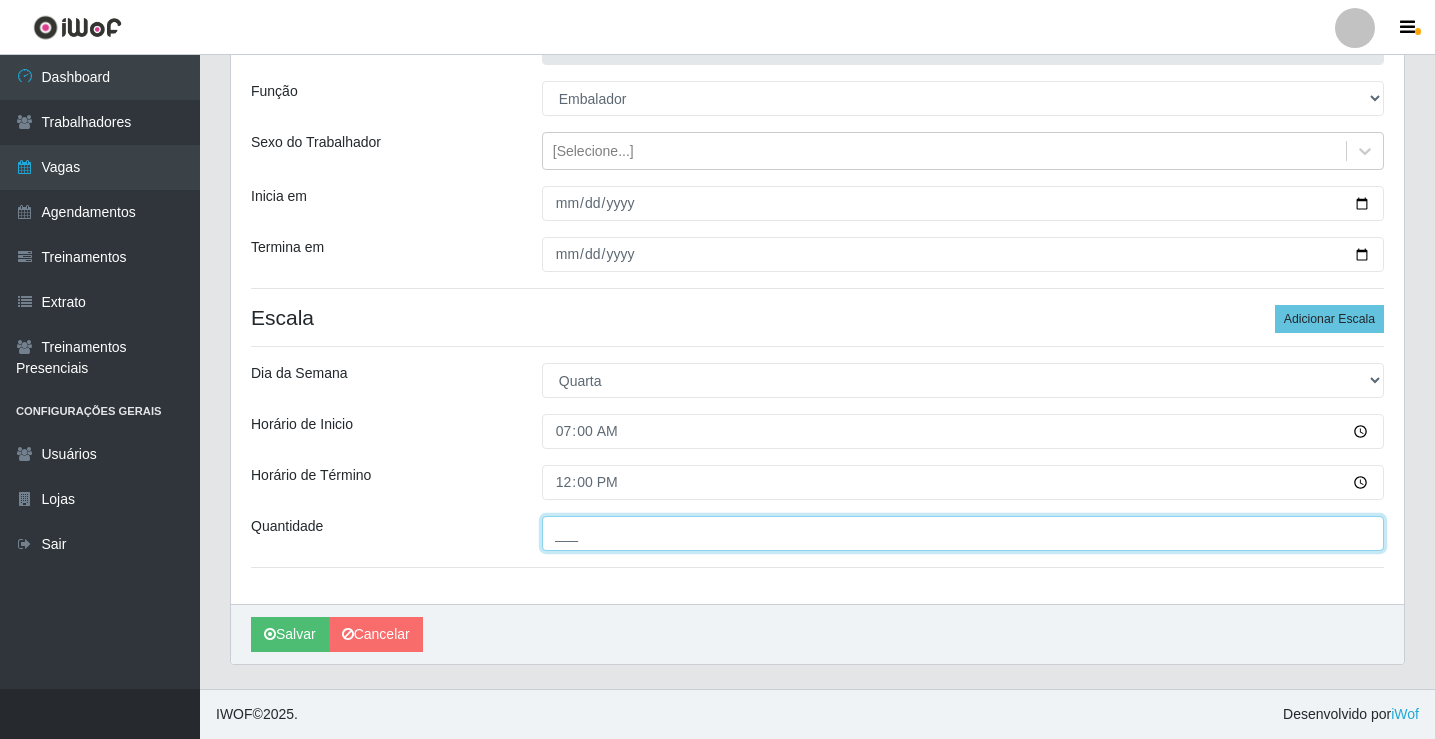 click on "___" at bounding box center [963, 533] 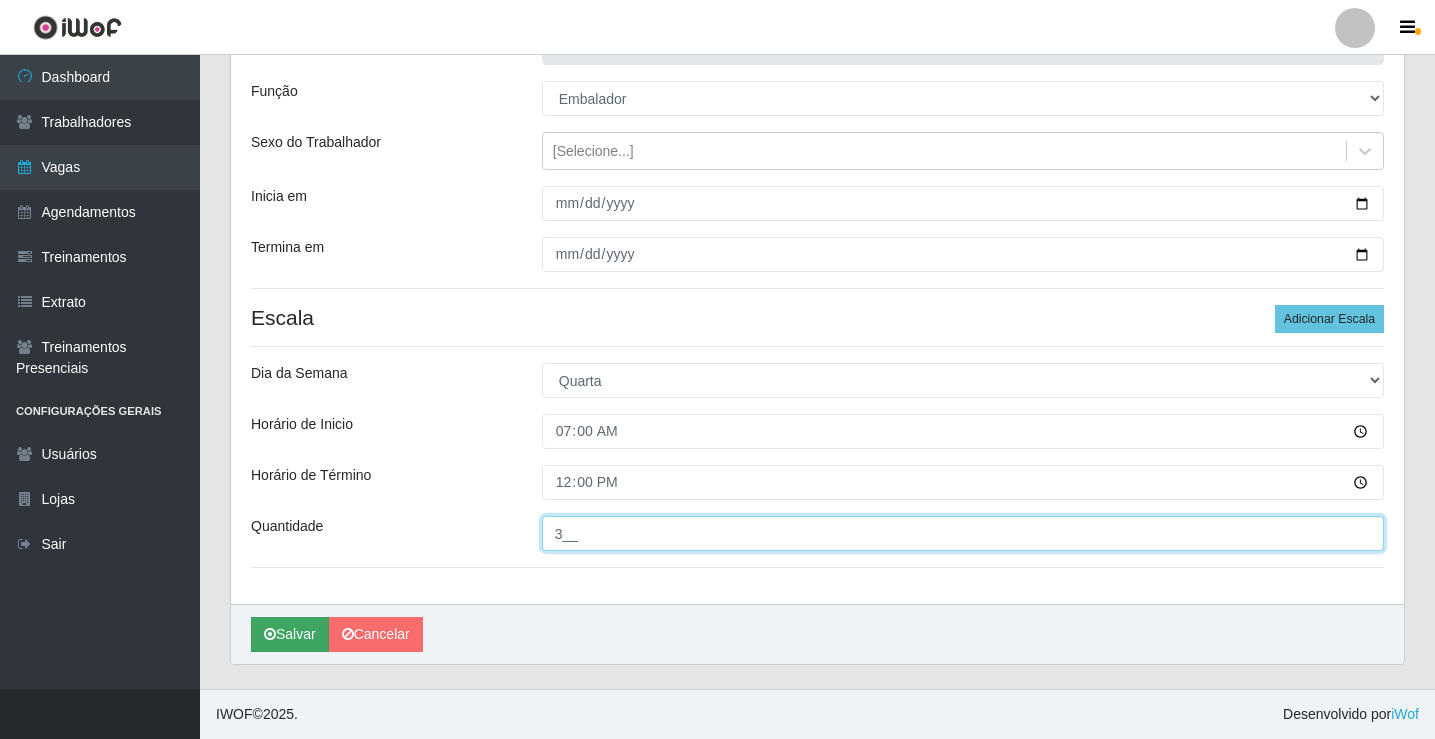 type on "3__" 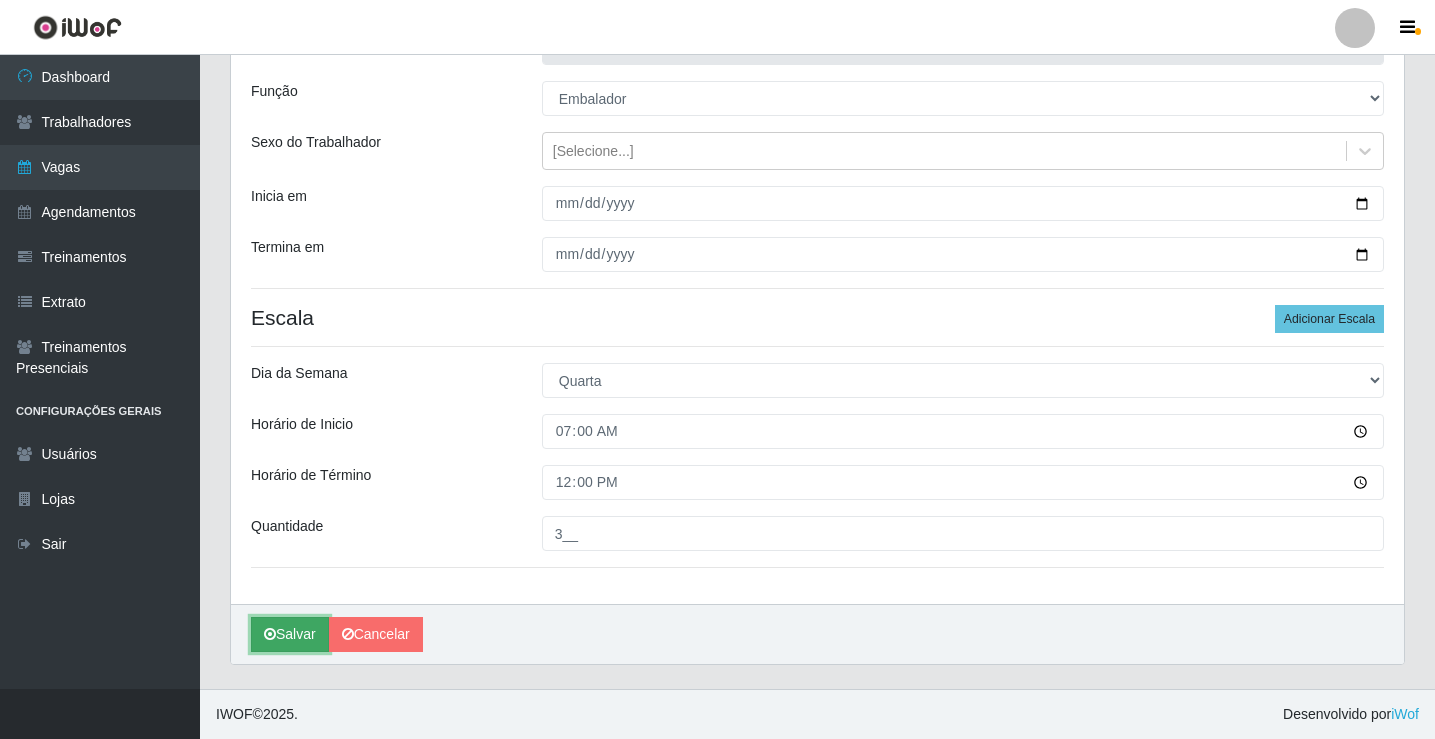 click on "Salvar" at bounding box center [290, 634] 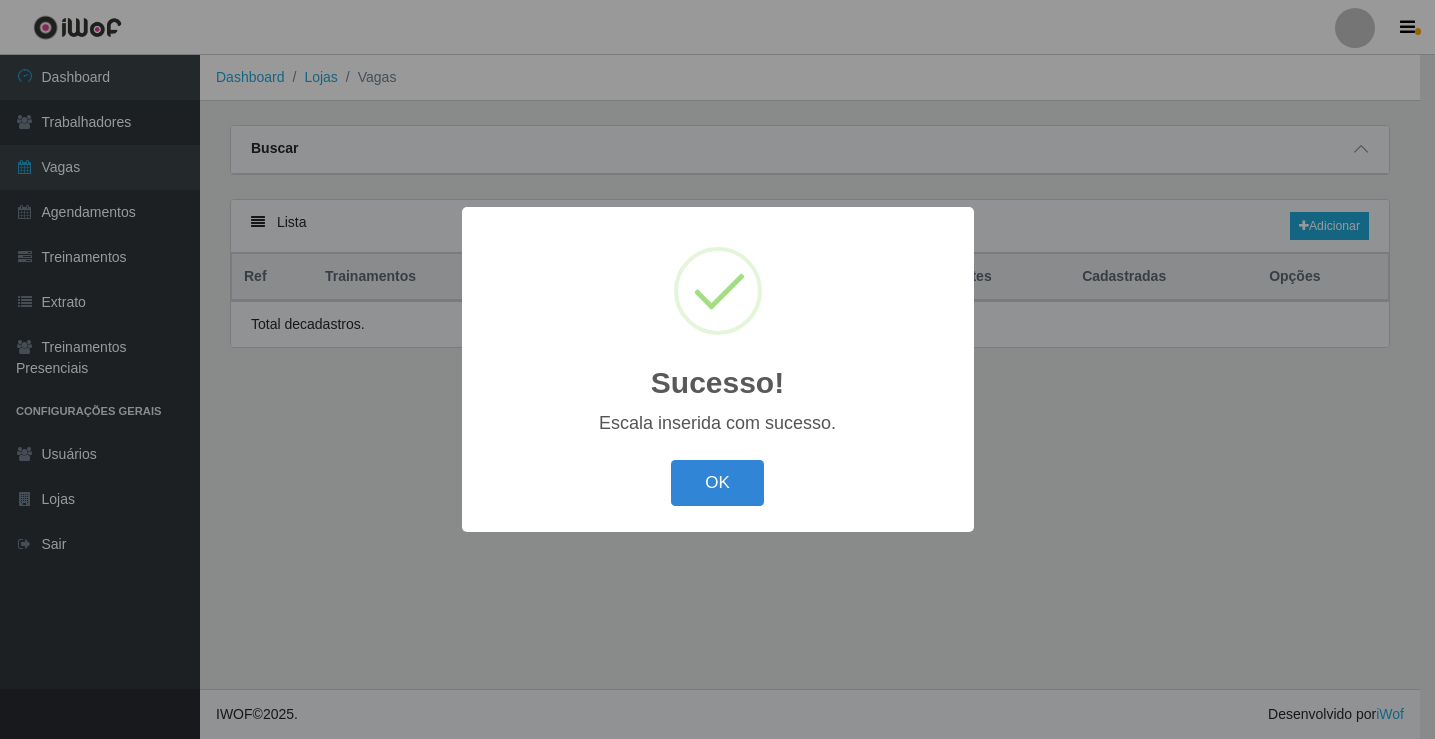 scroll, scrollTop: 0, scrollLeft: 0, axis: both 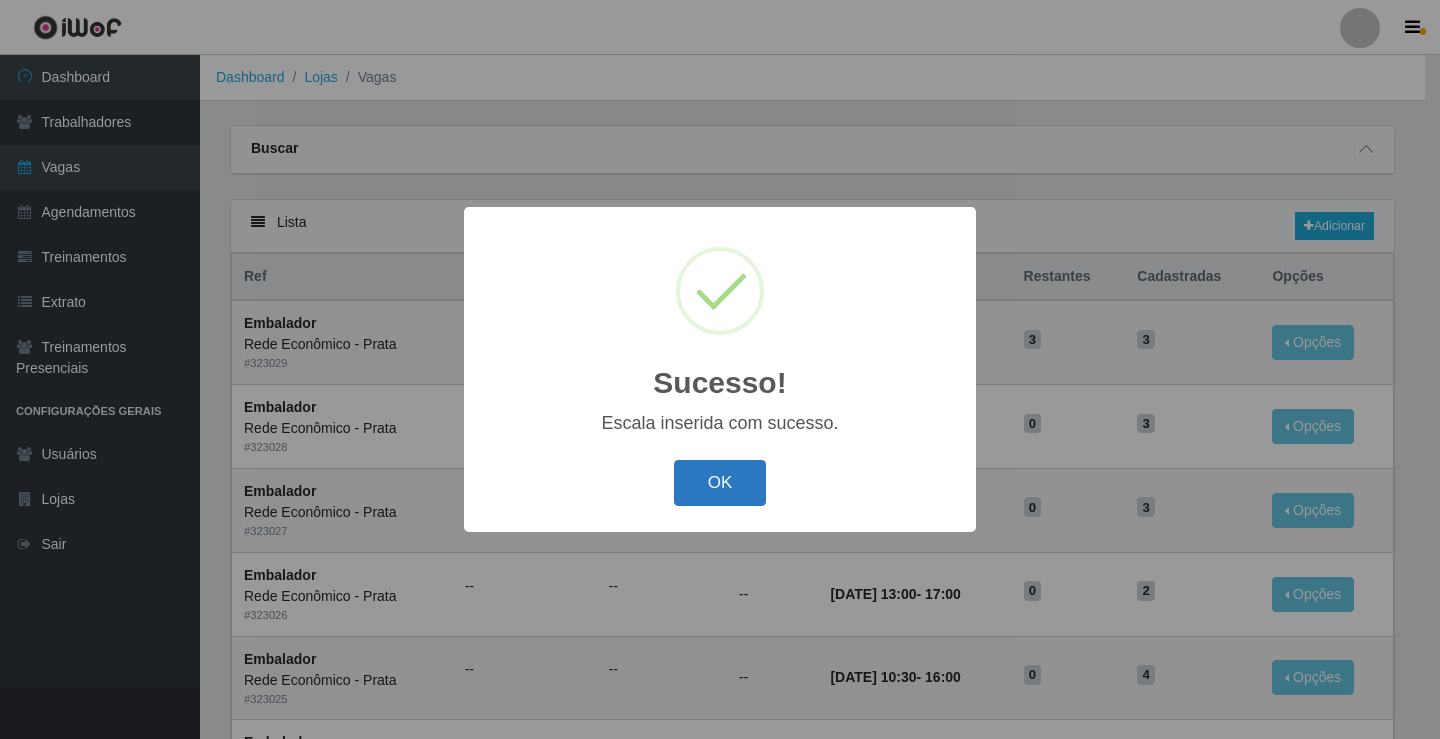 click on "OK" at bounding box center (720, 483) 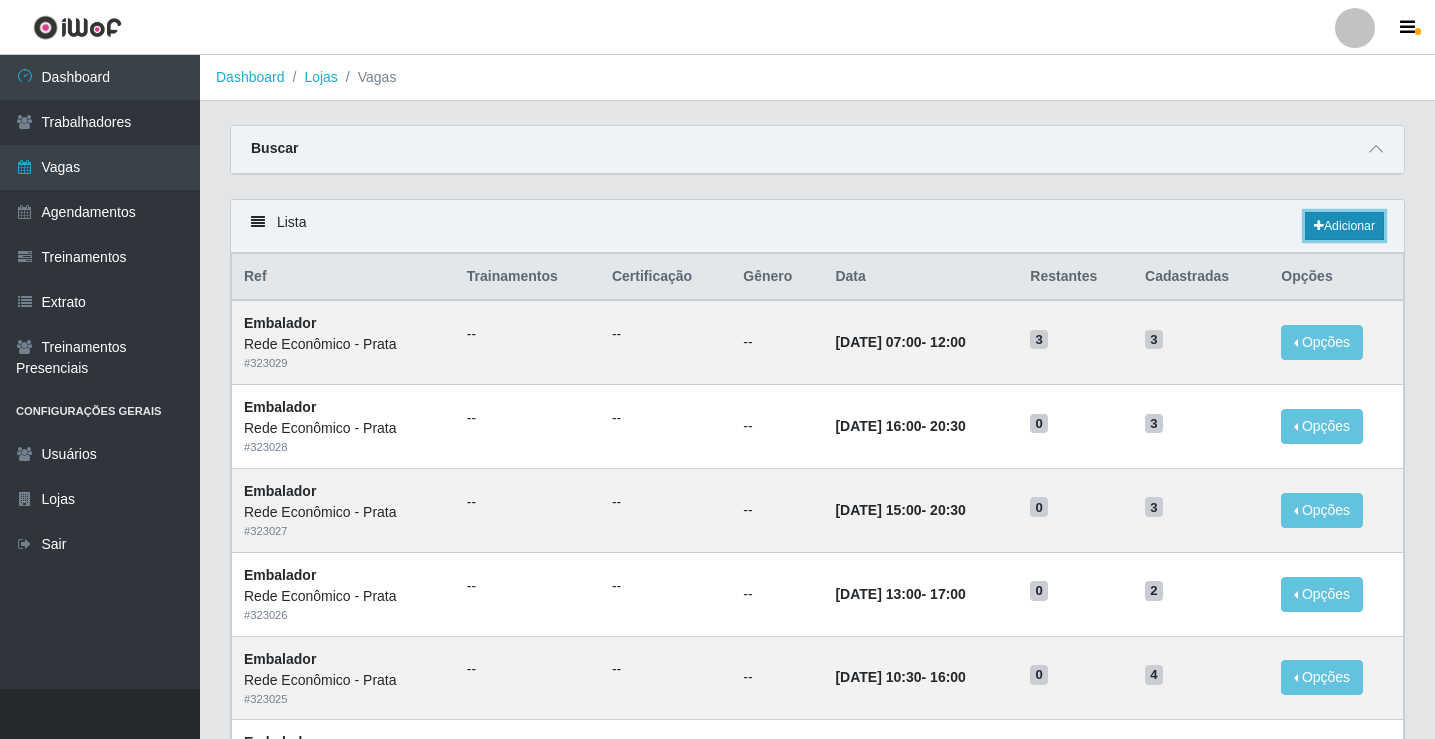 click on "Adicionar" at bounding box center [1344, 226] 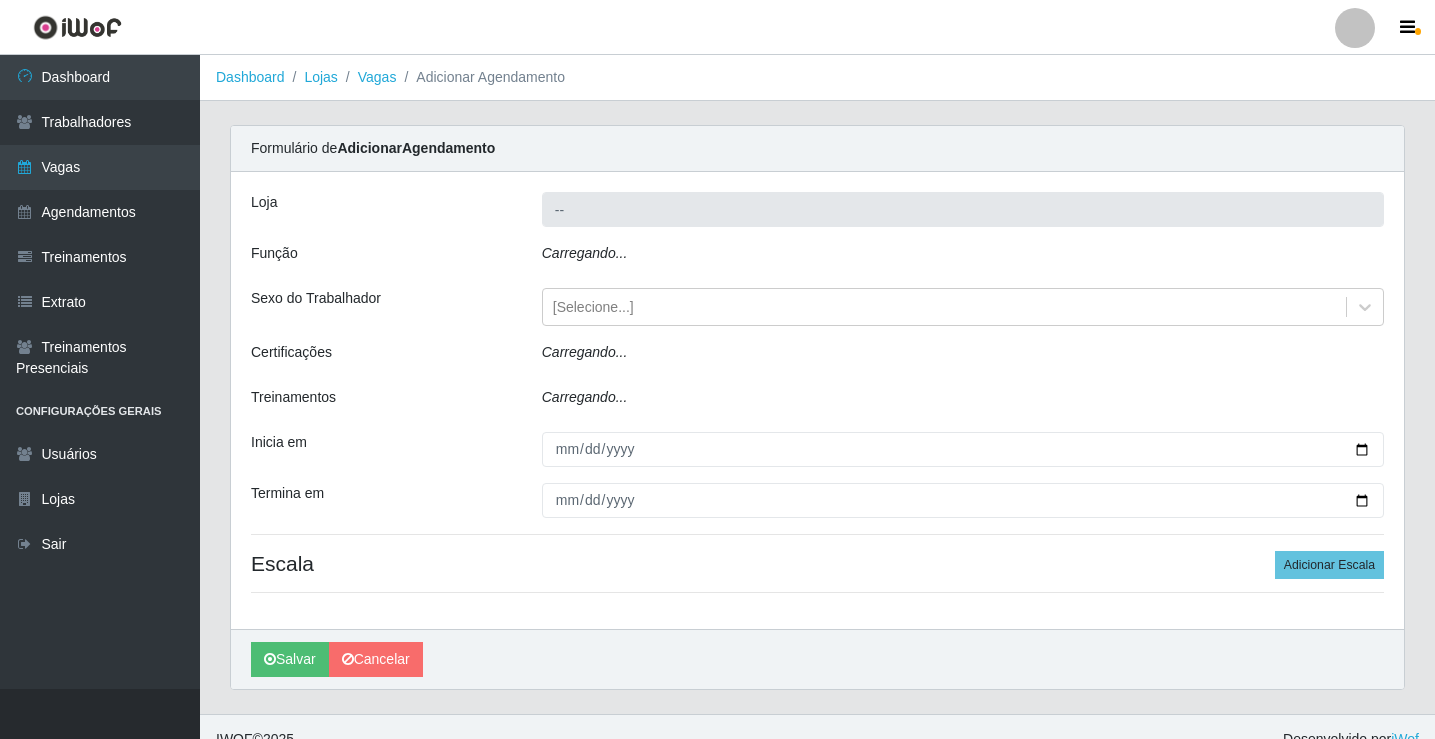 type on "Rede Econômico - Prata" 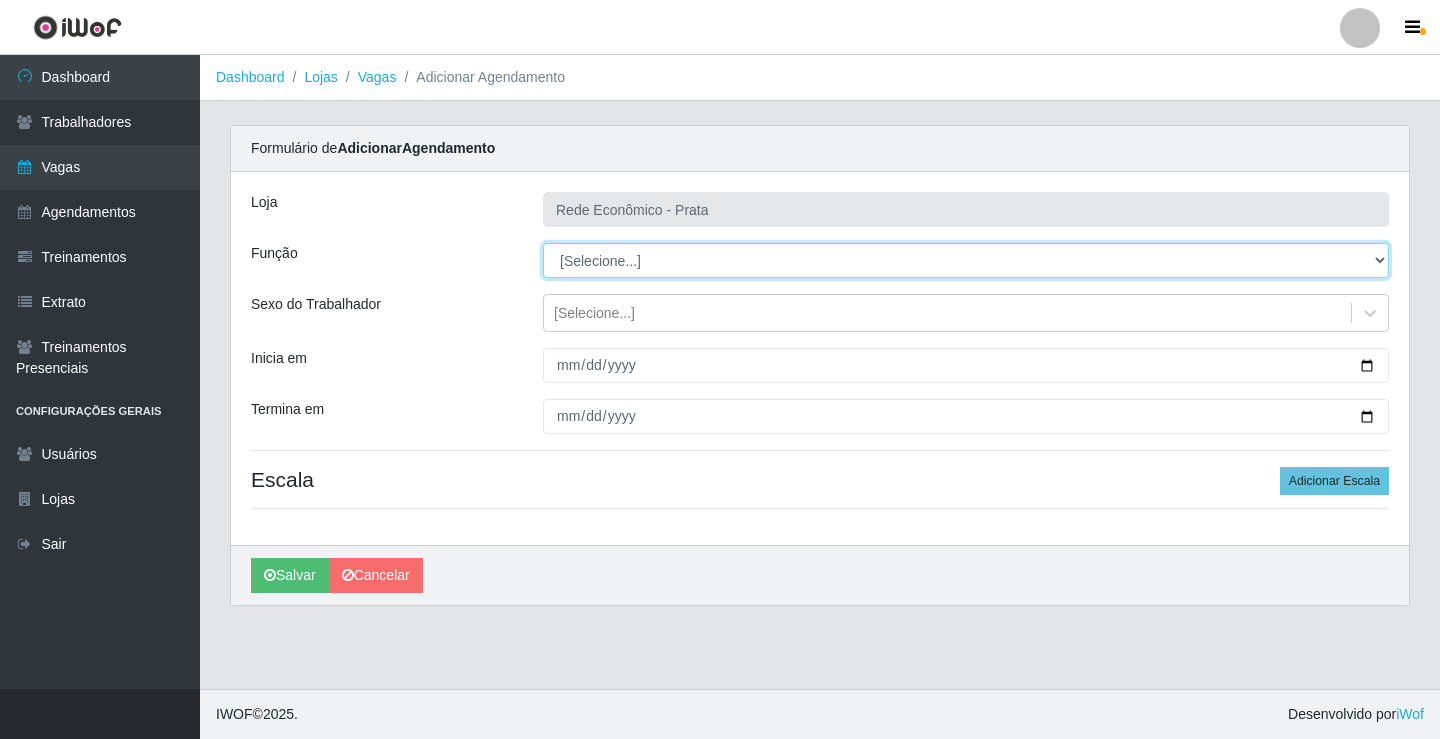 click on "[Selecione...] ASG ASG + ASG ++ Embalador Embalador + Embalador ++ Operador de Caixa Operador de Caixa + Operador de Caixa ++" at bounding box center [966, 260] 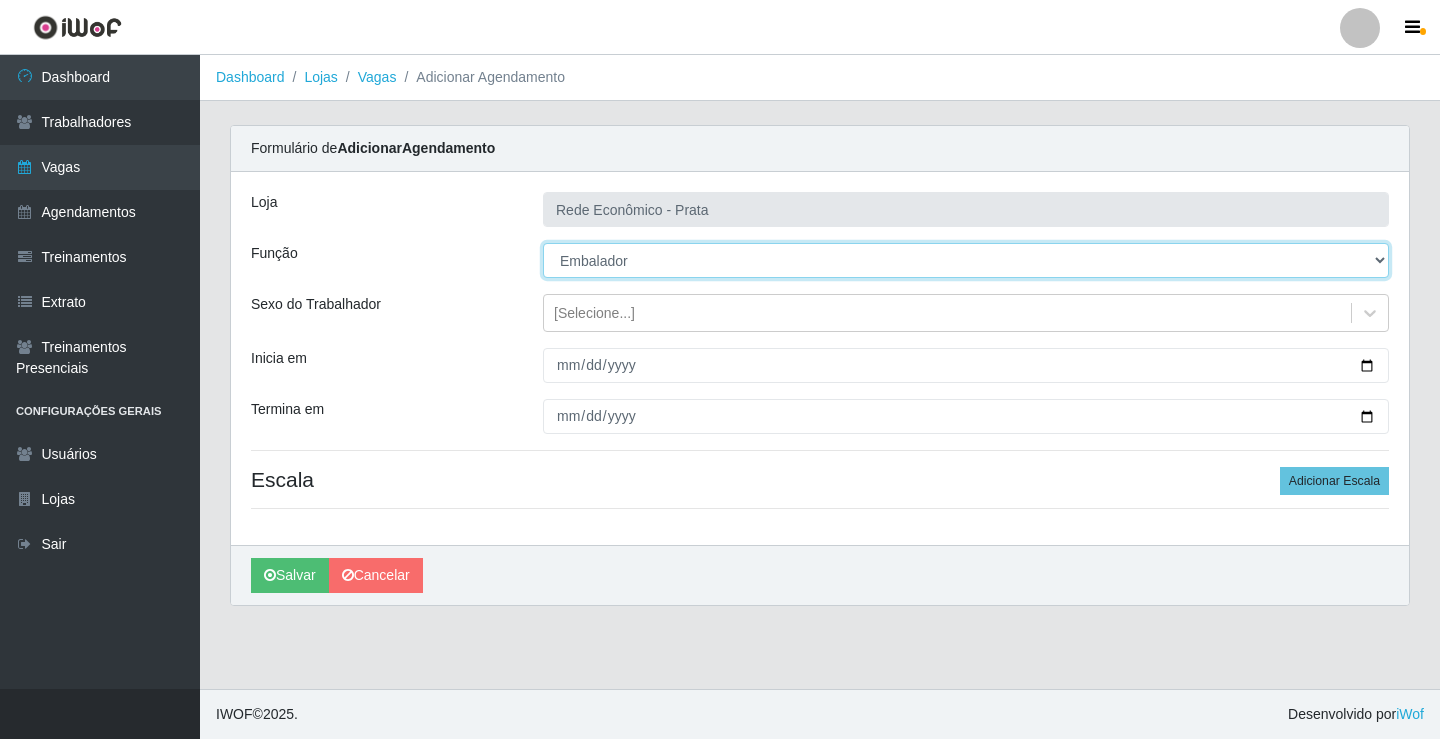 click on "[Selecione...] ASG ASG + ASG ++ Embalador Embalador + Embalador ++ Operador de Caixa Operador de Caixa + Operador de Caixa ++" at bounding box center [966, 260] 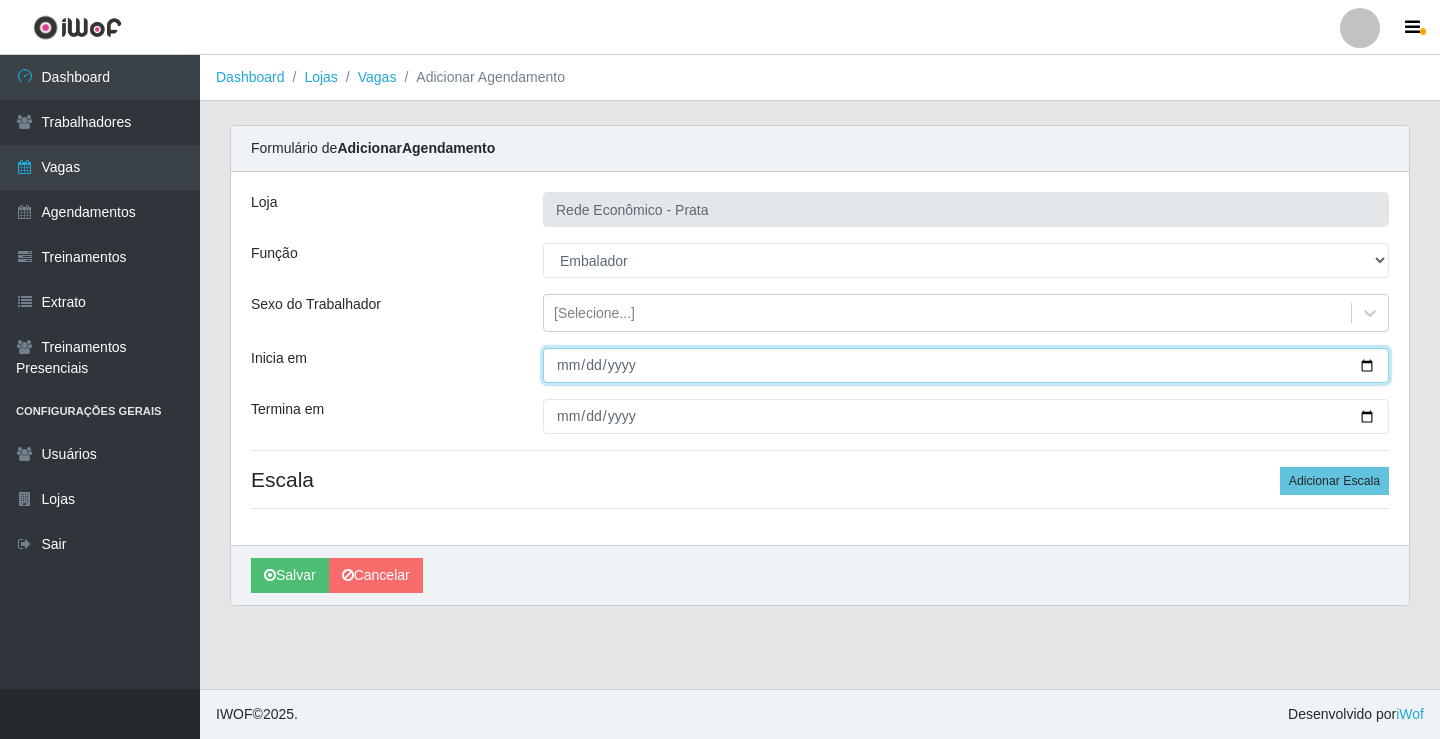 click on "Inicia em" at bounding box center (966, 365) 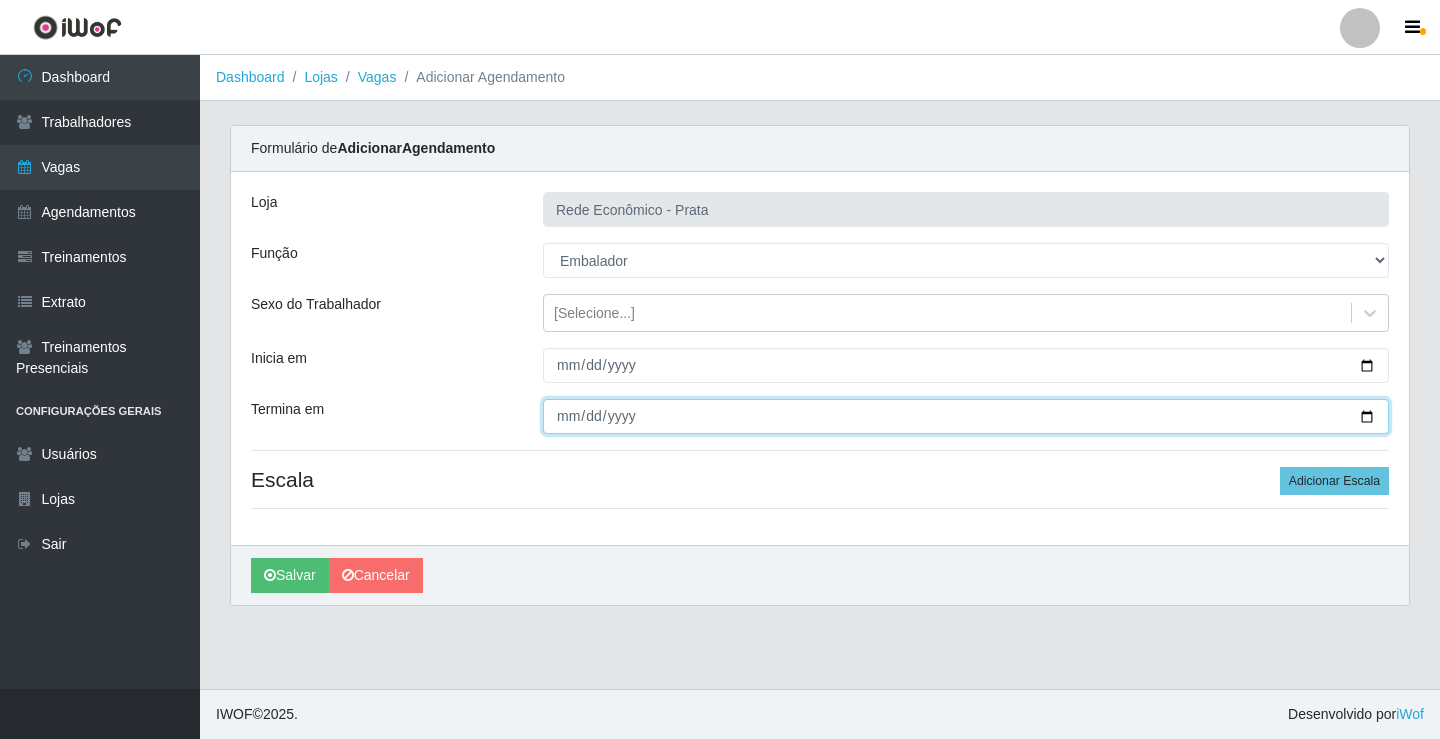 click on "Termina em" at bounding box center (966, 416) 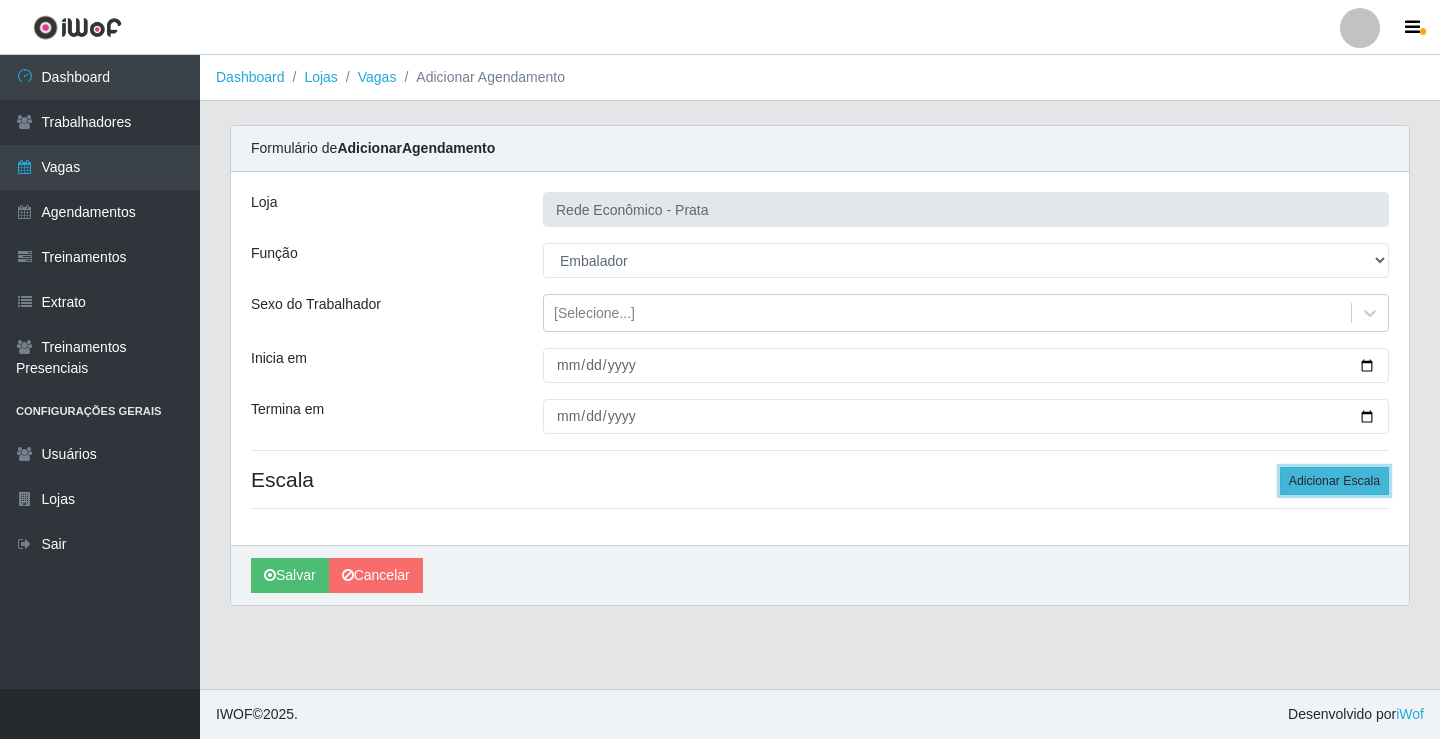 click on "Adicionar Escala" at bounding box center [1334, 481] 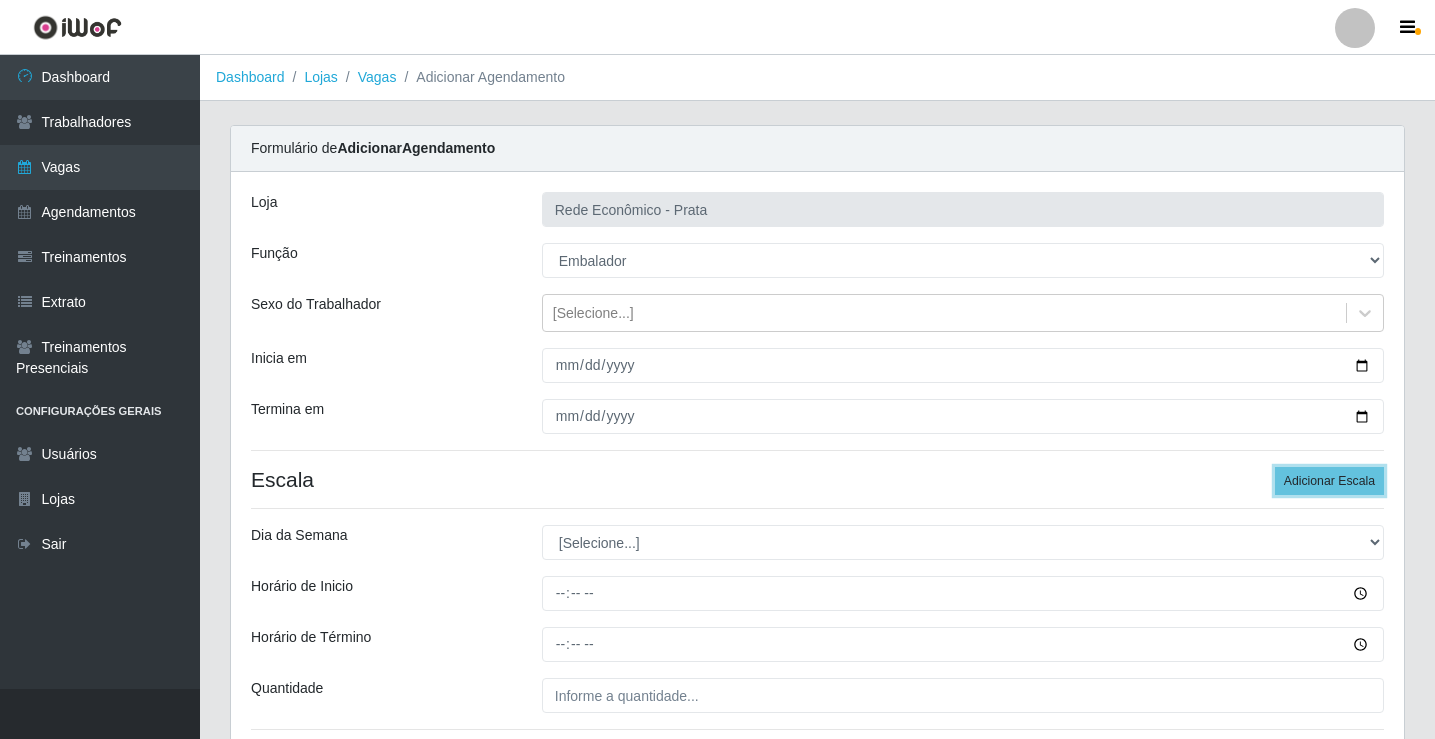 scroll, scrollTop: 162, scrollLeft: 0, axis: vertical 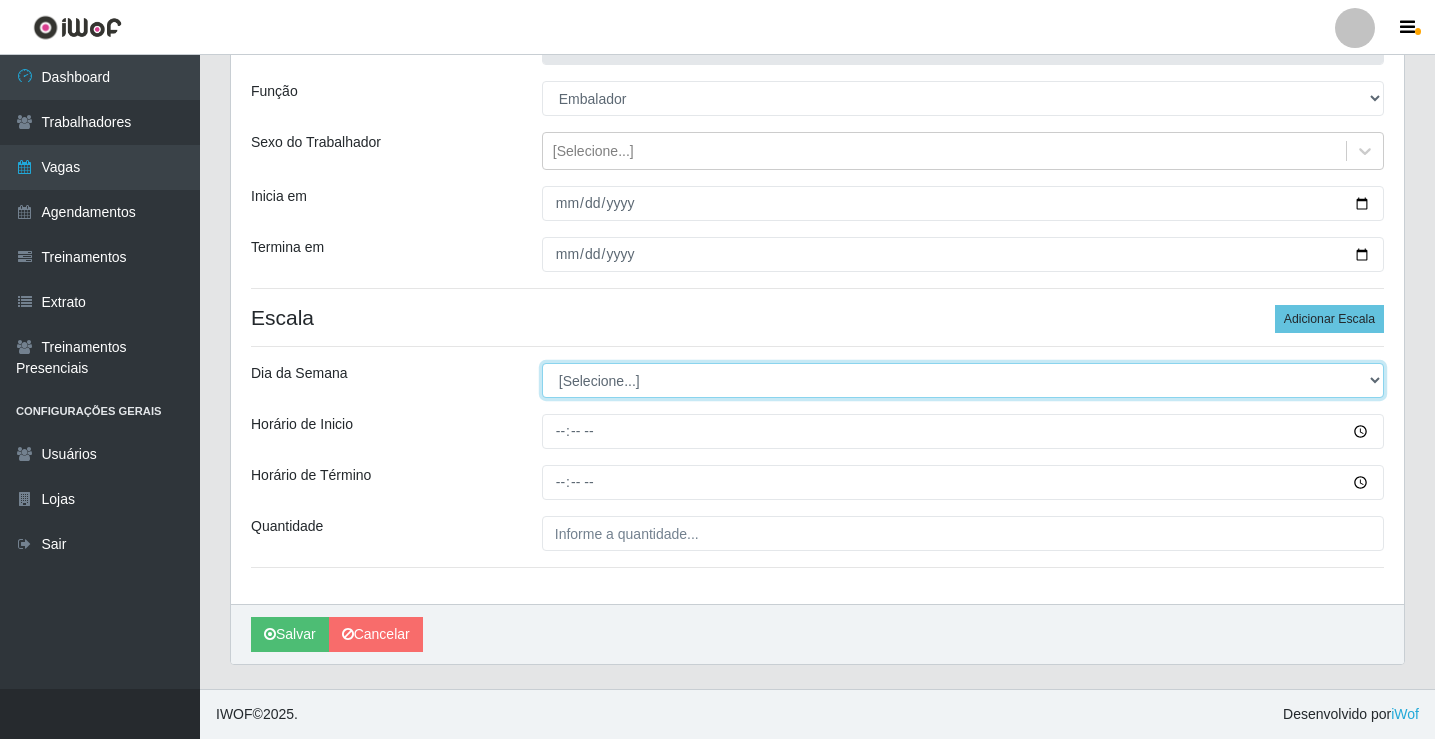 click on "[Selecione...] Segunda Terça Quarta Quinta Sexta Sábado Domingo" at bounding box center [963, 380] 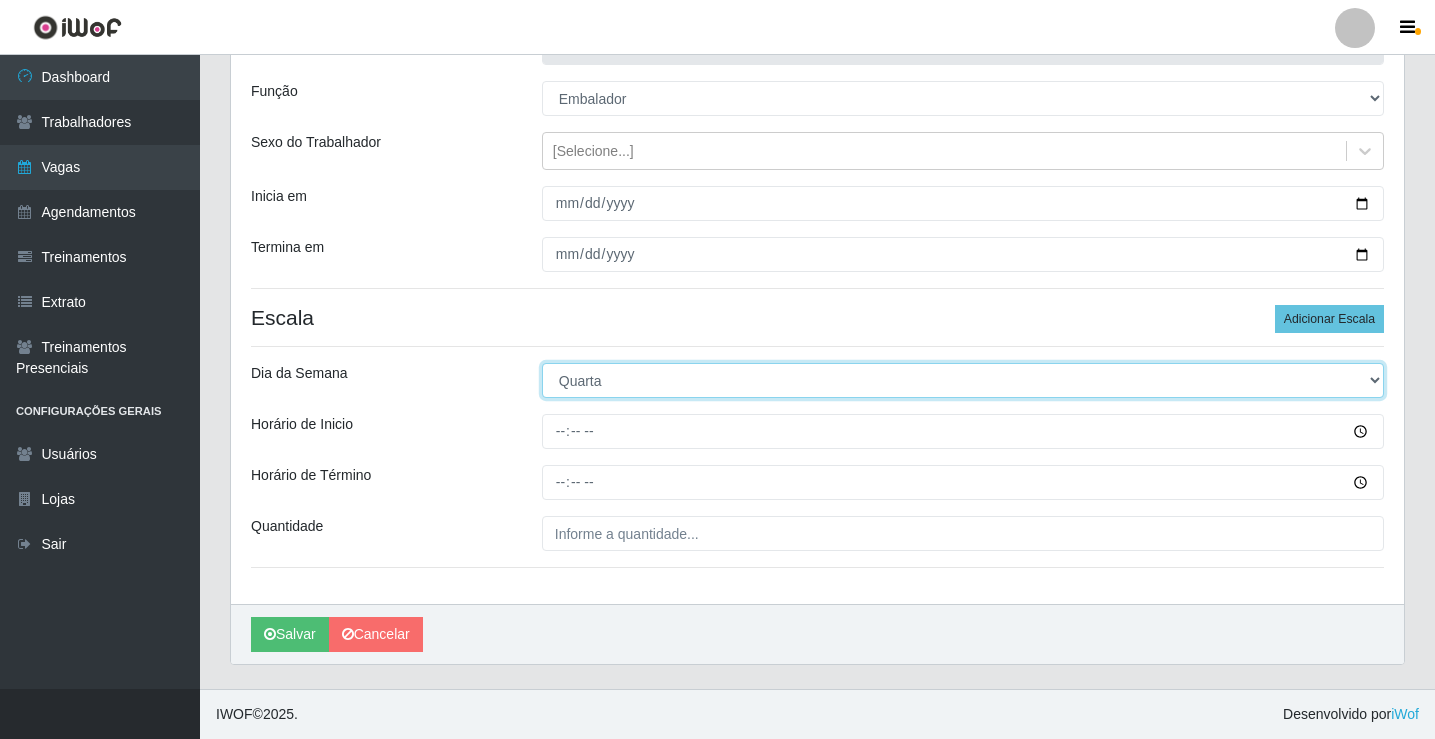 click on "[Selecione...] Segunda Terça Quarta Quinta Sexta Sábado Domingo" at bounding box center [963, 380] 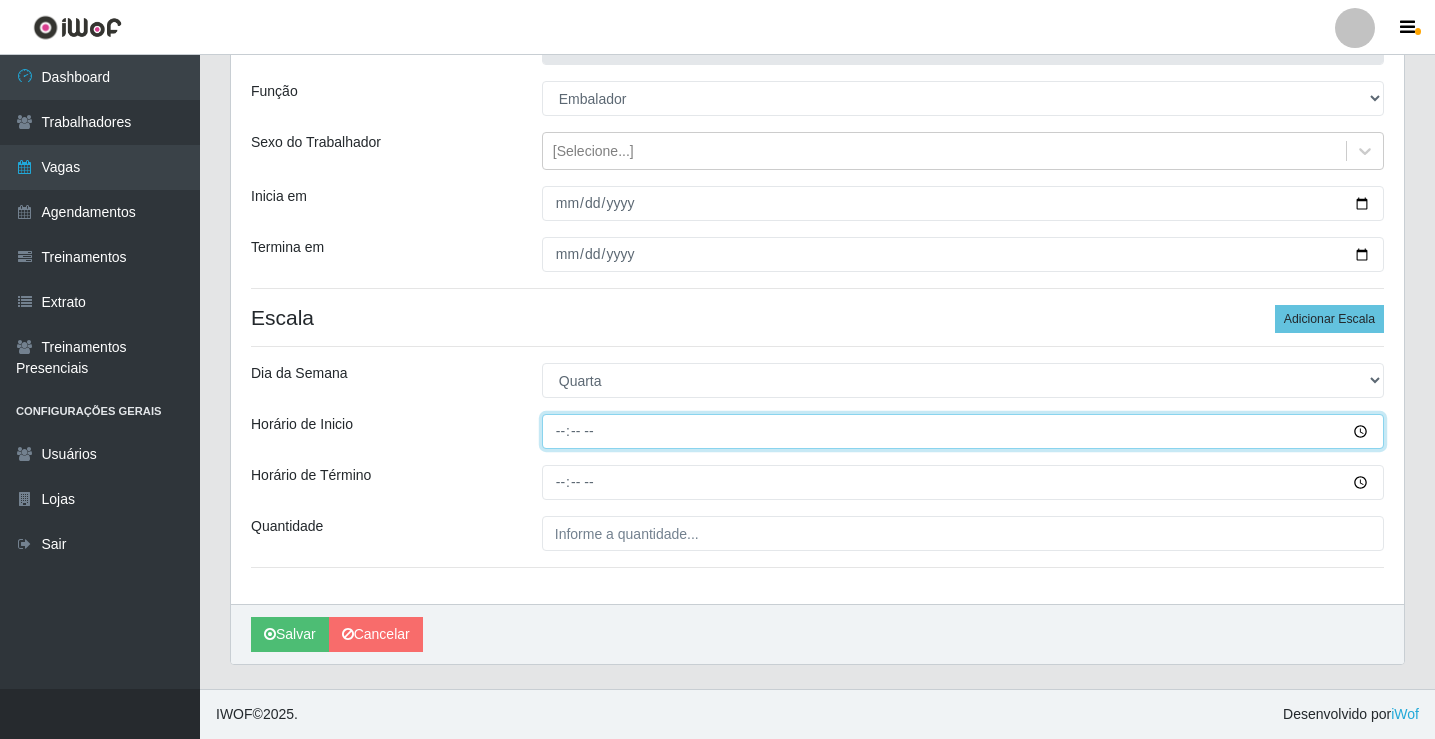 click on "Horário de Inicio" at bounding box center [963, 431] 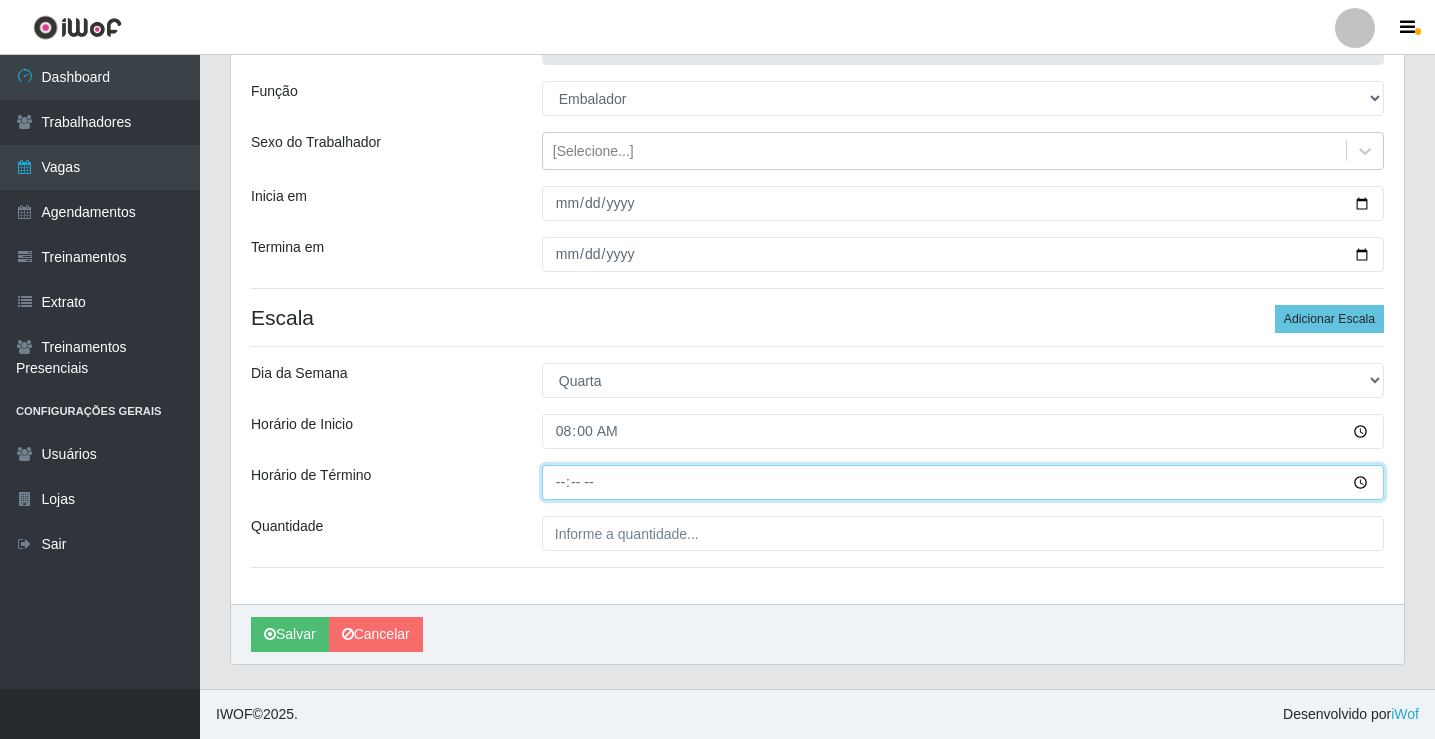 click on "Horário de Término" at bounding box center (963, 482) 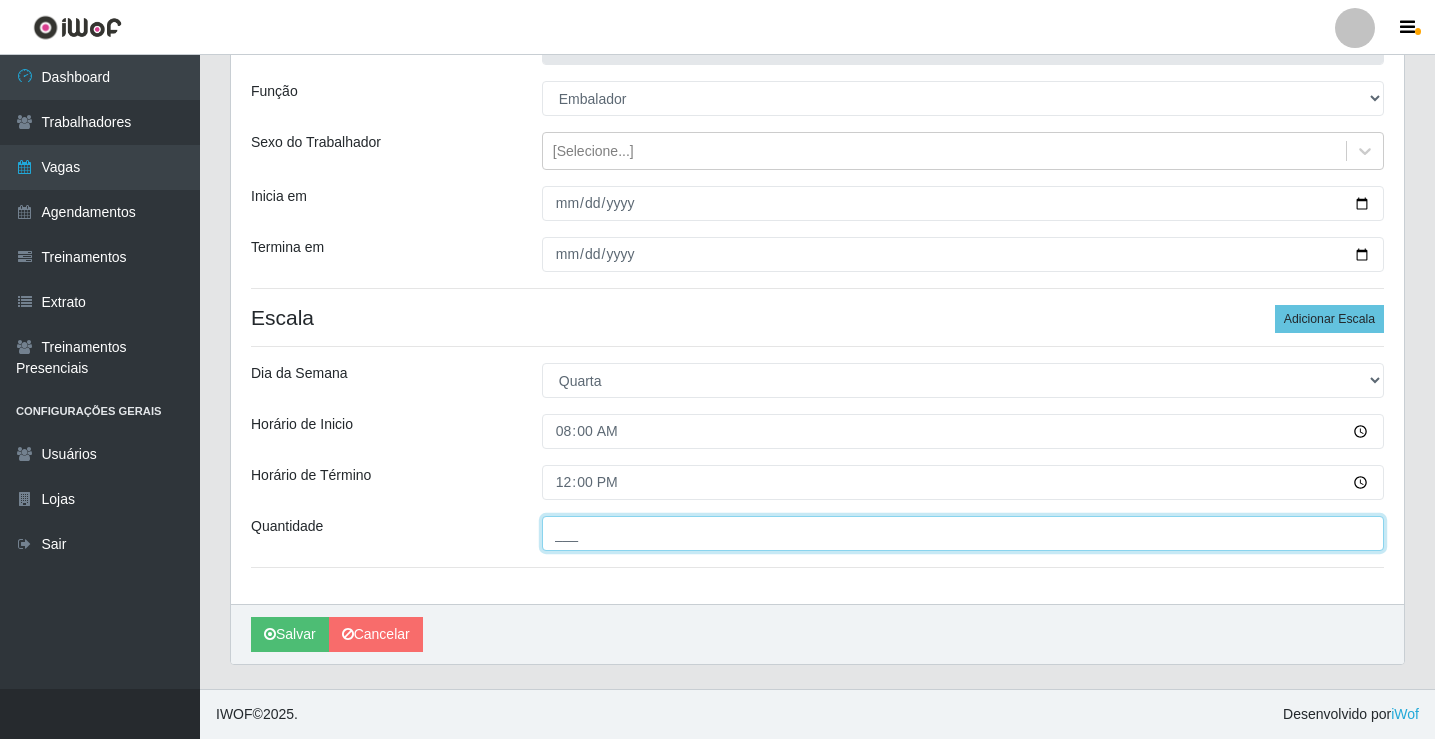 click on "___" at bounding box center (963, 533) 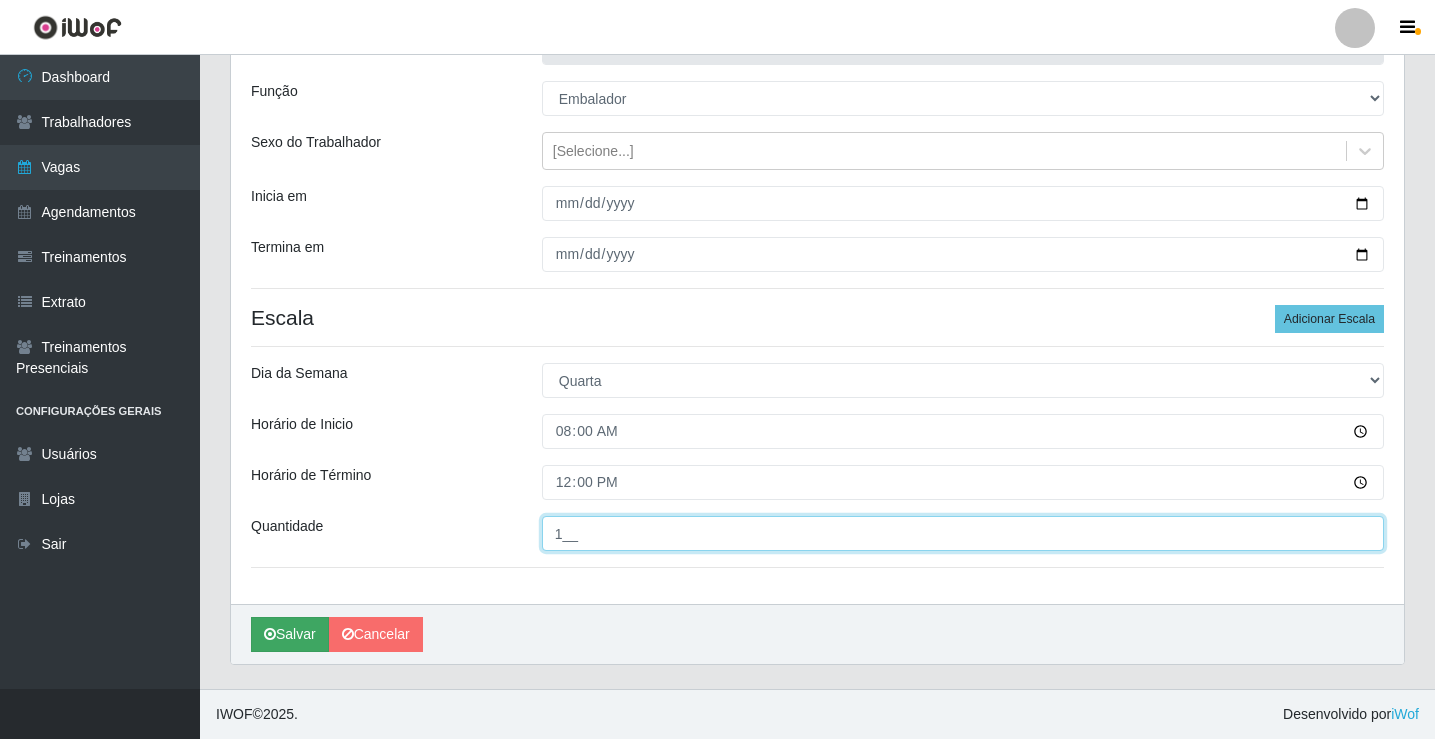 type on "1__" 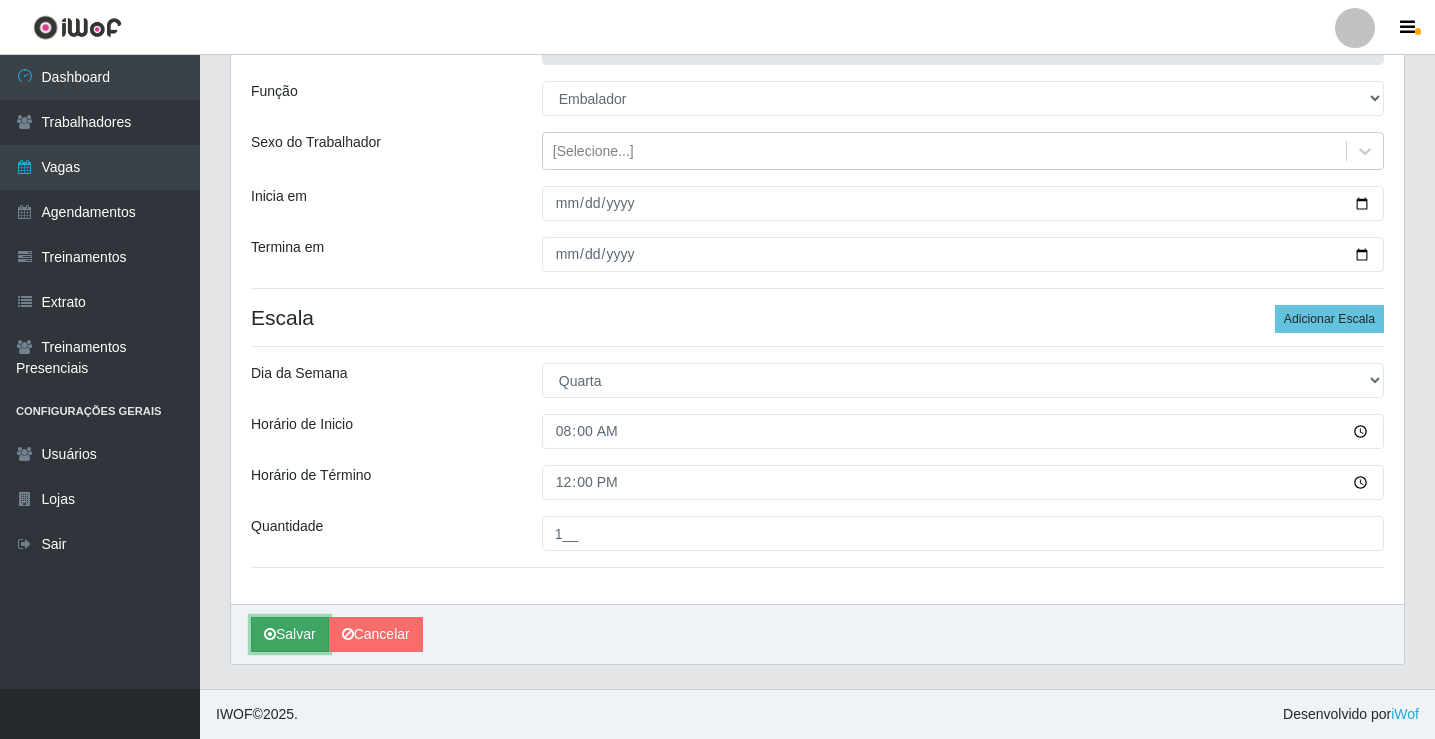 click on "Salvar" at bounding box center [290, 634] 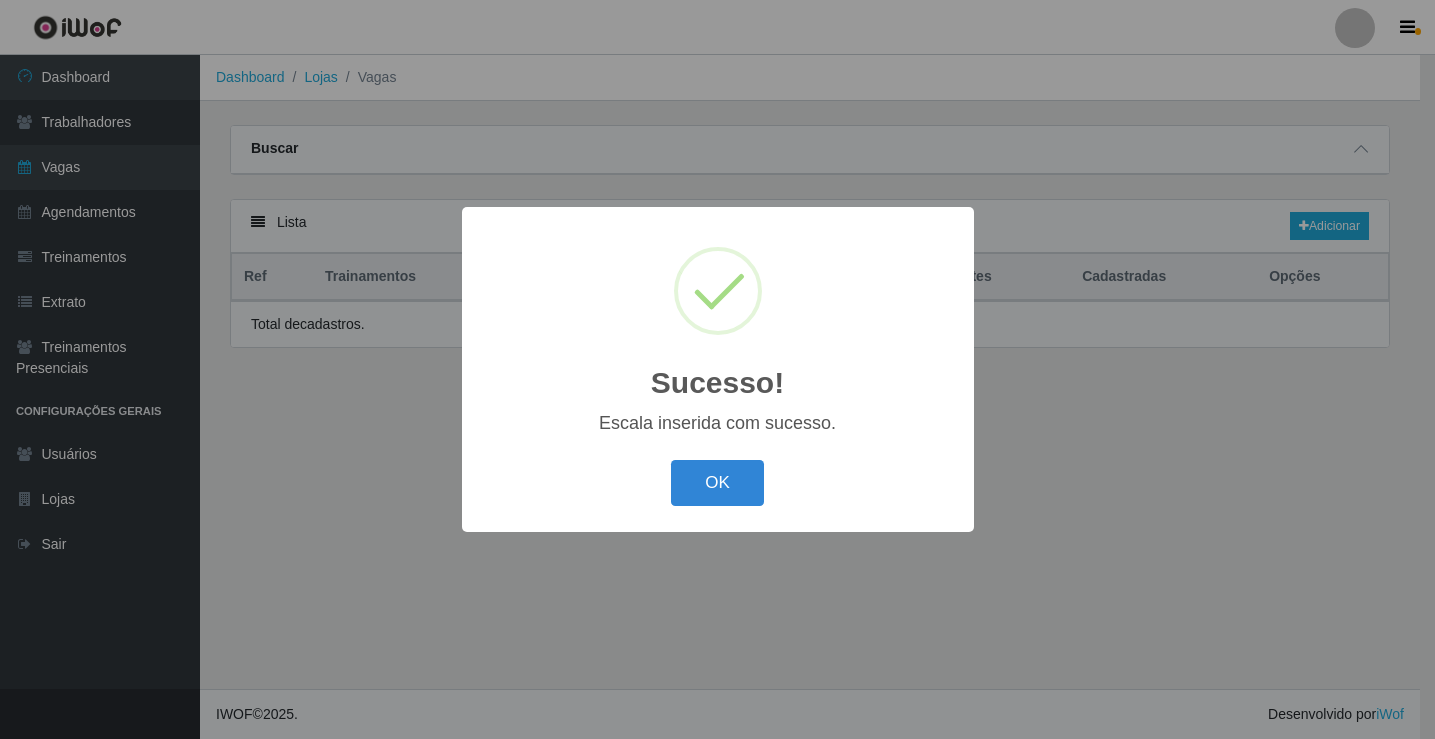 scroll, scrollTop: 0, scrollLeft: 0, axis: both 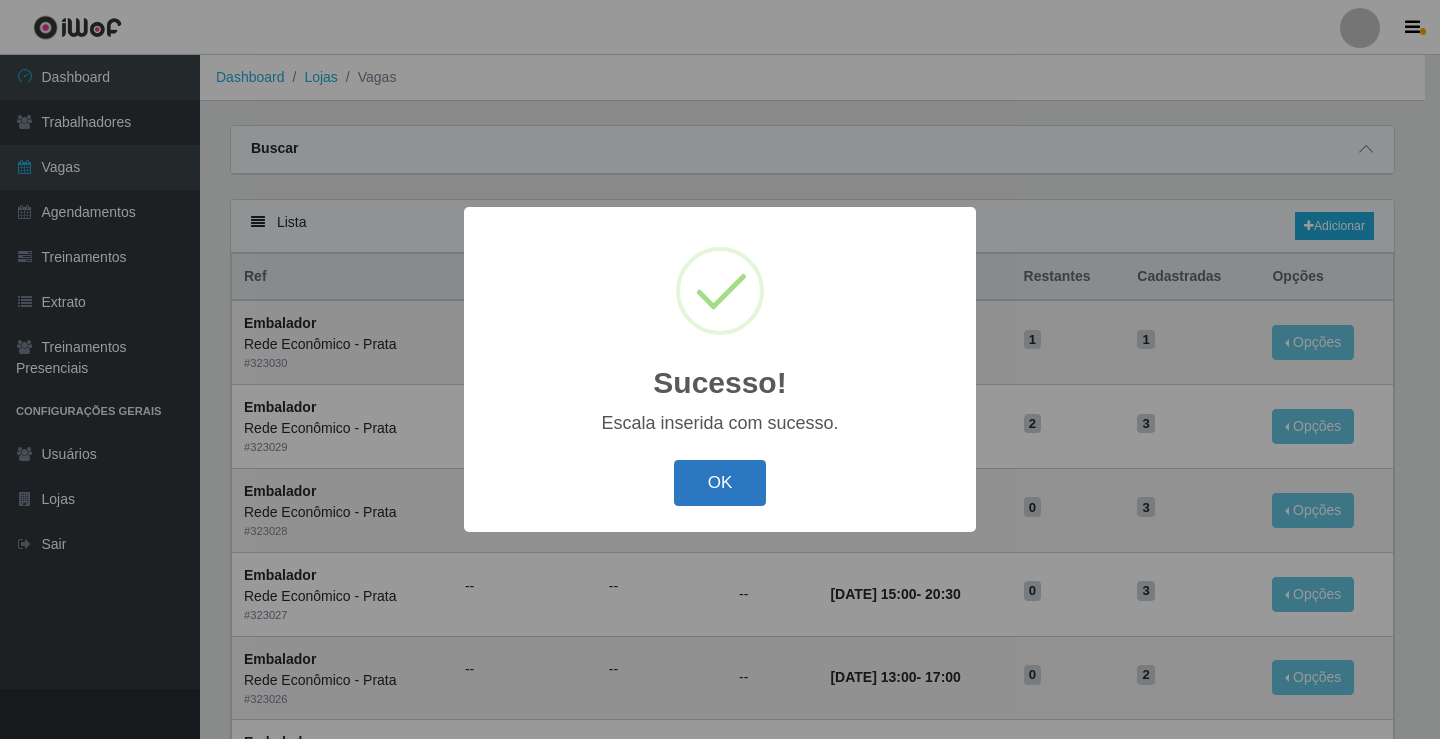 click on "OK" at bounding box center (720, 483) 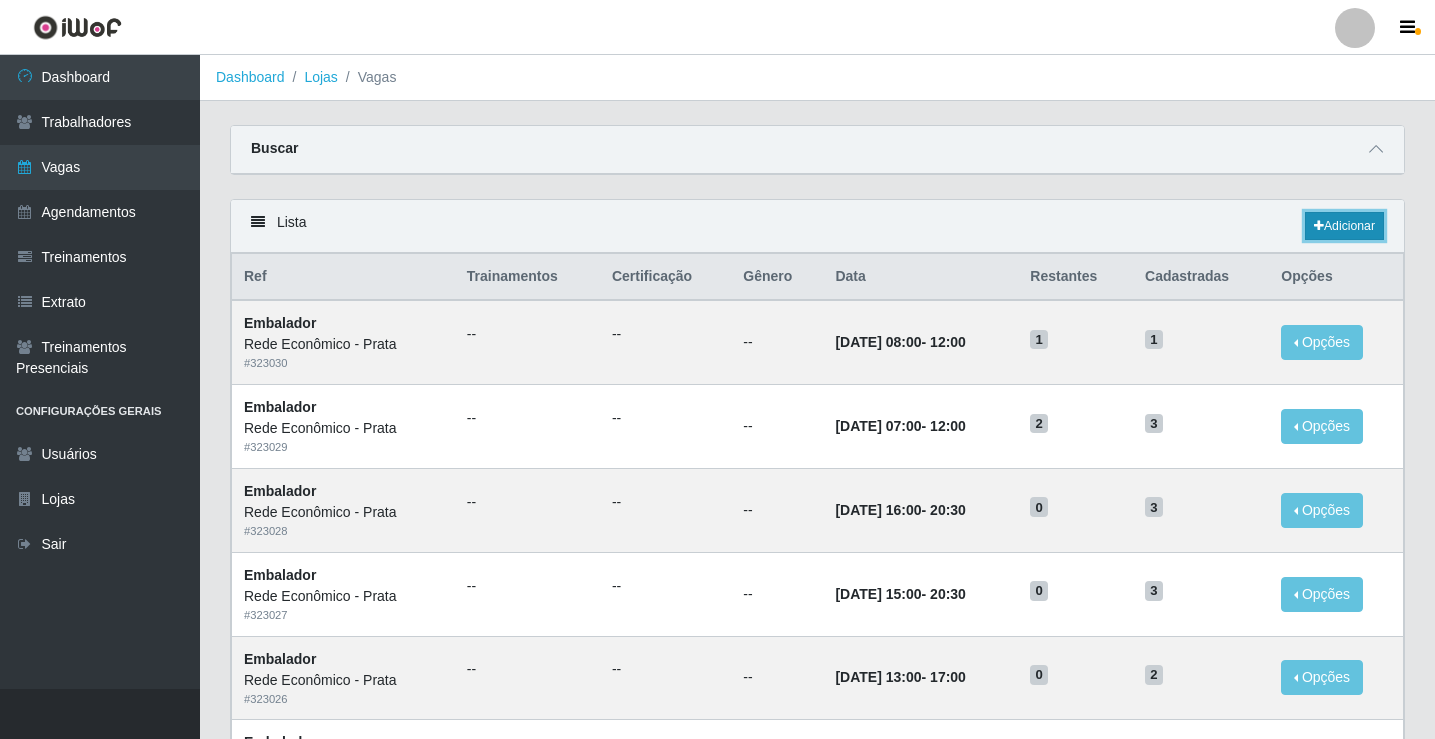 click on "Adicionar" at bounding box center (1344, 226) 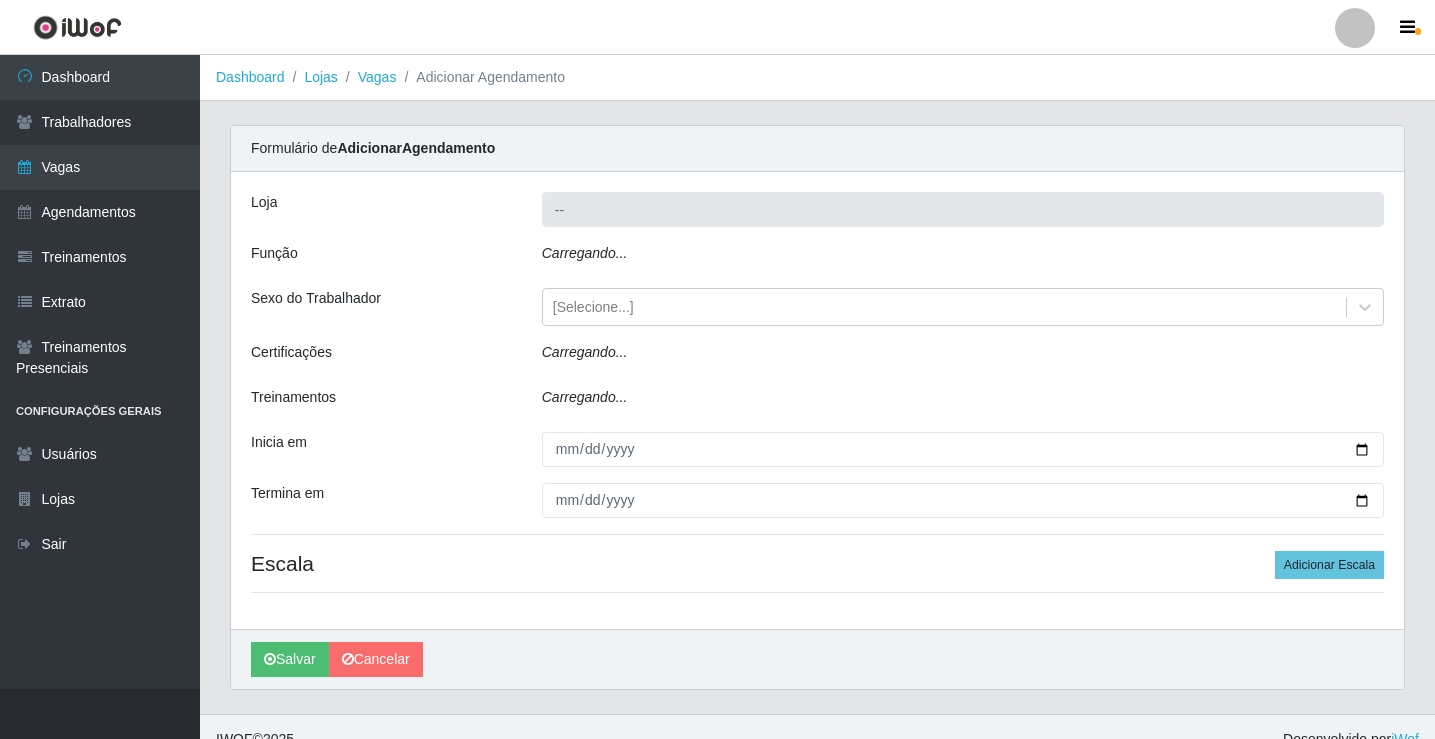 type on "Rede Econômico - Prata" 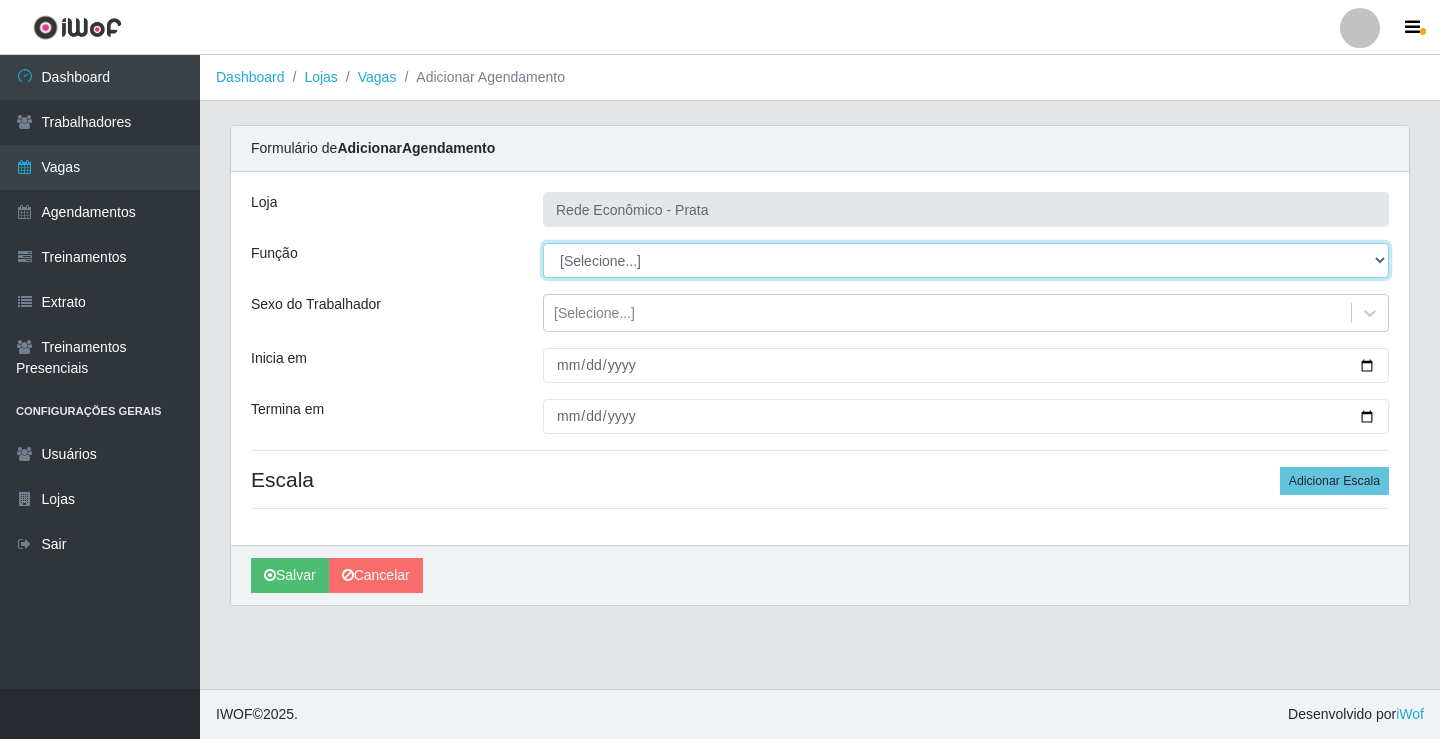 click on "[Selecione...] ASG ASG + ASG ++ Embalador Embalador + Embalador ++ Operador de Caixa Operador de Caixa + Operador de Caixa ++" at bounding box center [966, 260] 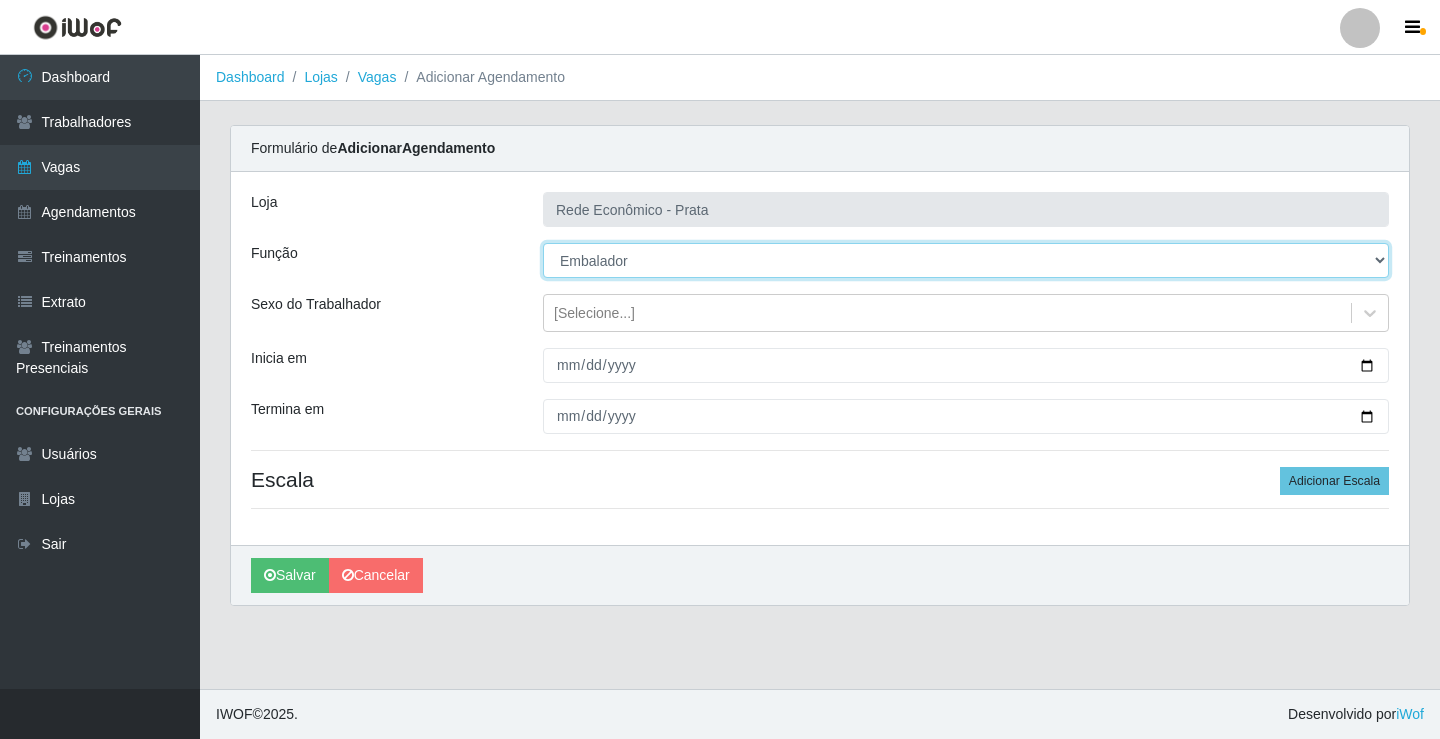 click on "[Selecione...] ASG ASG + ASG ++ Embalador Embalador + Embalador ++ Operador de Caixa Operador de Caixa + Operador de Caixa ++" at bounding box center (966, 260) 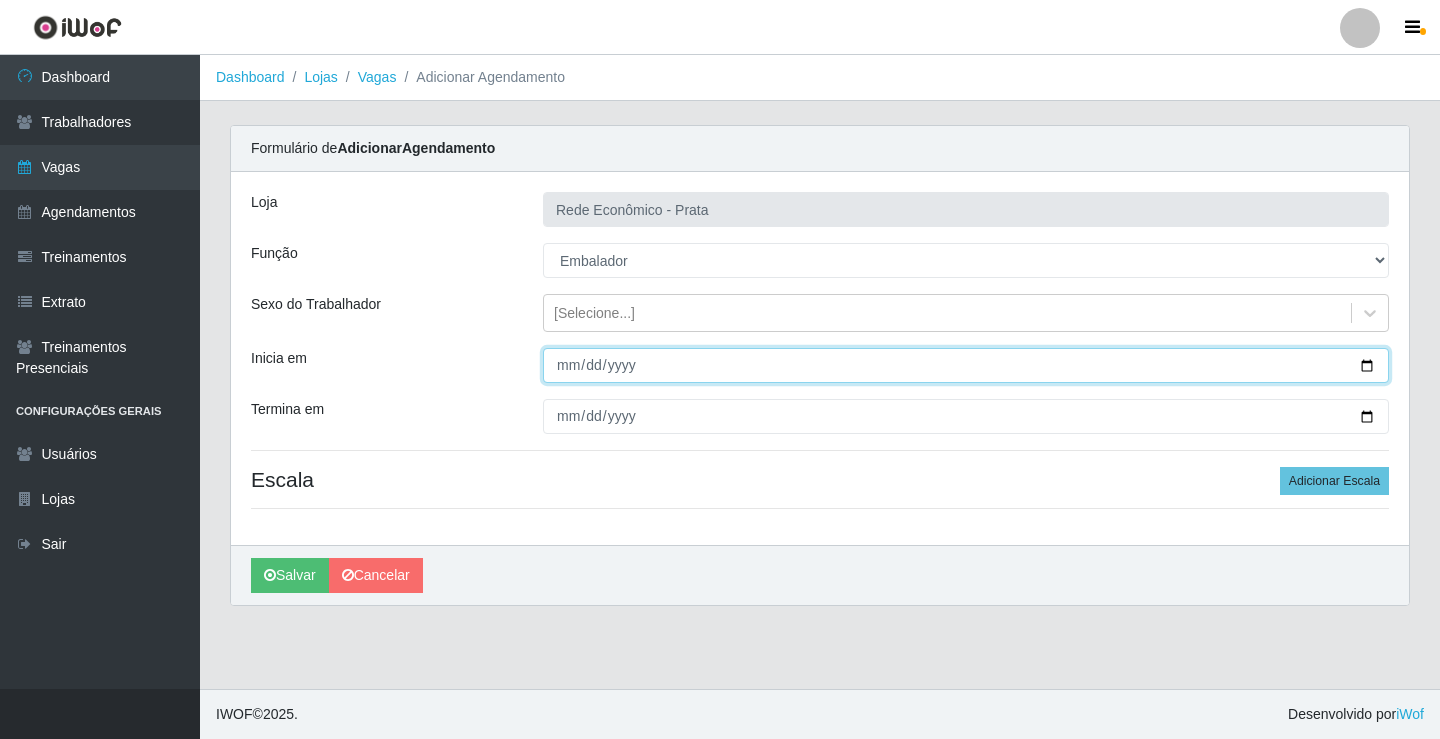 click on "Inicia em" at bounding box center (966, 365) 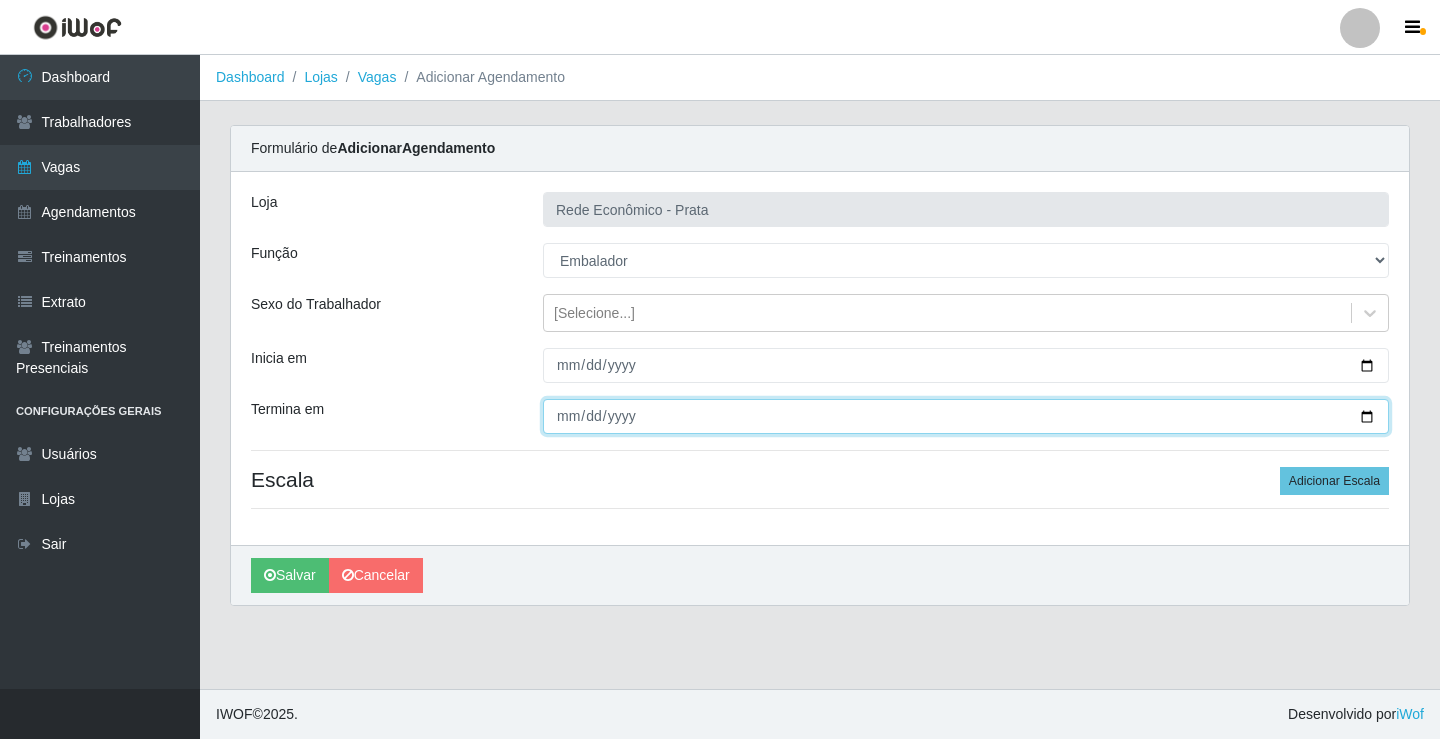 click on "Termina em" at bounding box center [966, 416] 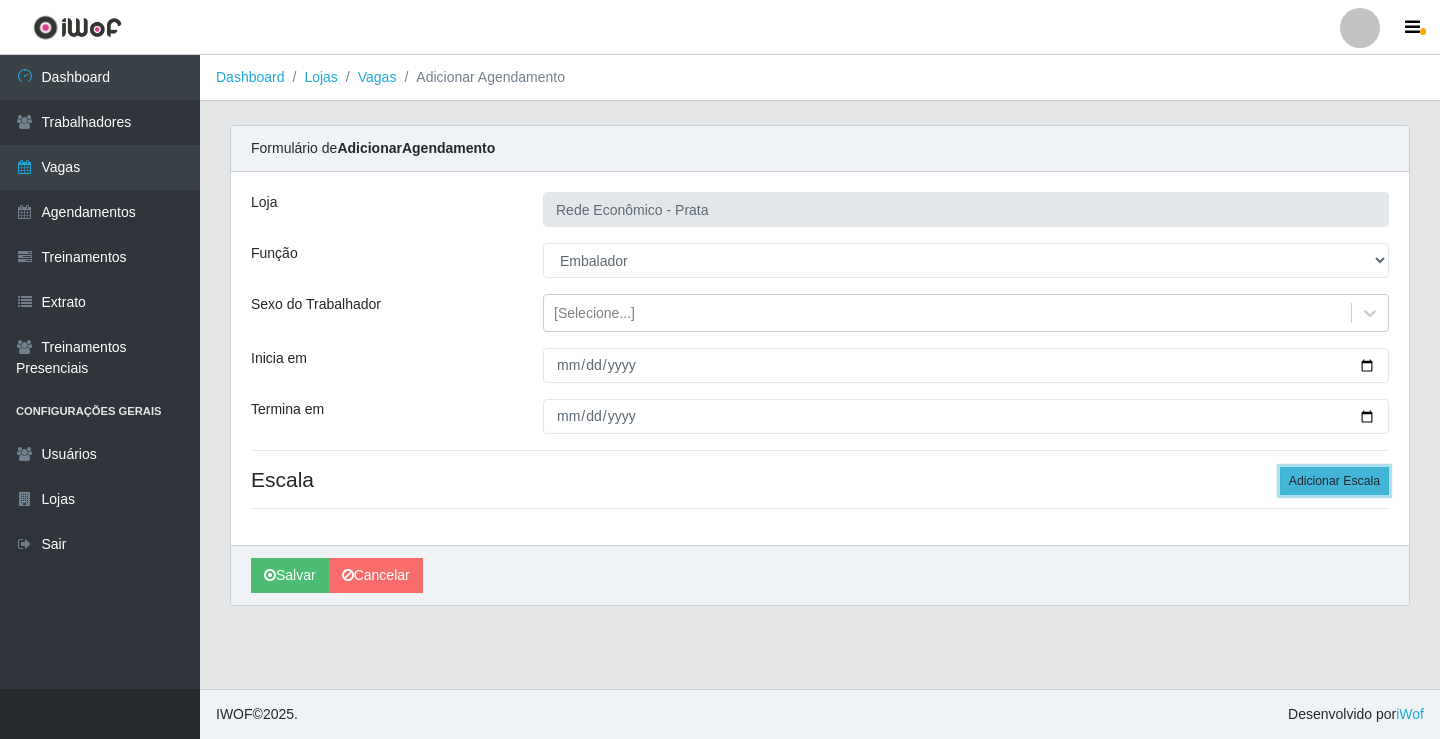 click on "Adicionar Escala" at bounding box center (1334, 481) 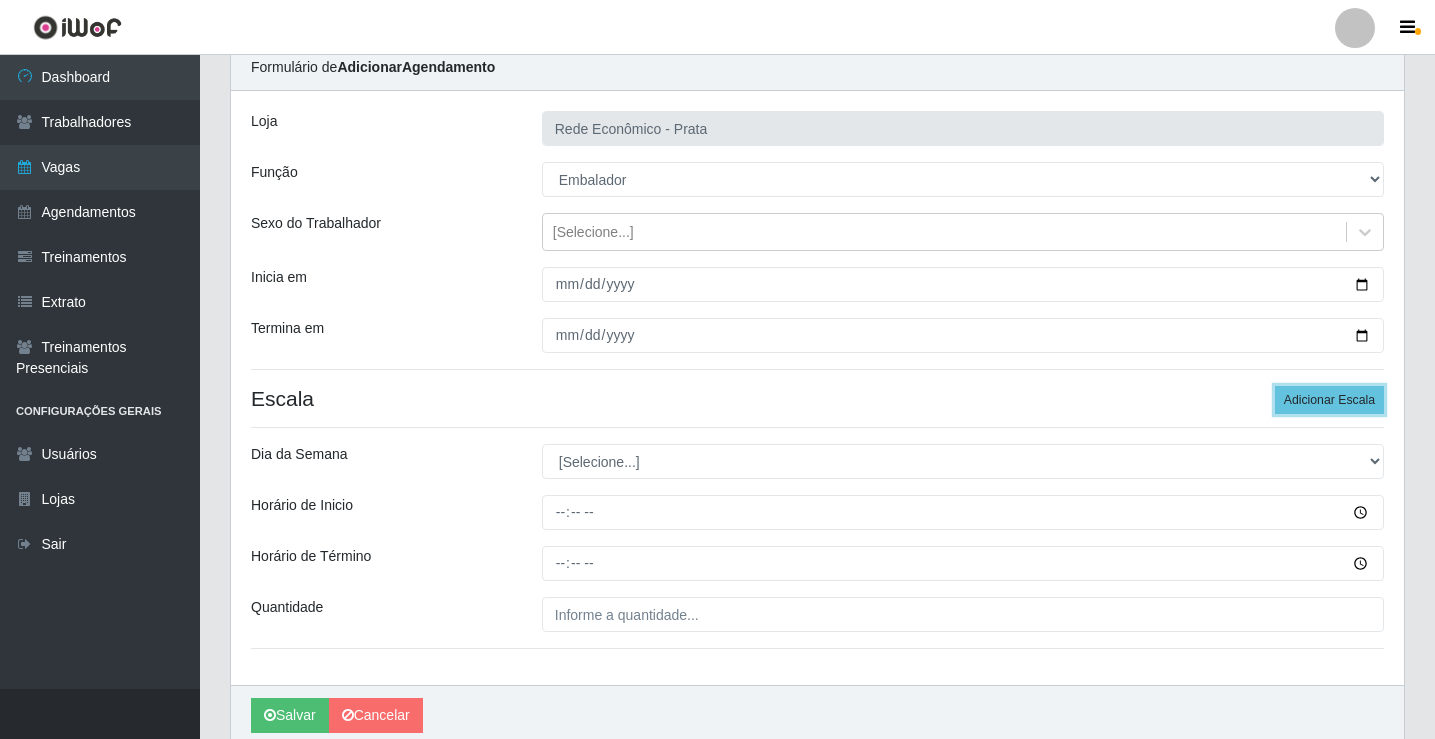 scroll, scrollTop: 162, scrollLeft: 0, axis: vertical 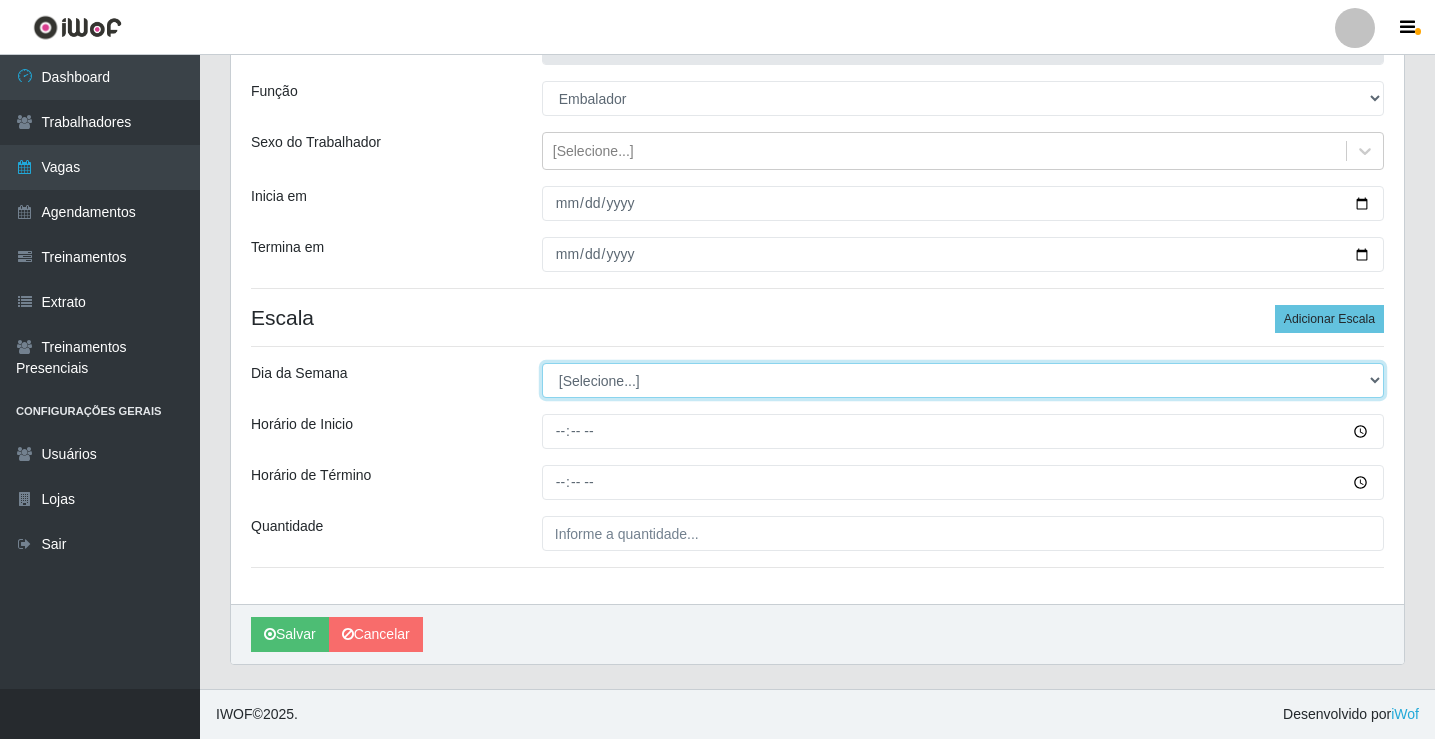 click on "[Selecione...] Segunda Terça Quarta Quinta Sexta Sábado Domingo" at bounding box center (963, 380) 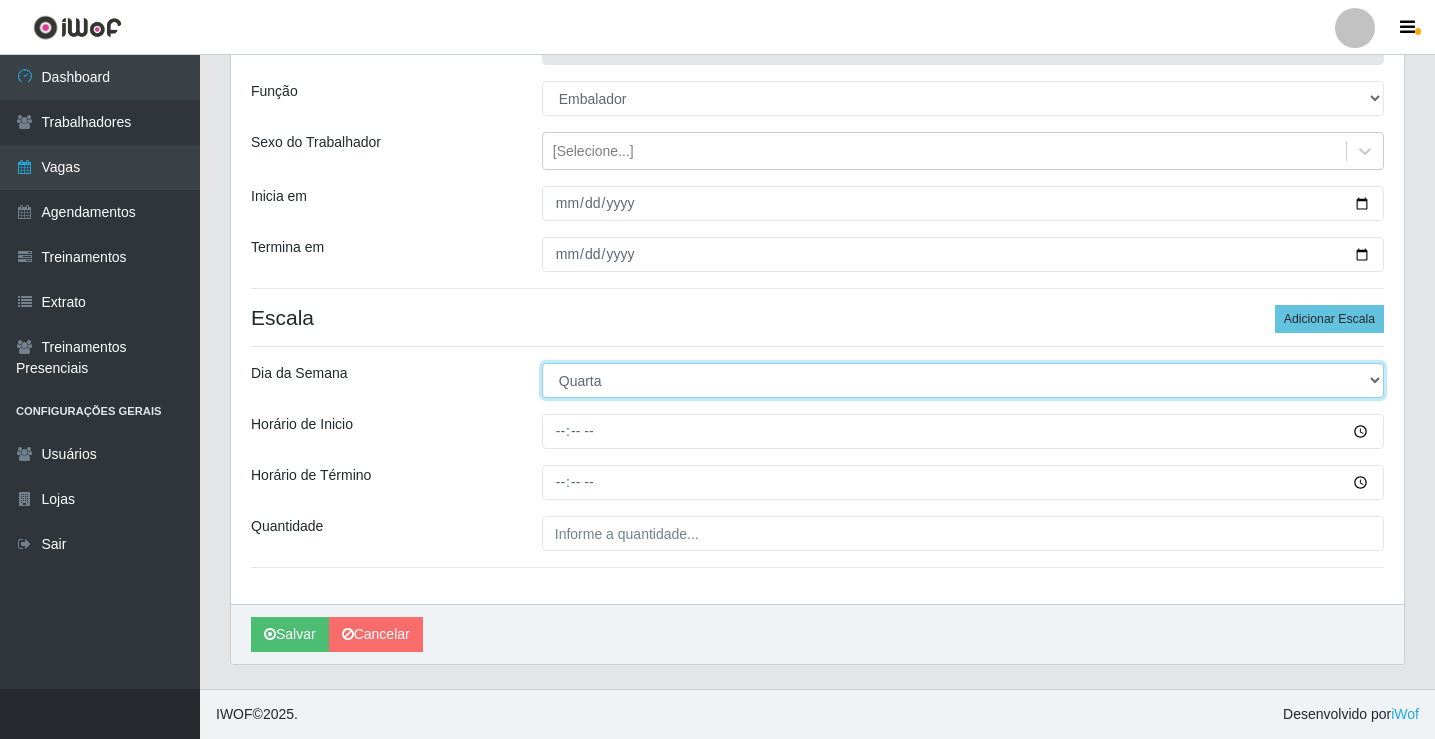 click on "[Selecione...] Segunda Terça Quarta Quinta Sexta Sábado Domingo" at bounding box center [963, 380] 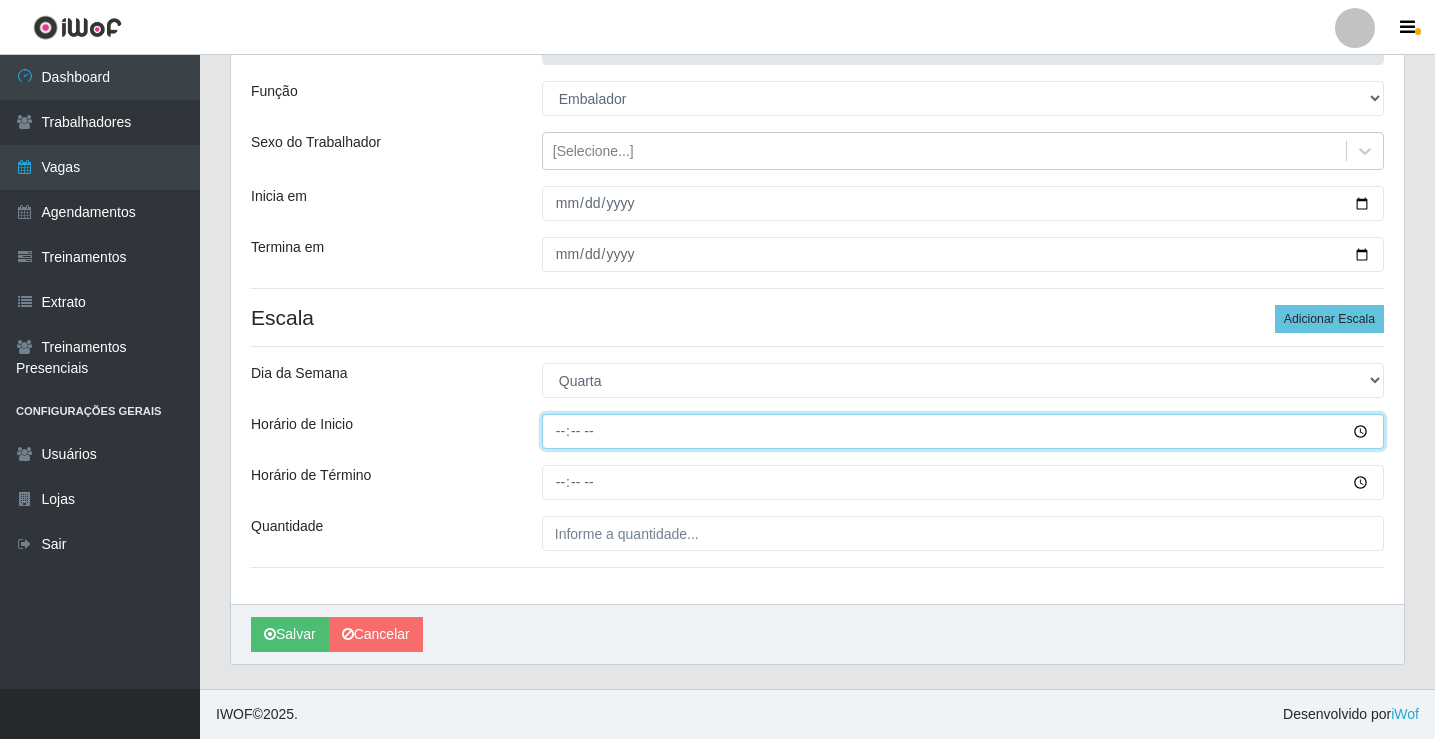 click on "Horário de Inicio" at bounding box center (963, 431) 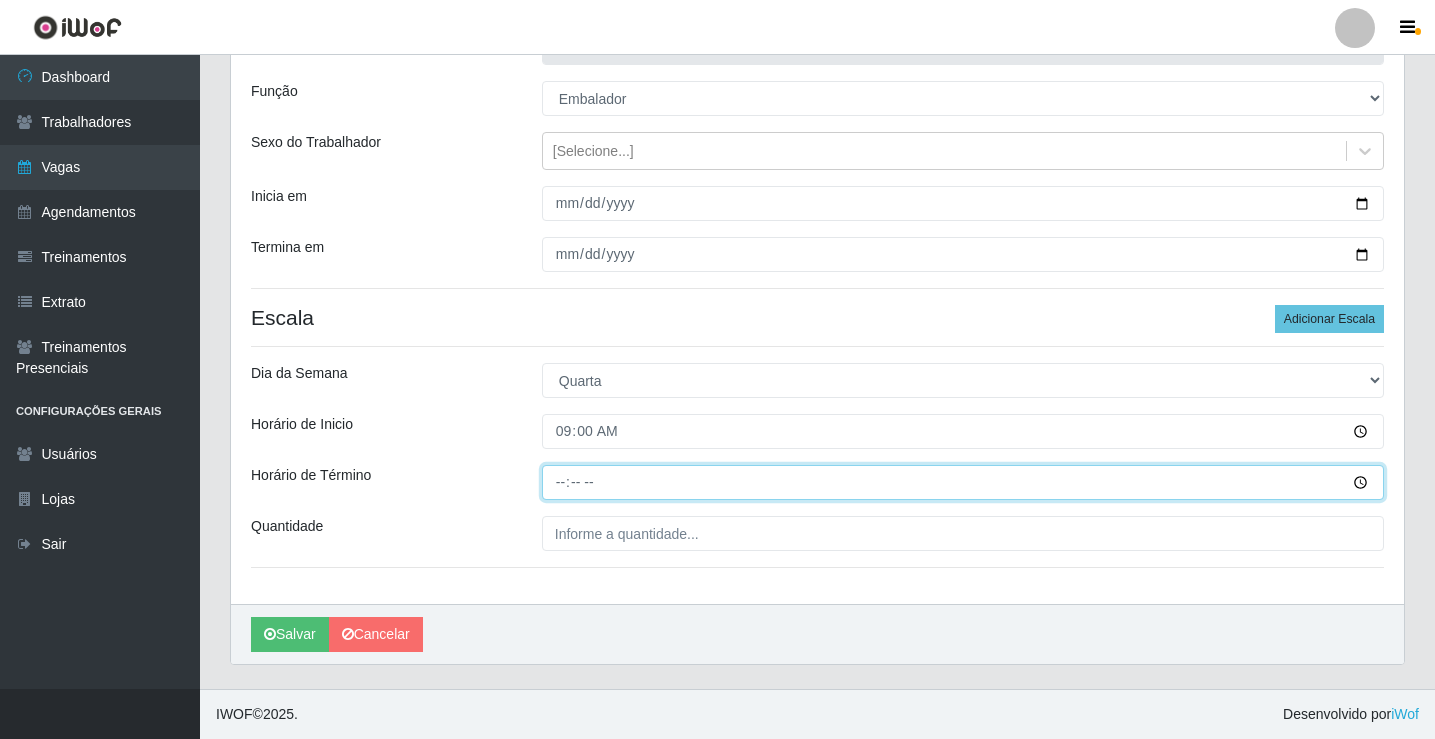 click on "Horário de Término" at bounding box center (963, 482) 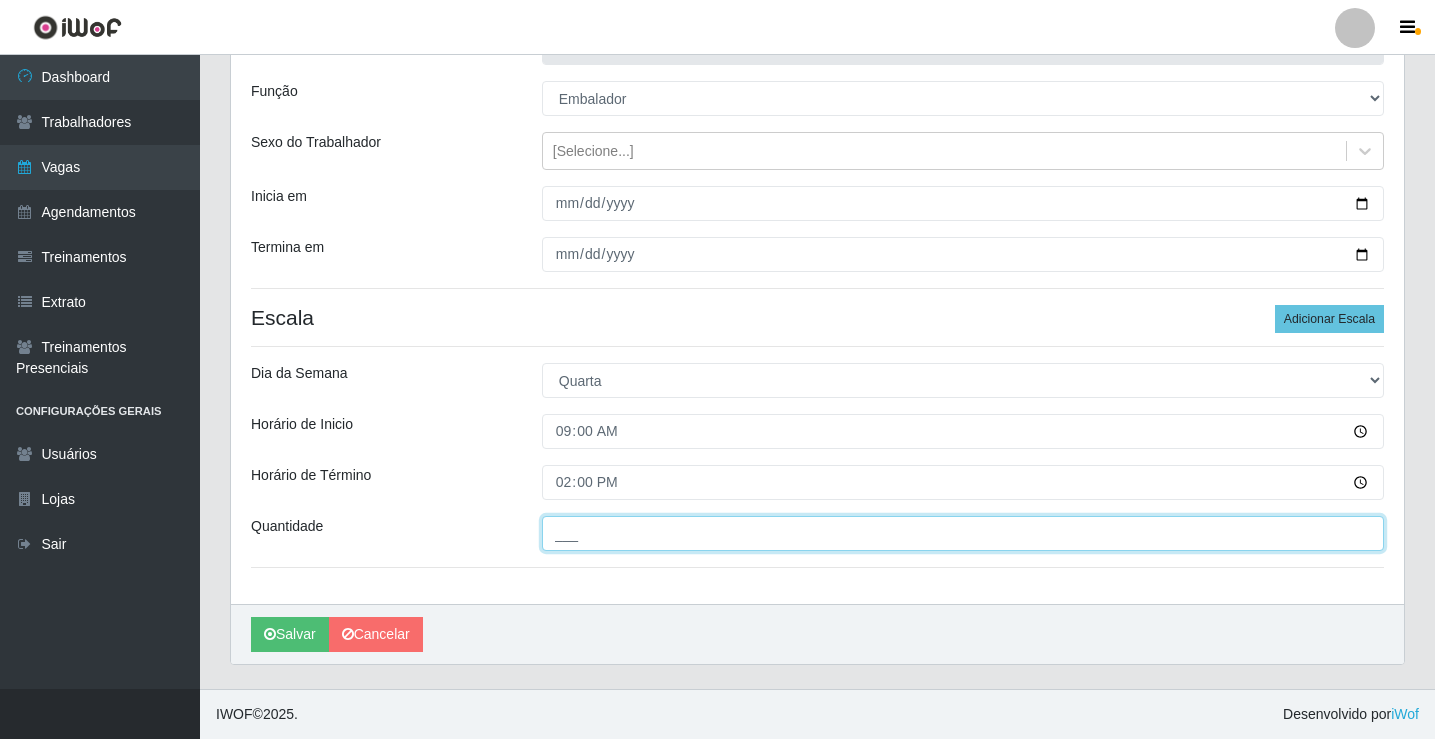 click on "___" at bounding box center (963, 533) 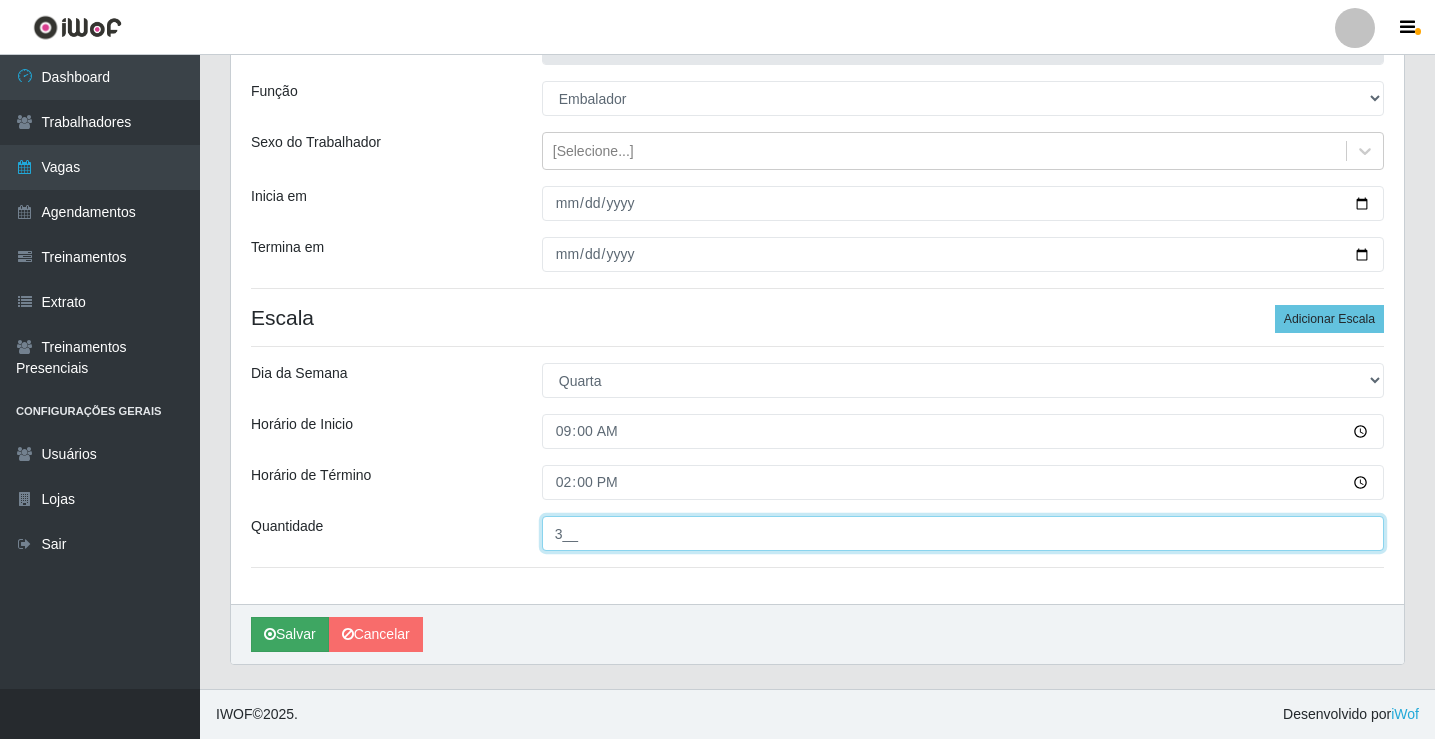 type on "3__" 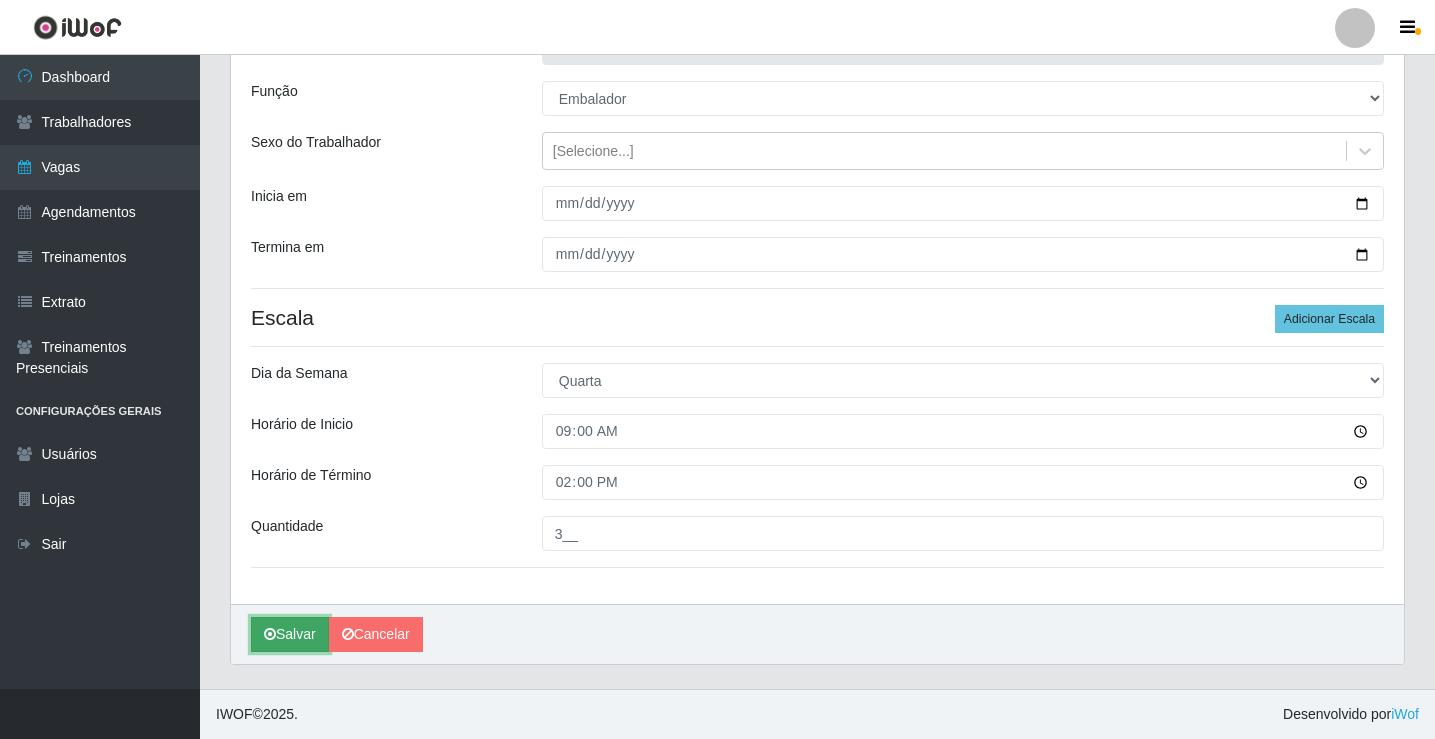 click on "Salvar" at bounding box center [290, 634] 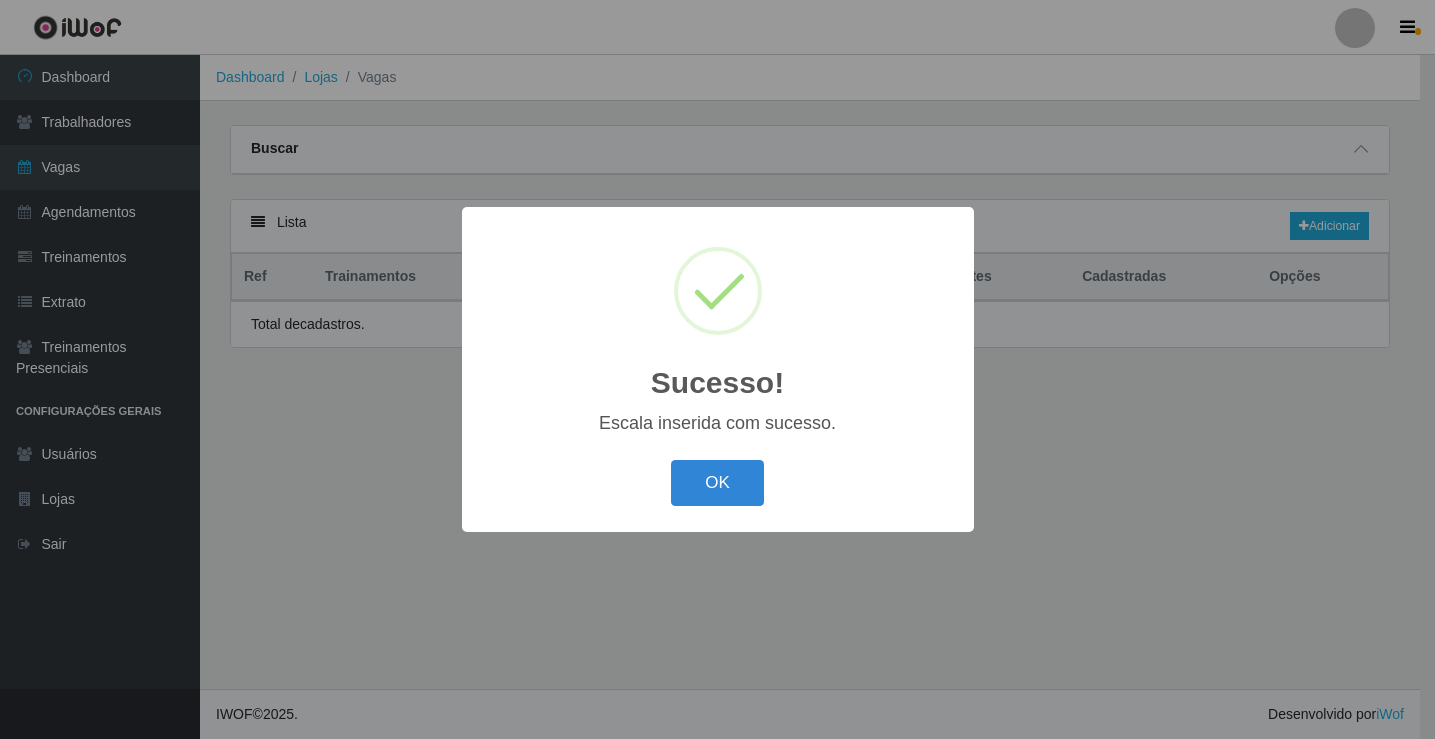 scroll, scrollTop: 0, scrollLeft: 0, axis: both 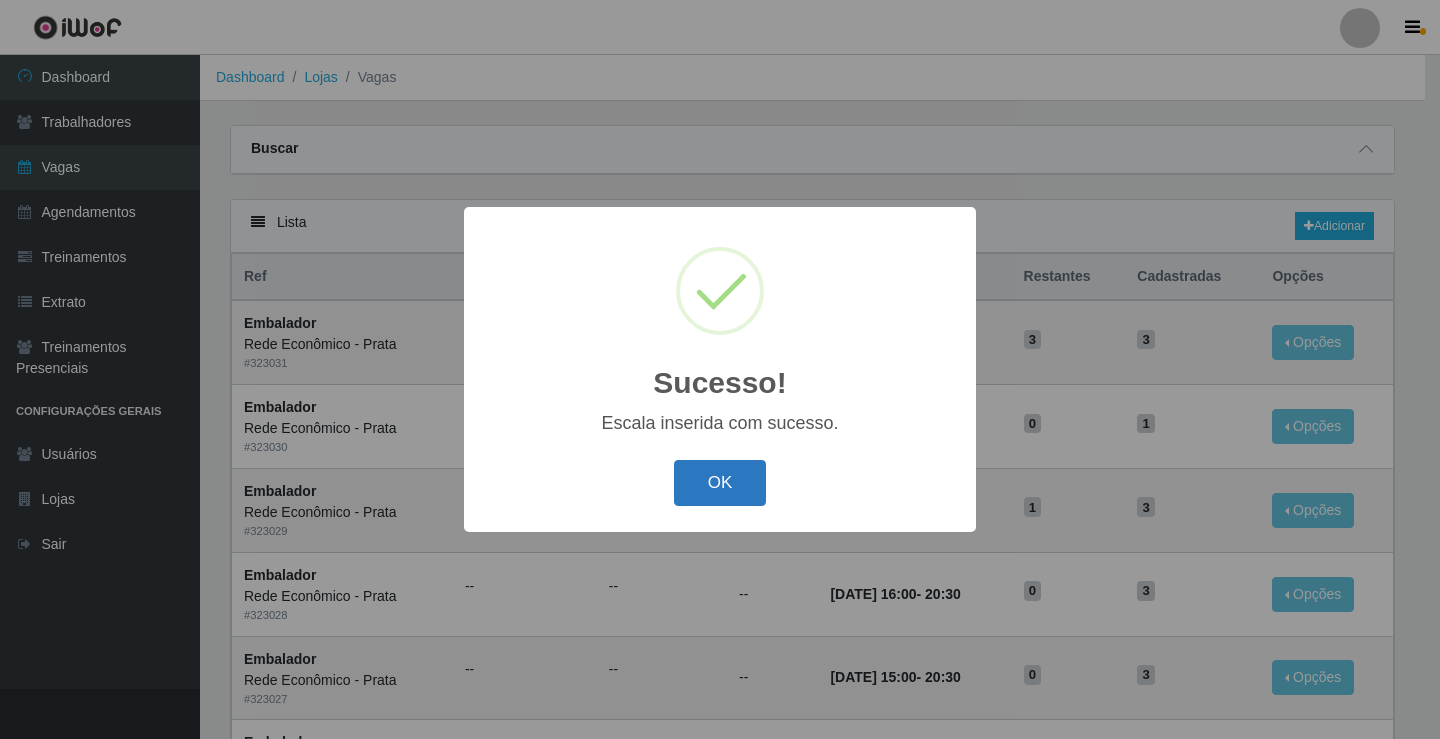 click on "OK" at bounding box center (720, 483) 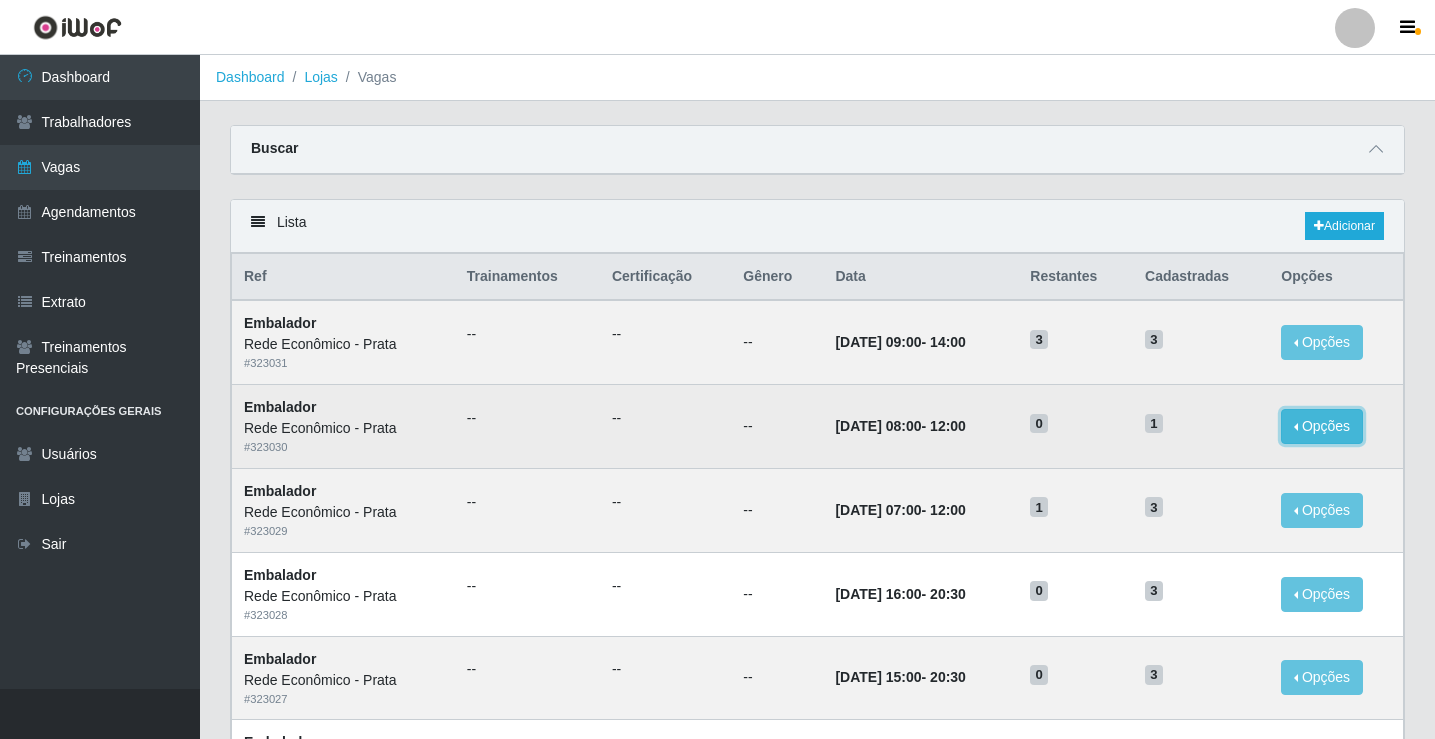 click on "Opções" at bounding box center (1322, 426) 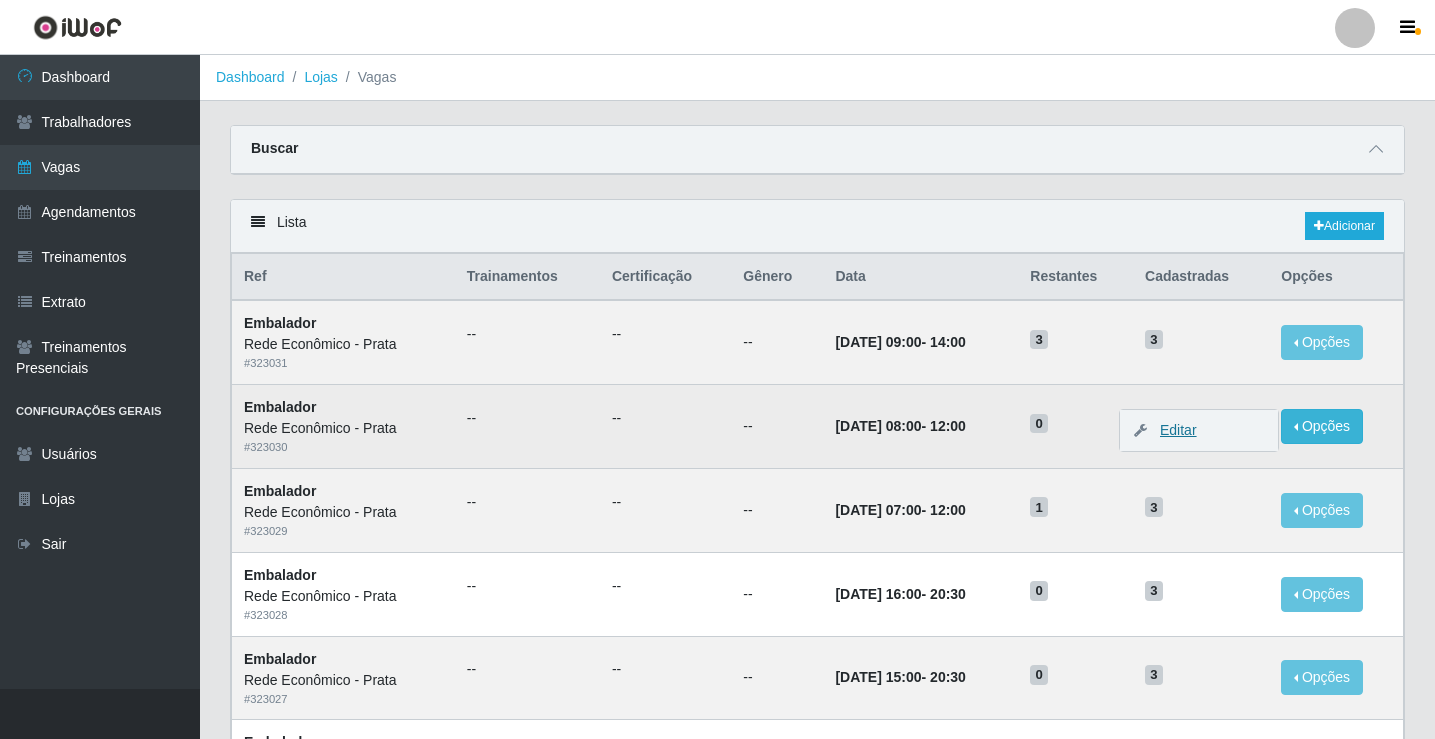 click at bounding box center [1140, 430] 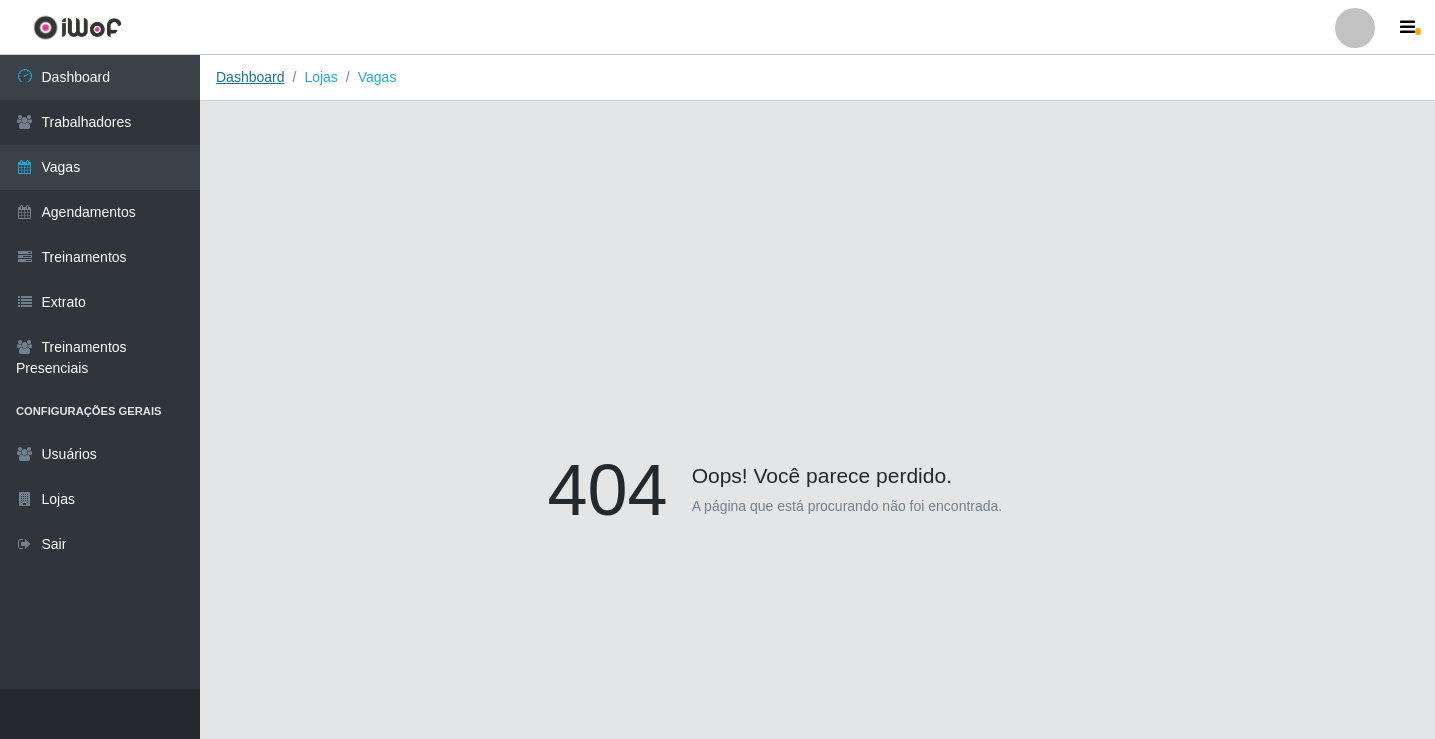 click on "Dashboard" at bounding box center [250, 77] 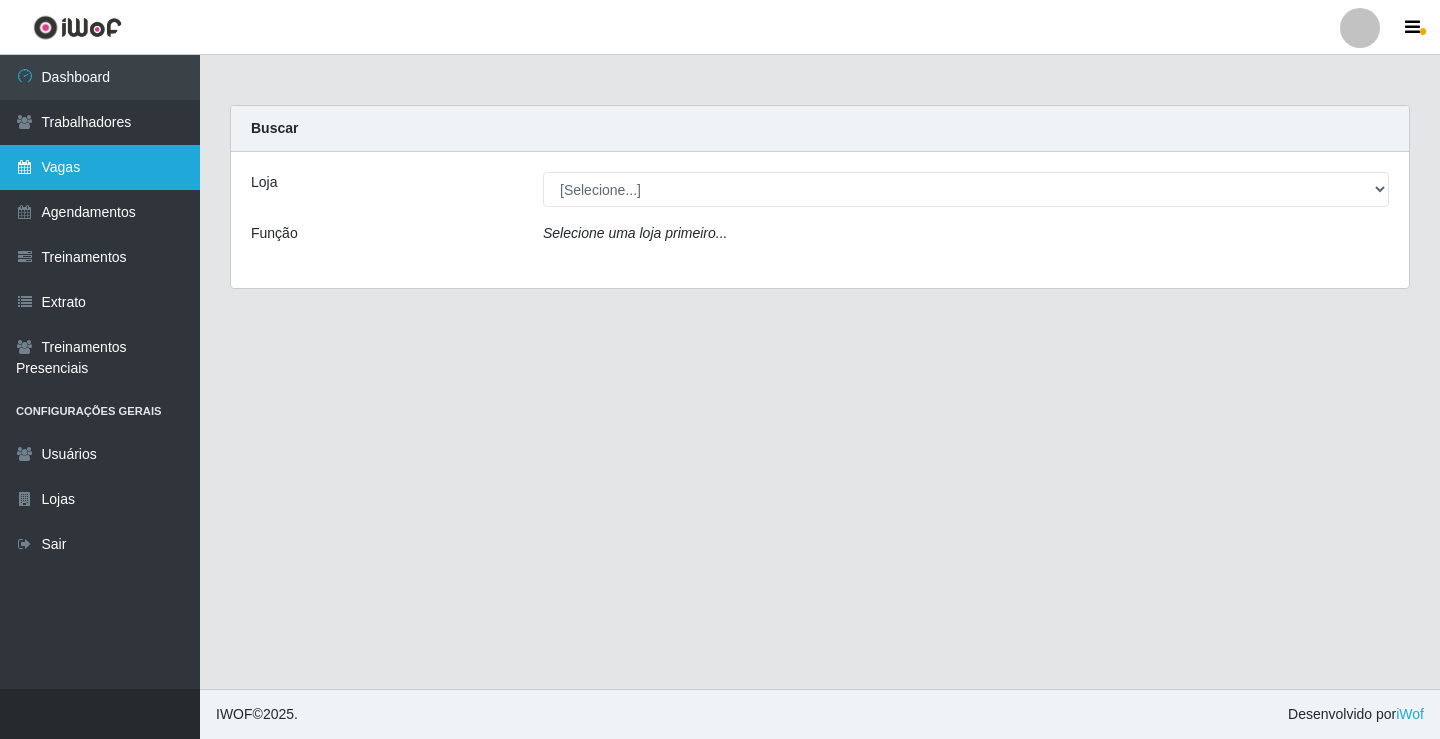 click on "Vagas" at bounding box center [100, 167] 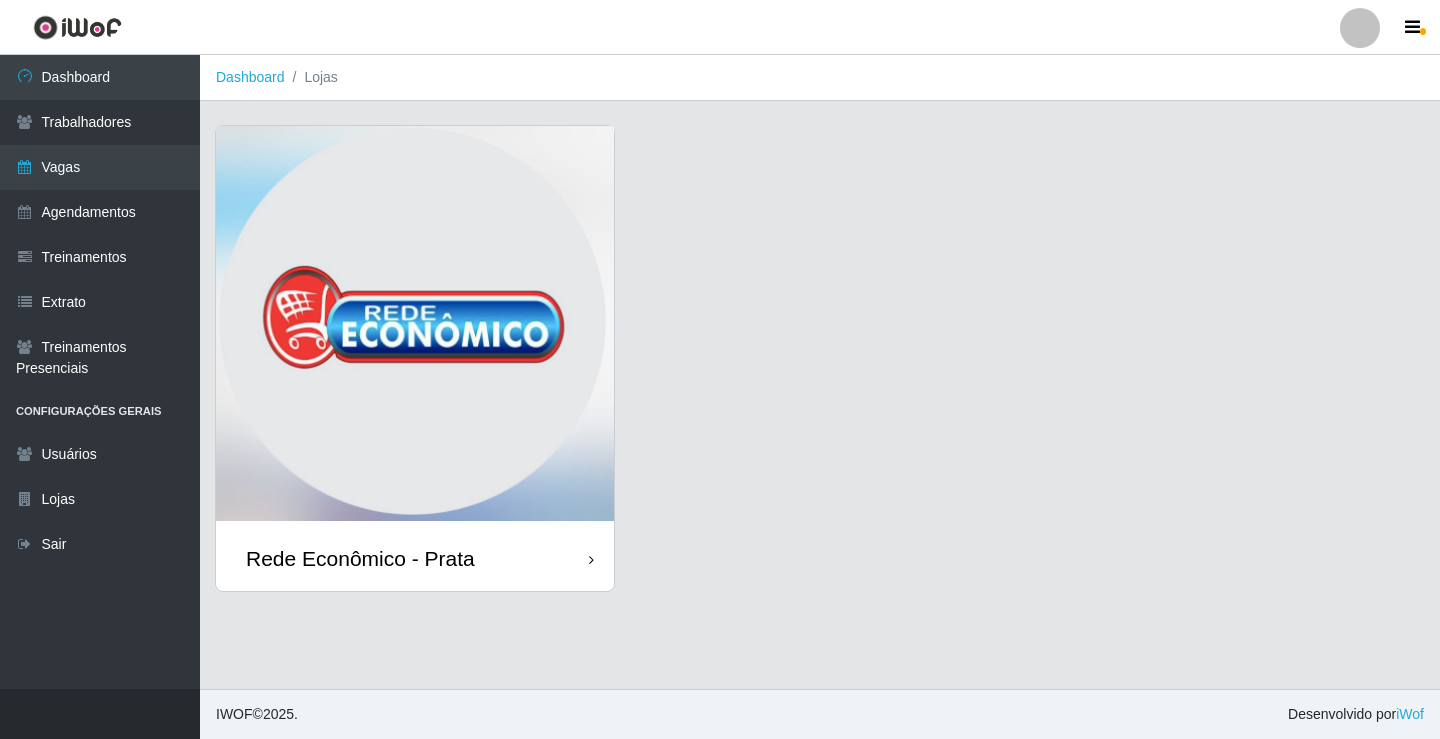 click on "Rede Econômico - Prata" at bounding box center [415, 558] 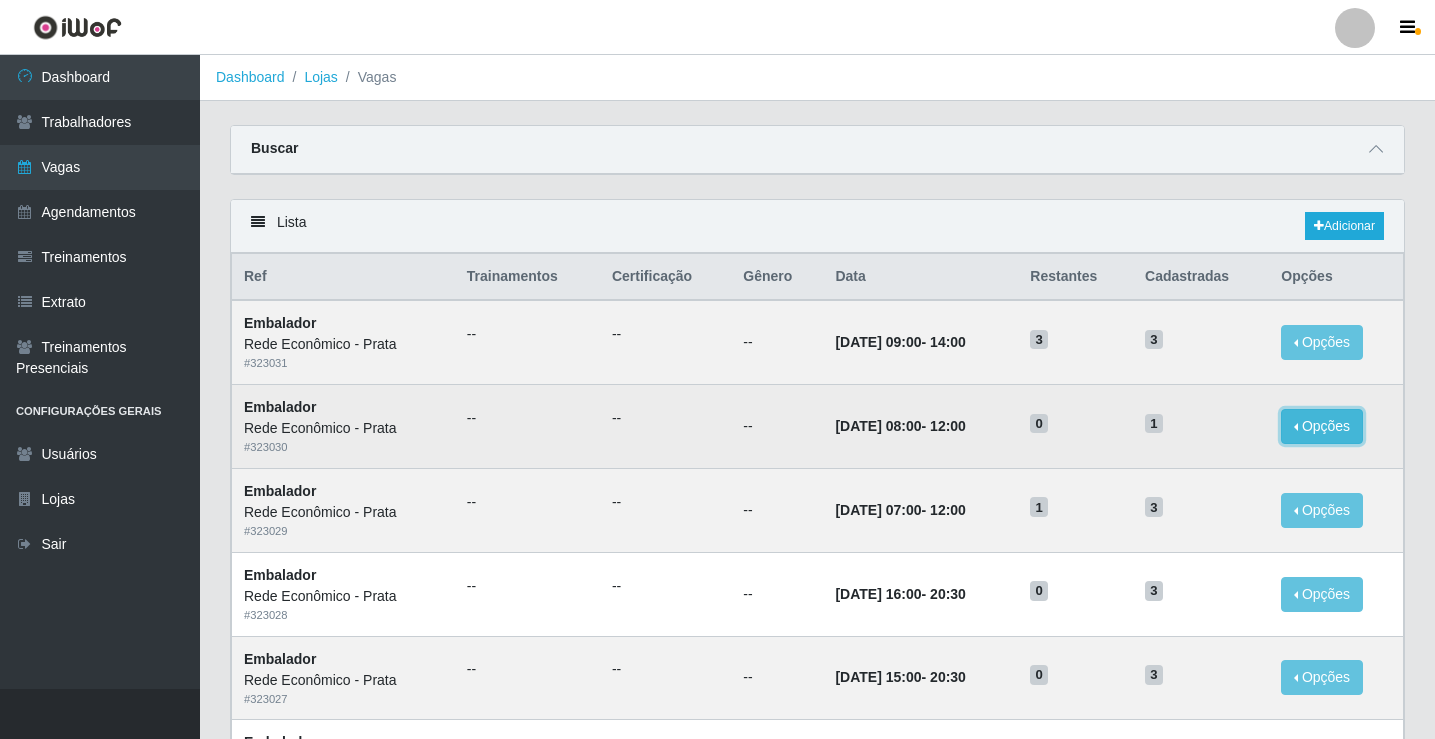 click on "Opções" at bounding box center (1322, 426) 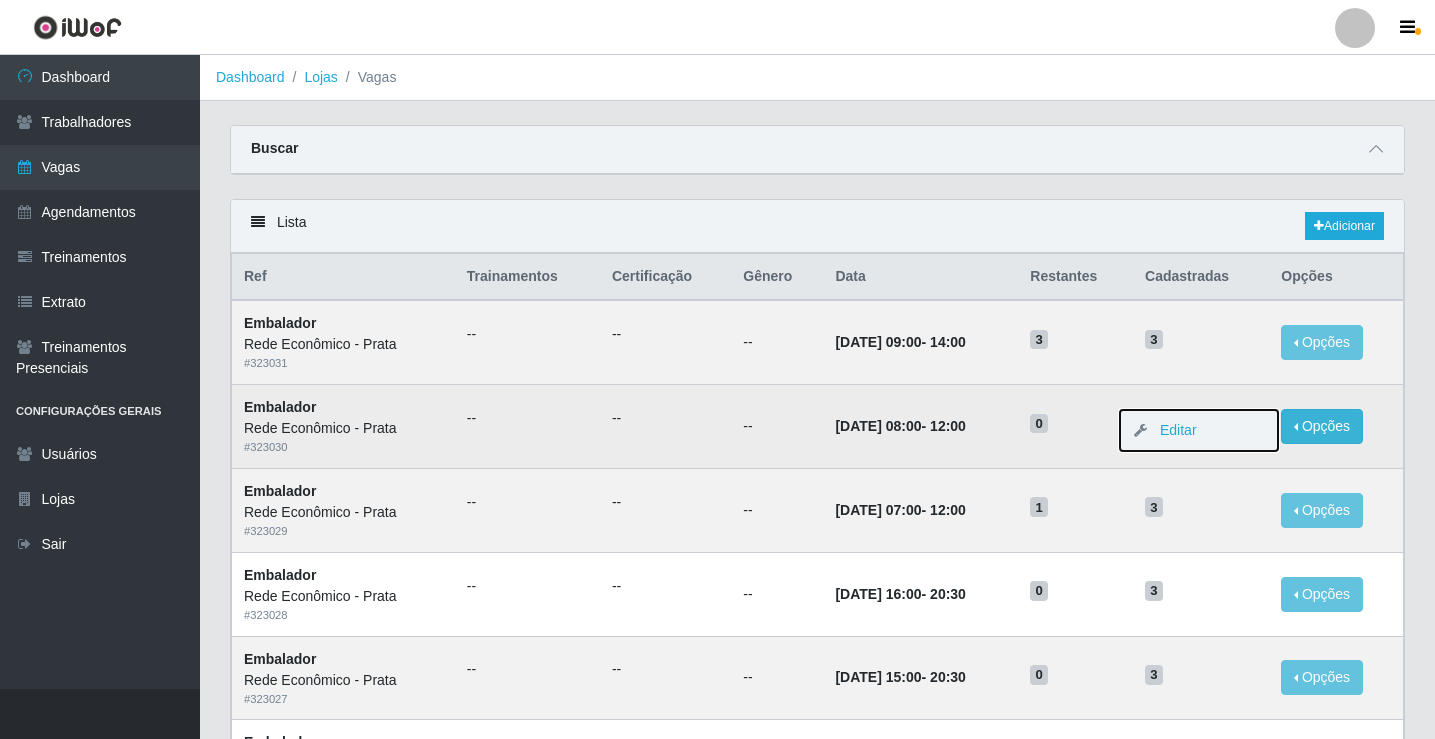 click on "Editar" at bounding box center (1199, 430) 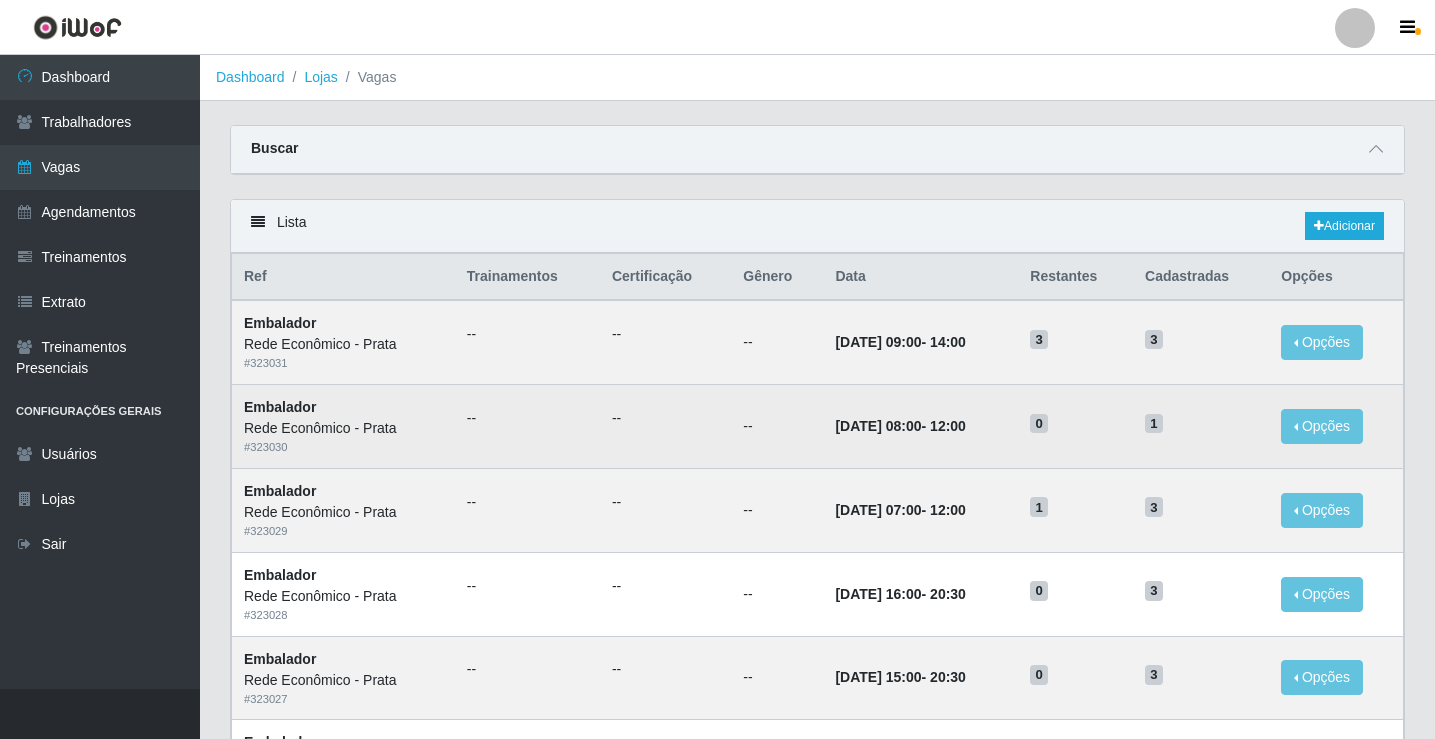 click on "1" at bounding box center (1201, 422) 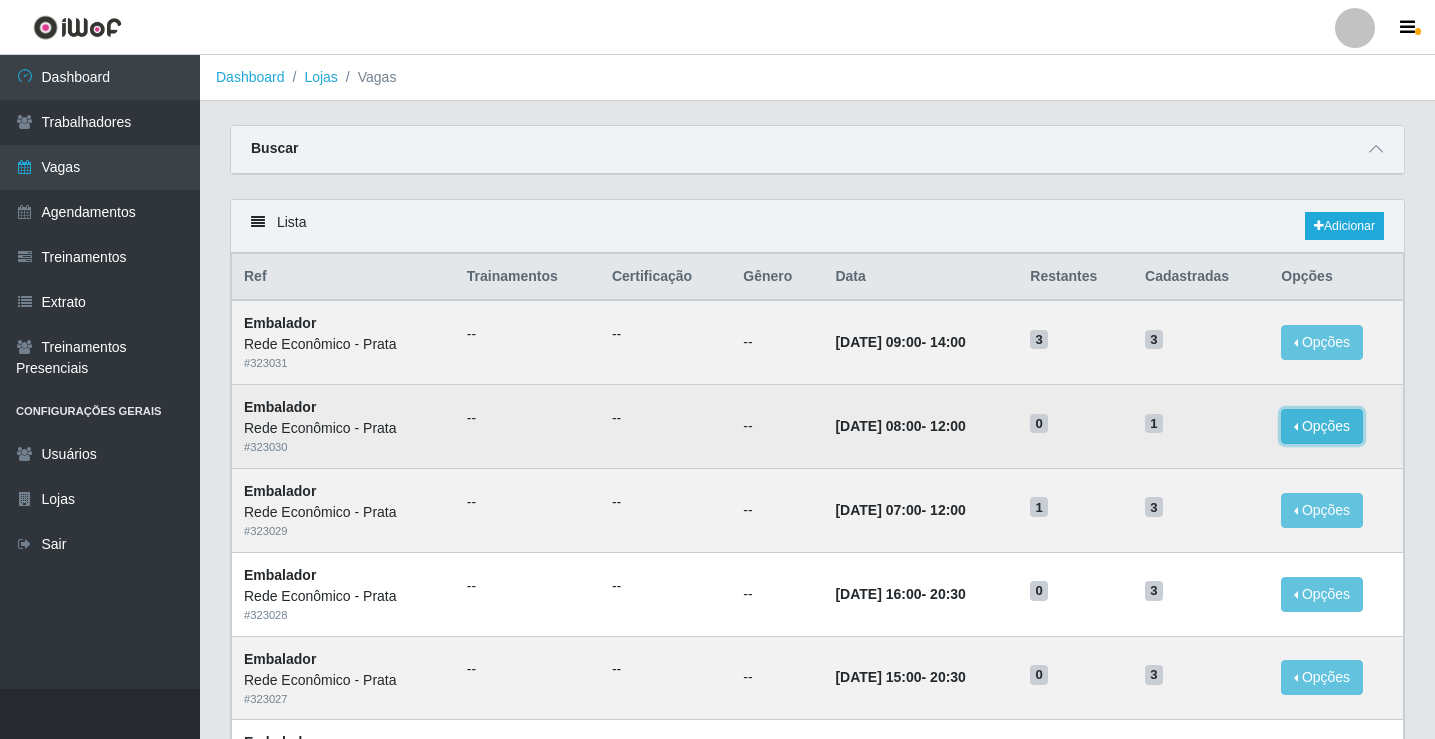click on "Opções" at bounding box center (1322, 426) 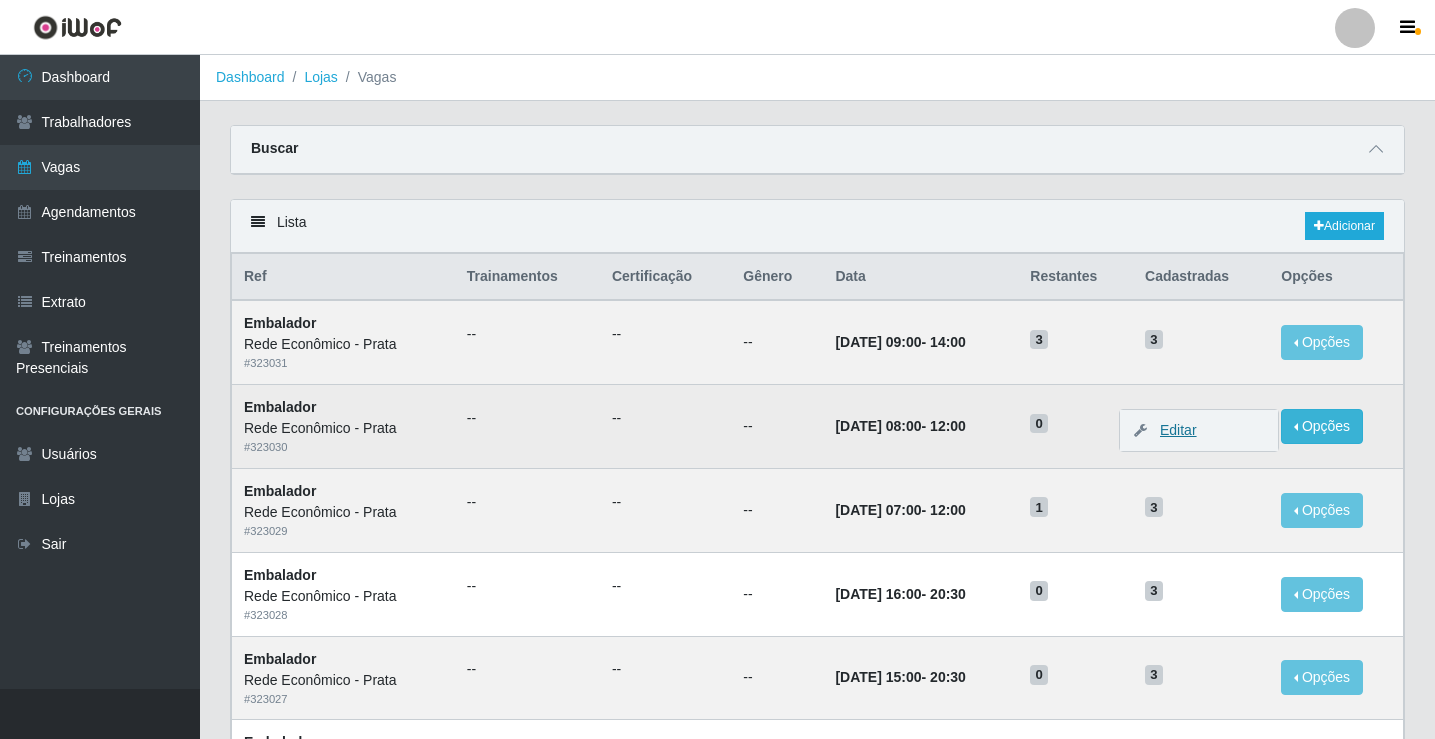 click on "Editar" at bounding box center (1168, 430) 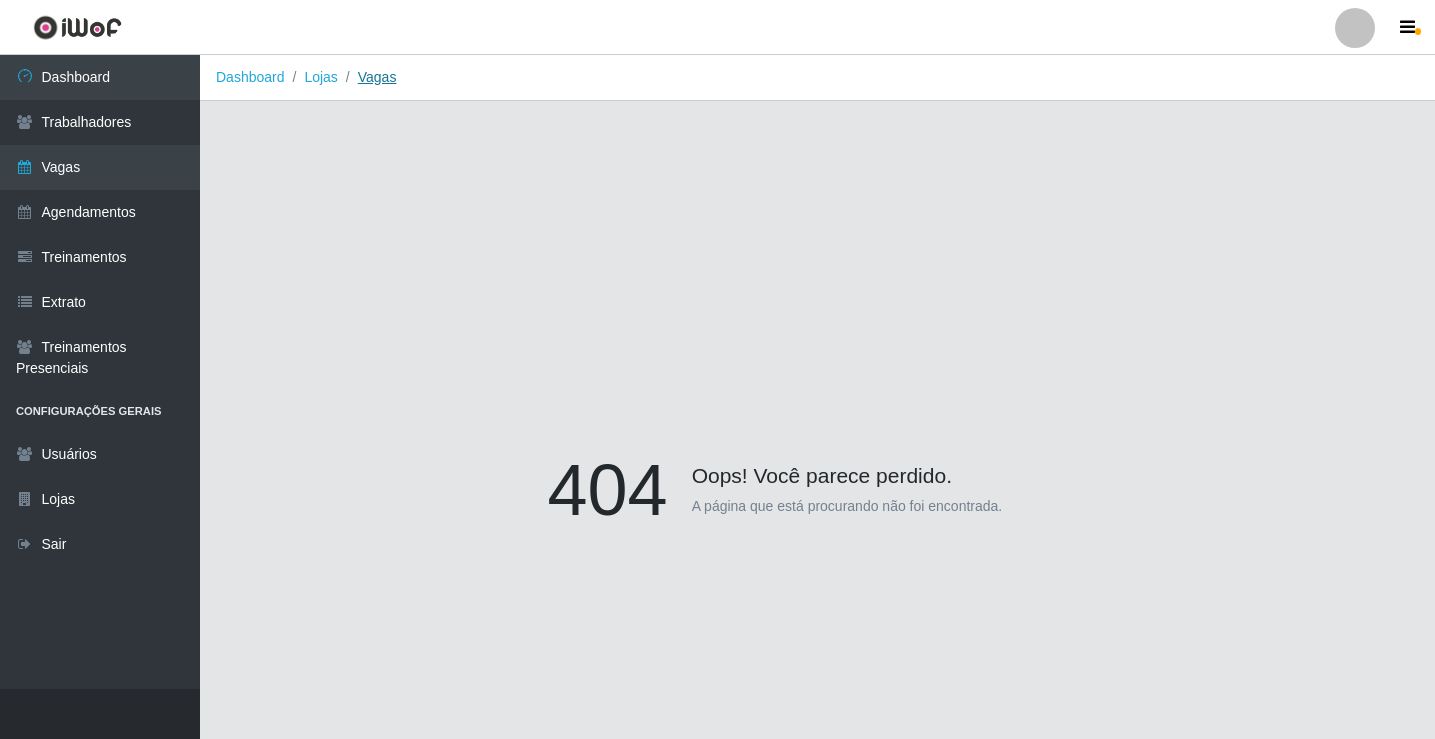 click on "Vagas" at bounding box center [377, 77] 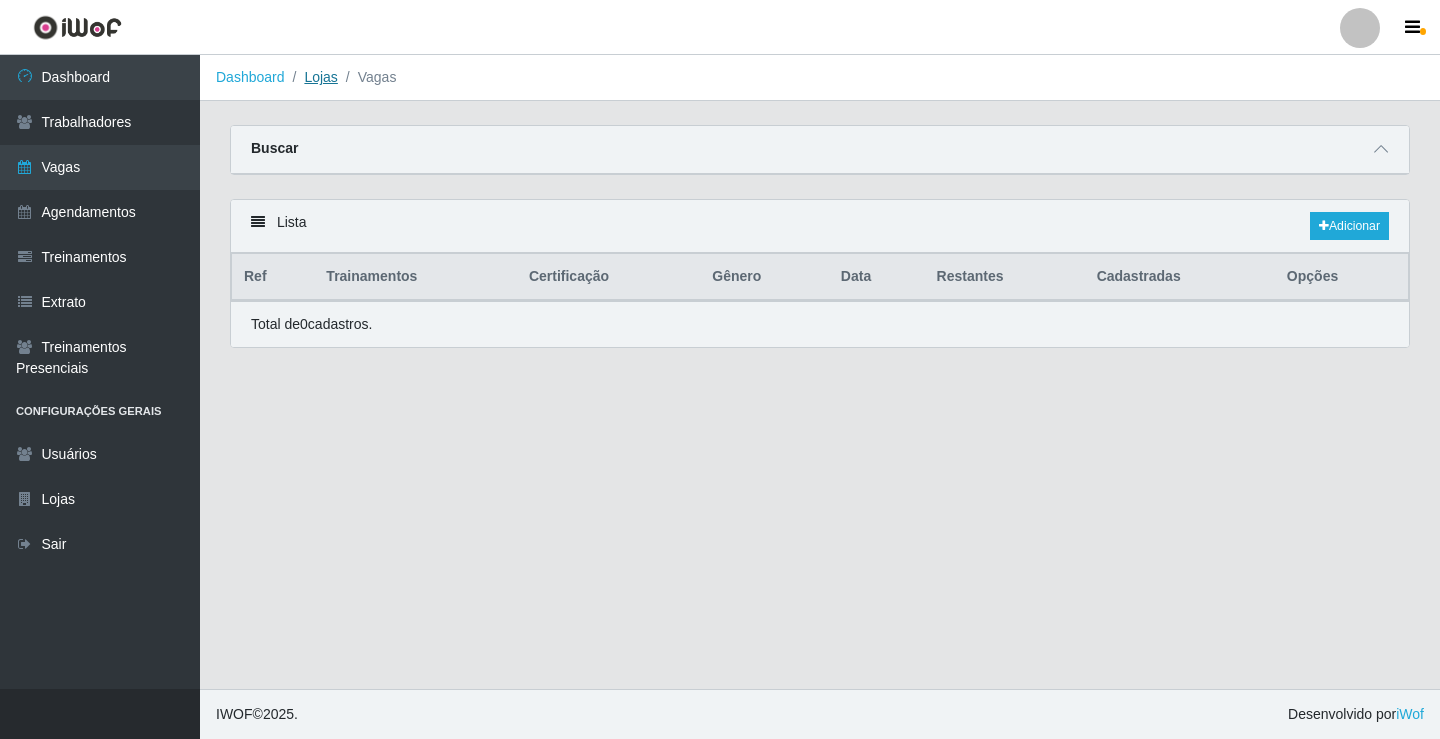 click on "Lojas" at bounding box center [320, 77] 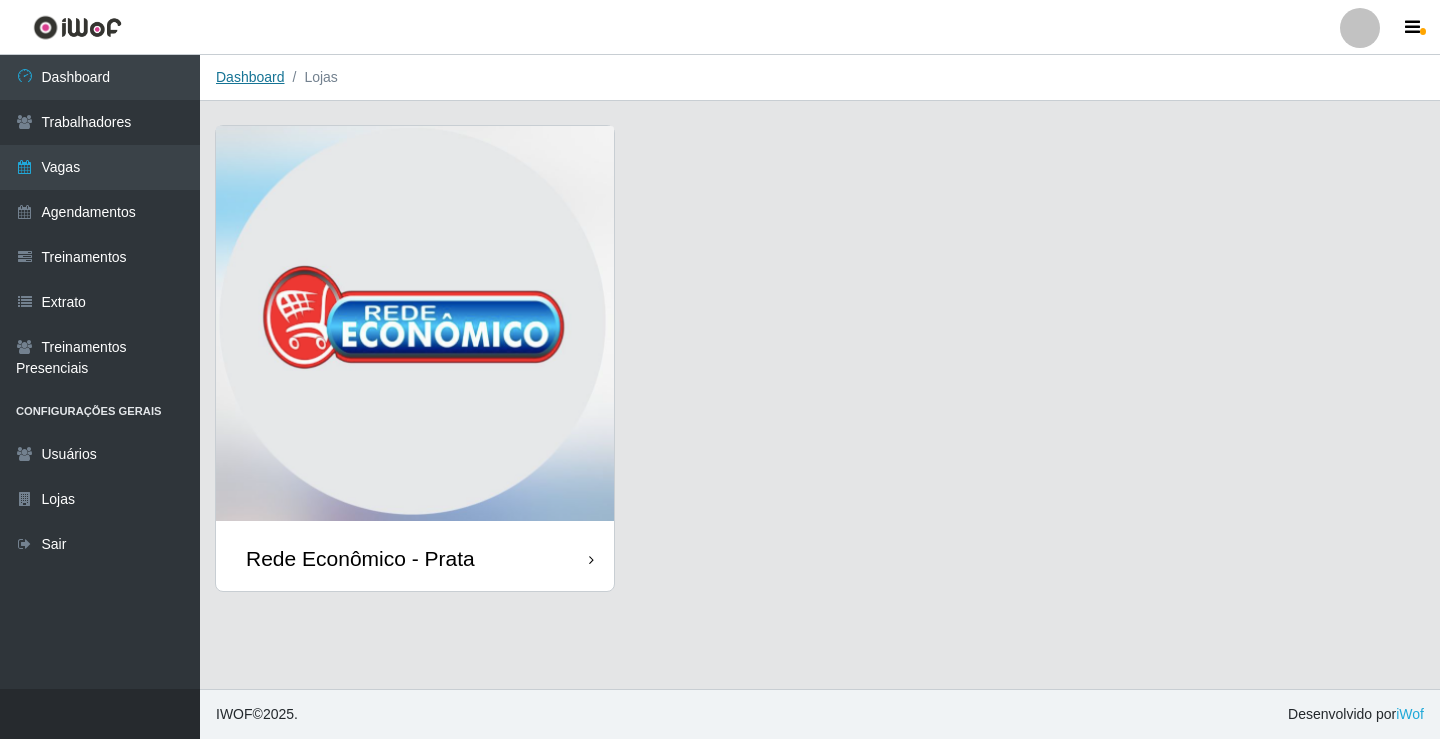 click on "Dashboard" at bounding box center [250, 77] 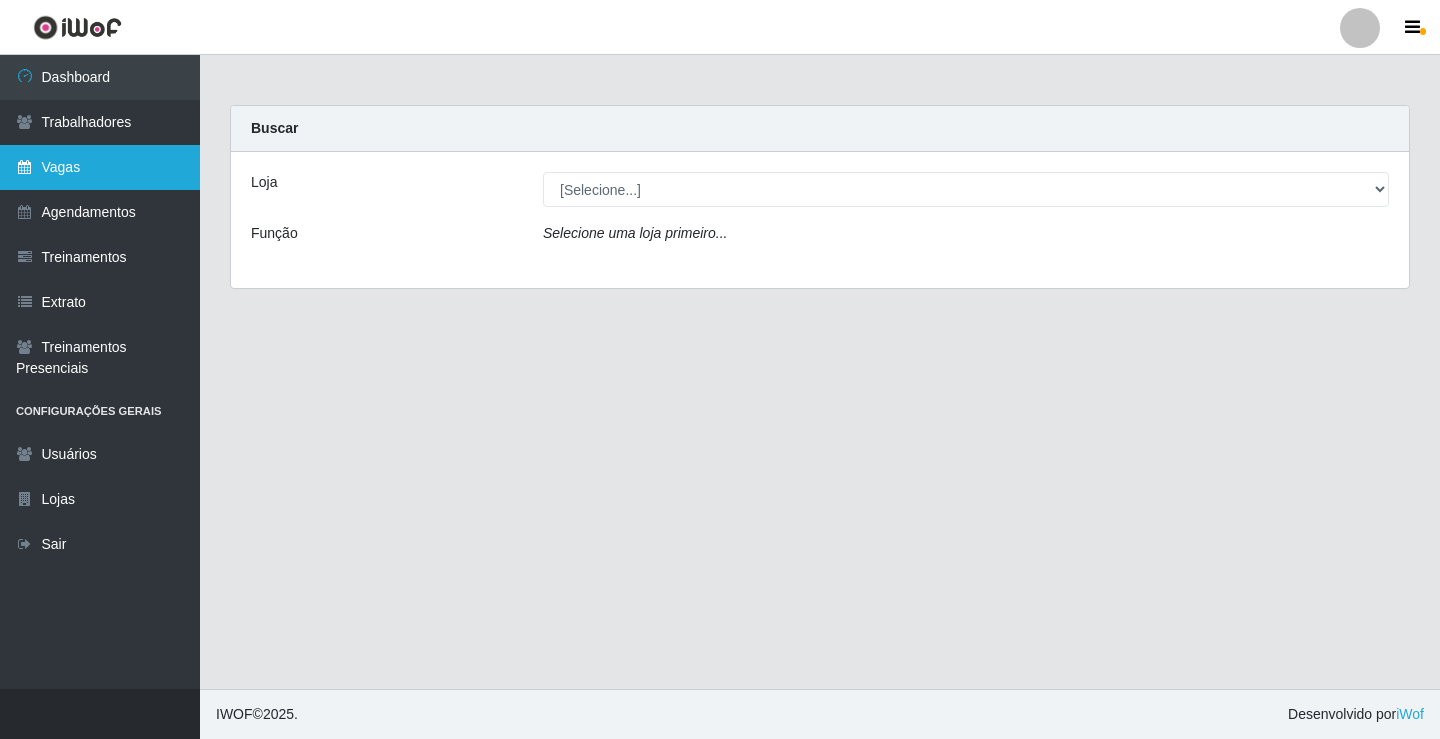 click on "Vagas" at bounding box center [100, 167] 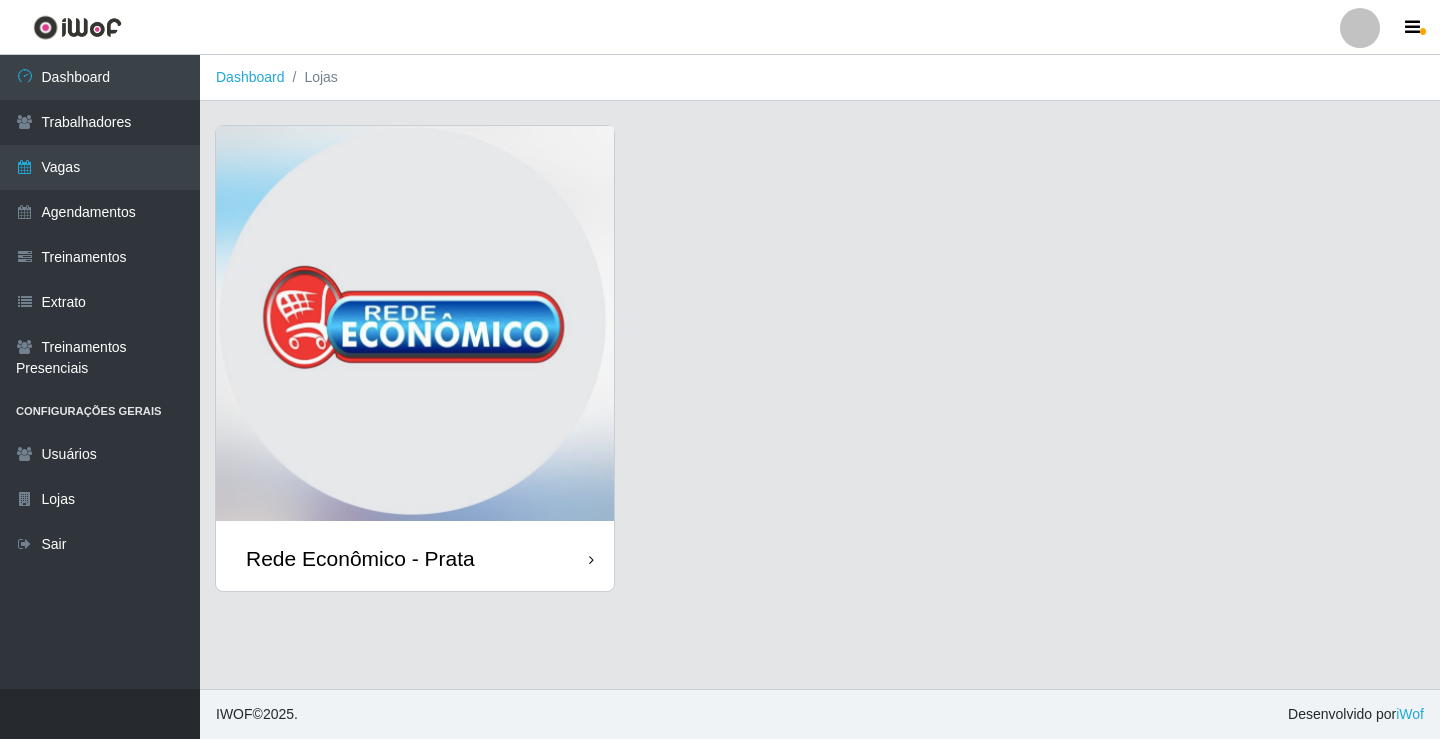 click on "Rede Econômico - Prata" at bounding box center (415, 558) 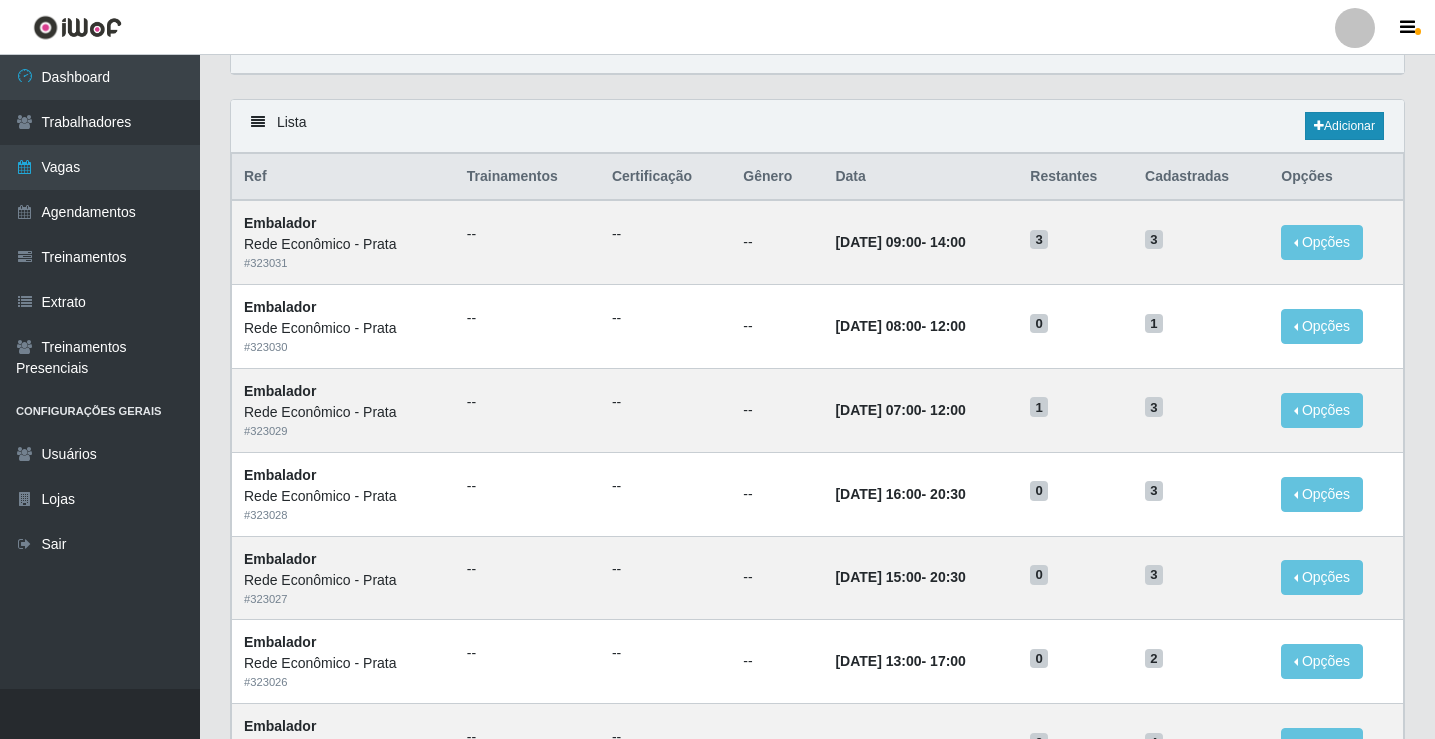 scroll, scrollTop: 200, scrollLeft: 0, axis: vertical 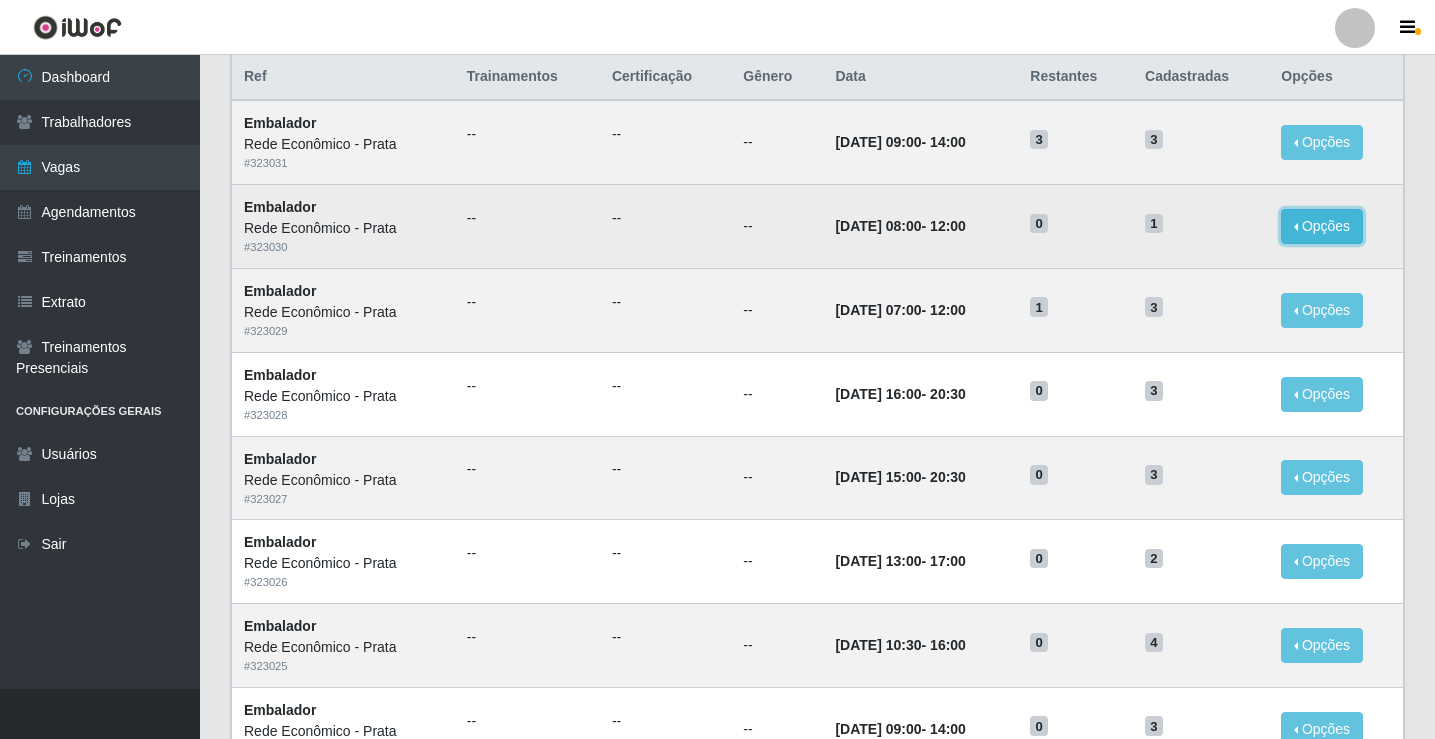 click on "Opções" at bounding box center [1322, 226] 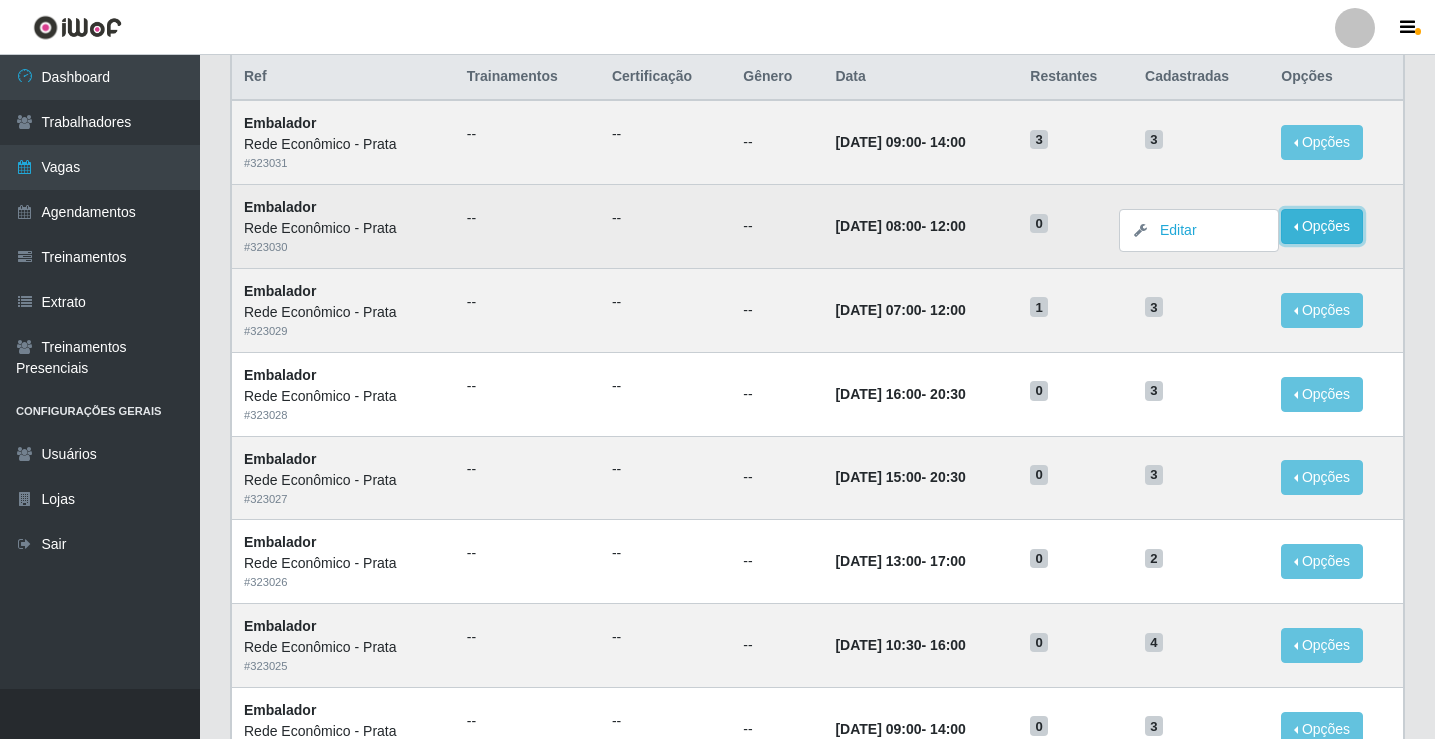 click on "Opções" at bounding box center (1322, 226) 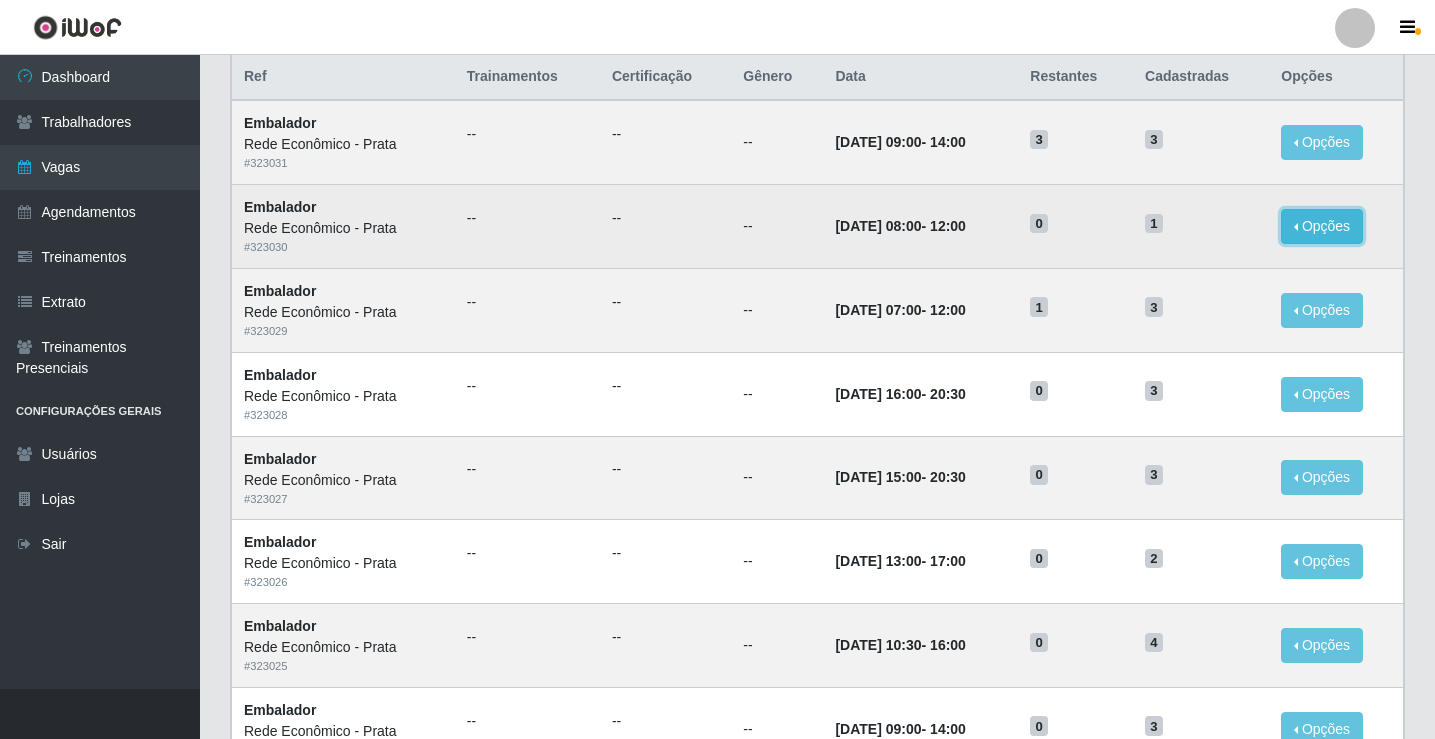 click on "Opções" at bounding box center [1322, 226] 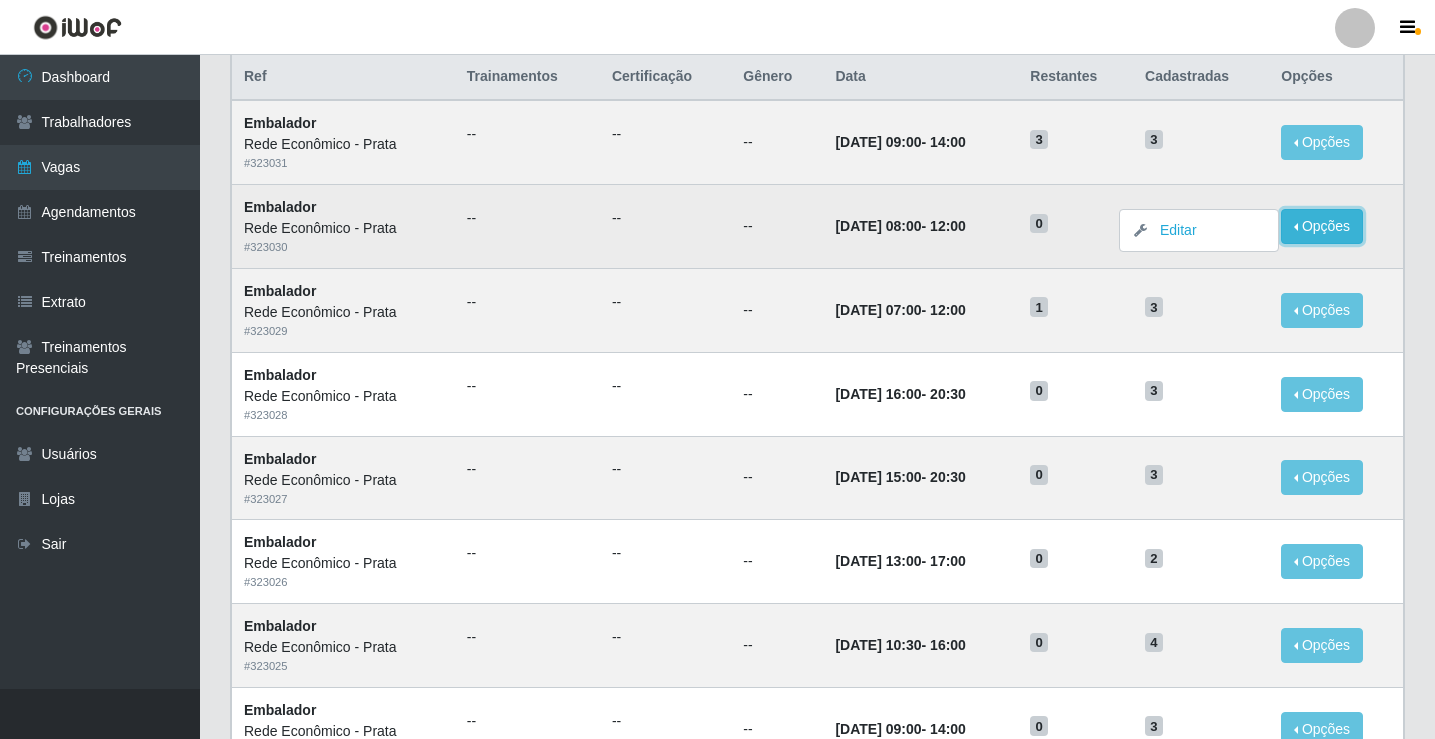 click on "Opções" at bounding box center [1322, 226] 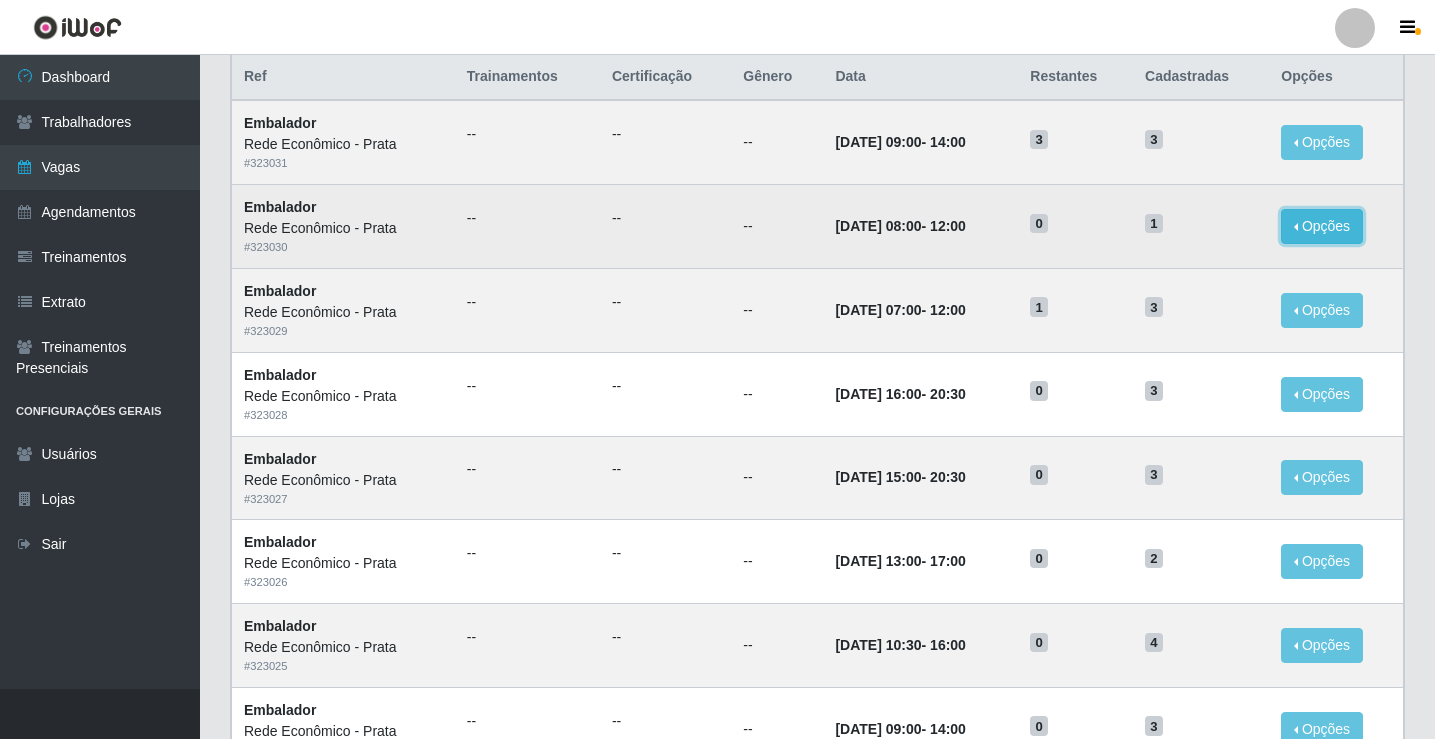 click on "Opções" at bounding box center (1322, 226) 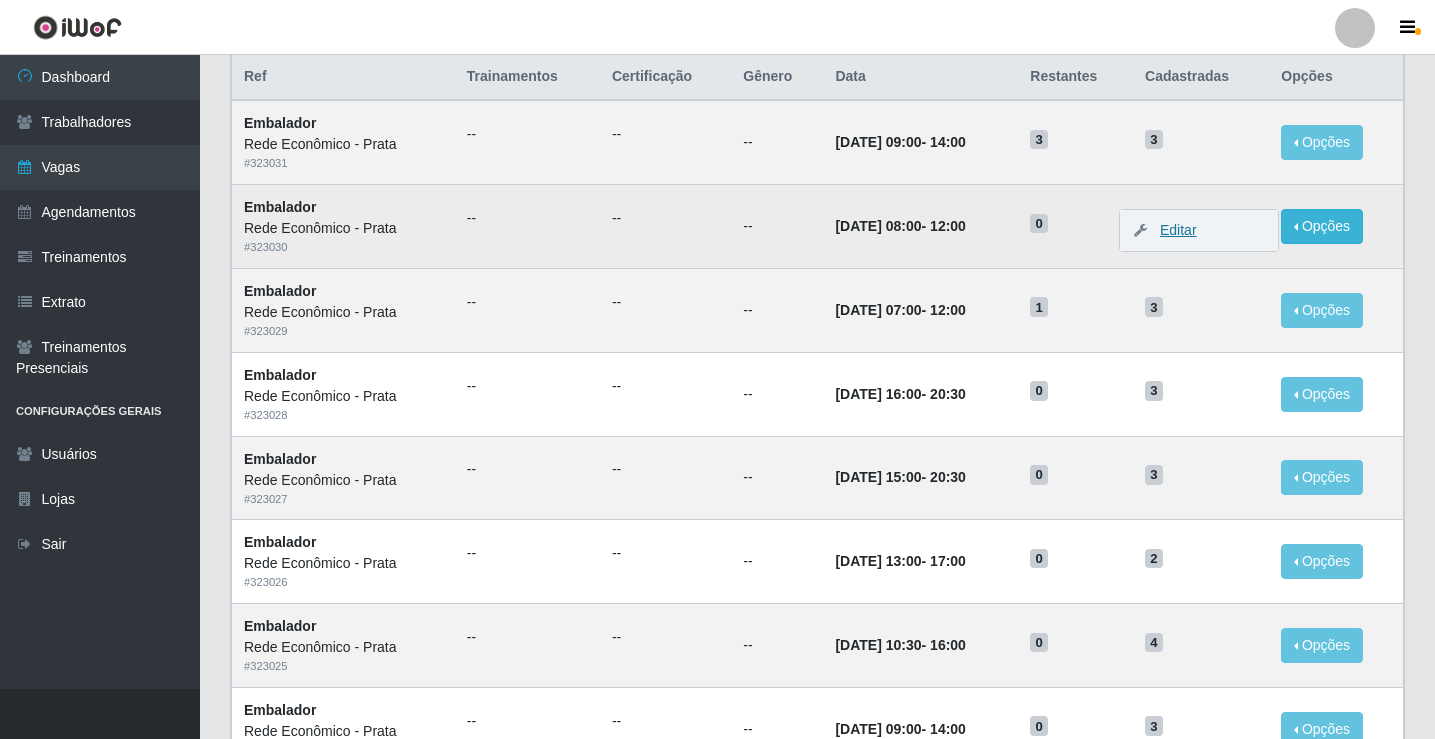 click on "Editar" at bounding box center (1168, 230) 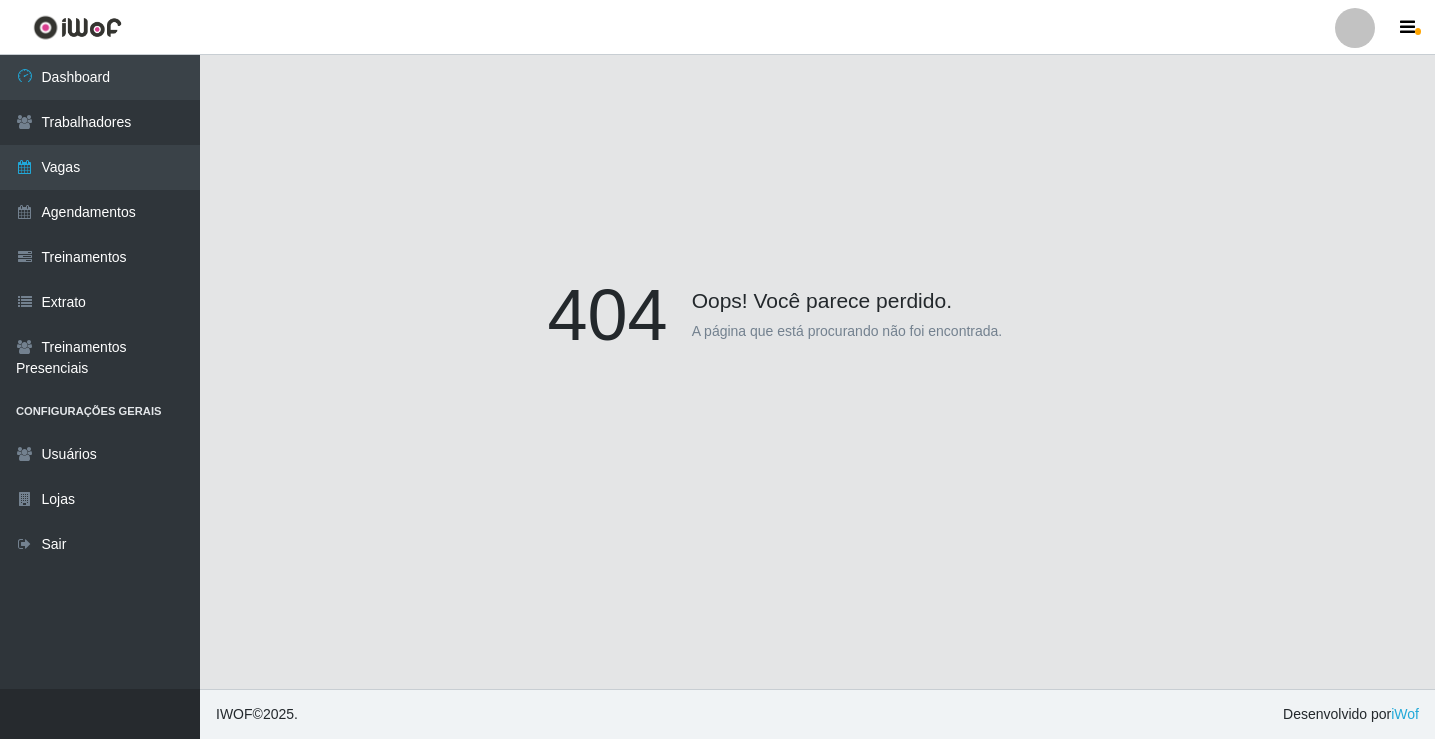 scroll, scrollTop: 125, scrollLeft: 0, axis: vertical 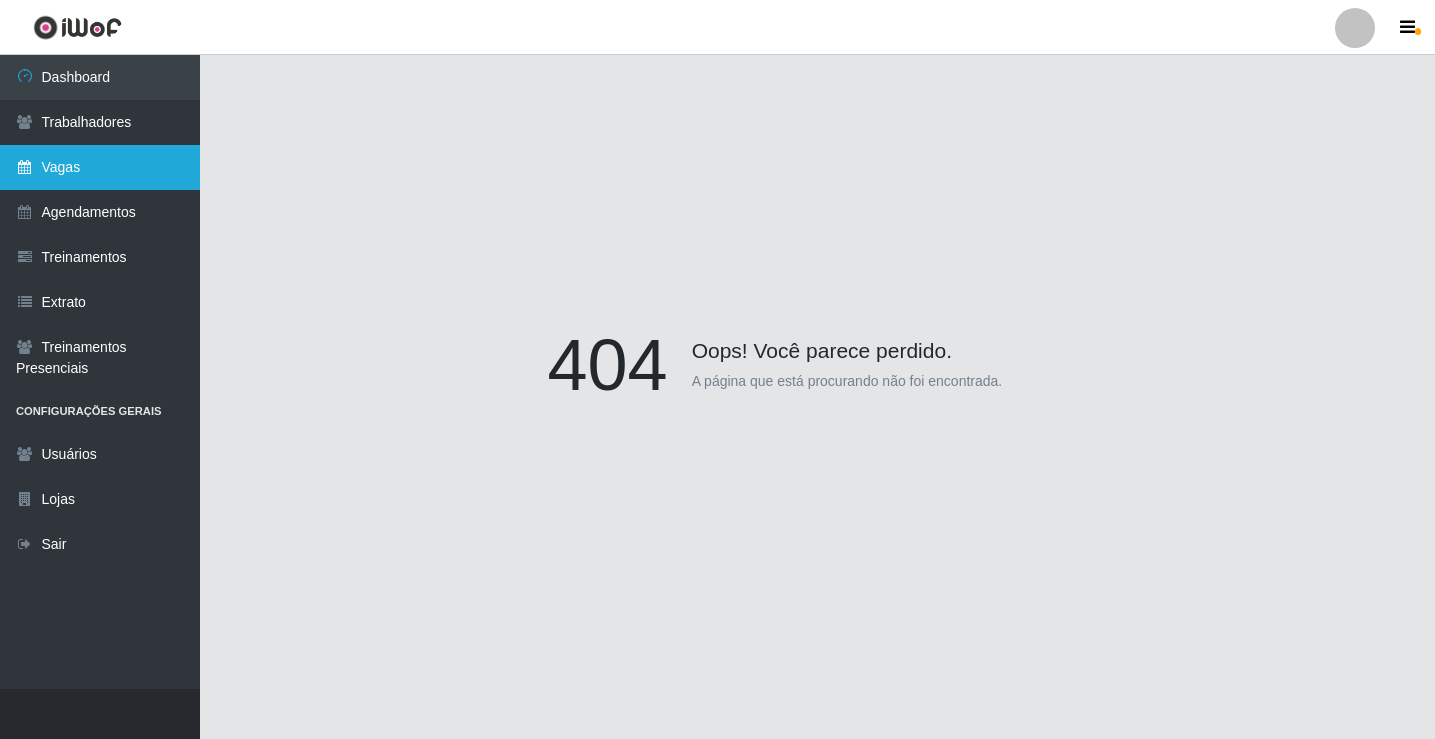 click on "Vagas" at bounding box center (100, 167) 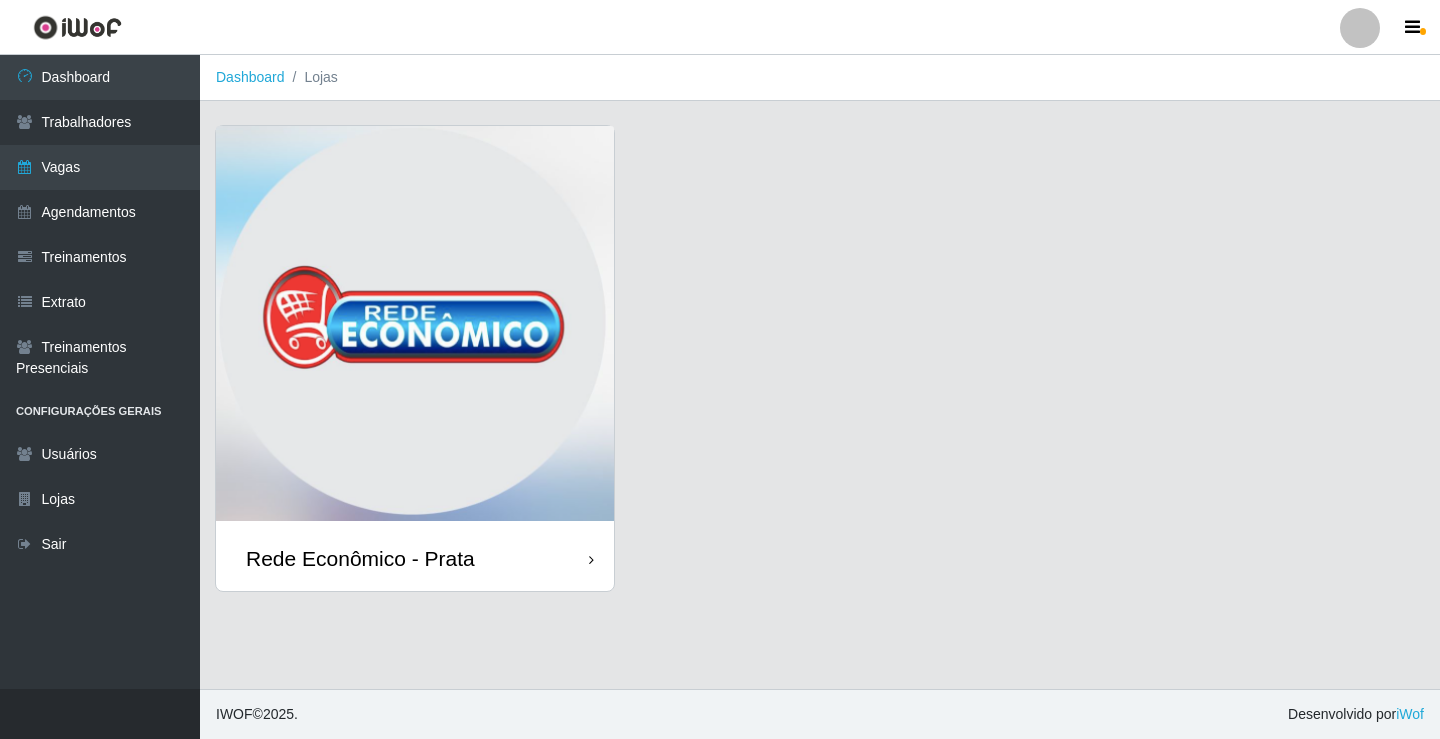 click on "Rede Econômico - Prata" at bounding box center [360, 558] 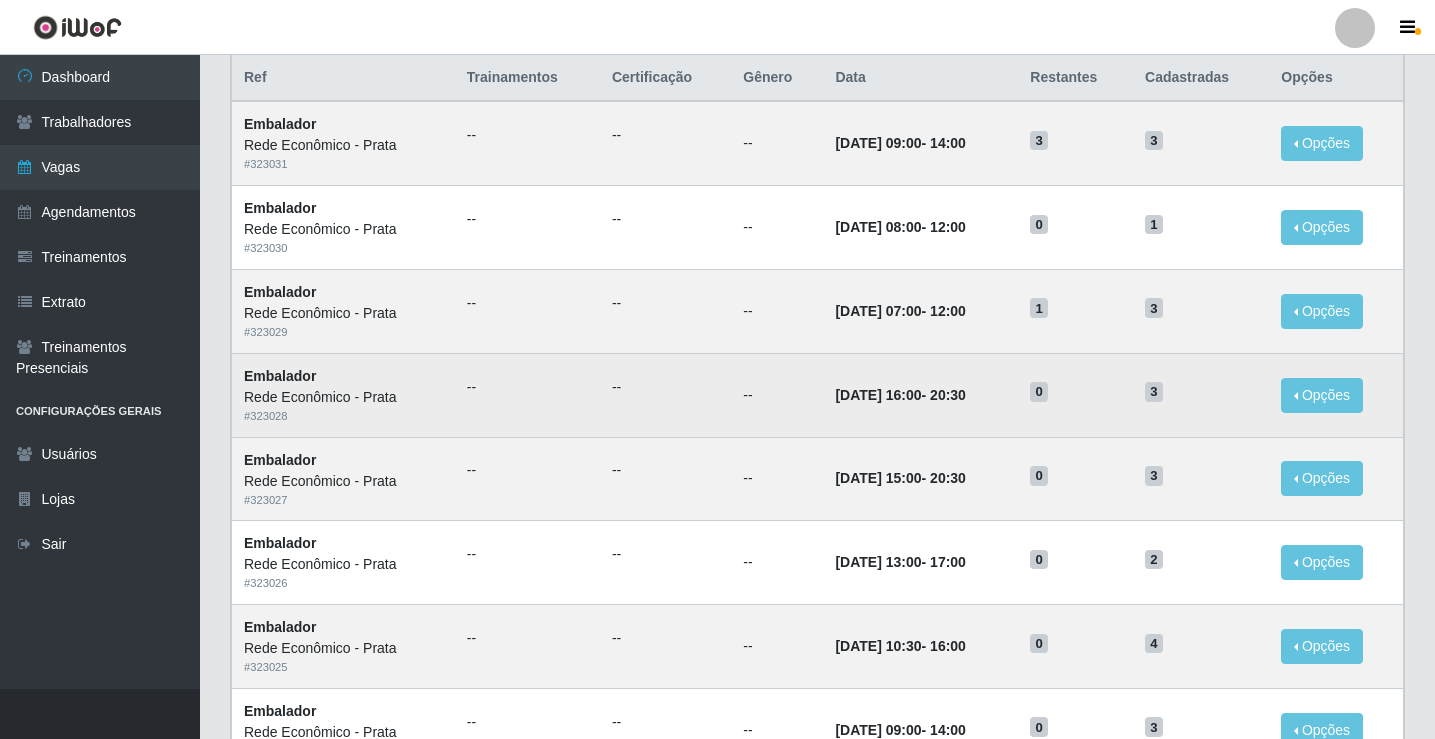 scroll, scrollTop: 200, scrollLeft: 0, axis: vertical 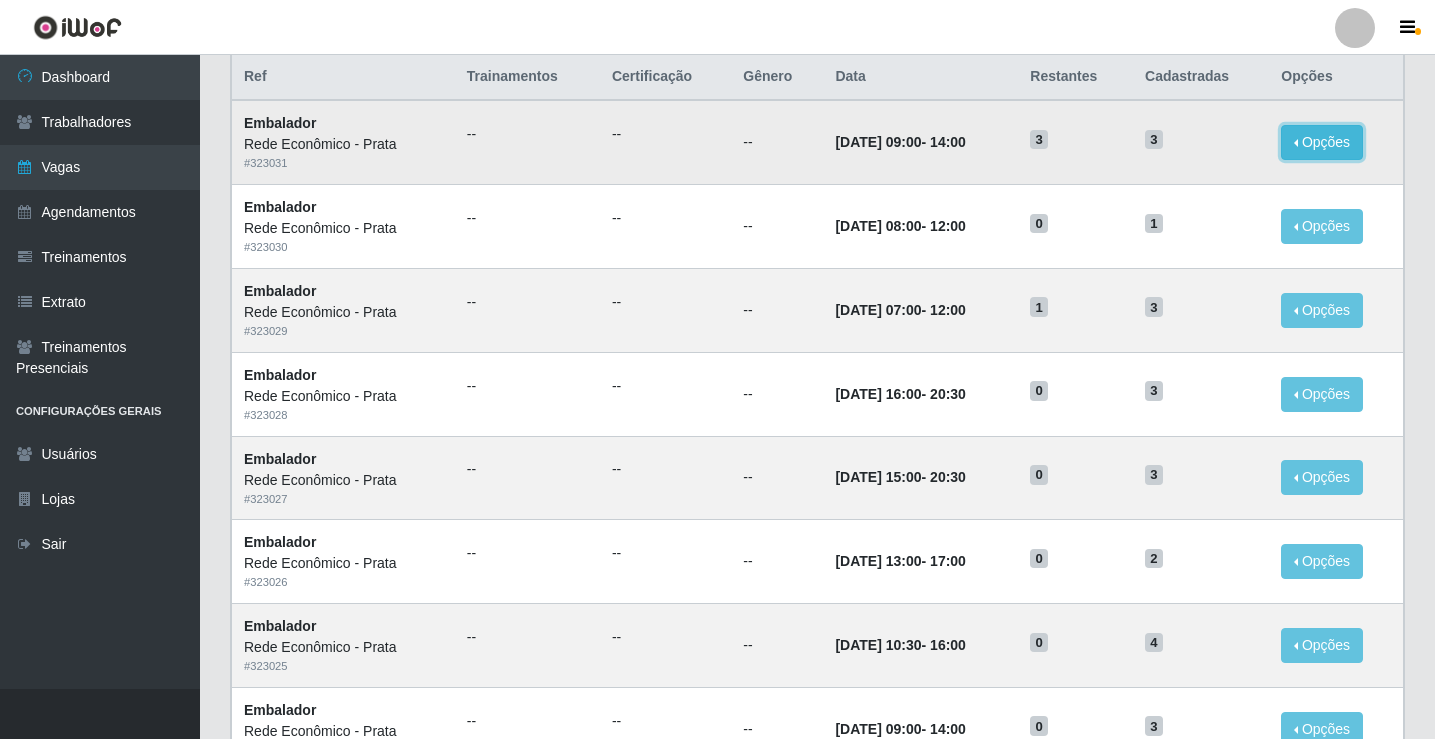 click on "Opções" at bounding box center [1322, 142] 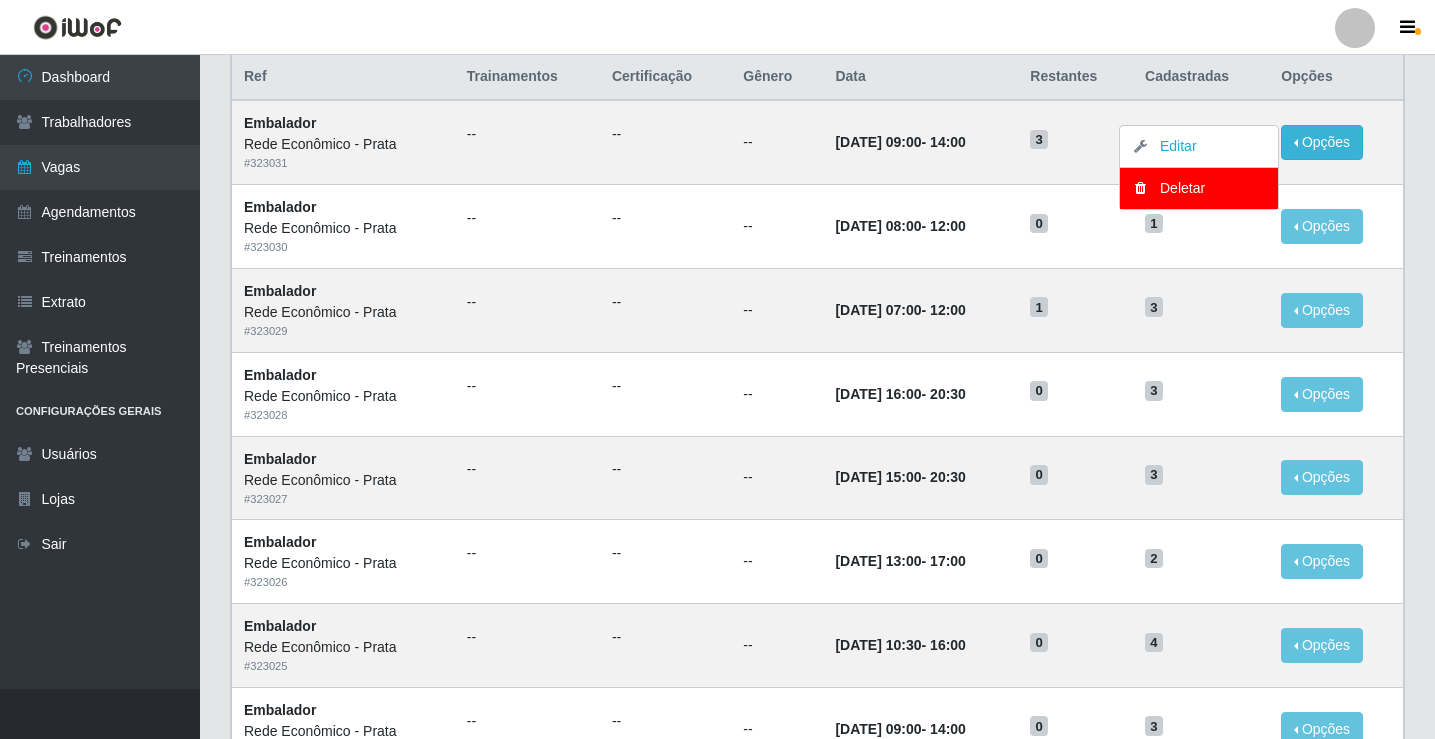 click on "Lista  Adicionar Ref Trainamentos Certificação Gênero Data Restantes Cadastradas Opções Embalador Rede Econômico - Prata # 323031 -- -- -- [DATE] 09:00  -   14:00 3 3 Opções  Editar  Deletar Embalador Rede Econômico - Prata # 323030 -- -- -- [DATE] 08:00  -   12:00 0 1 Opções  Editar Embalador Rede Econômico - Prata # 323029 -- -- -- [DATE] 07:00  -   12:00 1 3 Opções  Editar Embalador Rede Econômico - Prata # 323028 -- -- -- [DATE] 16:00  -   20:30 0 3 Opções  Editar Embalador Rede Econômico - Prata # 323027 -- -- -- [DATE] 15:00  -   20:30 0 3 Opções  Editar Embalador Rede Econômico - Prata # 323026 -- -- -- [DATE] 13:00  -   17:00 0 2 Opções  Editar Embalador Rede Econômico - Prata # 323025 -- -- -- [DATE] 10:30  -   16:00 0 4 Opções  Editar Embalador Rede Econômico - Prata # 323024 -- -- -- [DATE] 09:00  -   14:00 0 3 Opções  Editar Embalador Rede Econômico - Prata # 323023 -- -- -- [DATE] 08:00  -   12:00 0 1 Opções  Editar #" at bounding box center (817, 721) 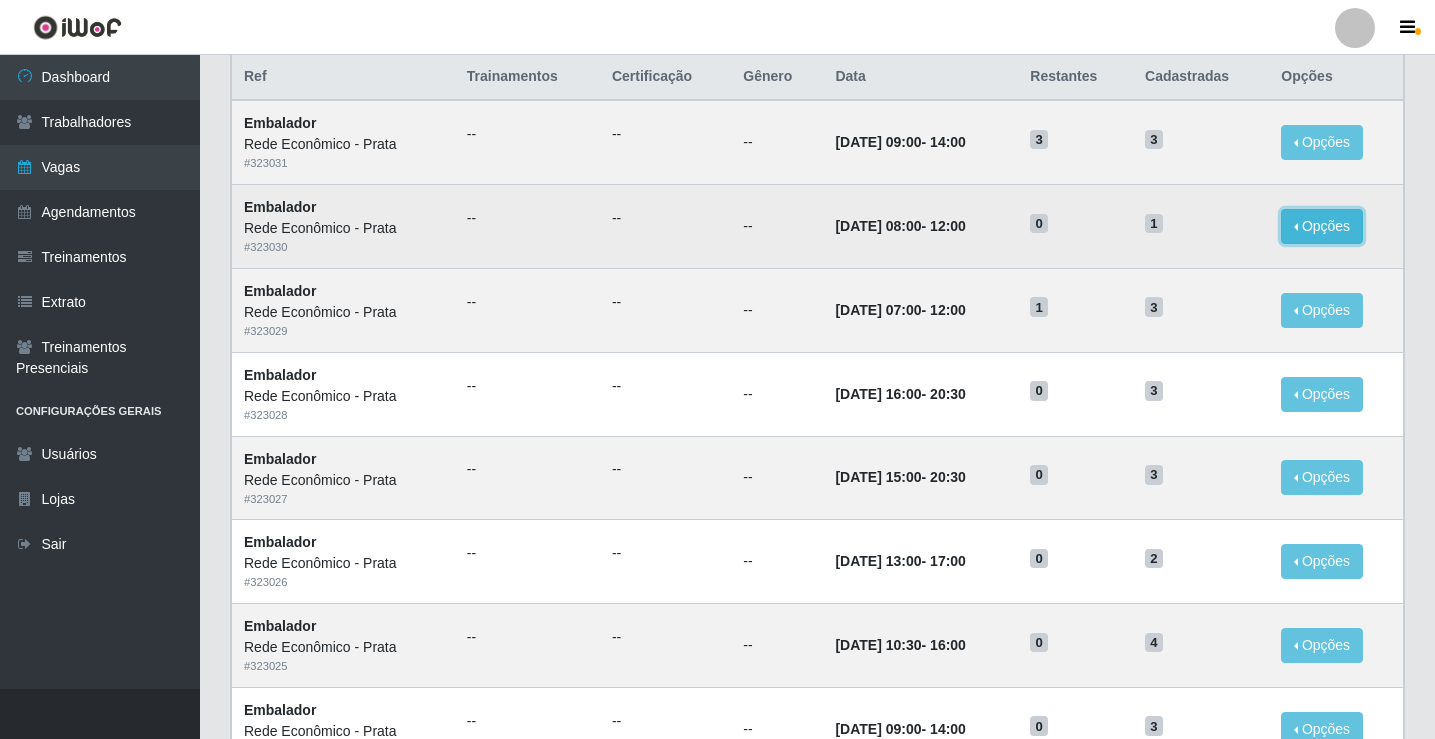 click on "Opções" at bounding box center (1322, 226) 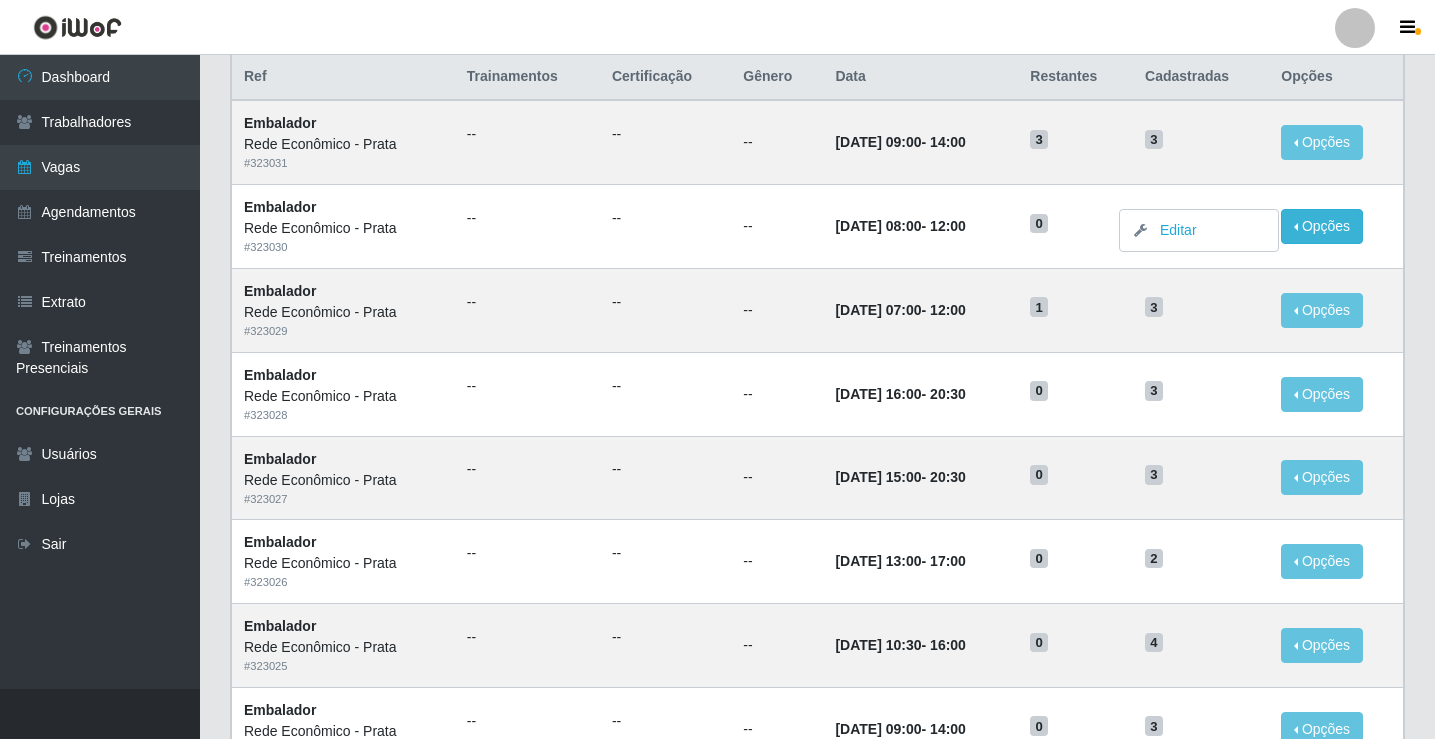click on "Lista  Adicionar Ref Trainamentos Certificação Gênero Data Restantes Cadastradas Opções Embalador Rede Econômico - Prata # 323031 -- -- -- [DATE] 09:00  -   14:00 3 3 Opções  Editar  Deletar Embalador Rede Econômico - Prata # 323030 -- -- -- [DATE] 08:00  -   12:00 0 1 Opções  Editar Embalador Rede Econômico - Prata # 323029 -- -- -- [DATE] 07:00  -   12:00 1 3 Opções  Editar Embalador Rede Econômico - Prata # 323028 -- -- -- [DATE] 16:00  -   20:30 0 3 Opções  Editar Embalador Rede Econômico - Prata # 323027 -- -- -- [DATE] 15:00  -   20:30 0 3 Opções  Editar Embalador Rede Econômico - Prata # 323026 -- -- -- [DATE] 13:00  -   17:00 0 2 Opções  Editar Embalador Rede Econômico - Prata # 323025 -- -- -- [DATE] 10:30  -   16:00 0 4 Opções  Editar Embalador Rede Econômico - Prata # 323024 -- -- -- [DATE] 09:00  -   14:00 0 3 Opções  Editar Embalador Rede Econômico - Prata # 323023 -- -- -- [DATE] 08:00  -   12:00 0 1 Opções  Editar #" at bounding box center (817, 721) 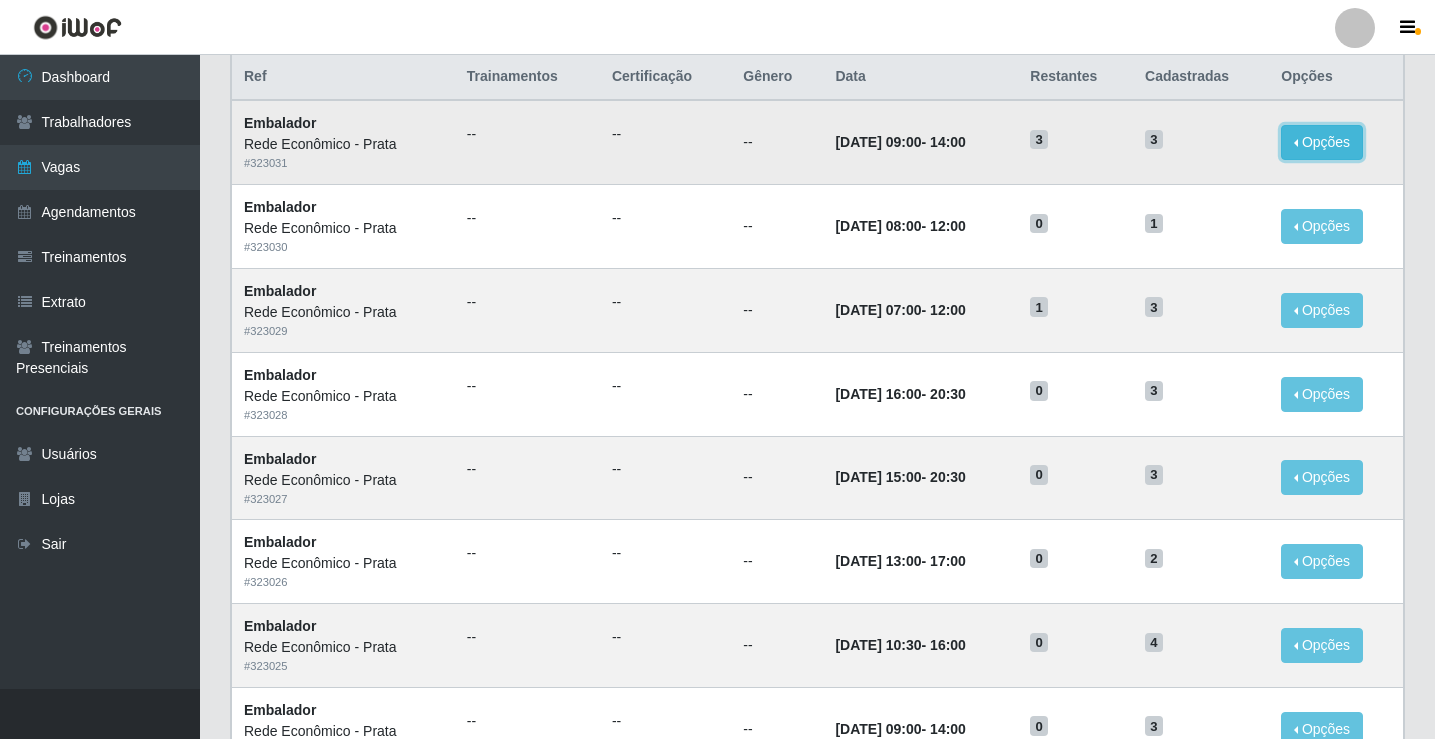 click on "Opções" at bounding box center (1322, 142) 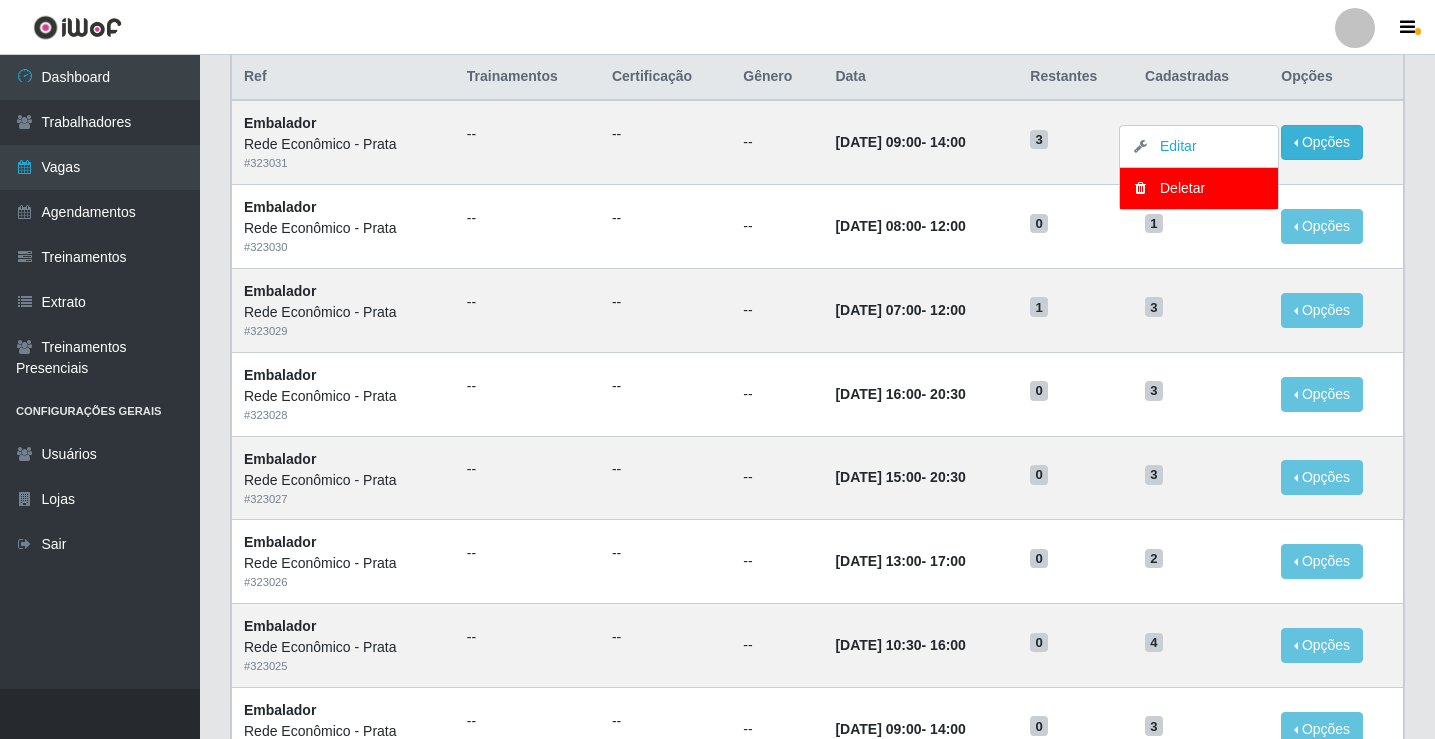 click on "Lista  Adicionar Ref Trainamentos Certificação Gênero Data Restantes Cadastradas Opções Embalador Rede Econômico - Prata # 323031 -- -- -- [DATE] 09:00  -   14:00 3 3 Opções  Editar  Deletar Embalador Rede Econômico - Prata # 323030 -- -- -- [DATE] 08:00  -   12:00 0 1 Opções  Editar Embalador Rede Econômico - Prata # 323029 -- -- -- [DATE] 07:00  -   12:00 1 3 Opções  Editar Embalador Rede Econômico - Prata # 323028 -- -- -- [DATE] 16:00  -   20:30 0 3 Opções  Editar Embalador Rede Econômico - Prata # 323027 -- -- -- [DATE] 15:00  -   20:30 0 3 Opções  Editar Embalador Rede Econômico - Prata # 323026 -- -- -- [DATE] 13:00  -   17:00 0 2 Opções  Editar Embalador Rede Econômico - Prata # 323025 -- -- -- [DATE] 10:30  -   16:00 0 4 Opções  Editar Embalador Rede Econômico - Prata # 323024 -- -- -- [DATE] 09:00  -   14:00 0 3 Opções  Editar Embalador Rede Econômico - Prata # 323023 -- -- -- [DATE] 08:00  -   12:00 0 1 Opções  Editar #" at bounding box center [817, 721] 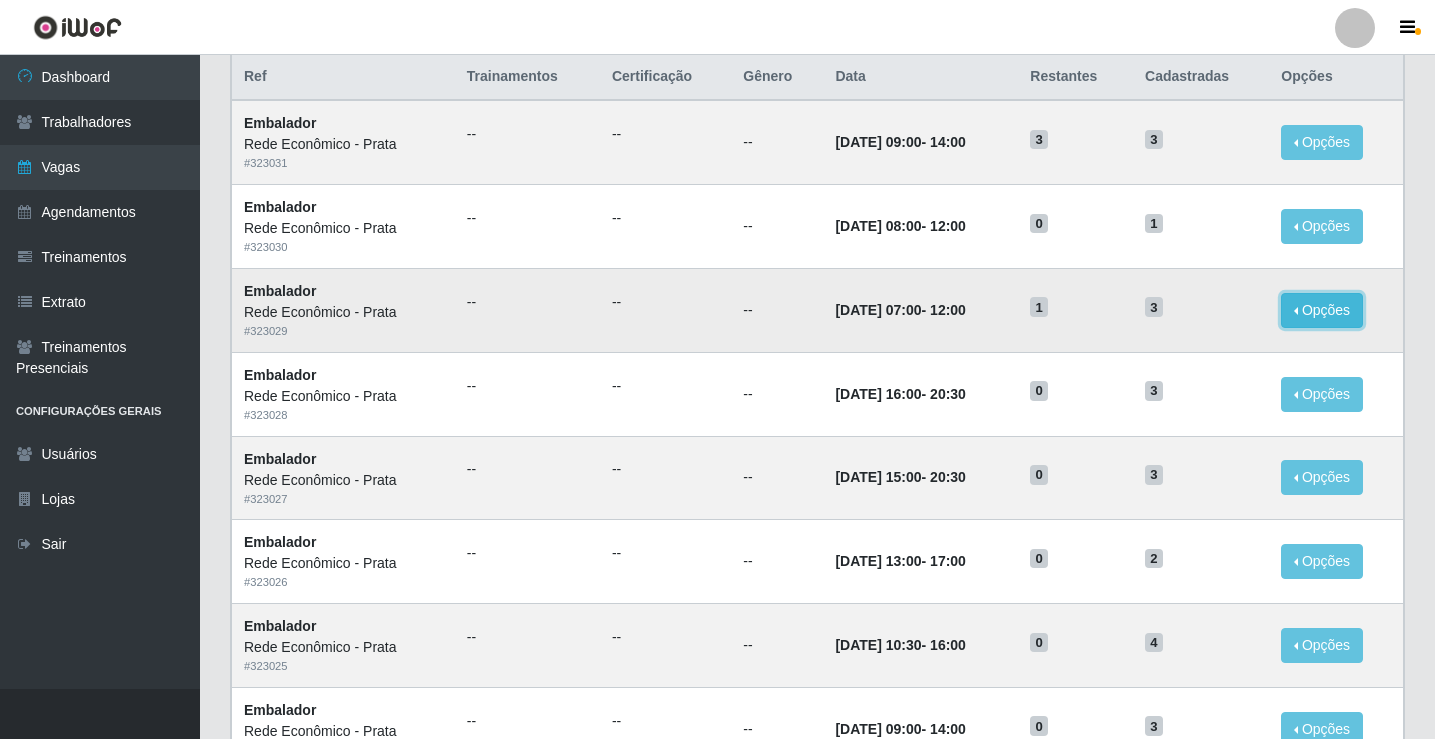 click on "Opções" at bounding box center [1322, 310] 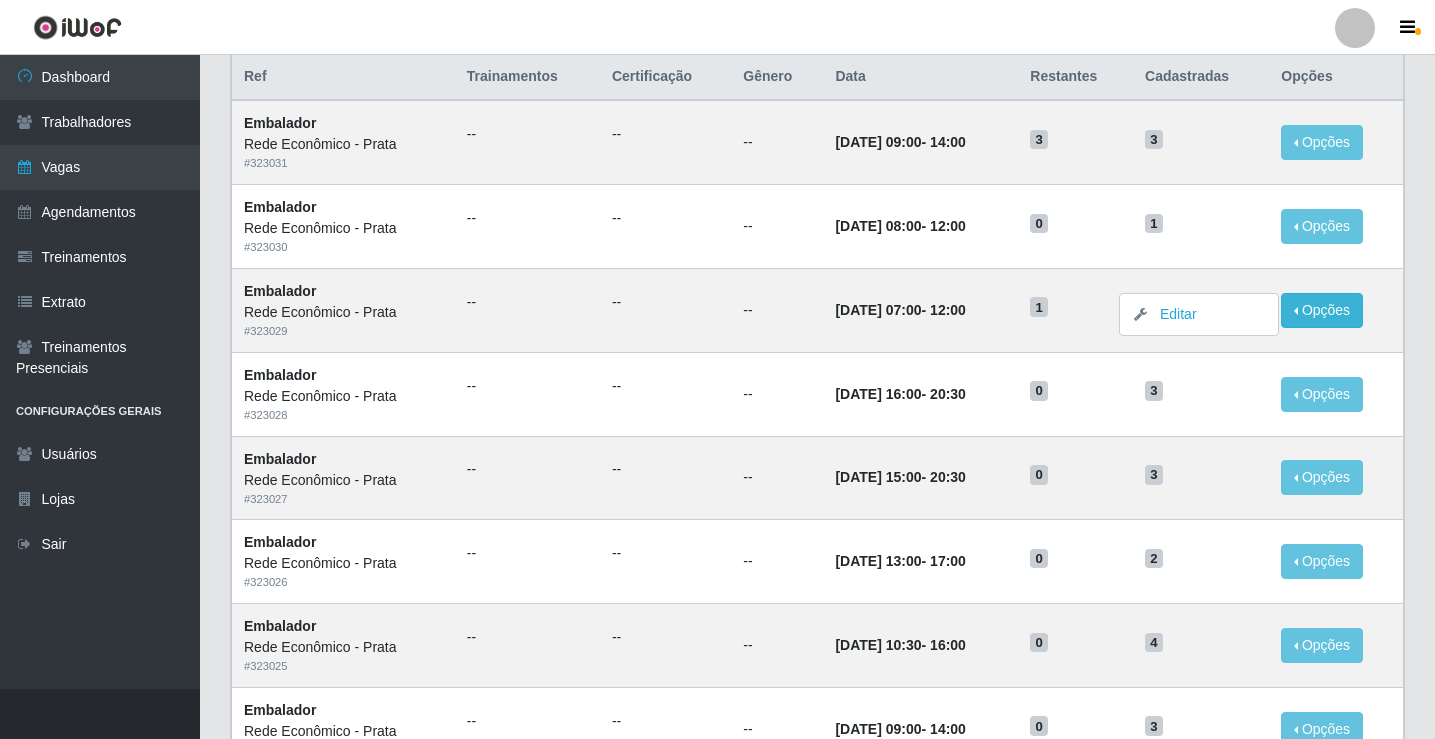 click on "Lista  Adicionar Ref Trainamentos Certificação Gênero Data Restantes Cadastradas Opções Embalador Rede Econômico - Prata # 323031 -- -- -- [DATE] 09:00  -   14:00 3 3 Opções  Editar  Deletar Embalador Rede Econômico - Prata # 323030 -- -- -- [DATE] 08:00  -   12:00 0 1 Opções  Editar Embalador Rede Econômico - Prata # 323029 -- -- -- [DATE] 07:00  -   12:00 1 3 Opções  Editar Embalador Rede Econômico - Prata # 323028 -- -- -- [DATE] 16:00  -   20:30 0 3 Opções  Editar Embalador Rede Econômico - Prata # 323027 -- -- -- [DATE] 15:00  -   20:30 0 3 Opções  Editar Embalador Rede Econômico - Prata # 323026 -- -- -- [DATE] 13:00  -   17:00 0 2 Opções  Editar Embalador Rede Econômico - Prata # 323025 -- -- -- [DATE] 10:30  -   16:00 0 4 Opções  Editar Embalador Rede Econômico - Prata # 323024 -- -- -- [DATE] 09:00  -   14:00 0 3 Opções  Editar Embalador Rede Econômico - Prata # 323023 -- -- -- [DATE] 08:00  -   12:00 0 1 Opções  Editar #" at bounding box center [817, 721] 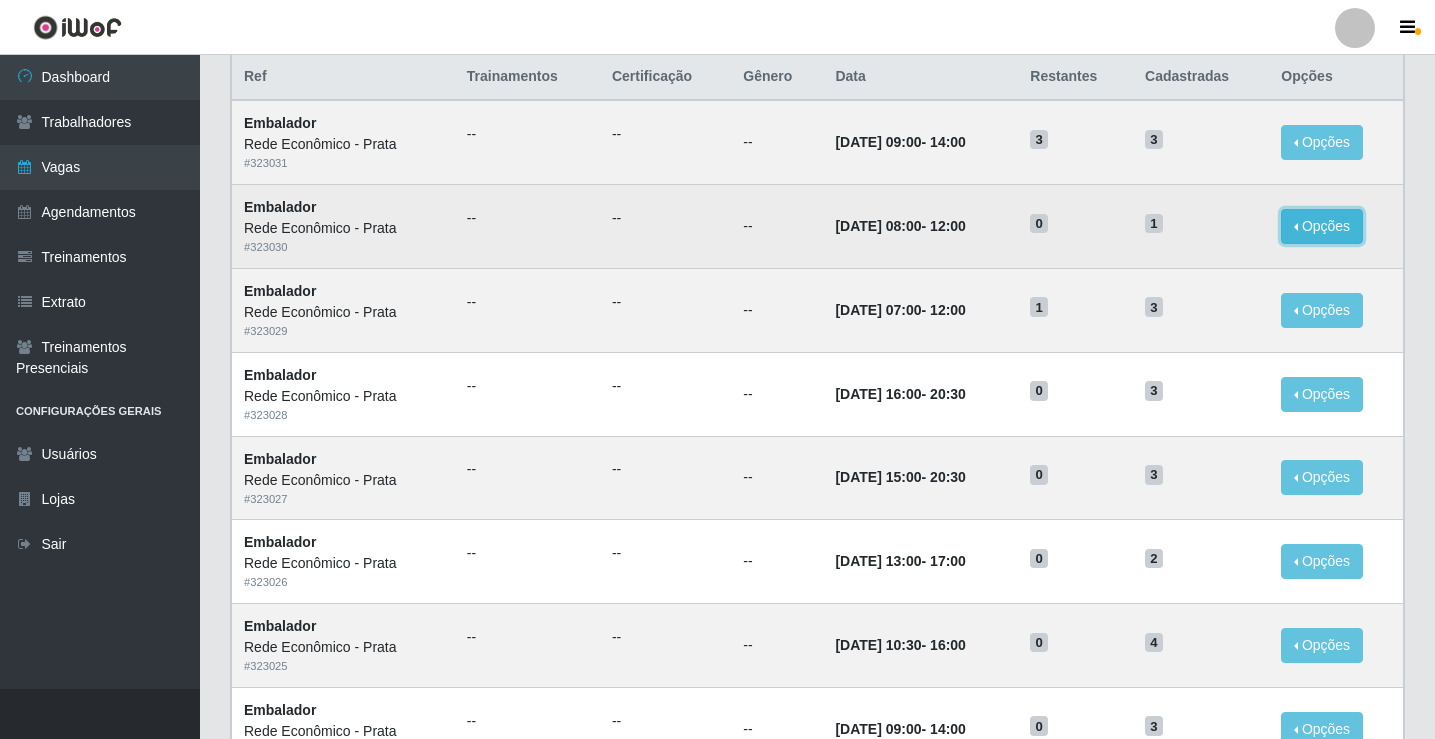 click on "Opções" at bounding box center [1322, 226] 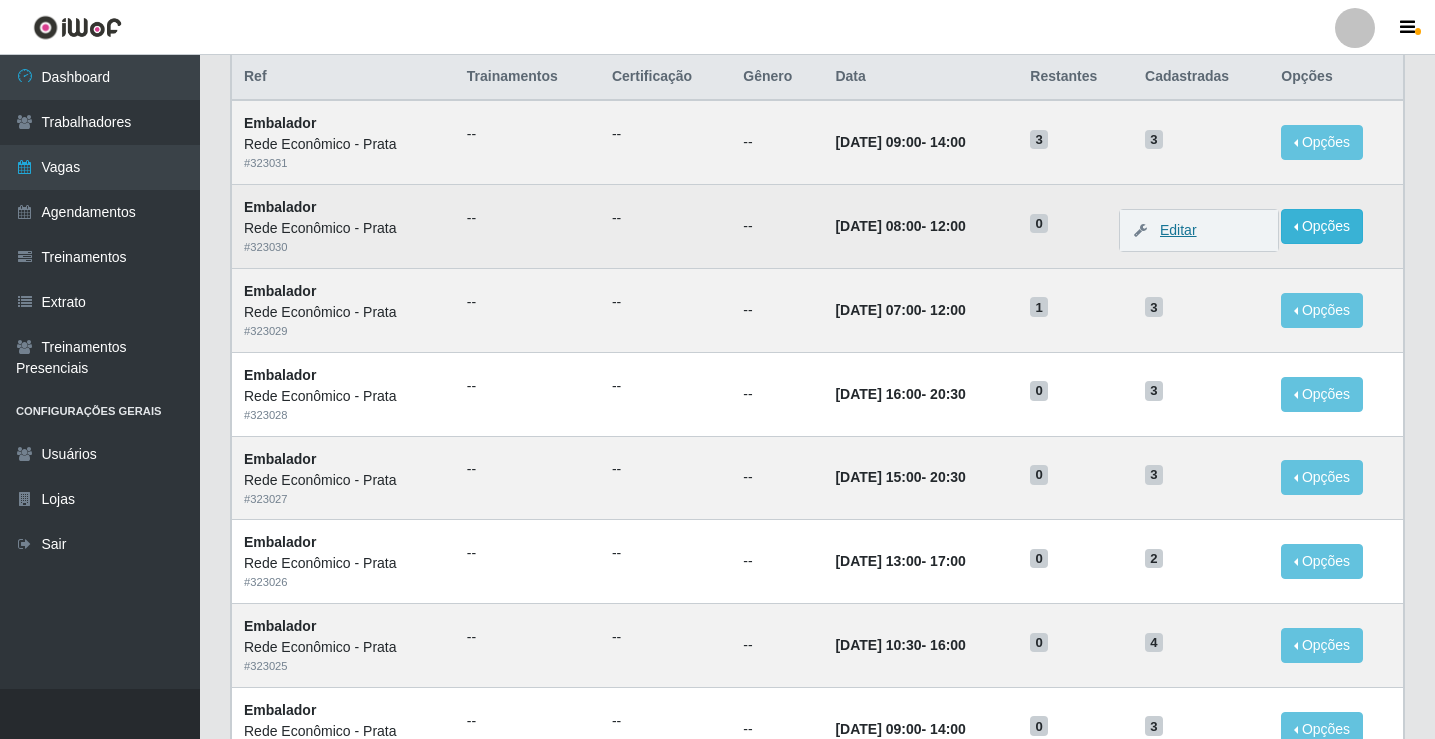 click on "Editar" at bounding box center (1168, 230) 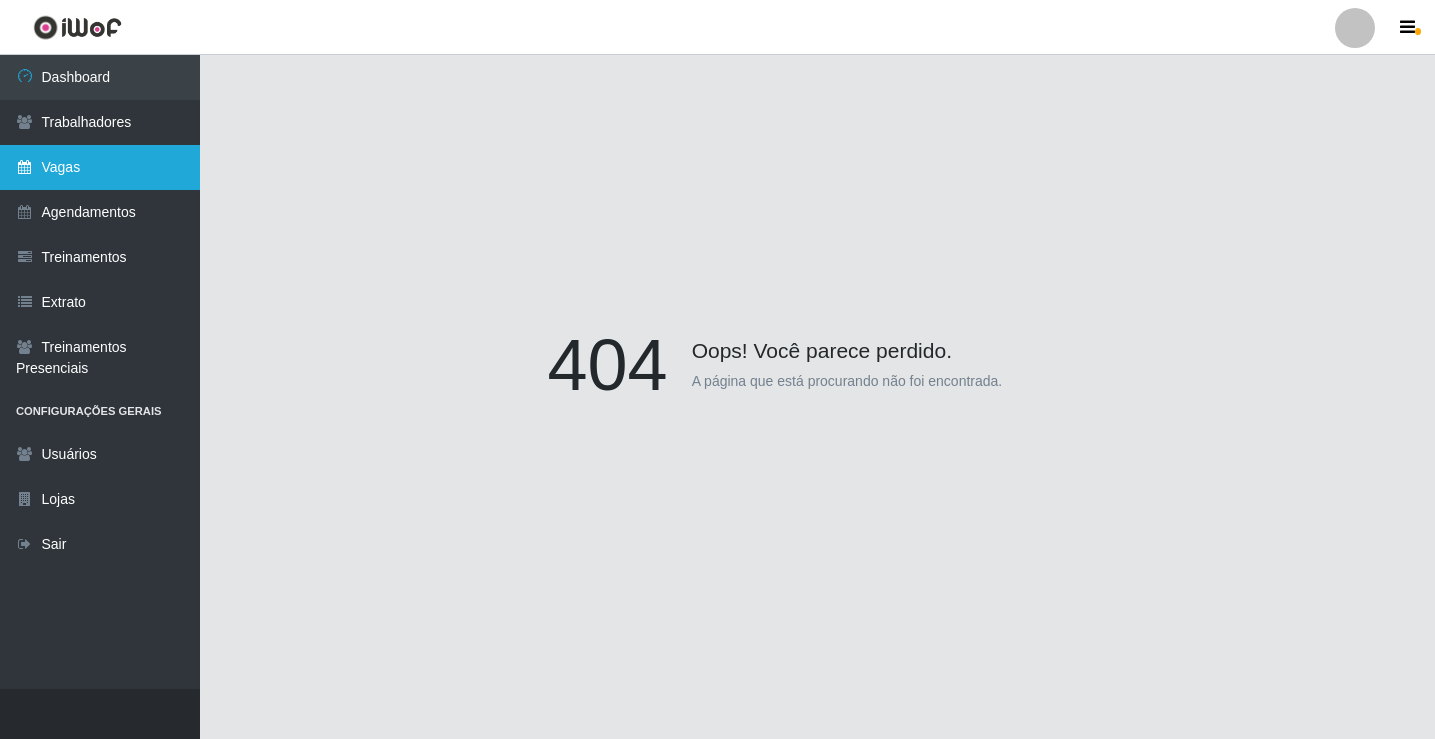 click on "Vagas" at bounding box center [100, 167] 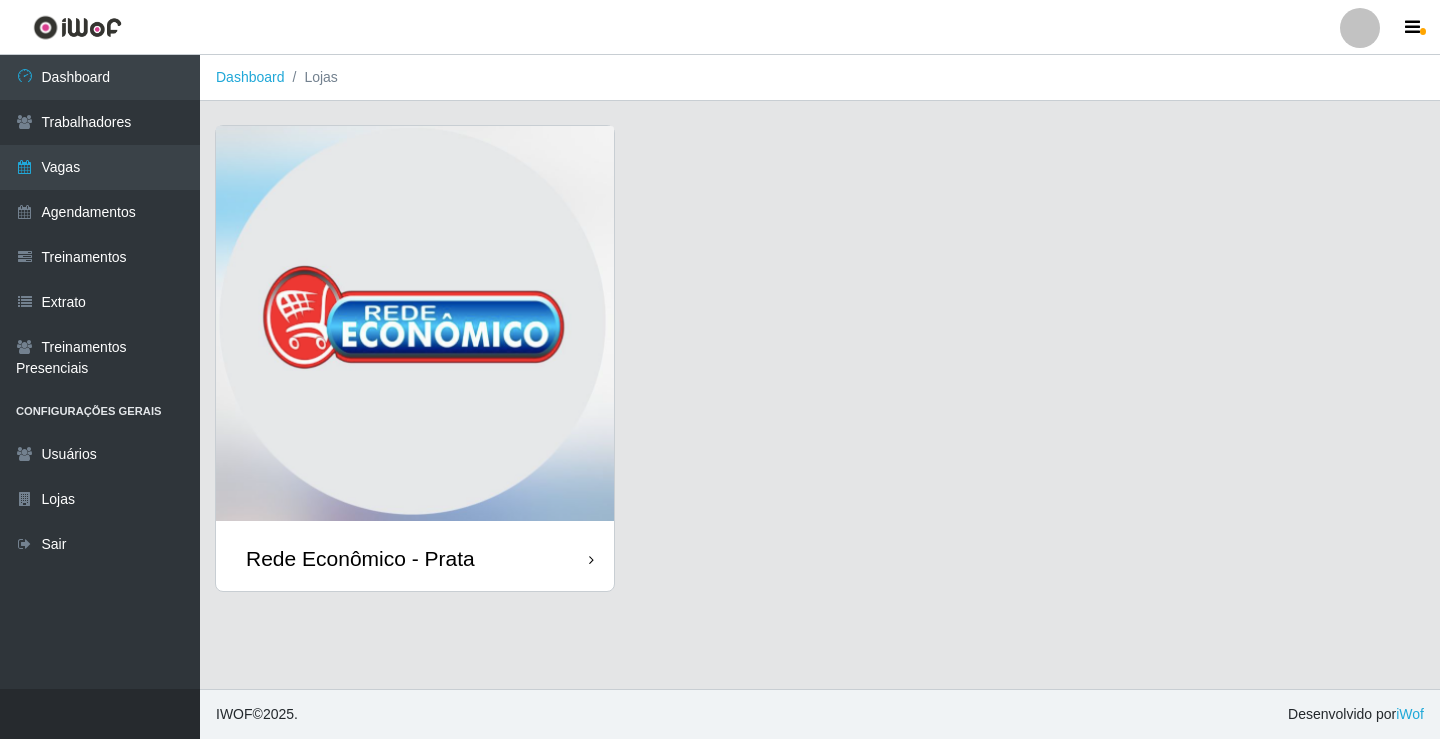 click on "Rede Econômico - Prata" at bounding box center (415, 558) 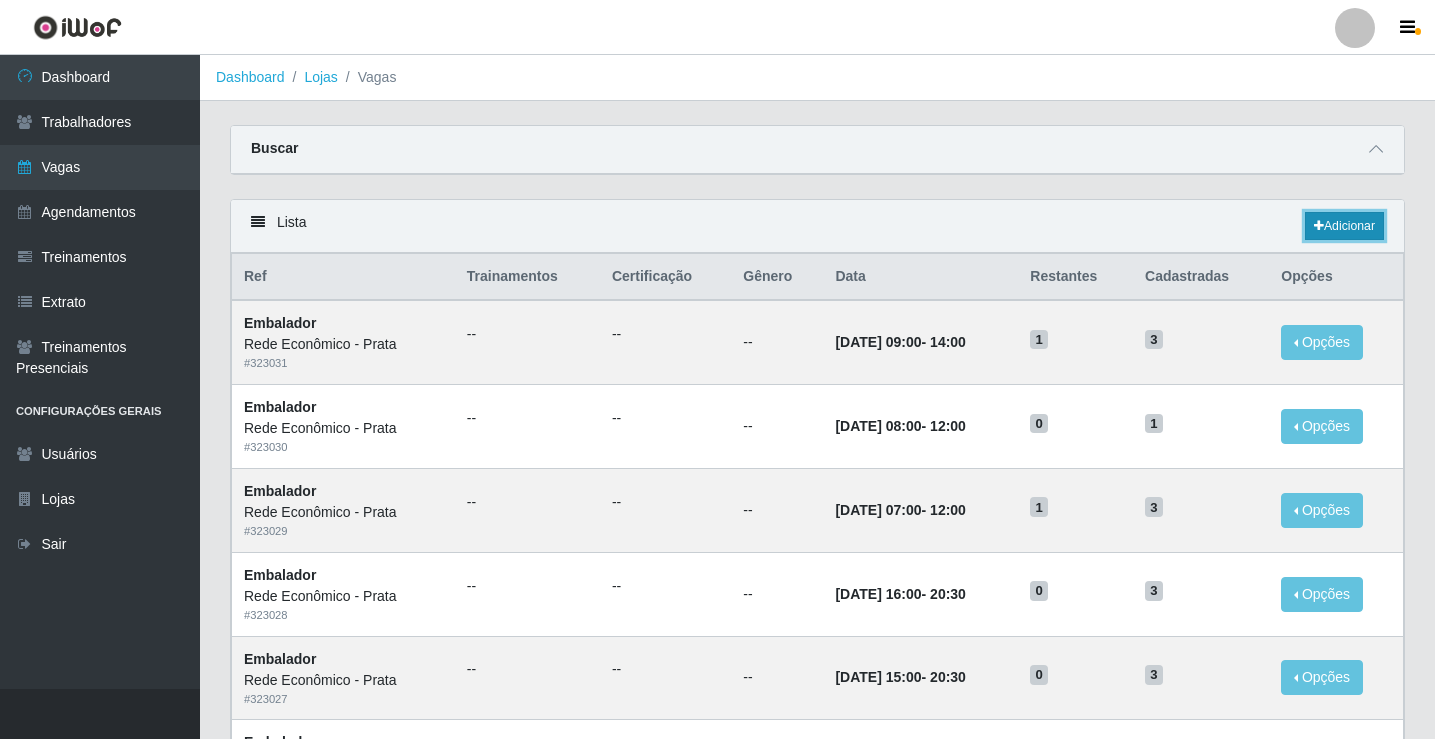 click on "Adicionar" at bounding box center [1344, 226] 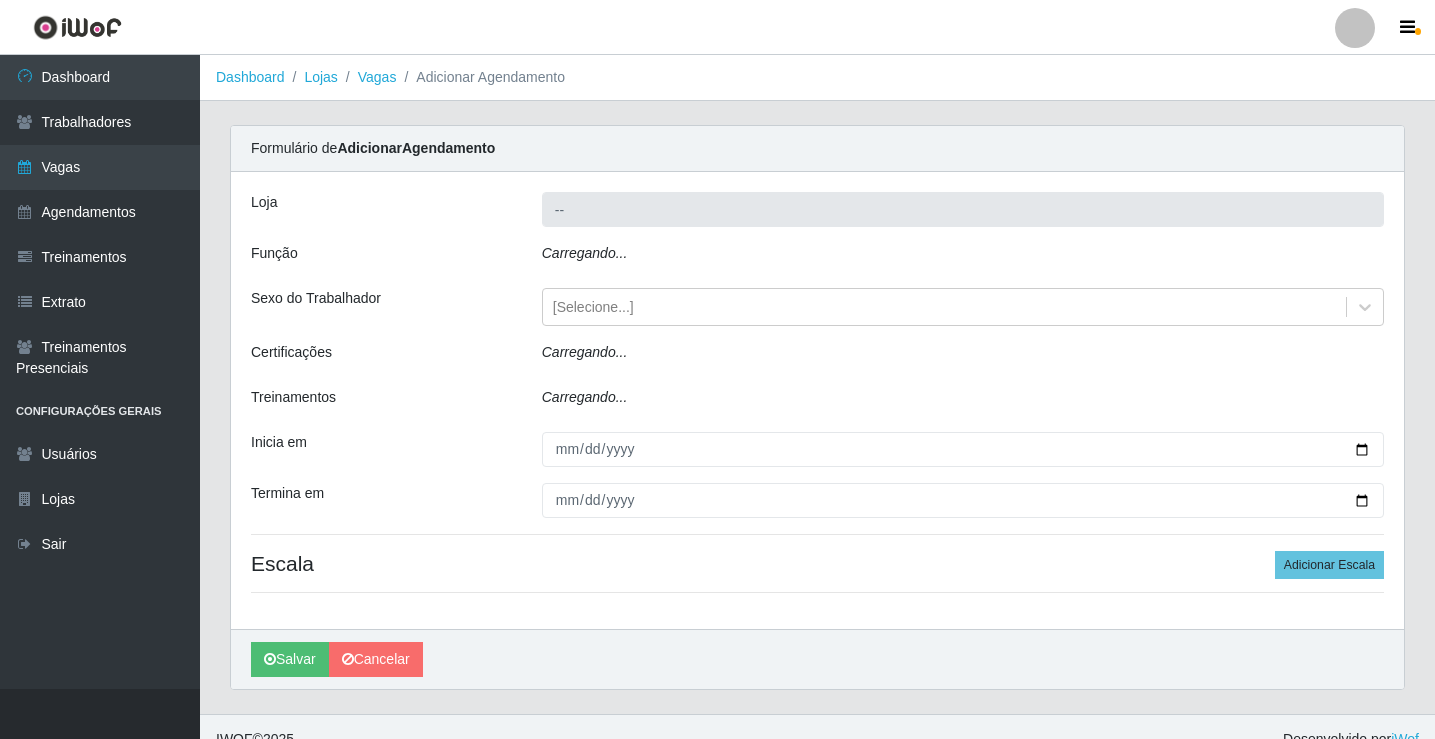 type on "Rede Econômico - Prata" 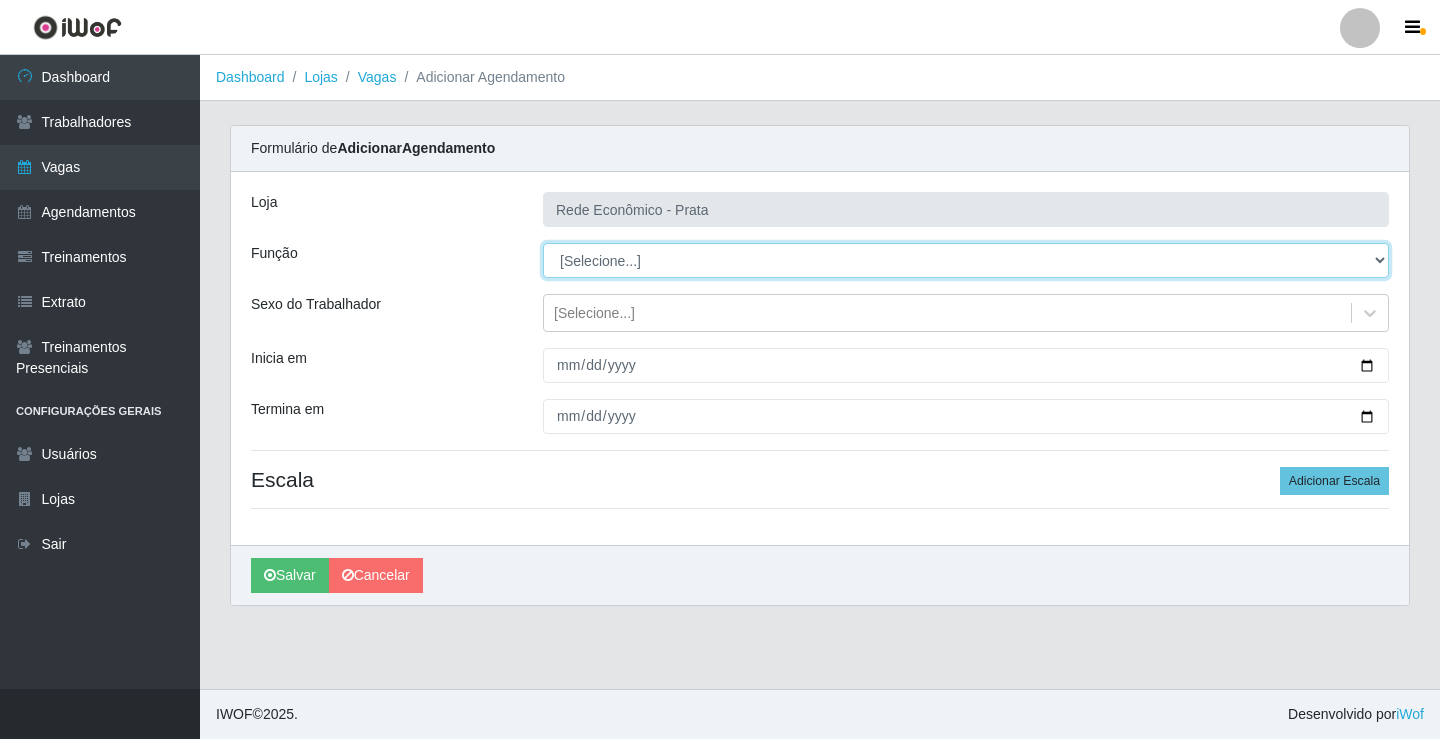 click on "[Selecione...] ASG ASG + ASG ++ Embalador Embalador + Embalador ++ Operador de Caixa Operador de Caixa + Operador de Caixa ++" at bounding box center (966, 260) 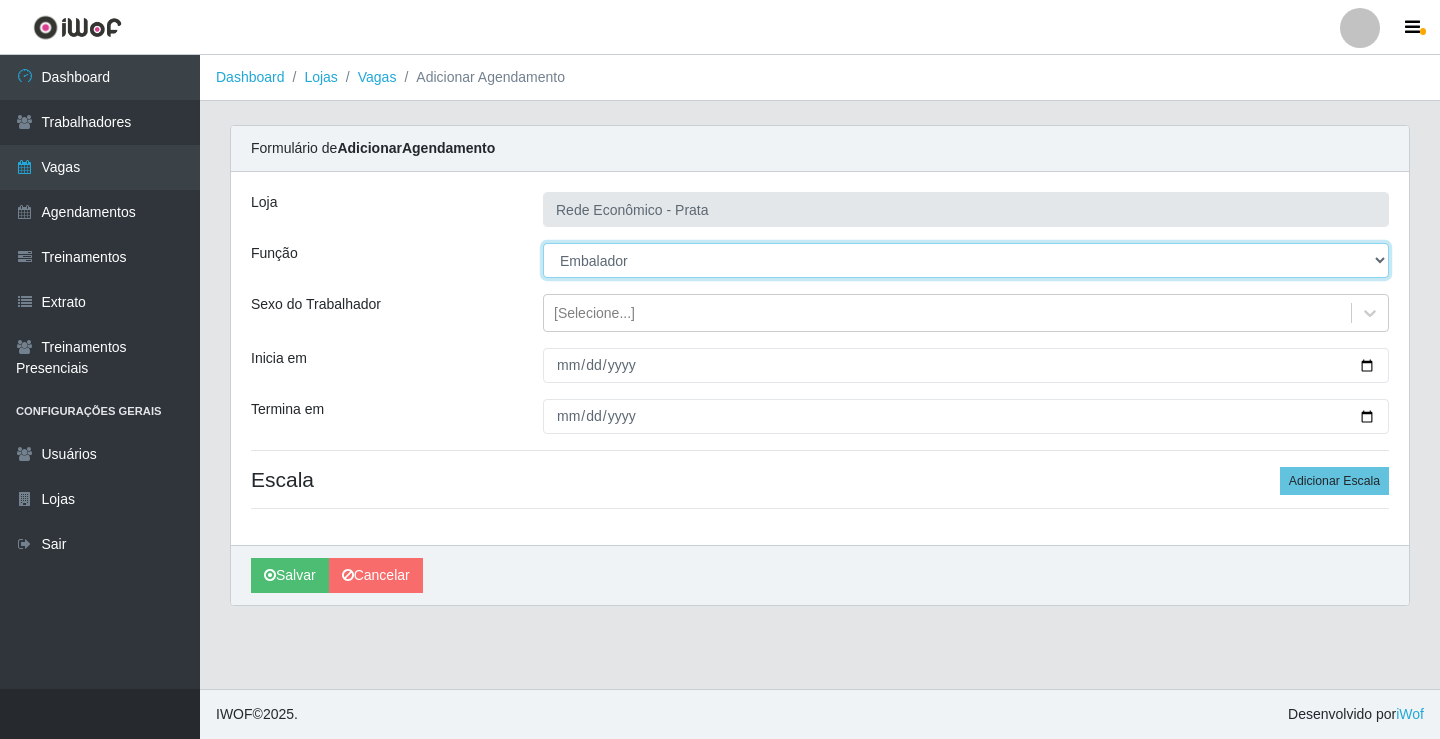 click on "[Selecione...] ASG ASG + ASG ++ Embalador Embalador + Embalador ++ Operador de Caixa Operador de Caixa + Operador de Caixa ++" at bounding box center [966, 260] 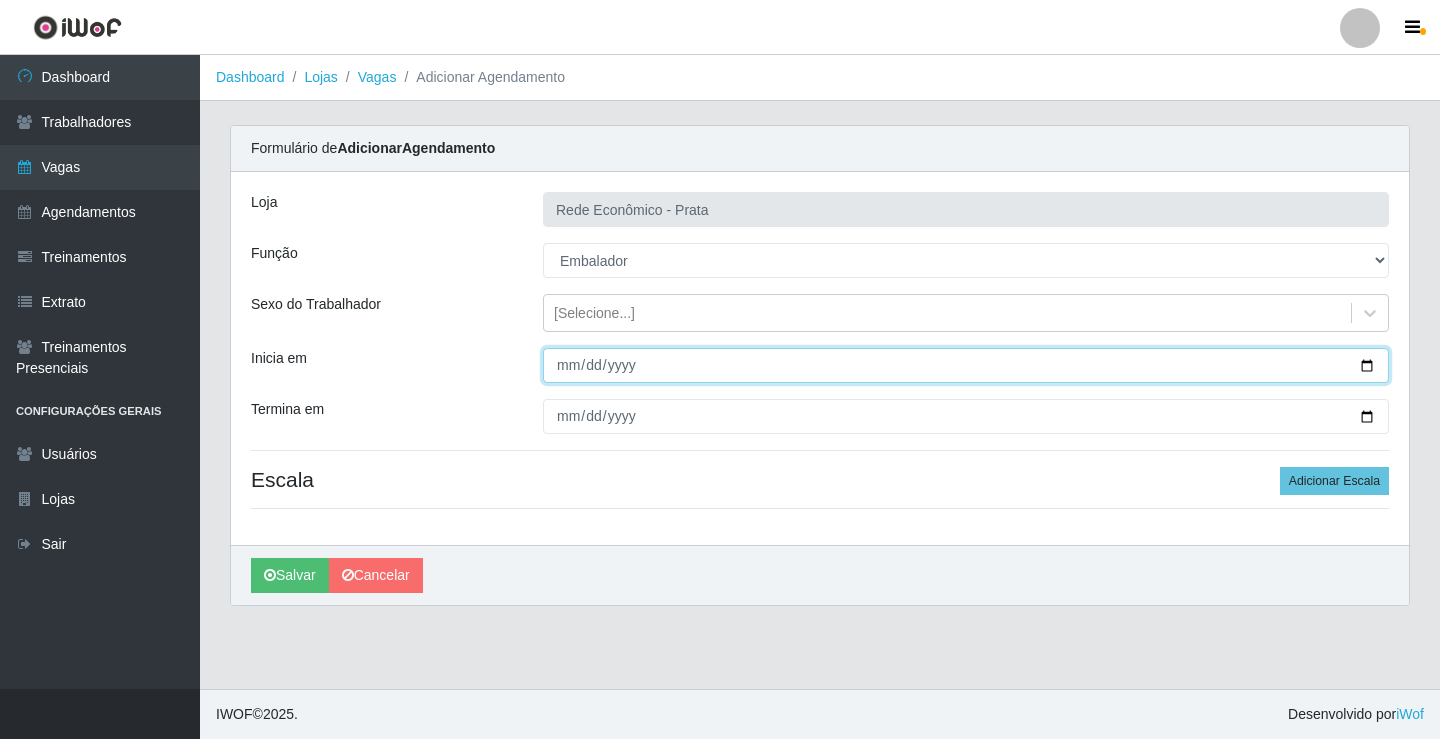 click on "Inicia em" at bounding box center [966, 365] 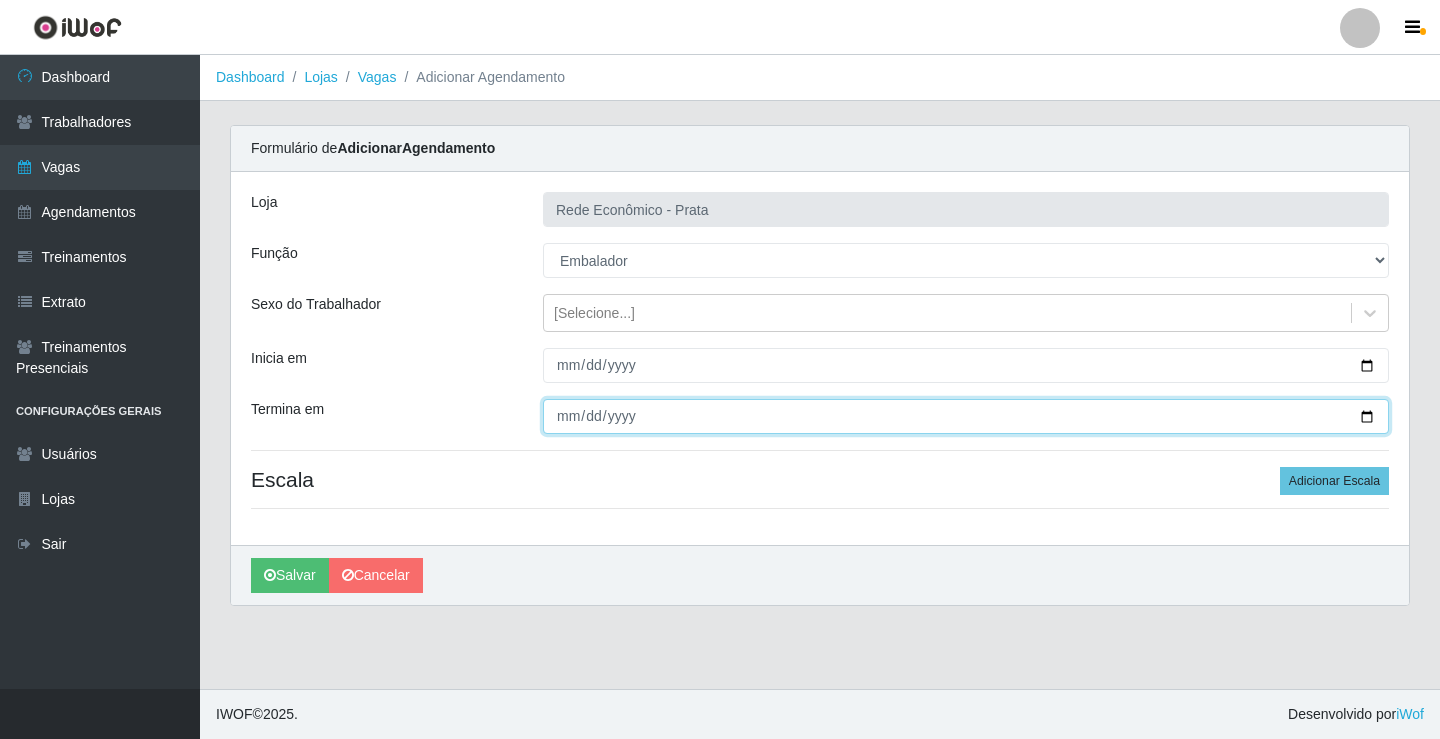 click on "Termina em" at bounding box center (966, 416) 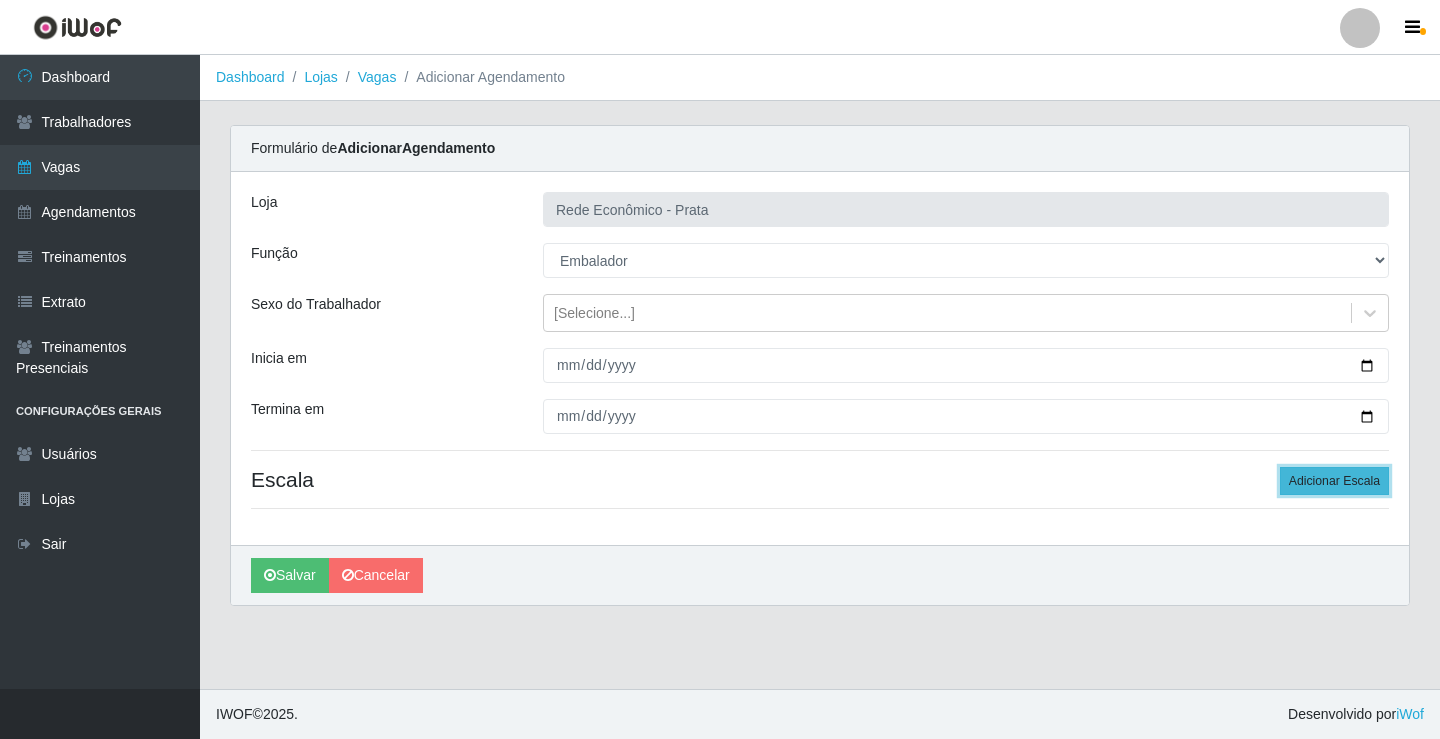 drag, startPoint x: 1345, startPoint y: 479, endPoint x: 1205, endPoint y: 482, distance: 140.03214 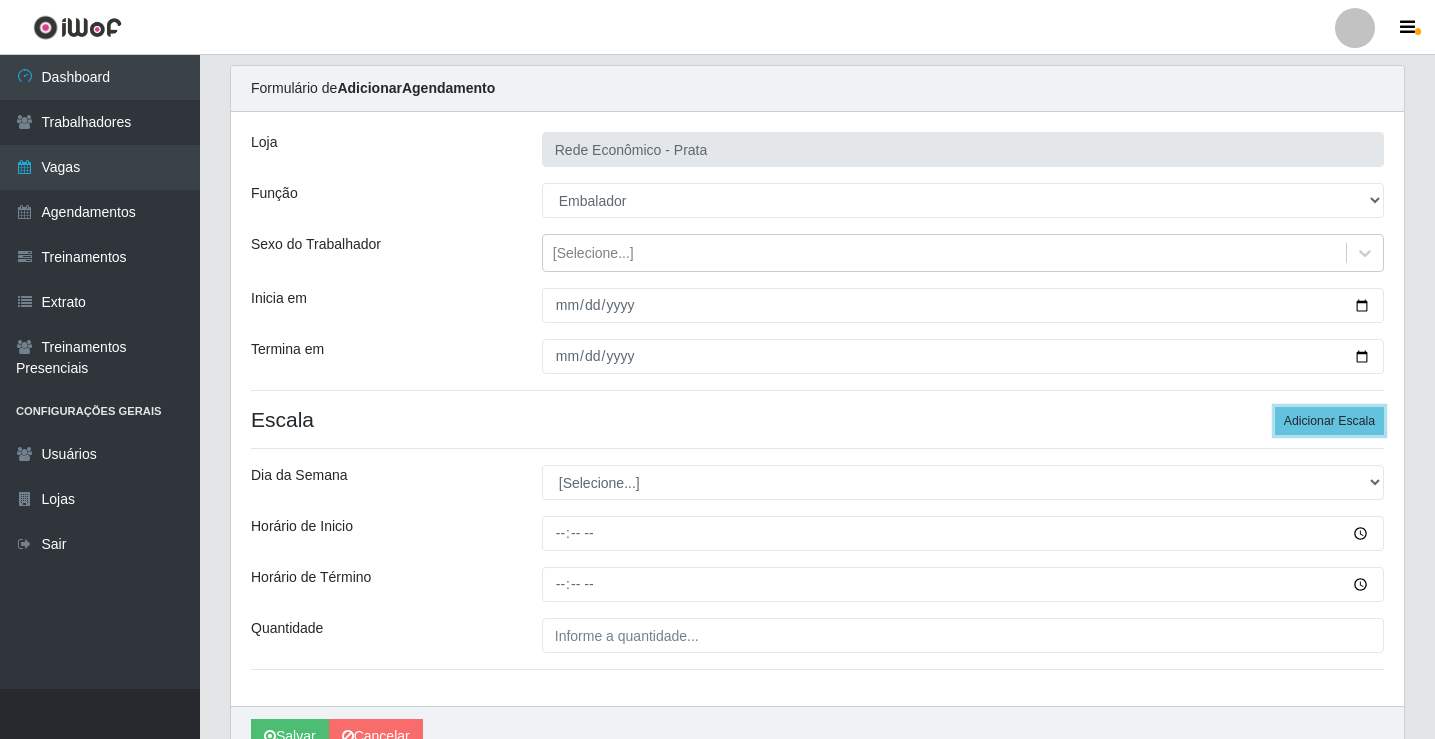 scroll, scrollTop: 162, scrollLeft: 0, axis: vertical 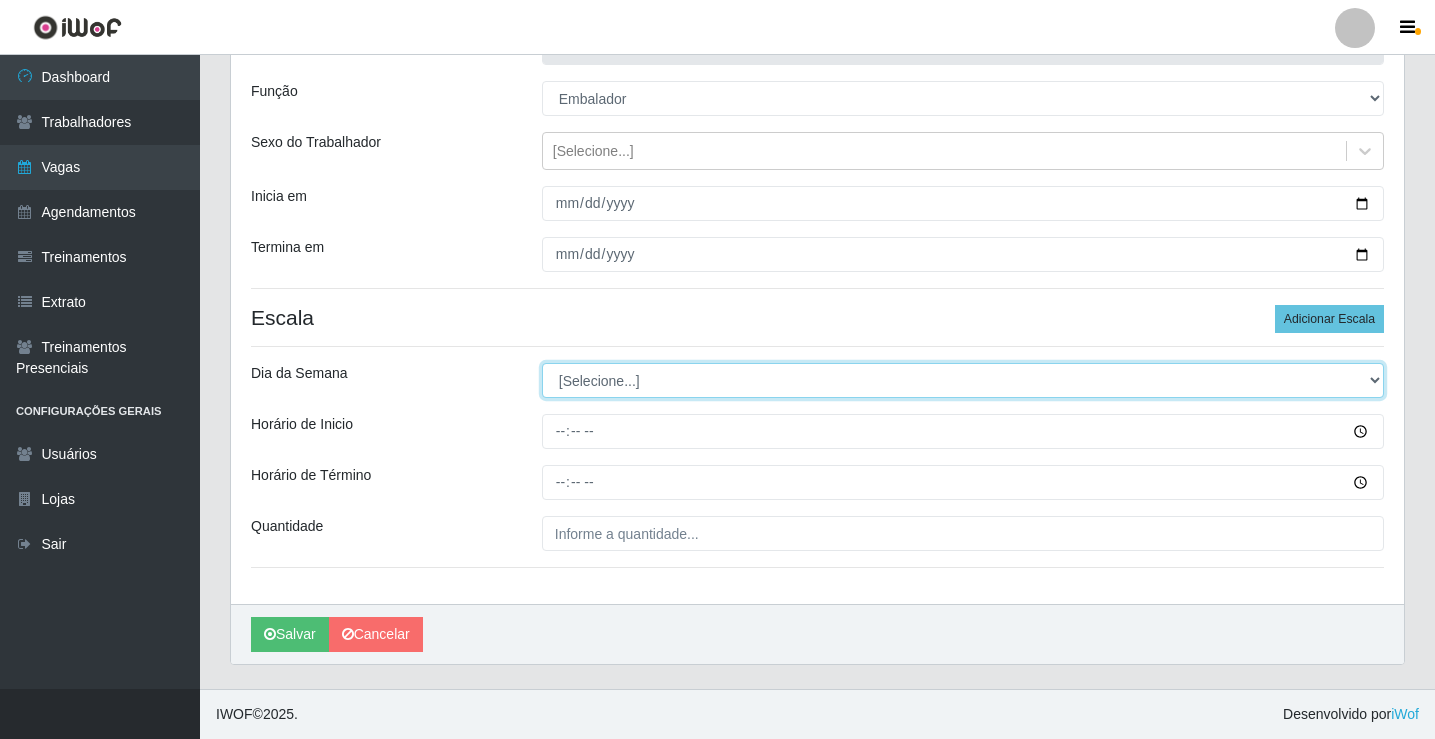 click on "[Selecione...] Segunda Terça Quarta Quinta Sexta Sábado Domingo" at bounding box center (963, 380) 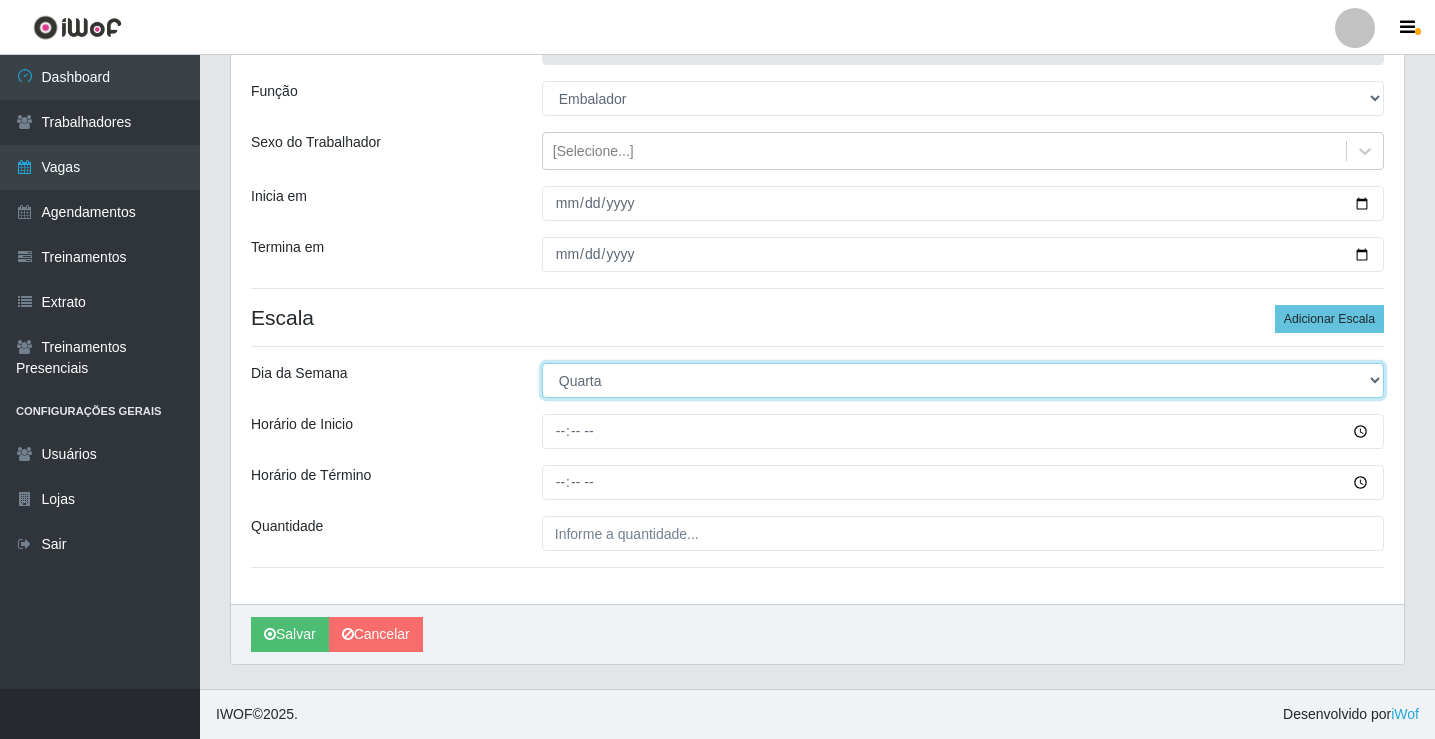 click on "[Selecione...] Segunda Terça Quarta Quinta Sexta Sábado Domingo" at bounding box center (963, 380) 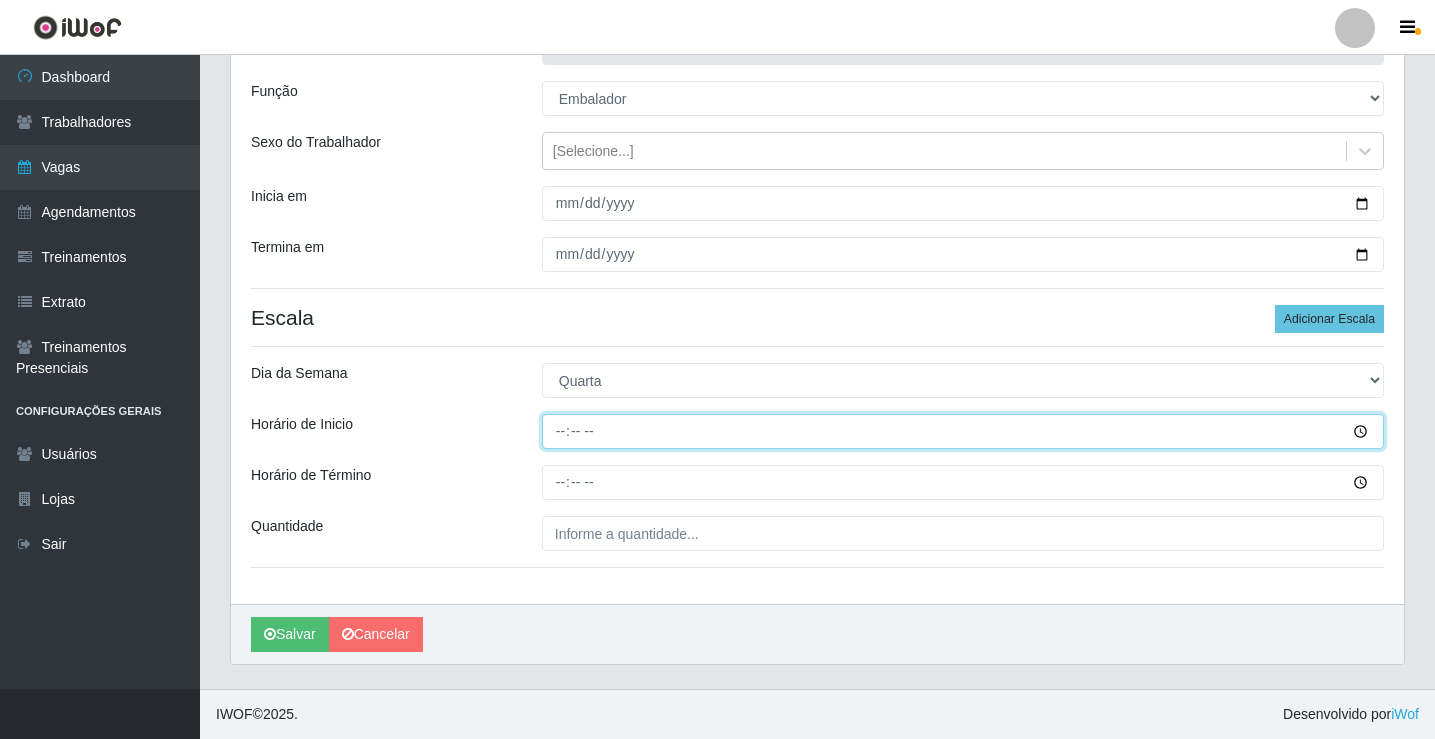 click on "Horário de Inicio" at bounding box center (963, 431) 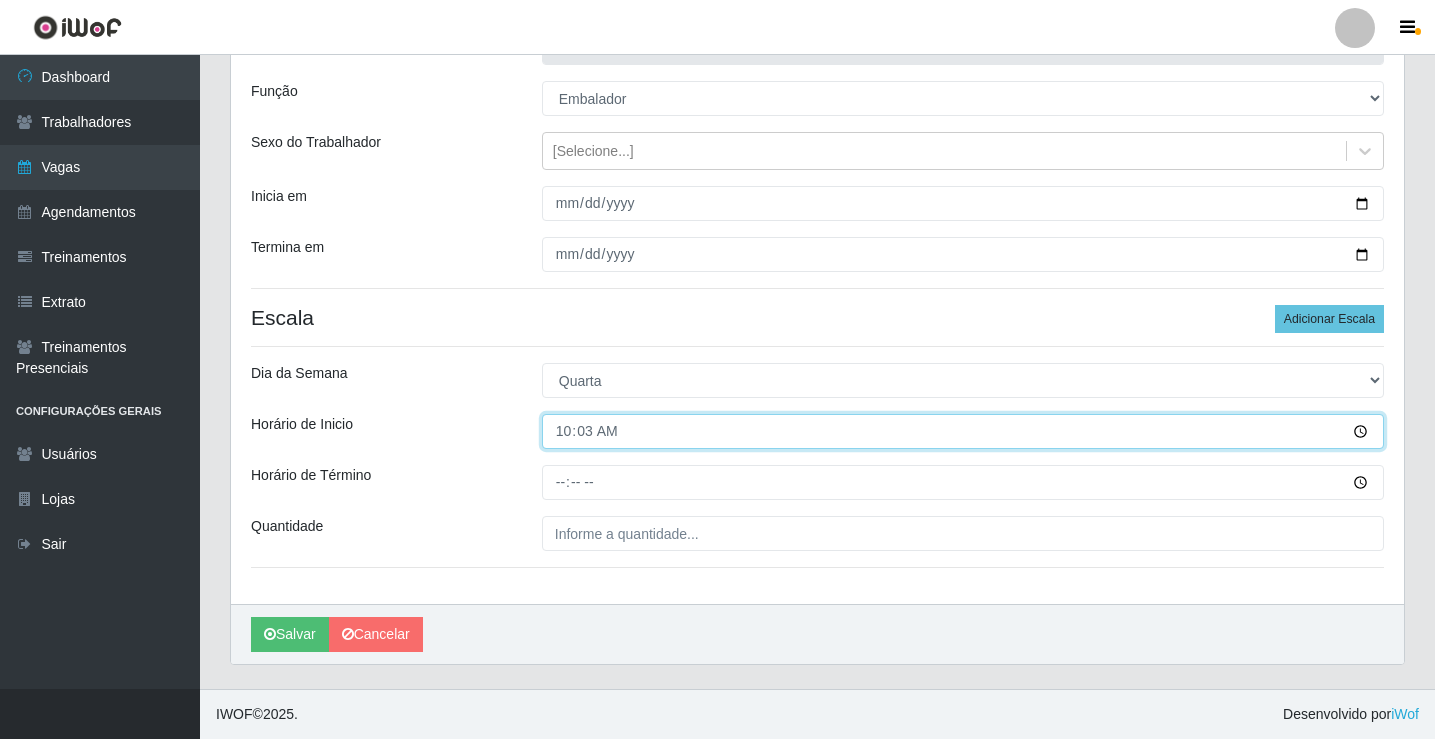 type on "10:30" 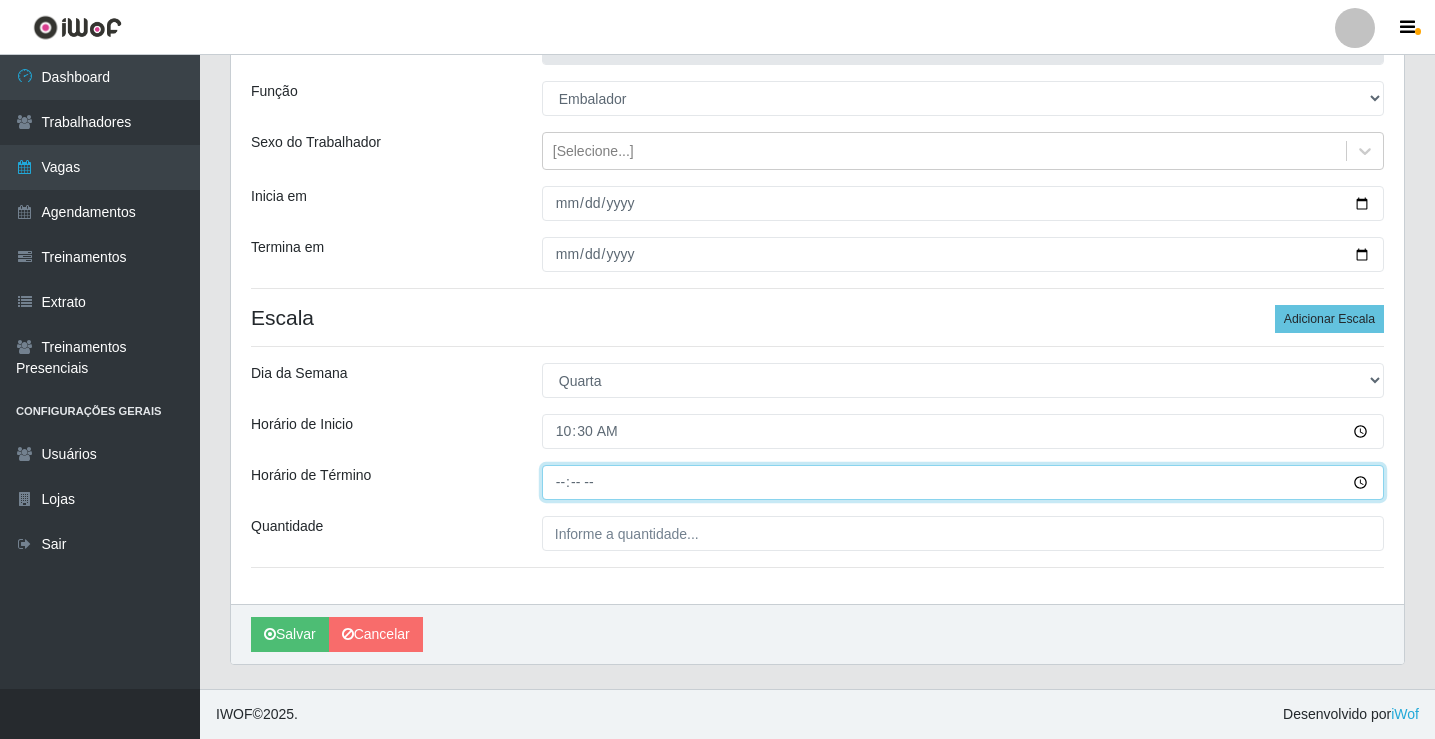 click on "Horário de Término" at bounding box center (963, 482) 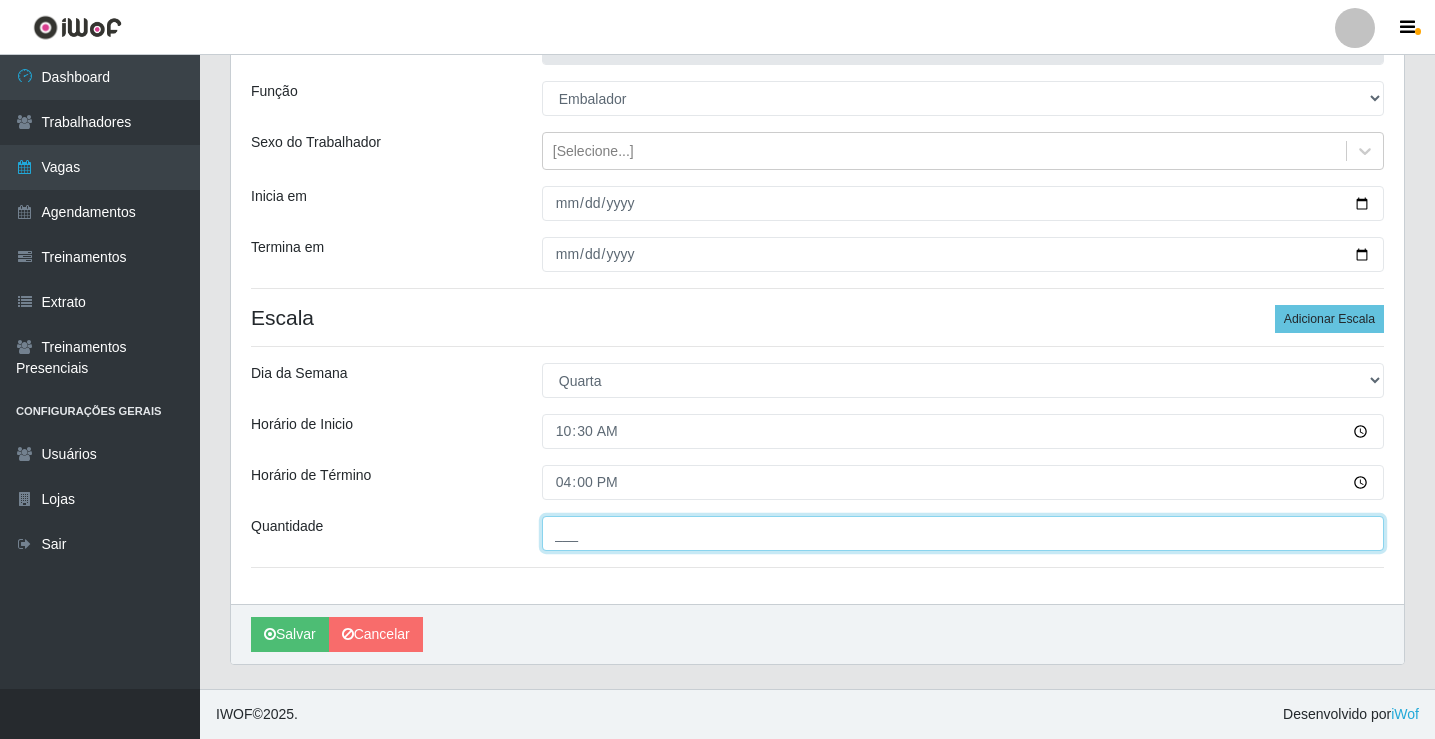click on "___" at bounding box center [963, 533] 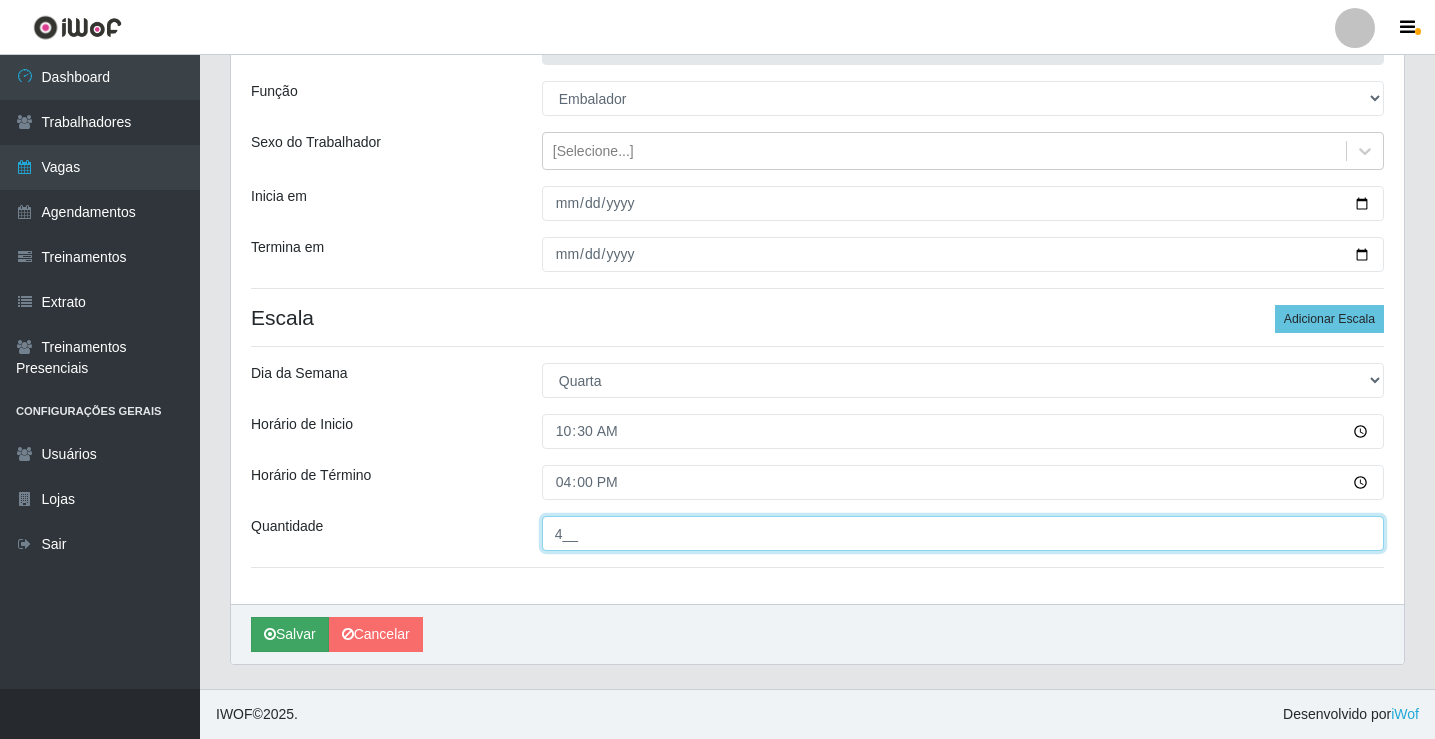 type on "4__" 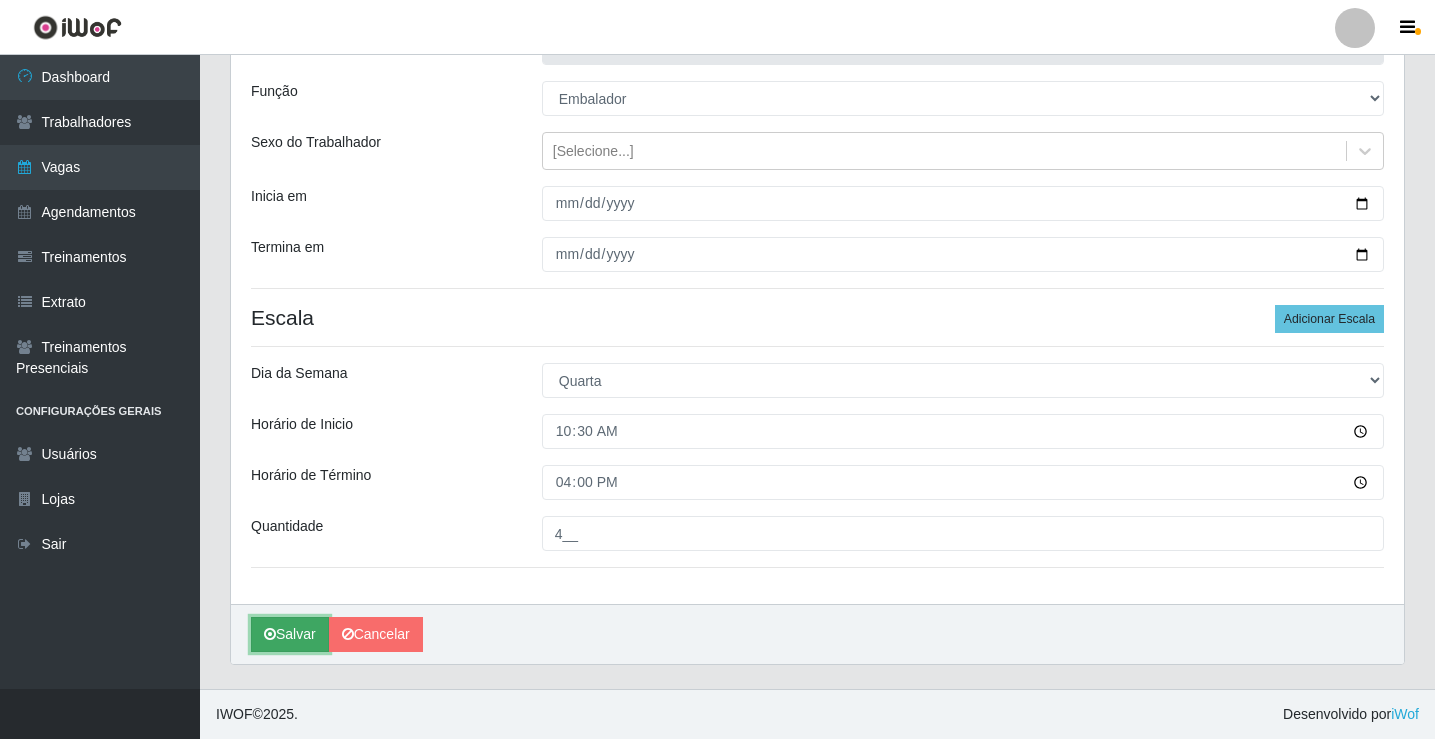 click on "Salvar" at bounding box center [290, 634] 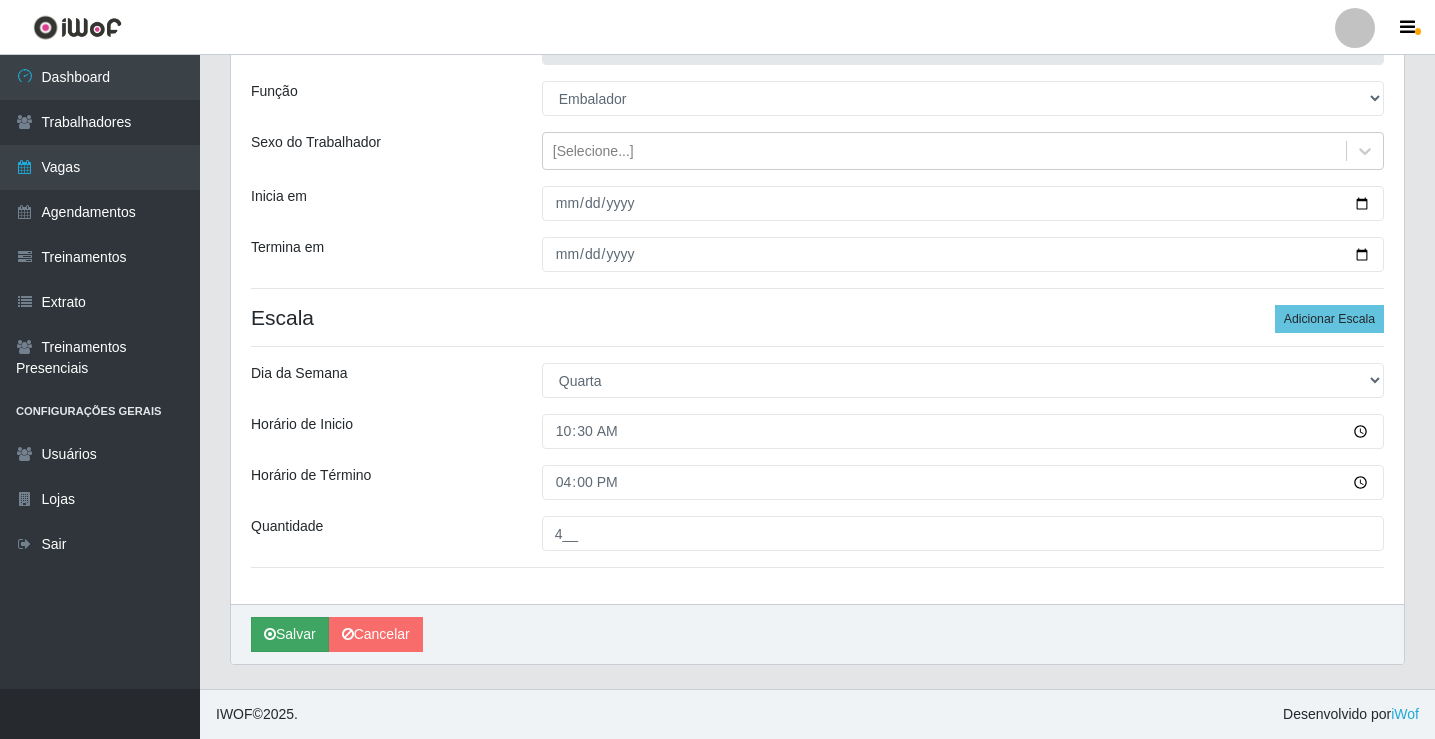 scroll, scrollTop: 0, scrollLeft: 0, axis: both 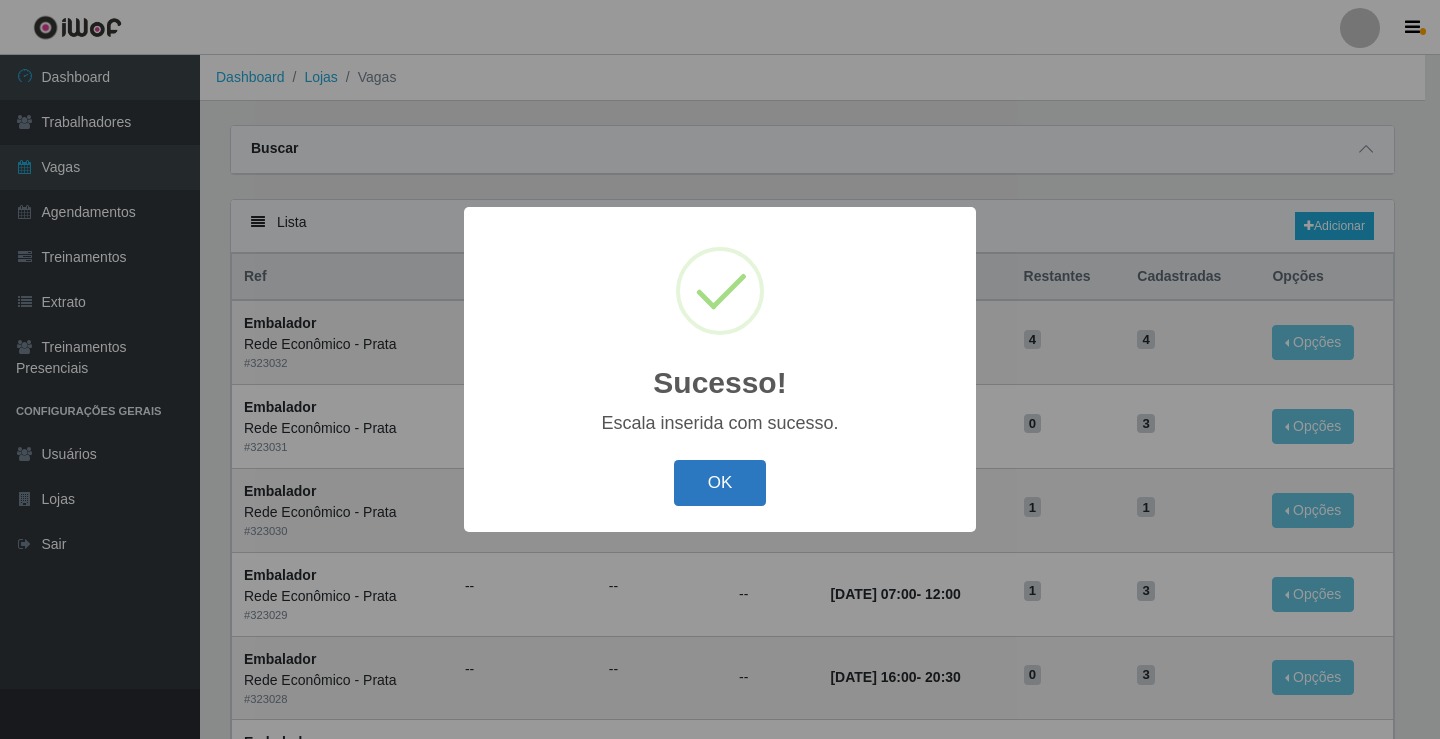 click on "OK" at bounding box center [720, 483] 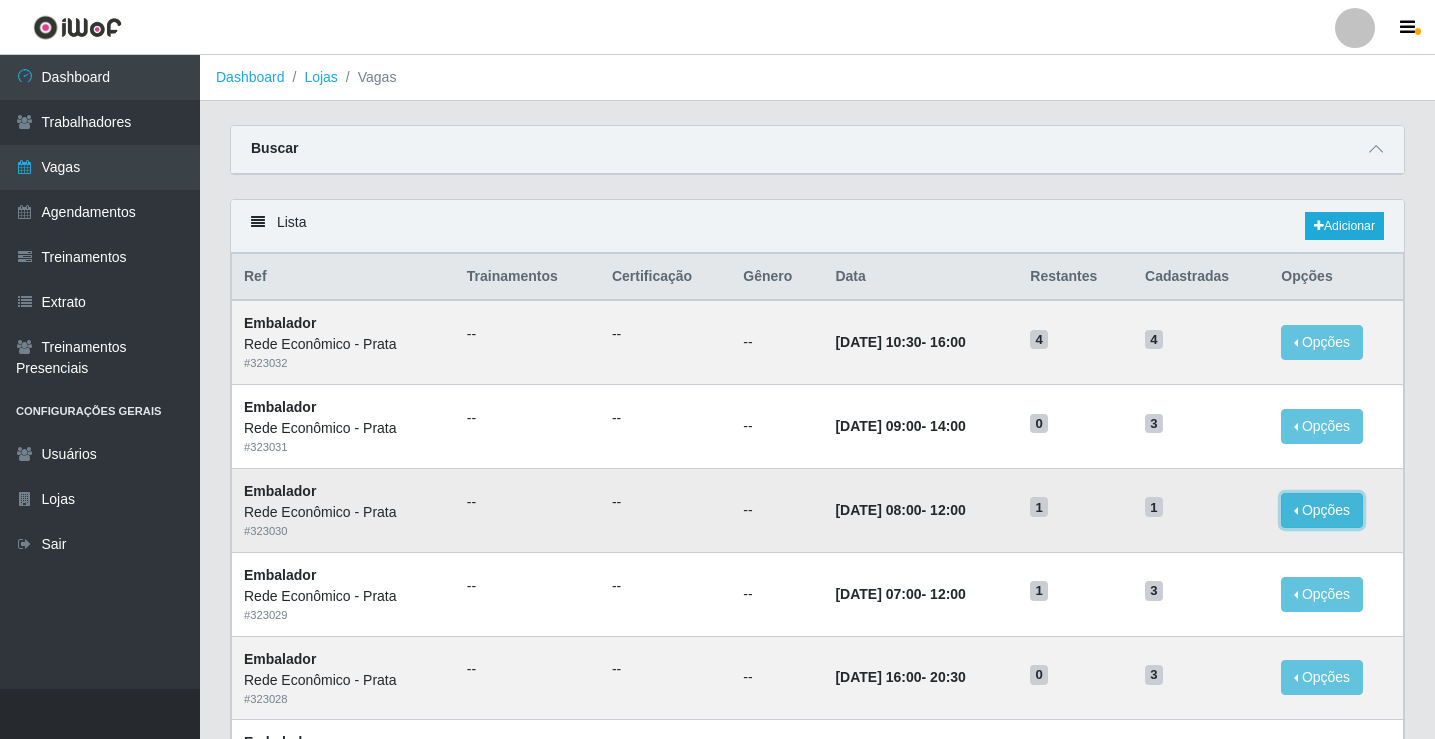 click on "Opções" at bounding box center (1322, 510) 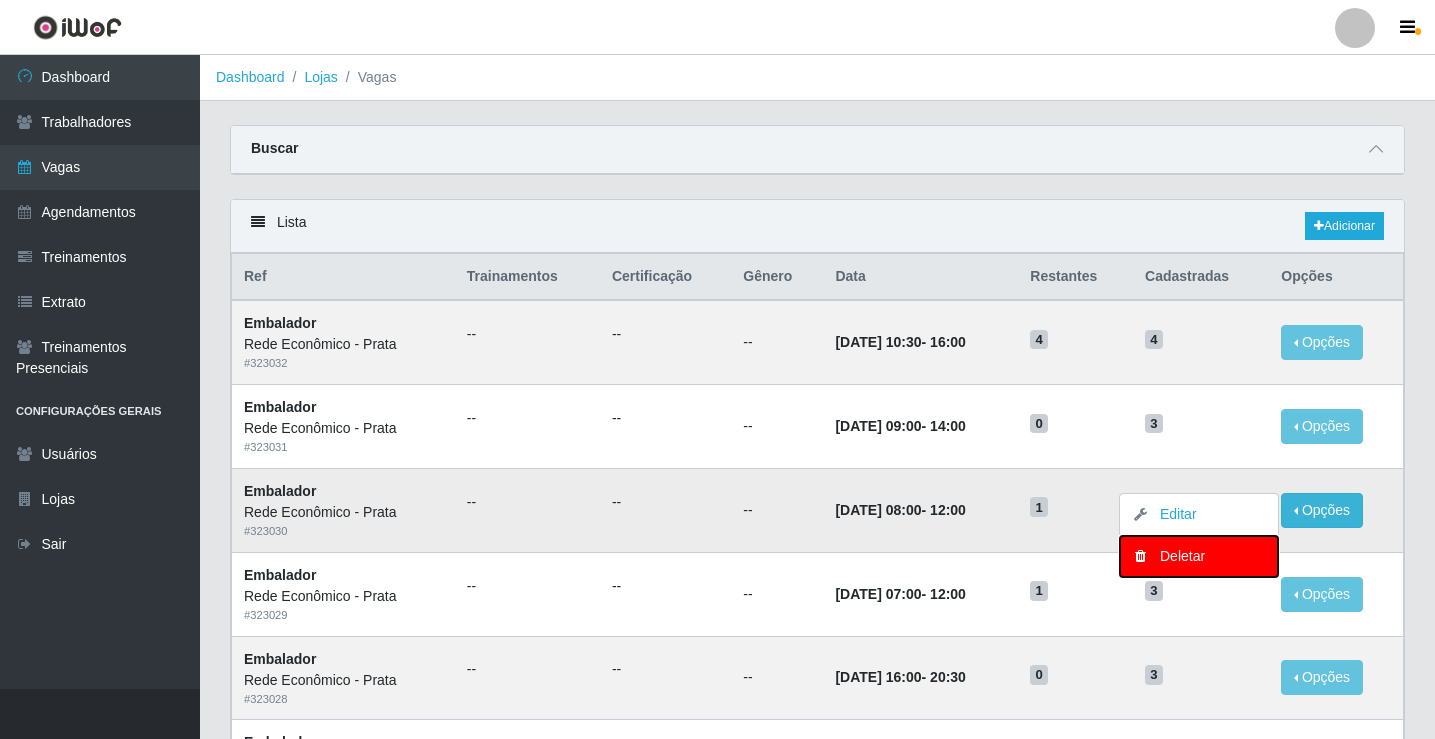 click on "Deletar" at bounding box center (1199, 556) 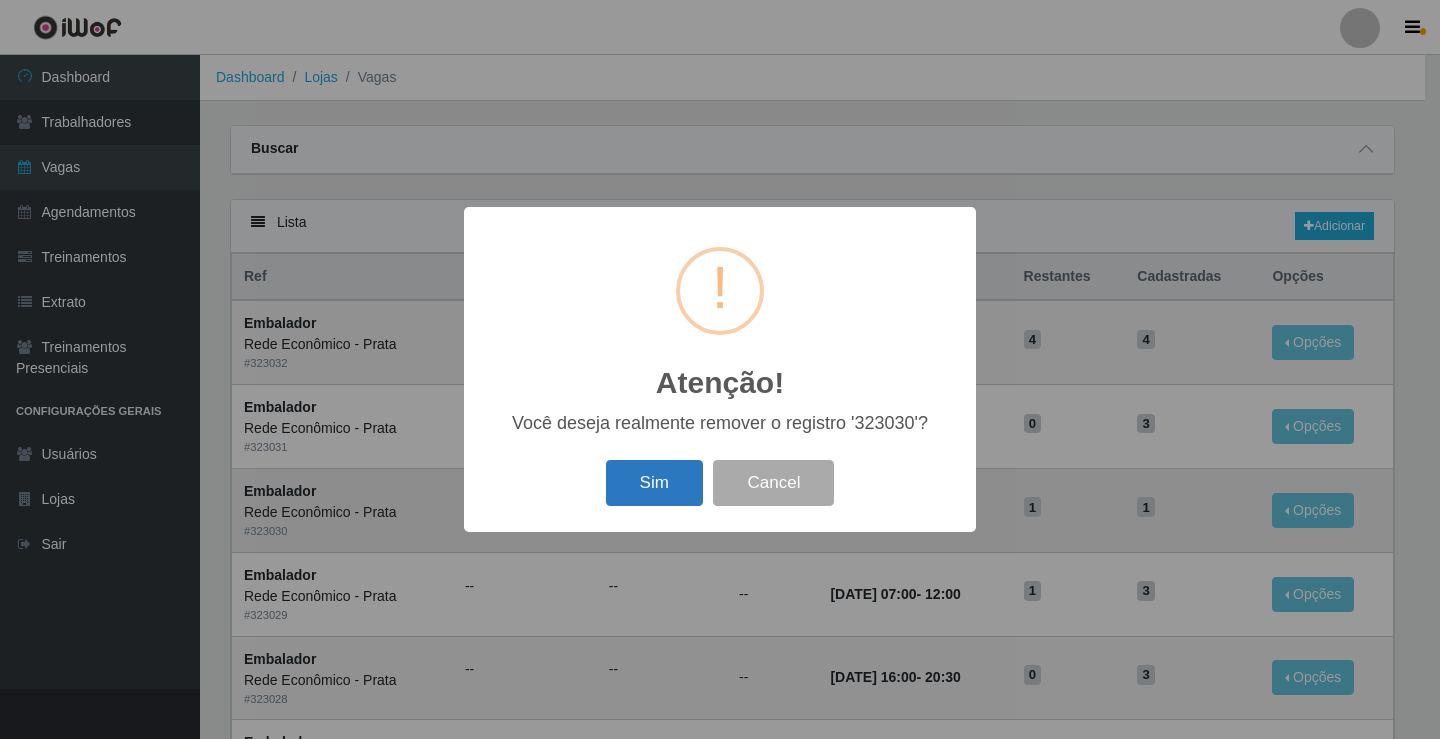 click on "Sim" at bounding box center [654, 483] 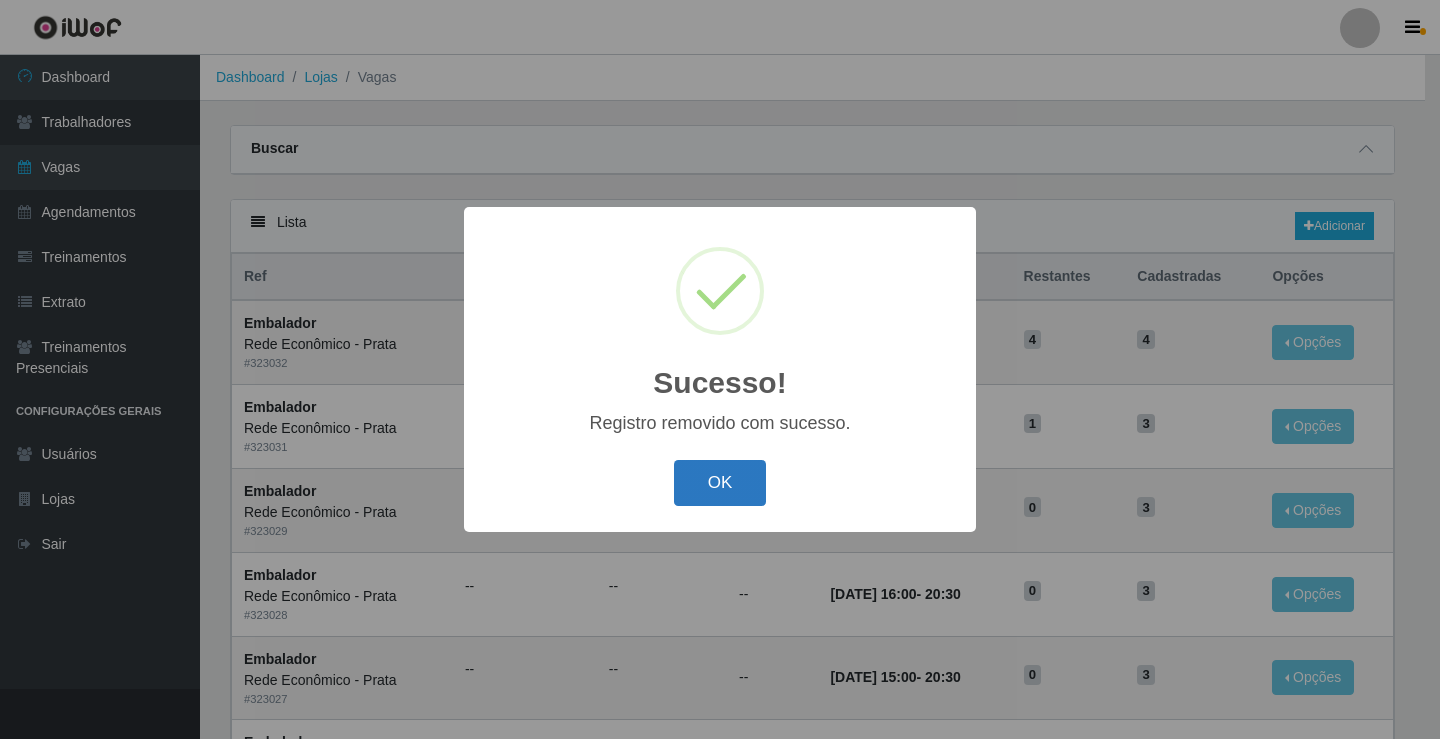 click on "OK" at bounding box center (720, 483) 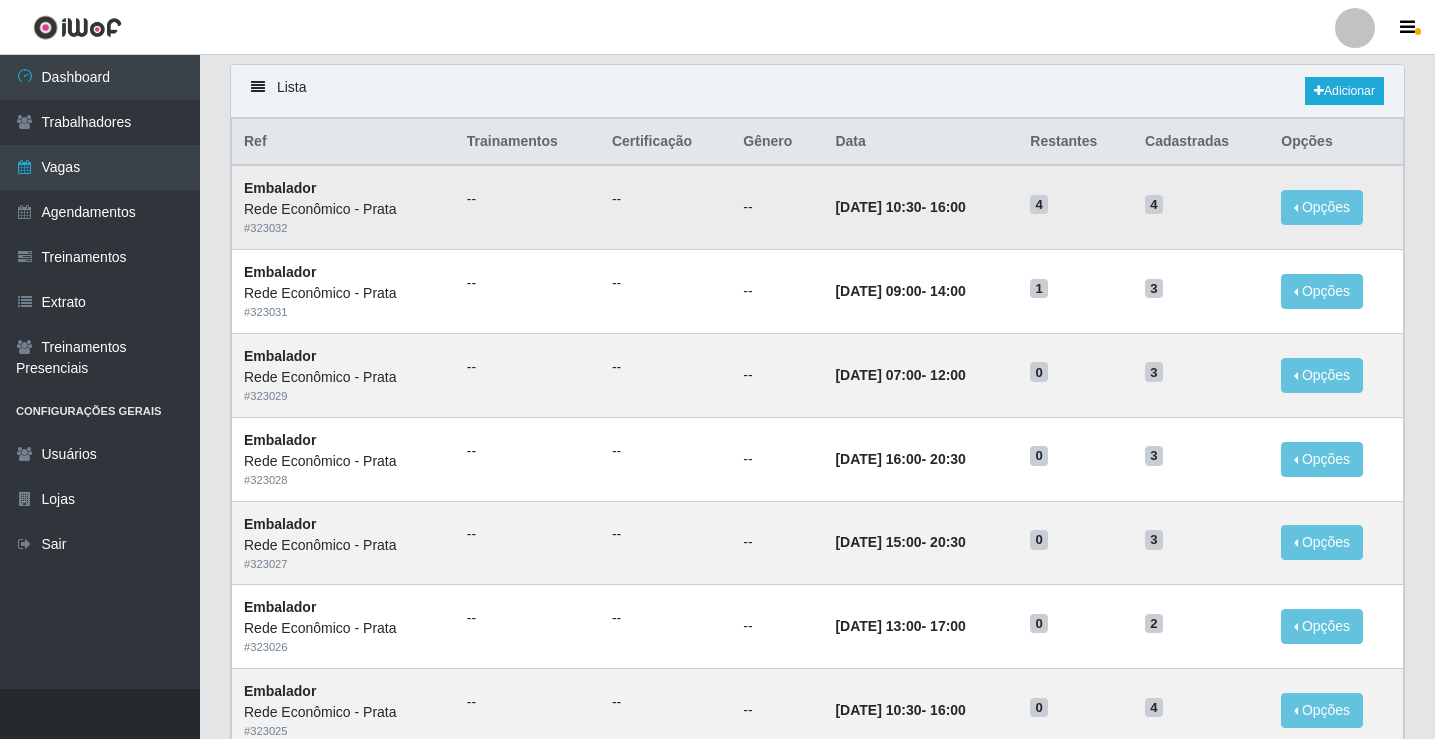 scroll, scrollTop: 100, scrollLeft: 0, axis: vertical 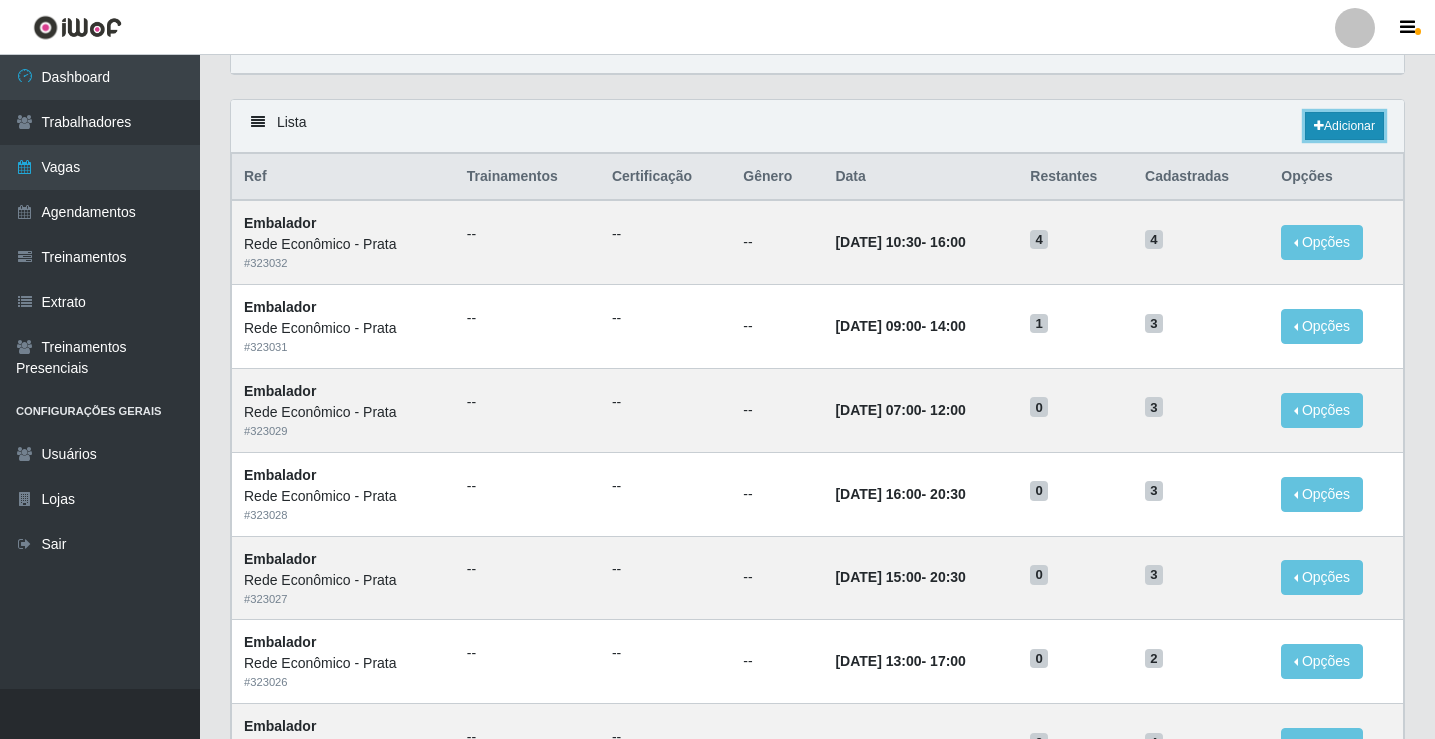 click on "Adicionar" at bounding box center (1344, 126) 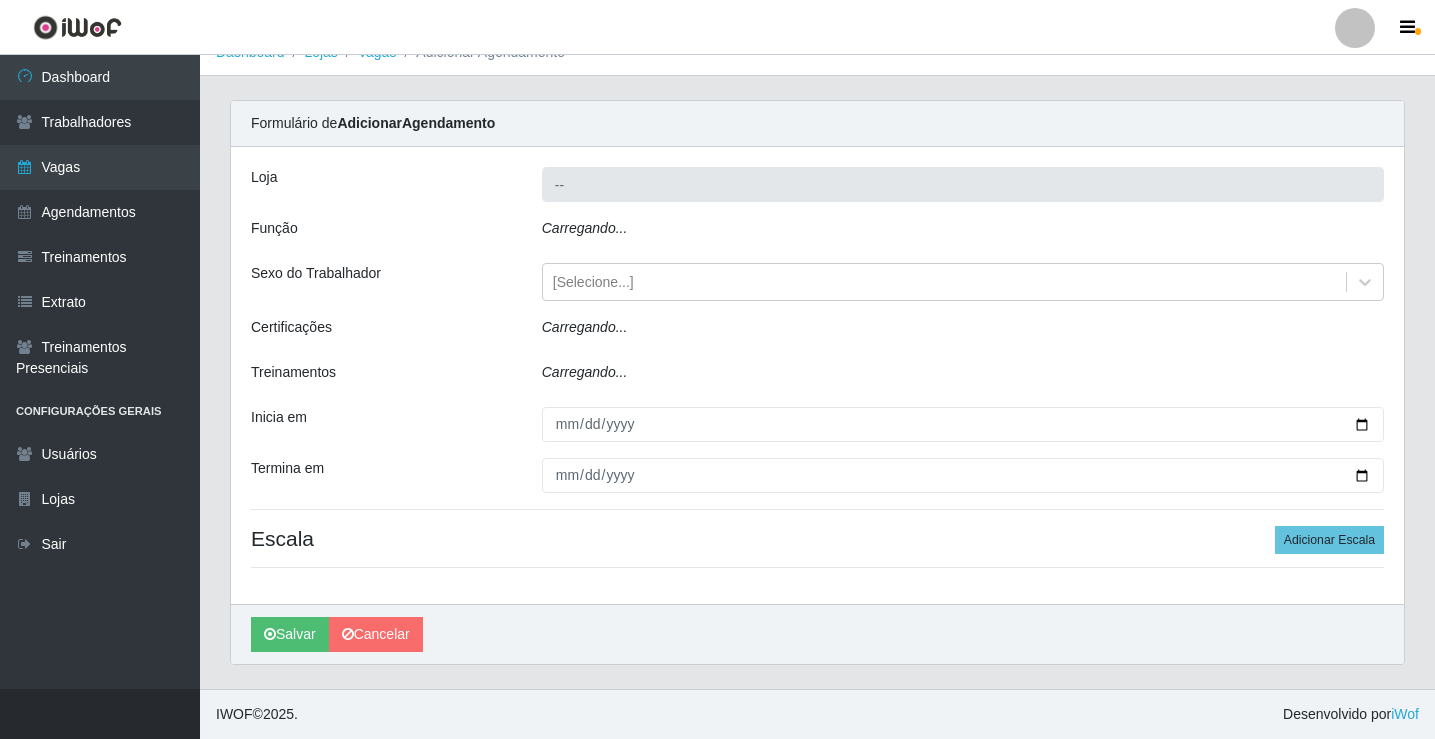 scroll, scrollTop: 0, scrollLeft: 0, axis: both 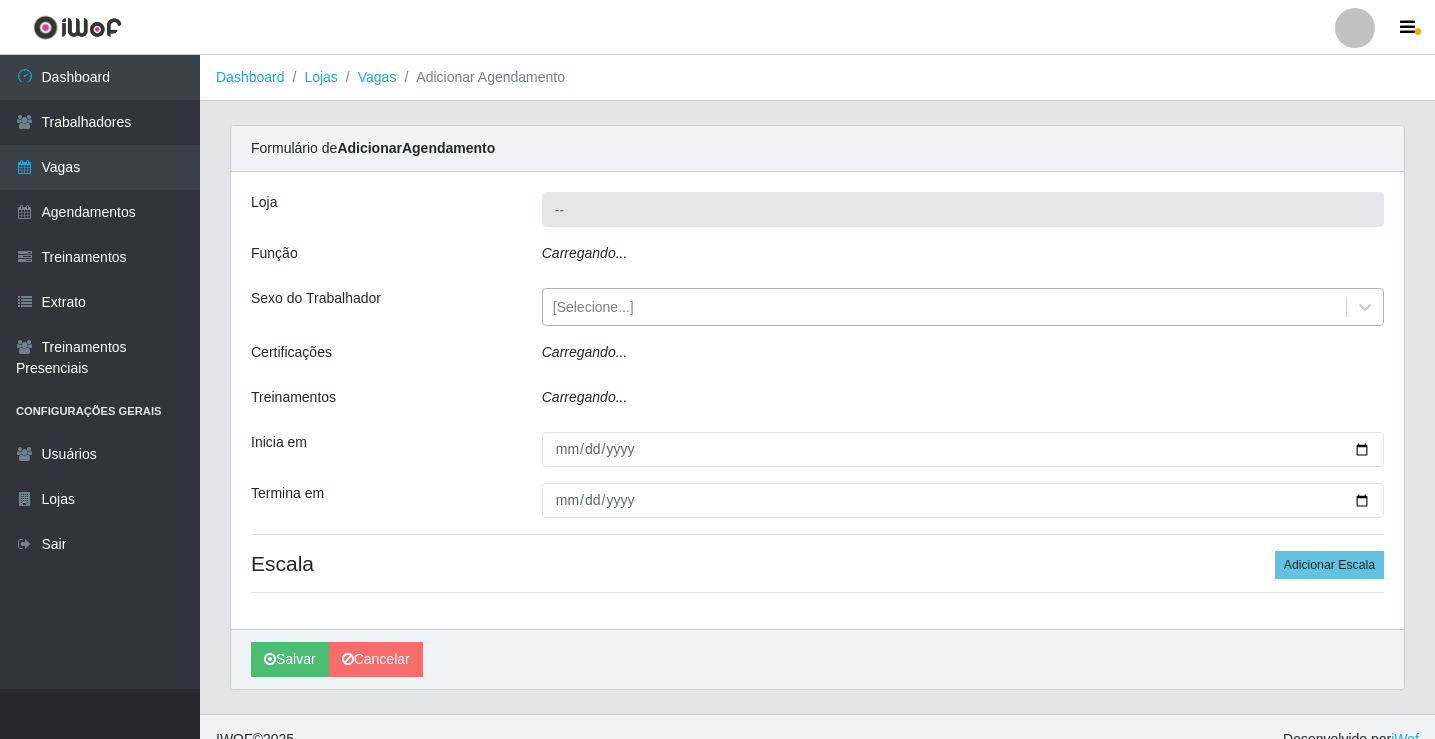 type on "Rede Econômico - Prata" 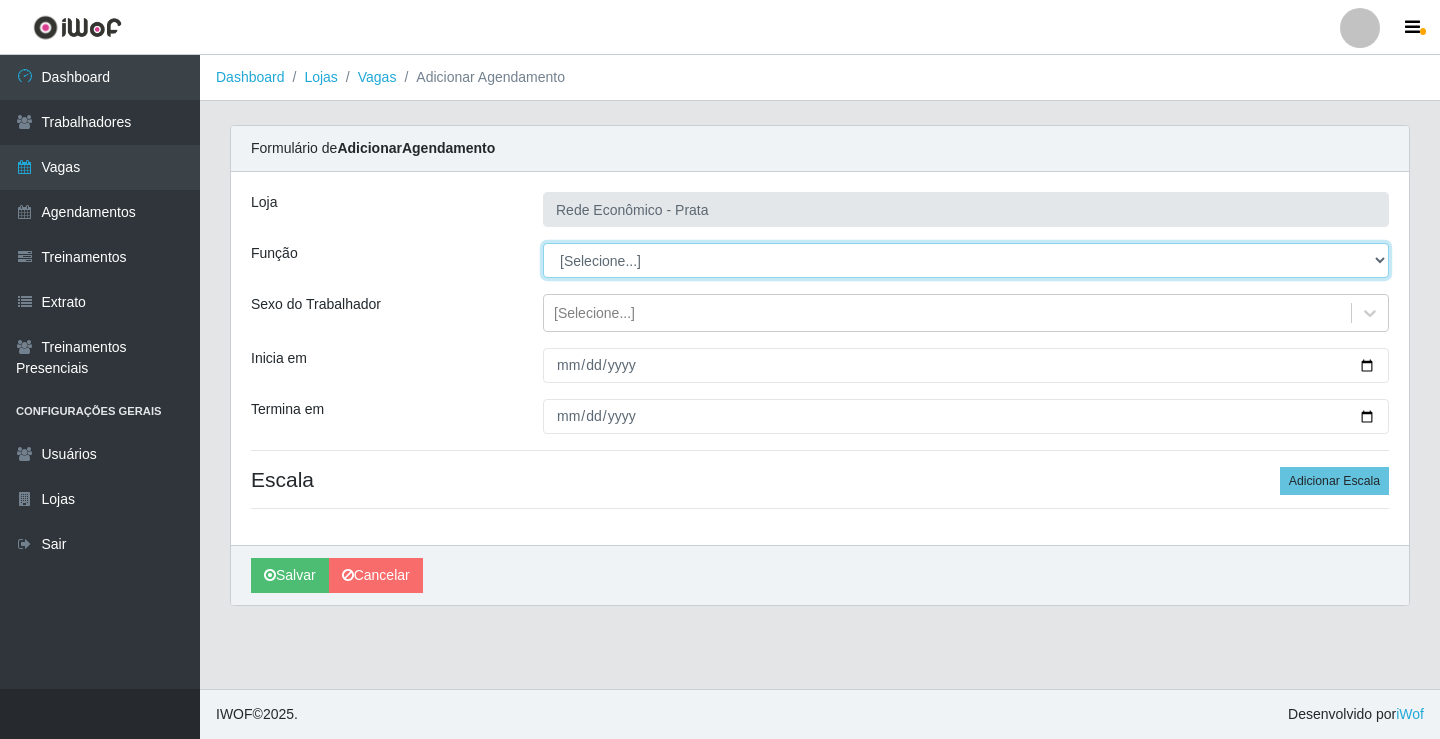 click on "[Selecione...] ASG ASG + ASG ++ Embalador Embalador + Embalador ++ Operador de Caixa Operador de Caixa + Operador de Caixa ++" at bounding box center (966, 260) 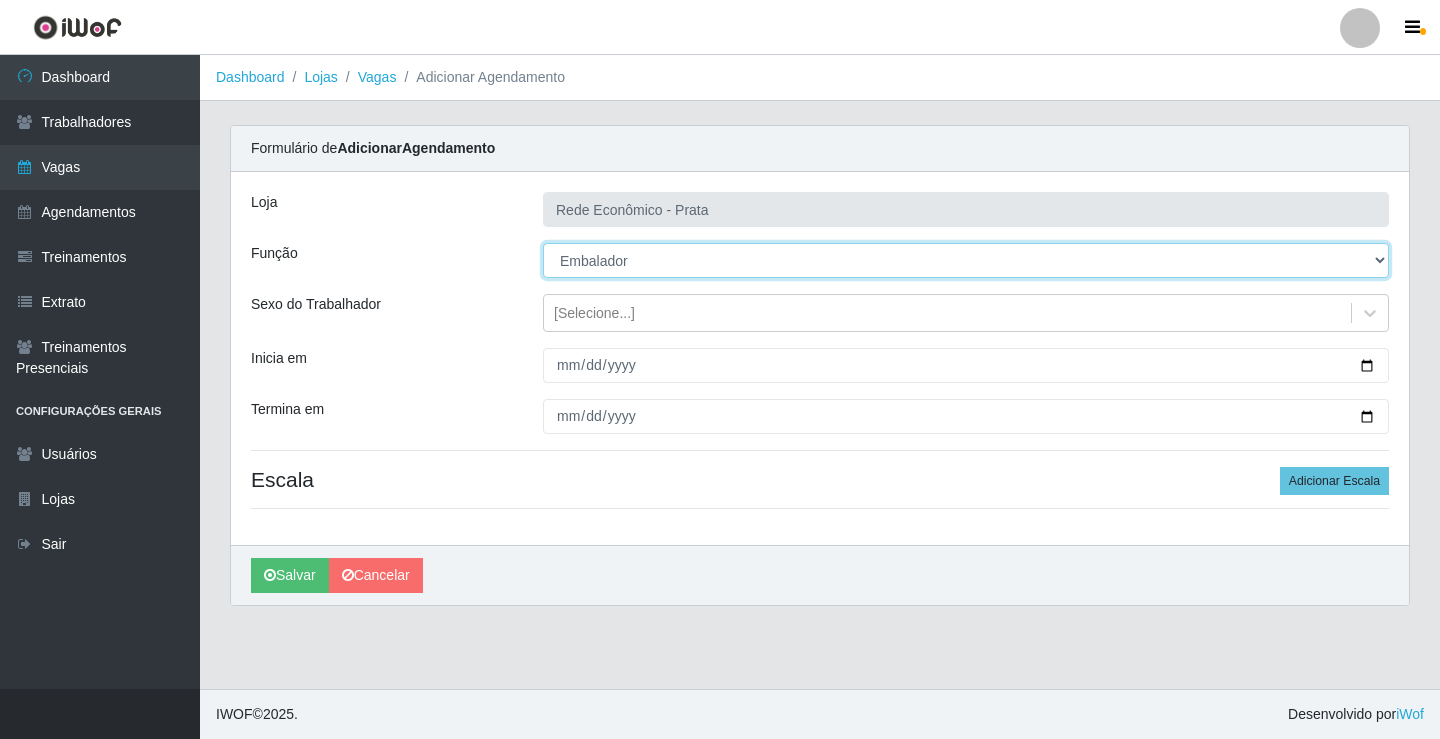 click on "[Selecione...] ASG ASG + ASG ++ Embalador Embalador + Embalador ++ Operador de Caixa Operador de Caixa + Operador de Caixa ++" at bounding box center [966, 260] 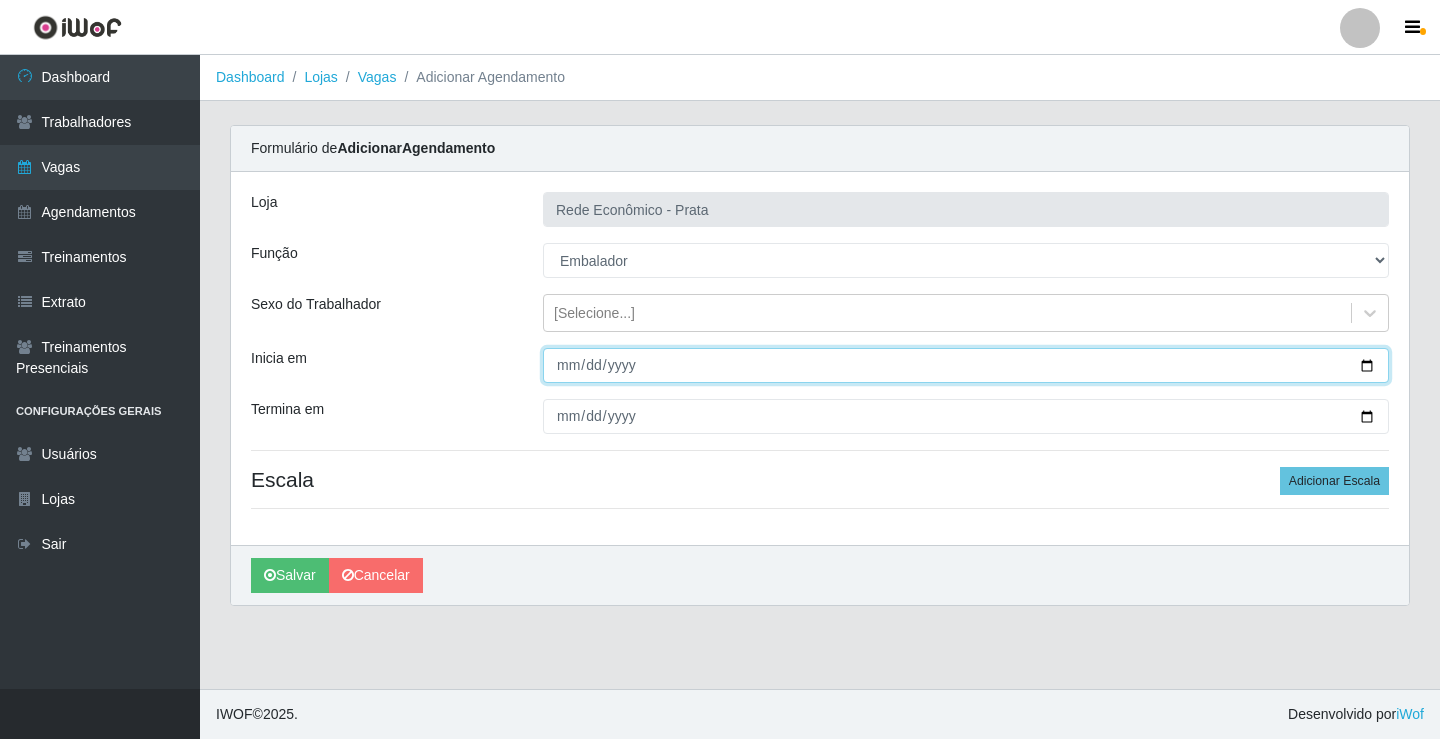 click on "Inicia em" at bounding box center (966, 365) 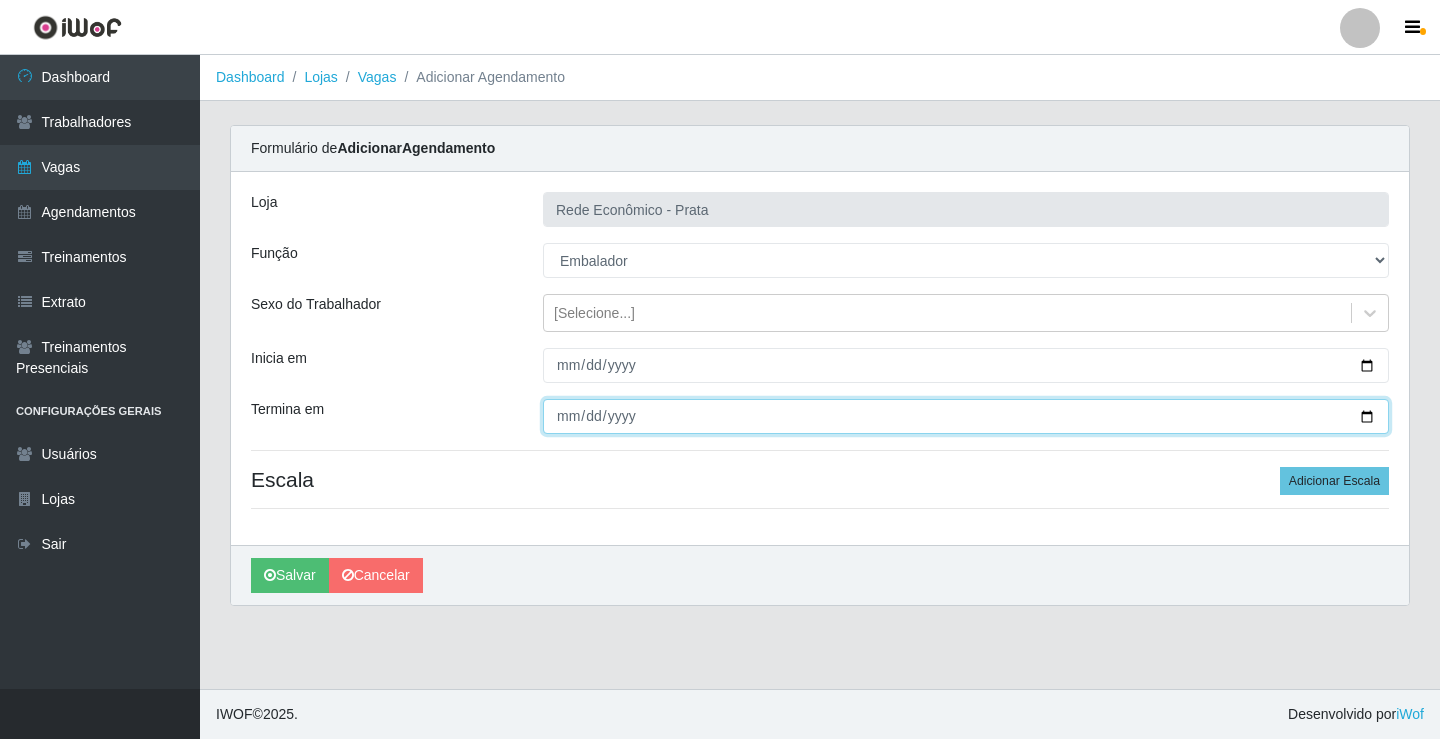 click on "Termina em" at bounding box center [966, 416] 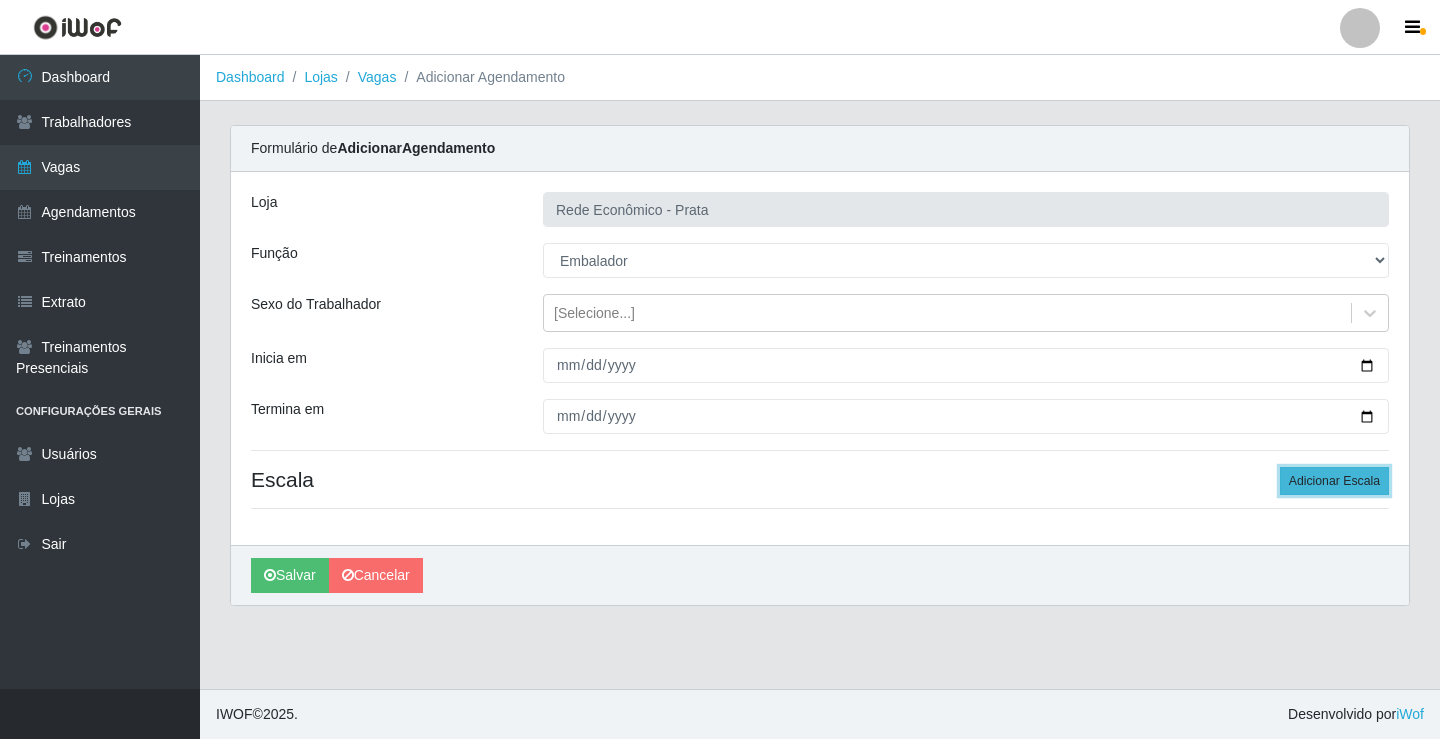 click on "Adicionar Escala" at bounding box center (1334, 481) 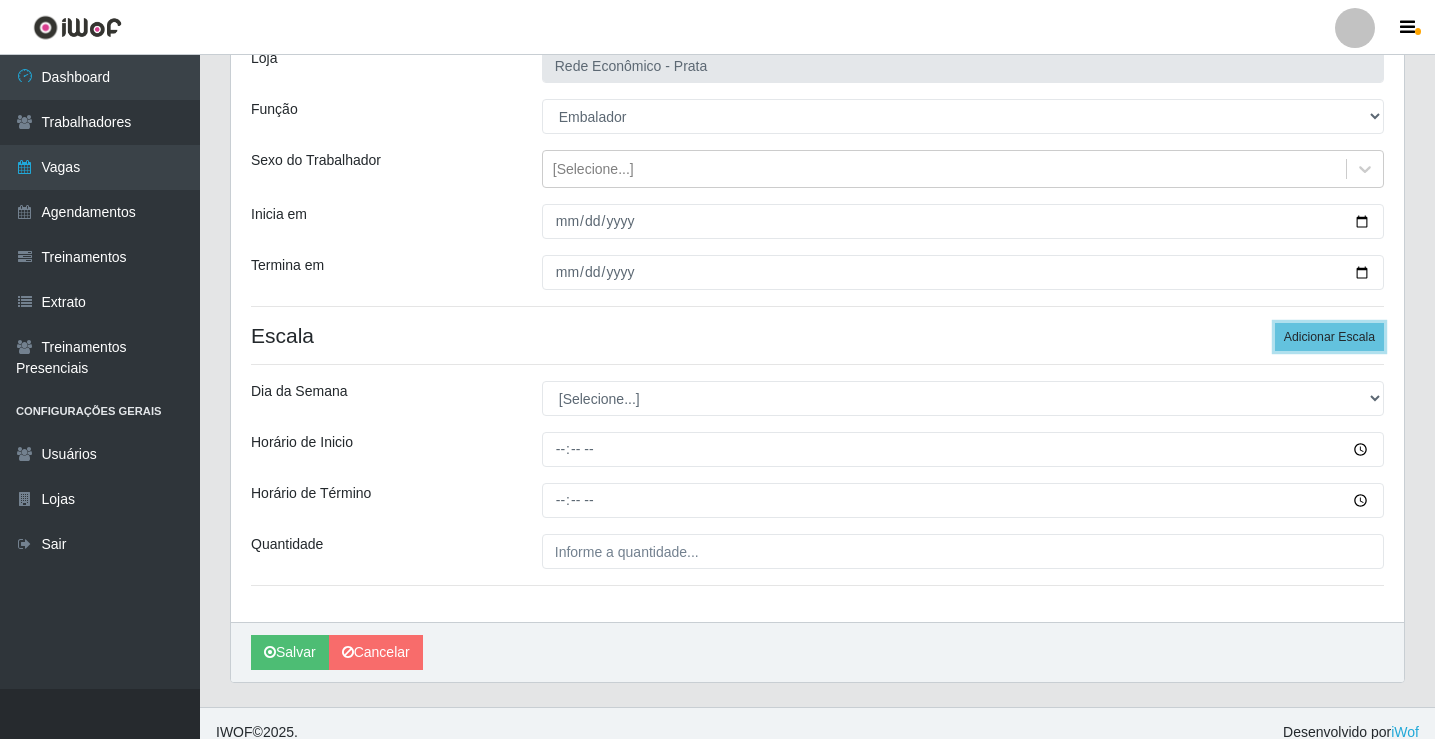 scroll, scrollTop: 162, scrollLeft: 0, axis: vertical 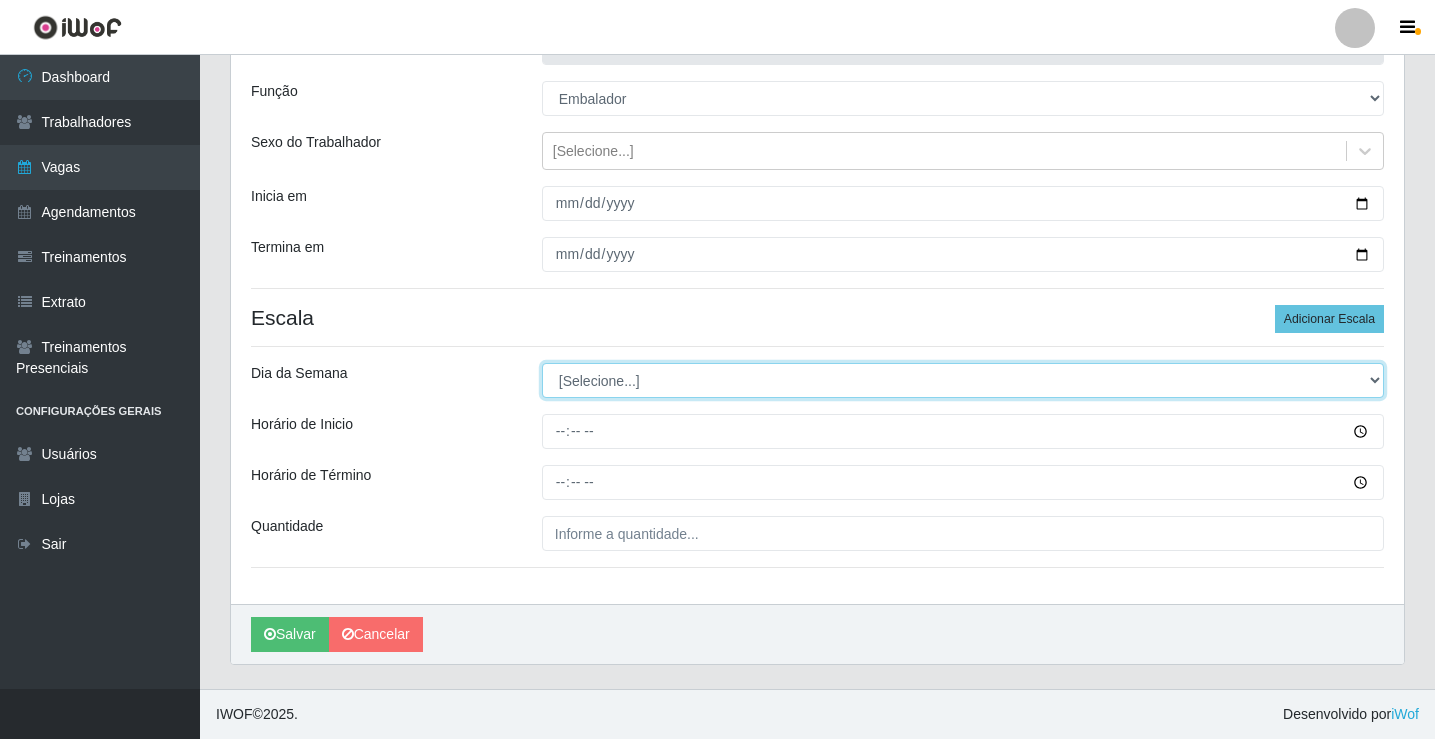 click on "[Selecione...] Segunda Terça Quarta Quinta Sexta Sábado Domingo" at bounding box center (963, 380) 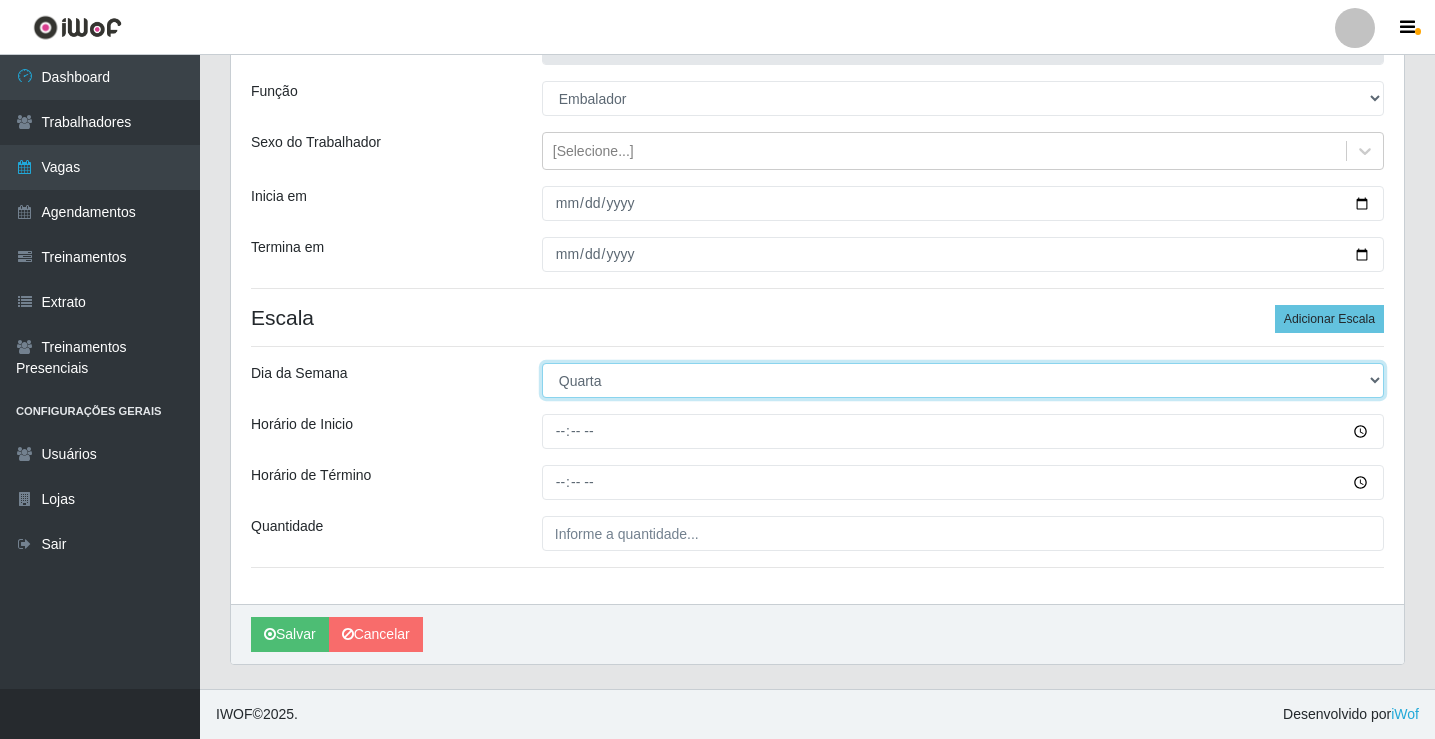 click on "[Selecione...] Segunda Terça Quarta Quinta Sexta Sábado Domingo" at bounding box center [963, 380] 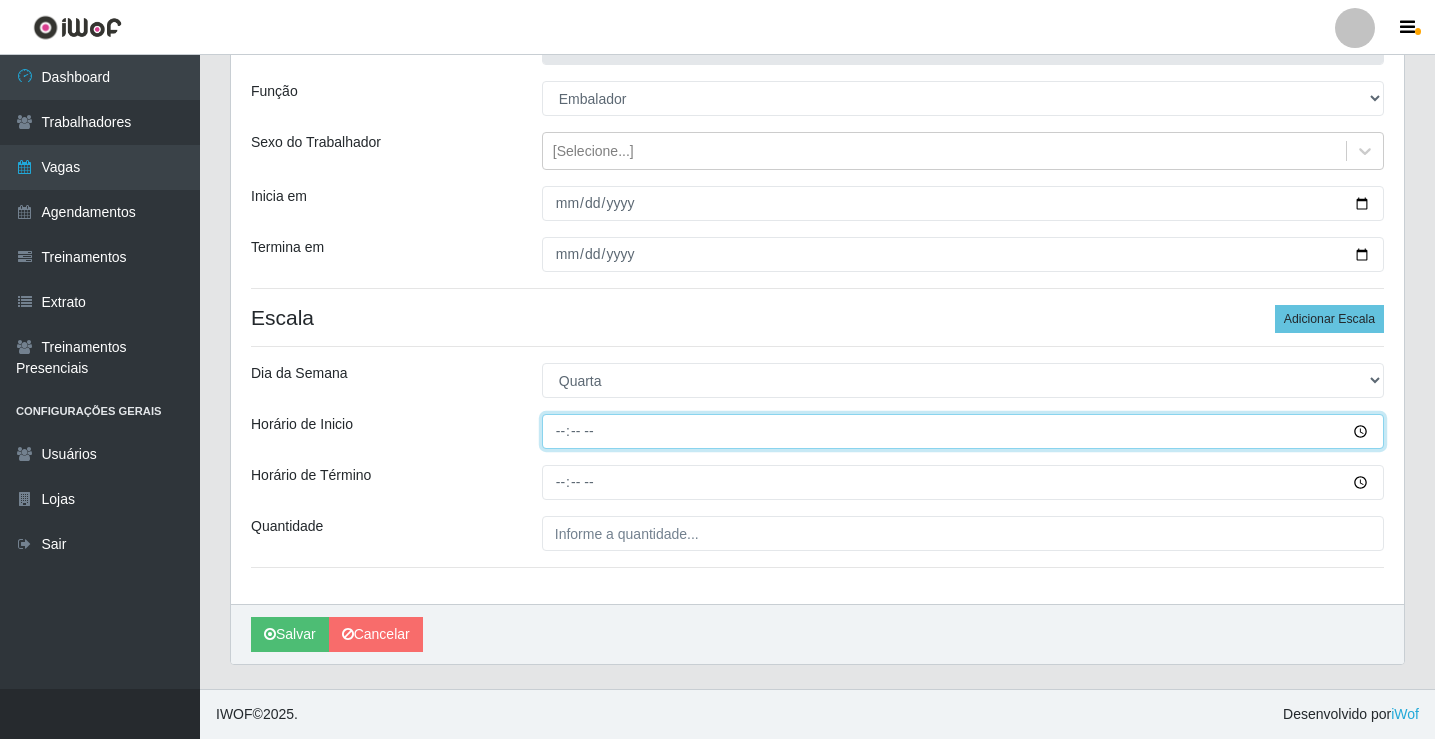 click on "Horário de Inicio" at bounding box center (963, 431) 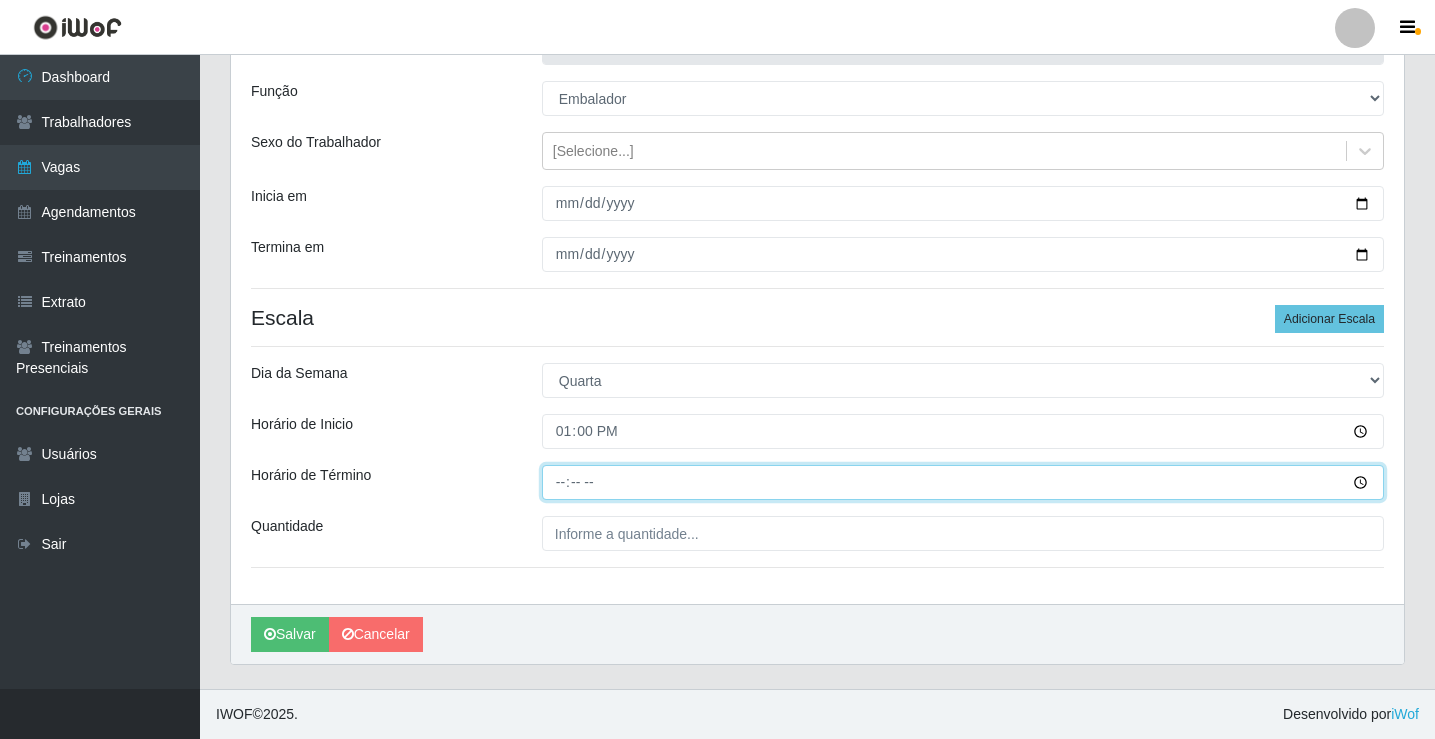 click on "Horário de Término" at bounding box center (963, 482) 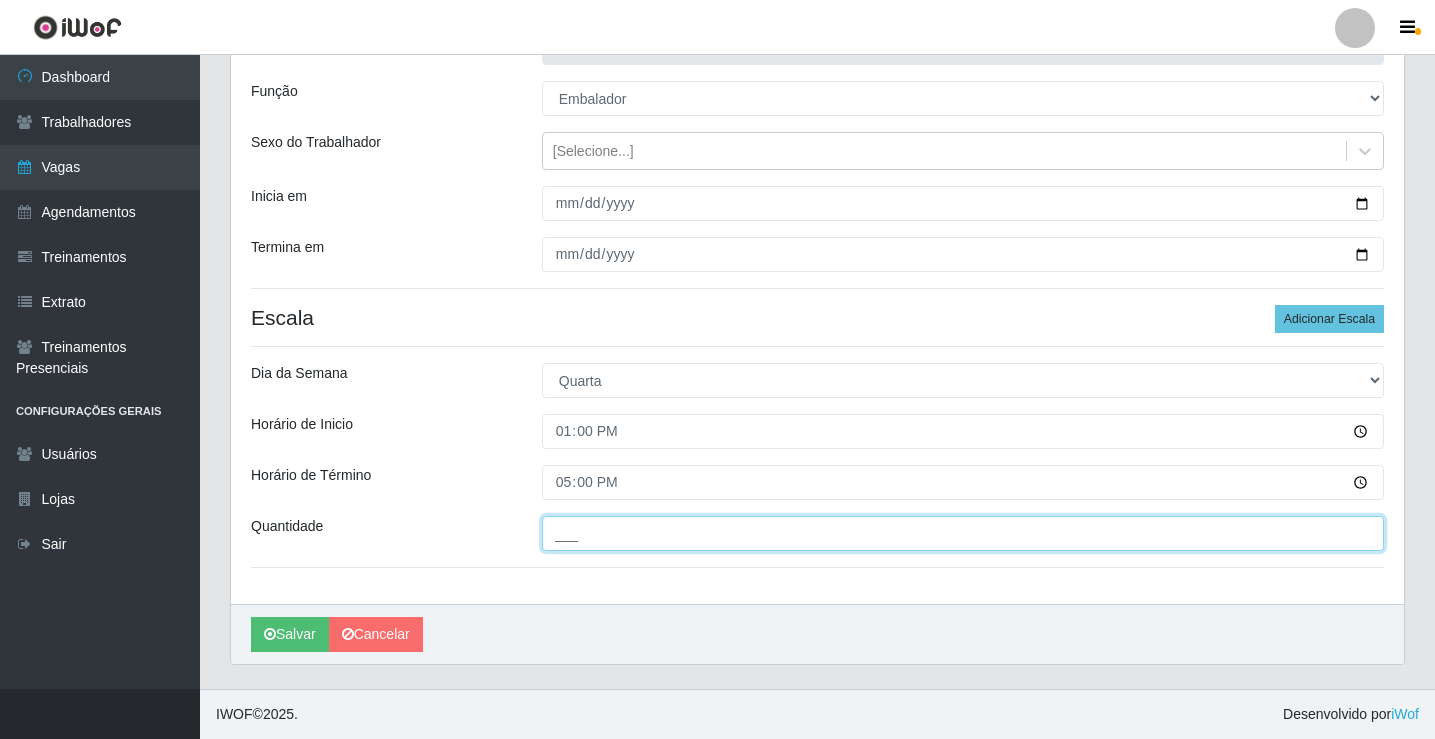 click on "___" at bounding box center [963, 533] 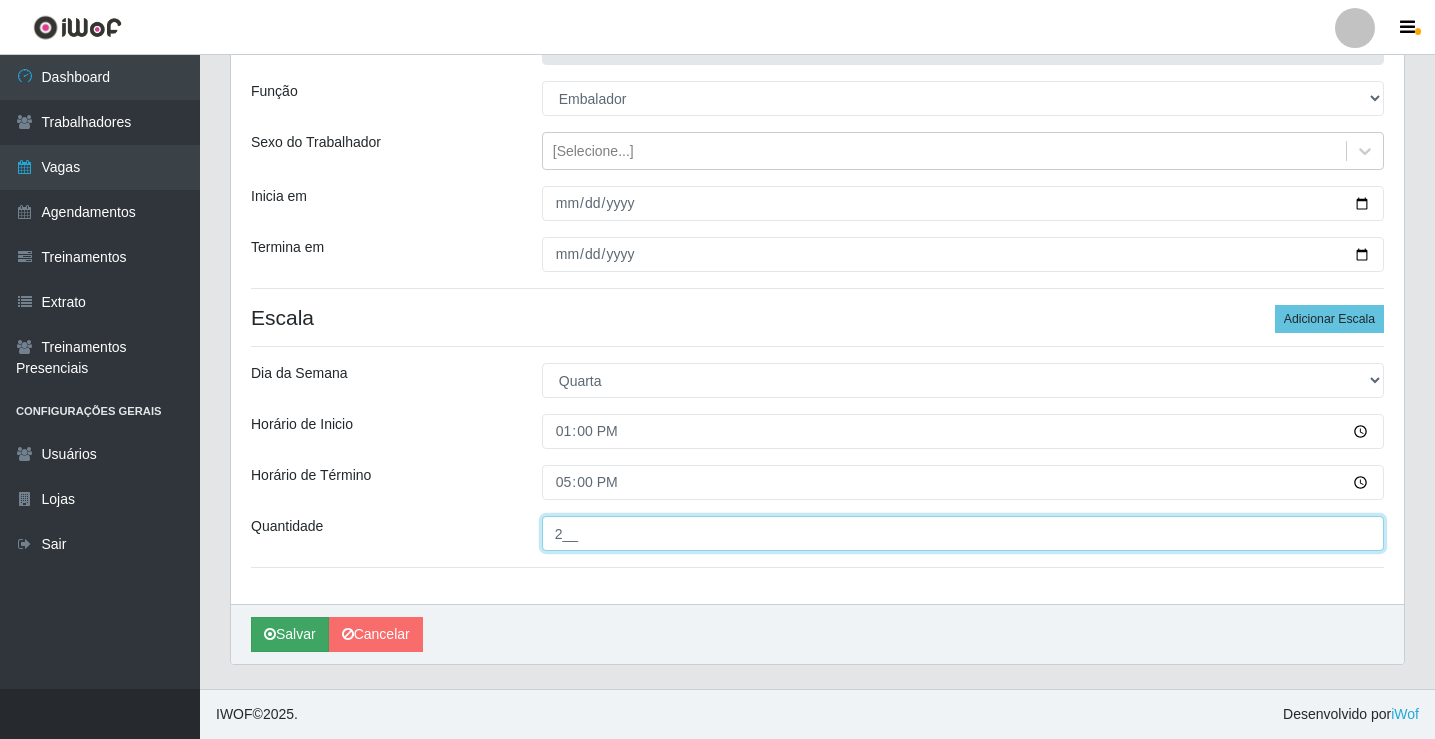 type on "2__" 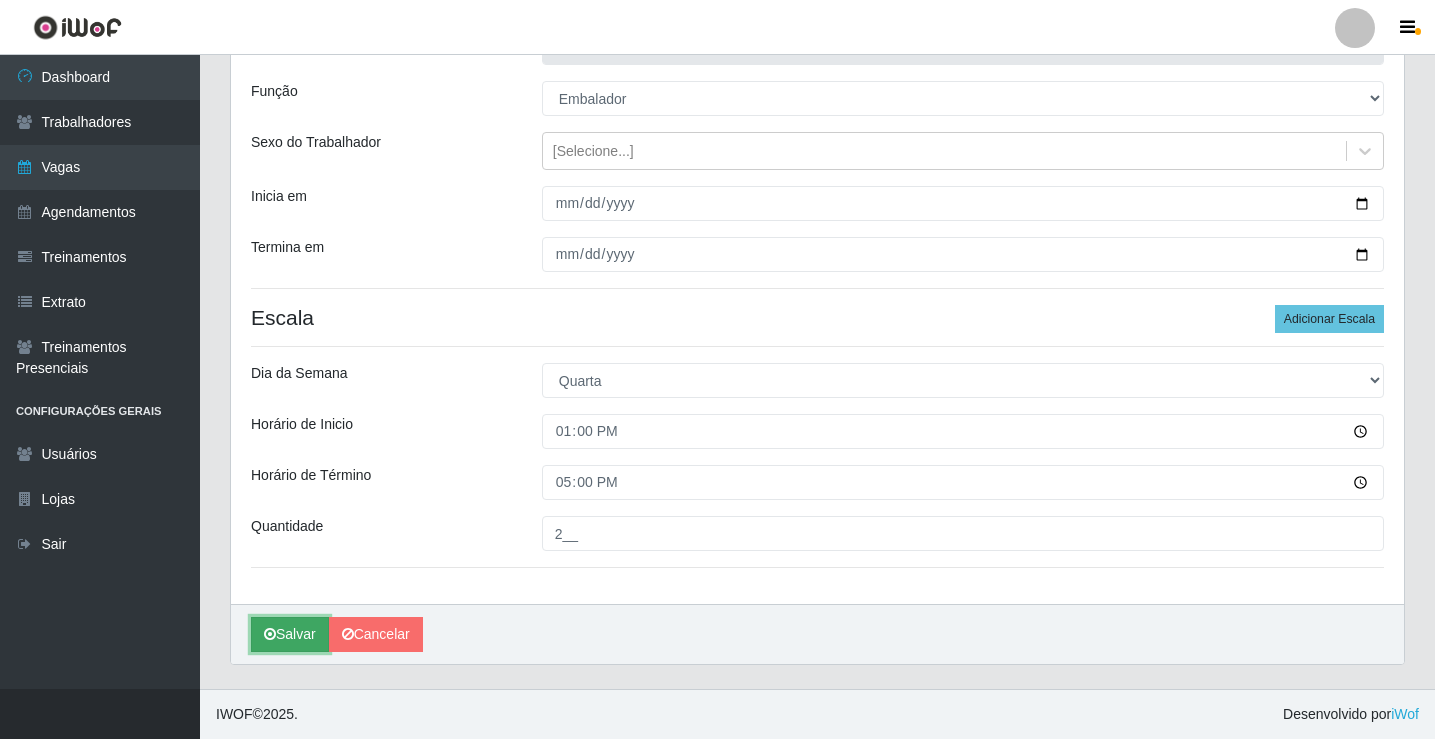 click on "Salvar" at bounding box center [290, 634] 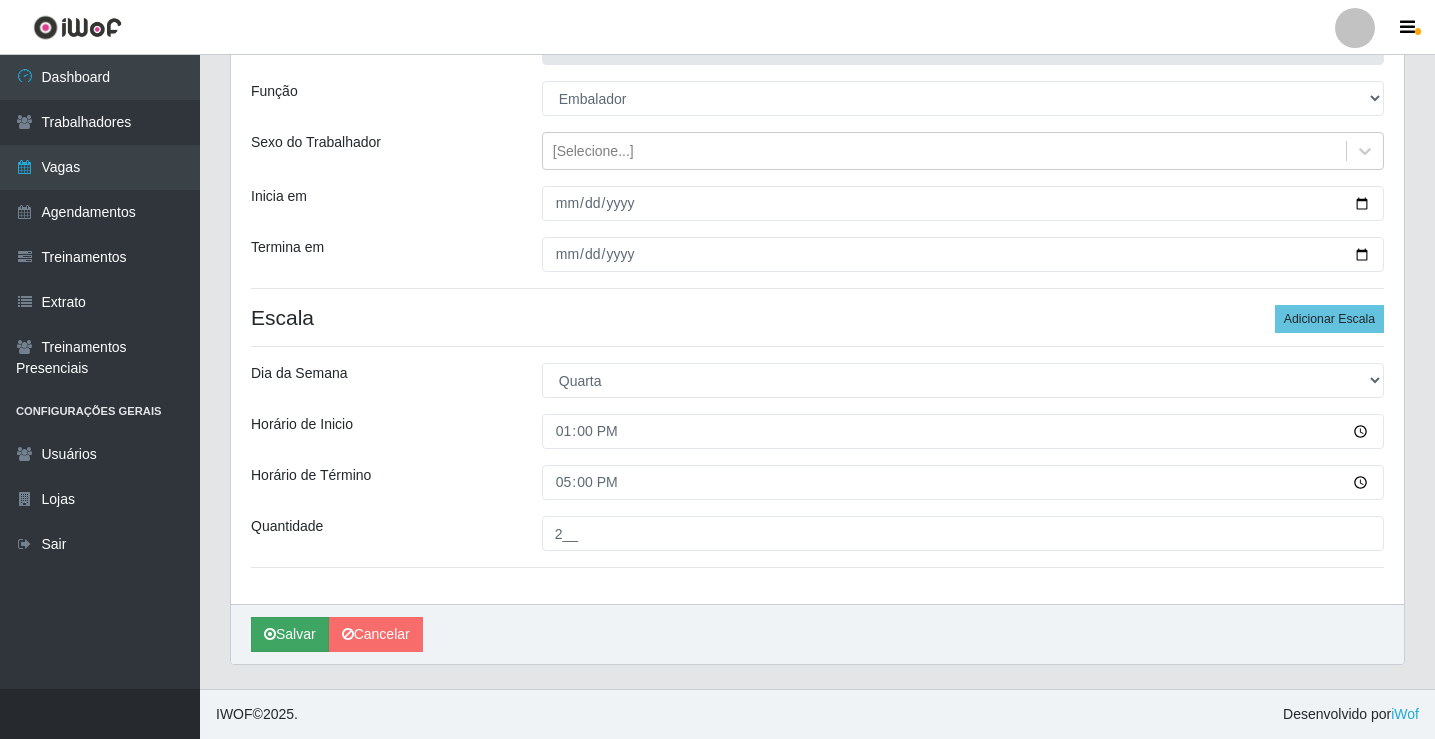 scroll, scrollTop: 0, scrollLeft: 0, axis: both 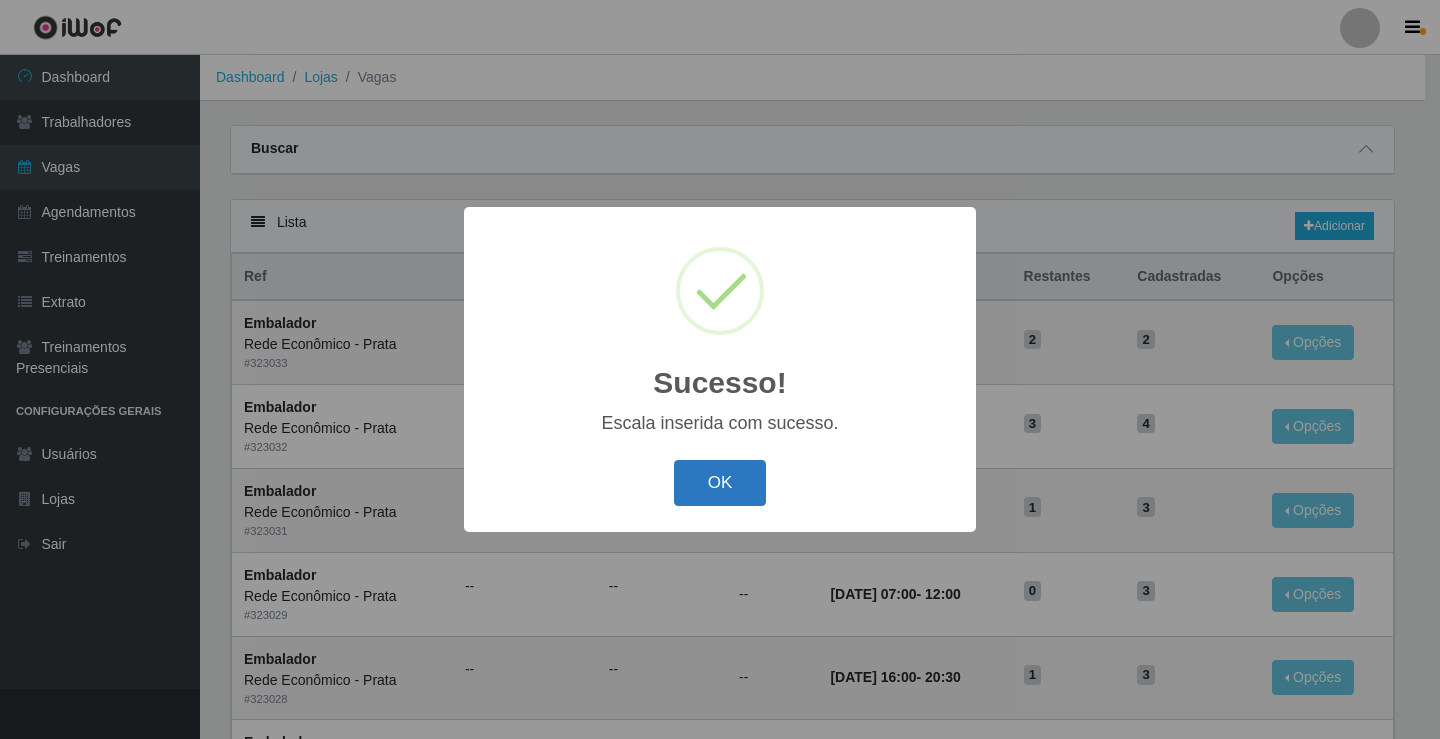 click on "OK" at bounding box center (720, 483) 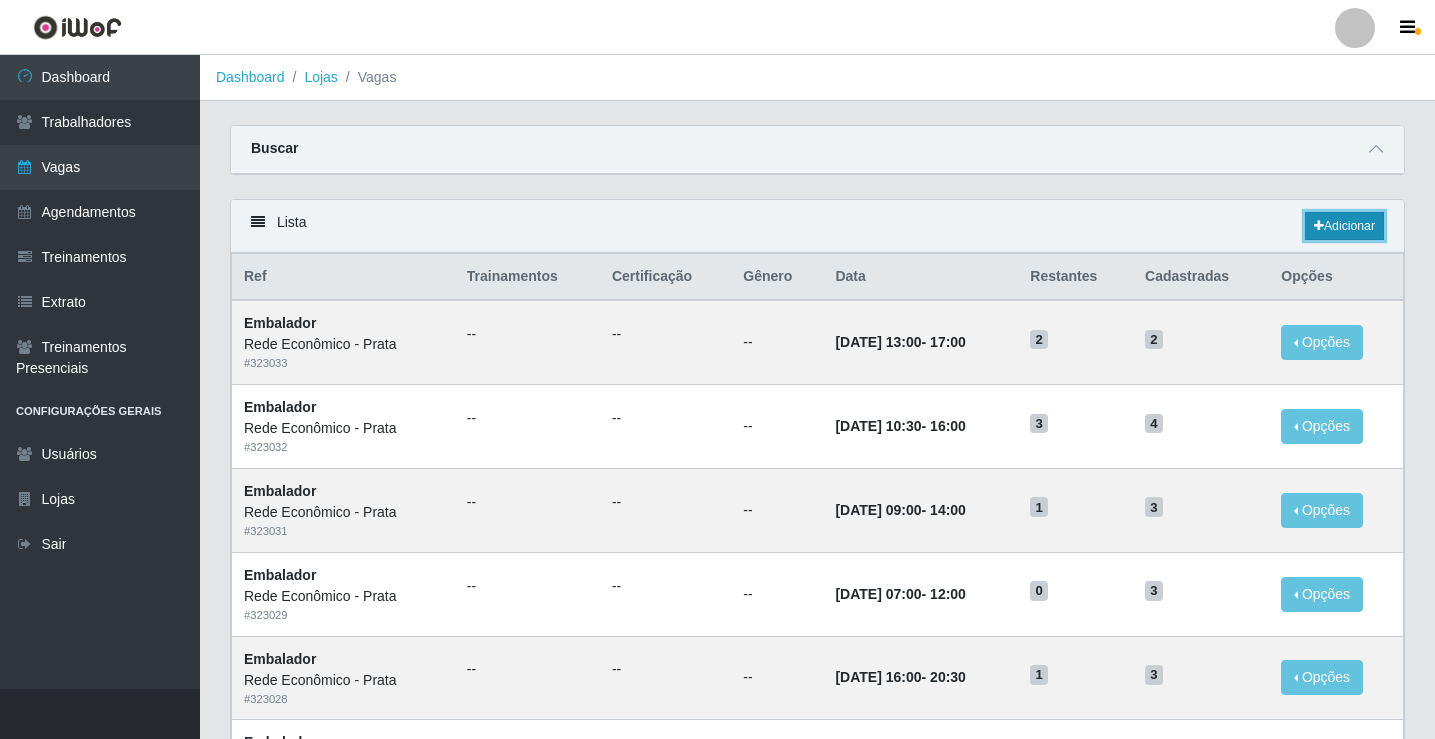 click on "Adicionar" at bounding box center (1344, 226) 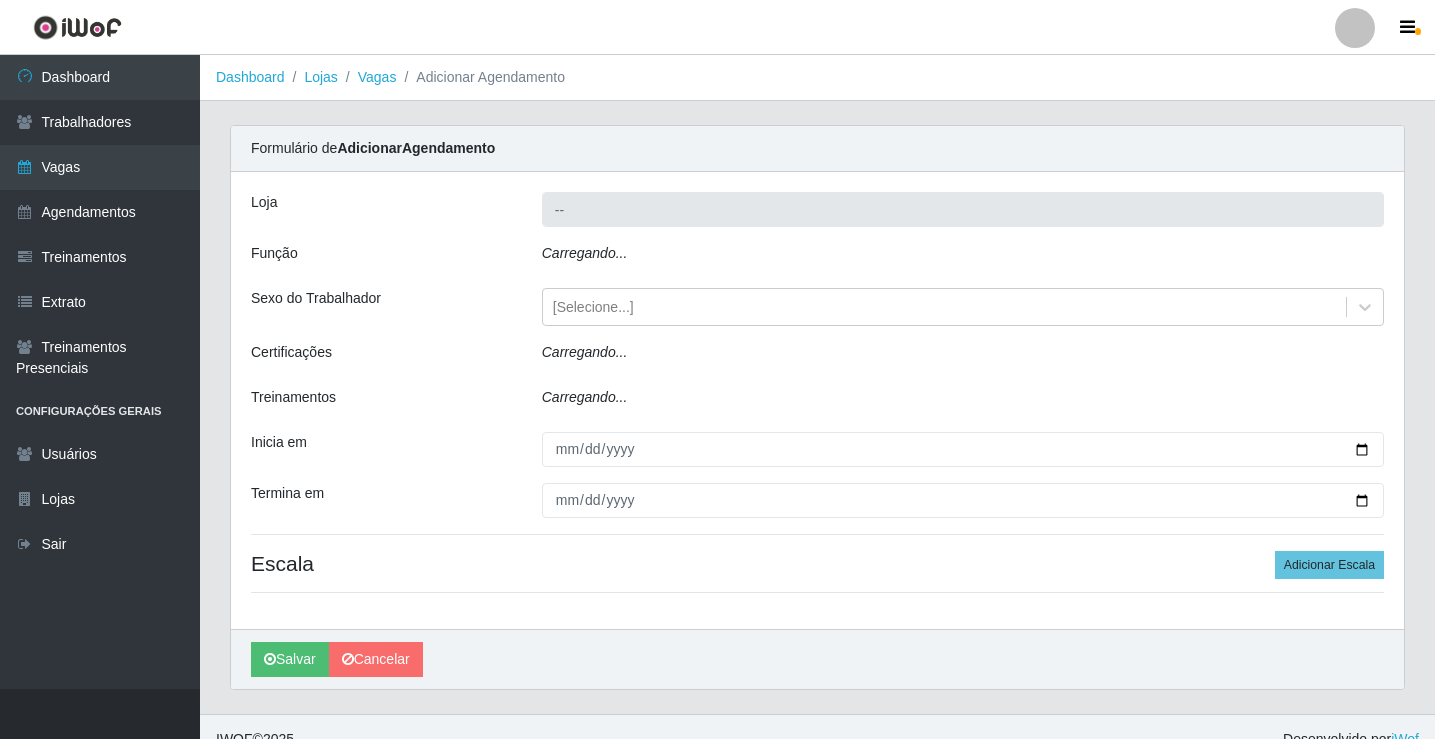 type on "Rede Econômico - Prata" 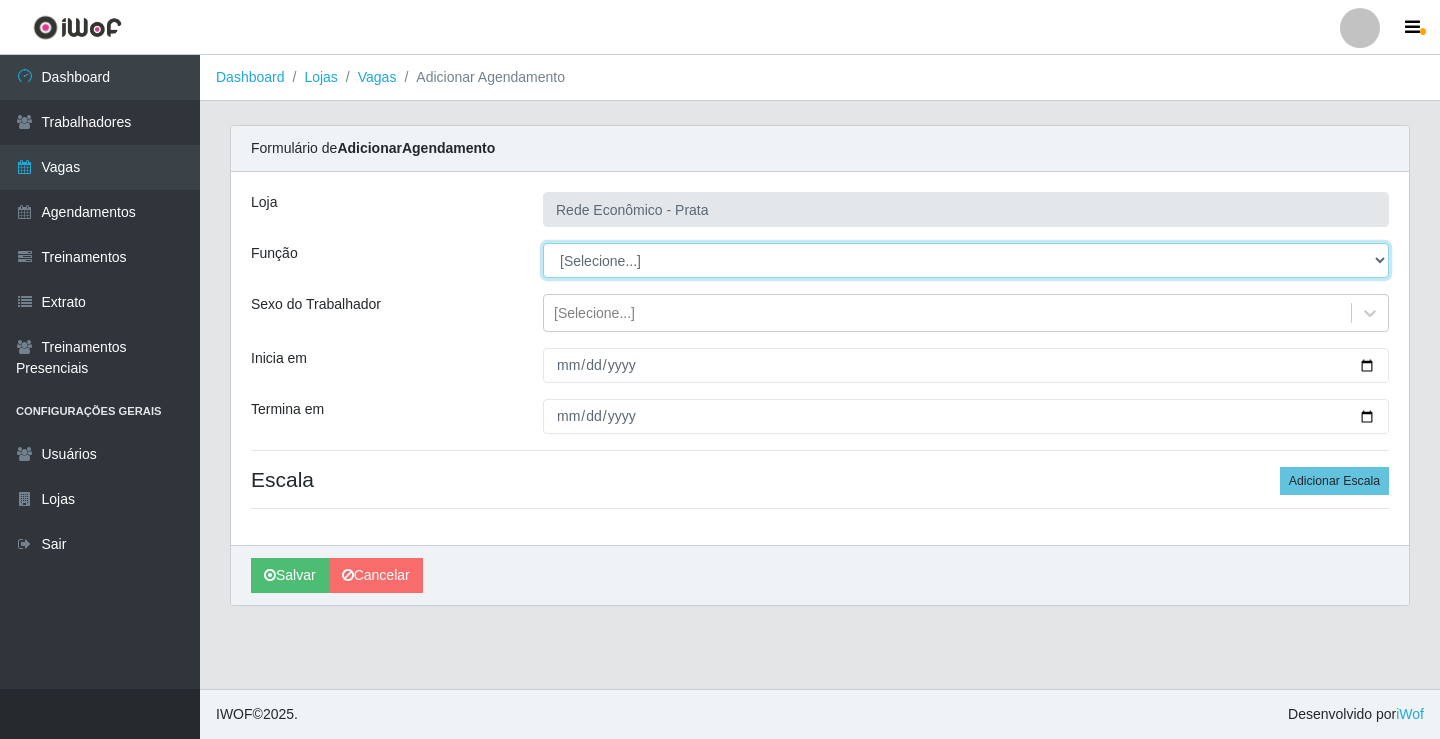 click on "[Selecione...] ASG ASG + ASG ++ Embalador Embalador + Embalador ++ Operador de Caixa Operador de Caixa + Operador de Caixa ++" at bounding box center [966, 260] 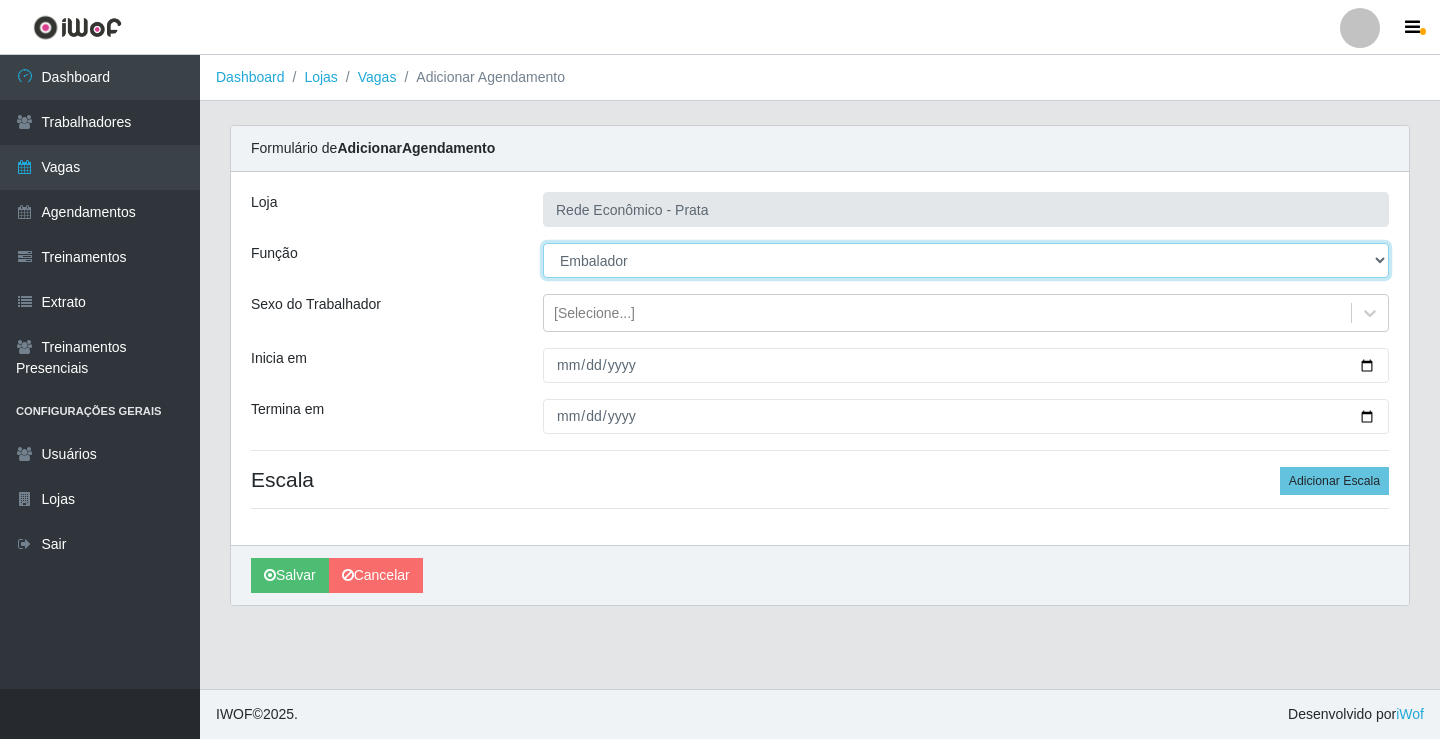 click on "[Selecione...] ASG ASG + ASG ++ Embalador Embalador + Embalador ++ Operador de Caixa Operador de Caixa + Operador de Caixa ++" at bounding box center [966, 260] 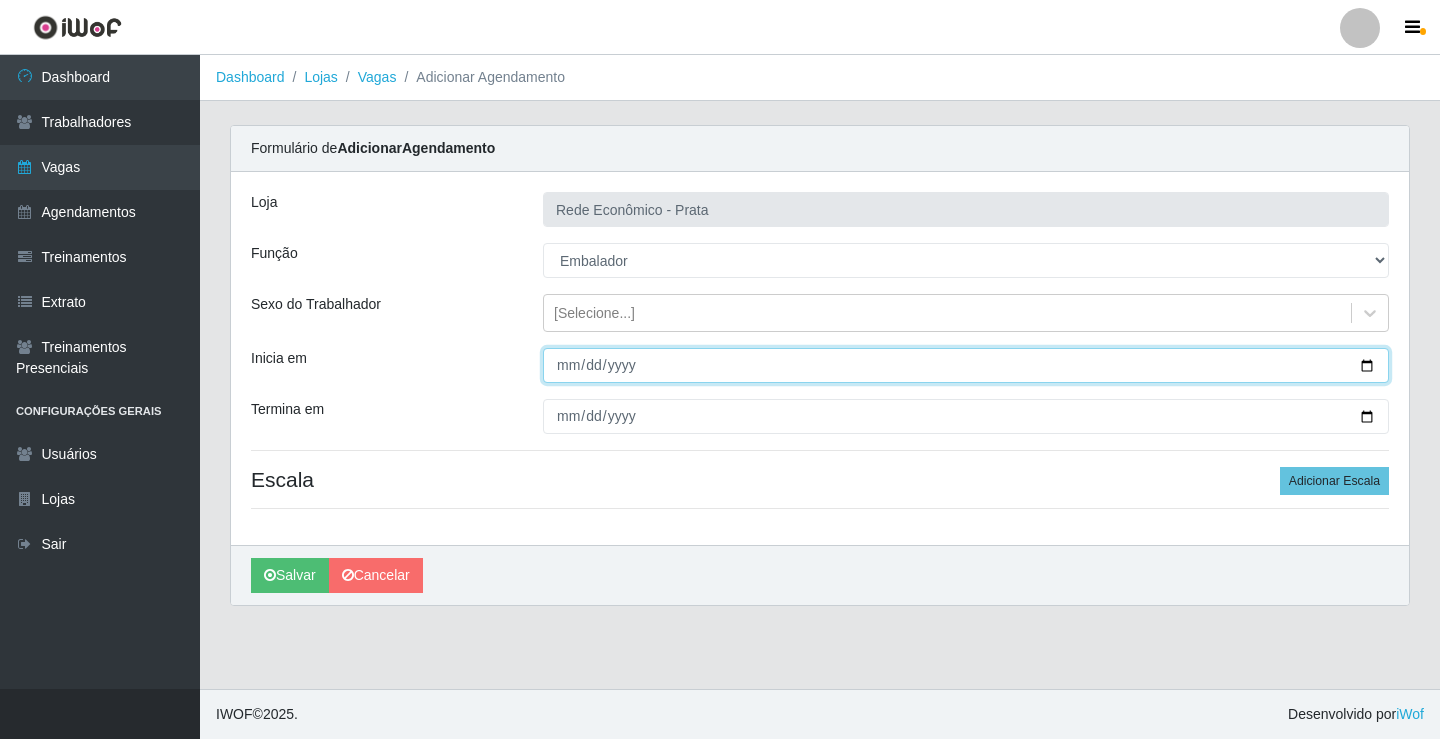 click on "Inicia em" at bounding box center [966, 365] 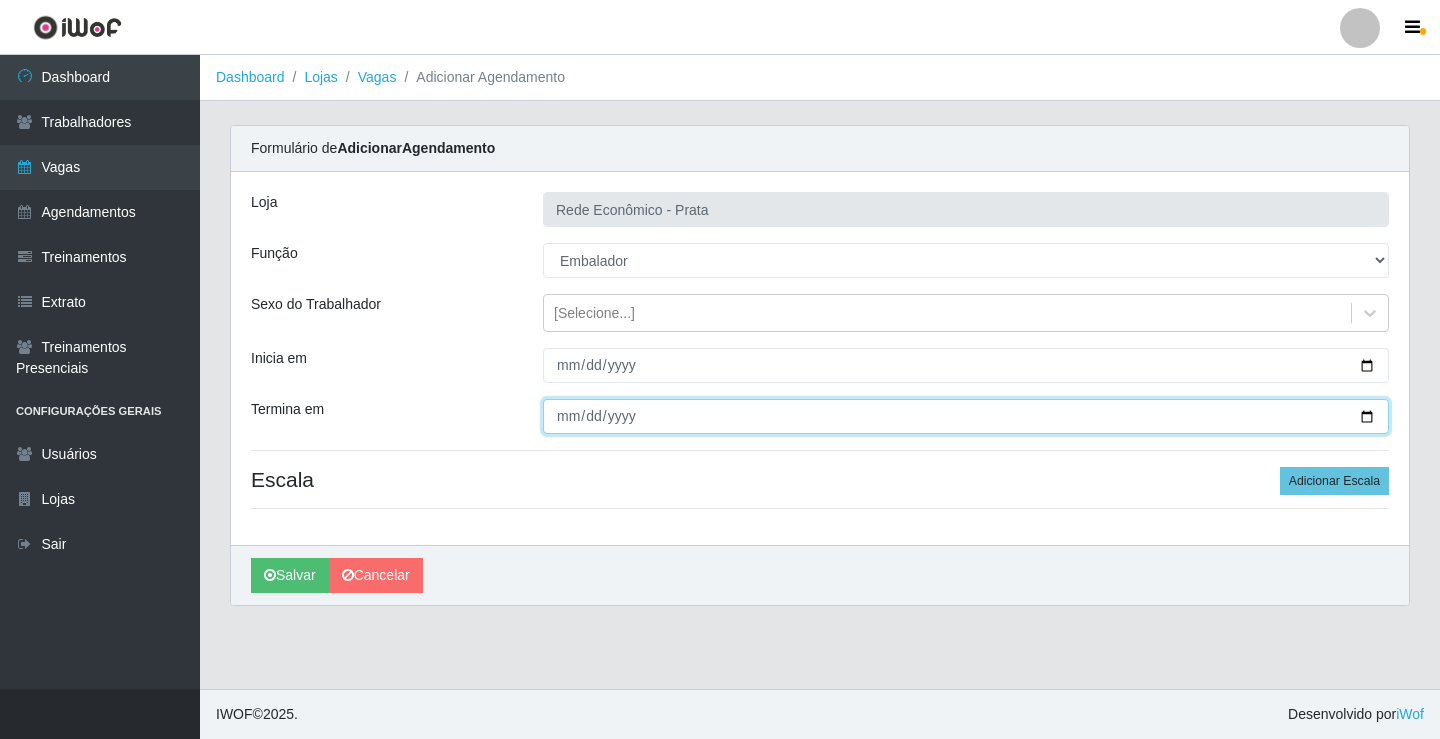 drag, startPoint x: 1369, startPoint y: 414, endPoint x: 1338, endPoint y: 414, distance: 31 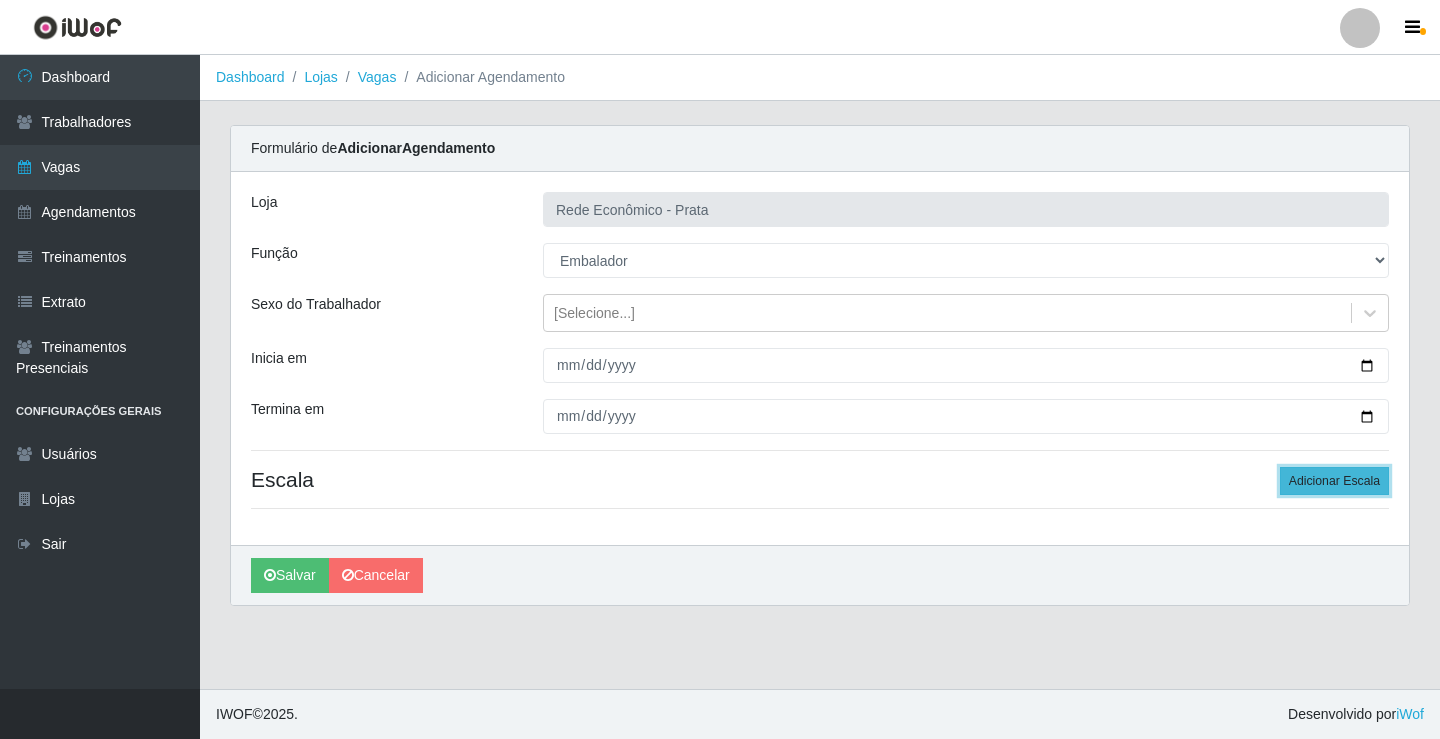 click on "Adicionar Escala" at bounding box center [1334, 481] 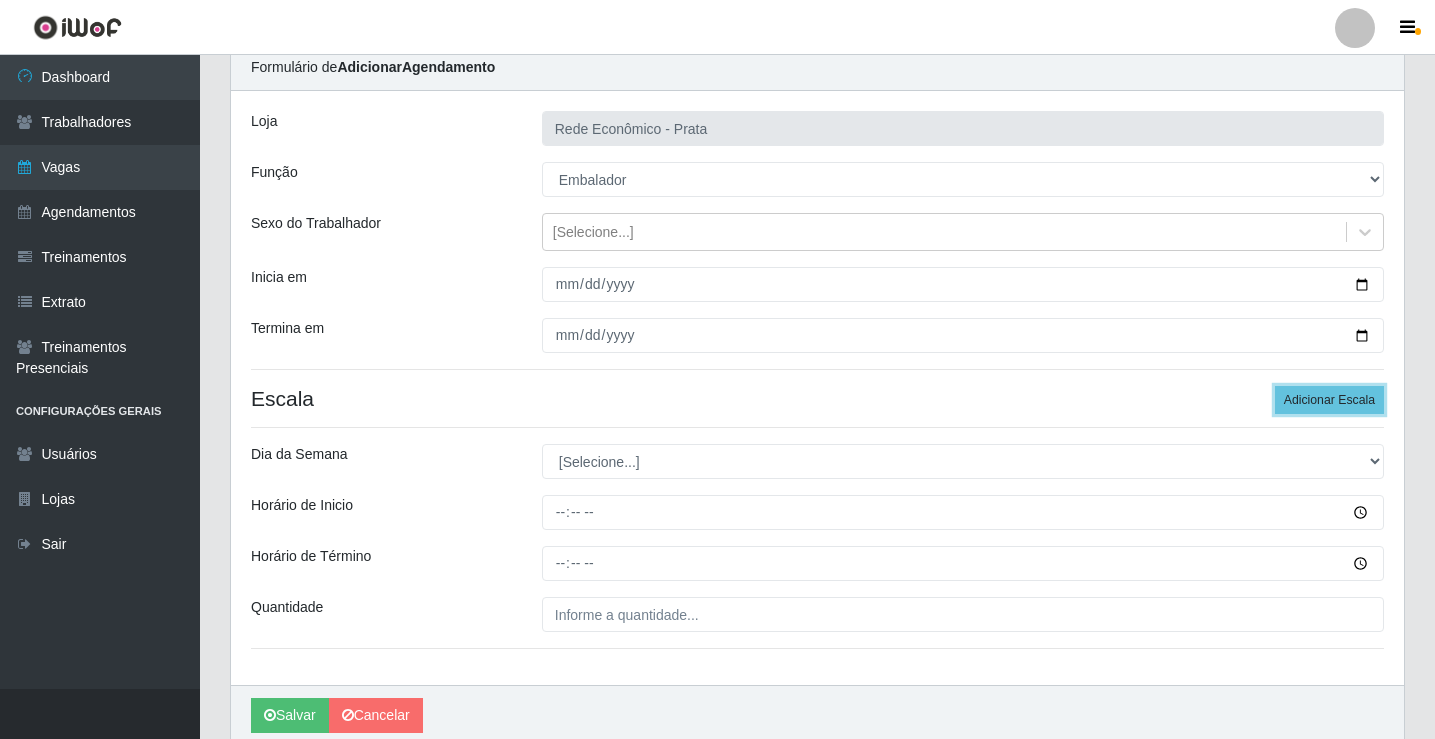 scroll, scrollTop: 162, scrollLeft: 0, axis: vertical 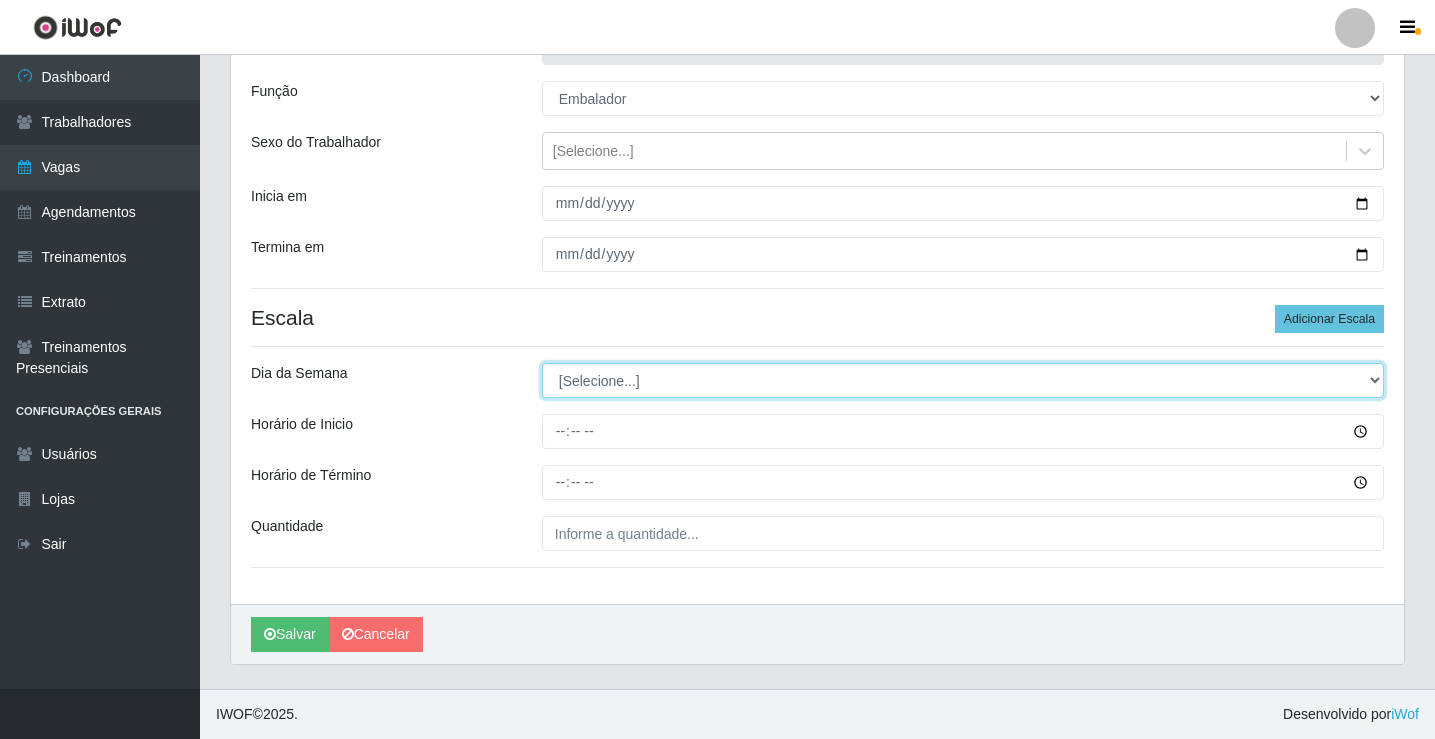 click on "[Selecione...] Segunda Terça Quarta Quinta Sexta Sábado Domingo" at bounding box center (963, 380) 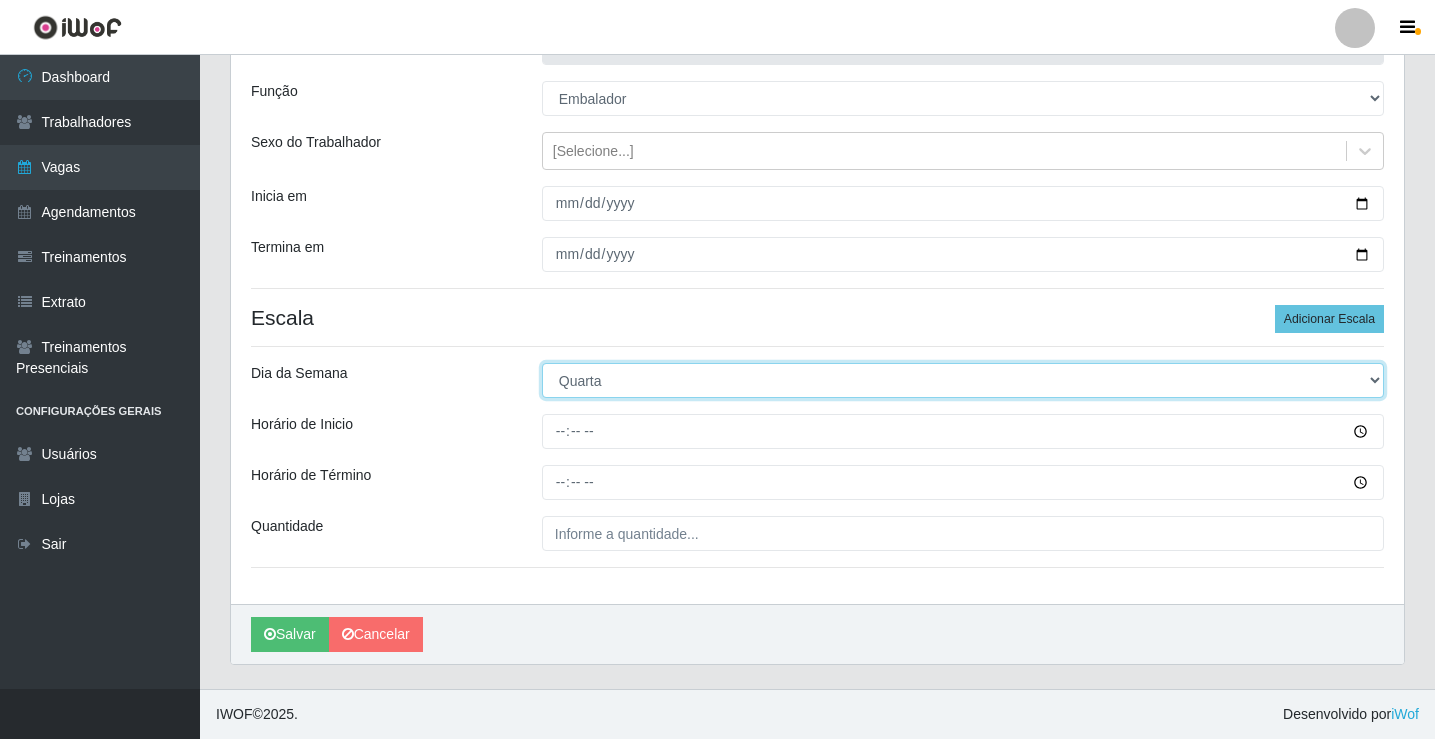 click on "[Selecione...] Segunda Terça Quarta Quinta Sexta Sábado Domingo" at bounding box center [963, 380] 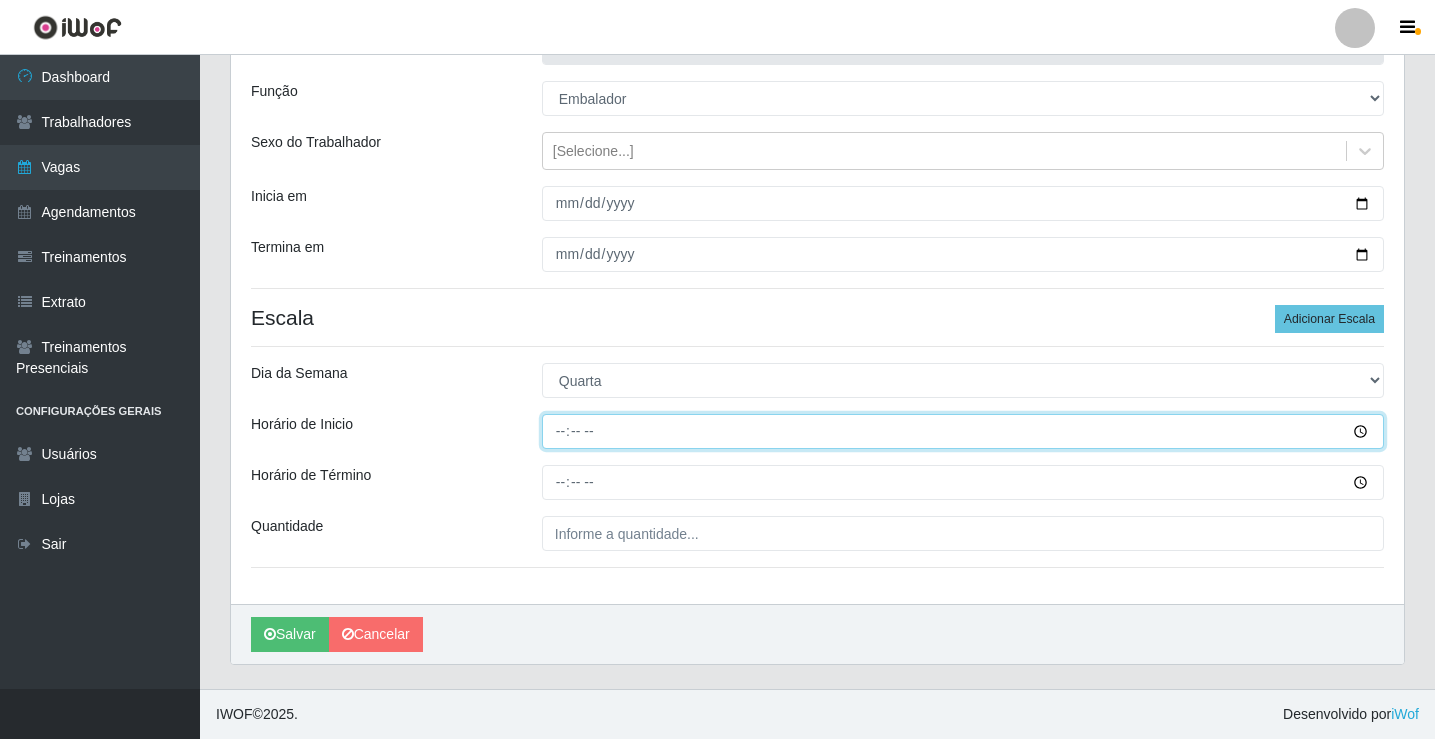 click on "Horário de Inicio" at bounding box center [963, 431] 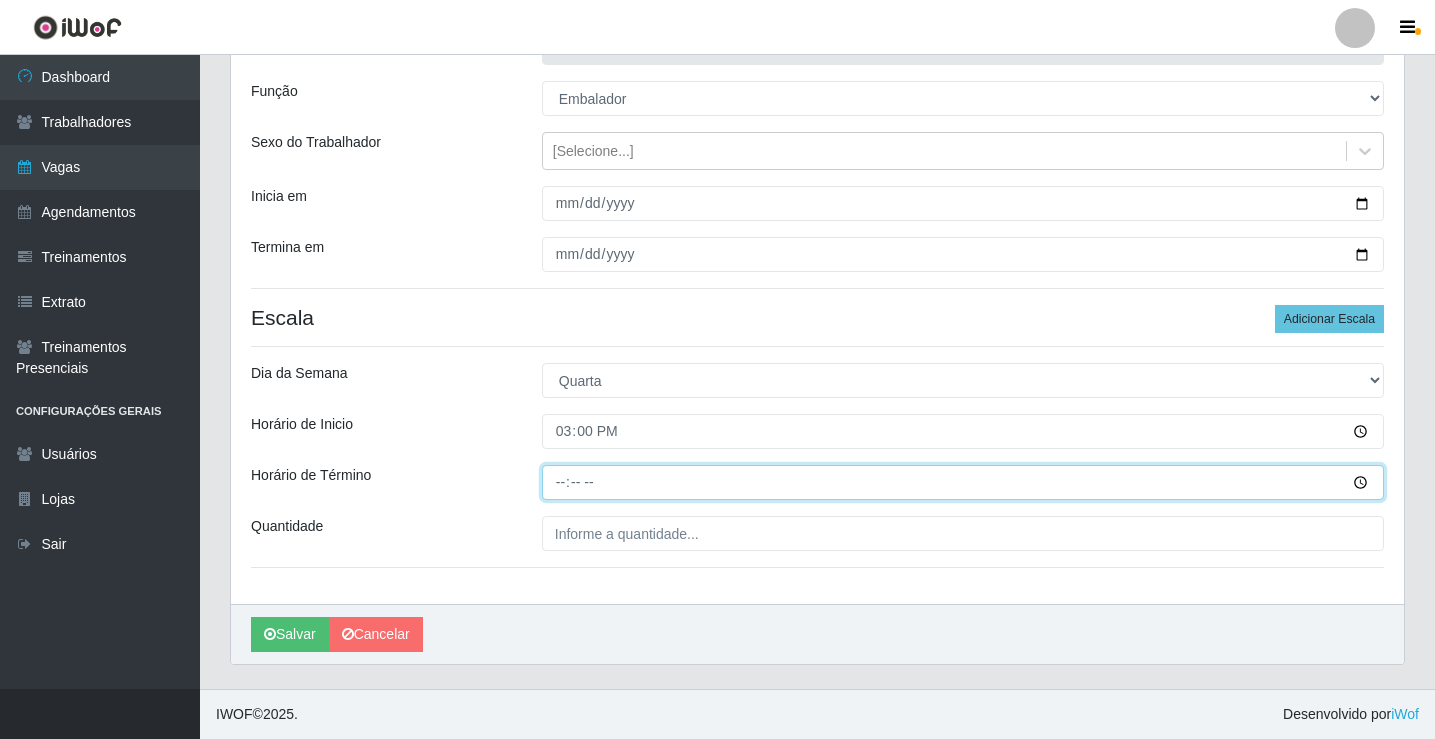 click on "Horário de Término" at bounding box center [963, 482] 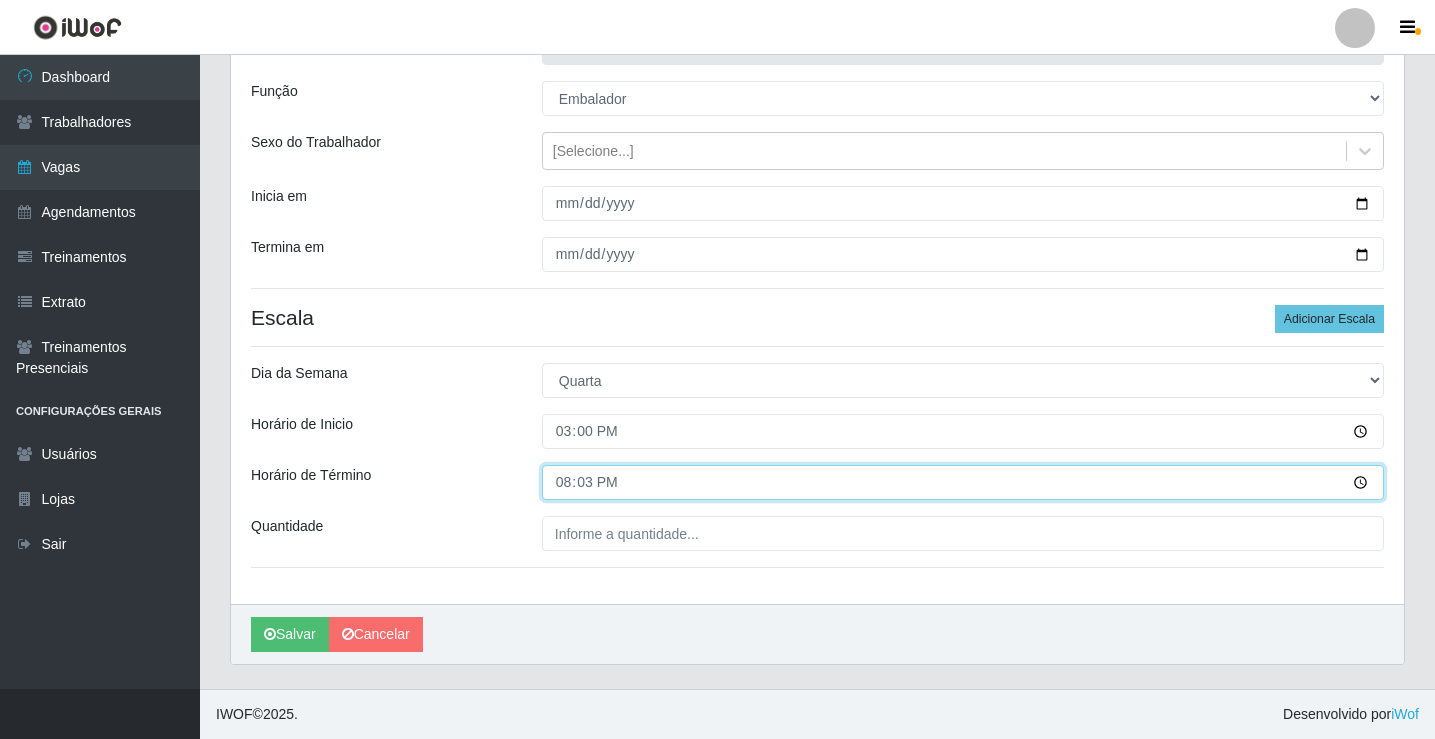 type on "20:30" 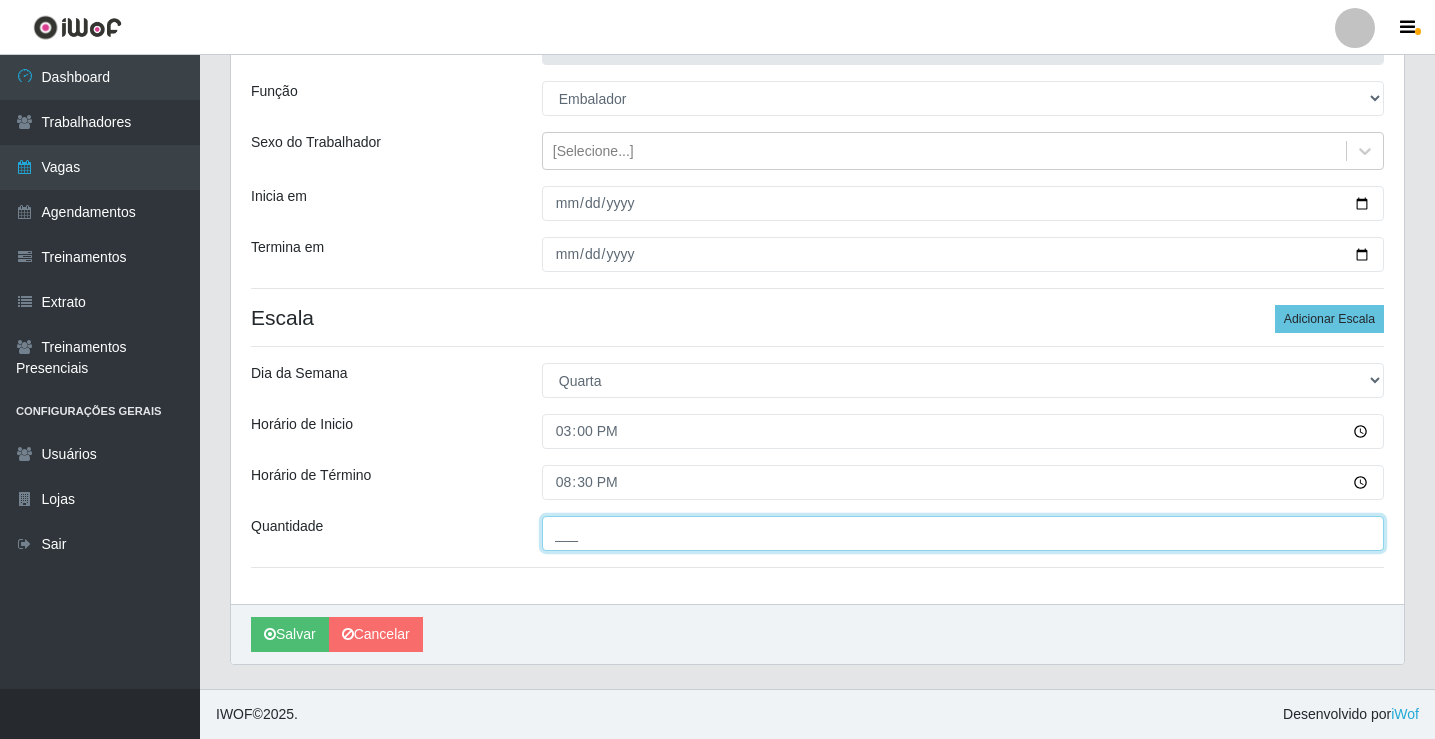 click on "___" at bounding box center (963, 533) 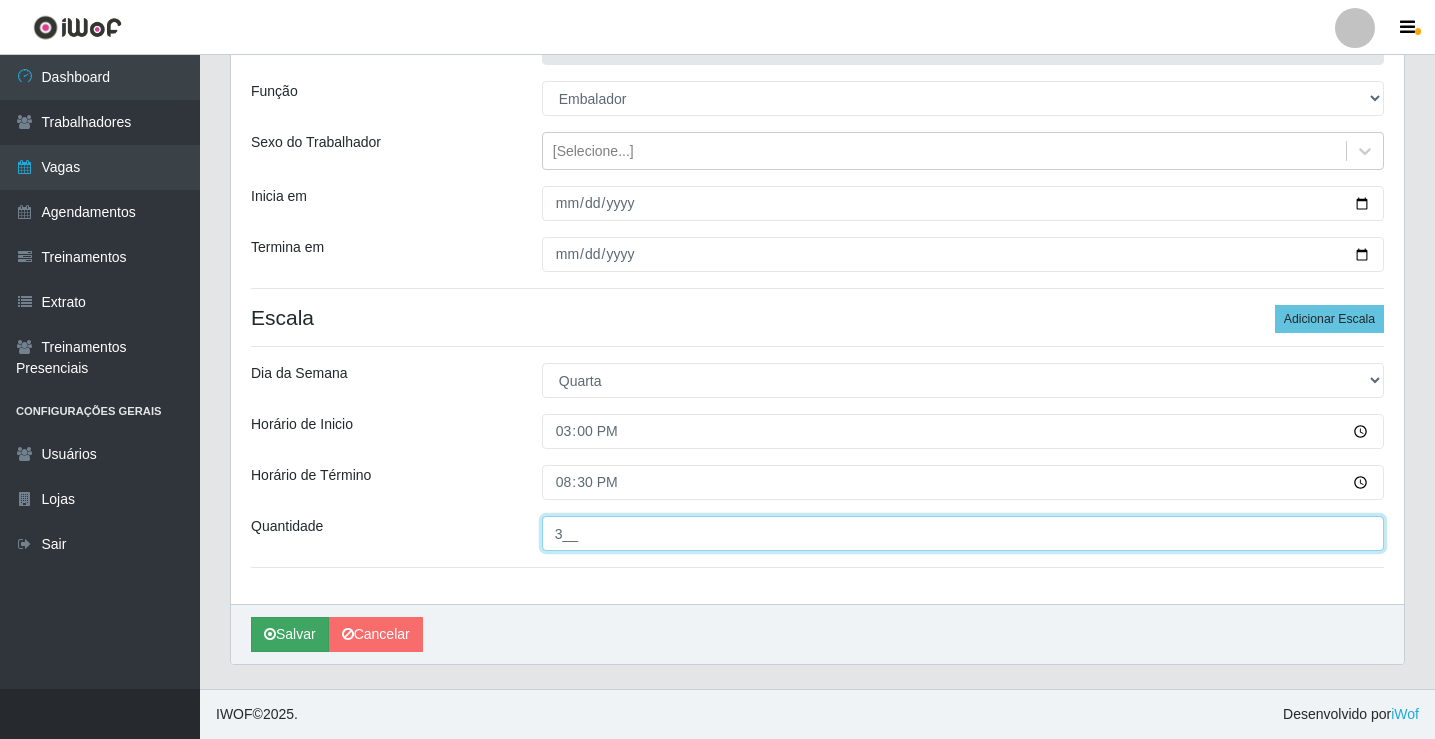 type on "3__" 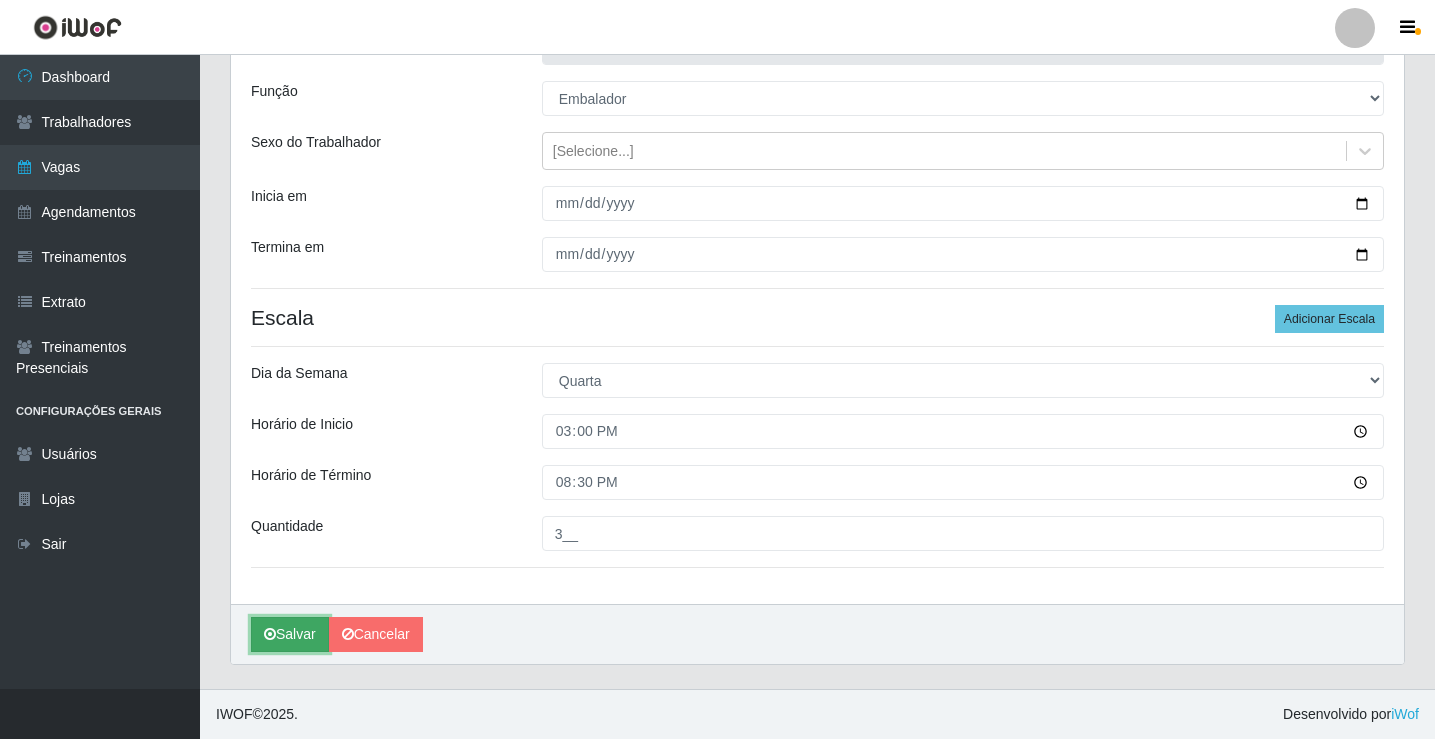 click on "Salvar" at bounding box center (290, 634) 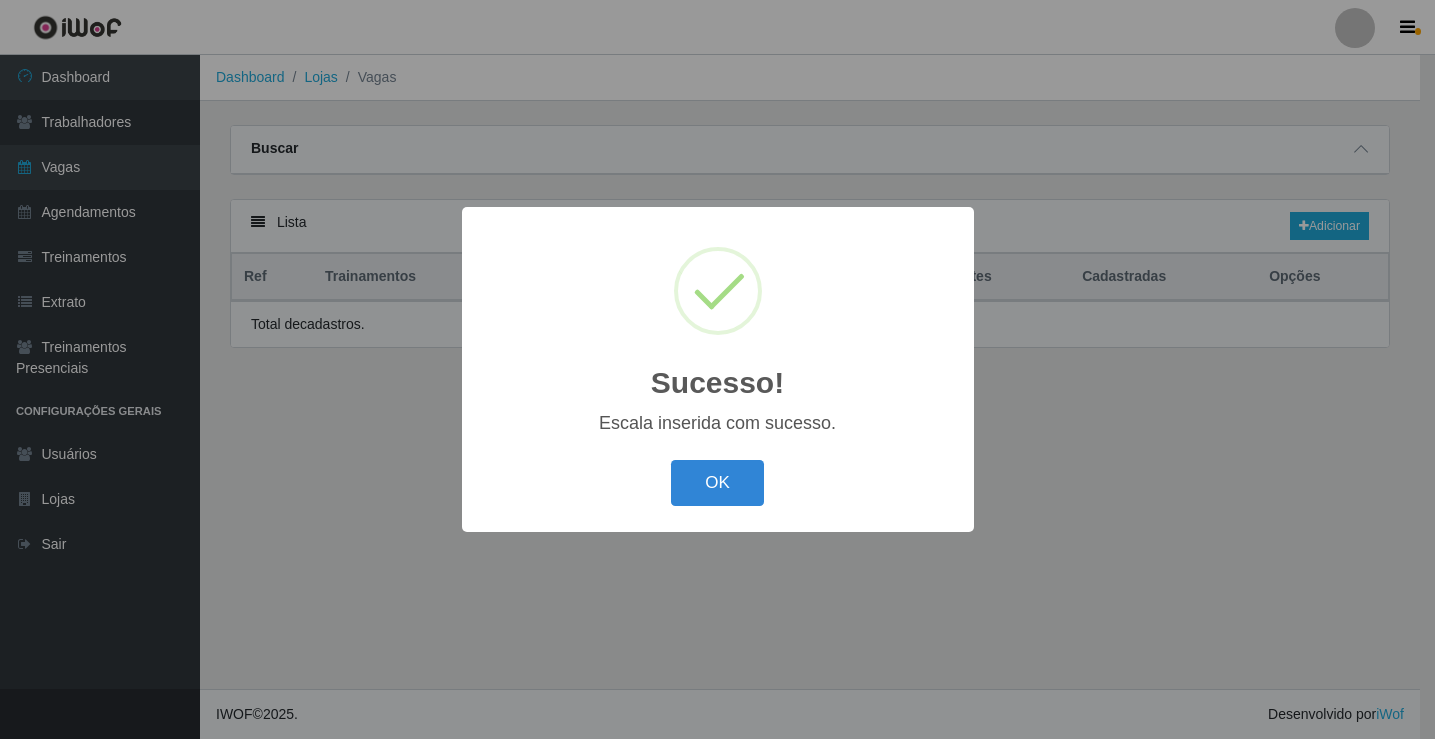 scroll, scrollTop: 0, scrollLeft: 0, axis: both 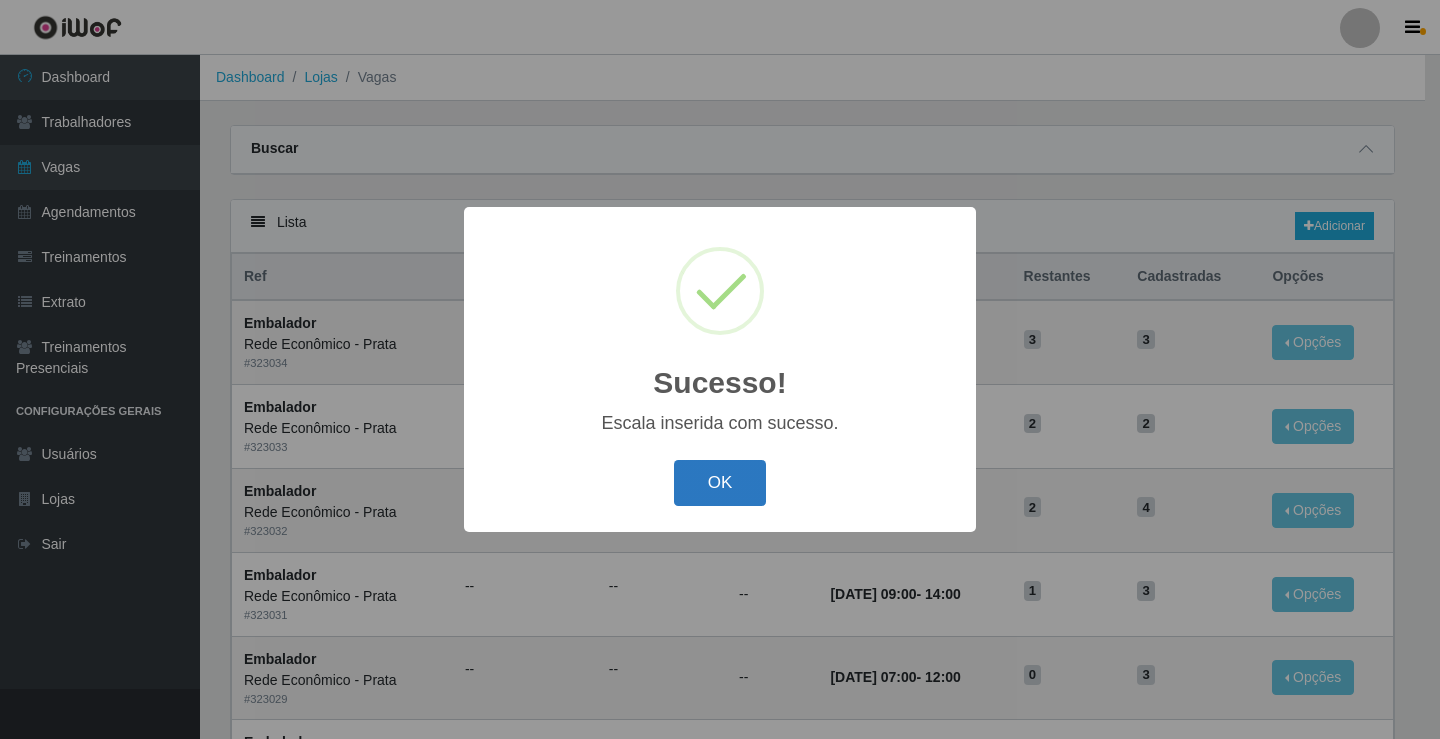 click on "OK" at bounding box center (720, 483) 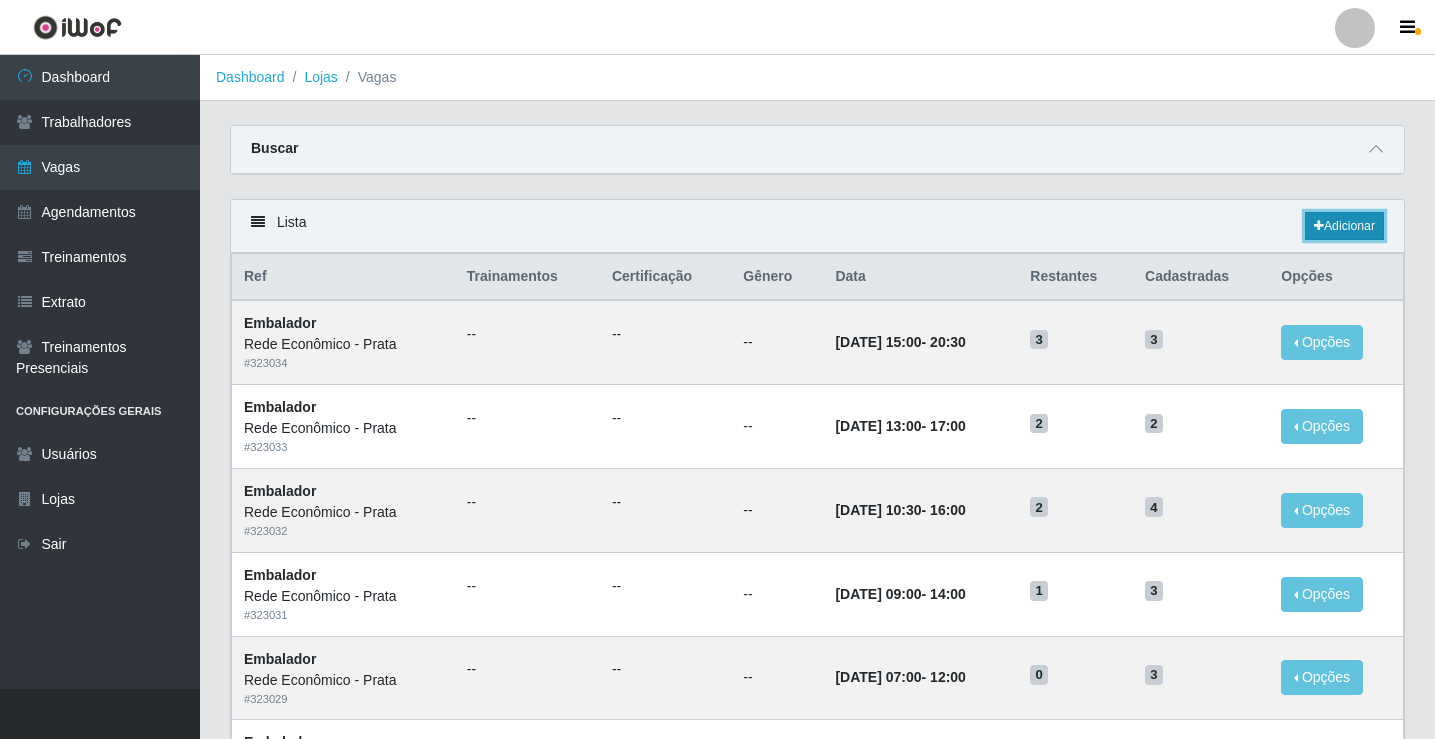 click on "Adicionar" at bounding box center [1344, 226] 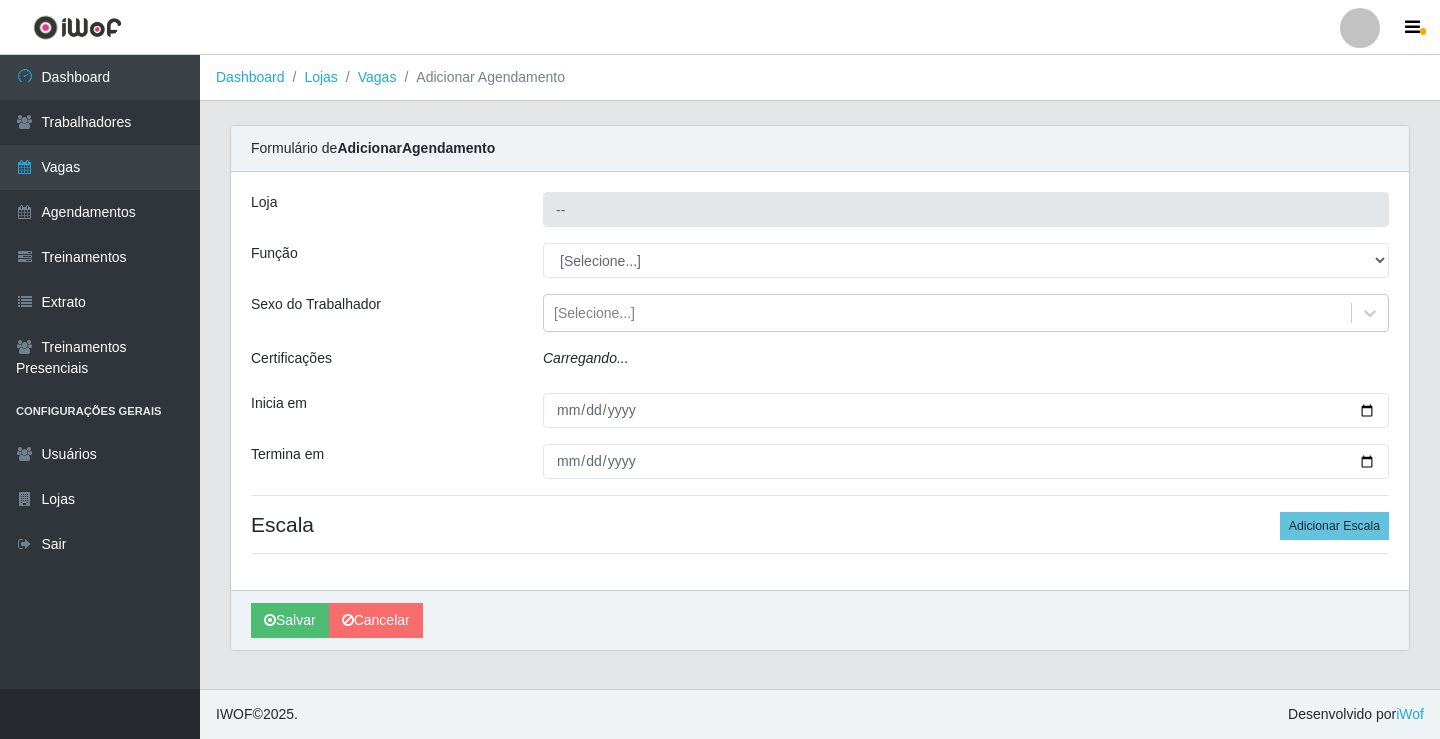 type on "Rede Econômico - Prata" 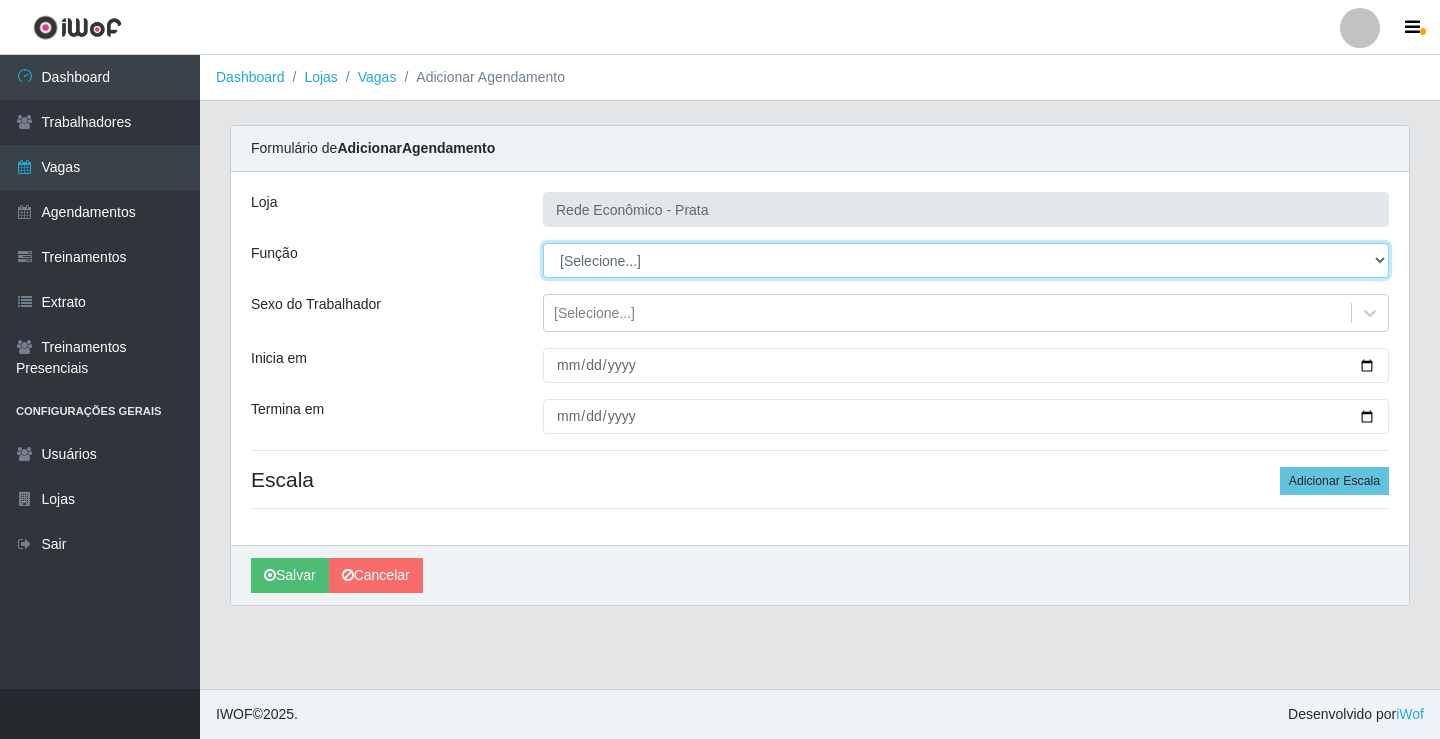 click on "[Selecione...] ASG ASG + ASG ++ Embalador Embalador + Embalador ++ Operador de Caixa Operador de Caixa + Operador de Caixa ++" at bounding box center (966, 260) 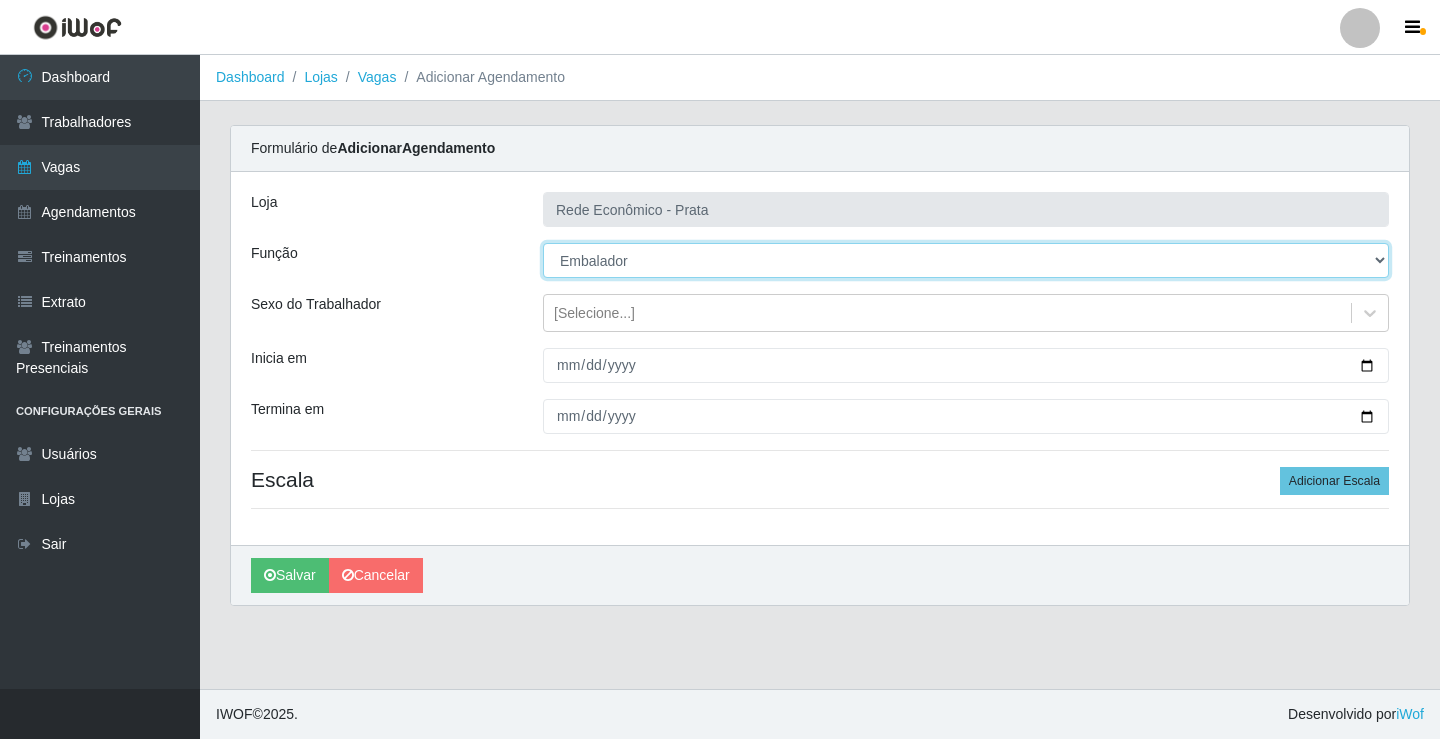 click on "[Selecione...] ASG ASG + ASG ++ Embalador Embalador + Embalador ++ Operador de Caixa Operador de Caixa + Operador de Caixa ++" at bounding box center (966, 260) 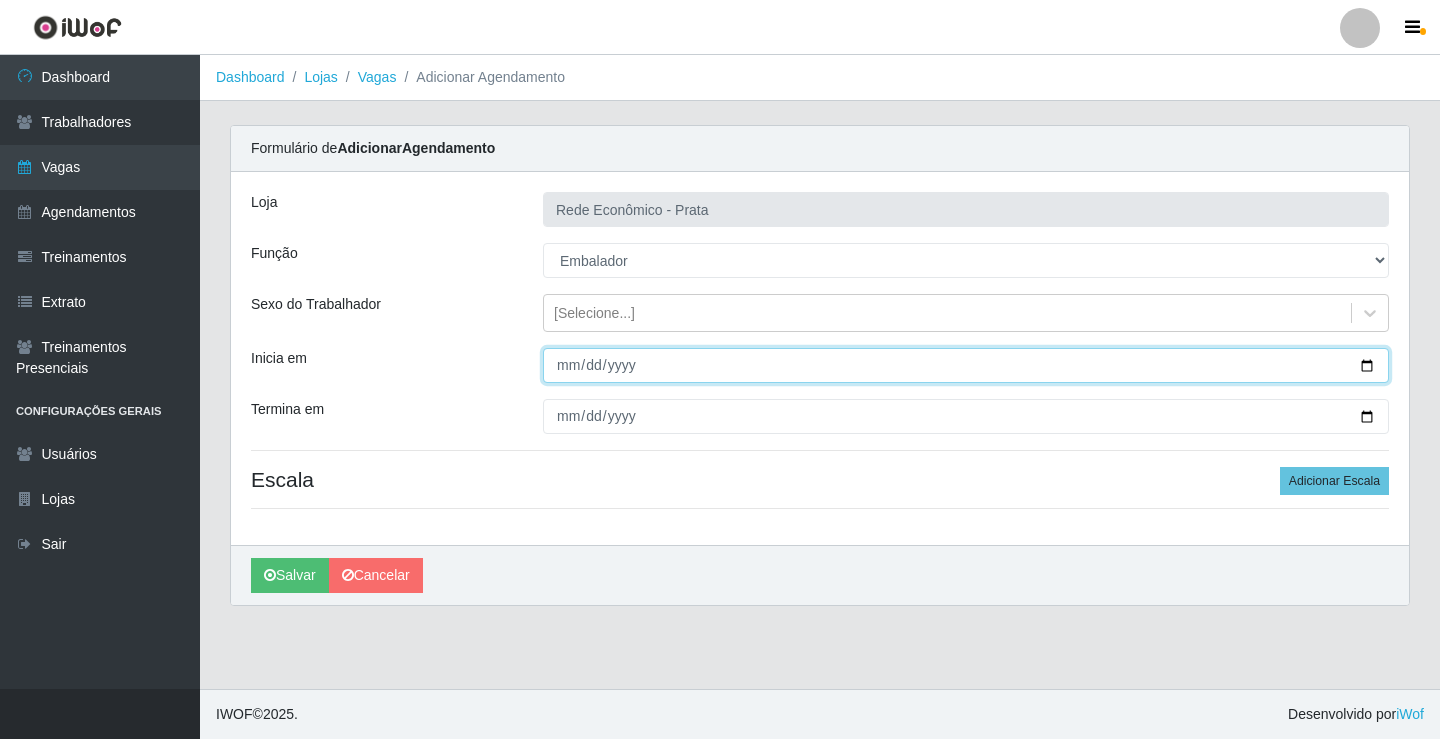 click on "Inicia em" at bounding box center (966, 365) 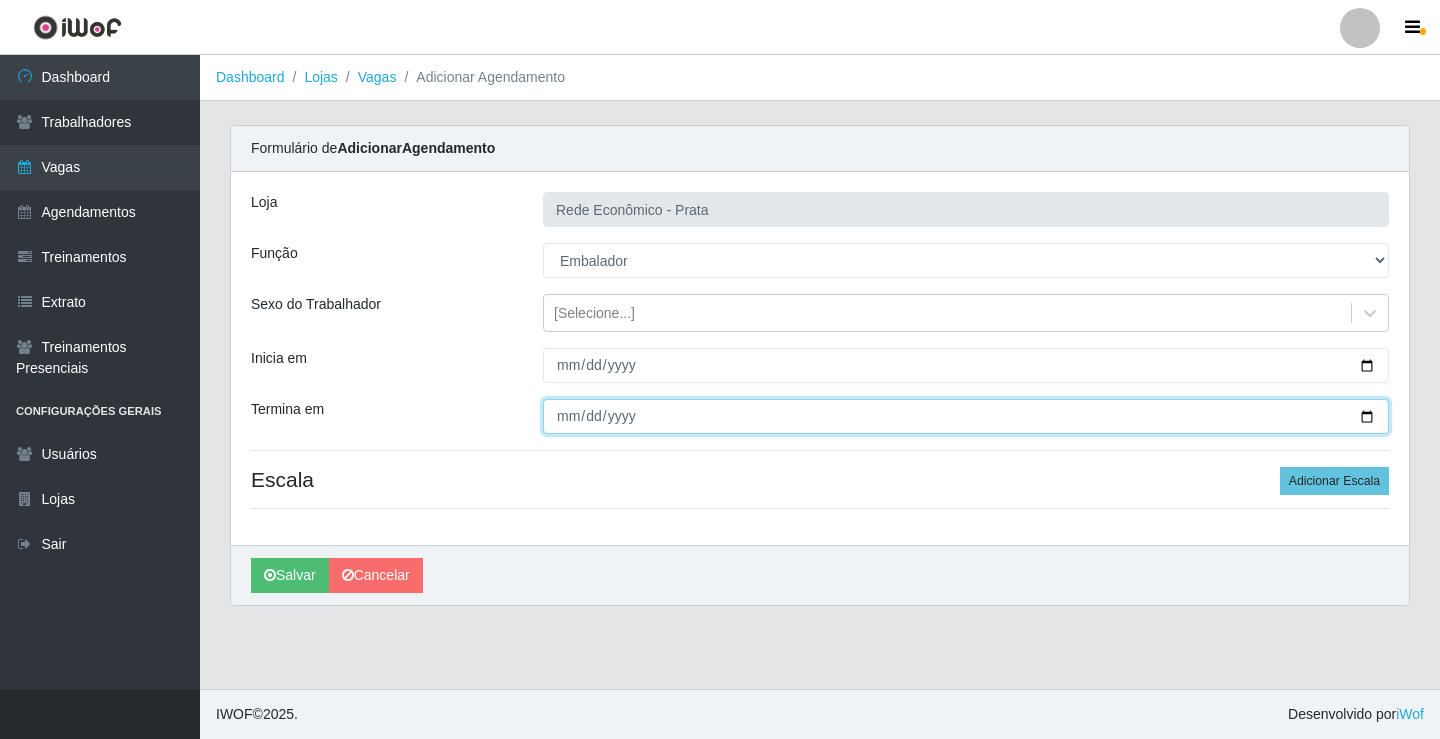 click on "Termina em" at bounding box center [966, 416] 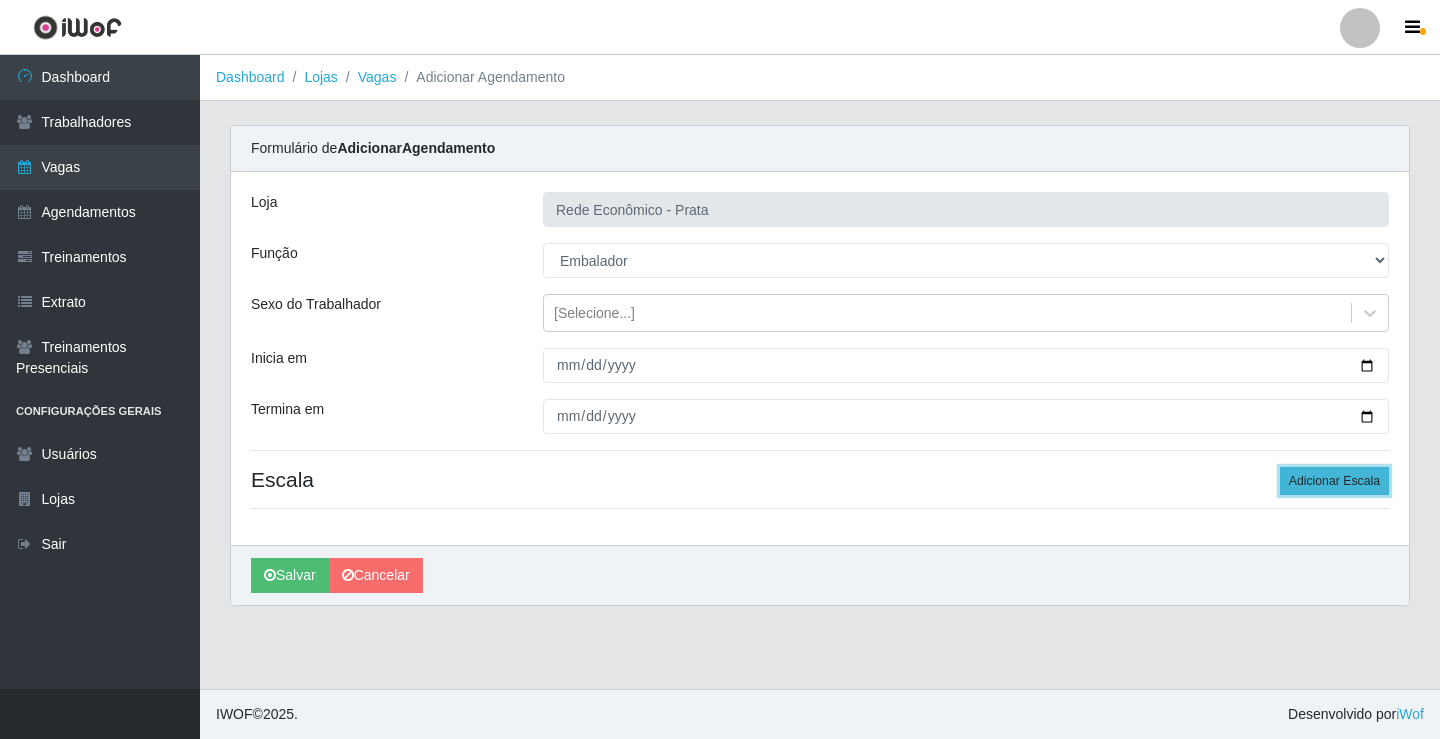 click on "Adicionar Escala" at bounding box center (1334, 481) 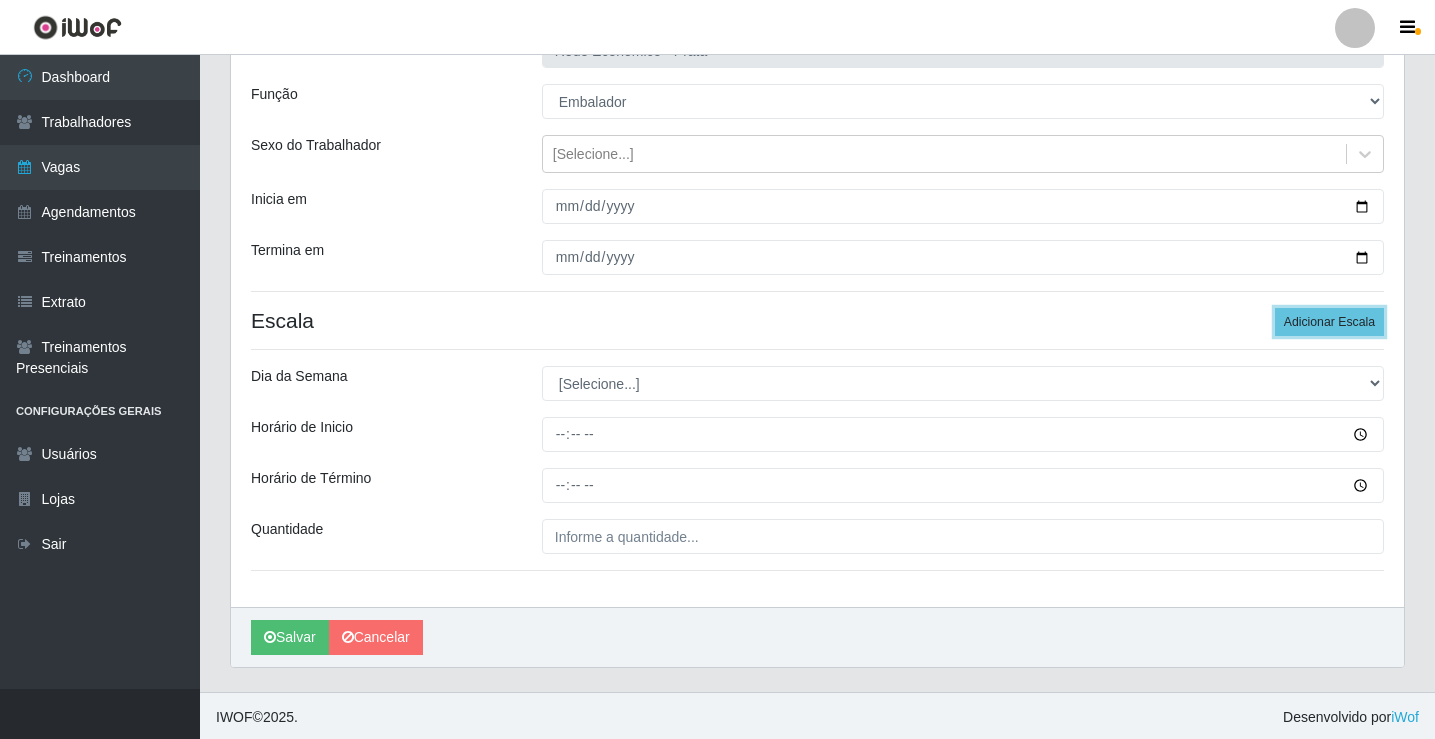 scroll, scrollTop: 162, scrollLeft: 0, axis: vertical 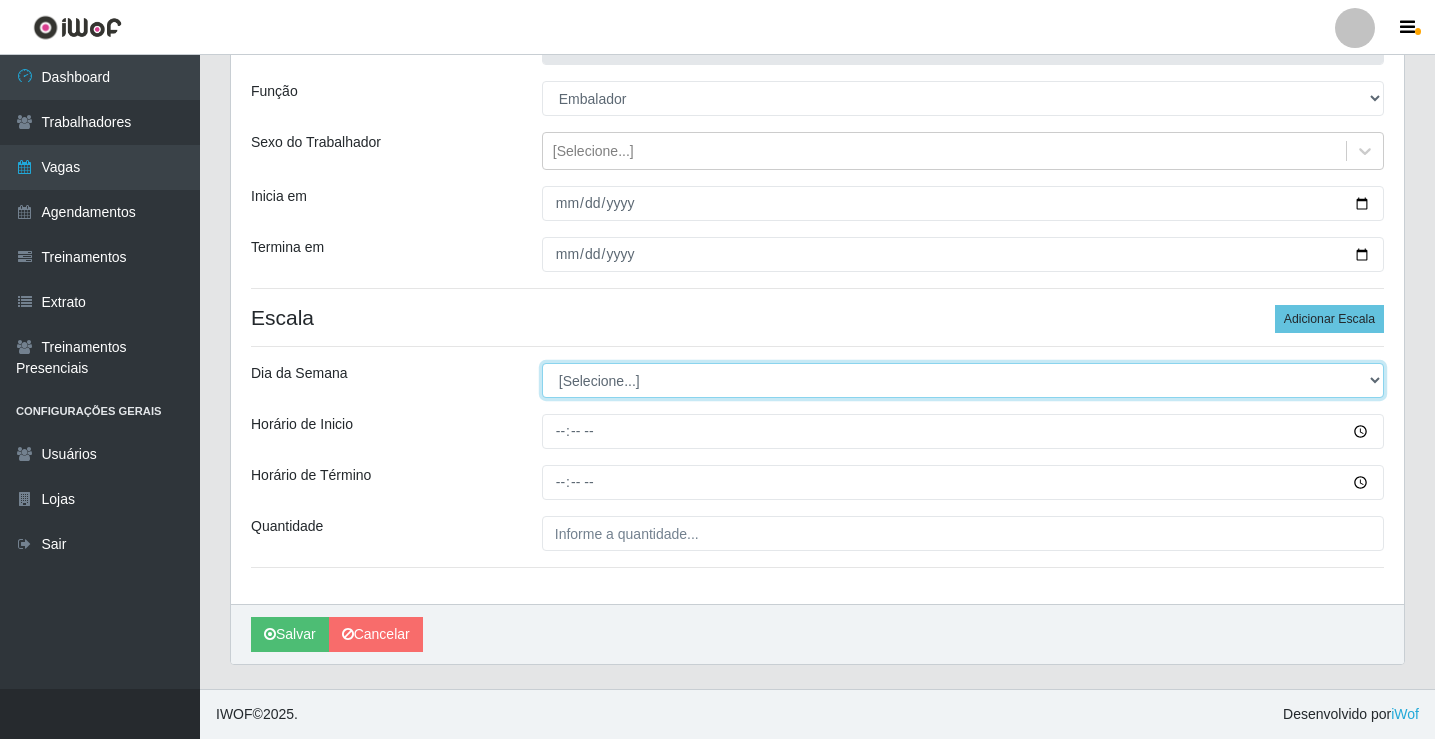 click on "[Selecione...] Segunda Terça Quarta Quinta Sexta Sábado Domingo" at bounding box center (963, 380) 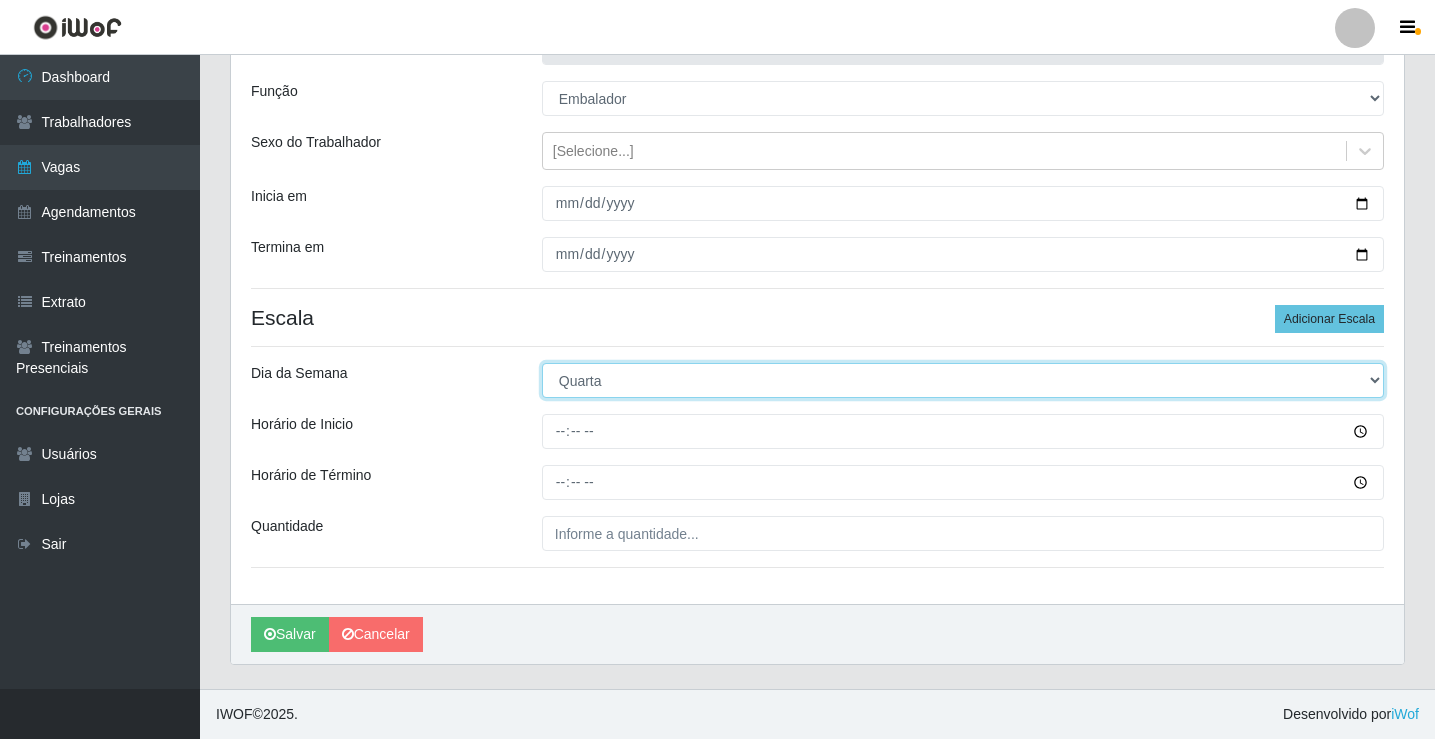 click on "[Selecione...] Segunda Terça Quarta Quinta Sexta Sábado Domingo" at bounding box center (963, 380) 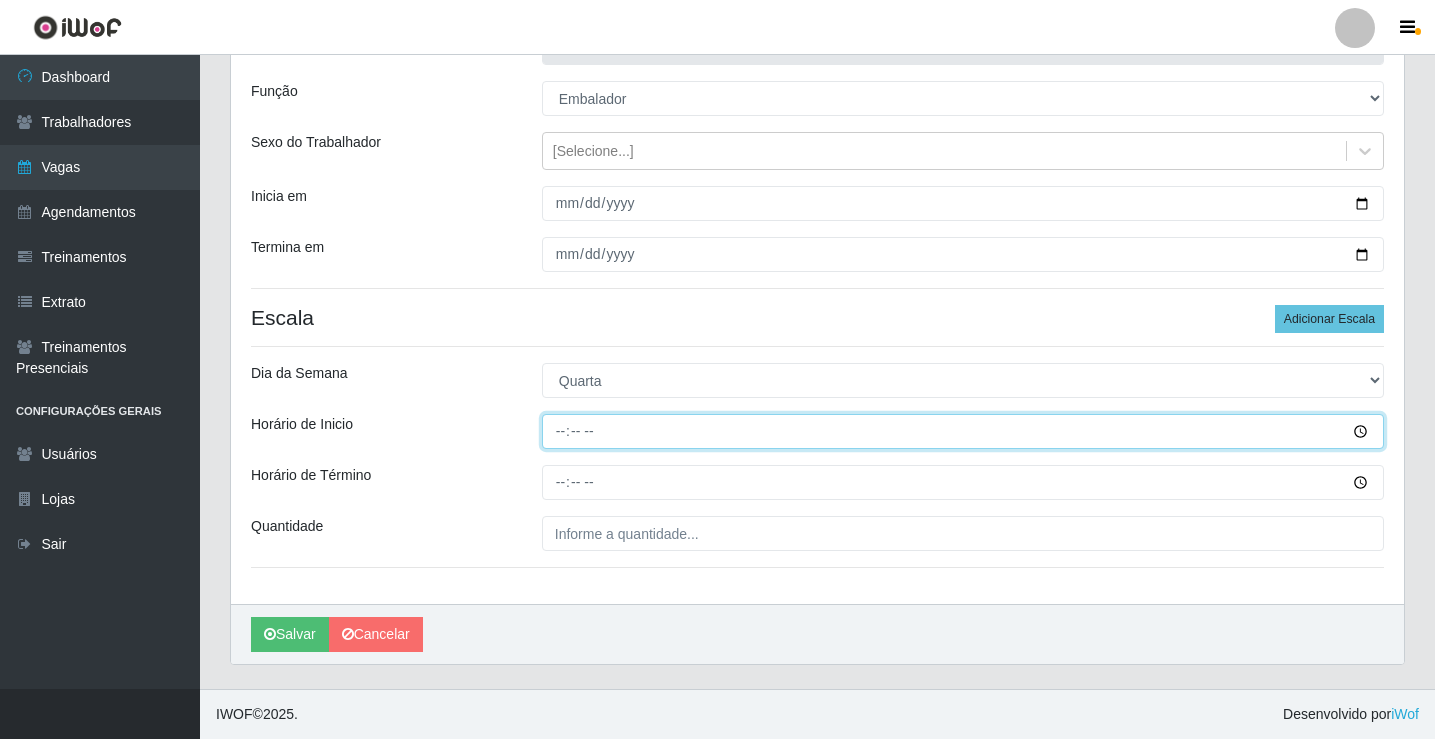 click on "Horário de Inicio" at bounding box center (963, 431) 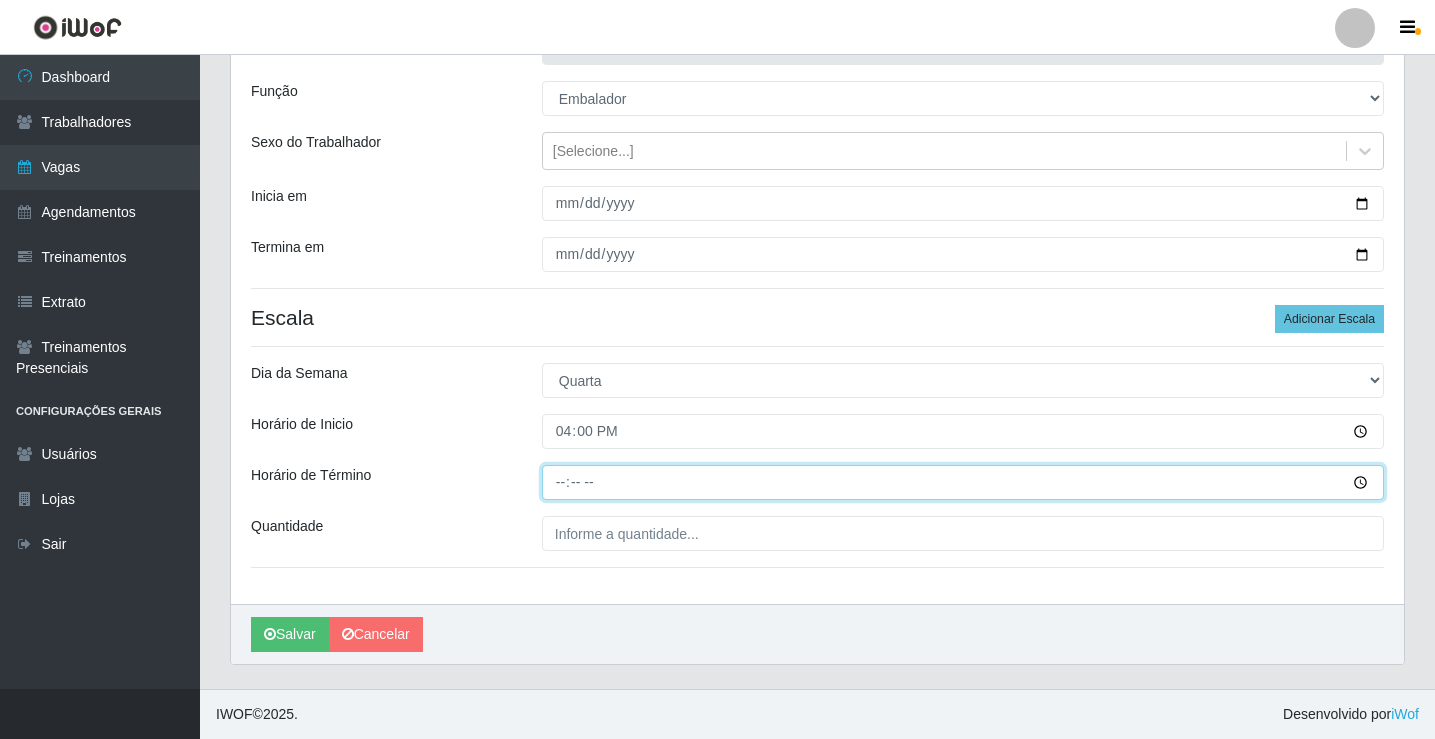 click on "Horário de Término" at bounding box center [963, 482] 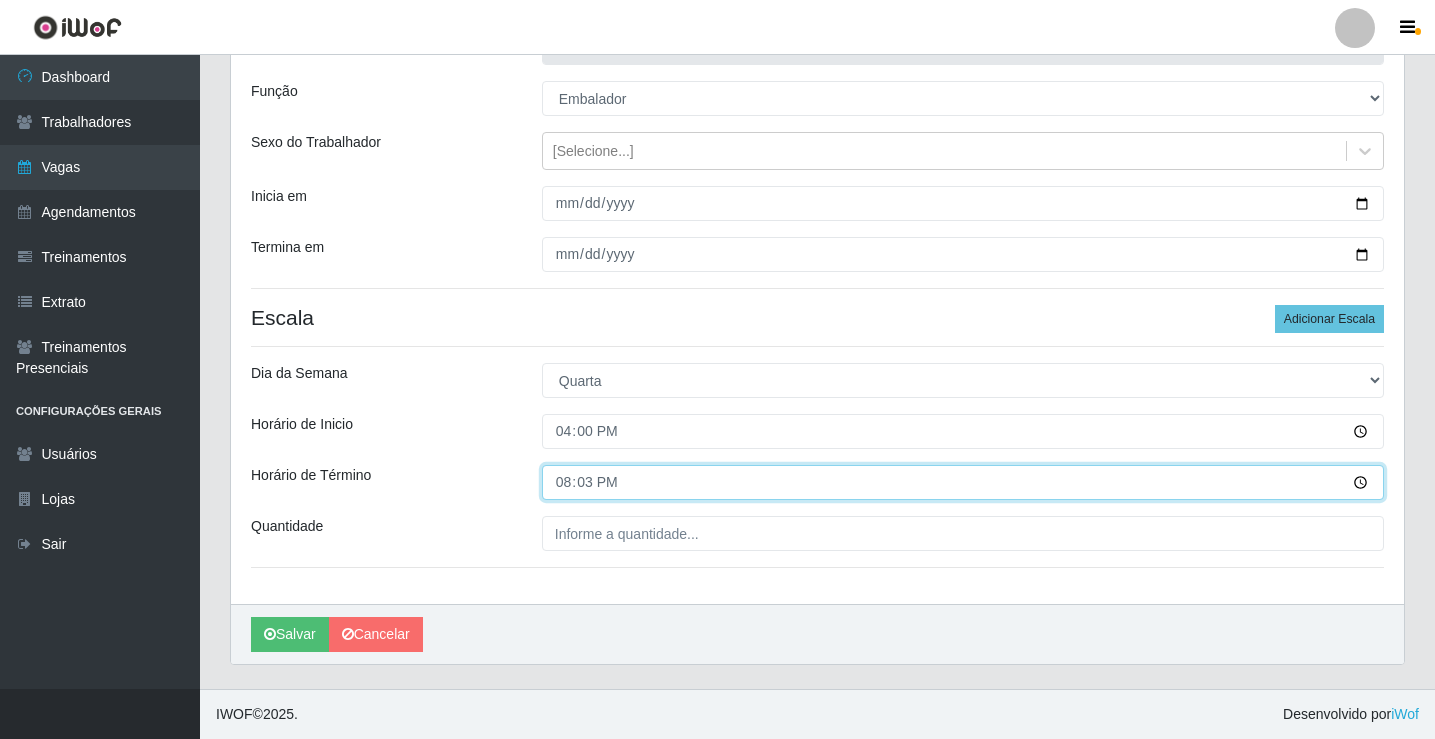type on "20:30" 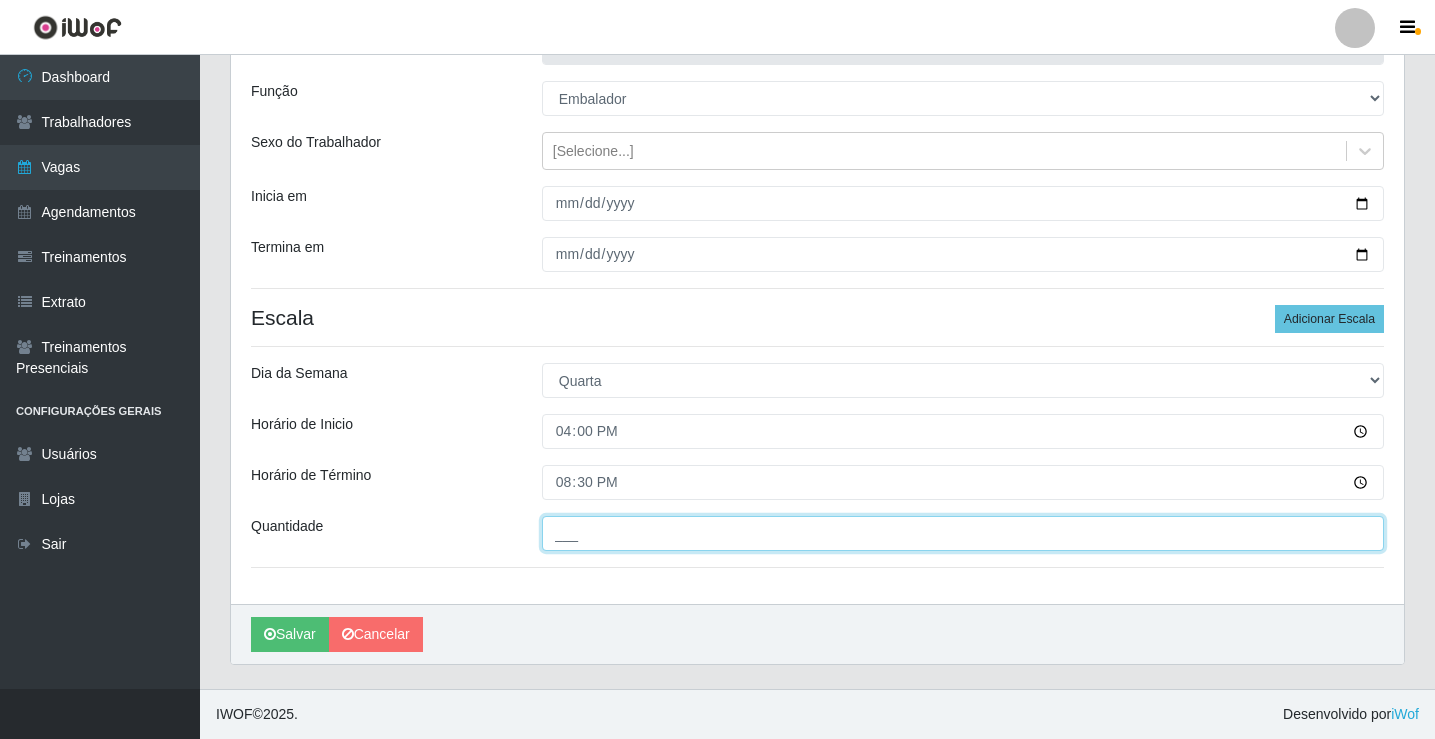 click on "___" at bounding box center [963, 533] 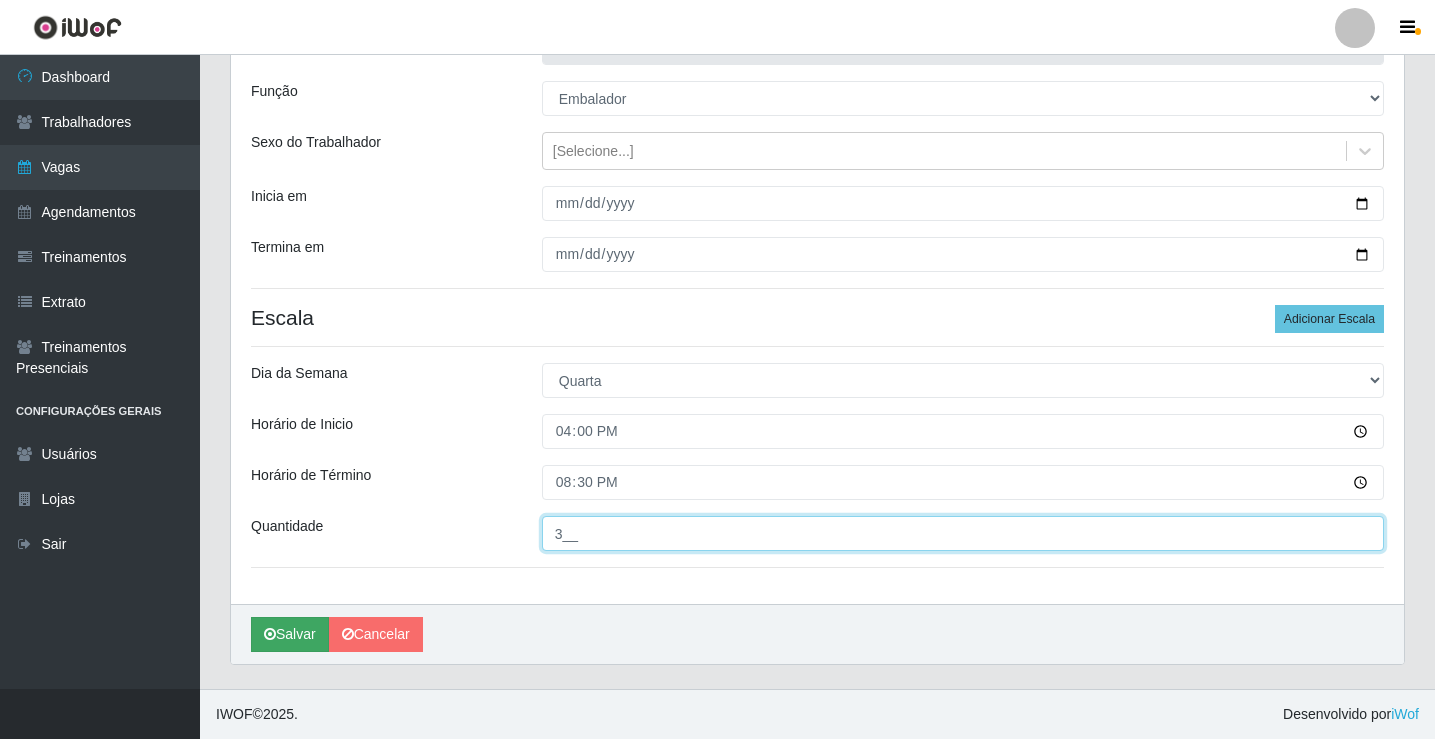 type on "3__" 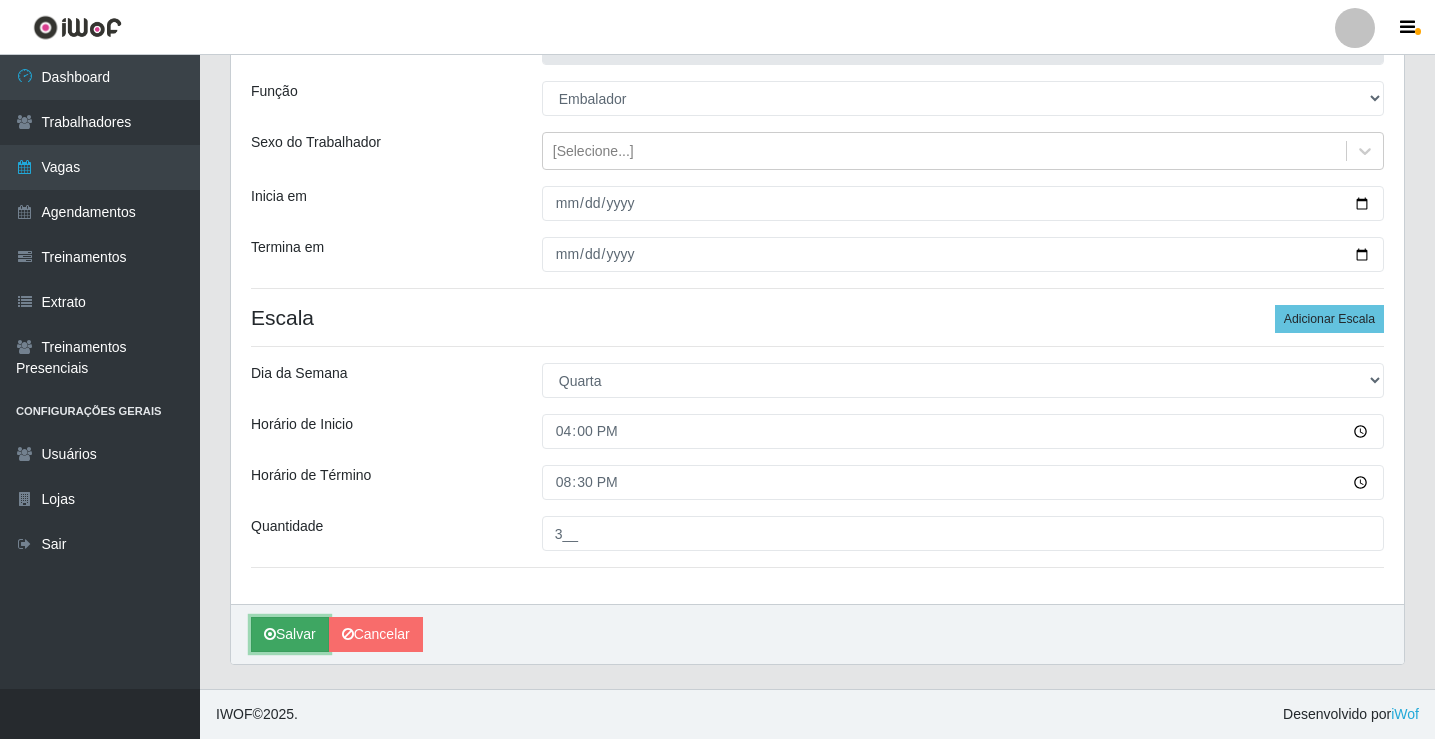 click on "Salvar" at bounding box center (290, 634) 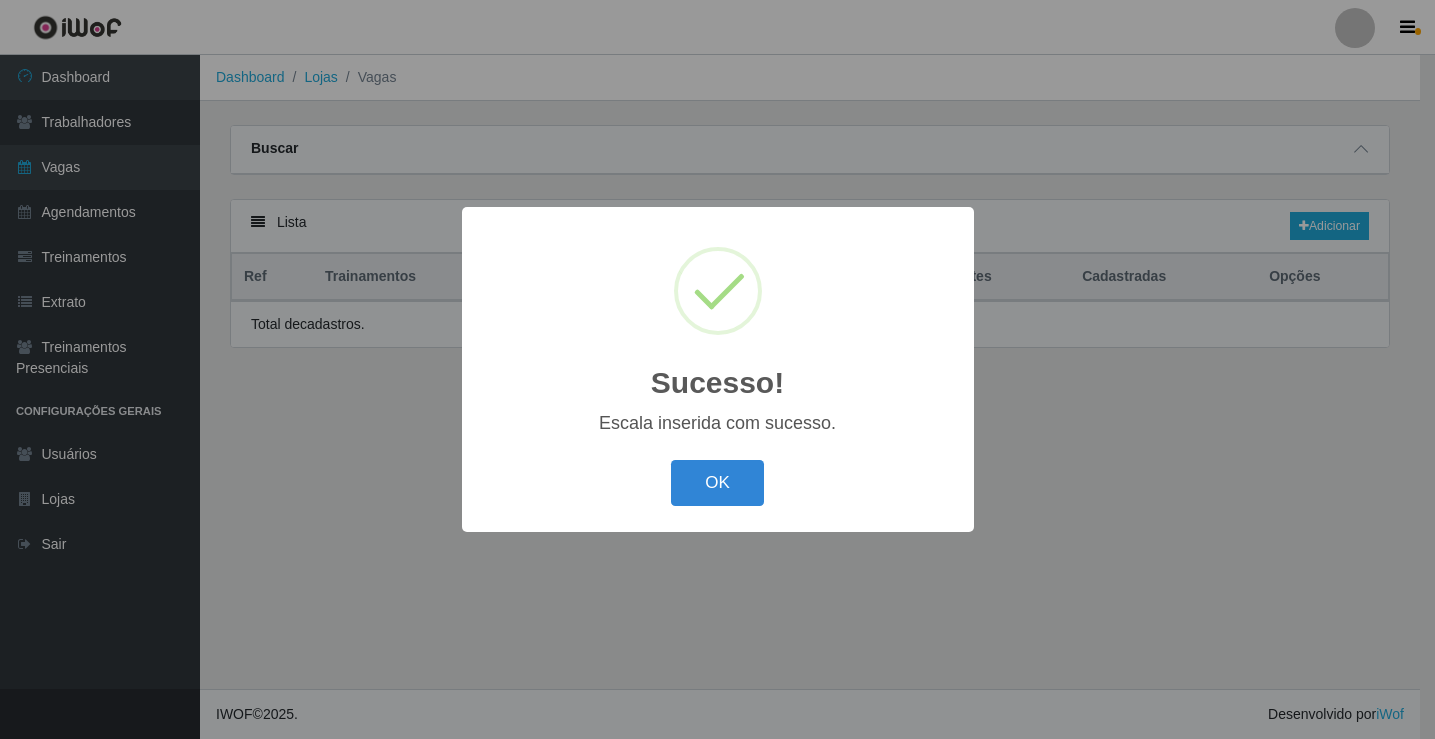scroll, scrollTop: 0, scrollLeft: 0, axis: both 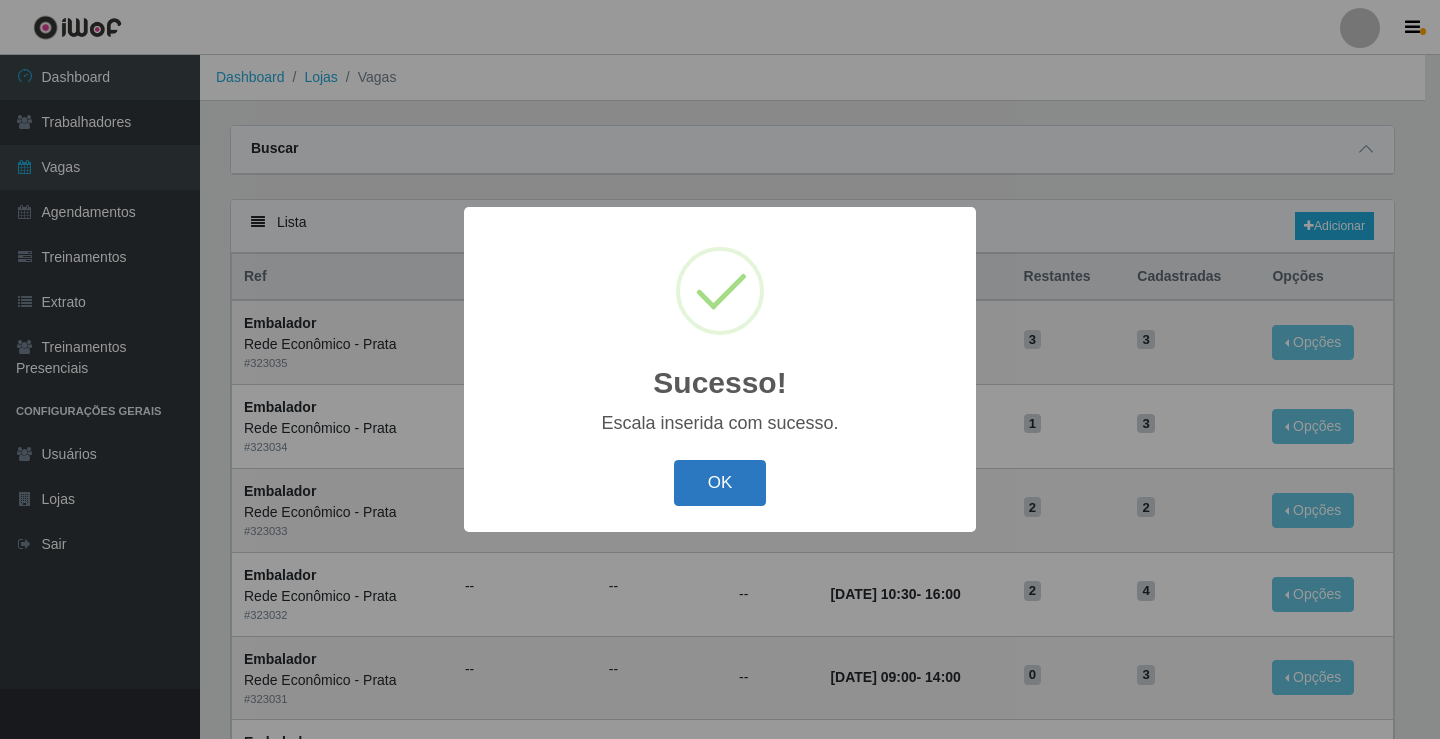 click on "OK" at bounding box center [720, 483] 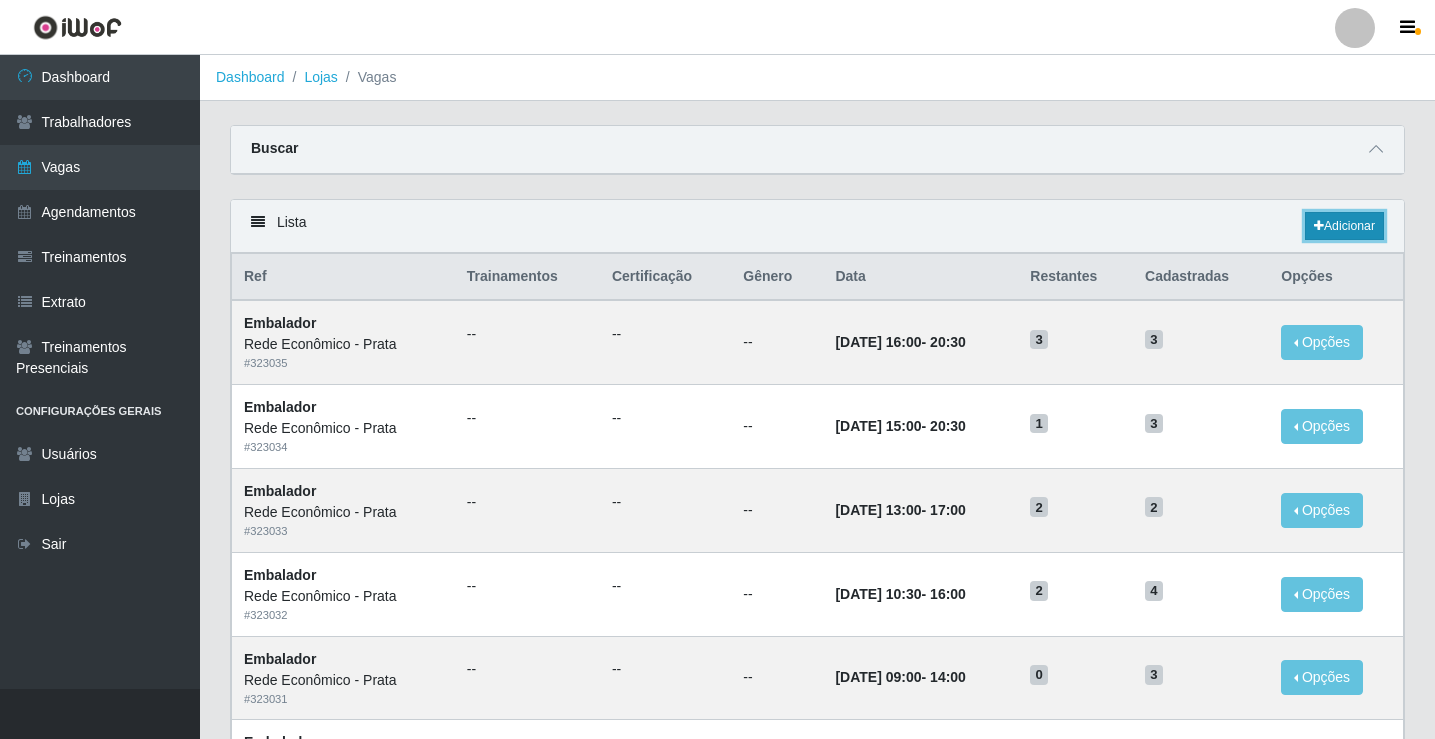 click on "Adicionar" at bounding box center (1344, 226) 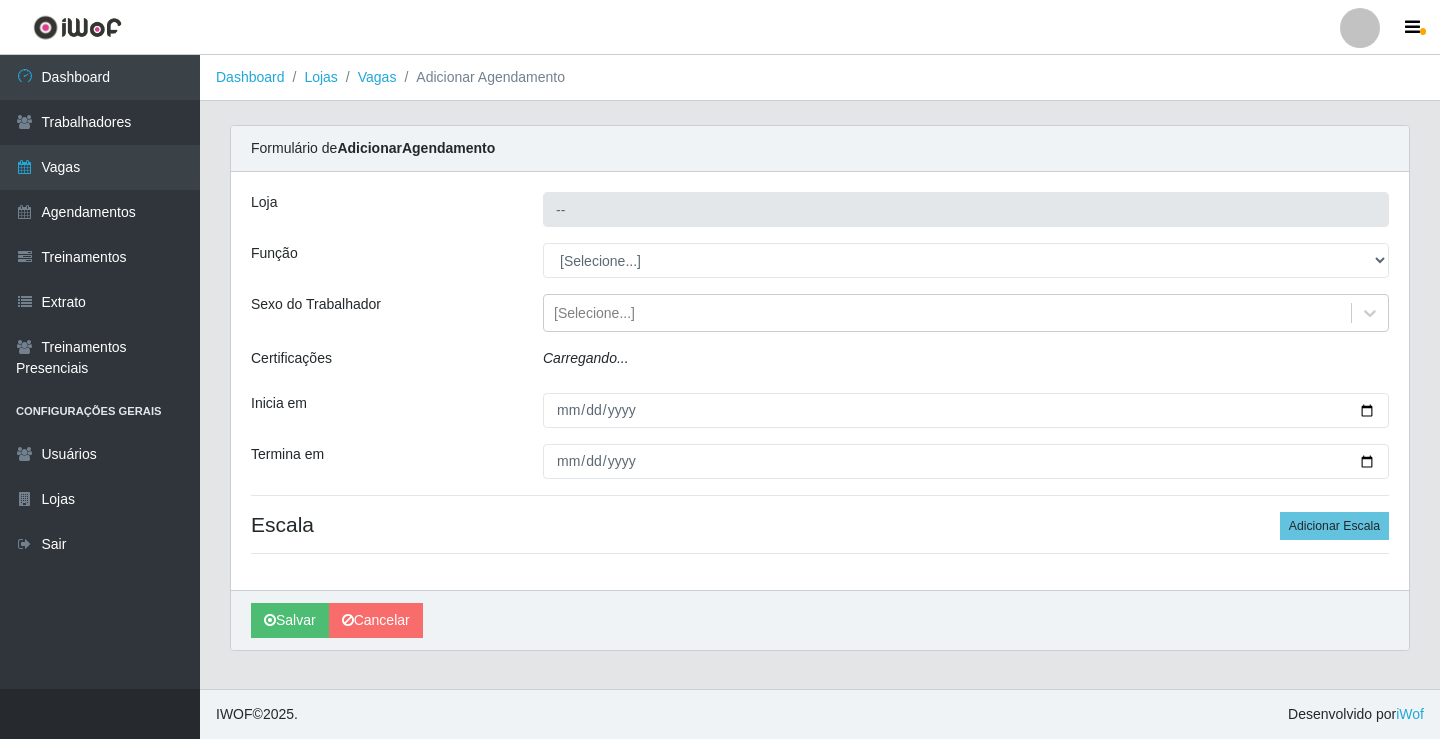 type on "Rede Econômico - Prata" 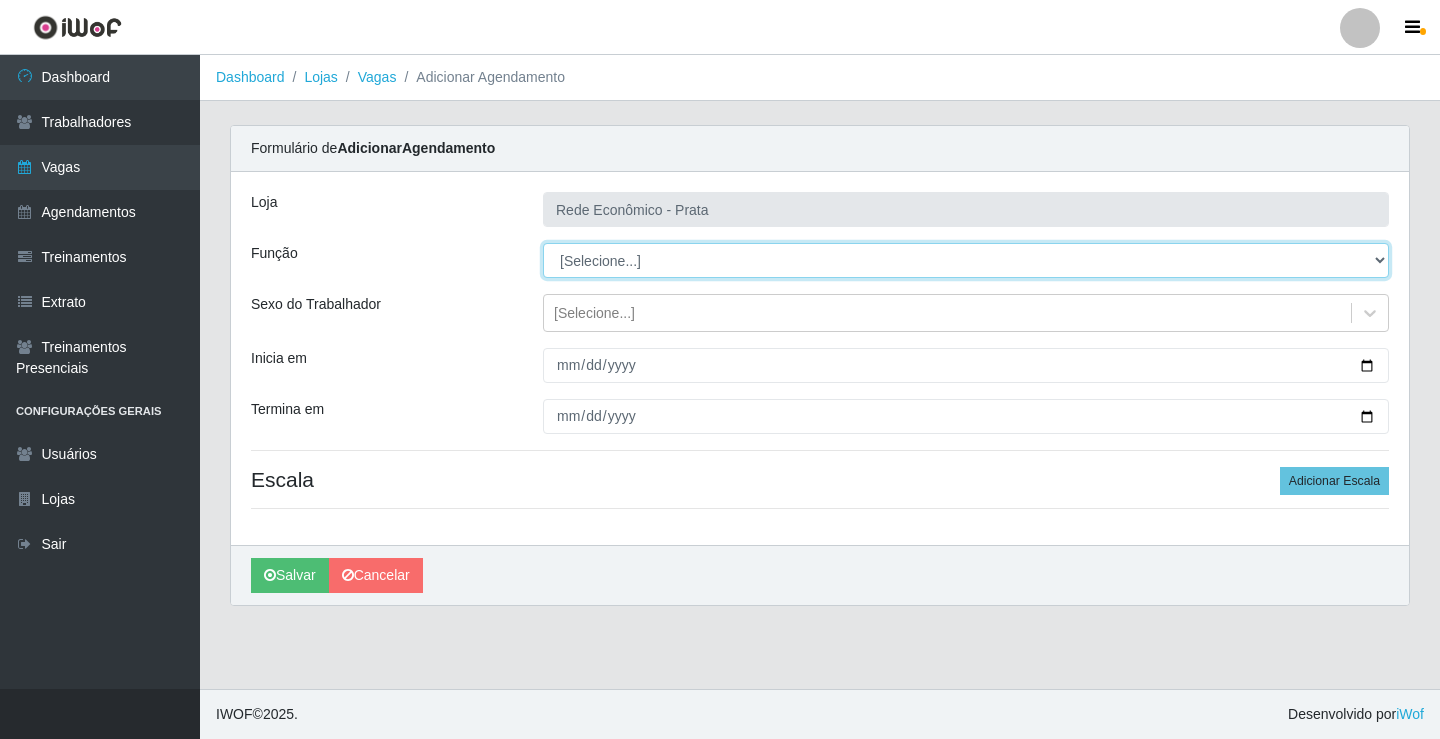 click on "[Selecione...] ASG ASG + ASG ++ Embalador Embalador + Embalador ++ Operador de Caixa Operador de Caixa + Operador de Caixa ++" at bounding box center [966, 260] 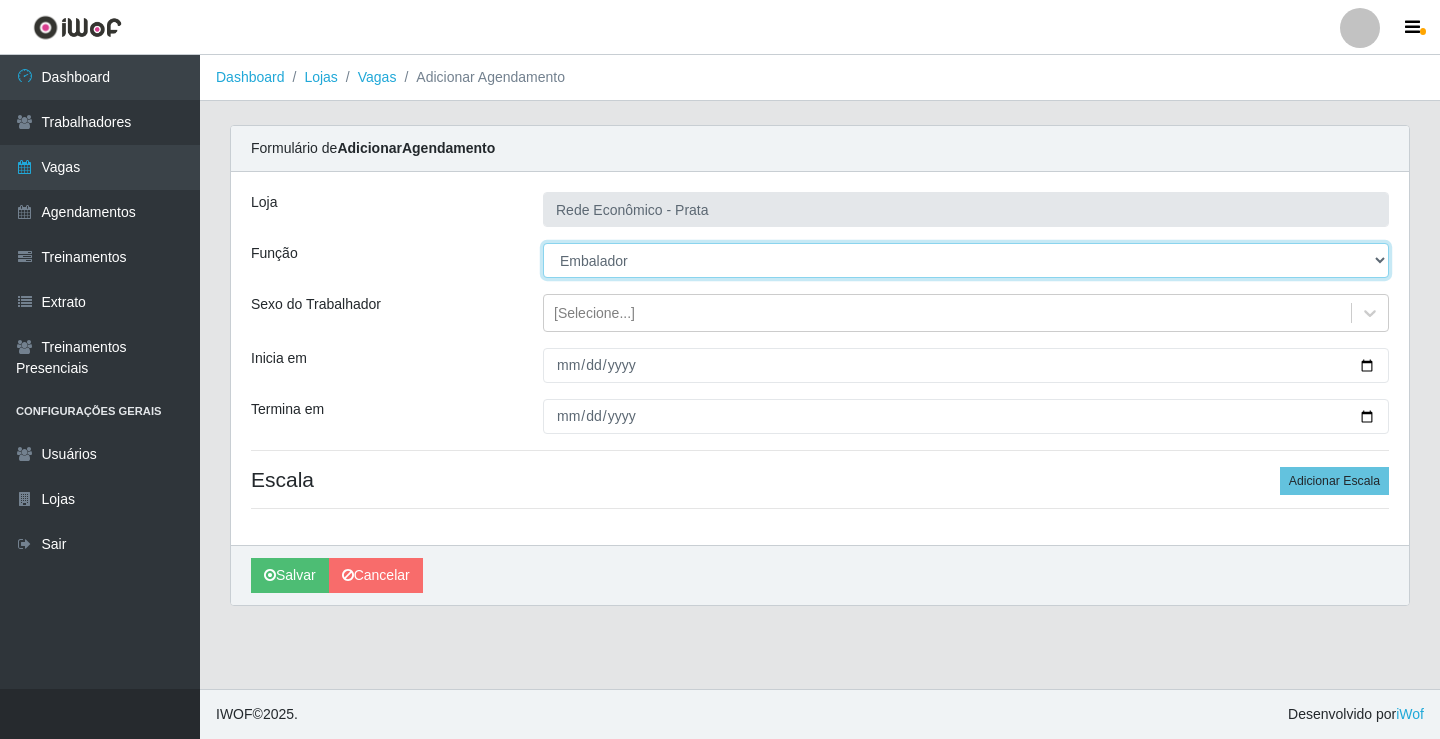 click on "[Selecione...] ASG ASG + ASG ++ Embalador Embalador + Embalador ++ Operador de Caixa Operador de Caixa + Operador de Caixa ++" at bounding box center (966, 260) 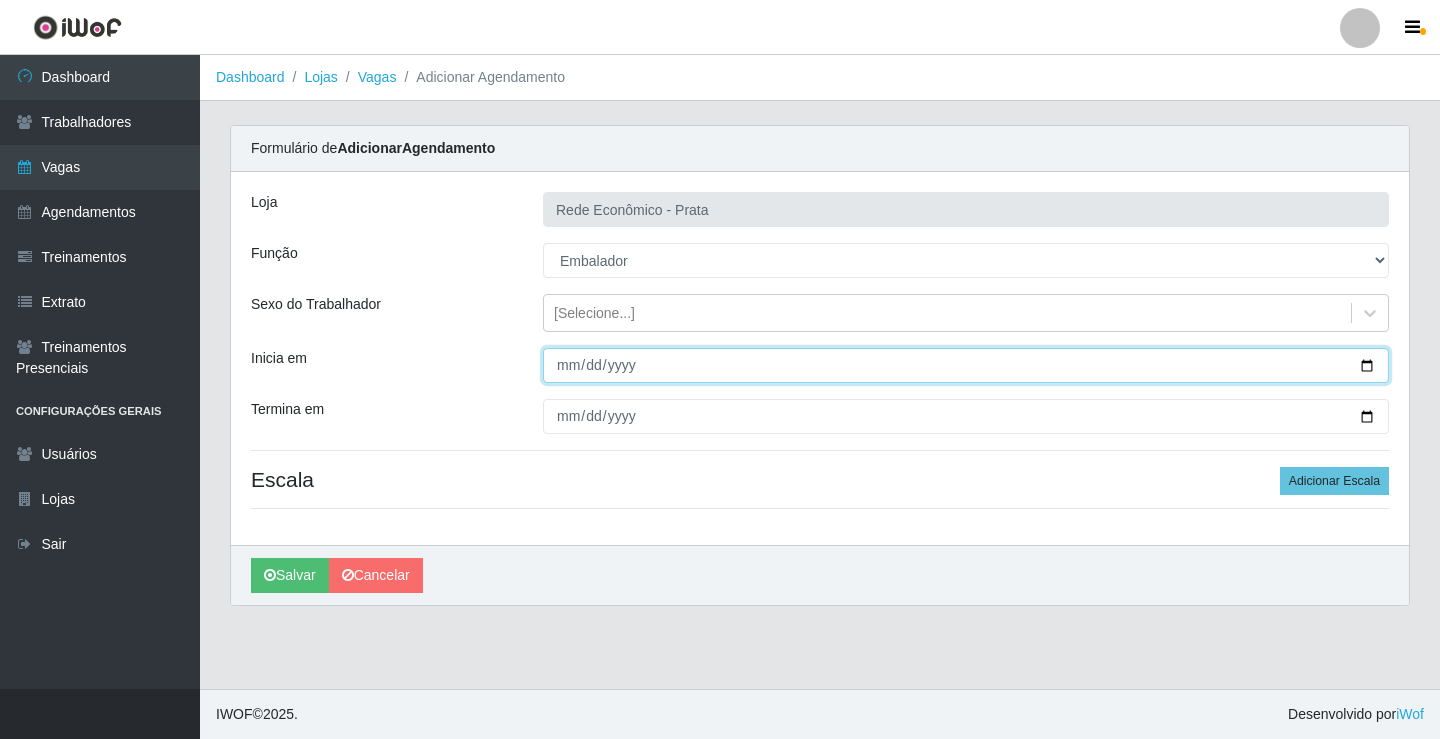 click on "Inicia em" at bounding box center (966, 365) 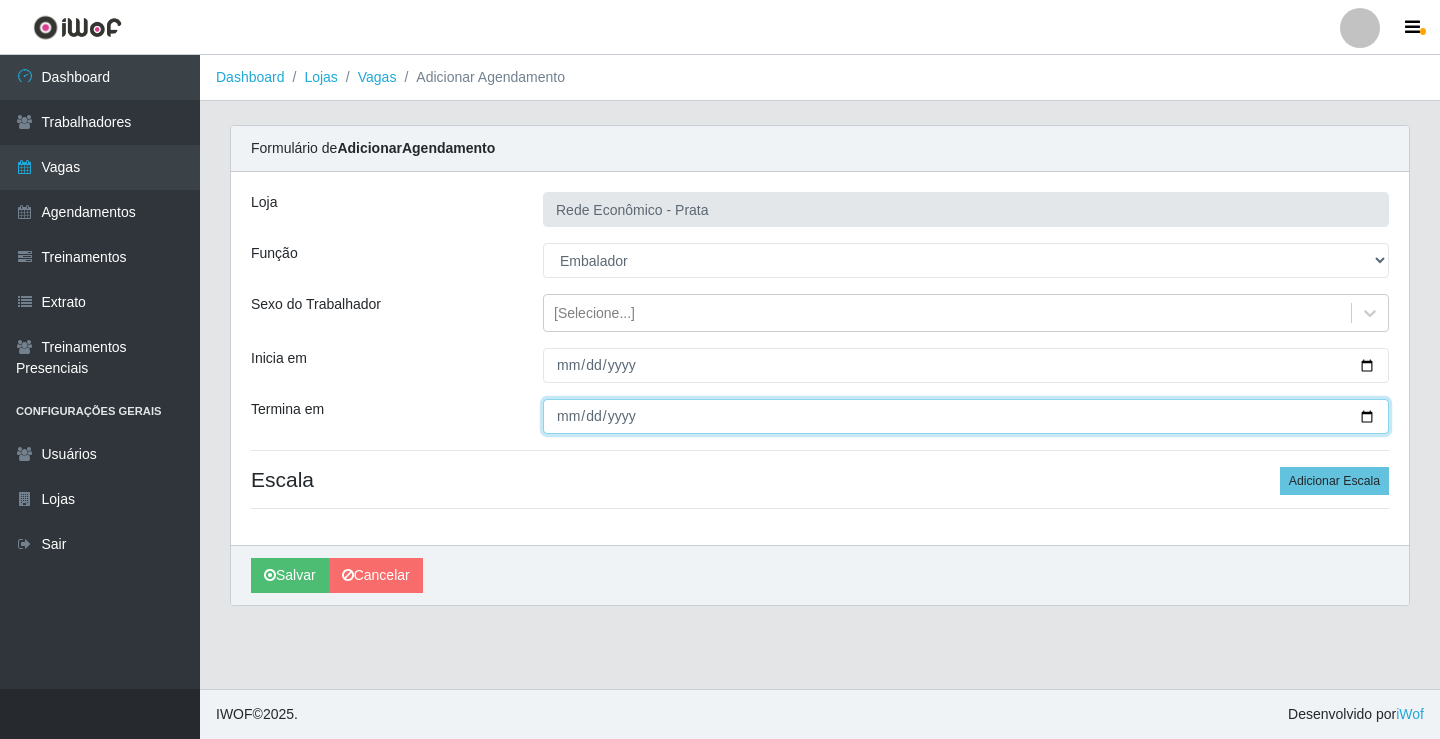 click on "Termina em" at bounding box center (966, 416) 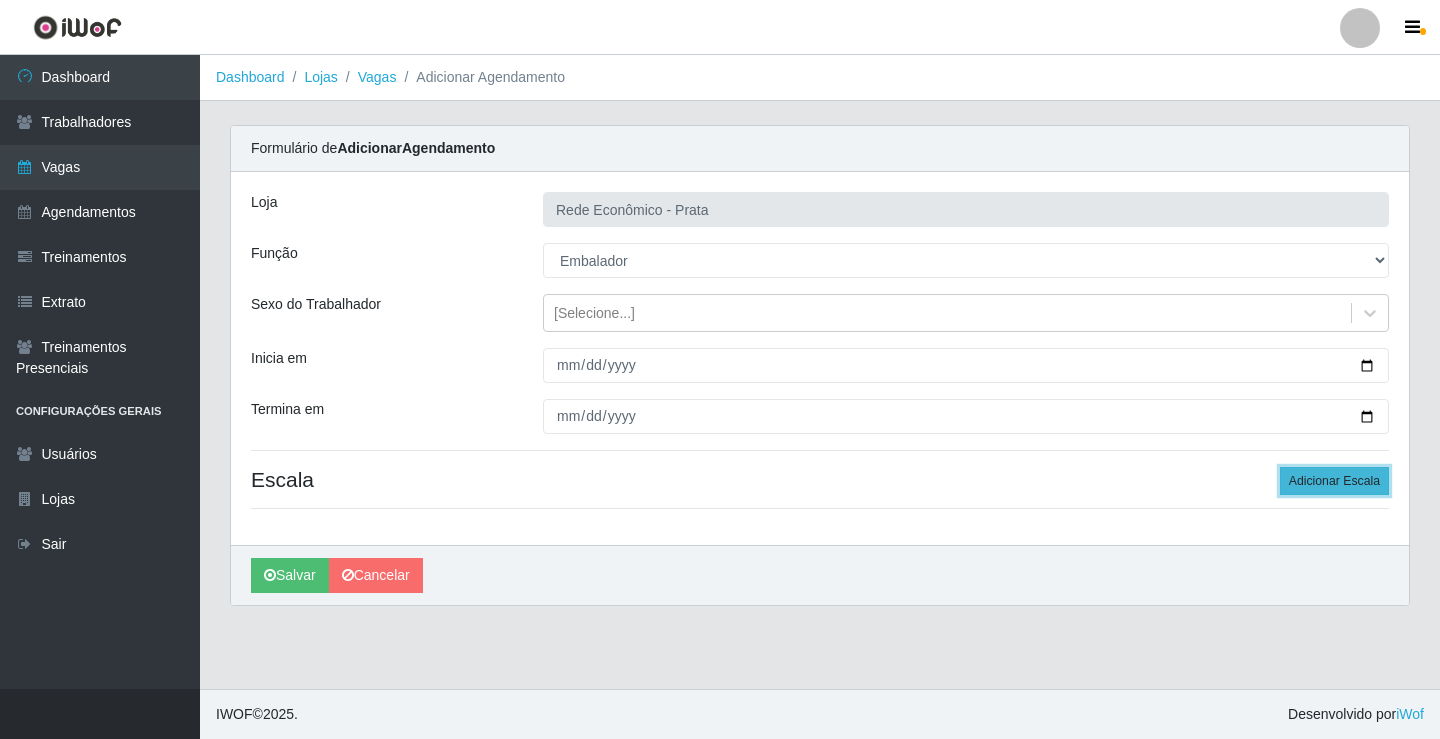 click on "Adicionar Escala" at bounding box center [1334, 481] 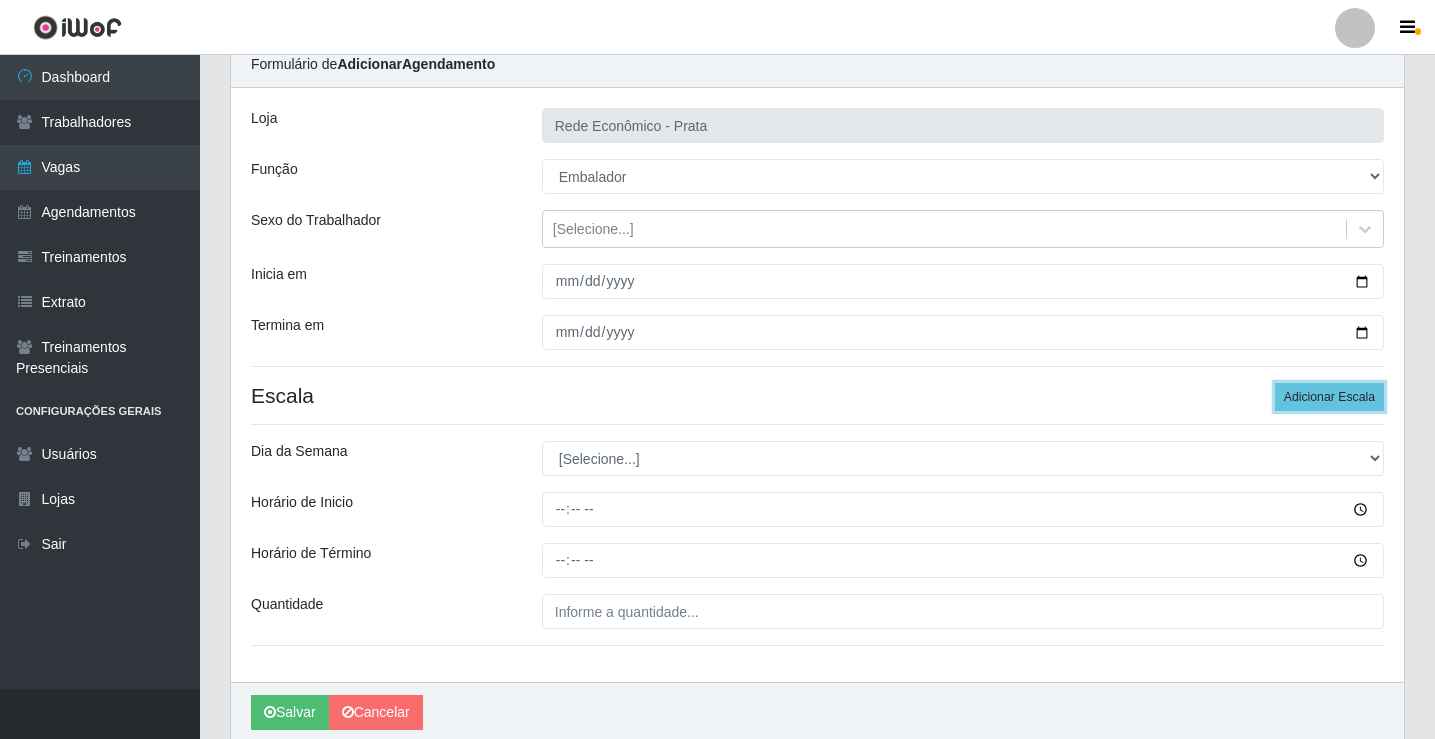 scroll, scrollTop: 162, scrollLeft: 0, axis: vertical 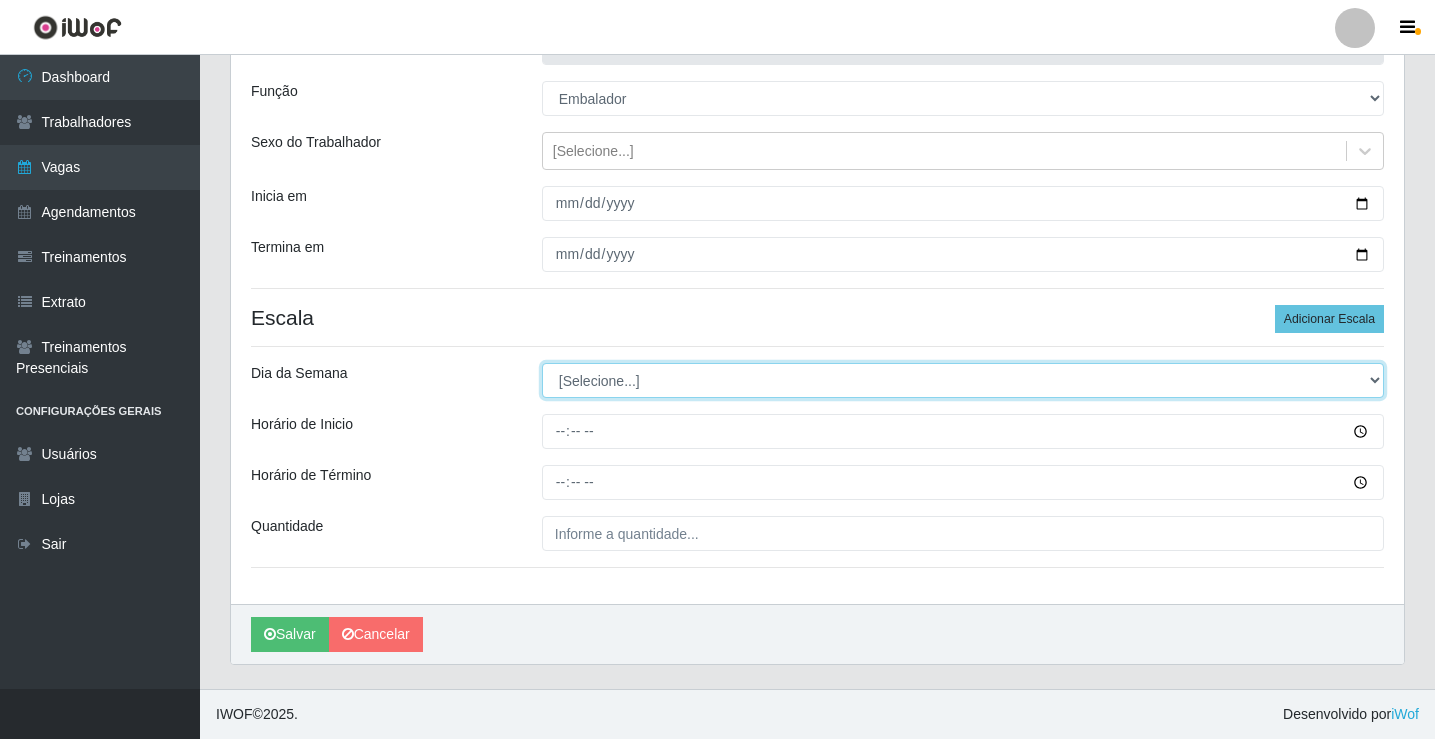 click on "[Selecione...] Segunda Terça Quarta Quinta Sexta Sábado Domingo" at bounding box center (963, 380) 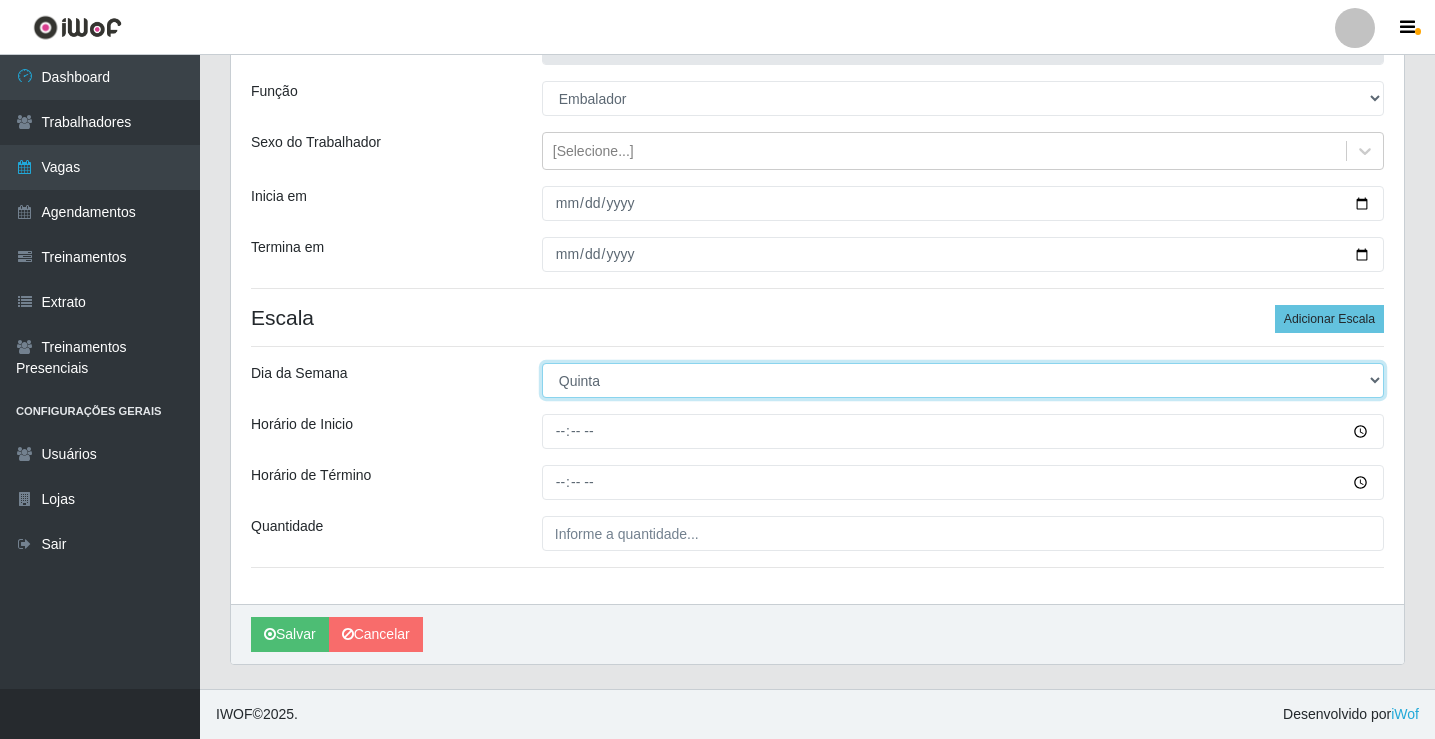 click on "[Selecione...] Segunda Terça Quarta Quinta Sexta Sábado Domingo" at bounding box center [963, 380] 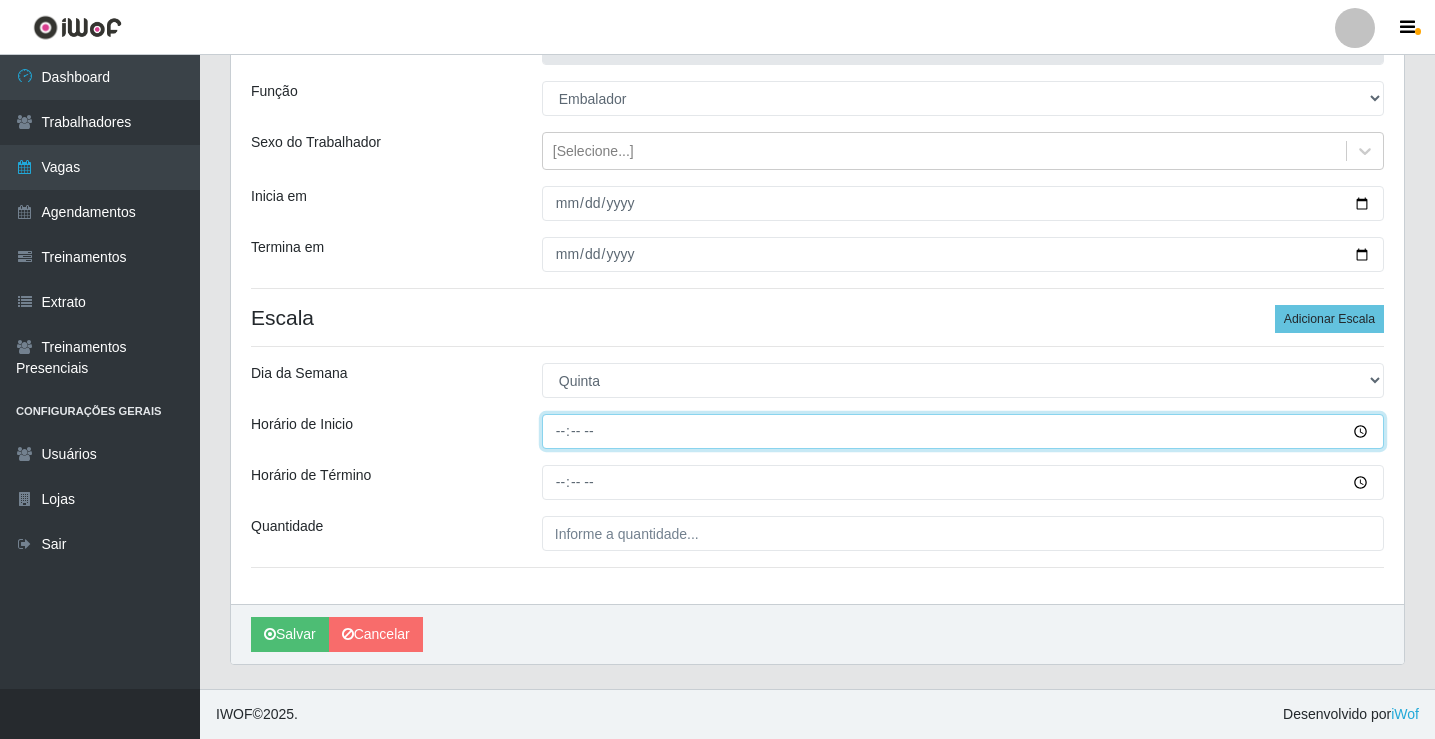click on "Horário de Inicio" at bounding box center [963, 431] 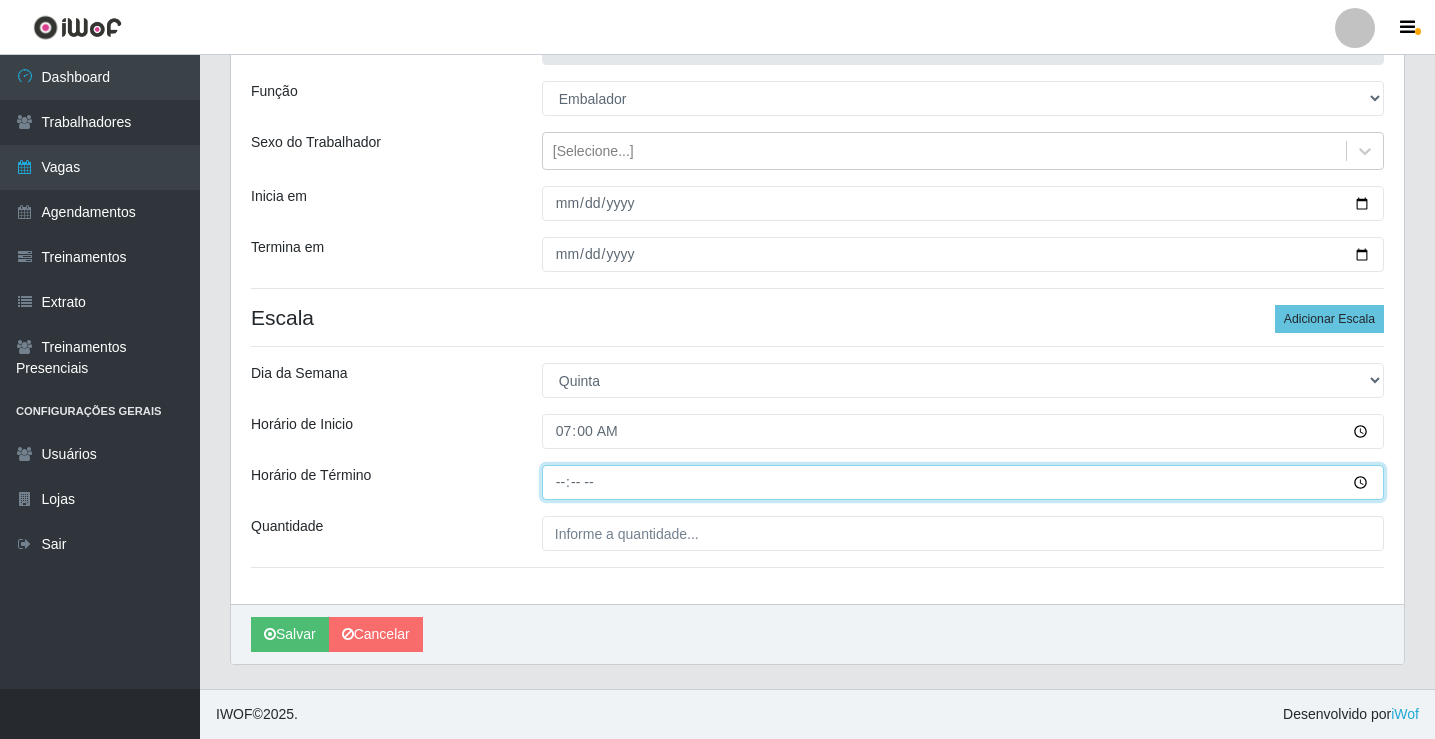click on "Horário de Término" at bounding box center [963, 482] 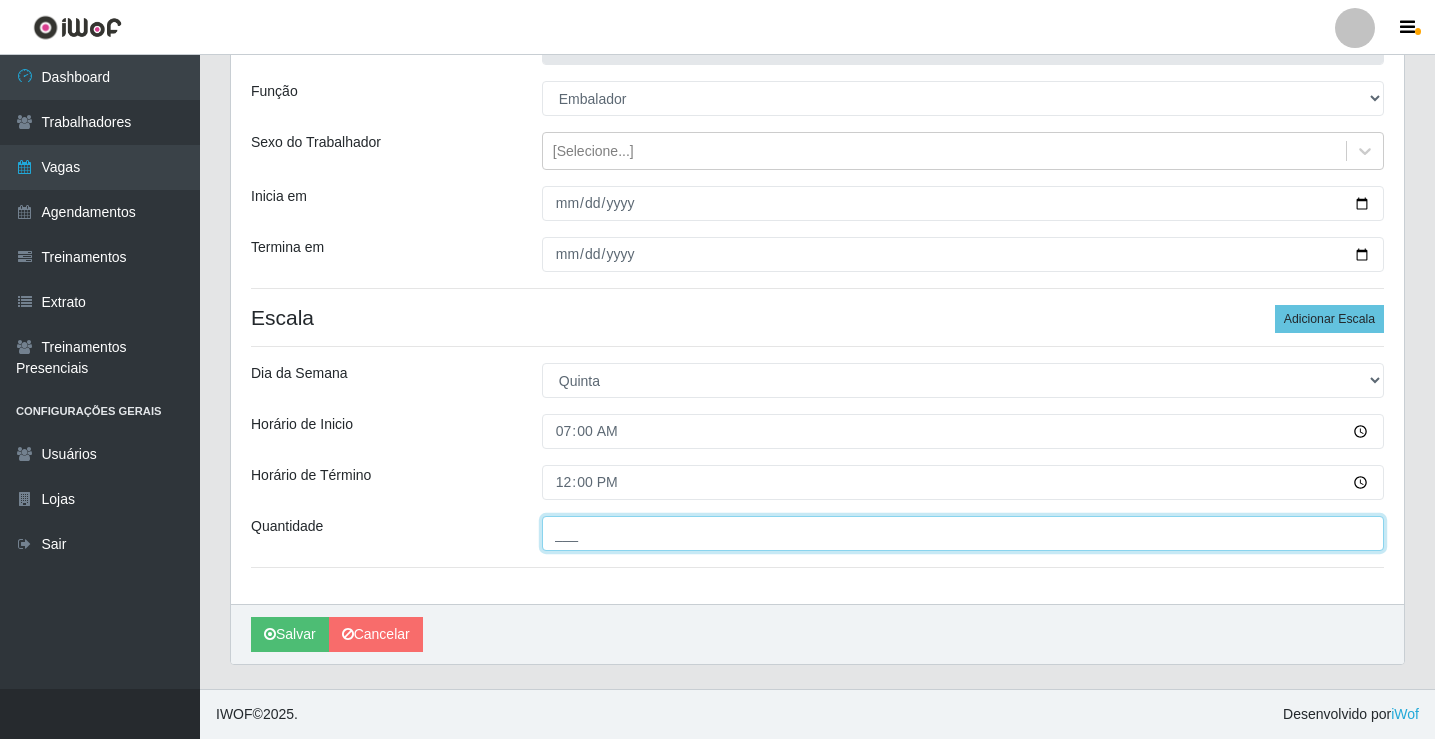 click on "___" at bounding box center [963, 533] 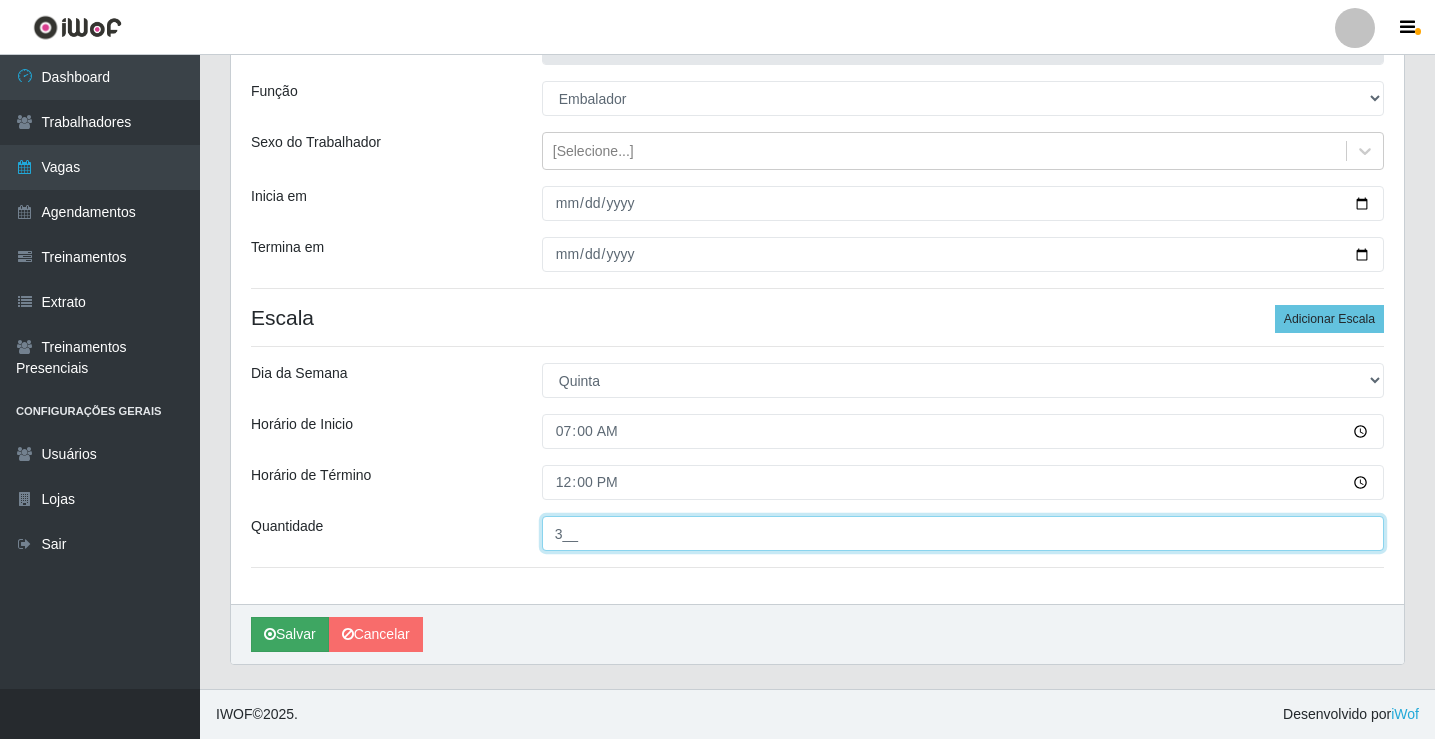 type on "3__" 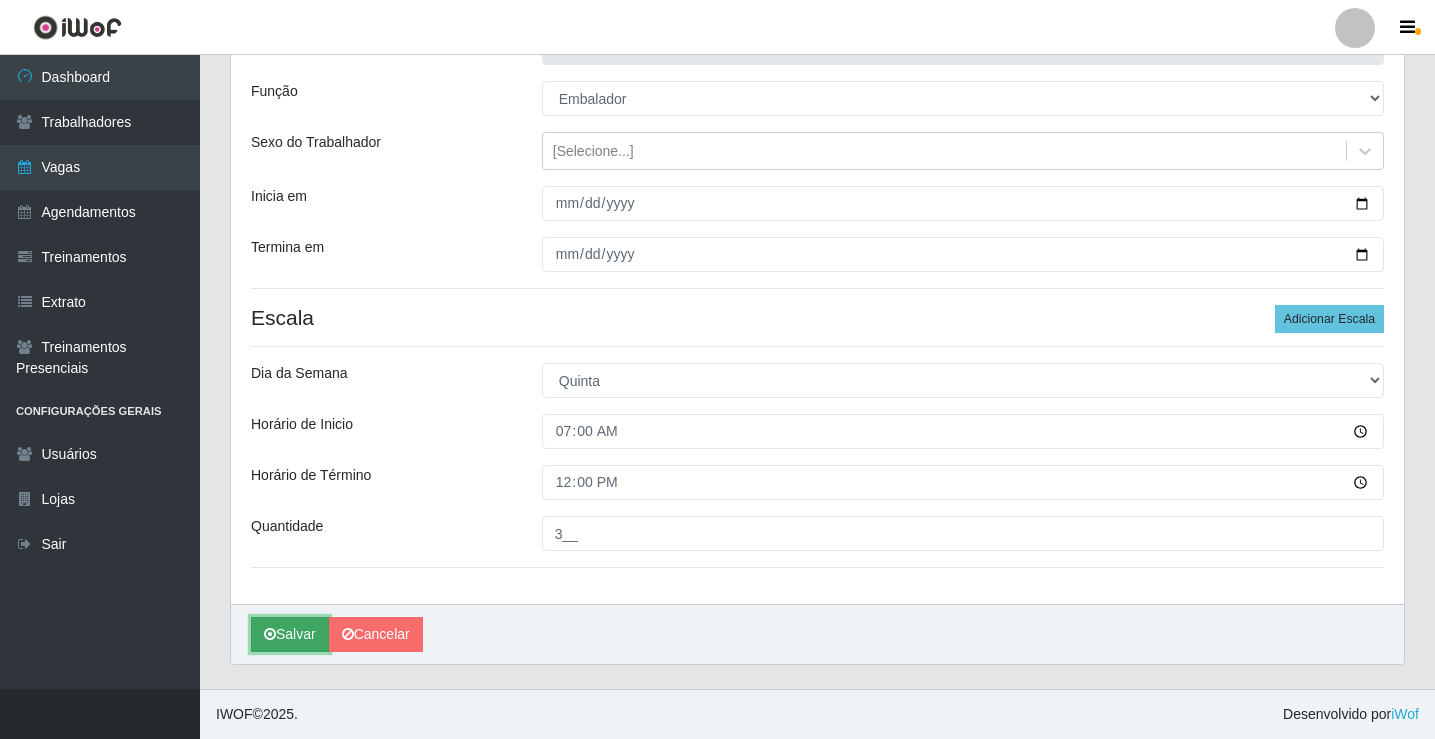 click on "Salvar" at bounding box center [290, 634] 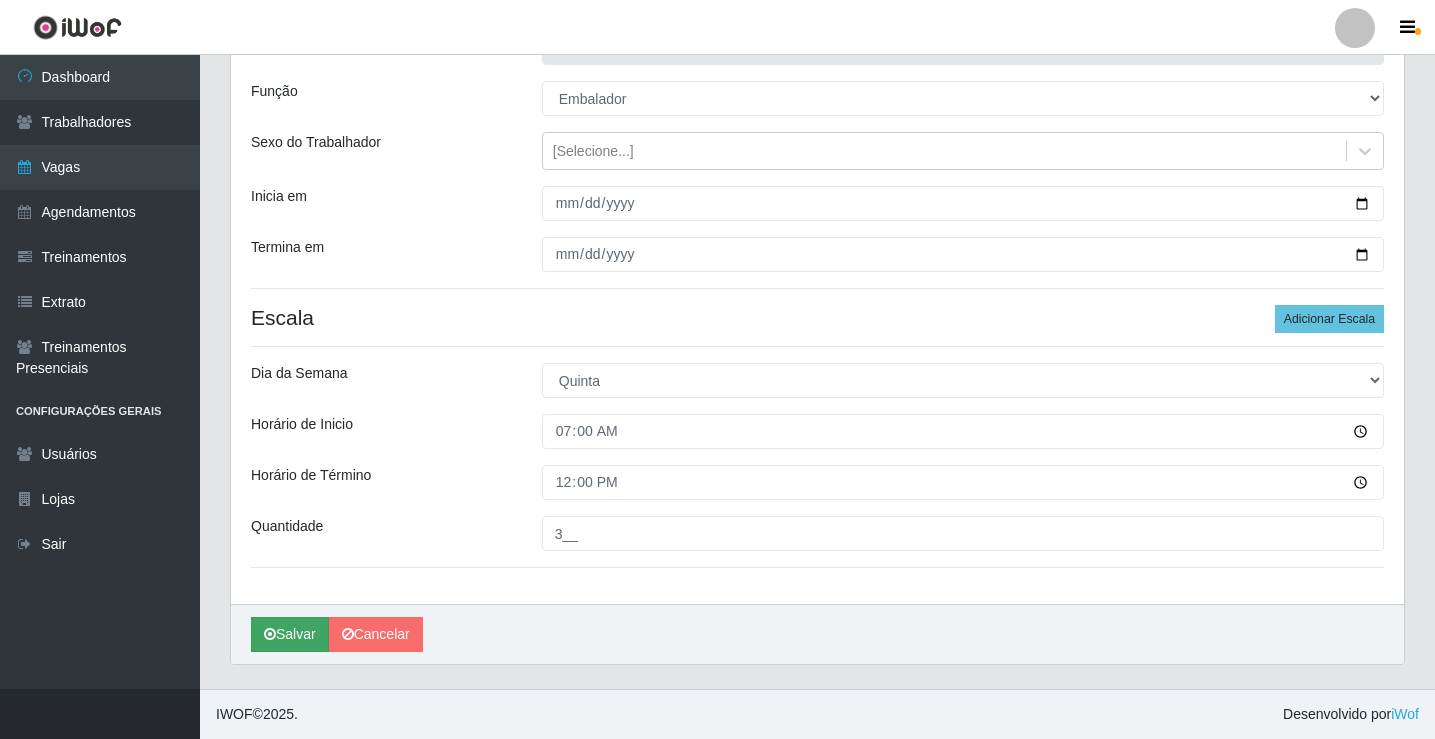 scroll, scrollTop: 0, scrollLeft: 0, axis: both 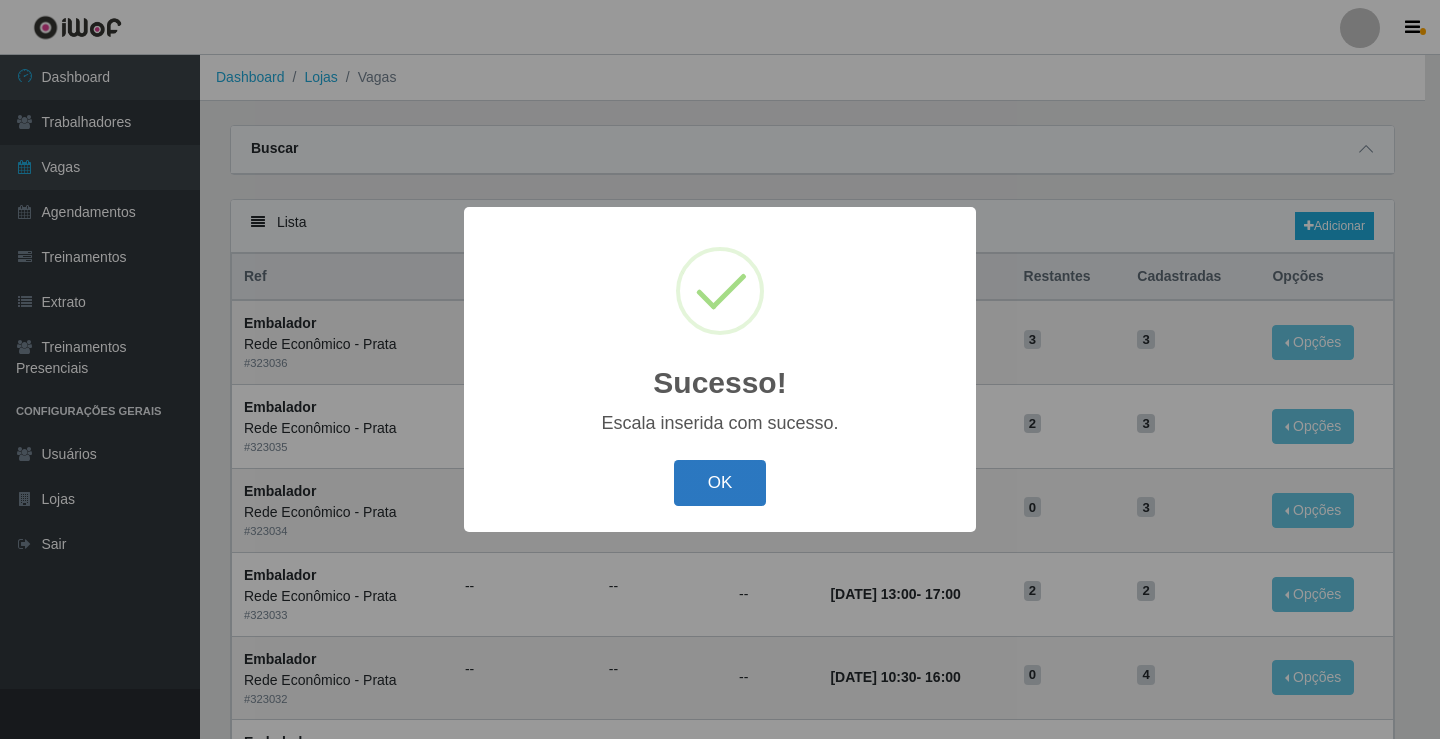 drag, startPoint x: 718, startPoint y: 492, endPoint x: 719, endPoint y: 462, distance: 30.016663 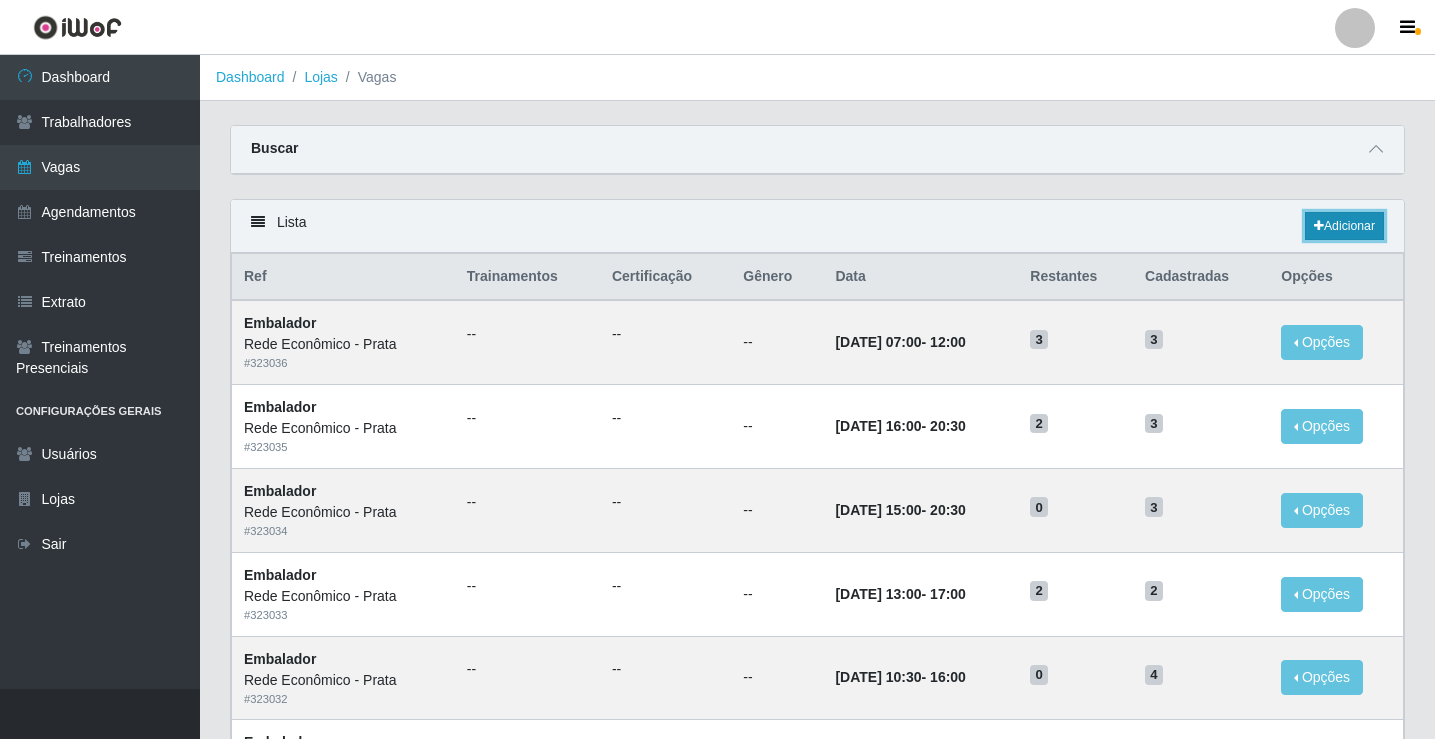 click on "Adicionar" at bounding box center (1344, 226) 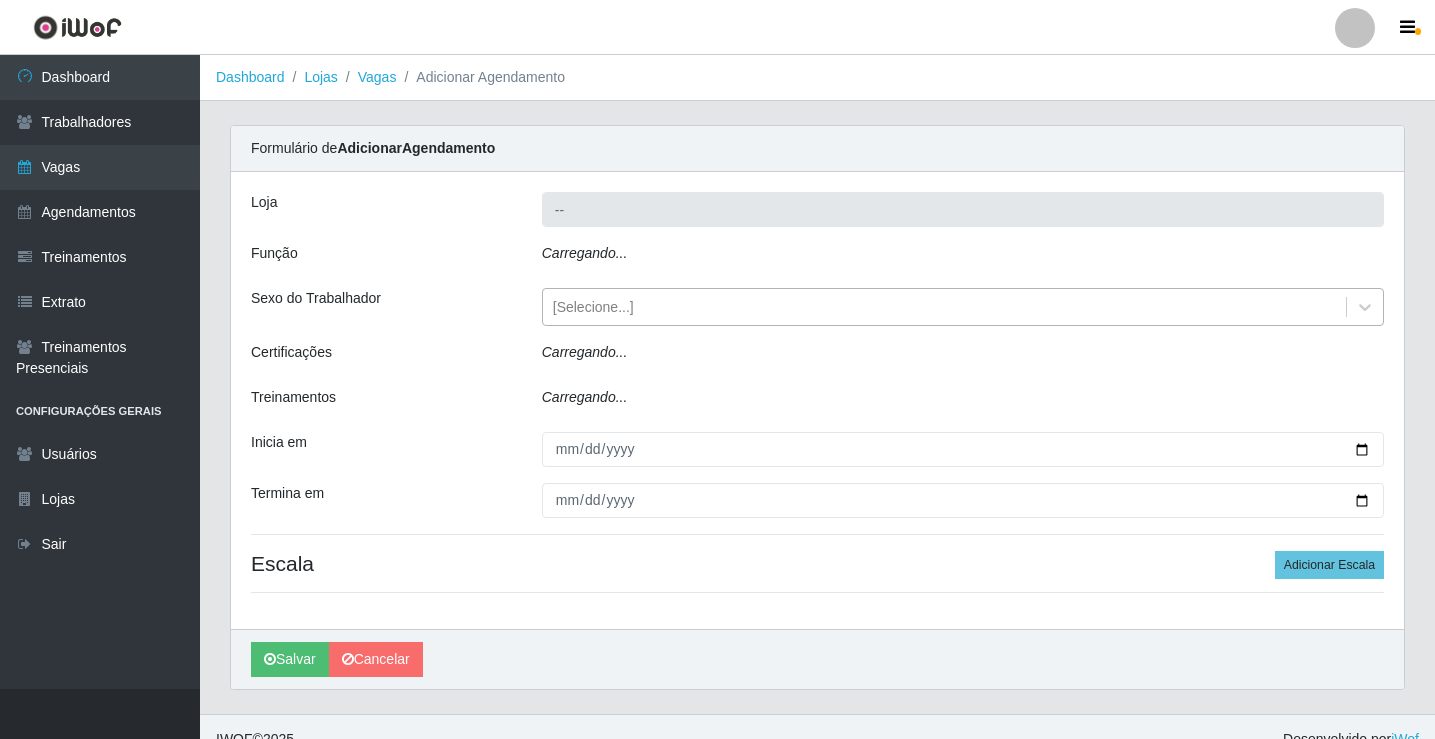 type on "Rede Econômico - Prata" 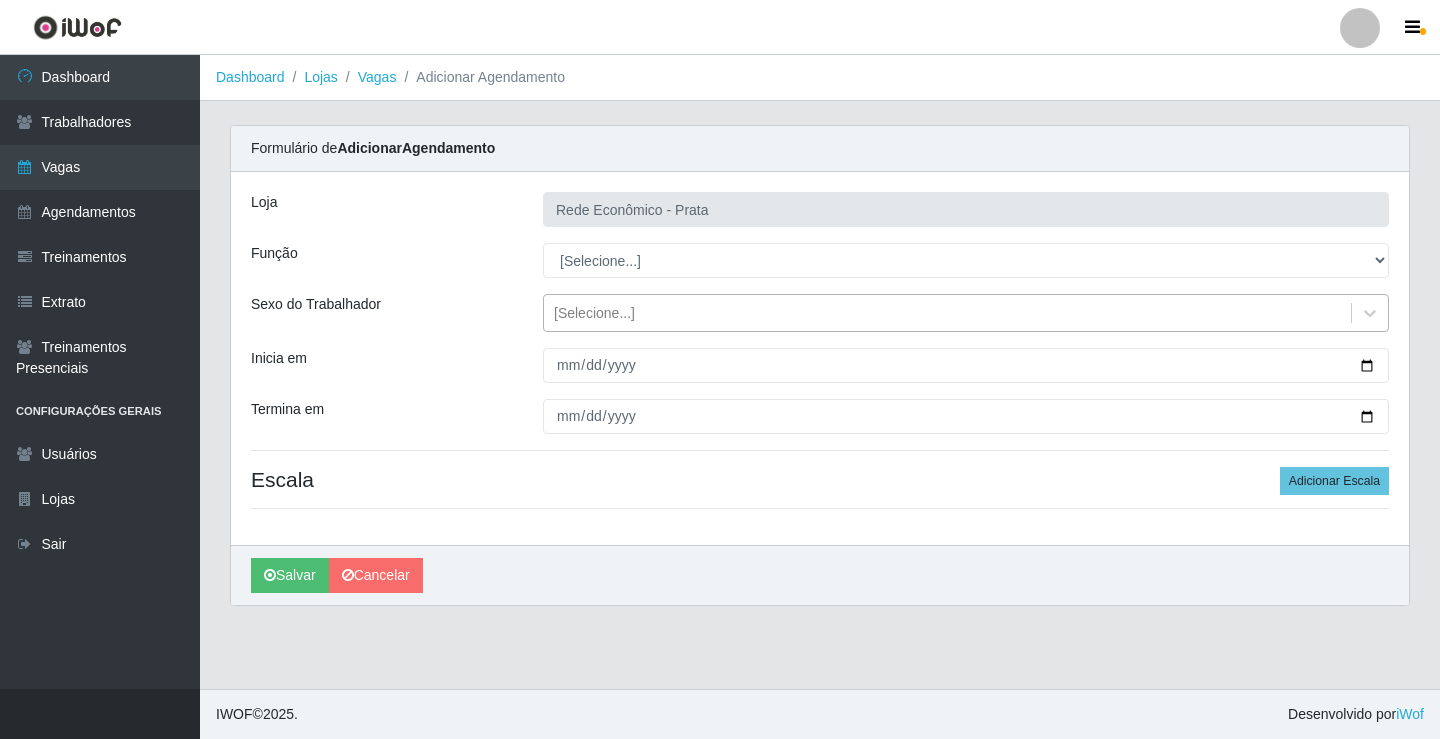 click on "[Selecione...]" at bounding box center (594, 313) 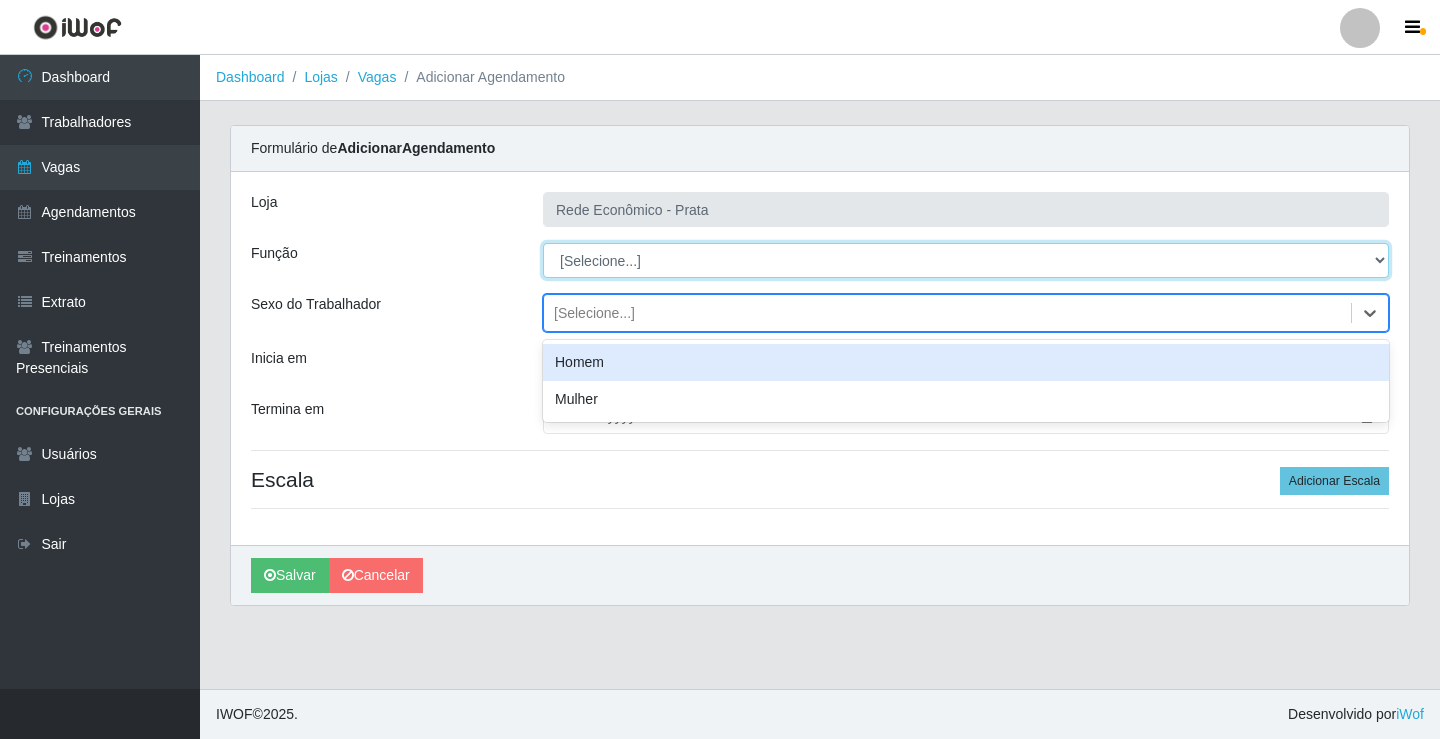 click on "[Selecione...] ASG ASG + ASG ++ Embalador Embalador + Embalador ++ Operador de Caixa Operador de Caixa + Operador de Caixa ++" at bounding box center (966, 260) 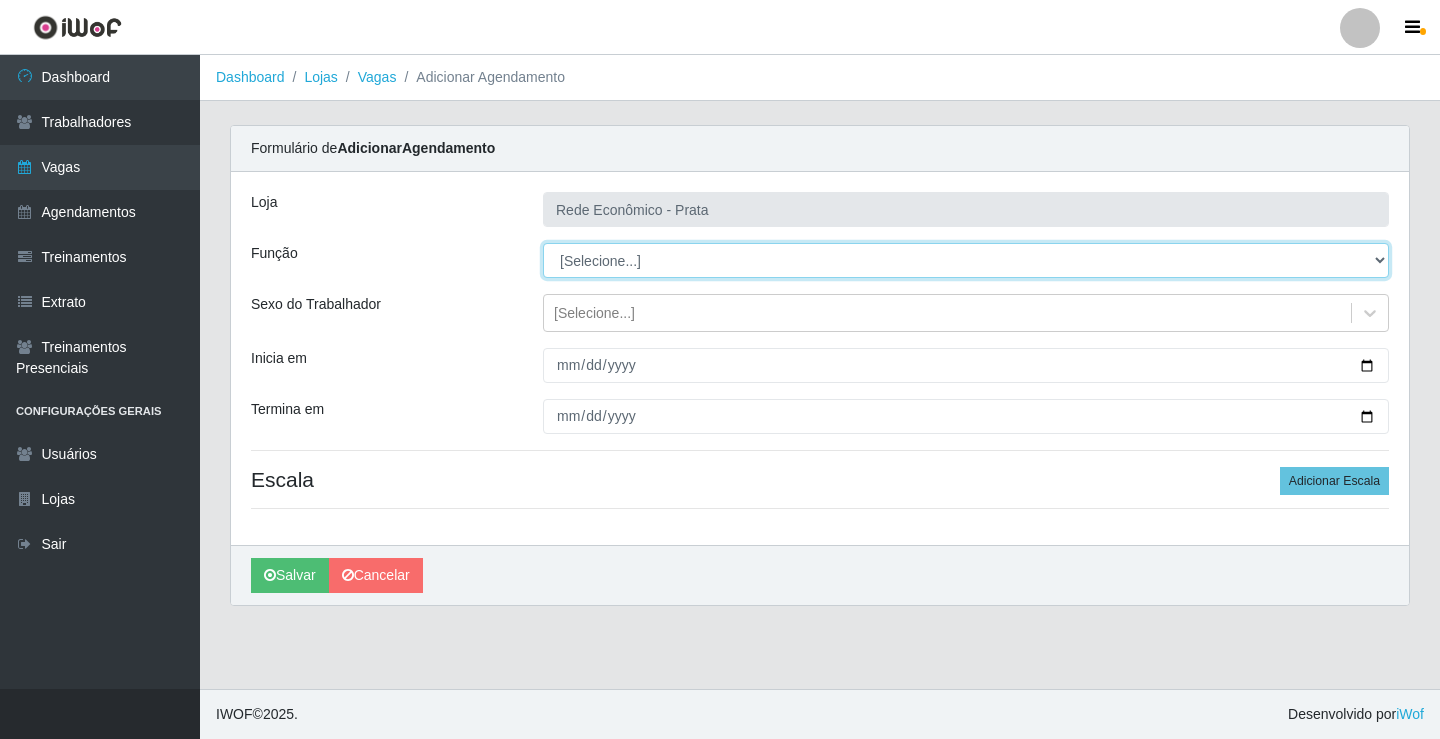 select on "1" 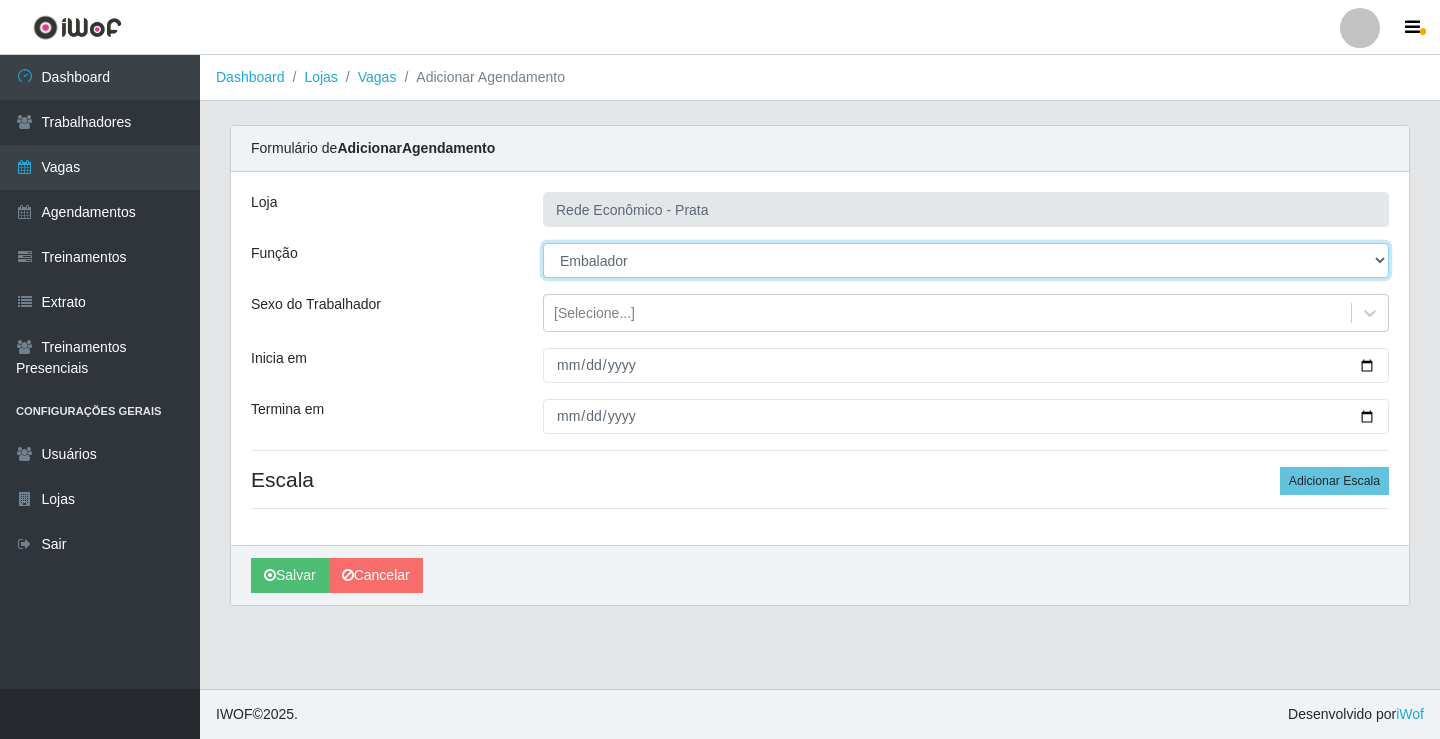 click on "[Selecione...] ASG ASG + ASG ++ Embalador Embalador + Embalador ++ Operador de Caixa Operador de Caixa + Operador de Caixa ++" at bounding box center (966, 260) 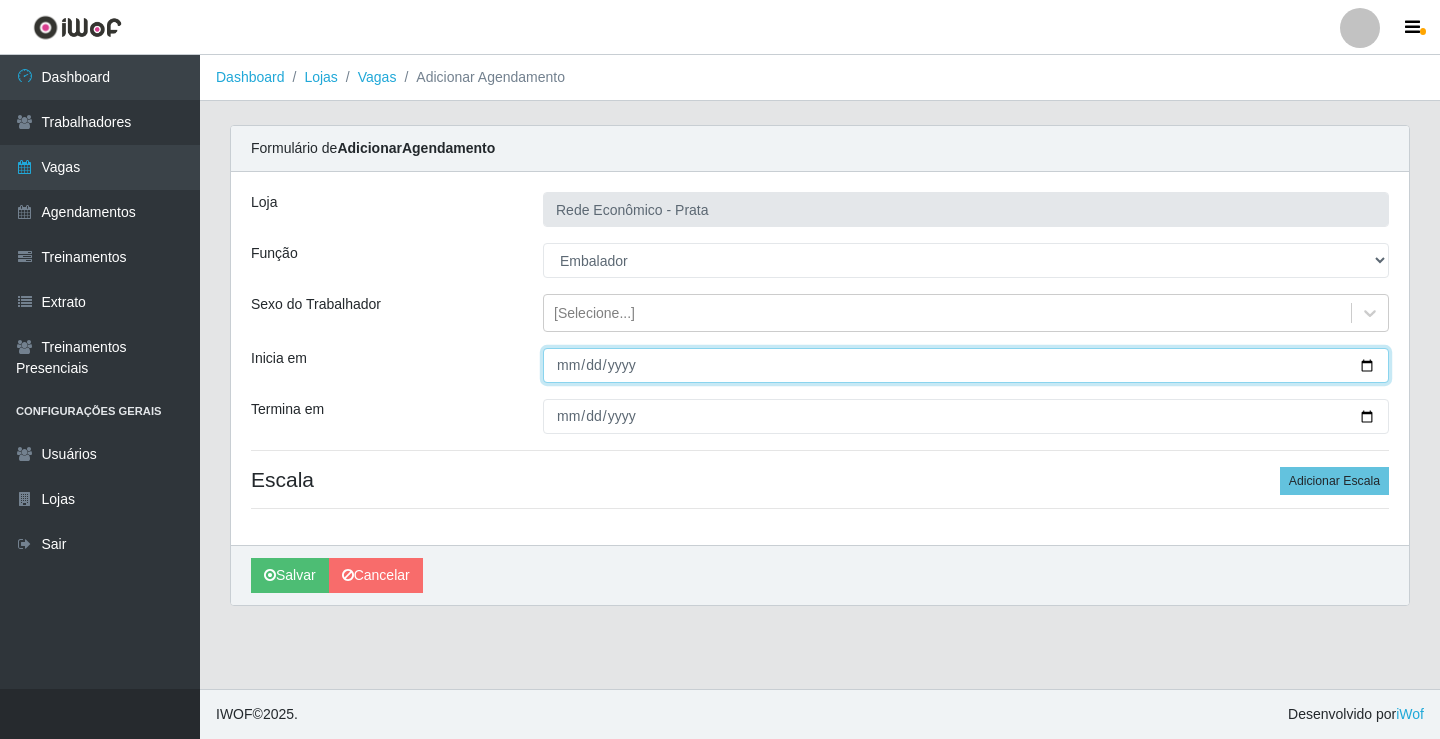 click on "Inicia em" at bounding box center [966, 365] 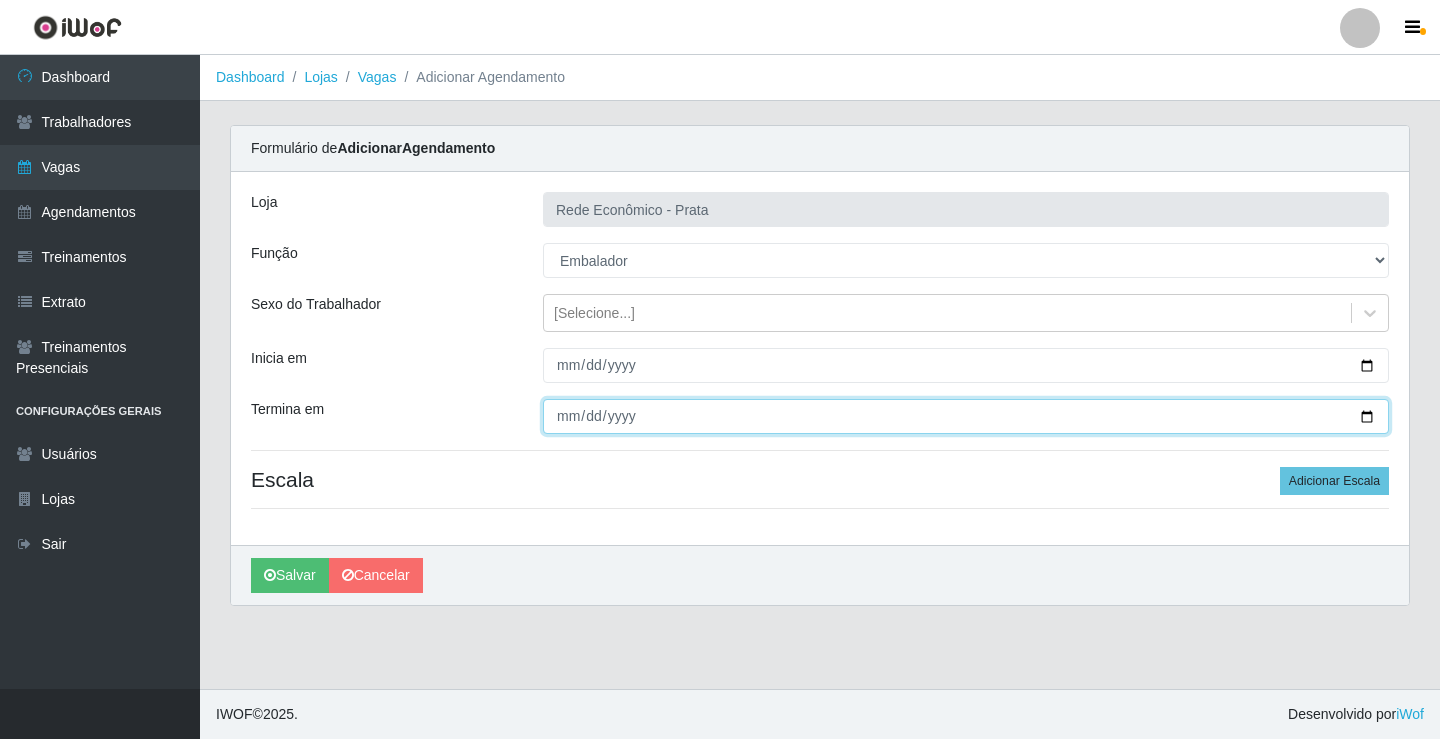 drag, startPoint x: 1361, startPoint y: 418, endPoint x: 1252, endPoint y: 466, distance: 119.1008 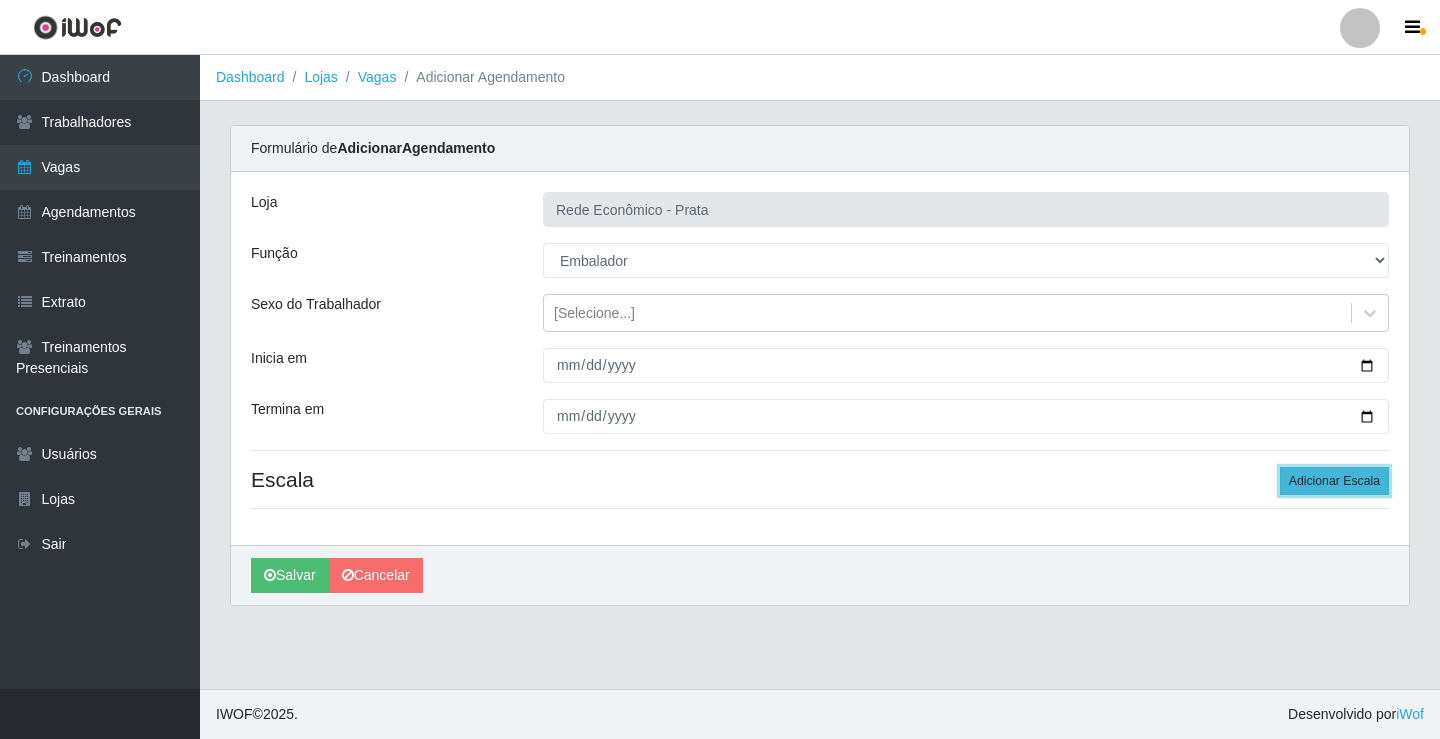 click on "Adicionar Escala" at bounding box center (1334, 481) 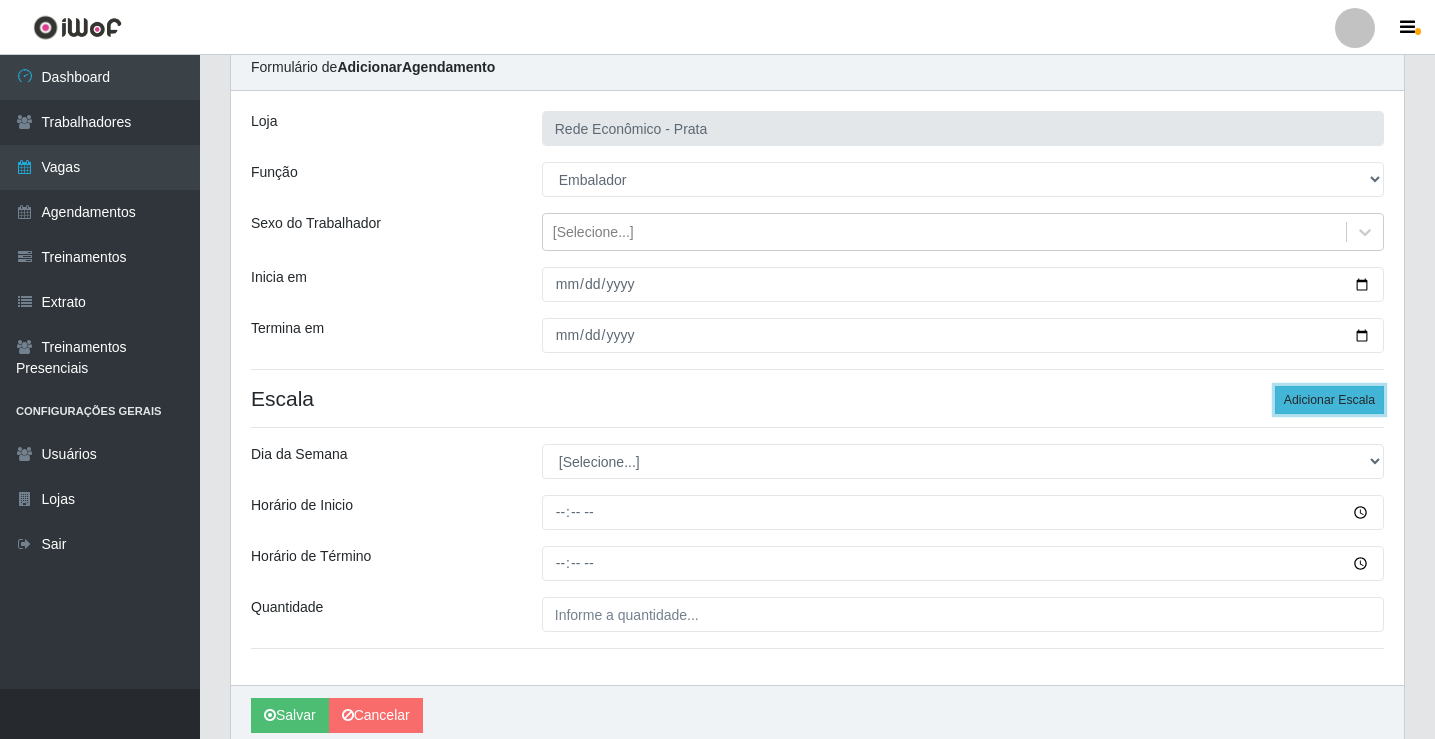 scroll, scrollTop: 162, scrollLeft: 0, axis: vertical 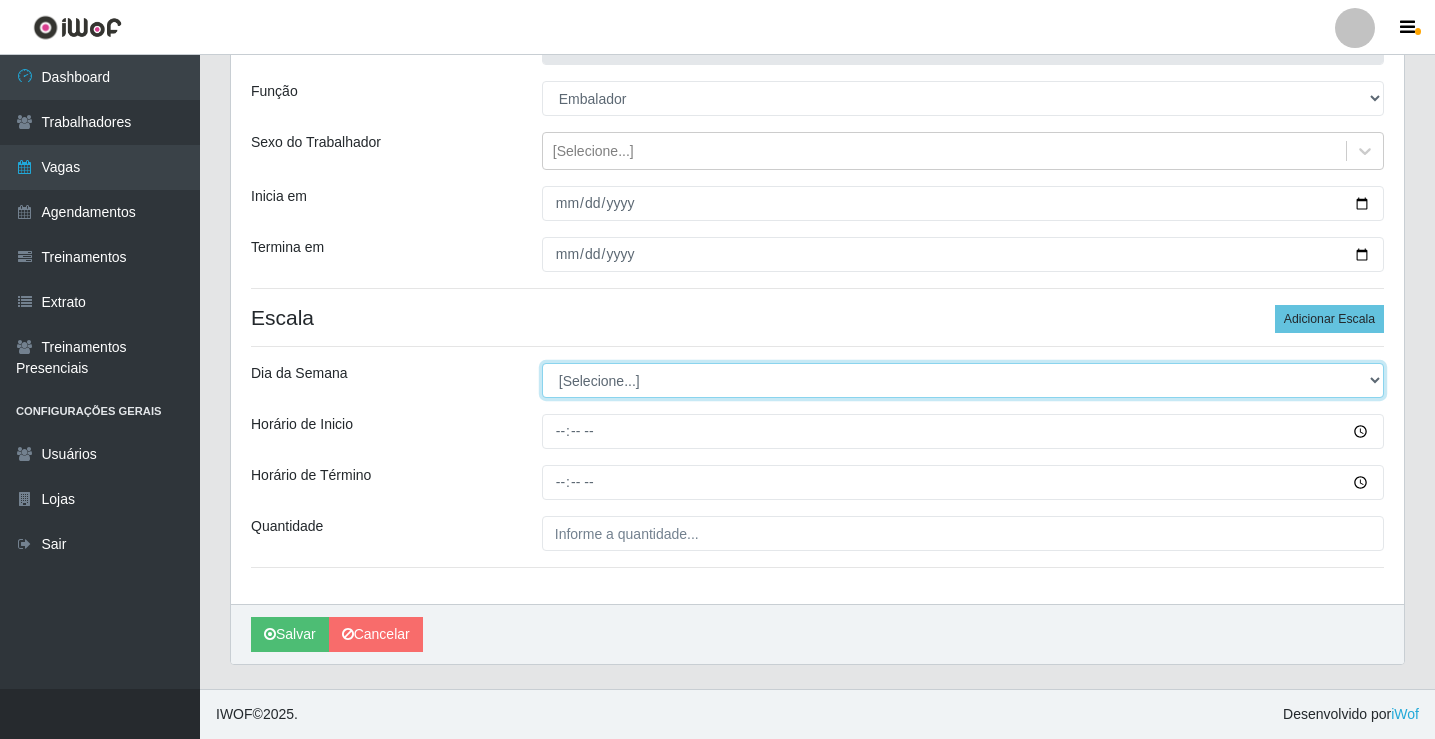click on "[Selecione...] Segunda Terça Quarta Quinta Sexta Sábado Domingo" at bounding box center [963, 380] 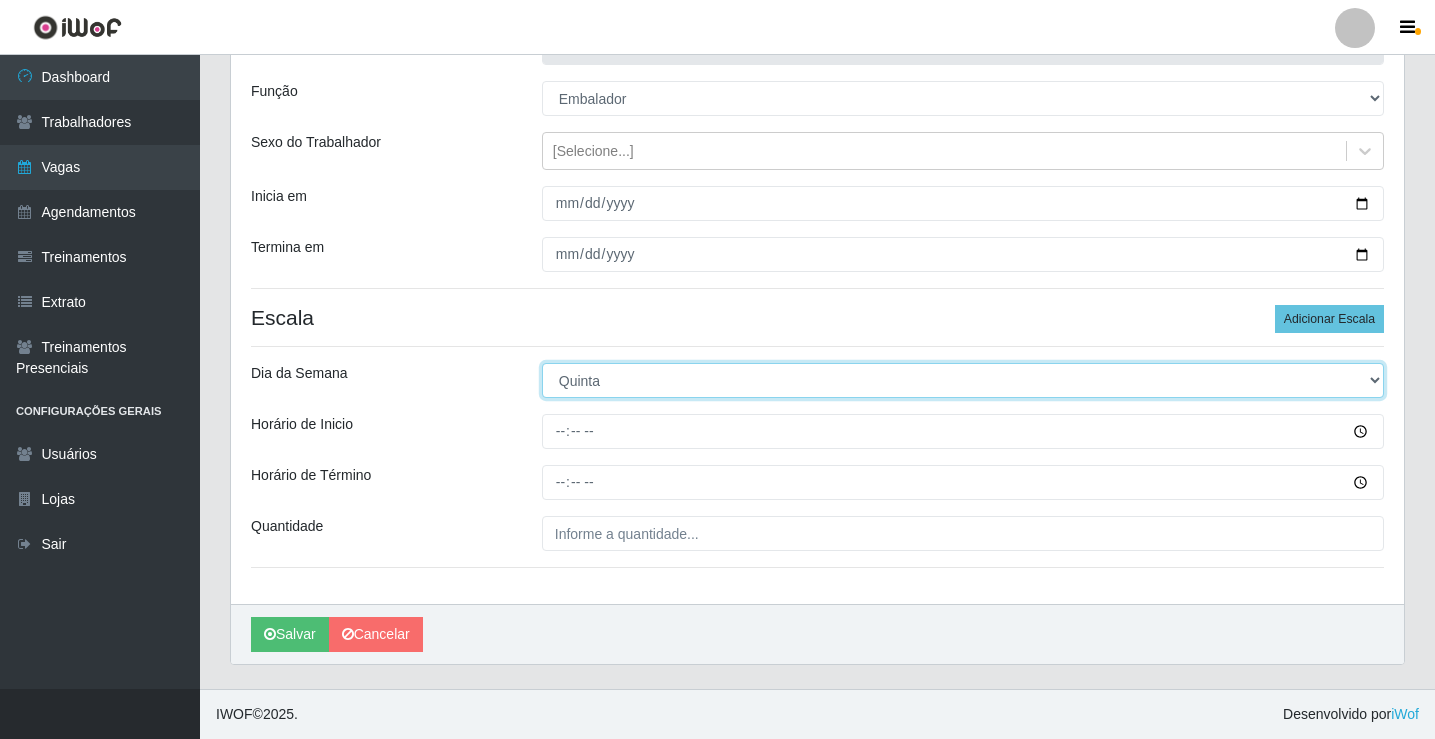 click on "[Selecione...] Segunda Terça Quarta Quinta Sexta Sábado Domingo" at bounding box center [963, 380] 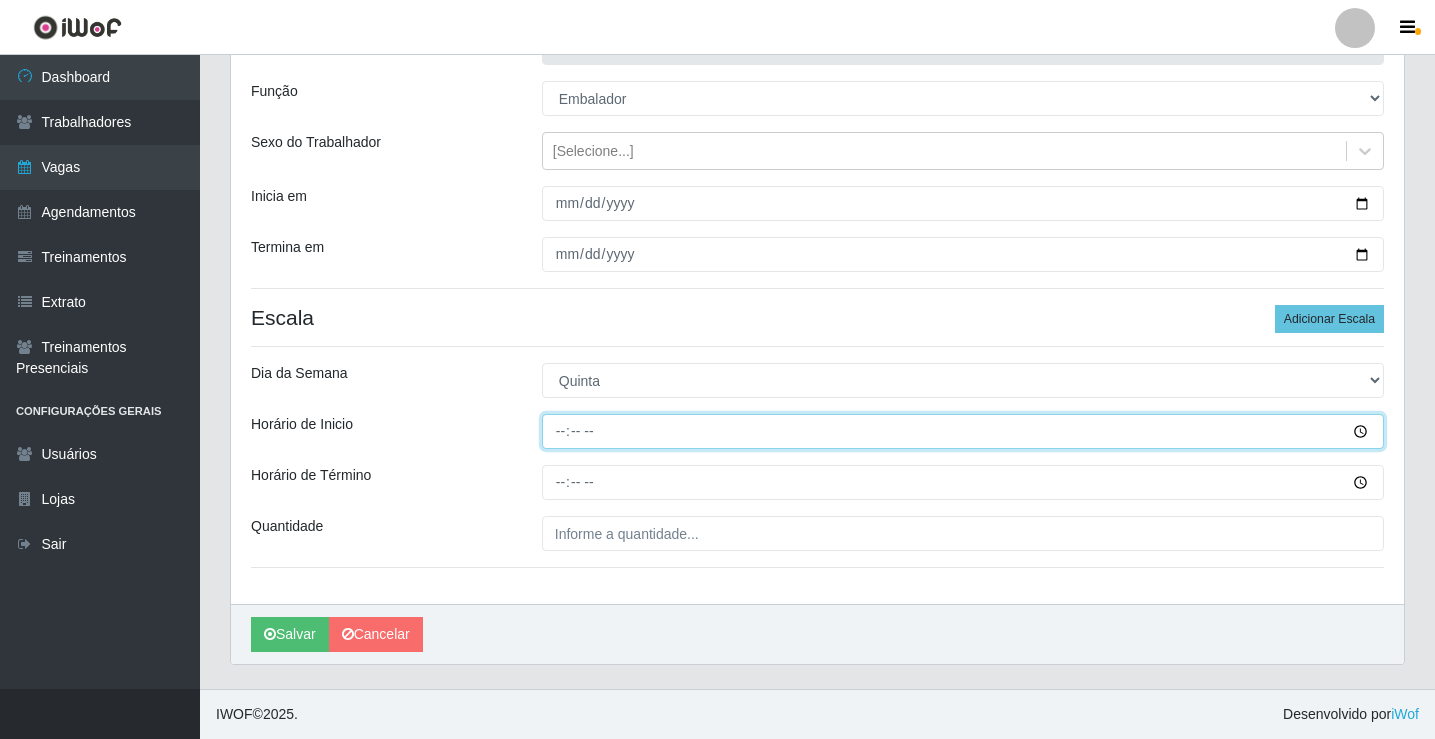 click on "Horário de Inicio" at bounding box center [963, 431] 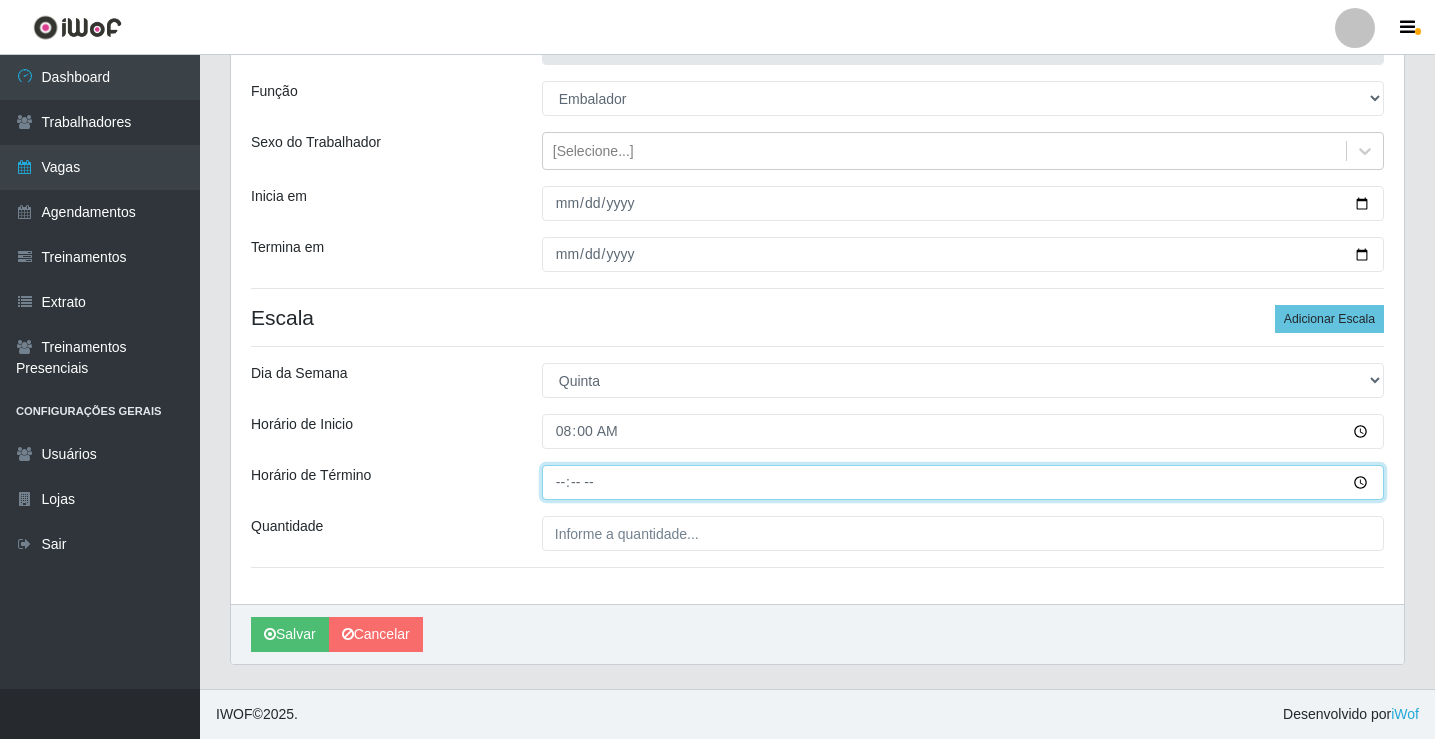 click on "Horário de Término" at bounding box center (963, 482) 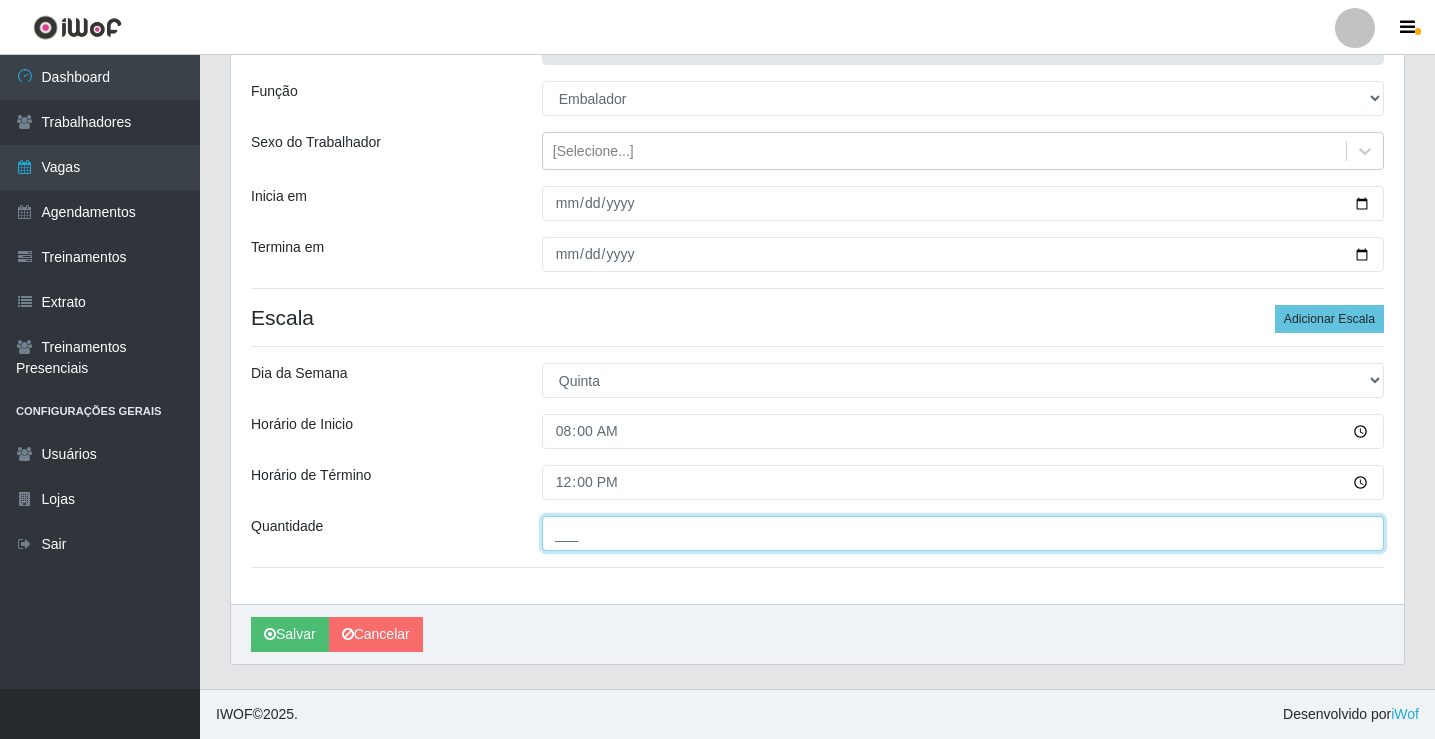 click on "___" at bounding box center [963, 533] 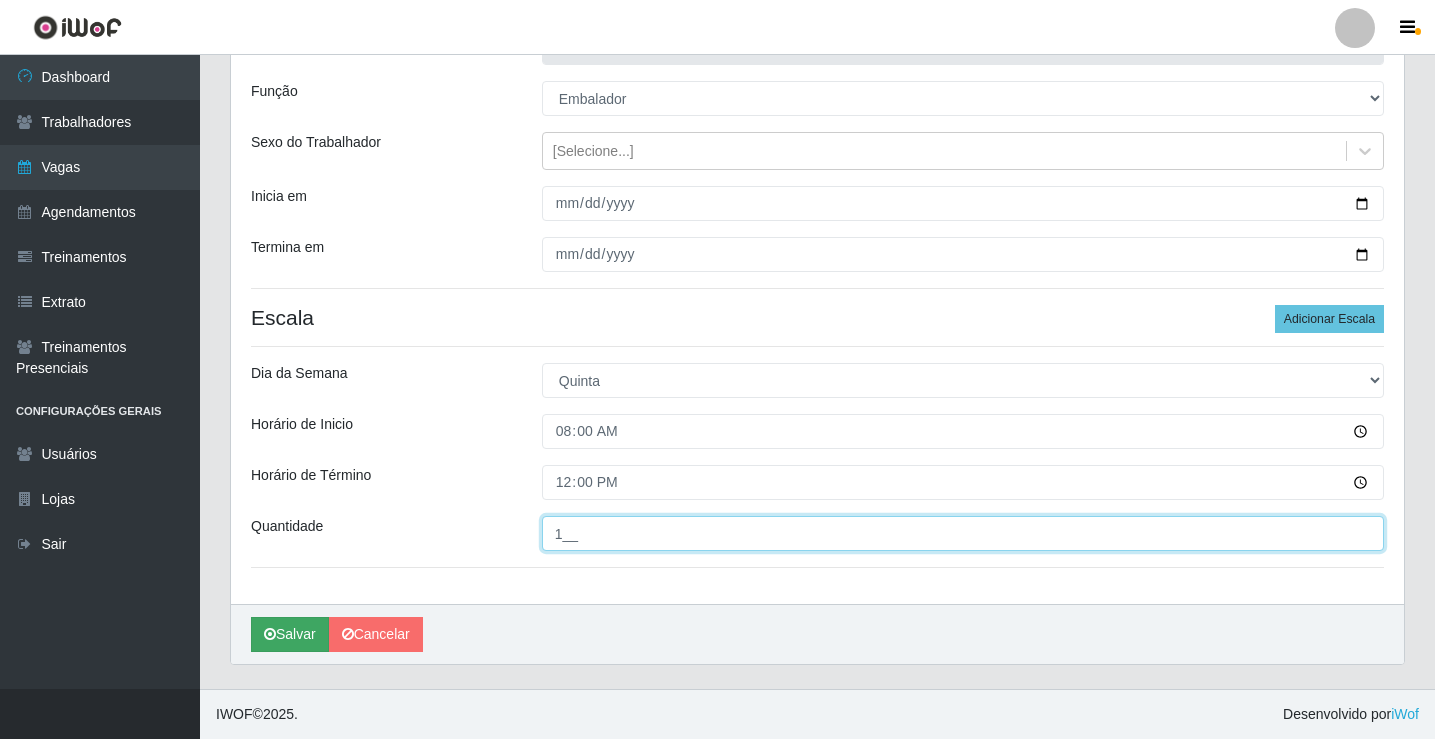 type on "1__" 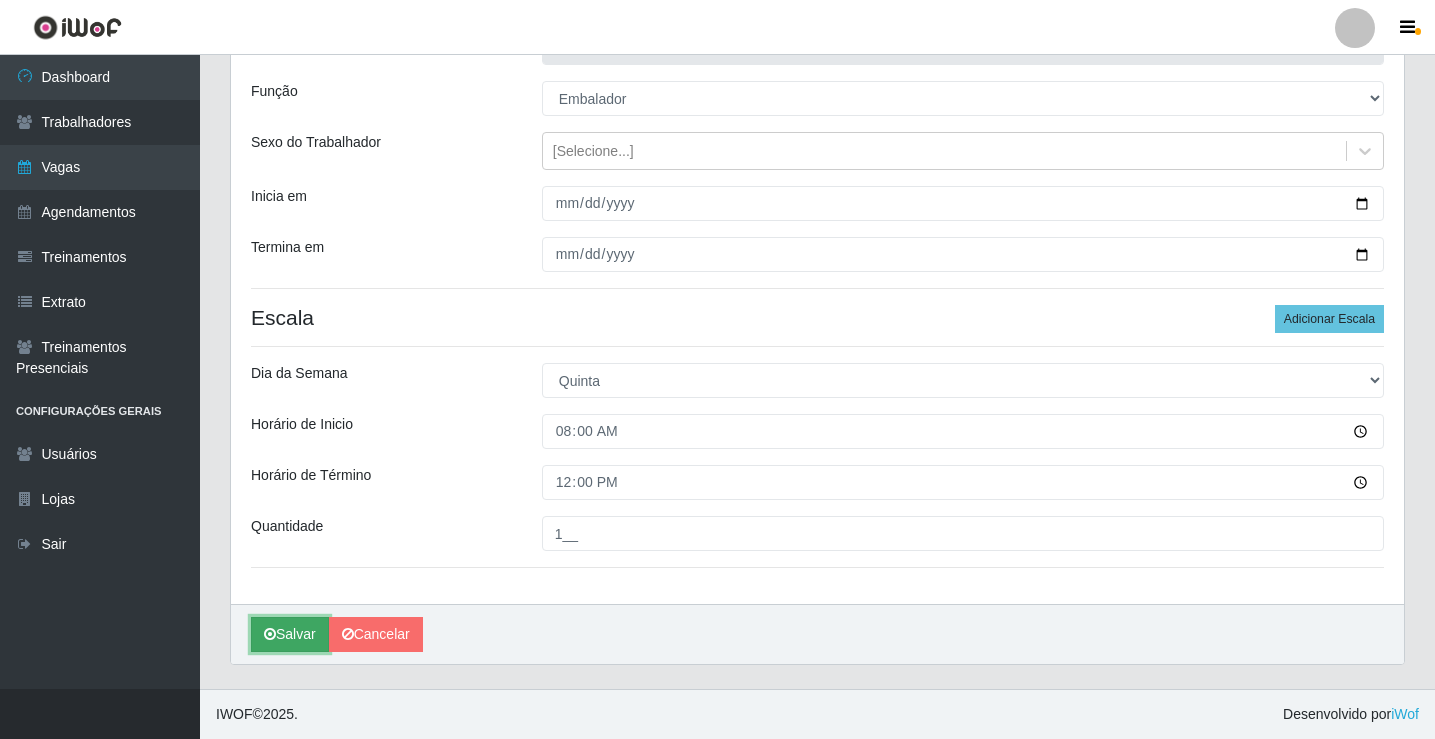 click on "Salvar" at bounding box center (290, 634) 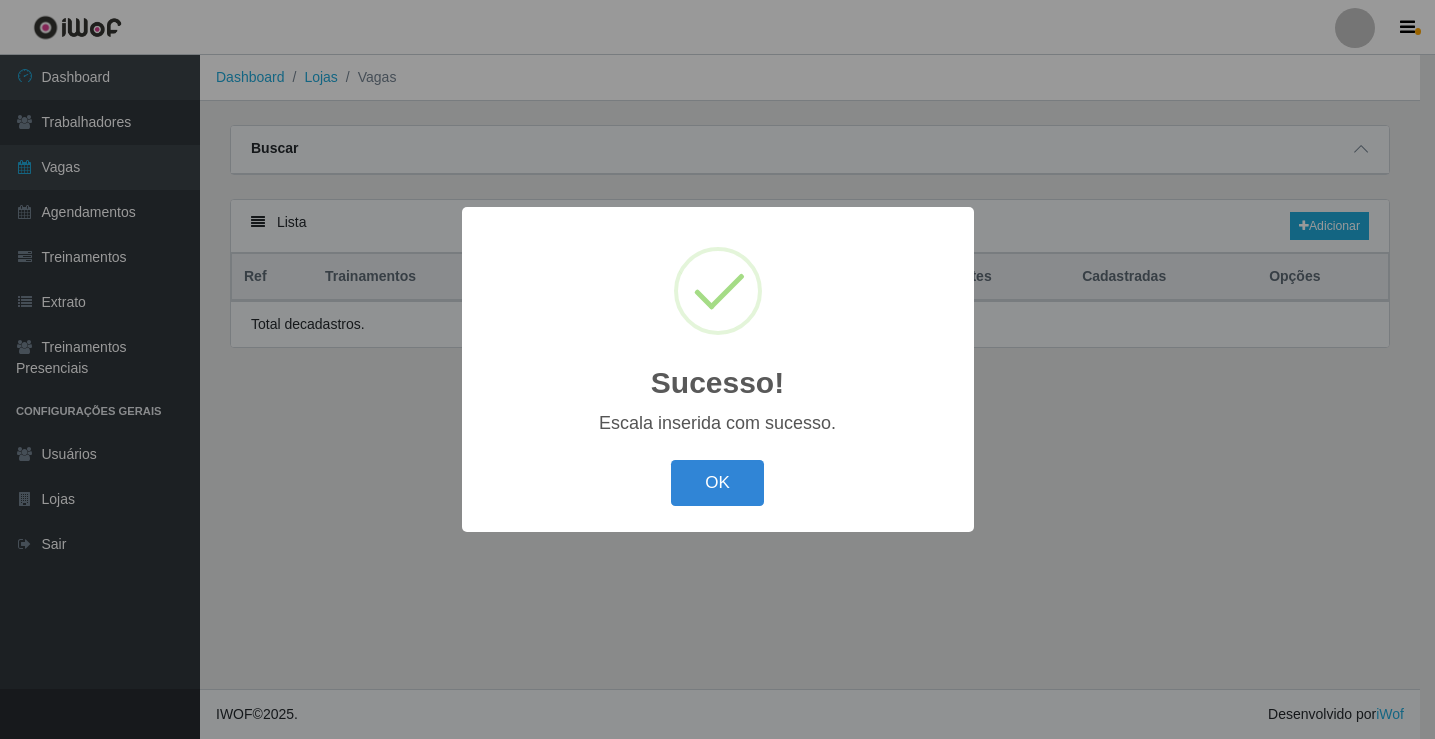 scroll, scrollTop: 0, scrollLeft: 0, axis: both 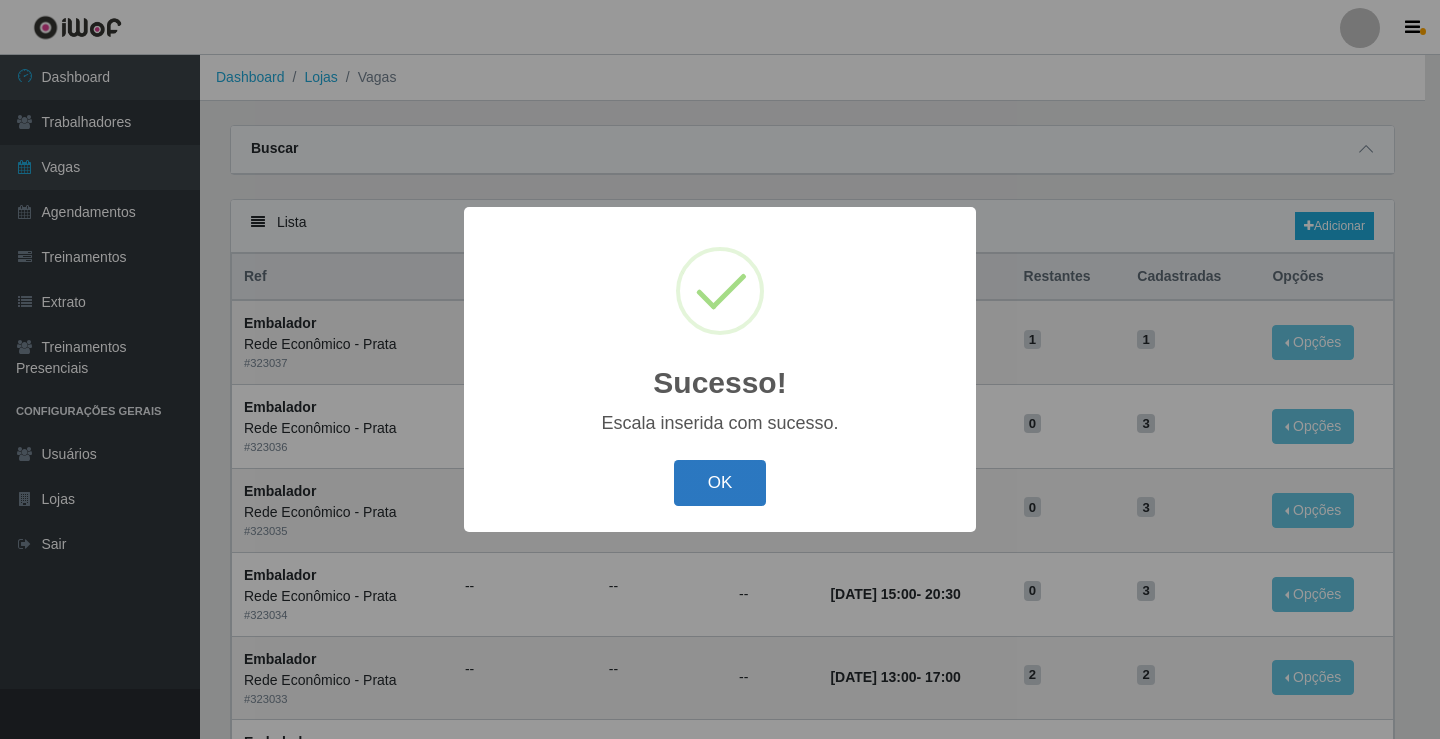 click on "OK" at bounding box center (720, 483) 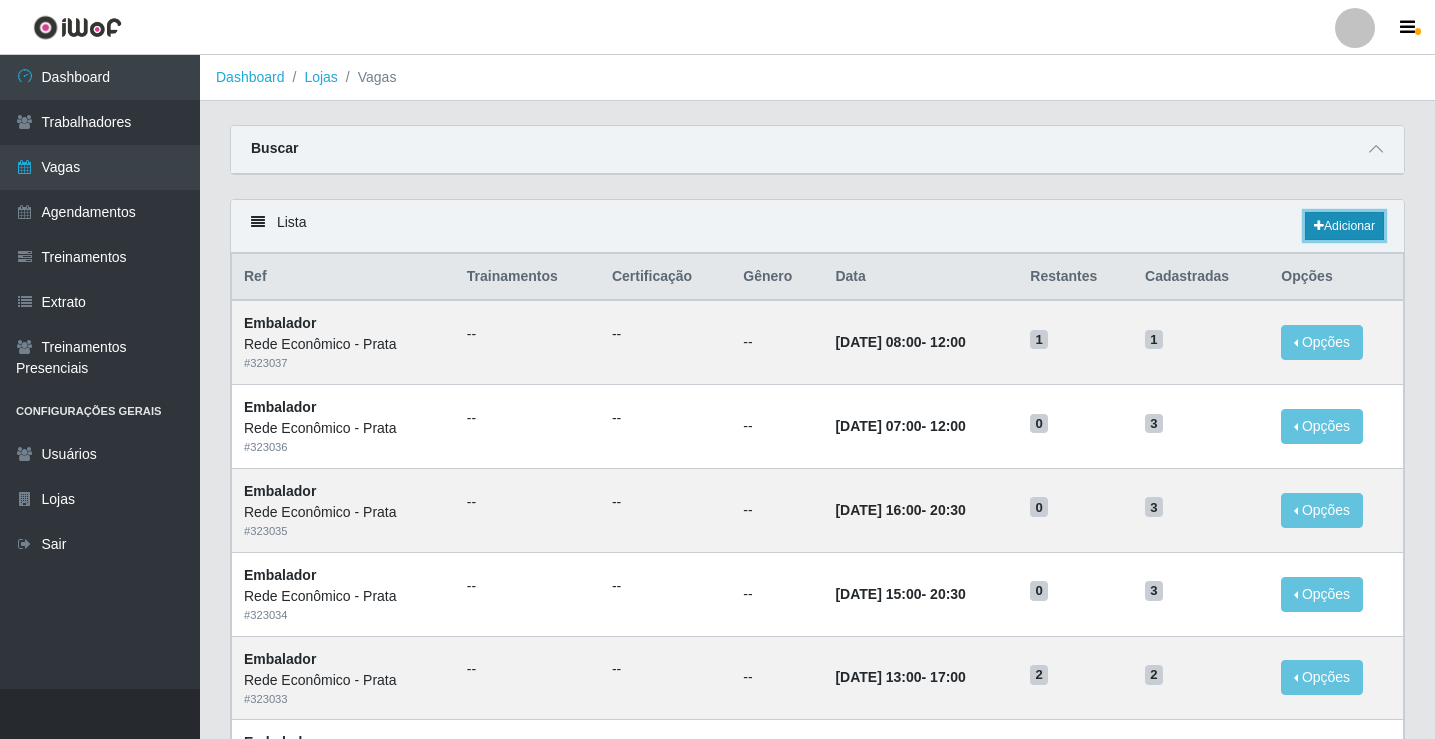 click on "Adicionar" at bounding box center [1344, 226] 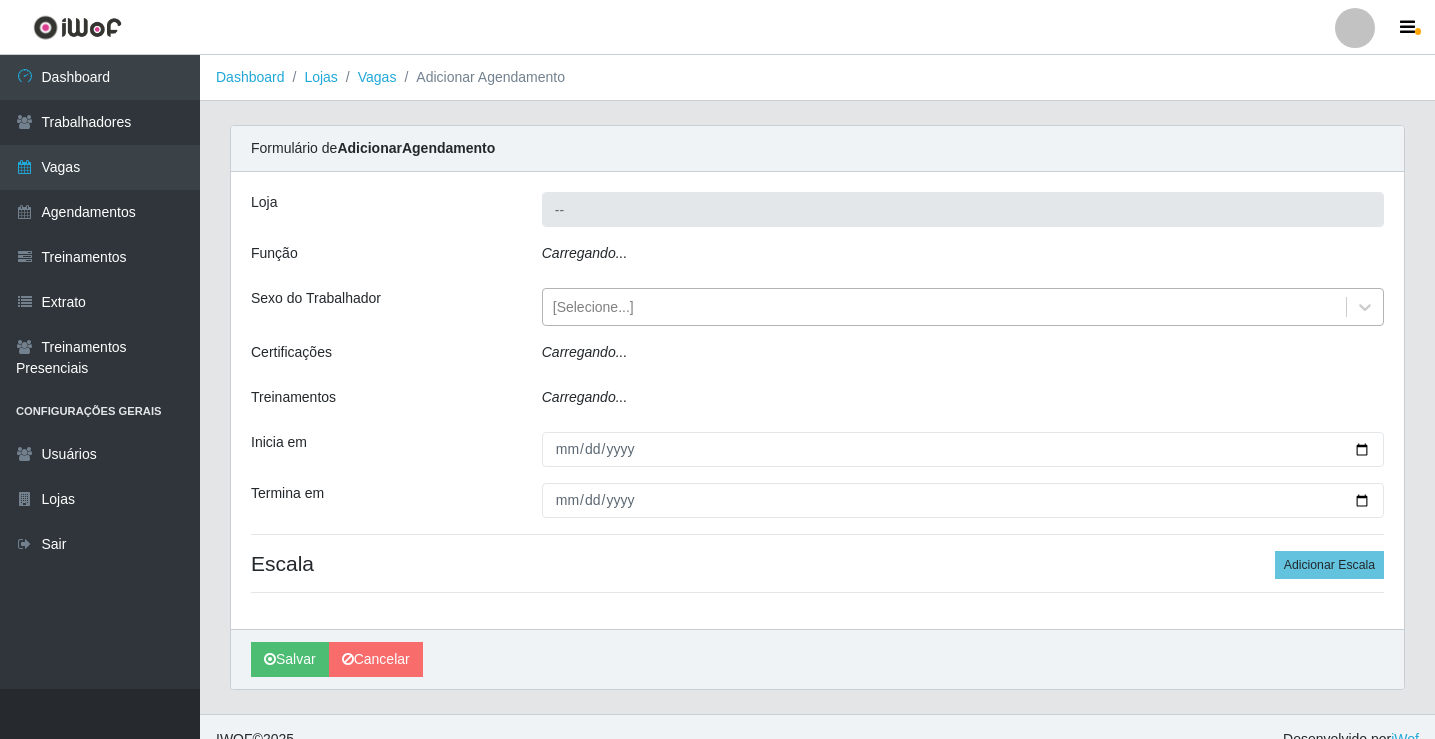 type on "Rede Econômico - Prata" 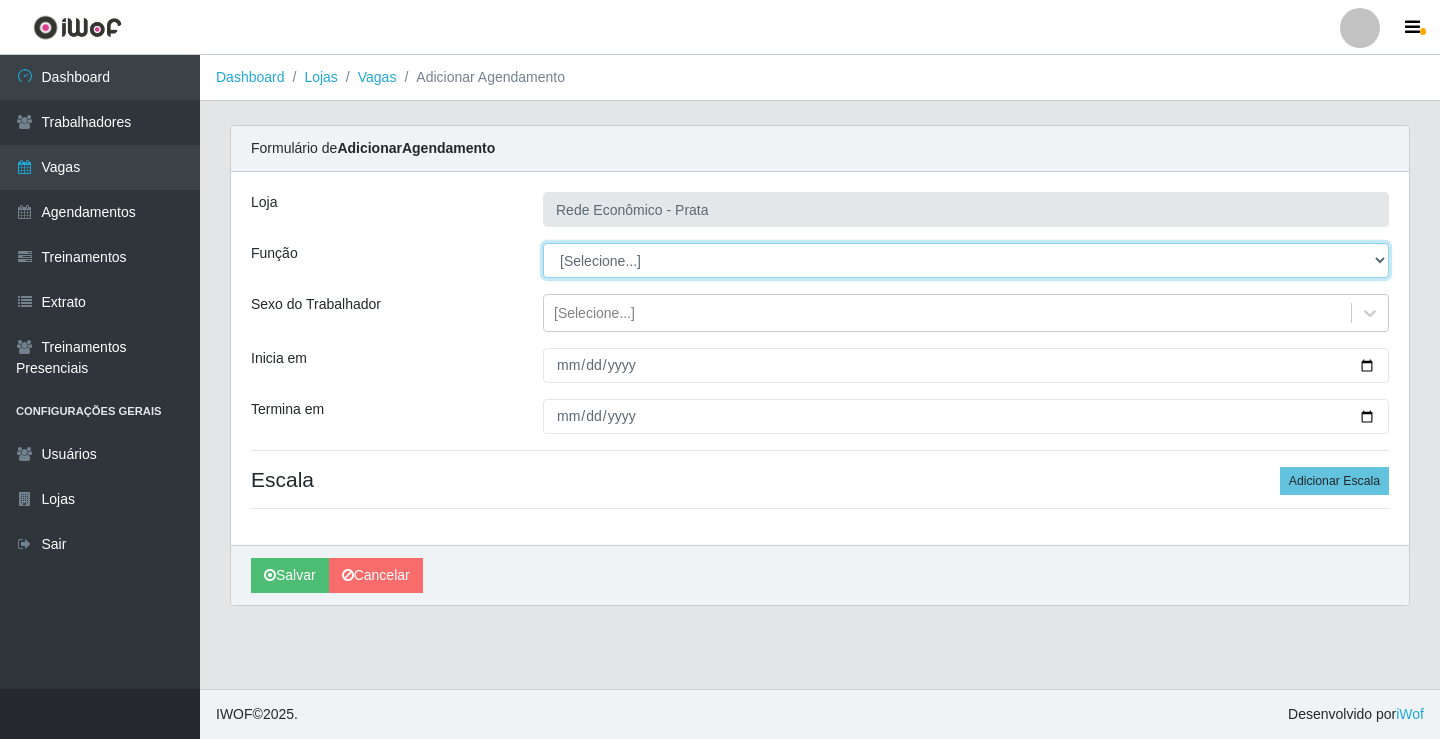 click on "[Selecione...] ASG ASG + ASG ++ Embalador Embalador + Embalador ++ Operador de Caixa Operador de Caixa + Operador de Caixa ++" at bounding box center (966, 260) 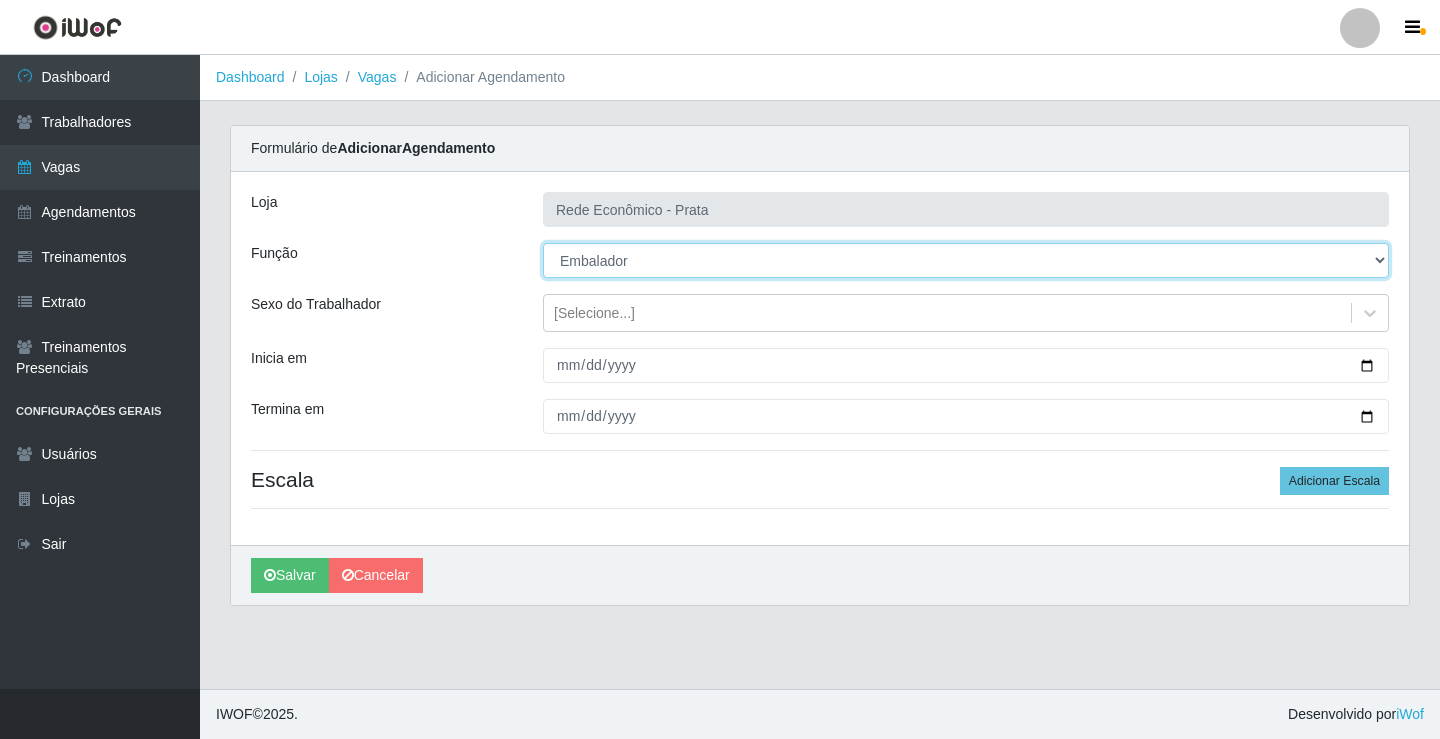 click on "[Selecione...] ASG ASG + ASG ++ Embalador Embalador + Embalador ++ Operador de Caixa Operador de Caixa + Operador de Caixa ++" at bounding box center [966, 260] 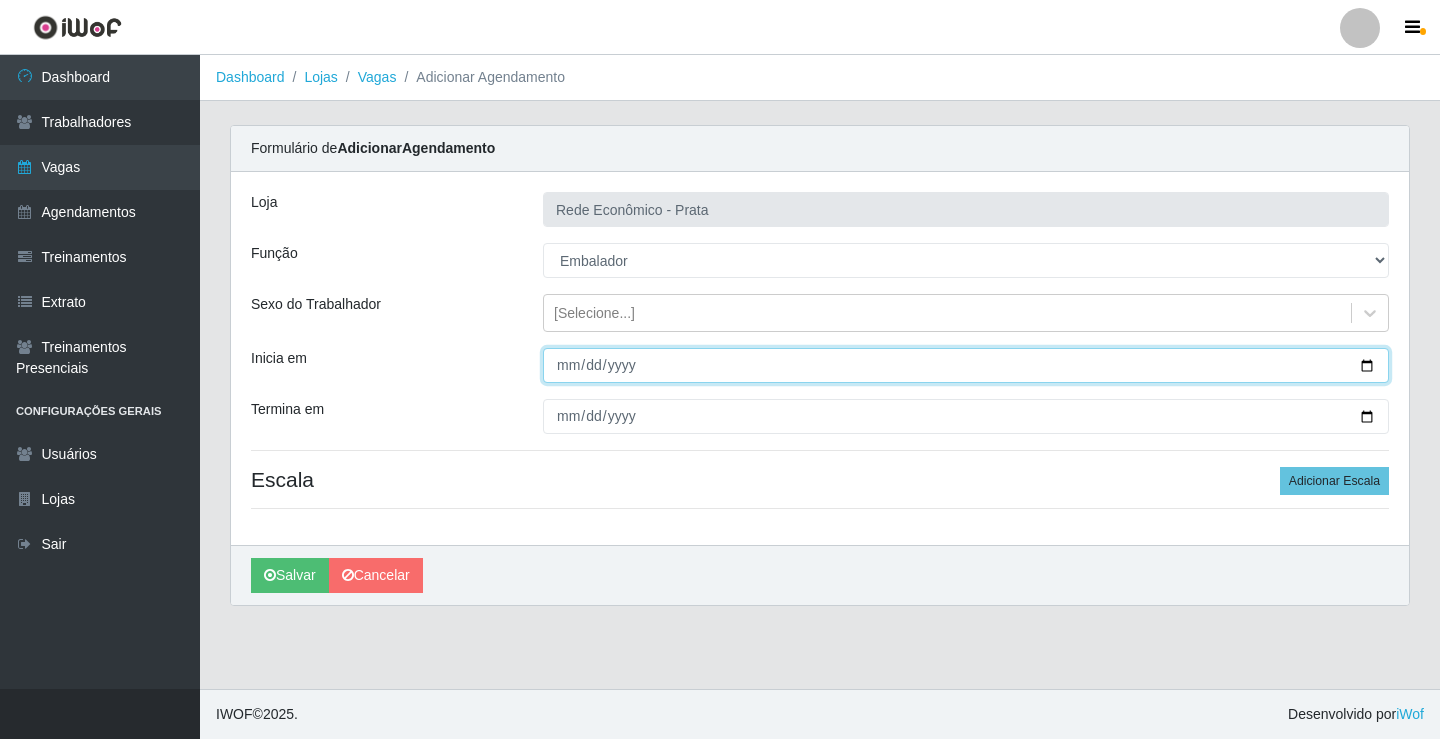click on "Inicia em" at bounding box center (966, 365) 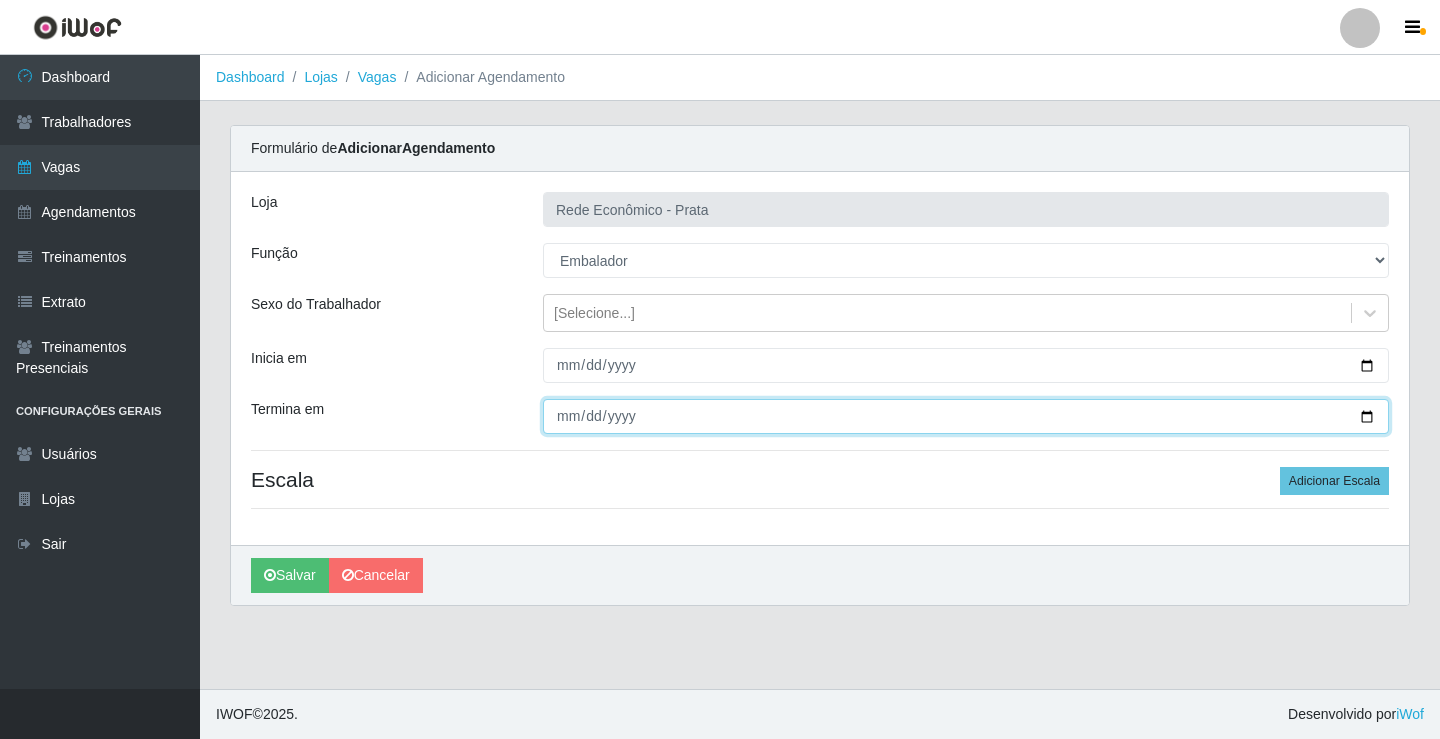 drag, startPoint x: 1361, startPoint y: 413, endPoint x: 1317, endPoint y: 414, distance: 44.011364 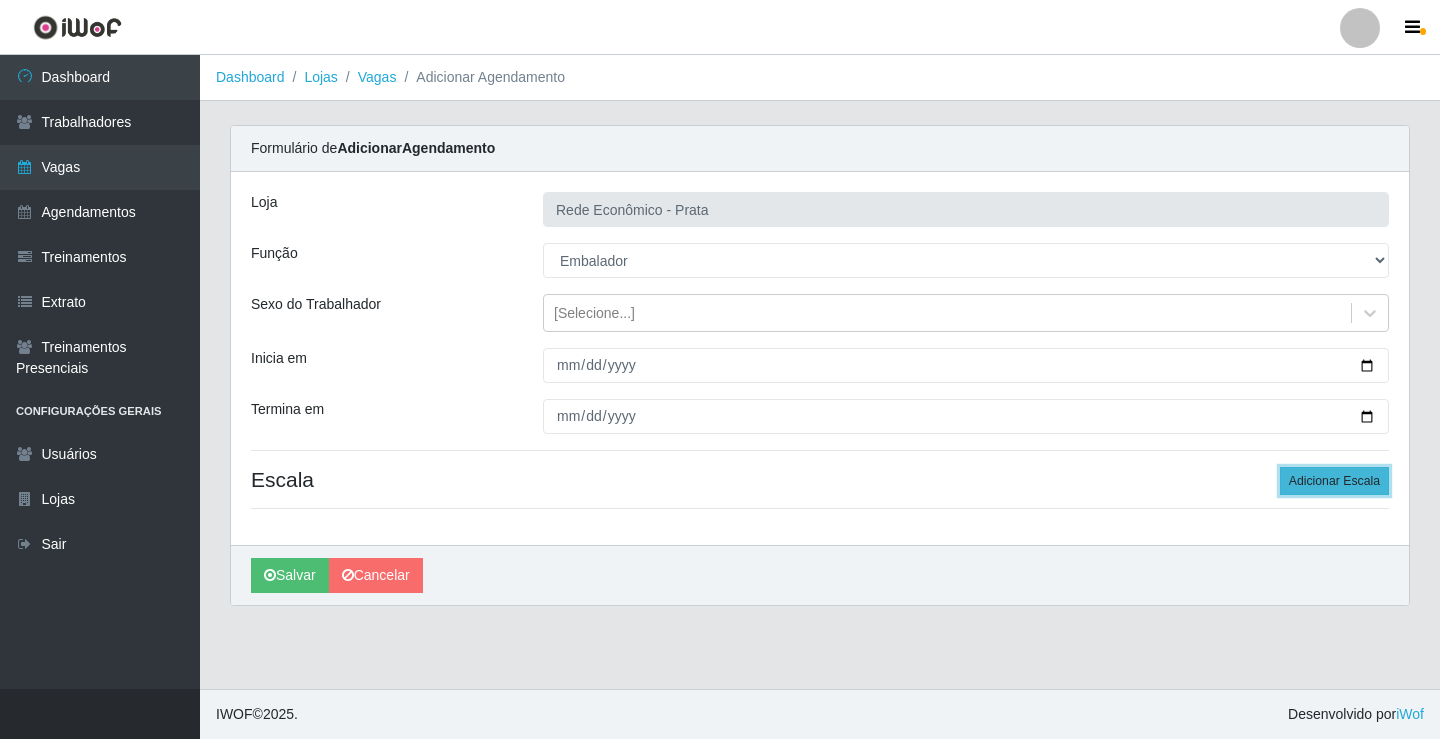 click on "Adicionar Escala" at bounding box center [1334, 481] 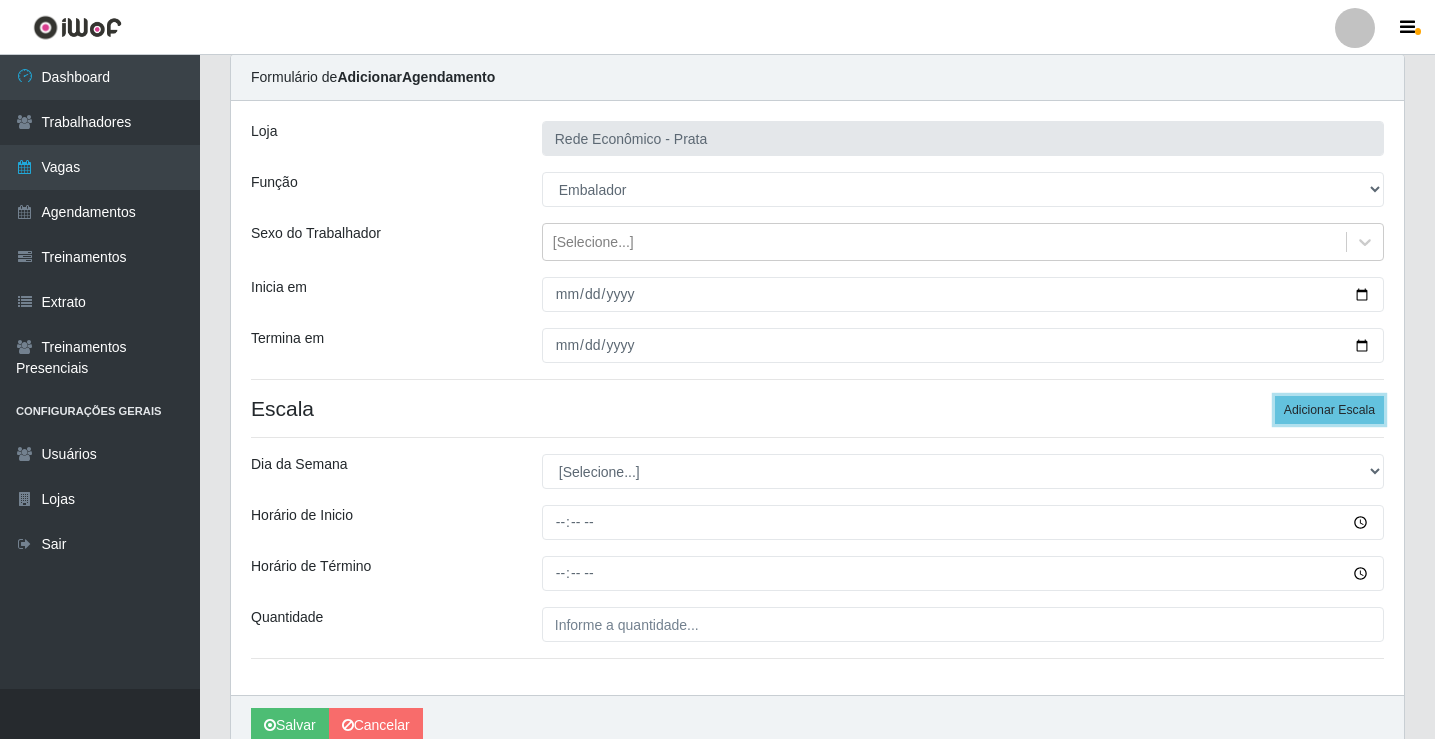 scroll, scrollTop: 162, scrollLeft: 0, axis: vertical 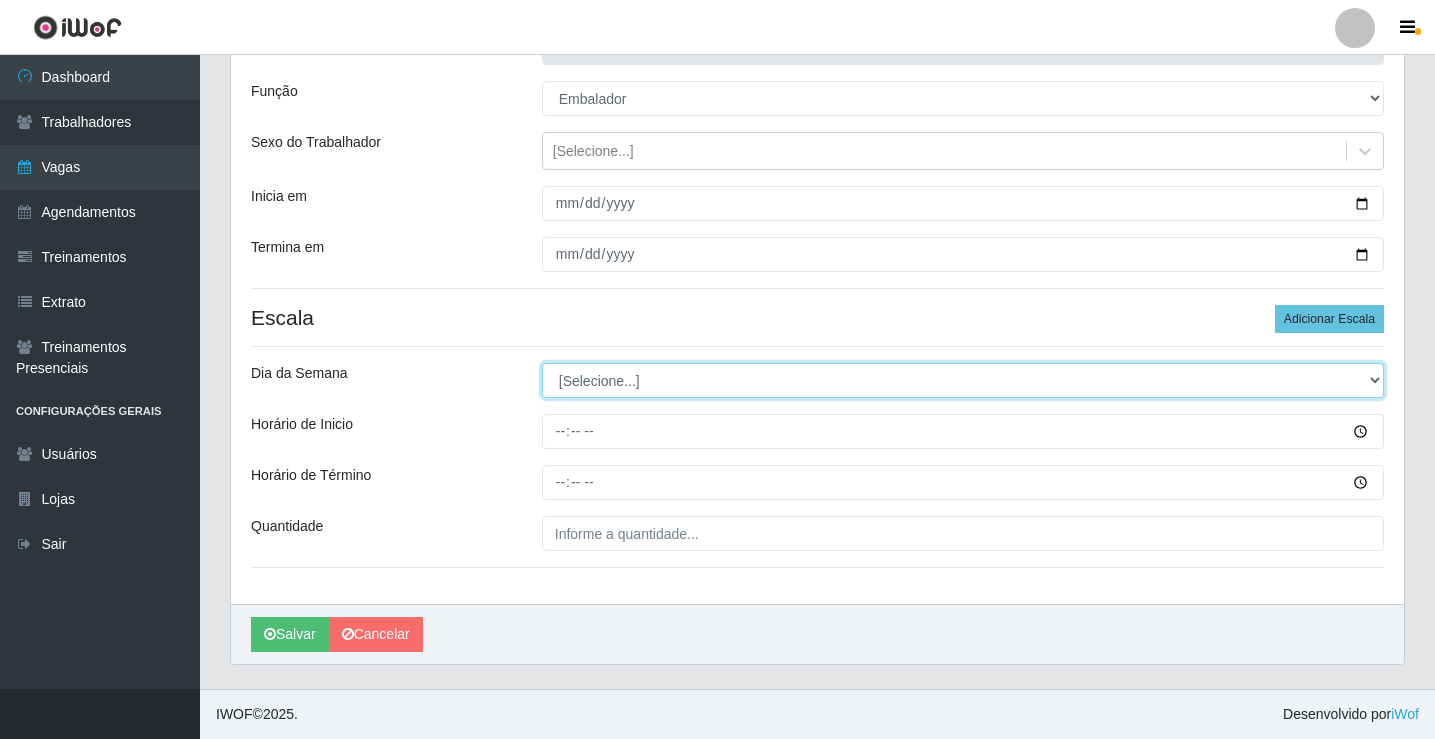 click on "[Selecione...] Segunda Terça Quarta Quinta Sexta Sábado Domingo" at bounding box center (963, 380) 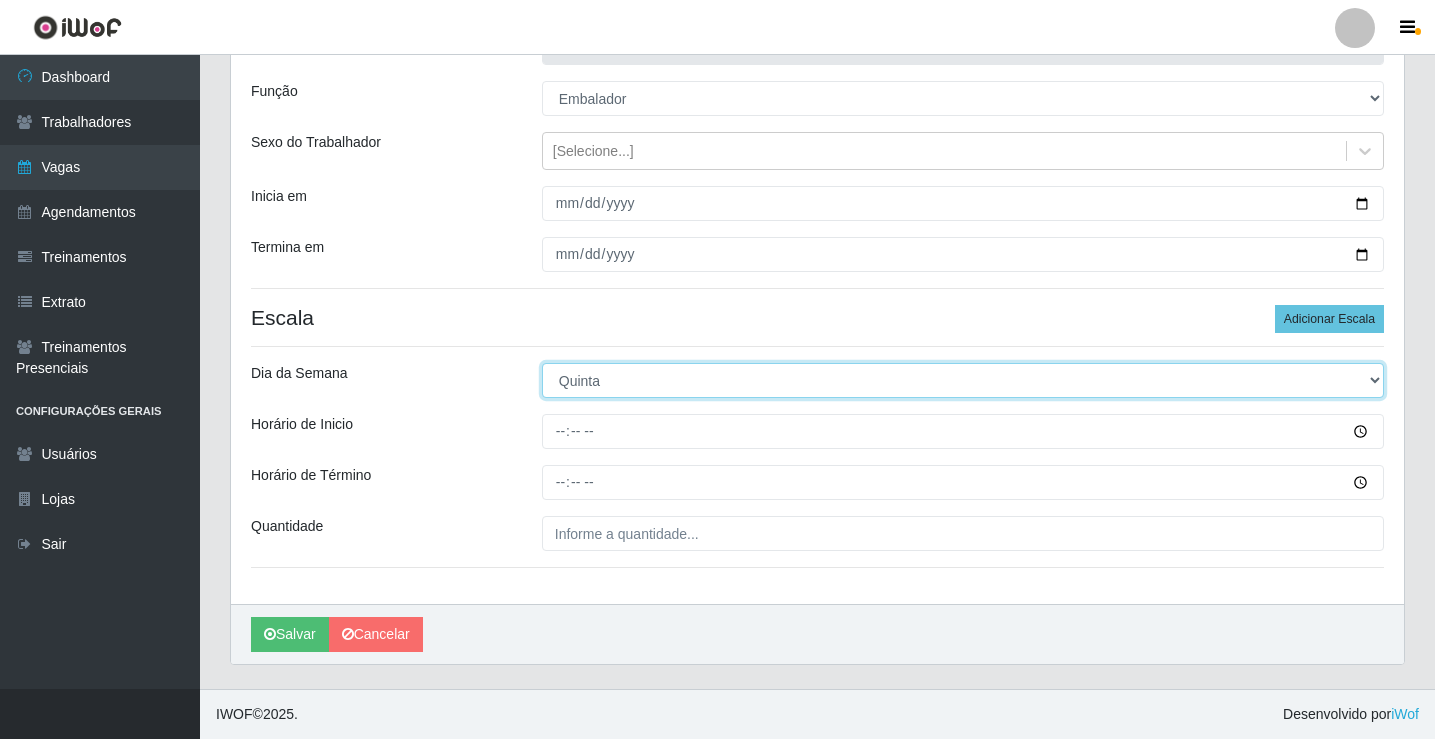 click on "[Selecione...] Segunda Terça Quarta Quinta Sexta Sábado Domingo" at bounding box center (963, 380) 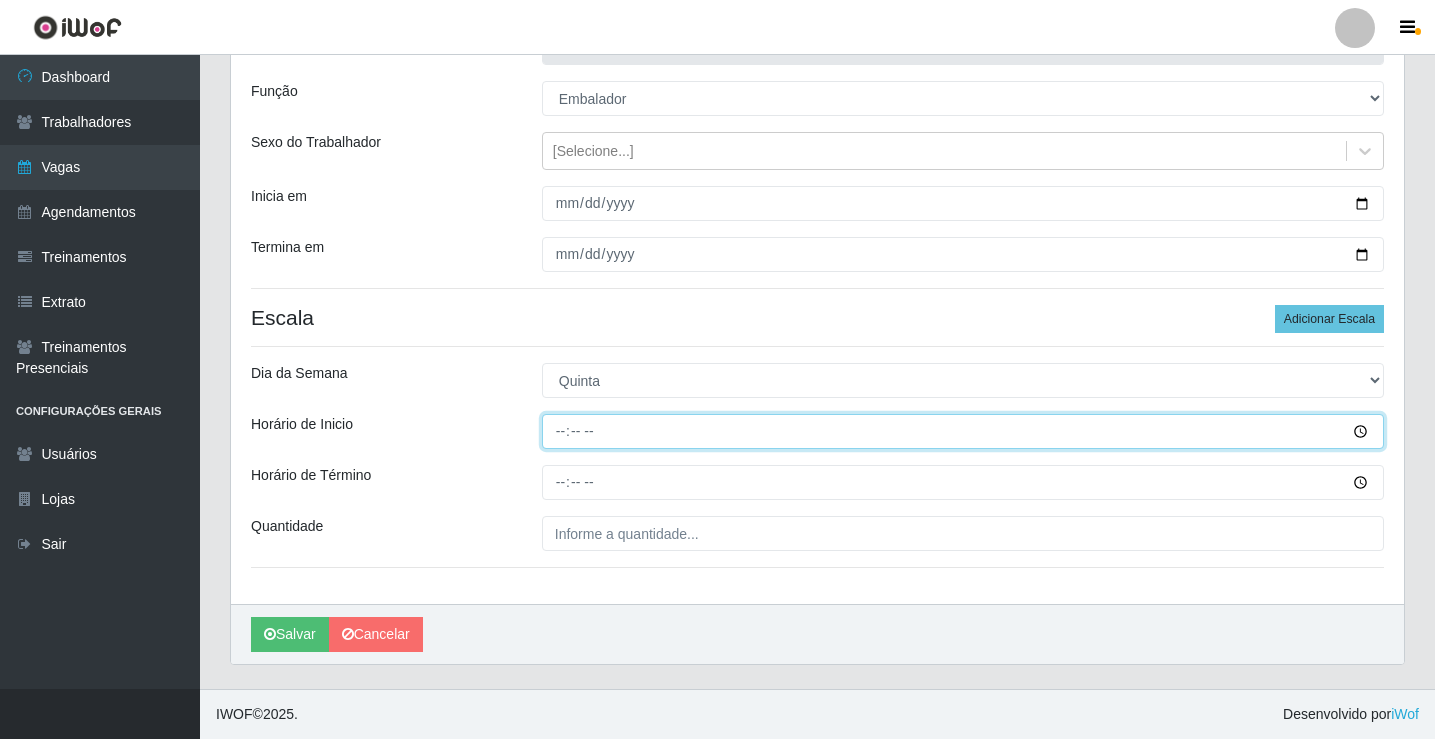 click on "Horário de Inicio" at bounding box center (963, 431) 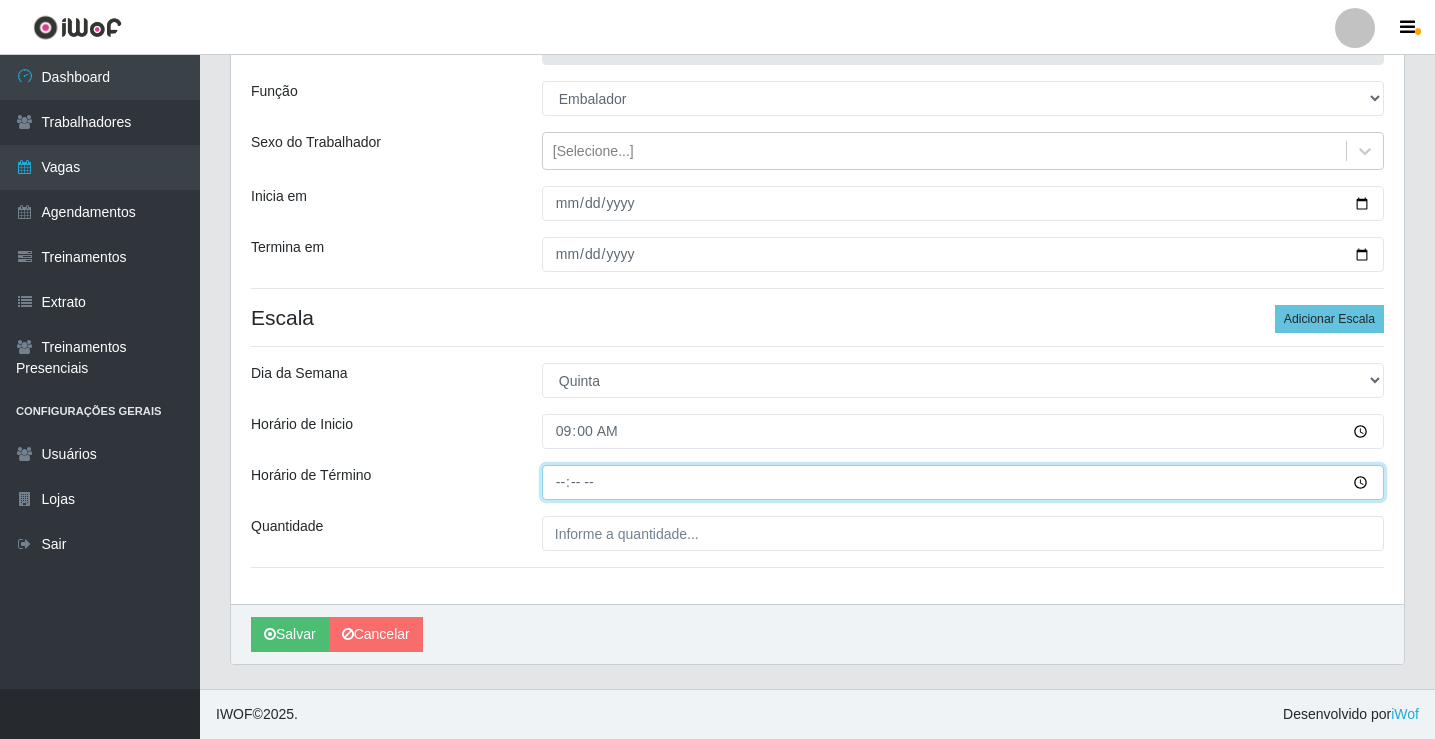 click on "Horário de Término" at bounding box center [963, 482] 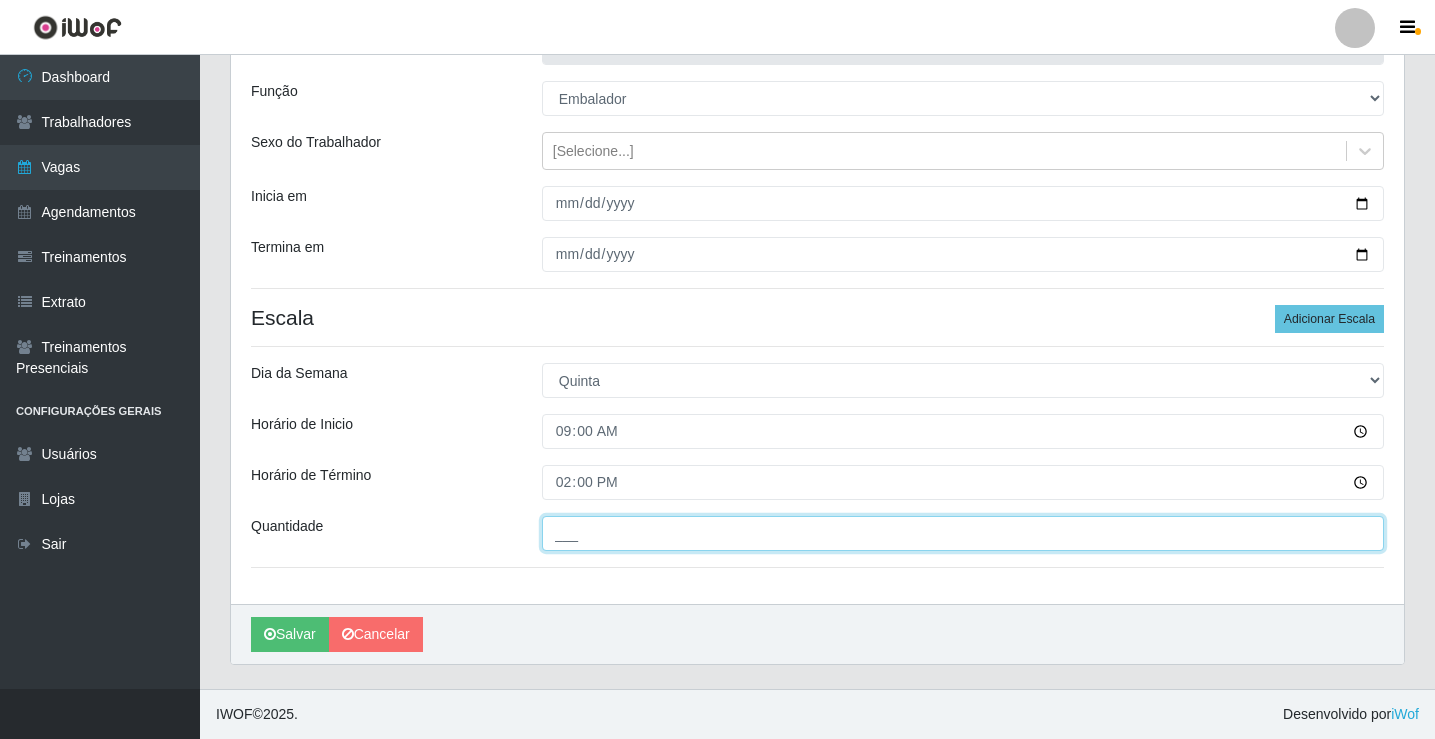 click on "___" at bounding box center (963, 533) 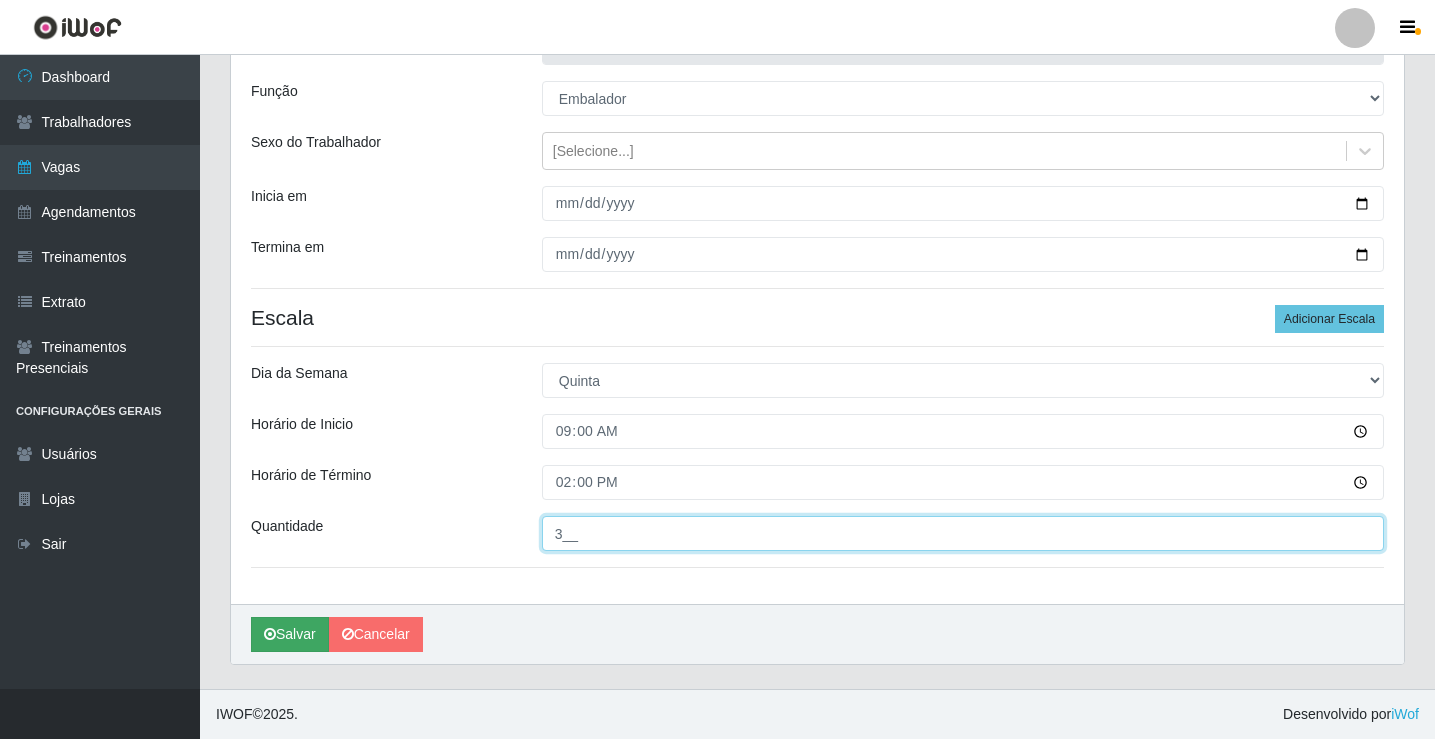 type on "3__" 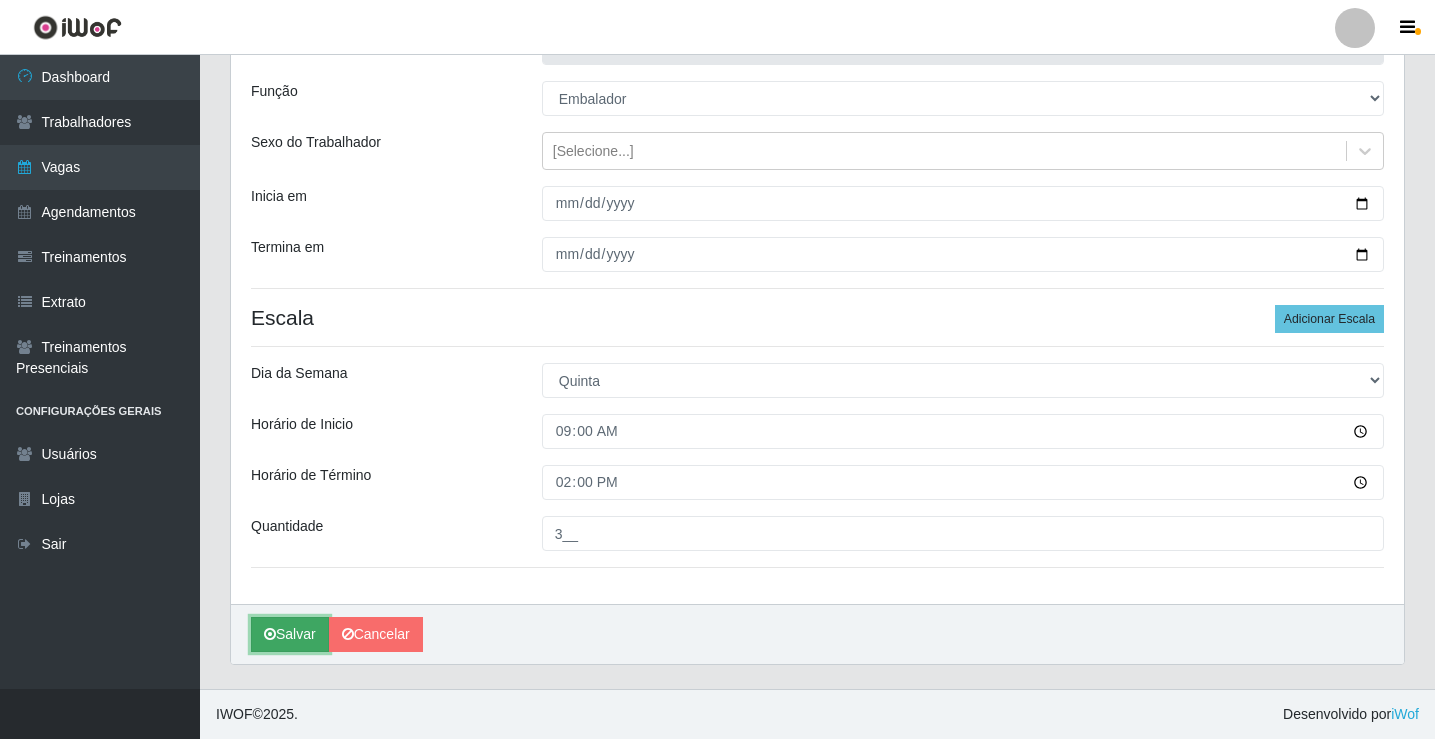 click on "Salvar" at bounding box center (290, 634) 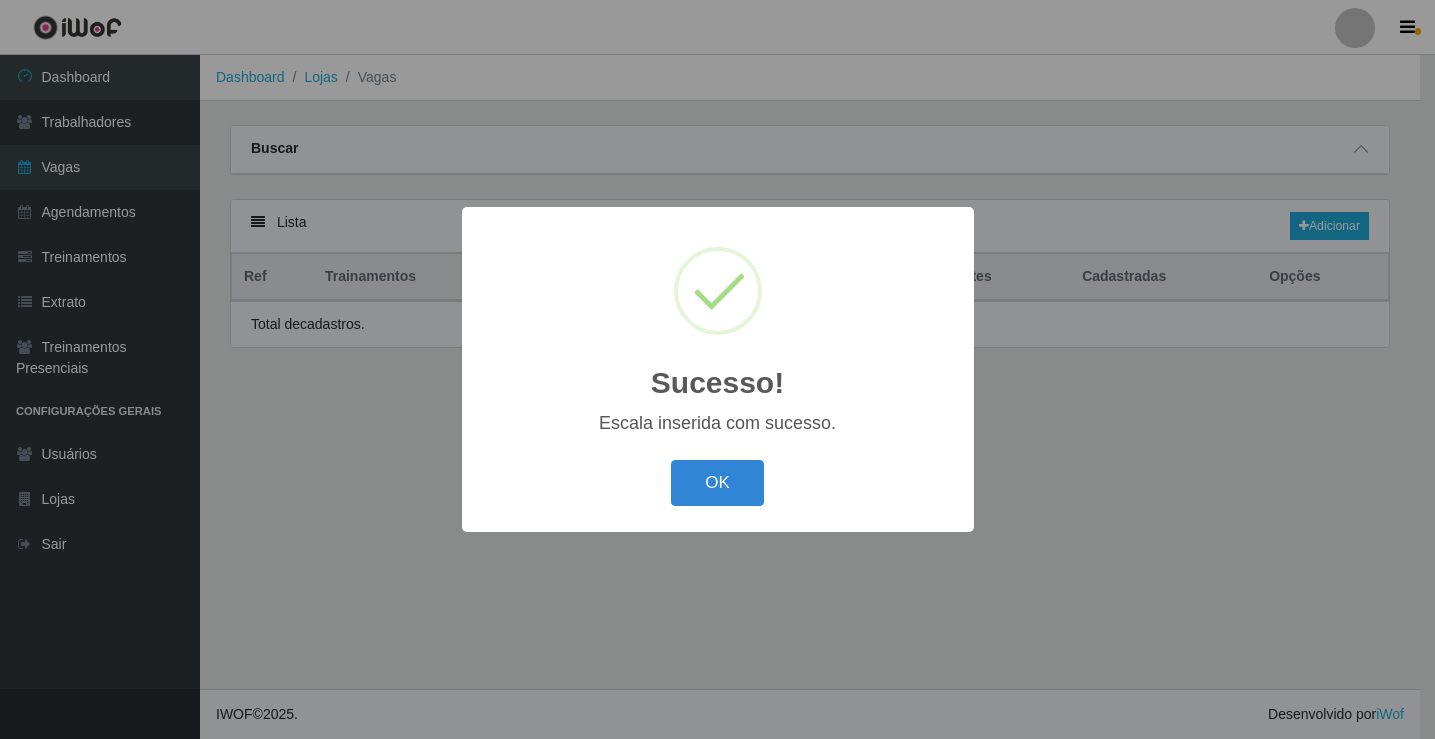 scroll, scrollTop: 0, scrollLeft: 0, axis: both 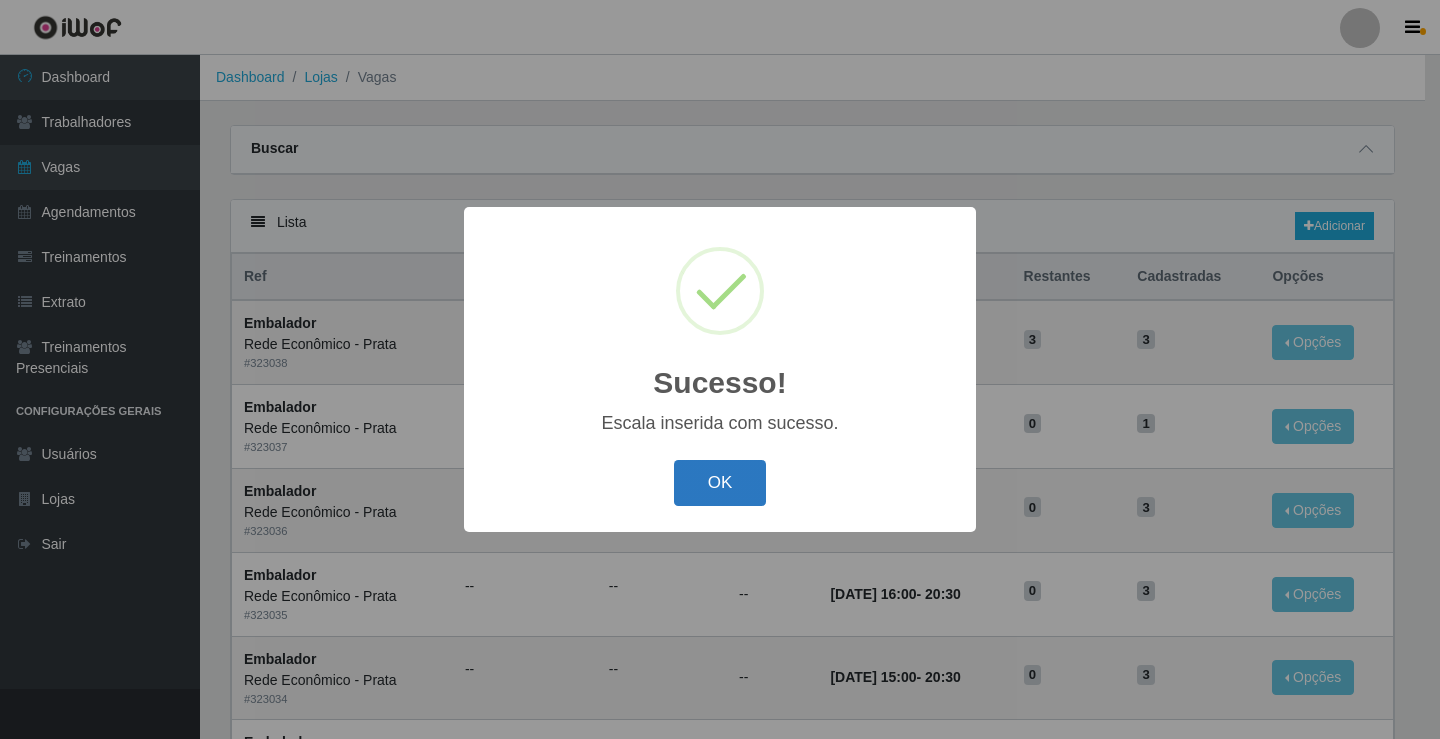 click on "OK" at bounding box center (720, 483) 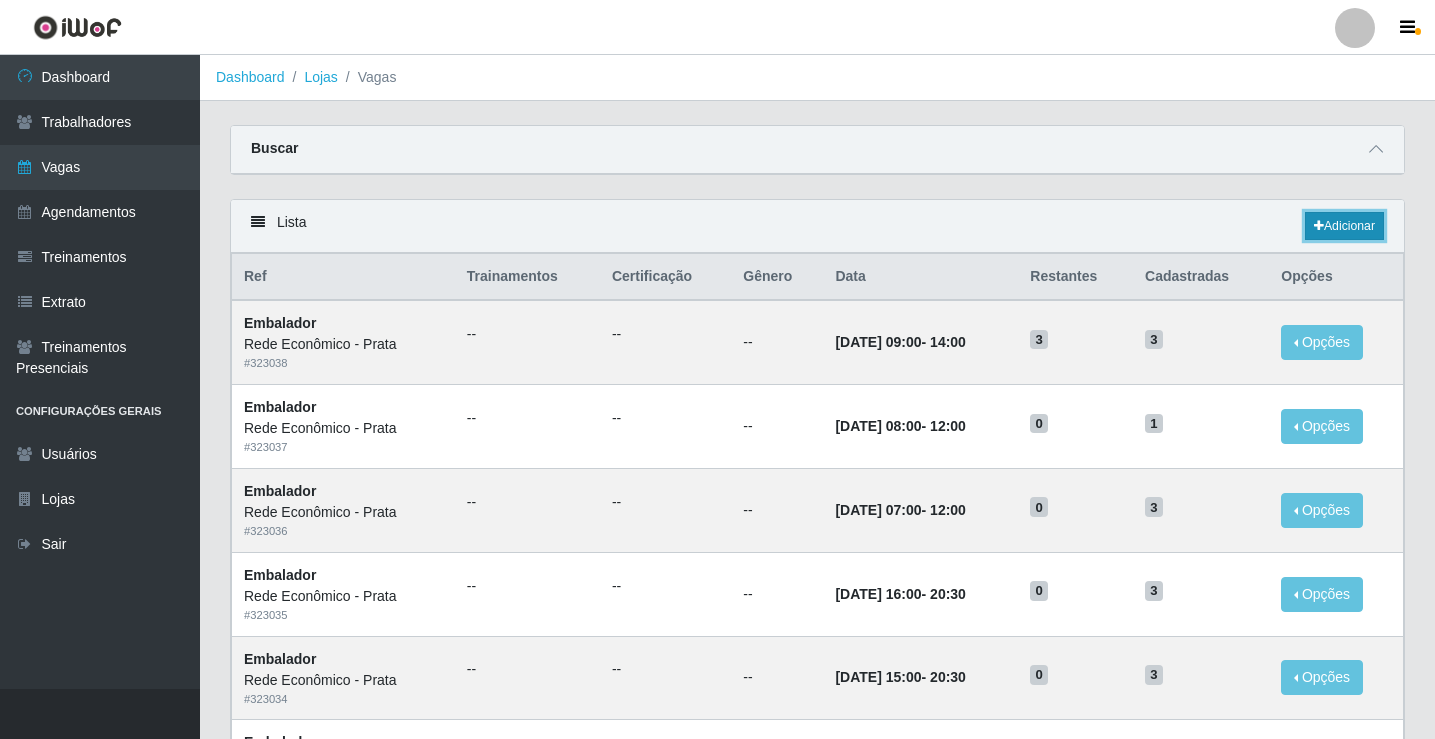 click on "Adicionar" at bounding box center [1344, 226] 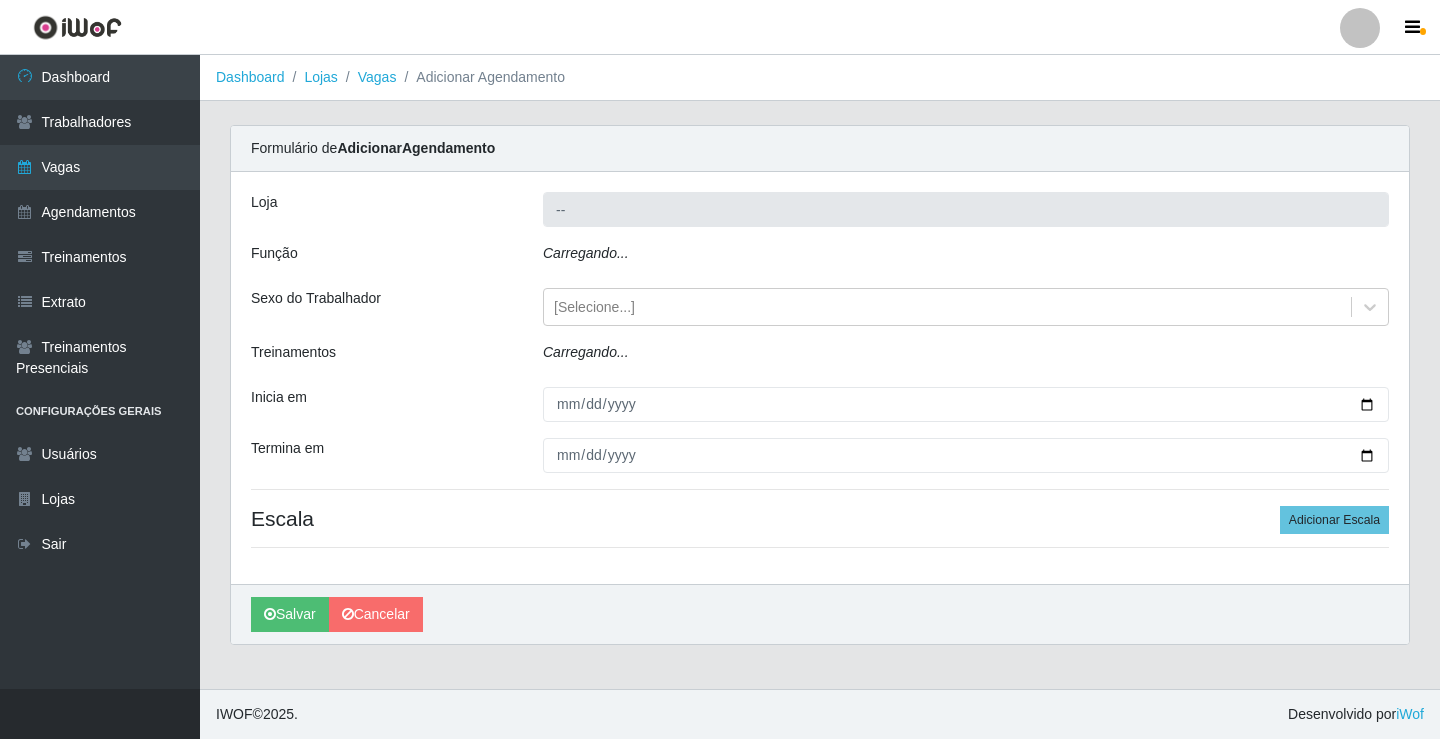 type on "Rede Econômico - Prata" 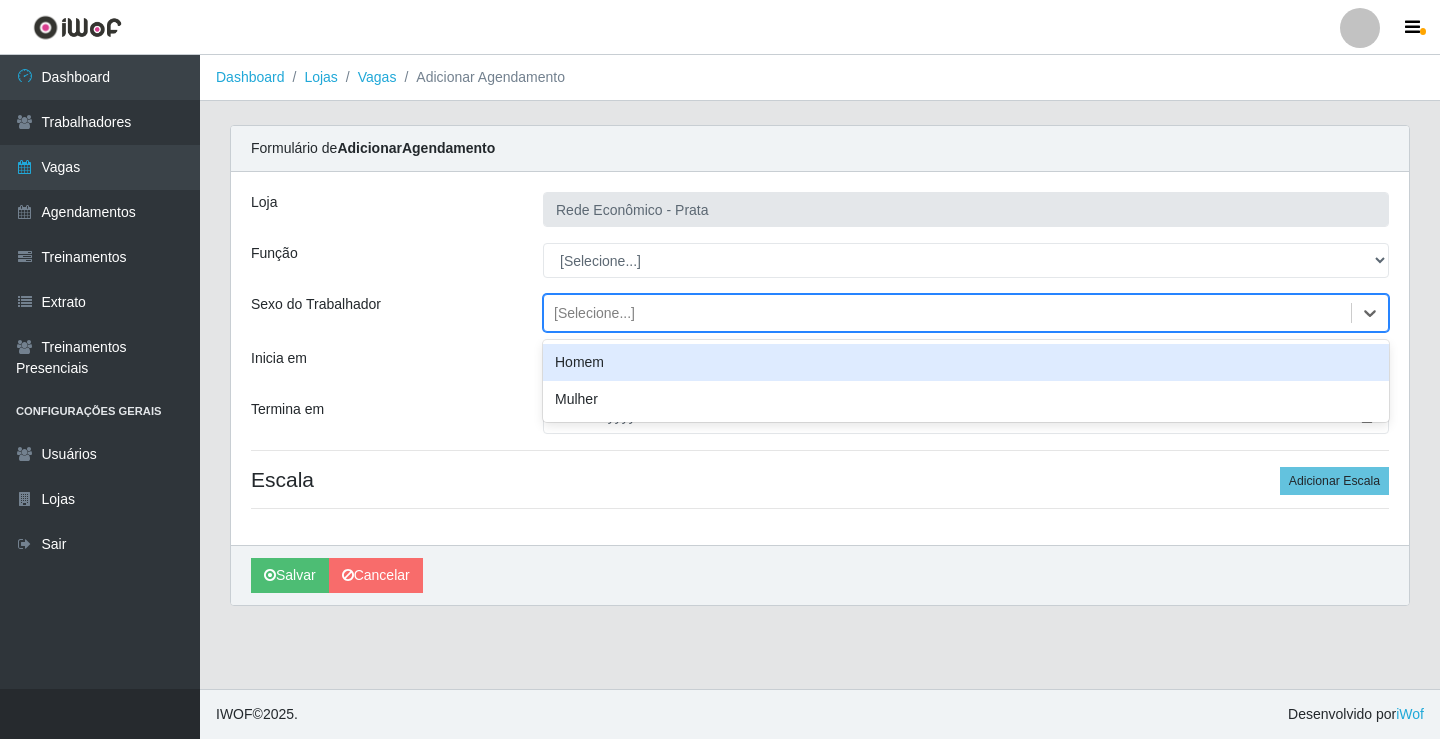 click on "[Selecione...]" at bounding box center (594, 313) 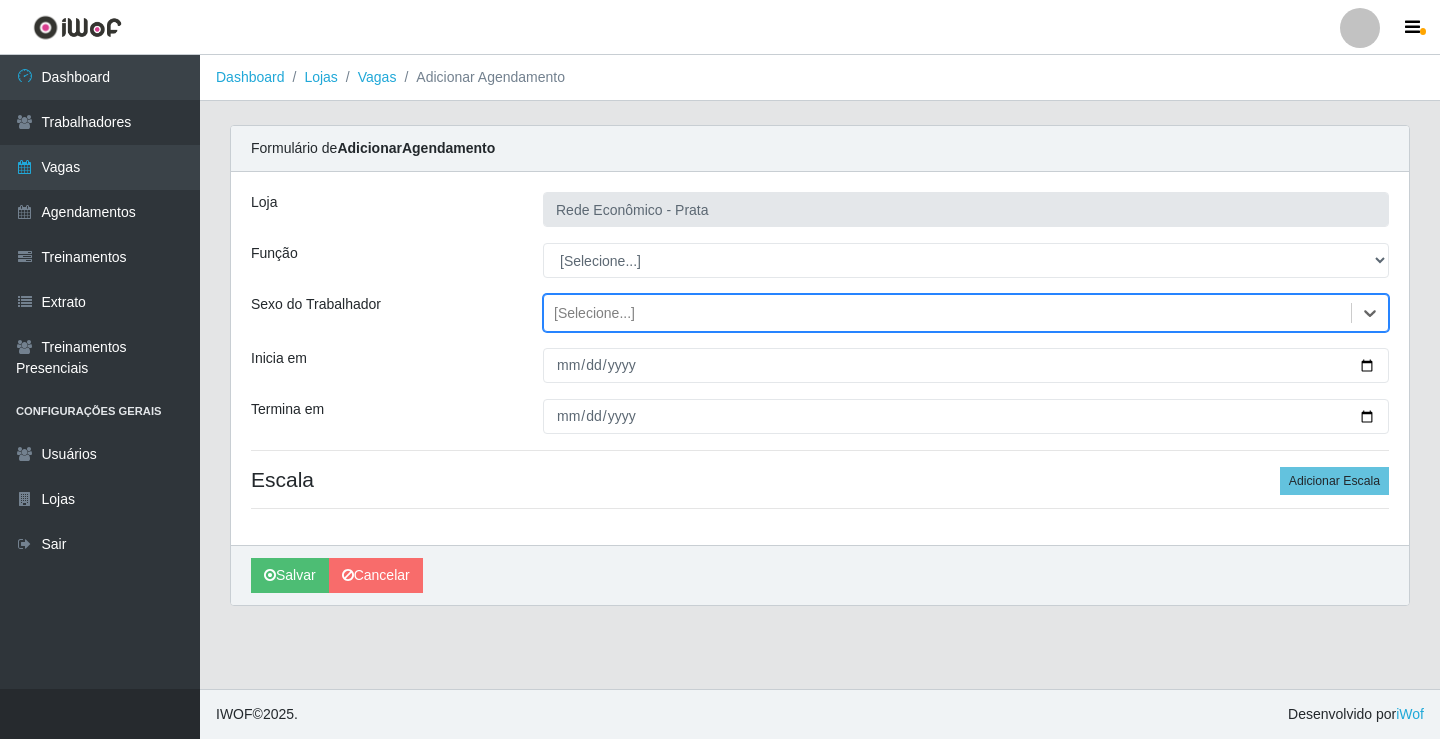 click on "[Selecione...]" at bounding box center (594, 313) 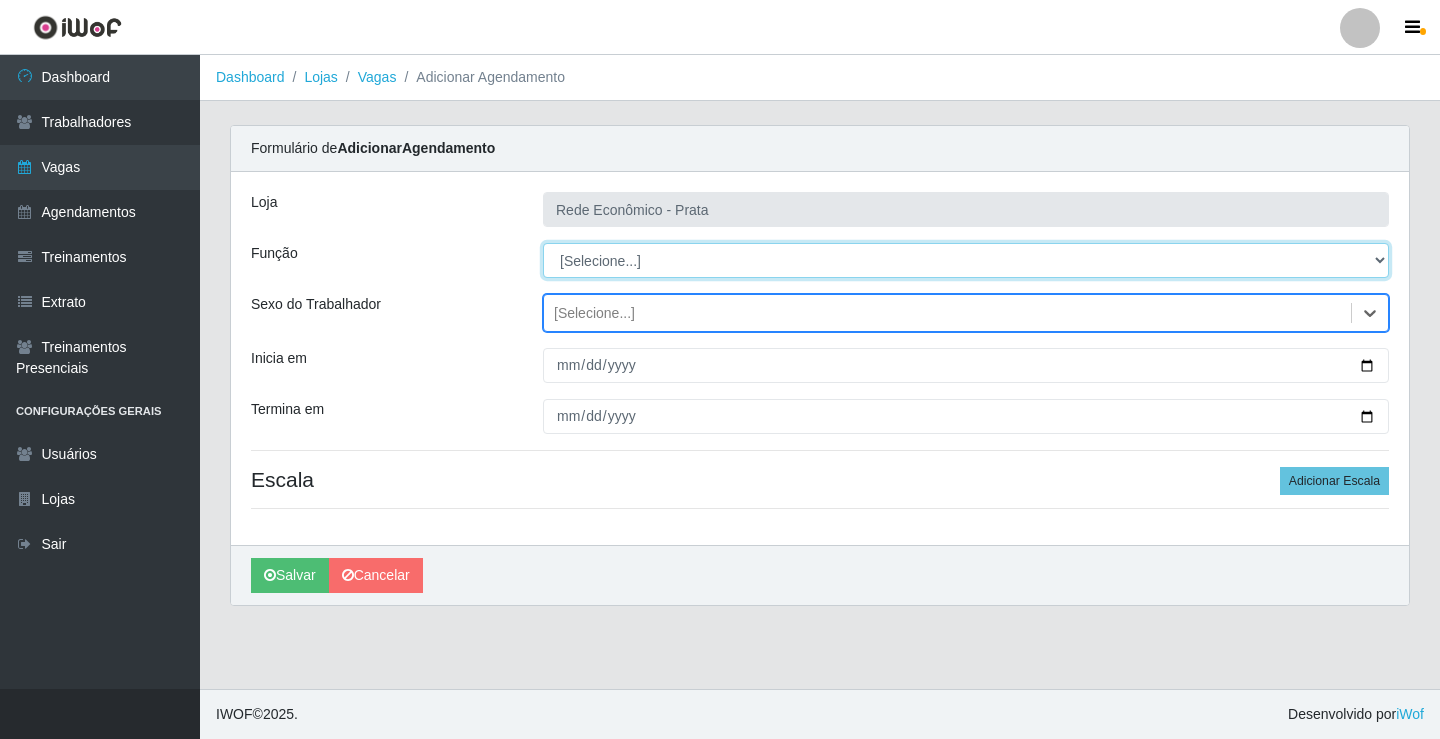 click on "[Selecione...] ASG ASG + ASG ++ Embalador Embalador + Embalador ++ Operador de Caixa Operador de Caixa + Operador de Caixa ++" at bounding box center (966, 260) 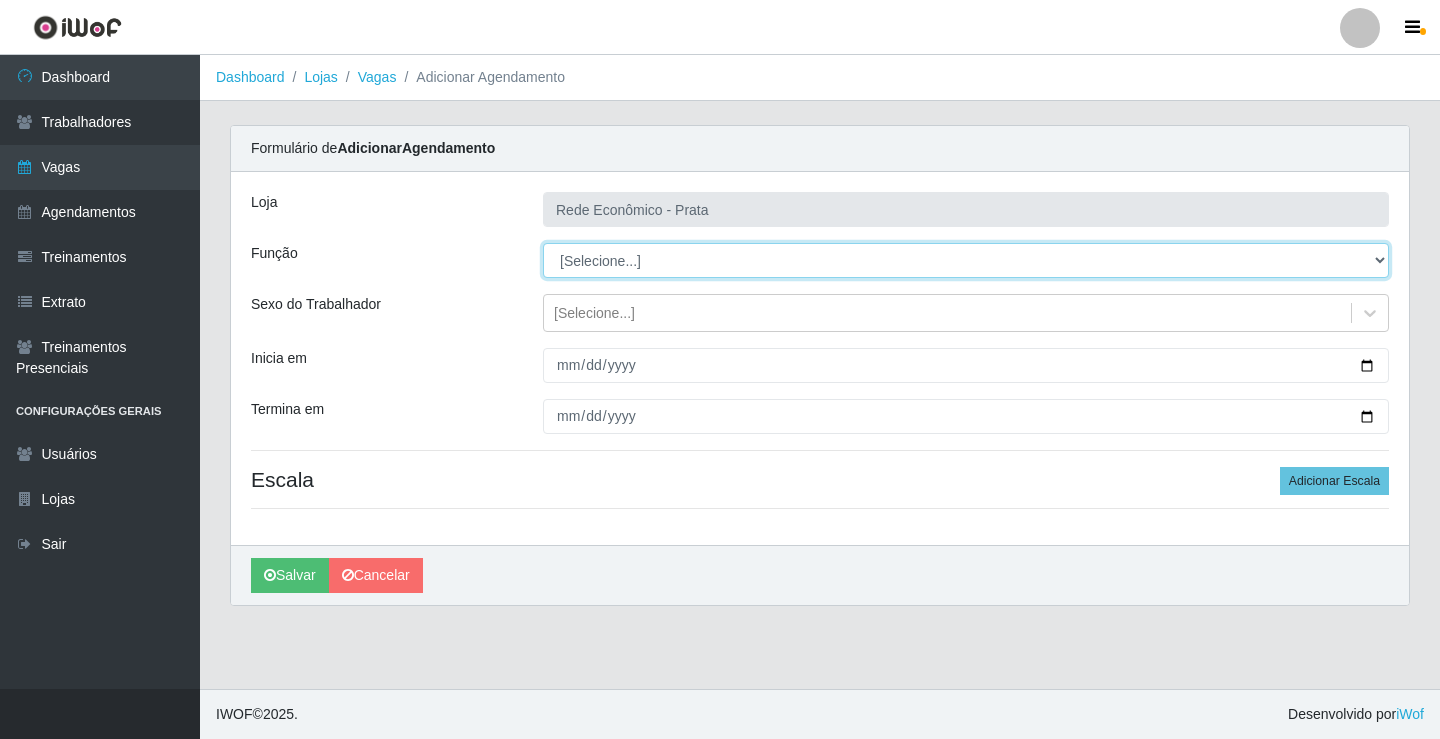 select on "1" 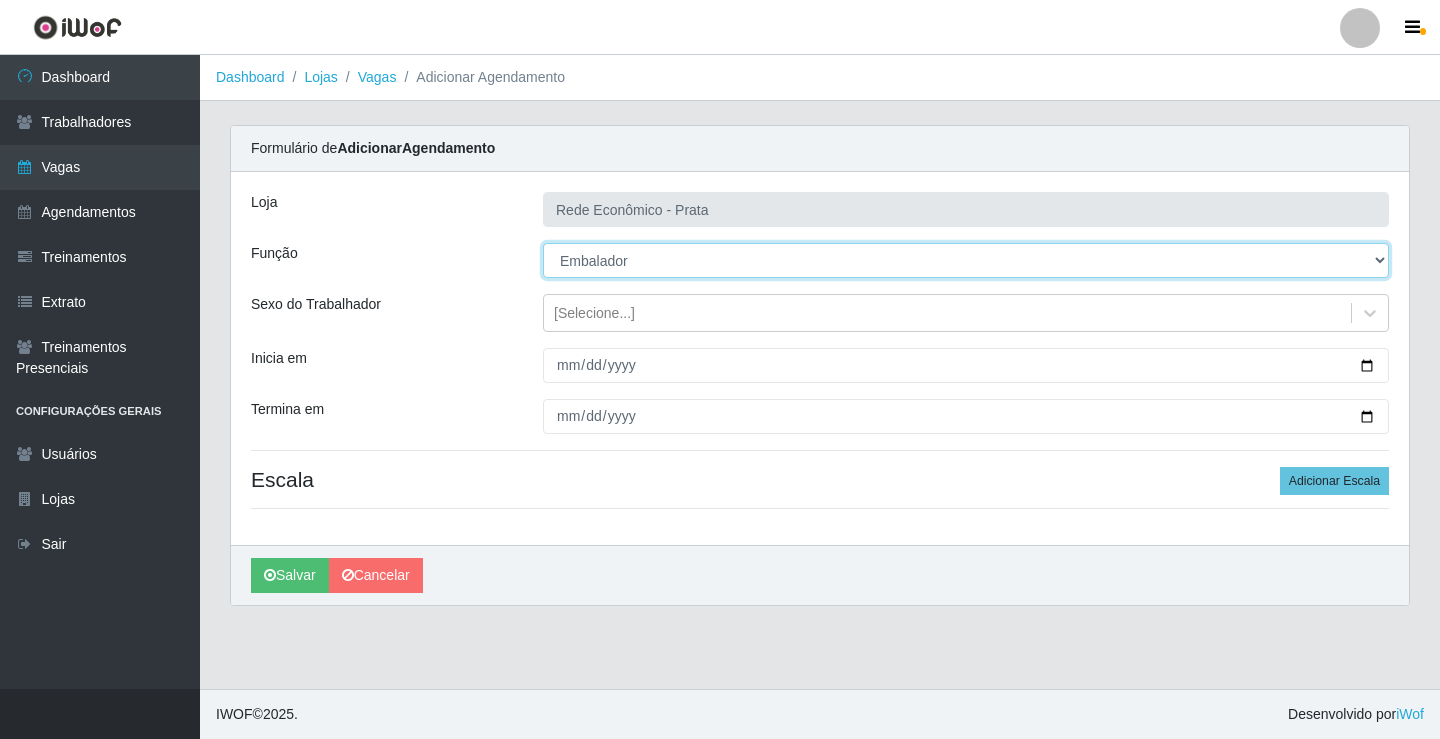 click on "[Selecione...] ASG ASG + ASG ++ Embalador Embalador + Embalador ++ Operador de Caixa Operador de Caixa + Operador de Caixa ++" at bounding box center (966, 260) 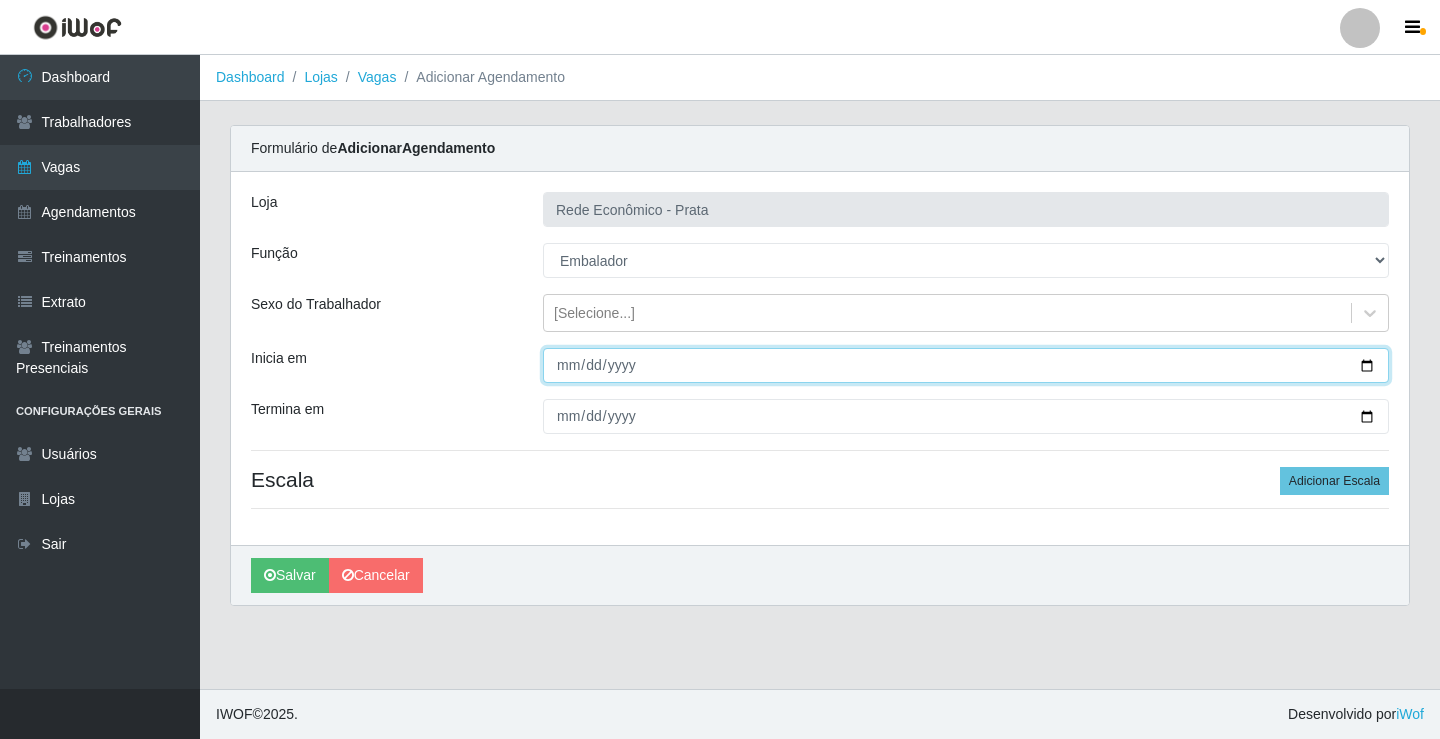 click on "Inicia em" at bounding box center (966, 365) 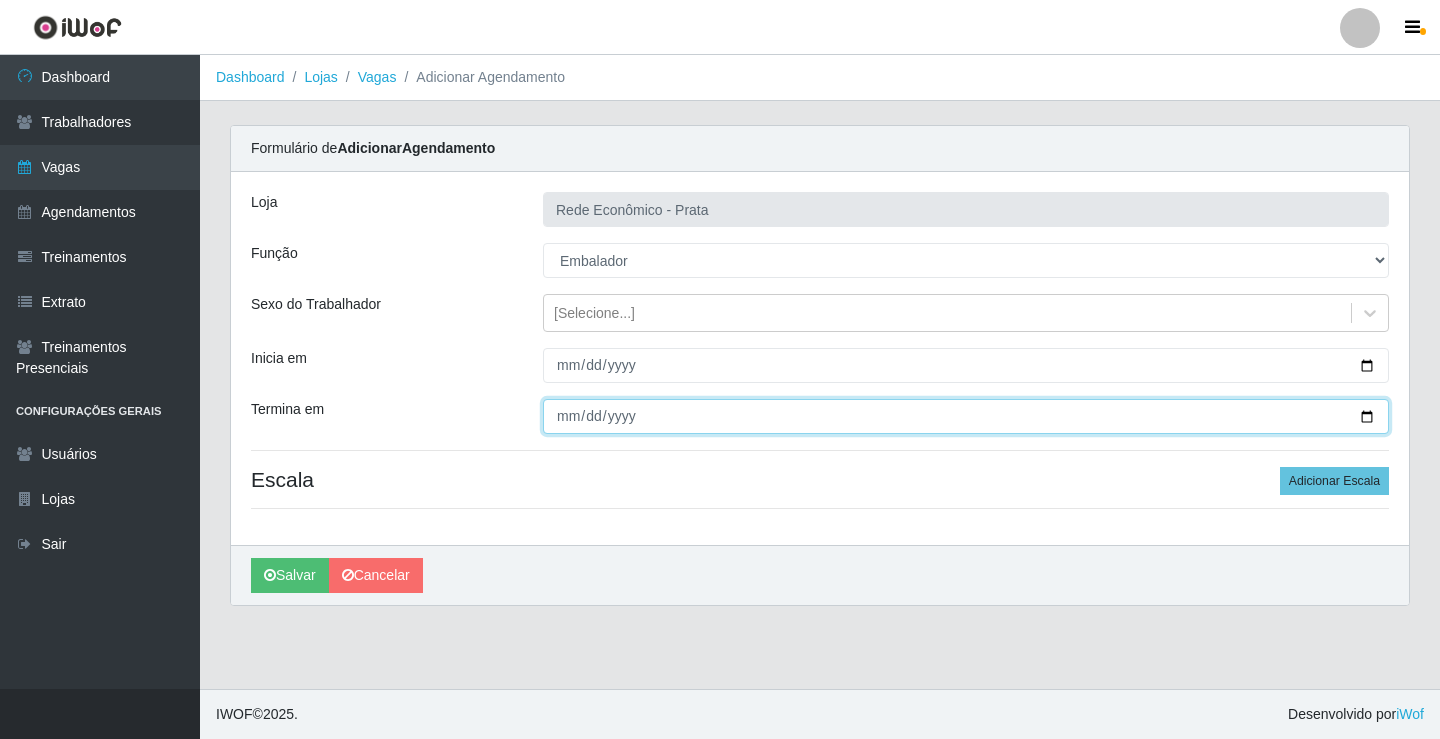 click on "Termina em" at bounding box center [966, 416] 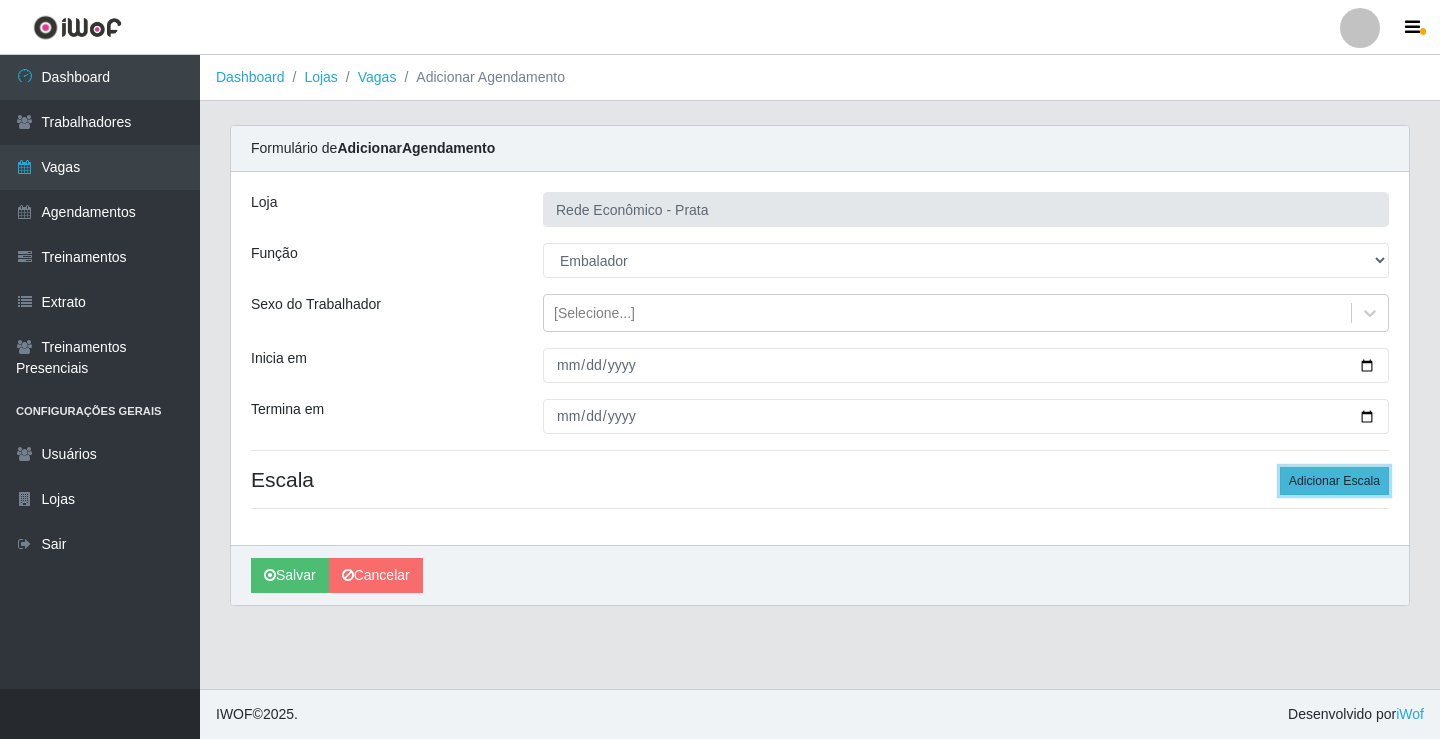 click on "Adicionar Escala" at bounding box center (1334, 481) 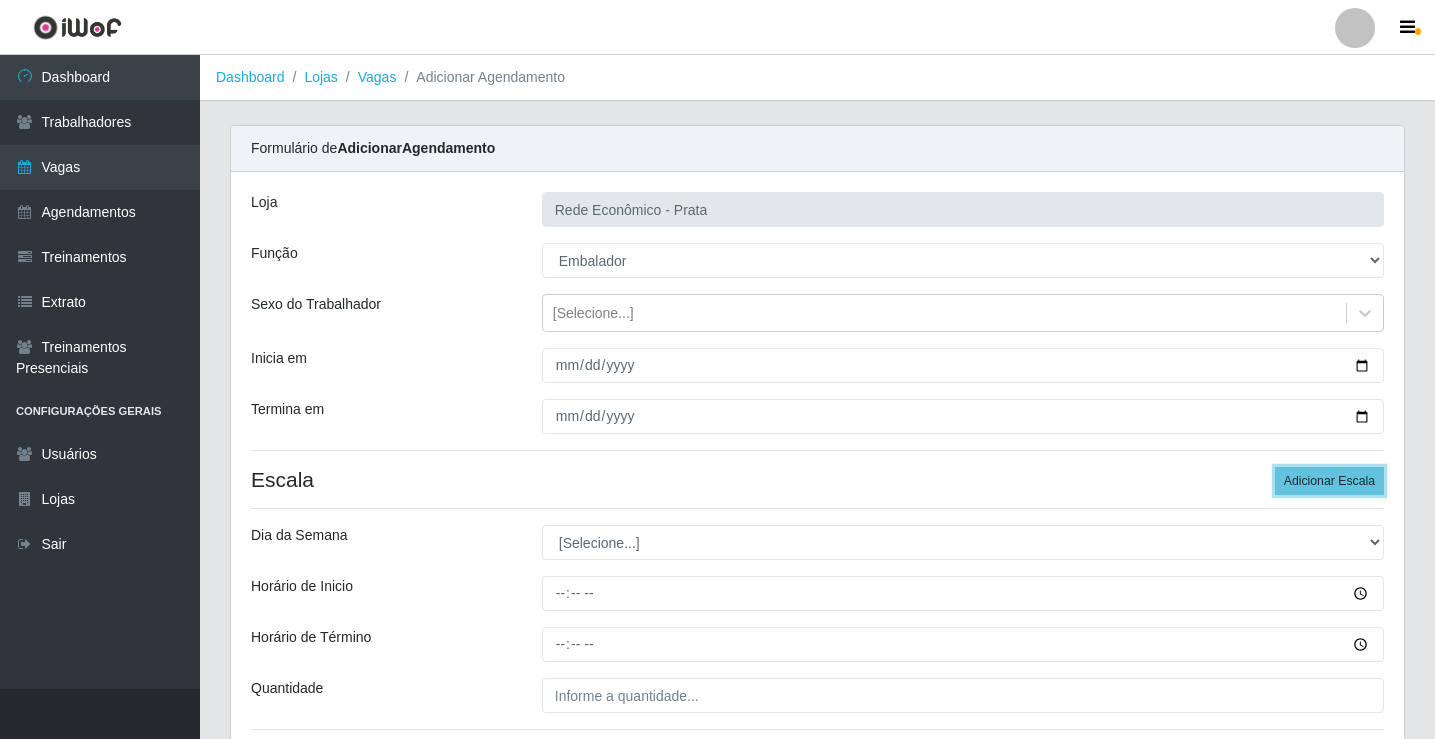 scroll, scrollTop: 162, scrollLeft: 0, axis: vertical 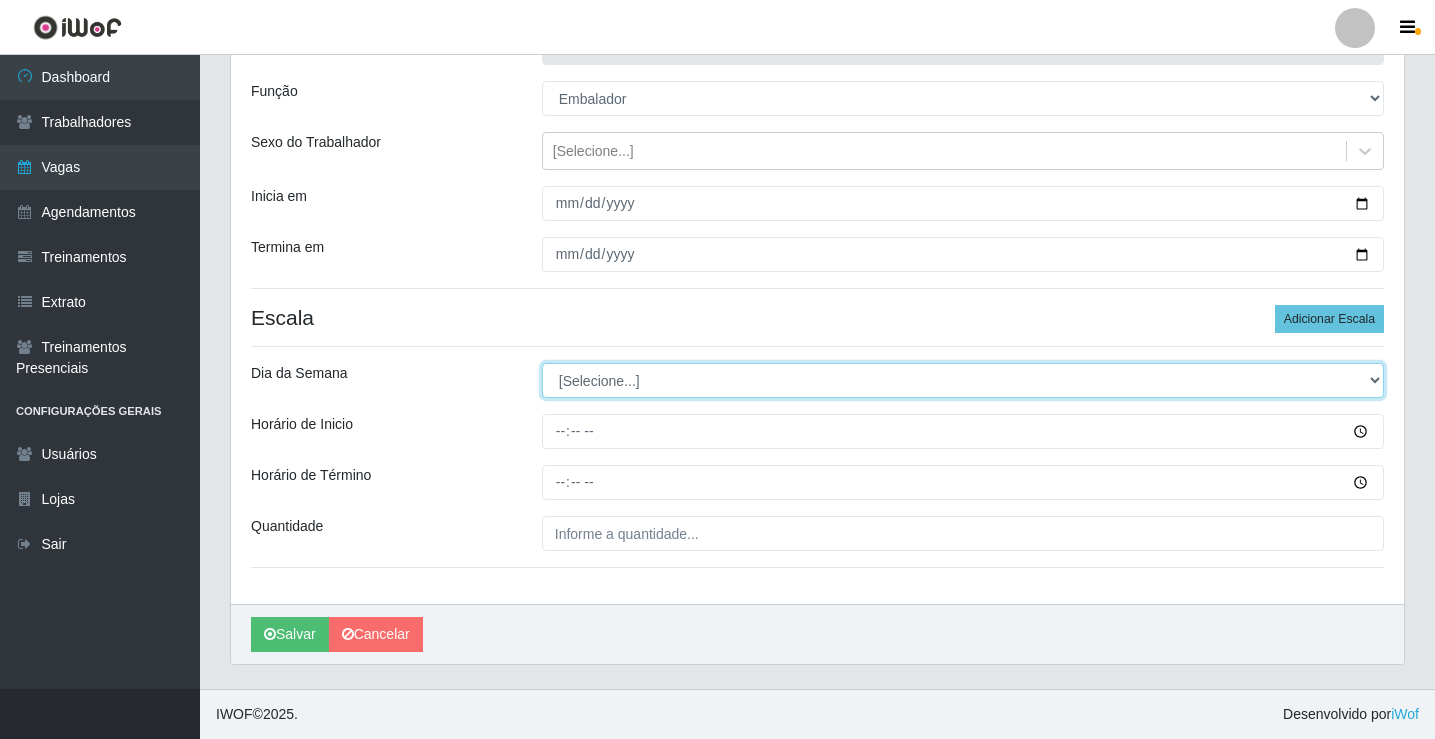 click on "[Selecione...] Segunda Terça Quarta Quinta Sexta Sábado Domingo" at bounding box center (963, 380) 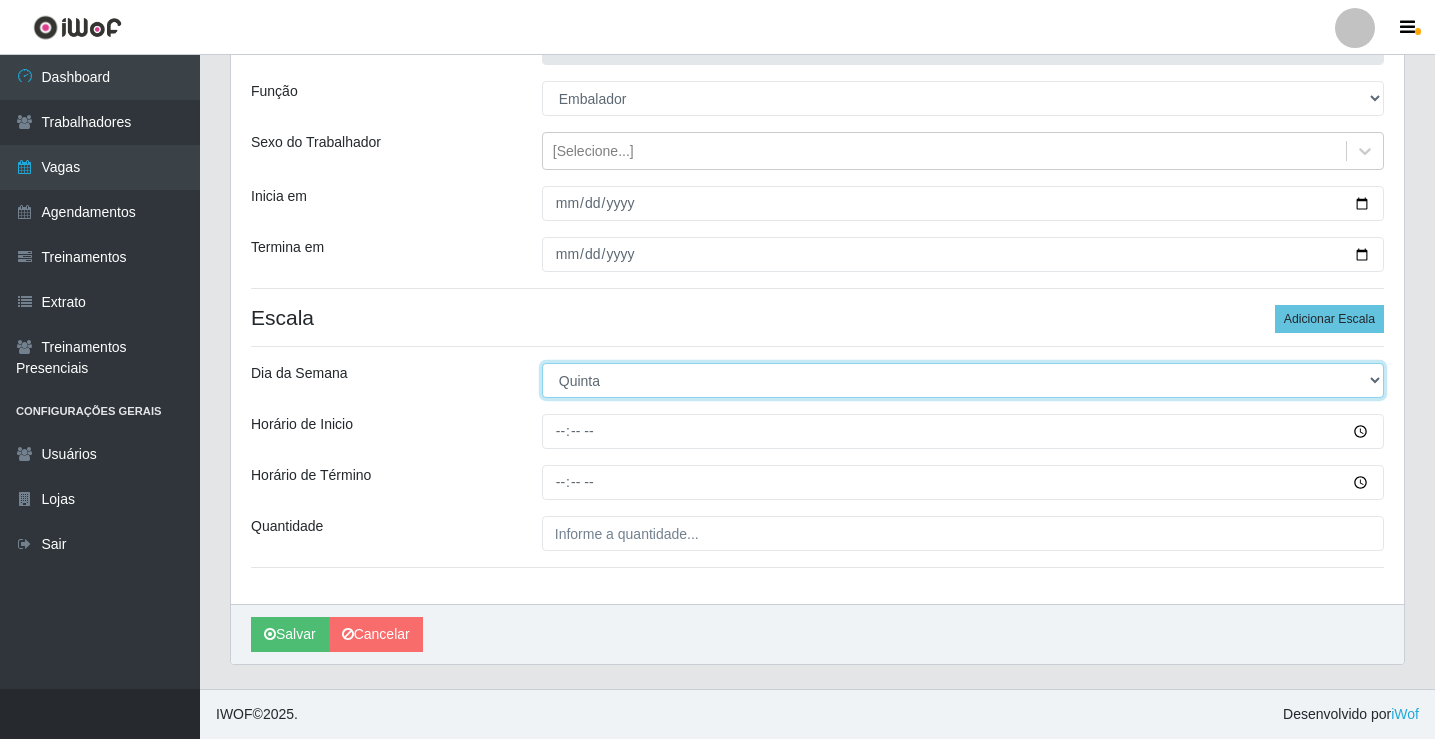 click on "[Selecione...] Segunda Terça Quarta Quinta Sexta Sábado Domingo" at bounding box center [963, 380] 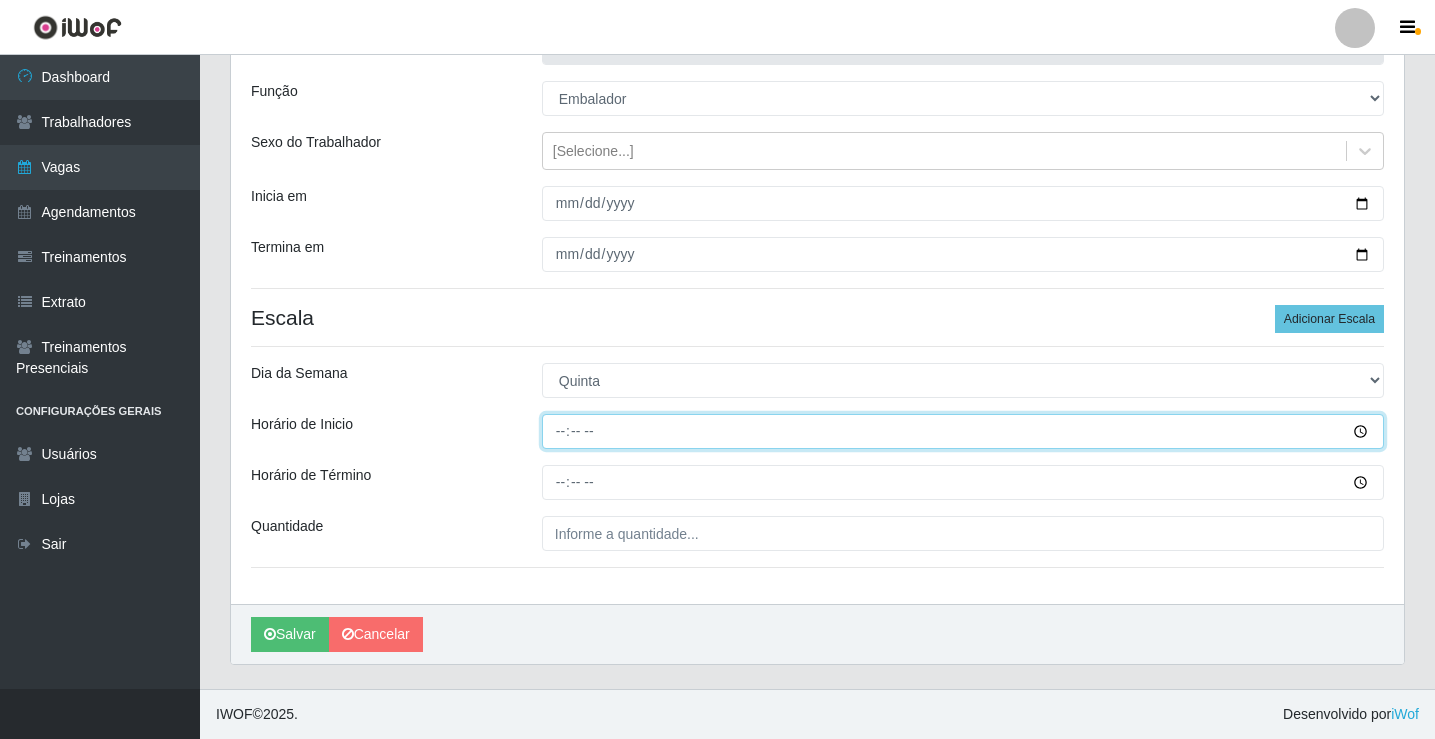 click on "Horário de Inicio" at bounding box center (963, 431) 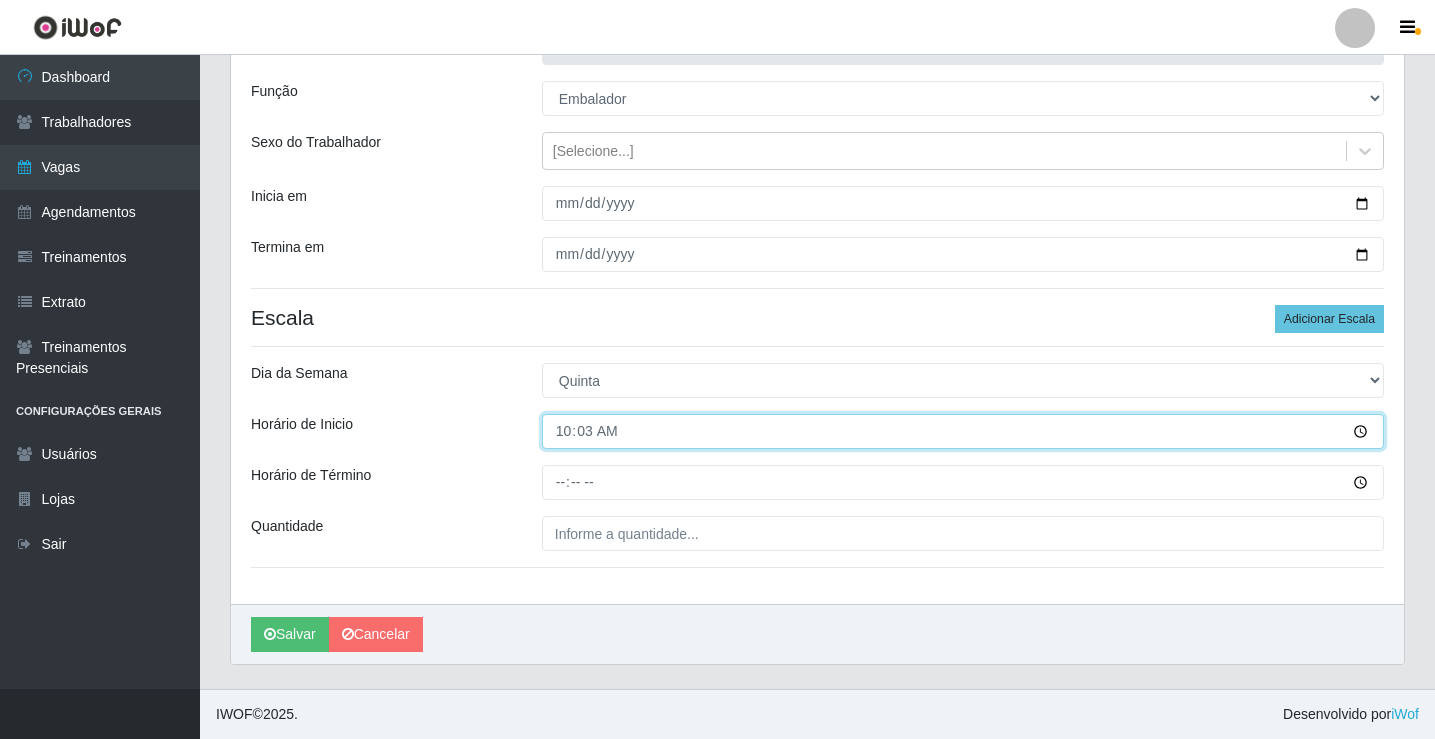 type on "10:30" 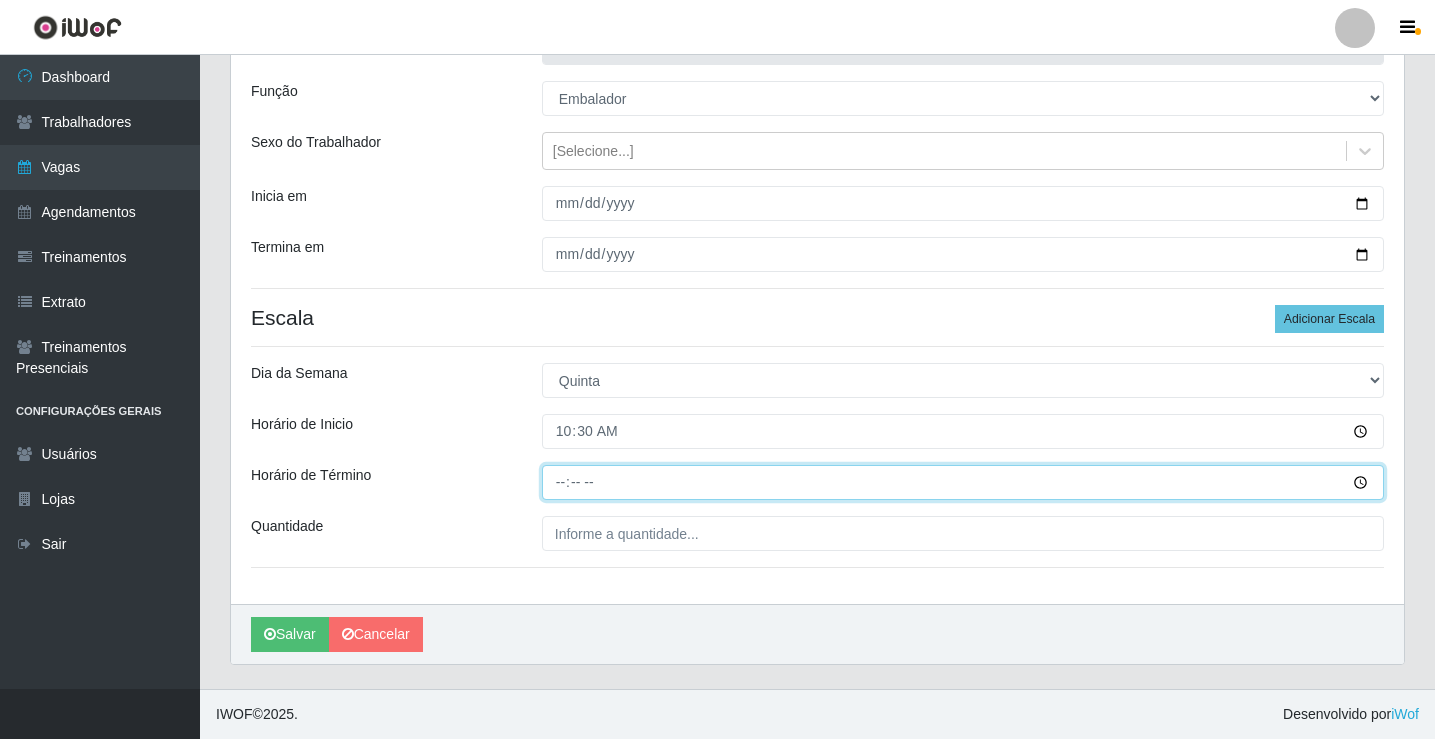 click on "Horário de Término" at bounding box center (963, 482) 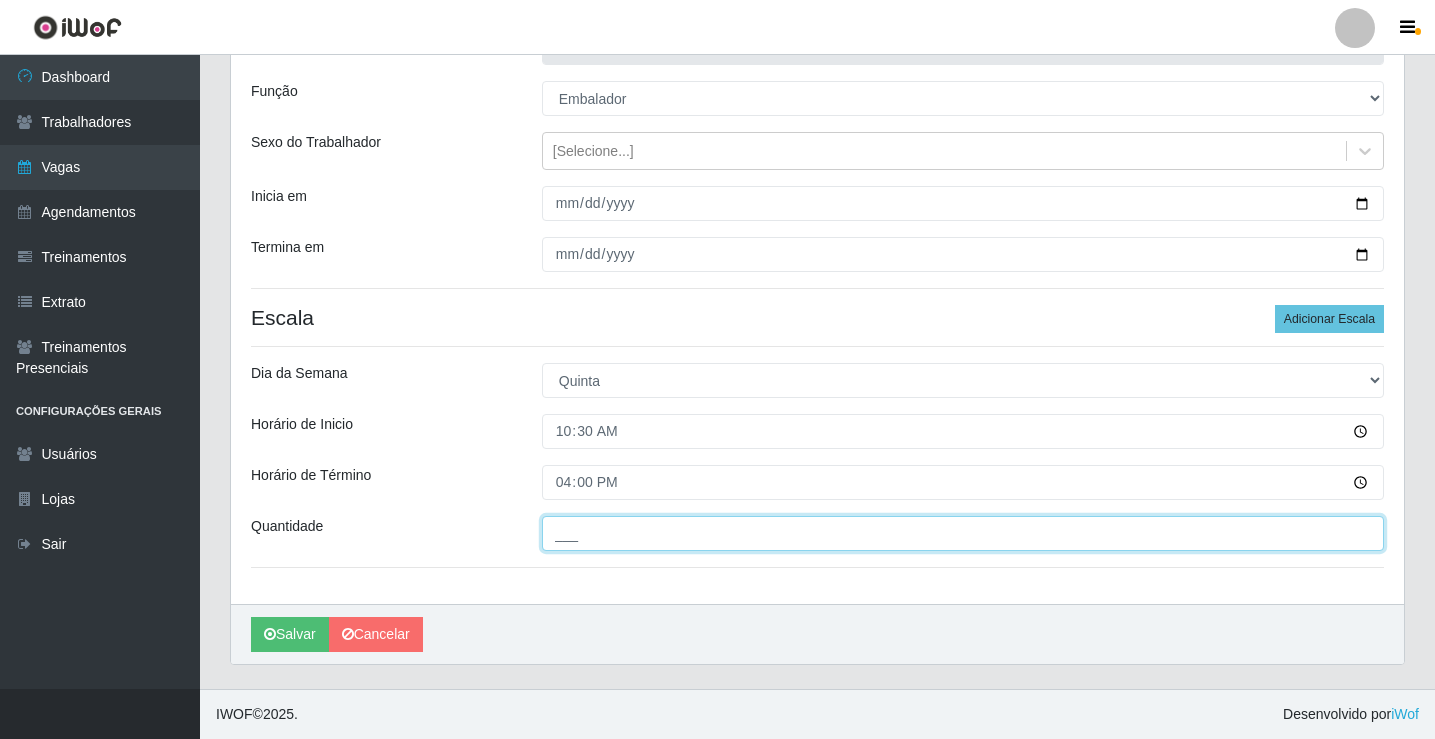 click on "___" at bounding box center [963, 533] 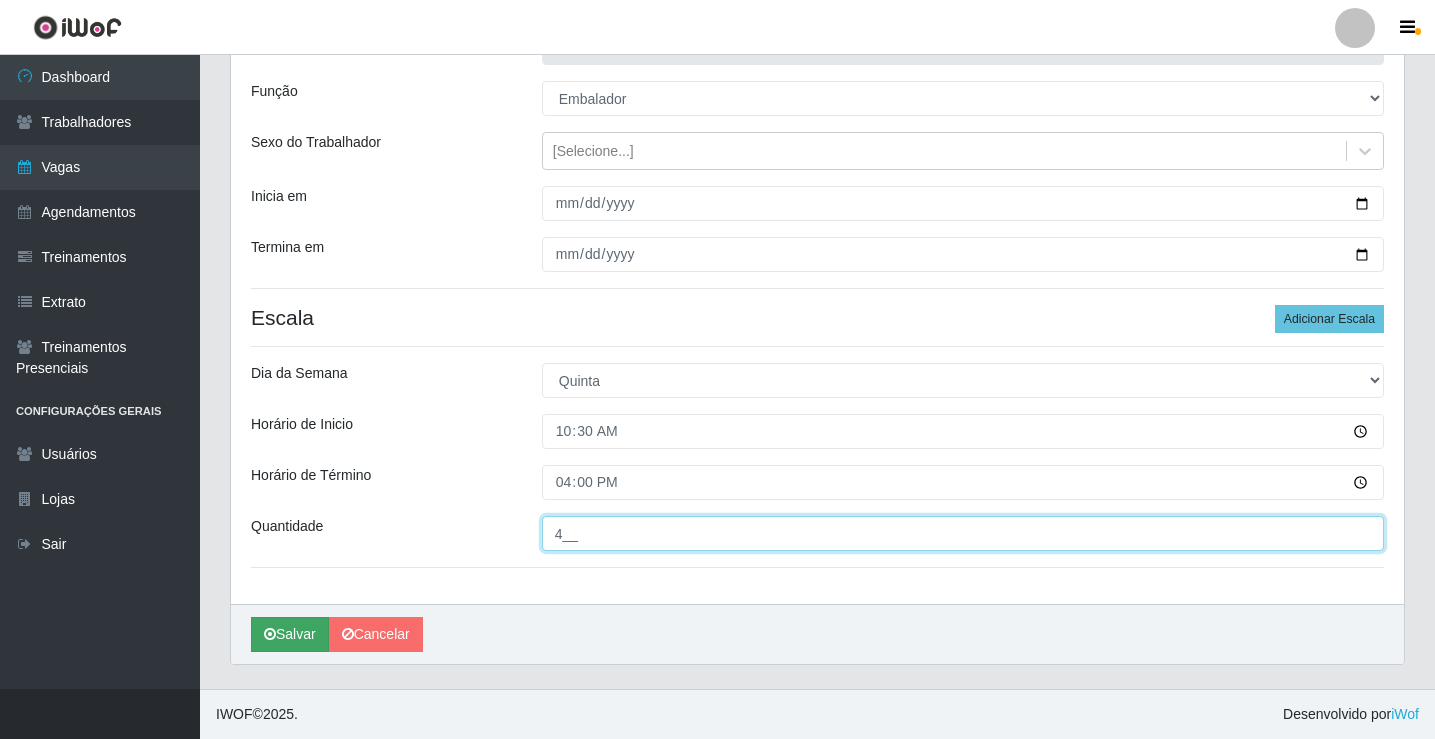 type 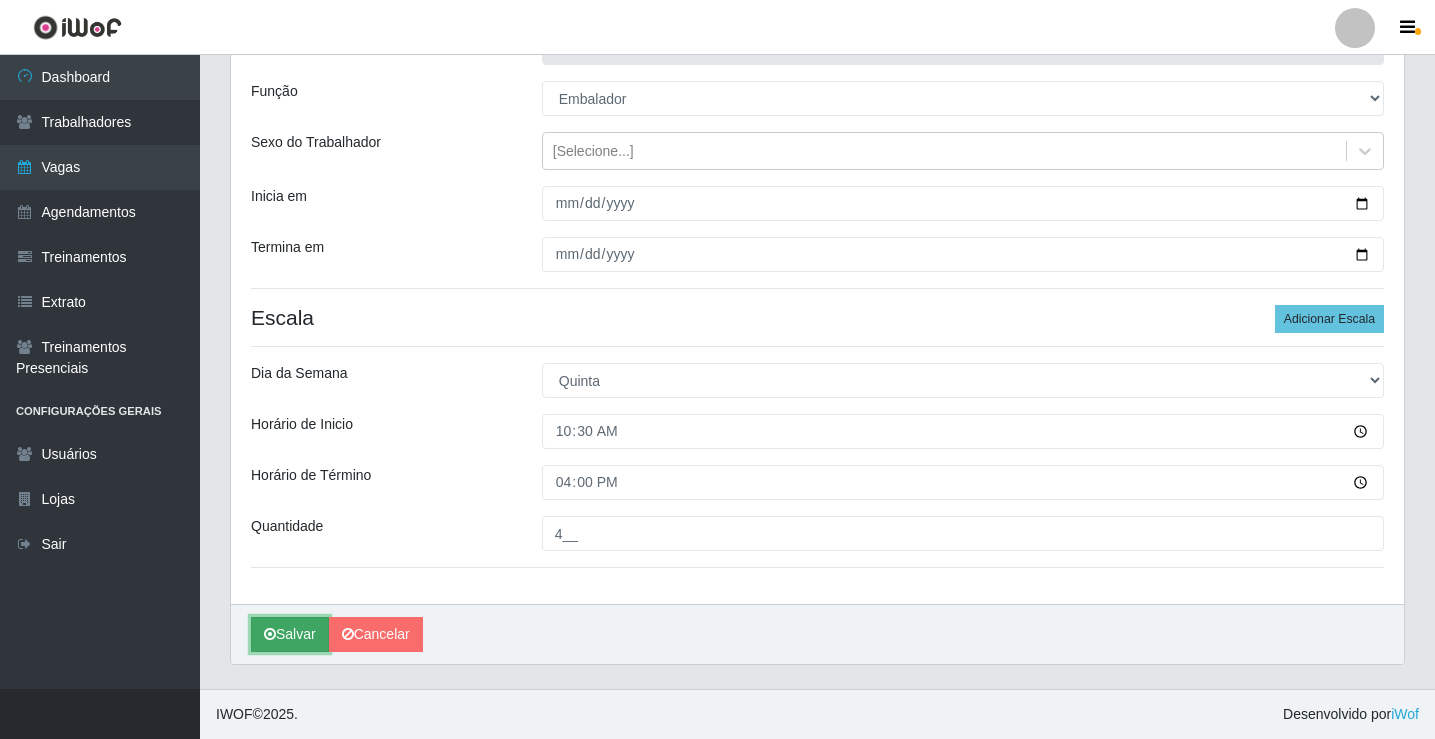 click on "Salvar" at bounding box center (290, 634) 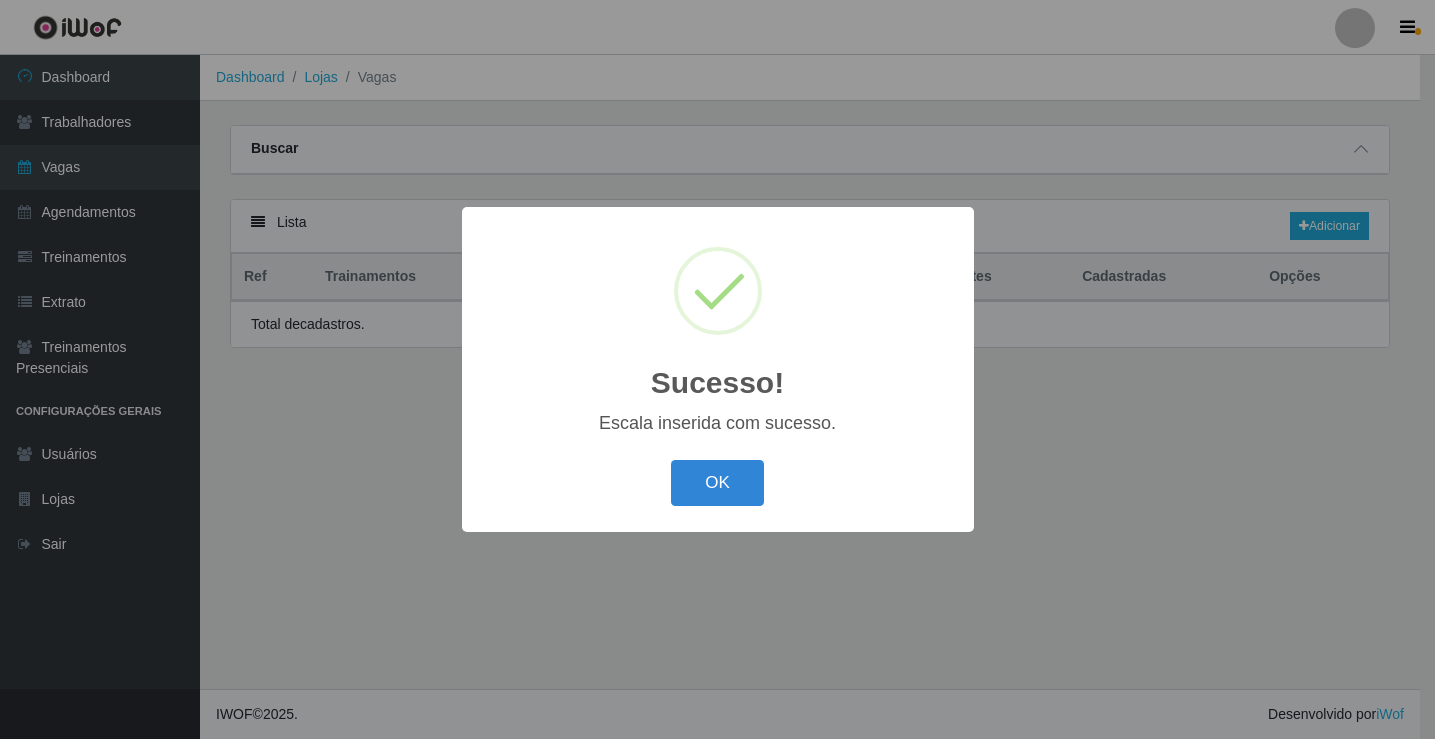 scroll, scrollTop: 0, scrollLeft: 0, axis: both 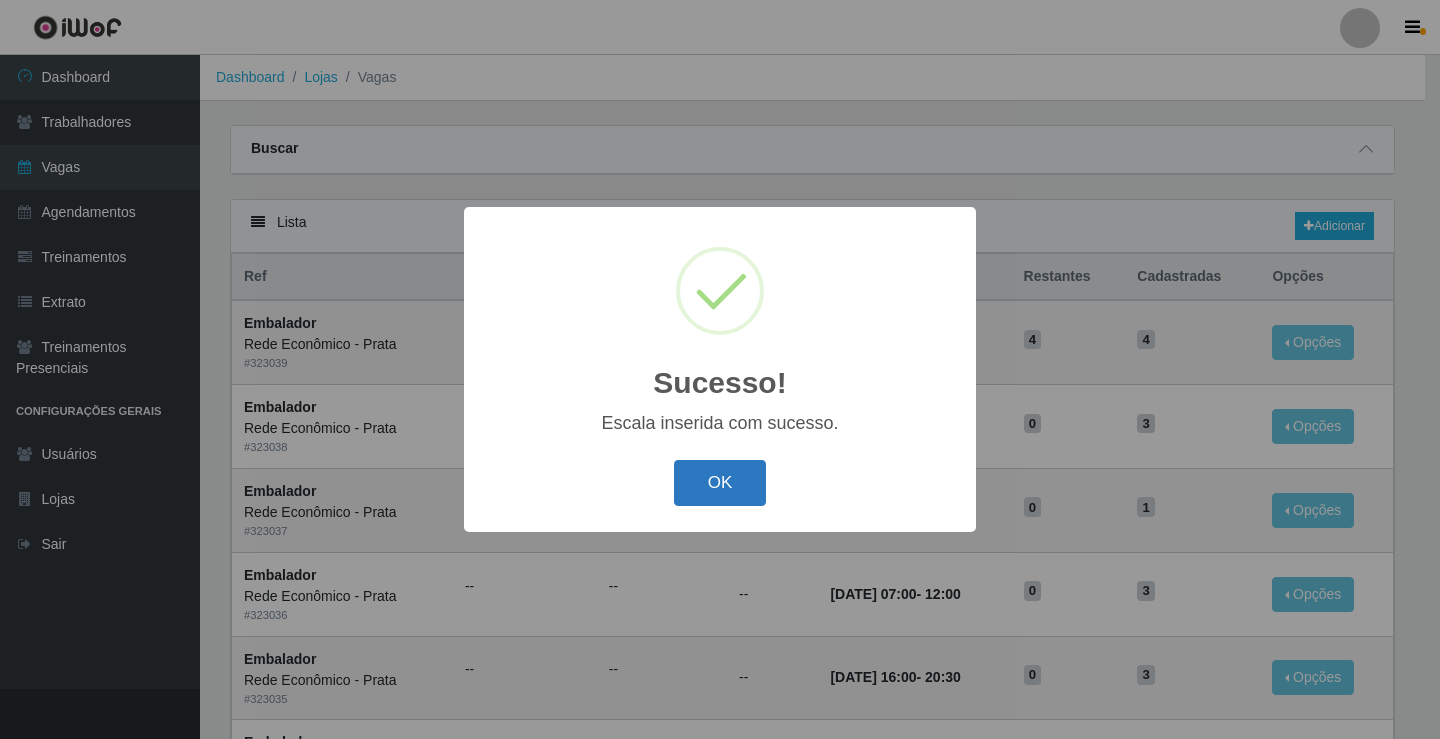 click on "OK" at bounding box center (720, 483) 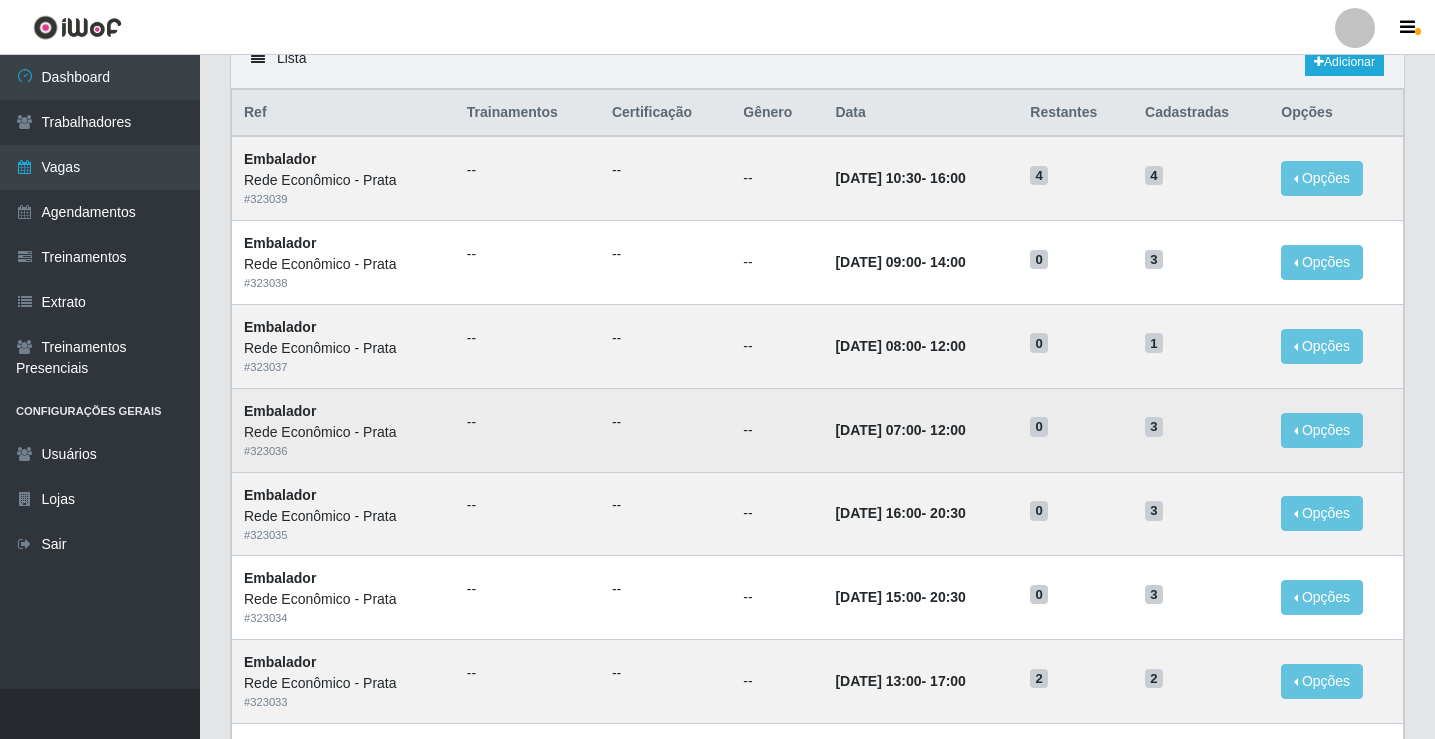 scroll, scrollTop: 100, scrollLeft: 0, axis: vertical 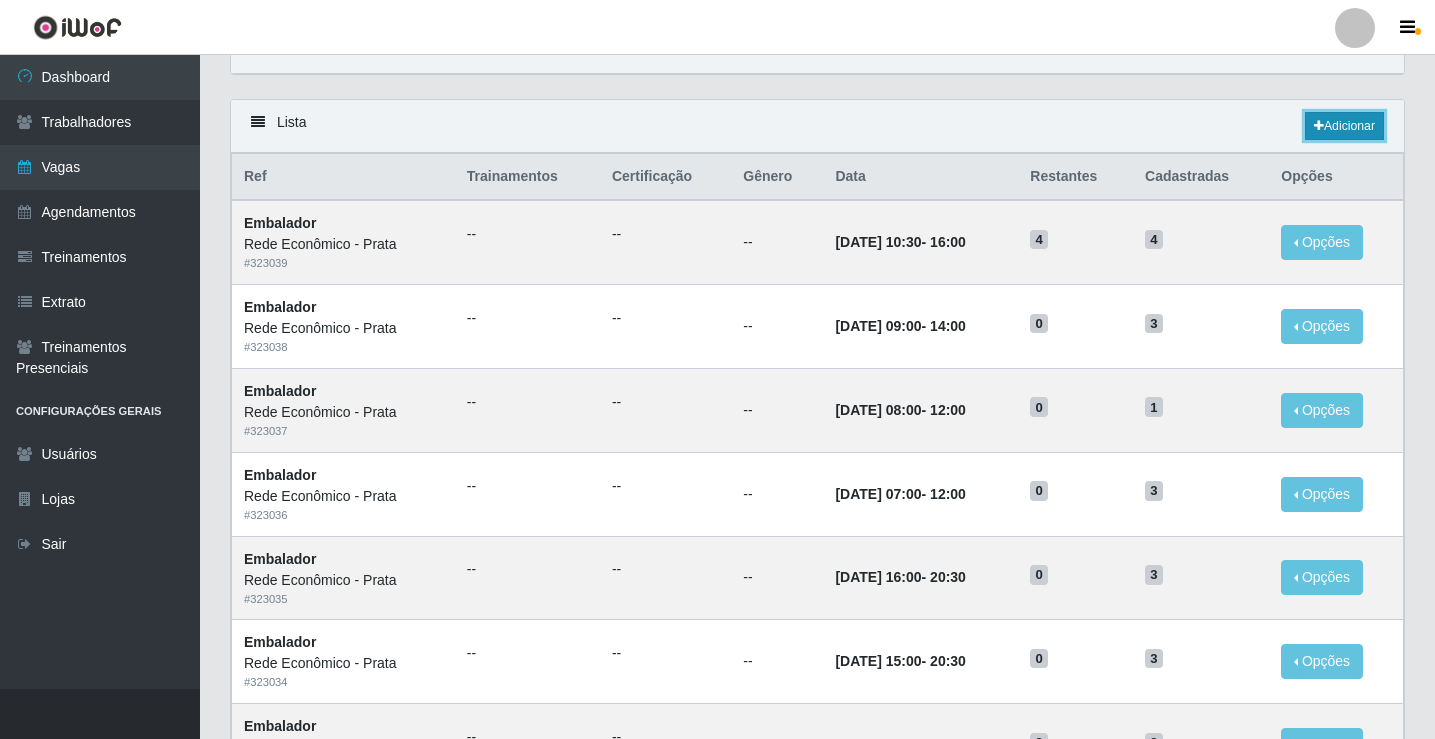 click on "Adicionar" at bounding box center (1344, 126) 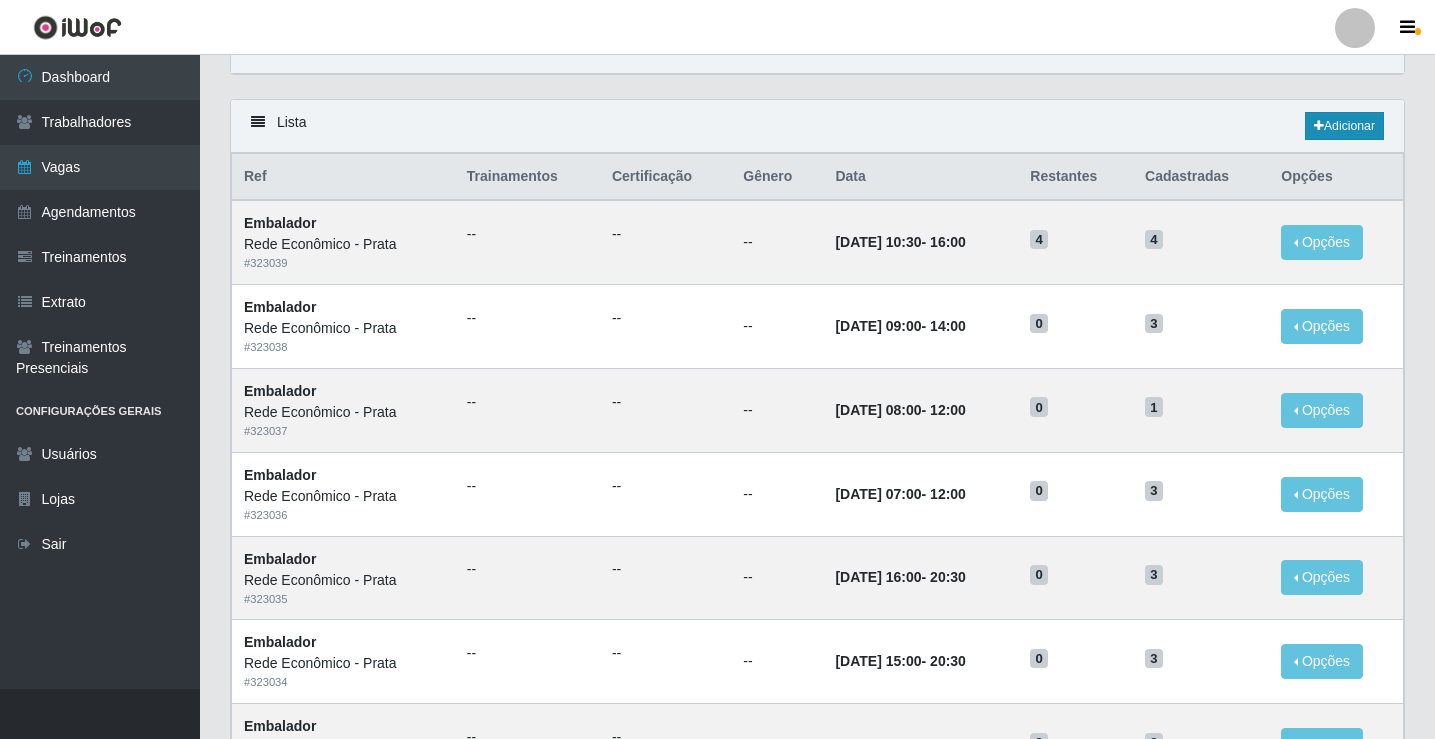 scroll, scrollTop: 0, scrollLeft: 0, axis: both 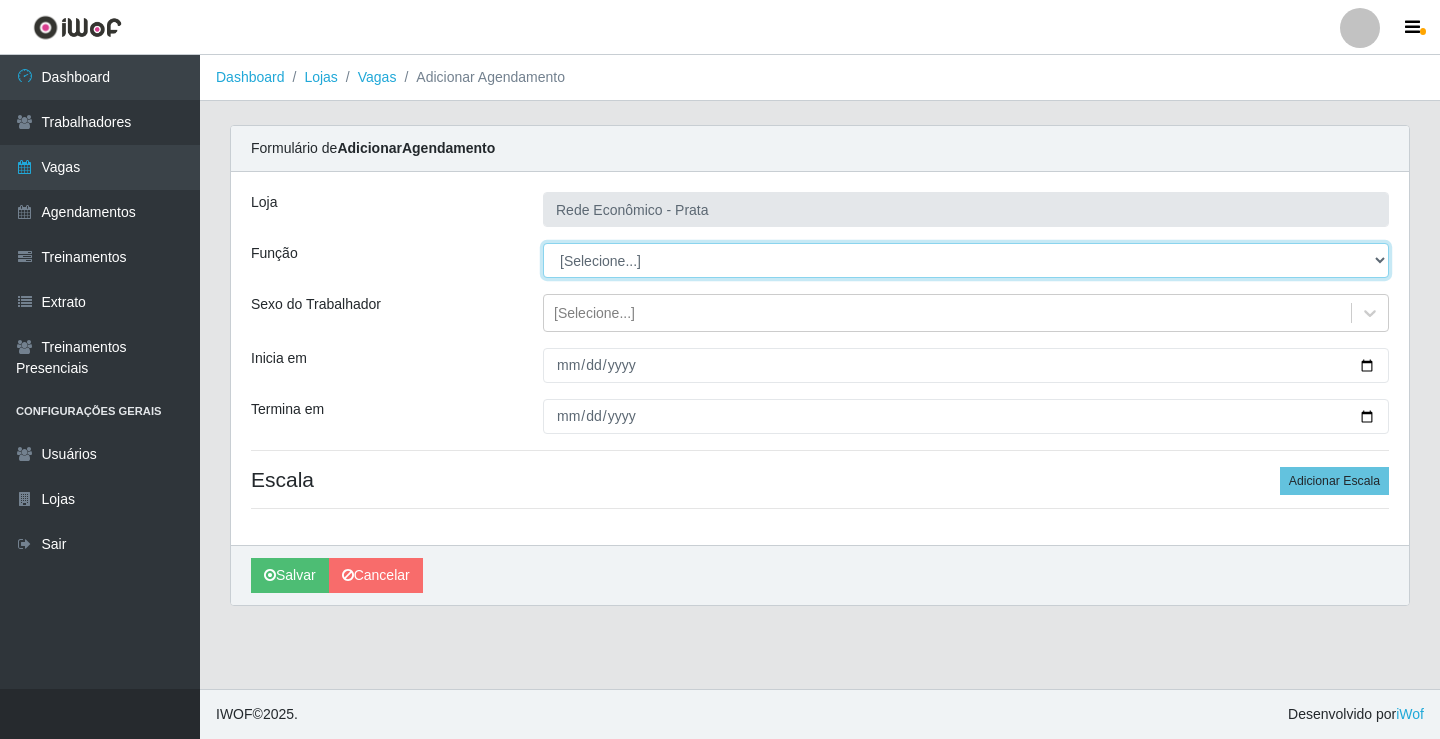 click on "[Selecione...] ASG ASG + ASG ++ Embalador Embalador + Embalador ++ Operador de Caixa Operador de Caixa + Operador de Caixa ++" at bounding box center (966, 260) 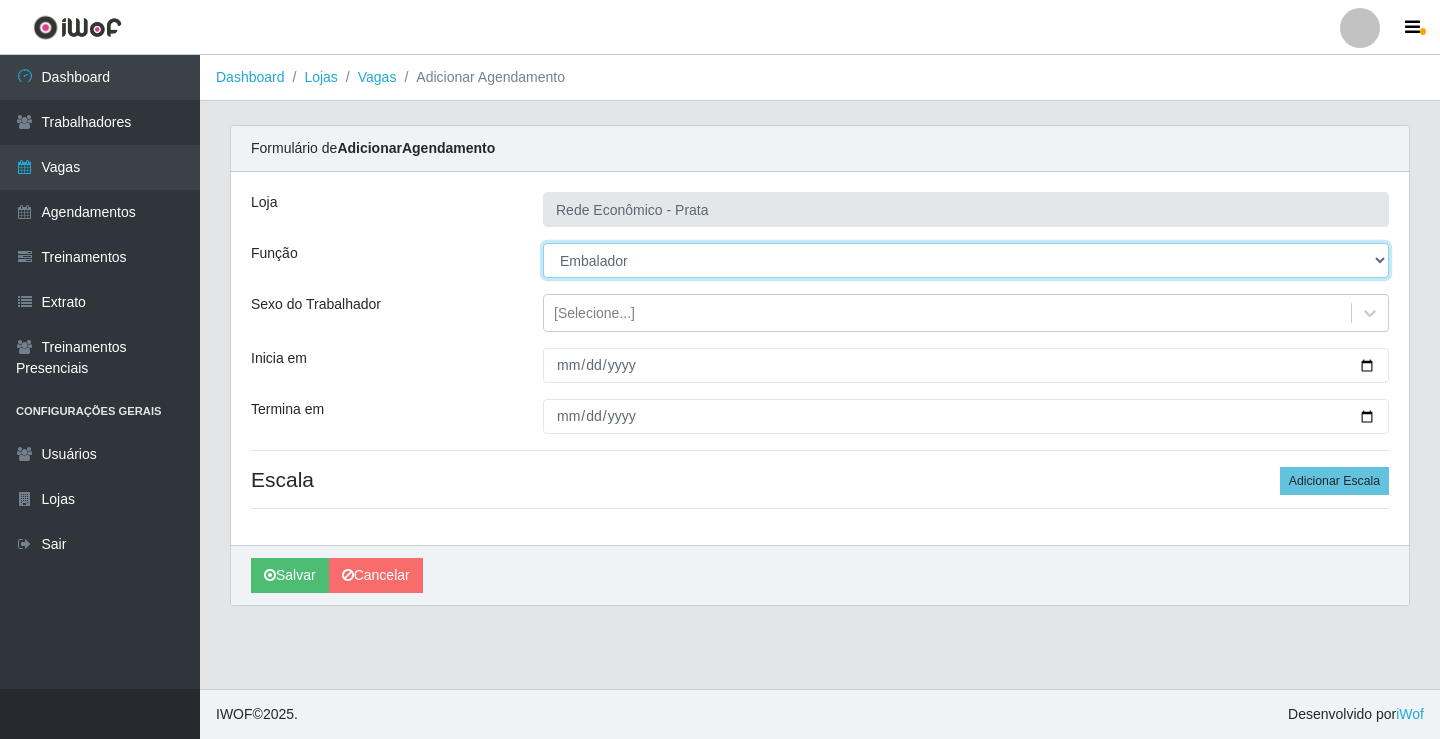 click on "[Selecione...] ASG ASG + ASG ++ Embalador Embalador + Embalador ++ Operador de Caixa Operador de Caixa + Operador de Caixa ++" at bounding box center (966, 260) 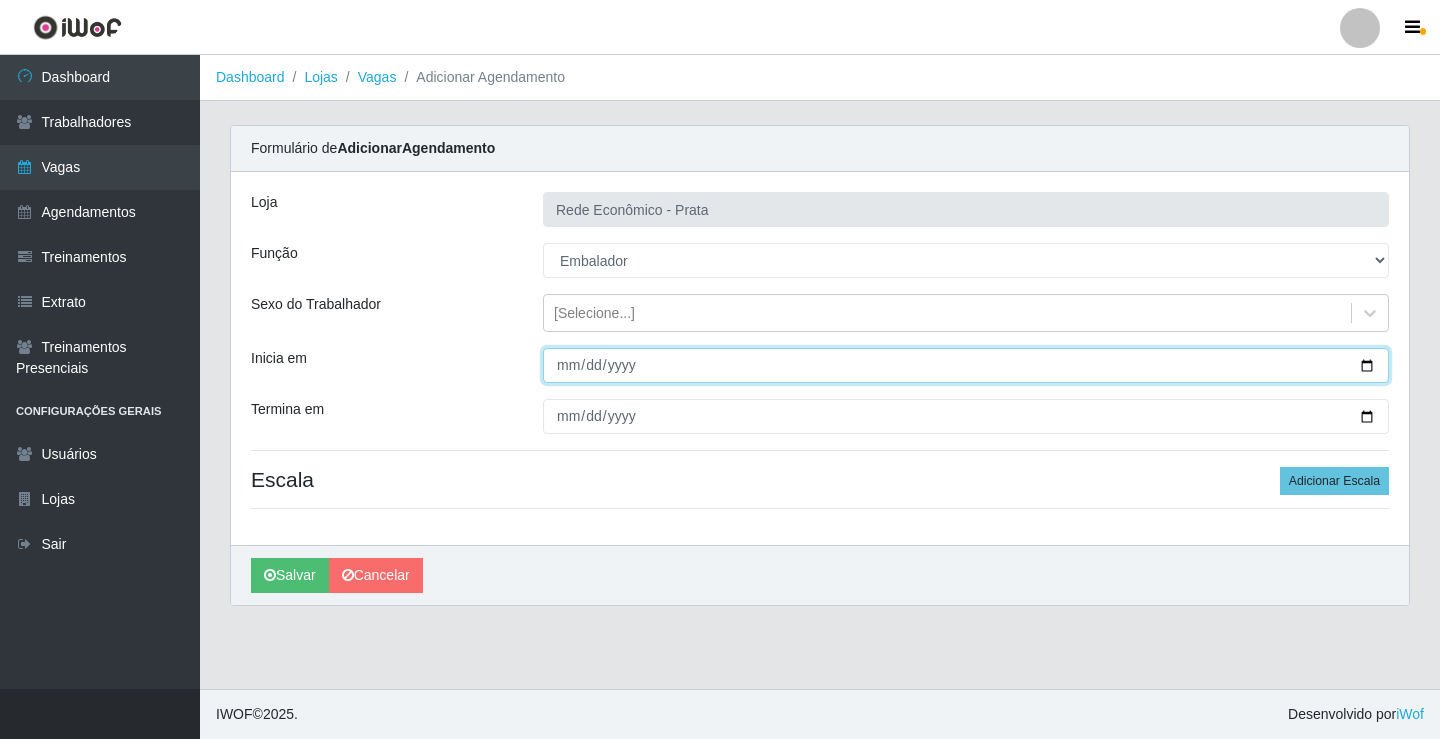 click on "Inicia em" at bounding box center [966, 365] 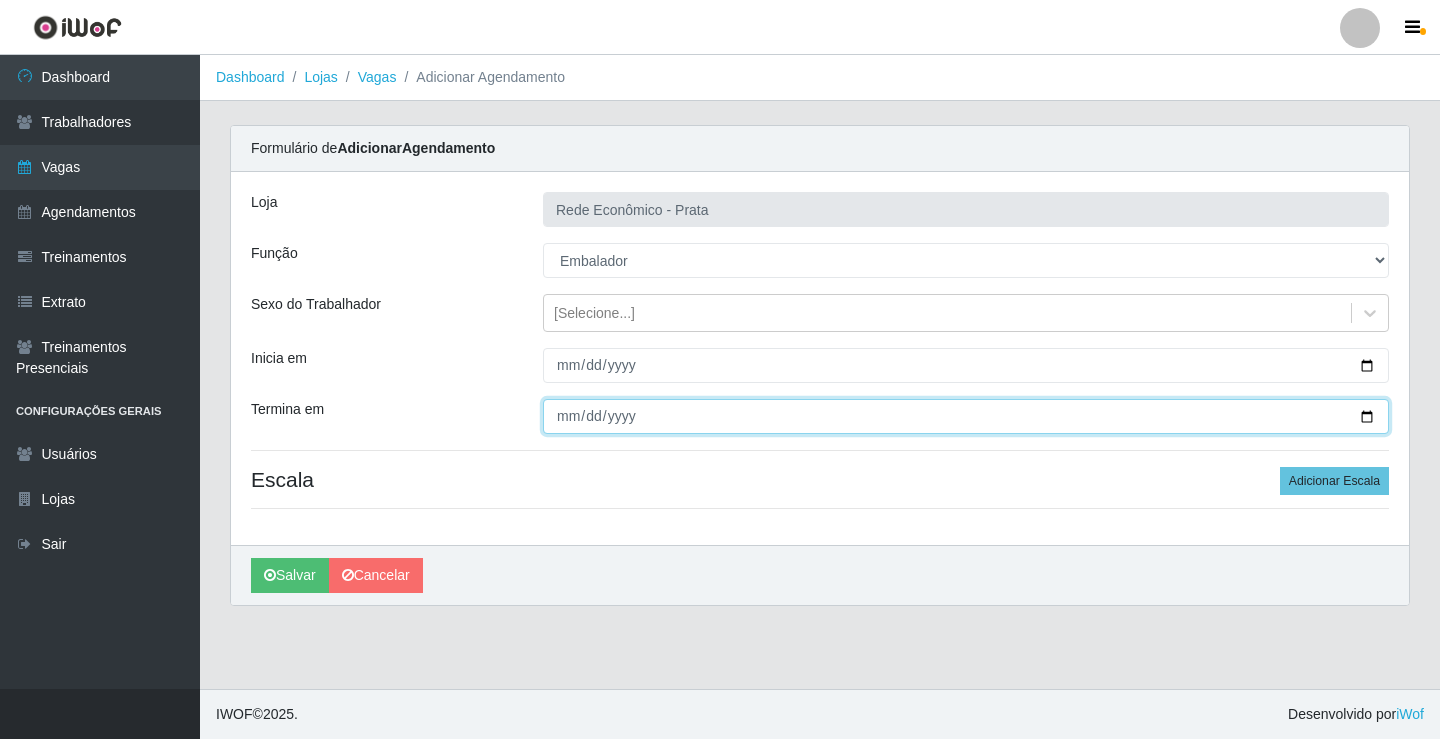 click on "Termina em" at bounding box center (966, 416) 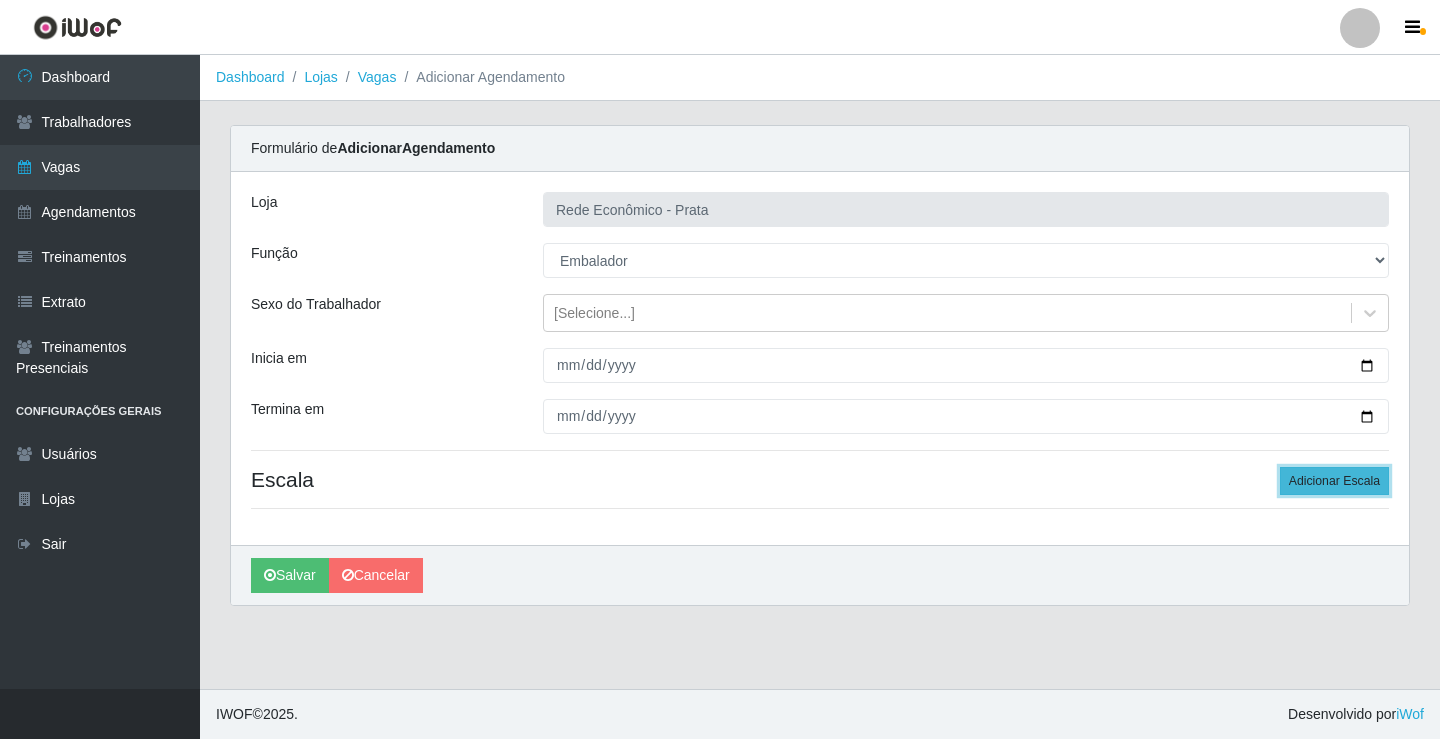 click on "Adicionar Escala" at bounding box center (1334, 481) 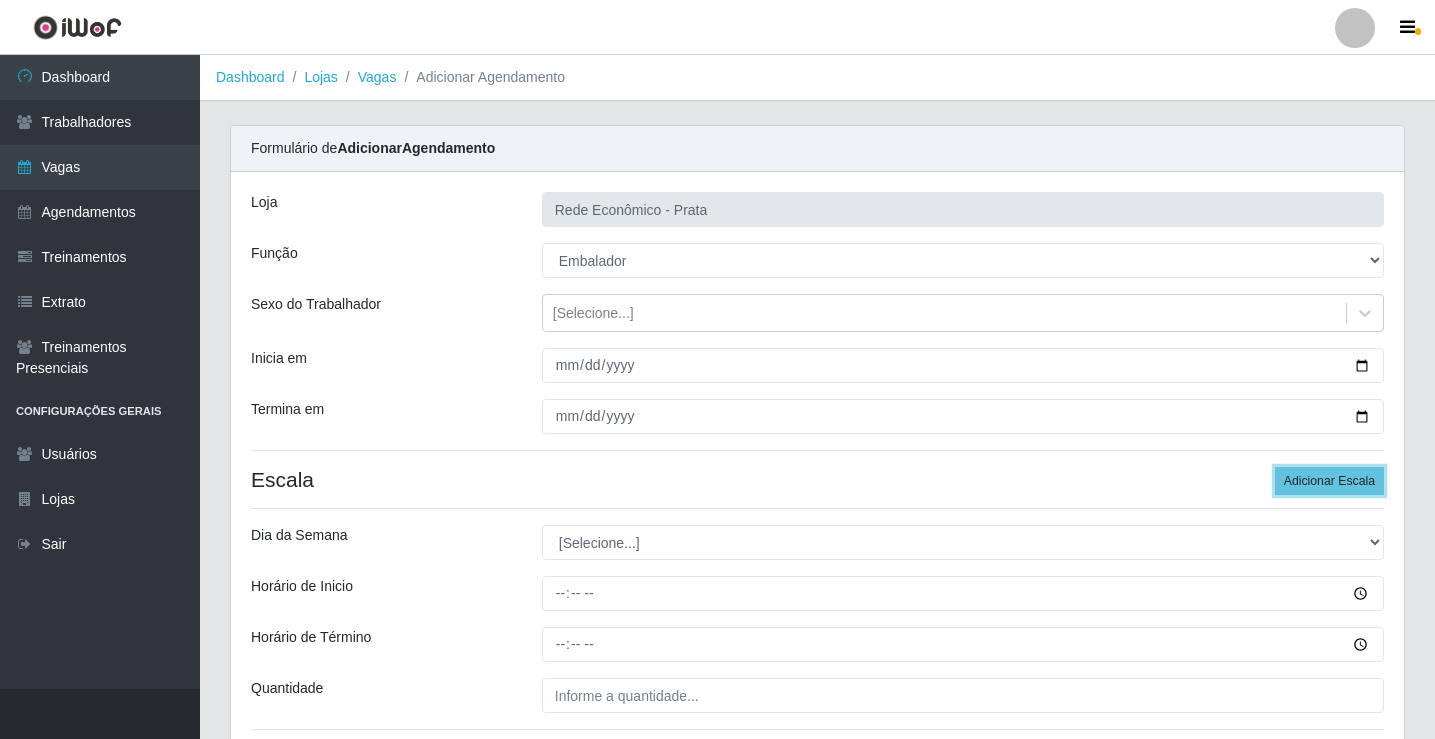scroll, scrollTop: 162, scrollLeft: 0, axis: vertical 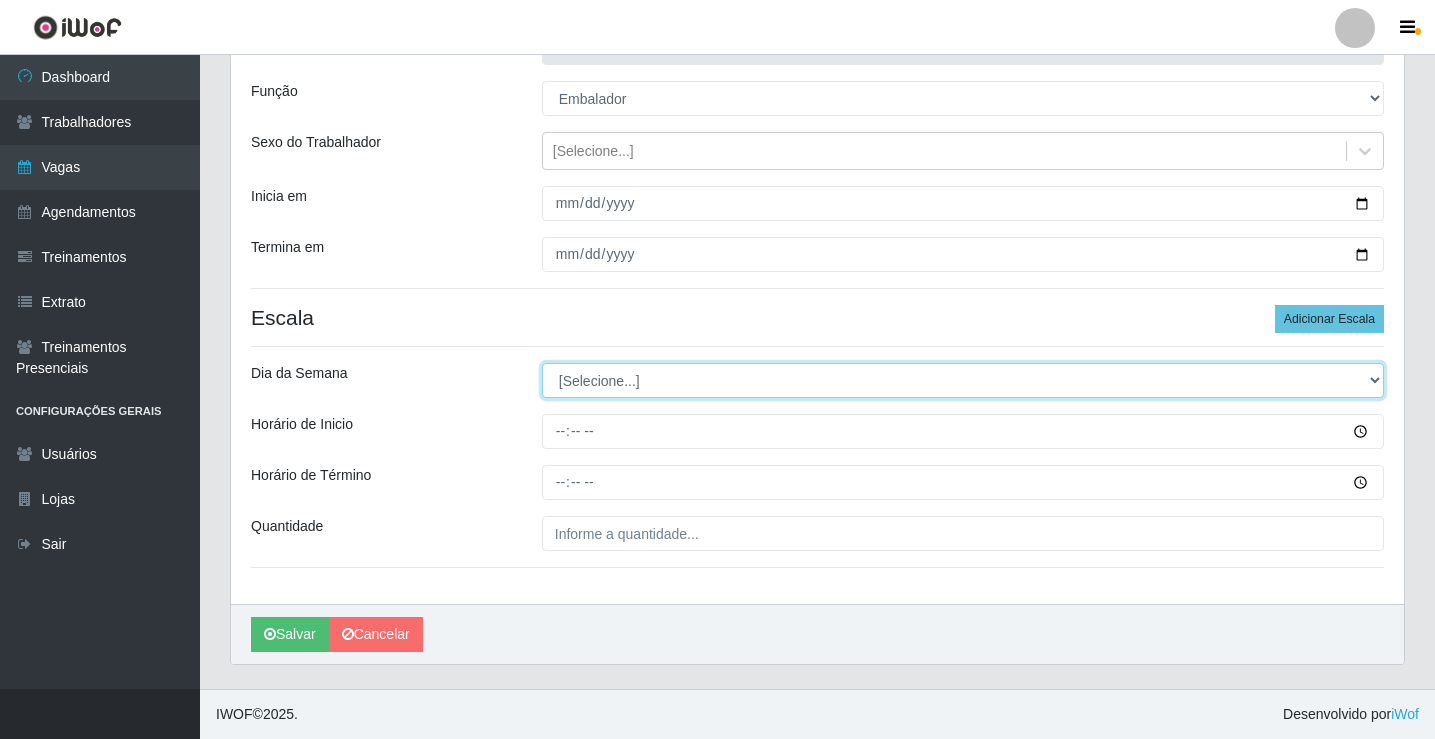 click on "[Selecione...] Segunda Terça Quarta Quinta Sexta Sábado Domingo" at bounding box center [963, 380] 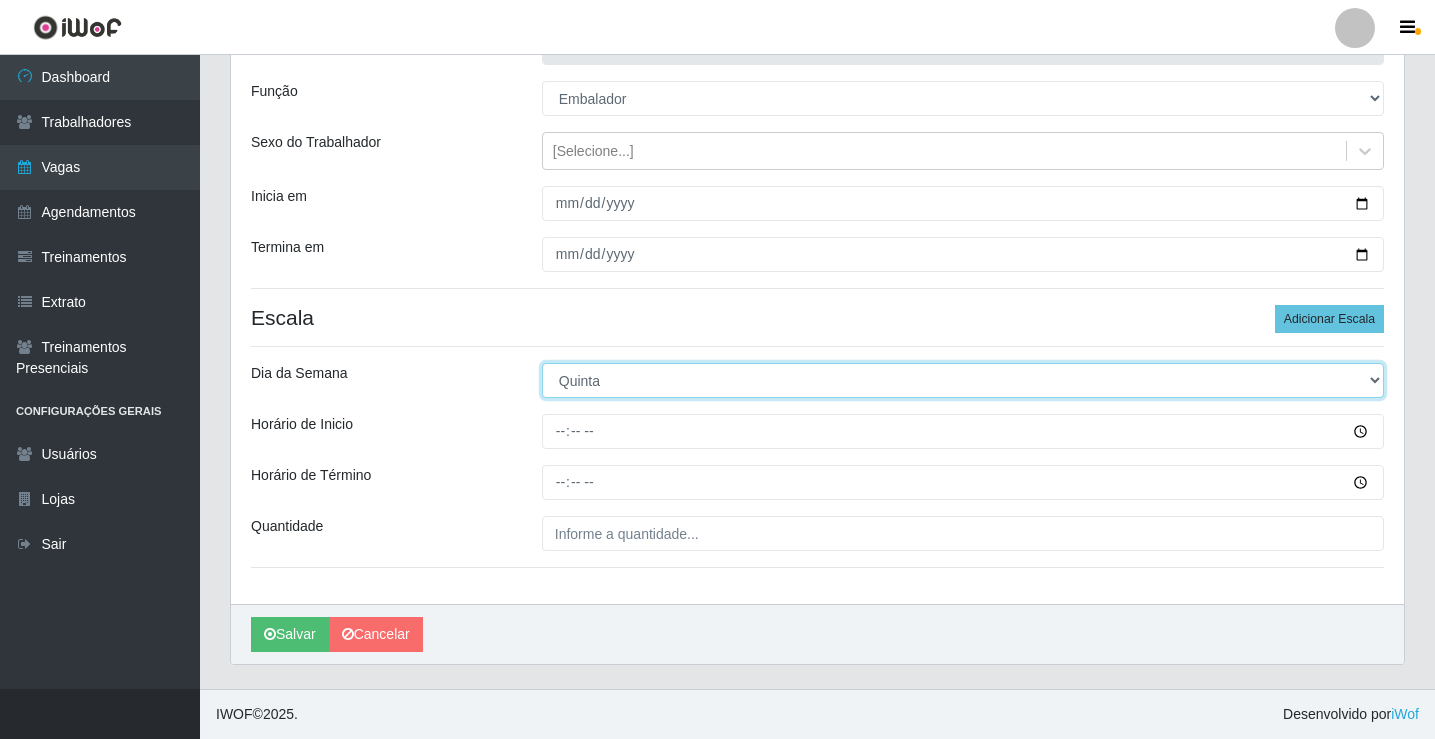 click on "[Selecione...] Segunda Terça Quarta Quinta Sexta Sábado Domingo" at bounding box center [963, 380] 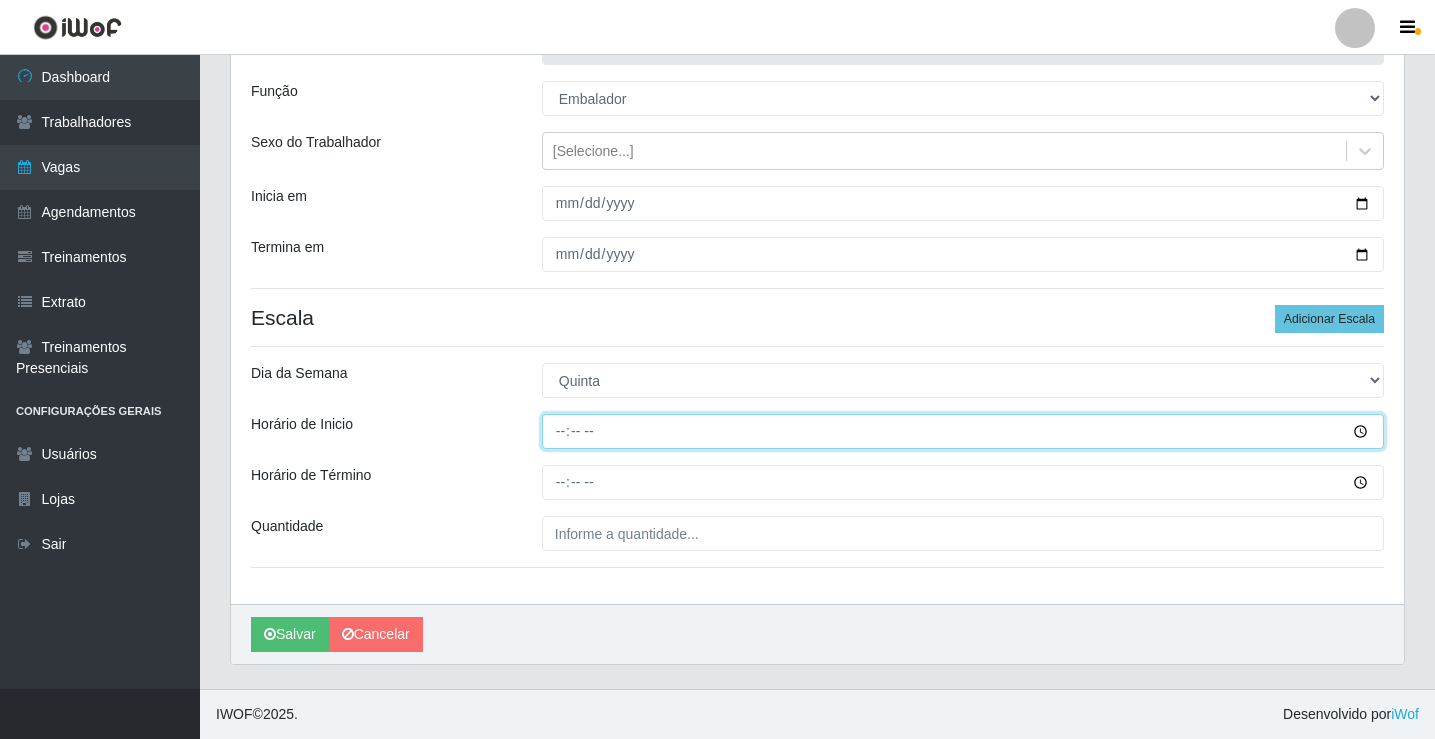 click on "Horário de Inicio" at bounding box center (963, 431) 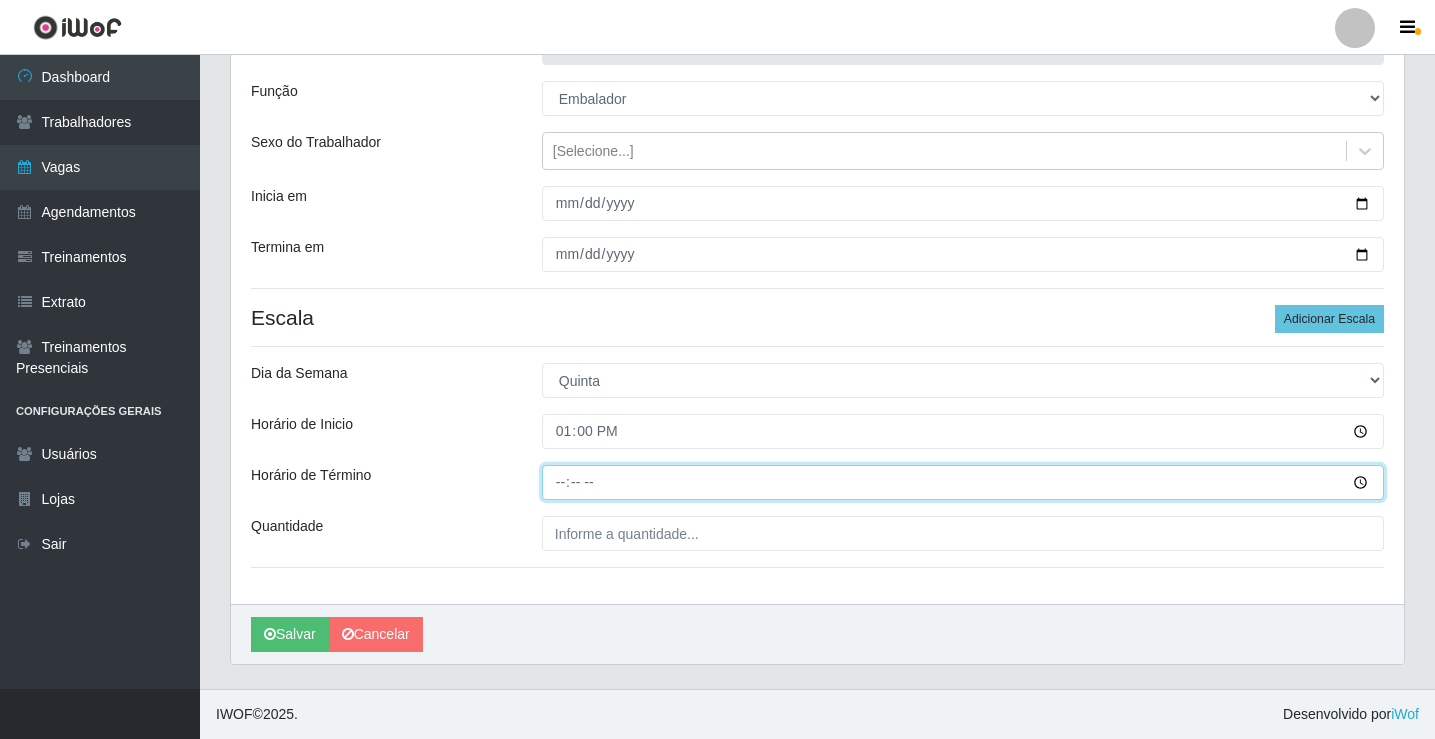click on "Horário de Término" at bounding box center [963, 482] 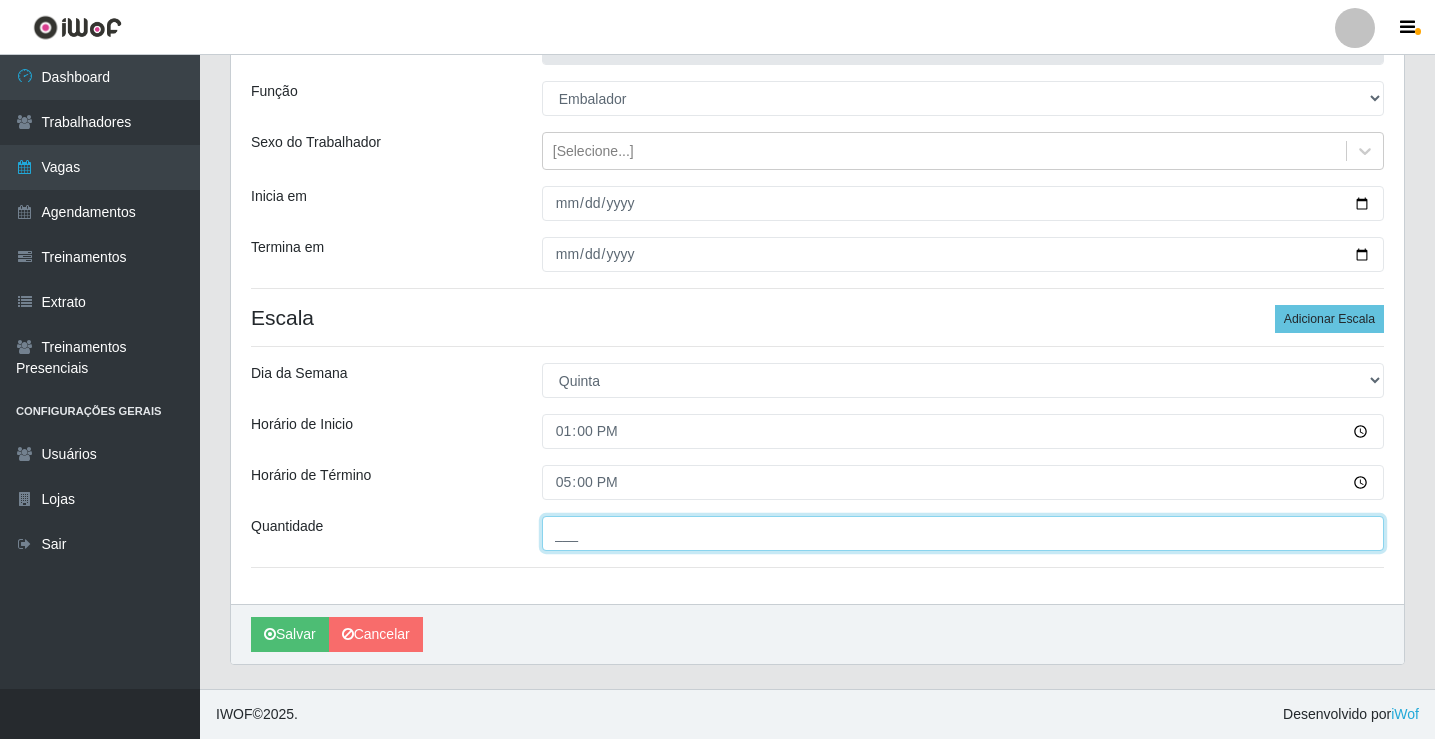 click on "___" at bounding box center [963, 533] 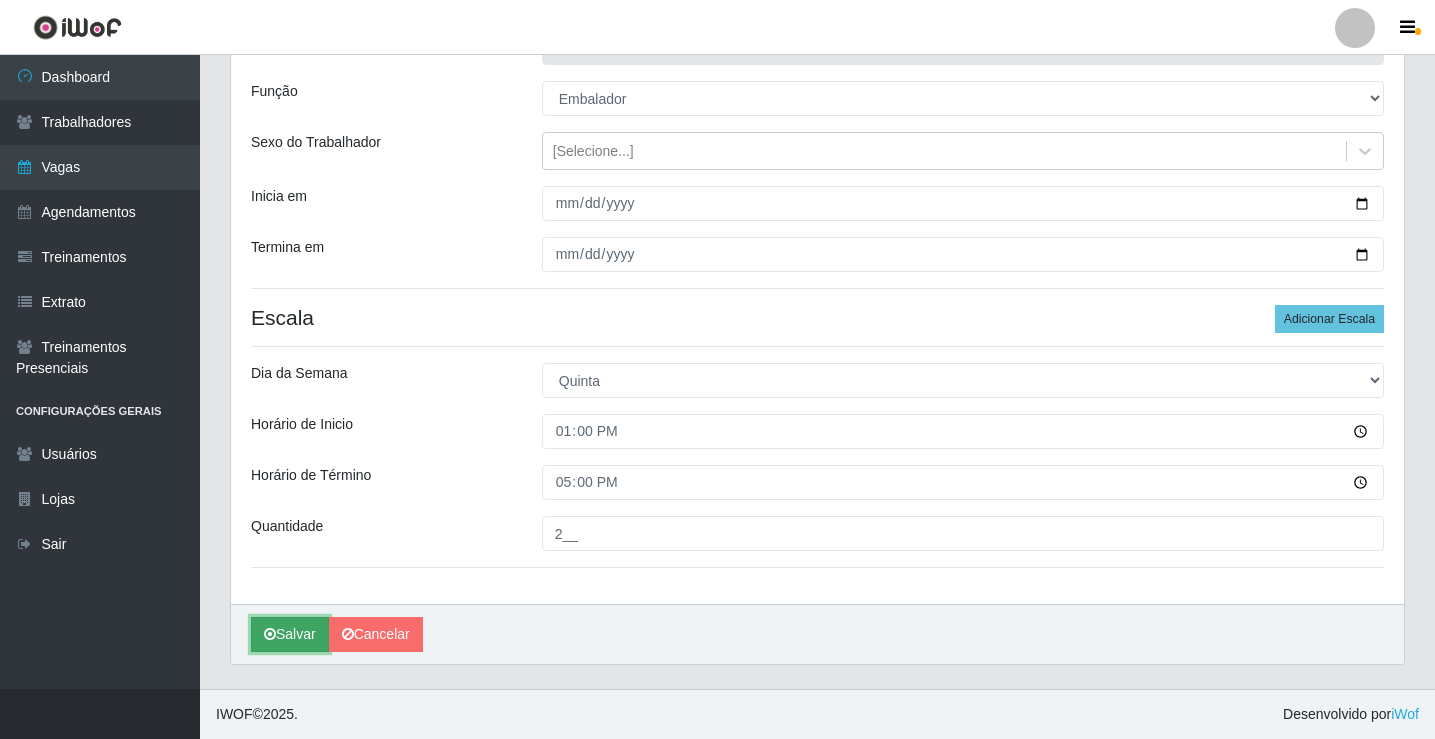click on "Salvar" at bounding box center (290, 634) 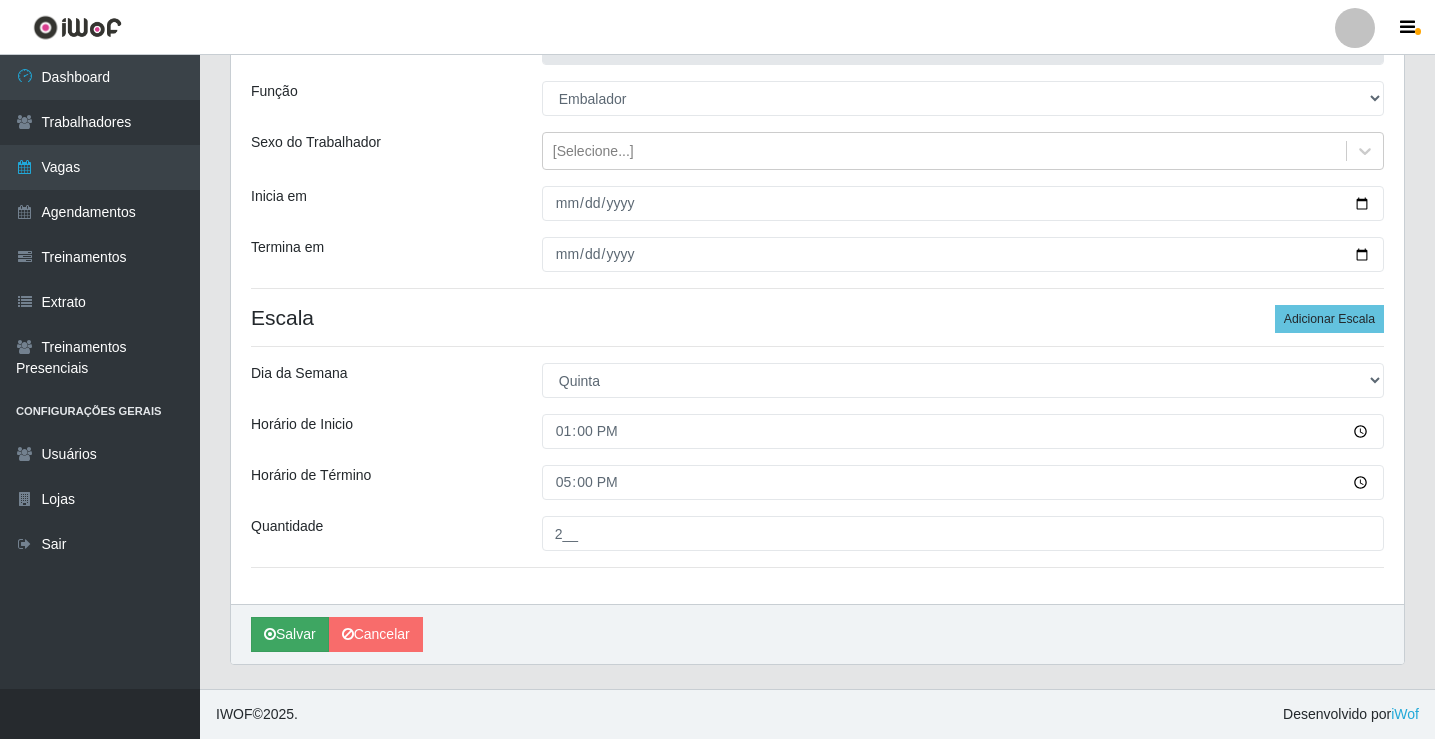 scroll, scrollTop: 0, scrollLeft: 0, axis: both 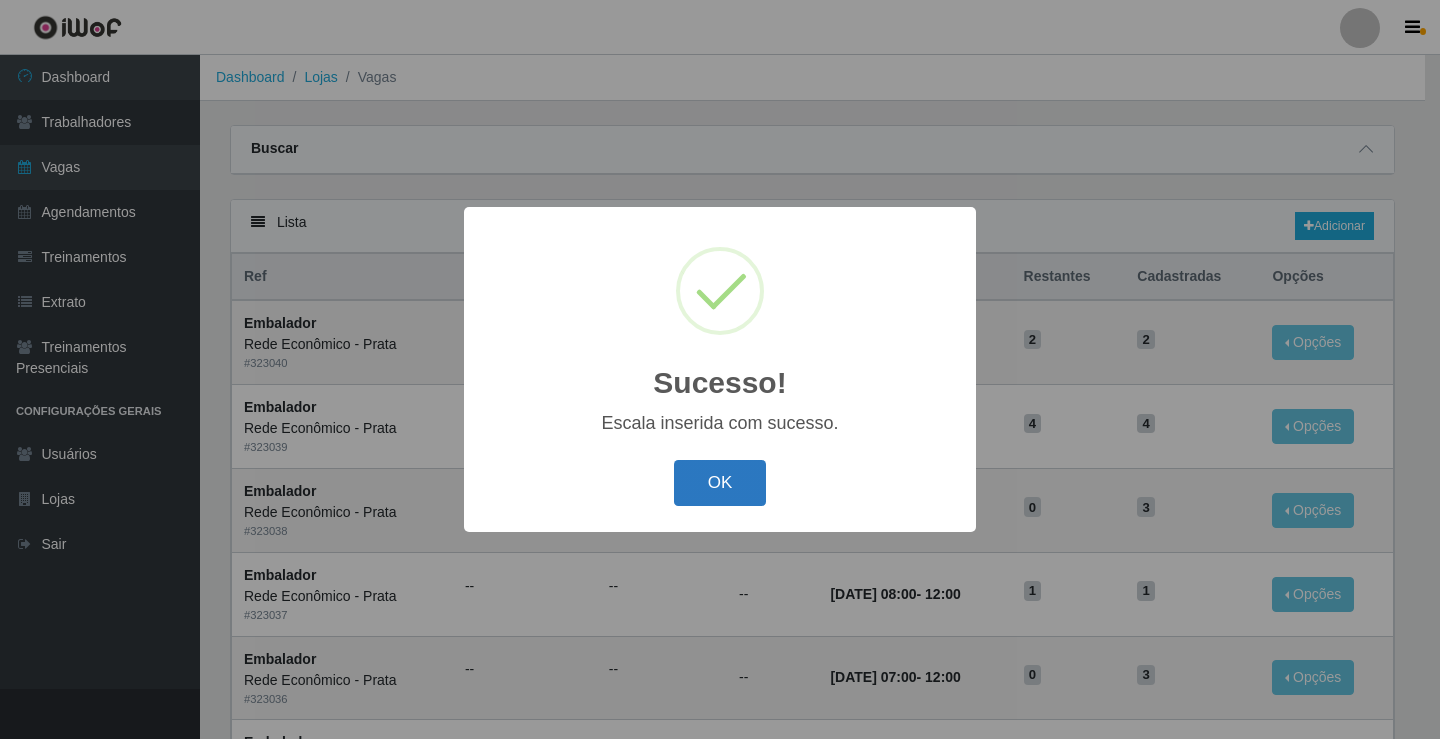 click on "OK" at bounding box center (720, 483) 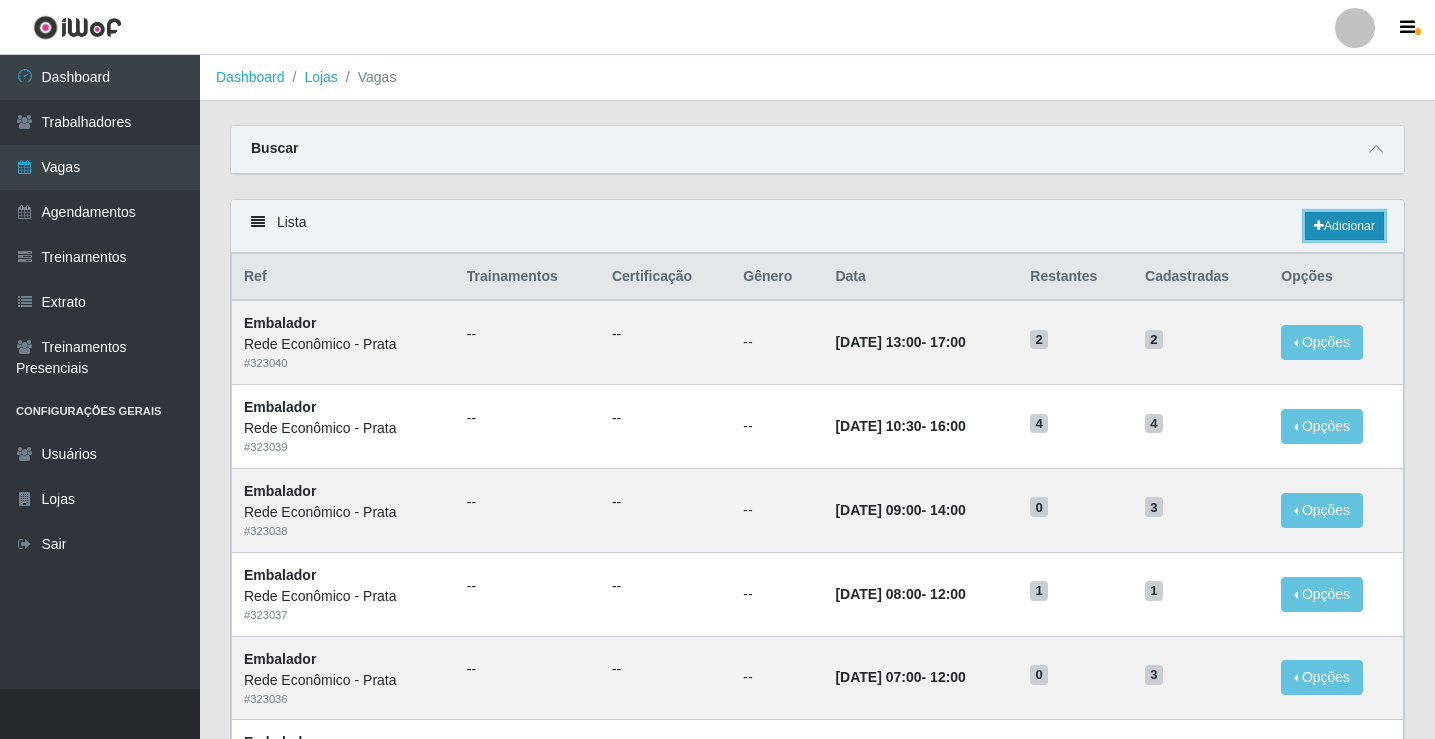 click on "Adicionar" at bounding box center [1344, 226] 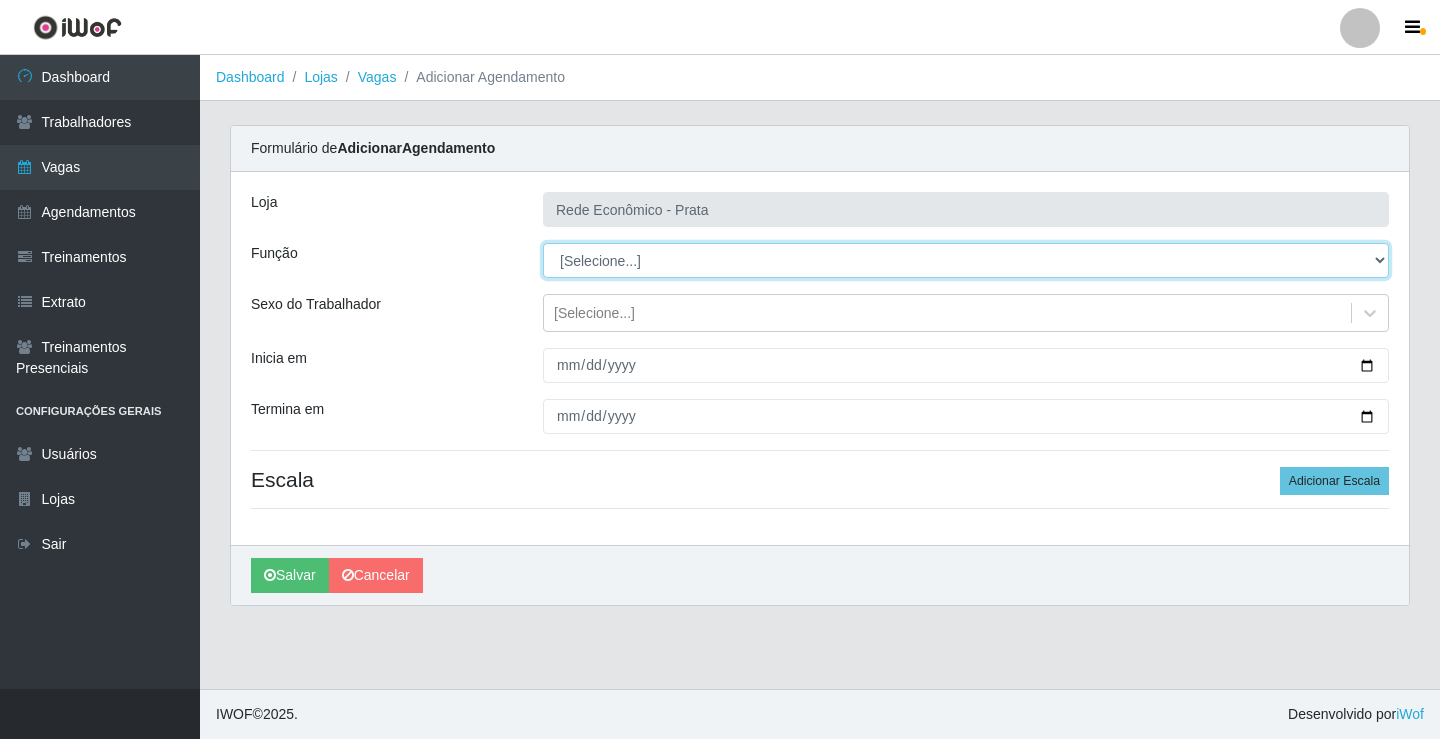 click on "[Selecione...] ASG ASG + ASG ++ Embalador Embalador + Embalador ++ Operador de Caixa Operador de Caixa + Operador de Caixa ++" at bounding box center [966, 260] 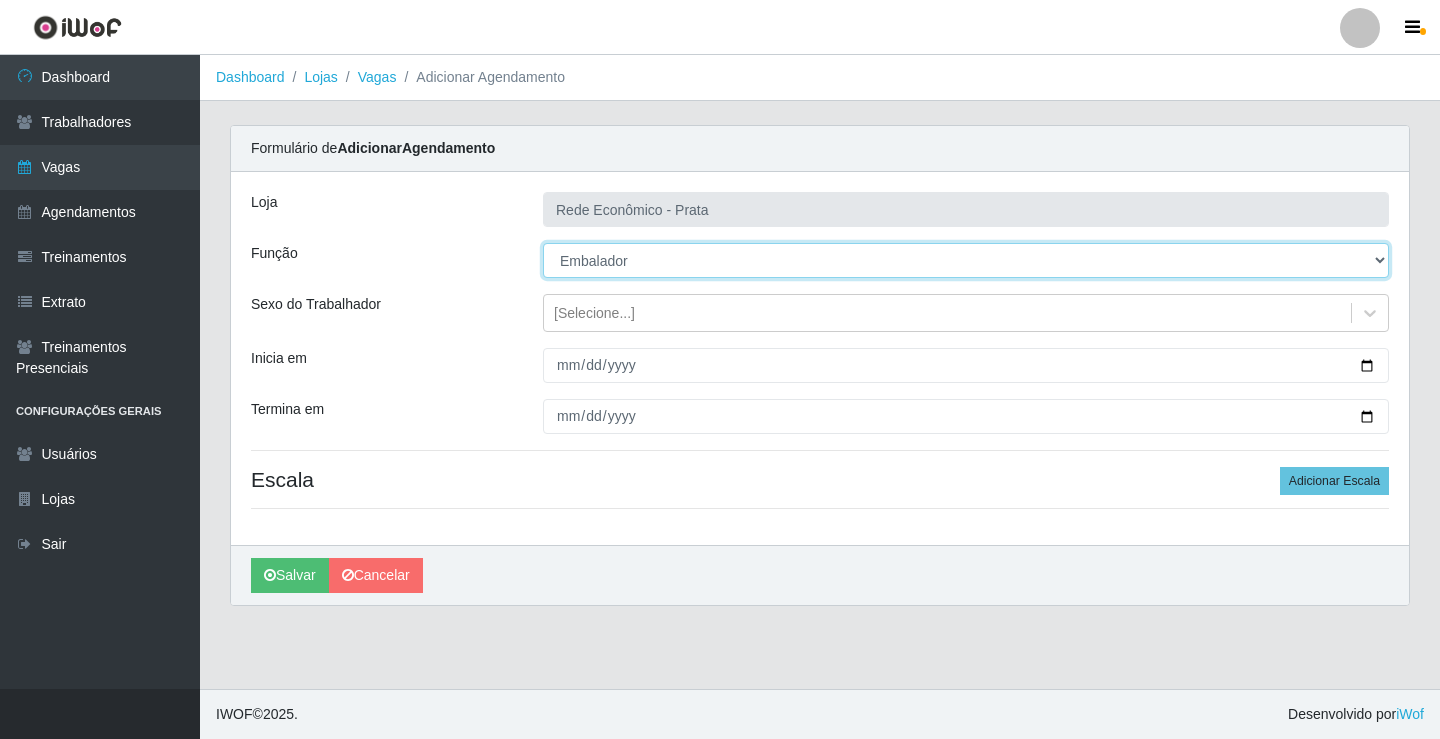 click on "[Selecione...] ASG ASG + ASG ++ Embalador Embalador + Embalador ++ Operador de Caixa Operador de Caixa + Operador de Caixa ++" at bounding box center (966, 260) 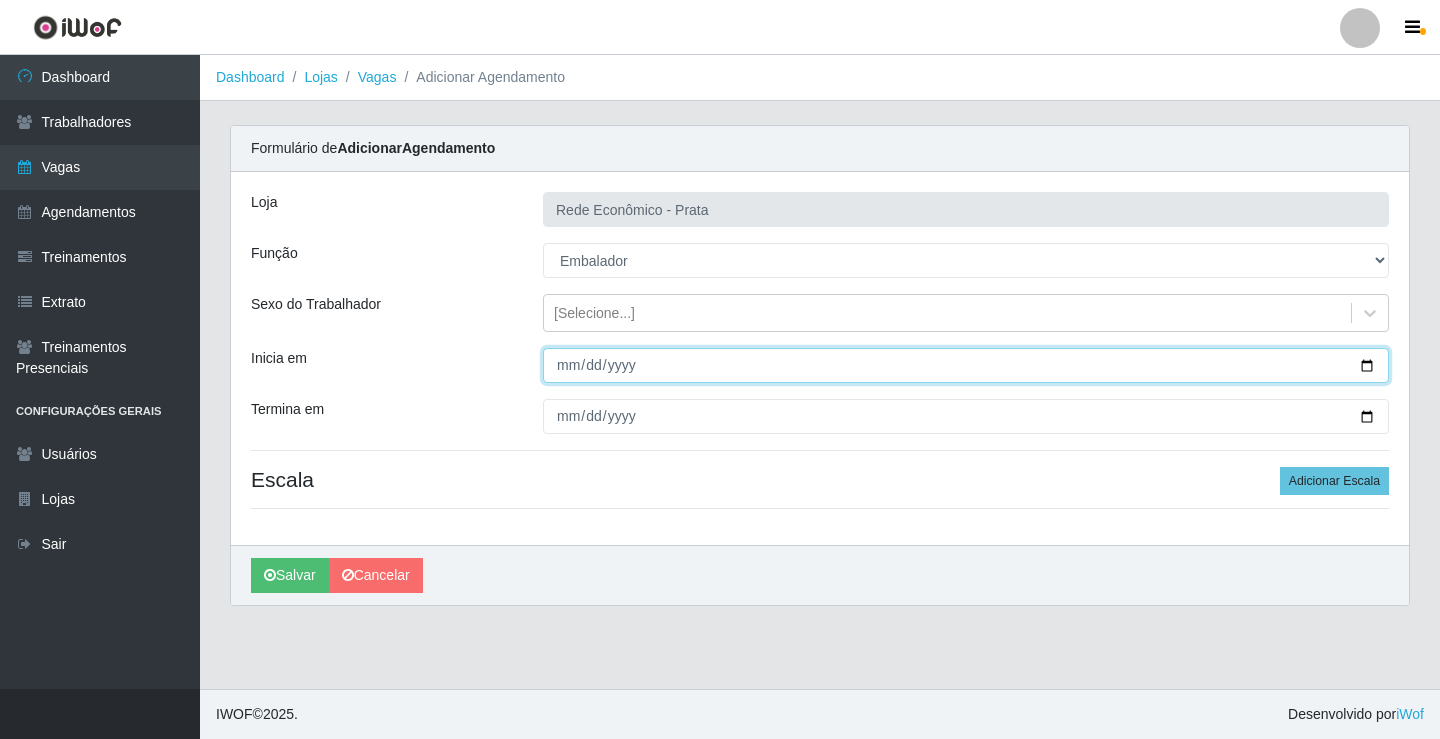click on "Inicia em" at bounding box center (966, 365) 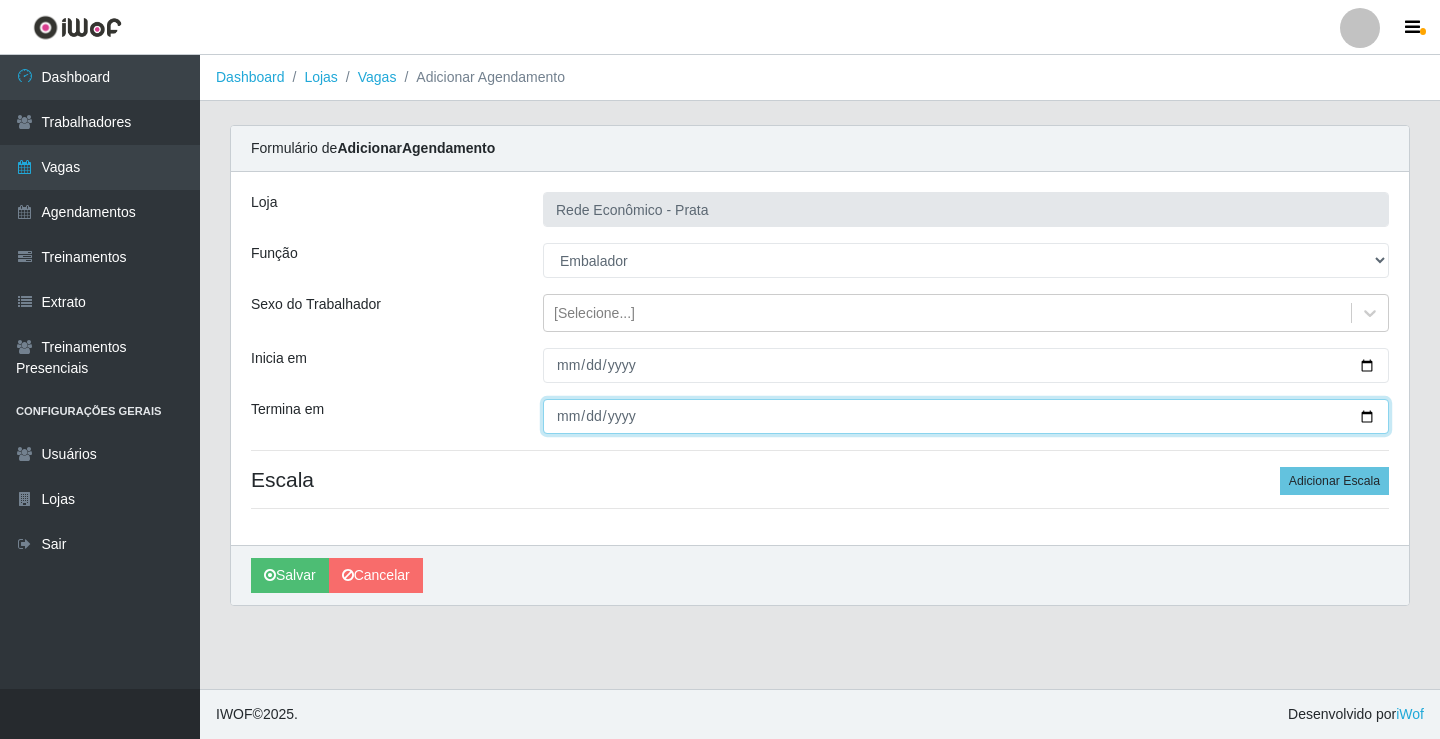 click on "Termina em" at bounding box center [966, 416] 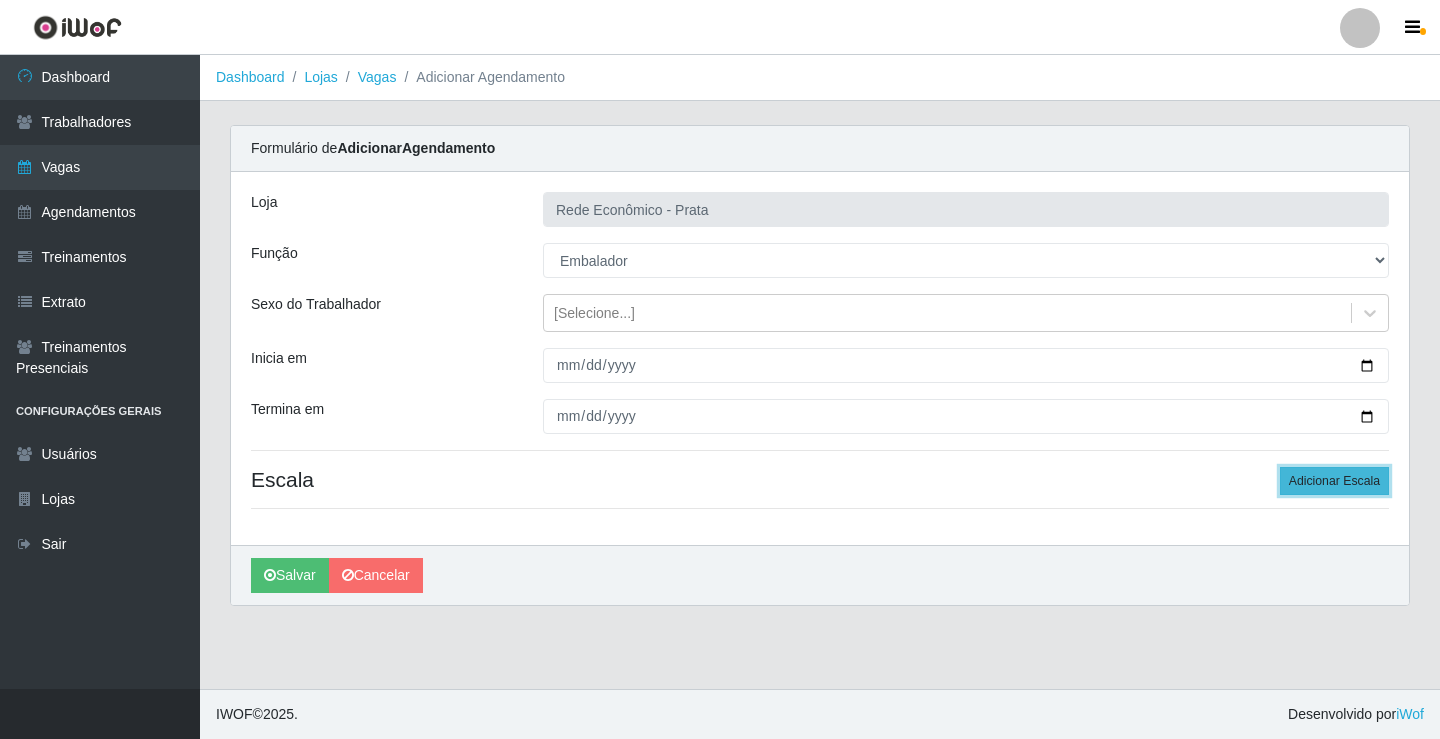 click on "Adicionar Escala" at bounding box center [1334, 481] 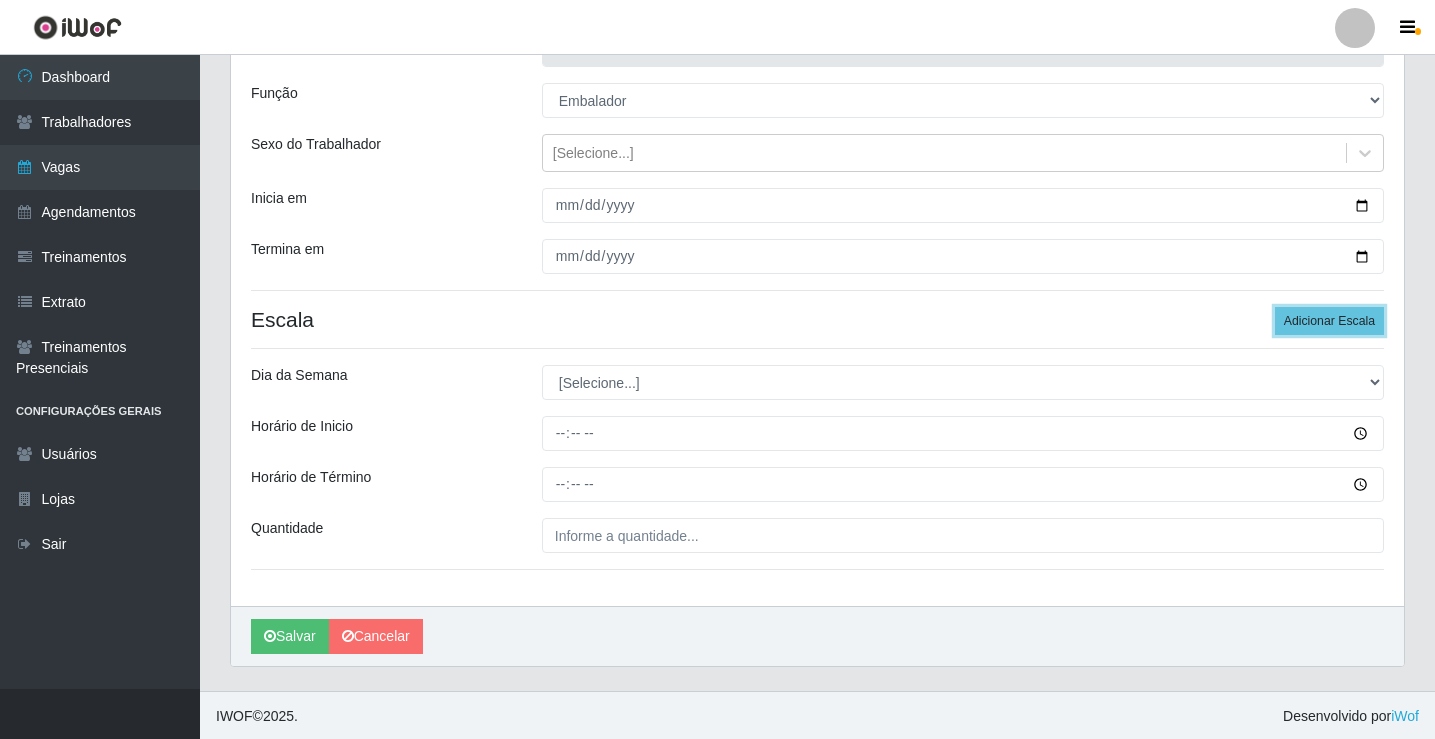scroll, scrollTop: 162, scrollLeft: 0, axis: vertical 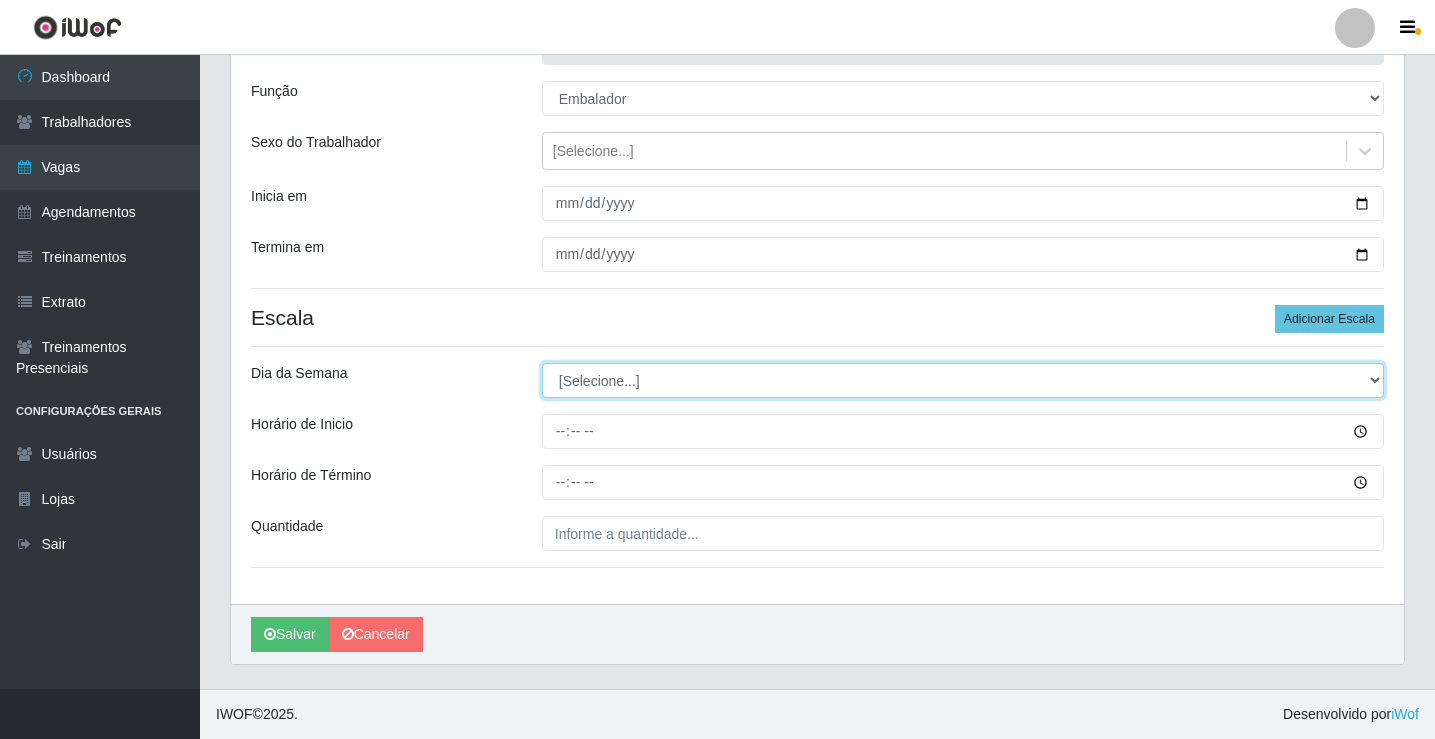 click on "[Selecione...] Segunda Terça Quarta Quinta Sexta Sábado Domingo" at bounding box center [963, 380] 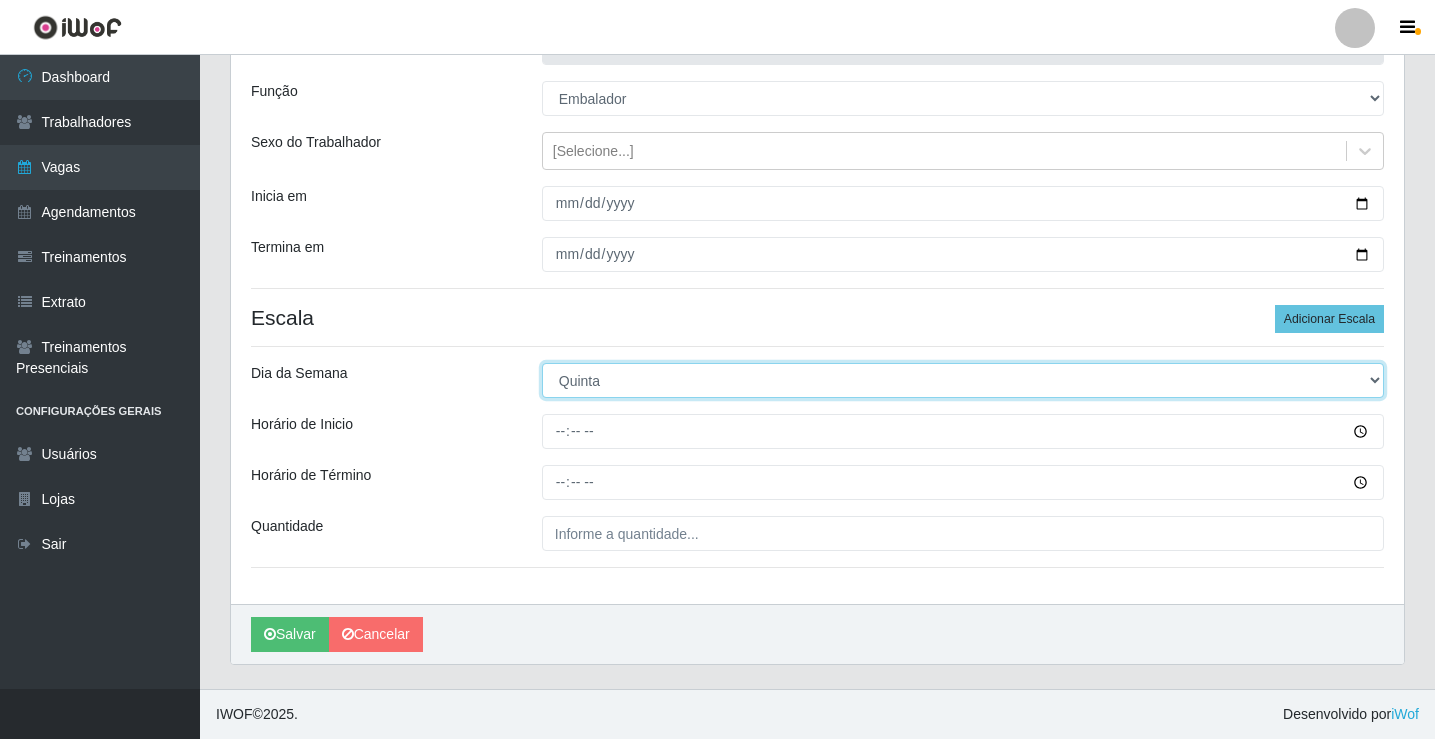 click on "[Selecione...] Segunda Terça Quarta Quinta Sexta Sábado Domingo" at bounding box center (963, 380) 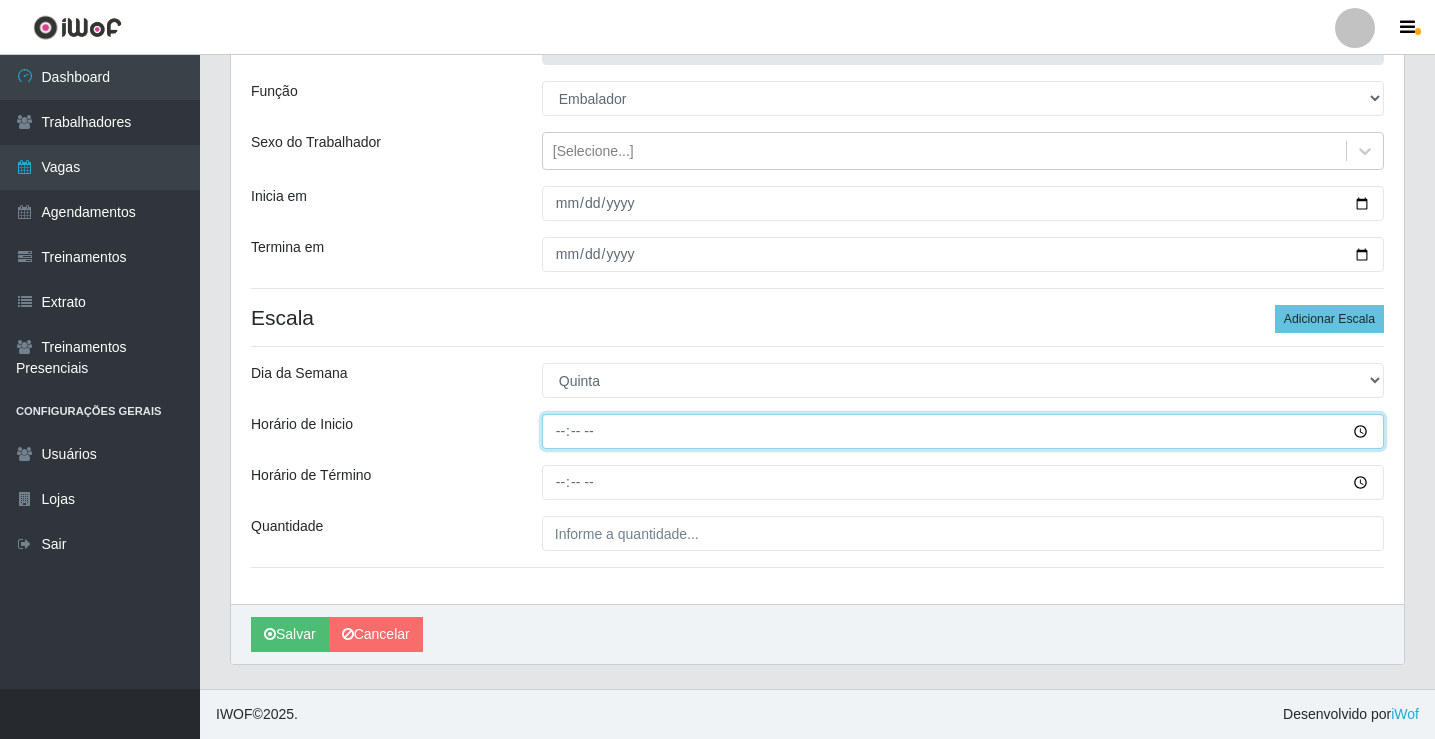 click on "Horário de Inicio" at bounding box center (963, 431) 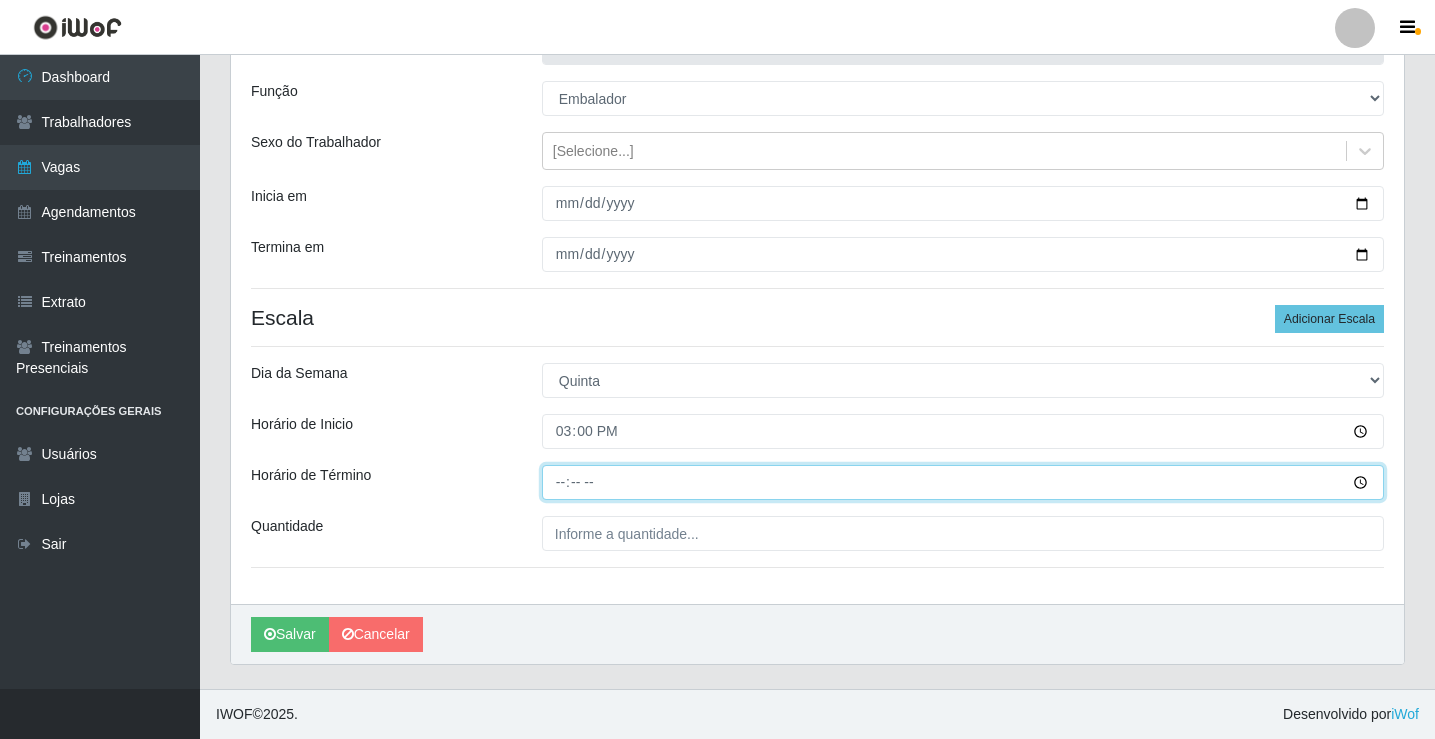 click on "Horário de Término" at bounding box center (963, 482) 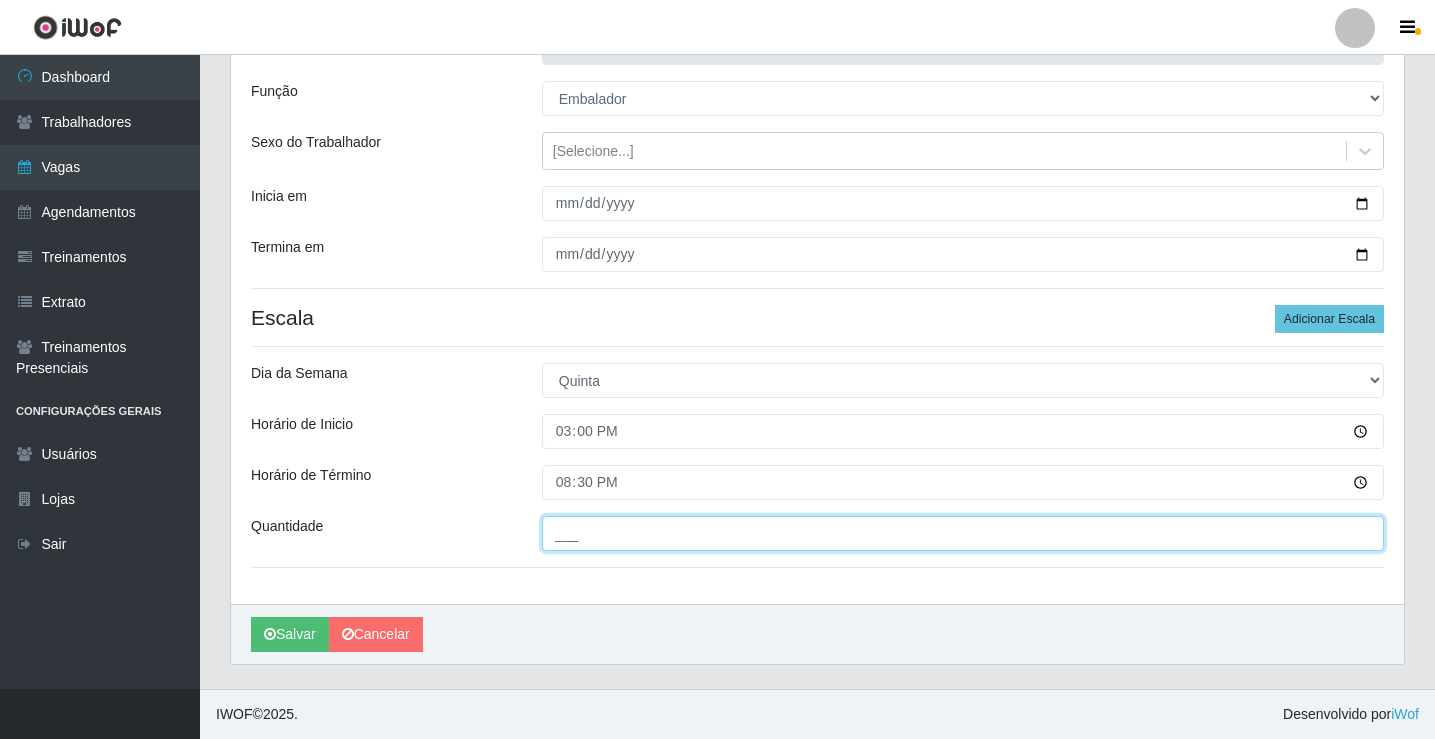 click on "___" at bounding box center (963, 533) 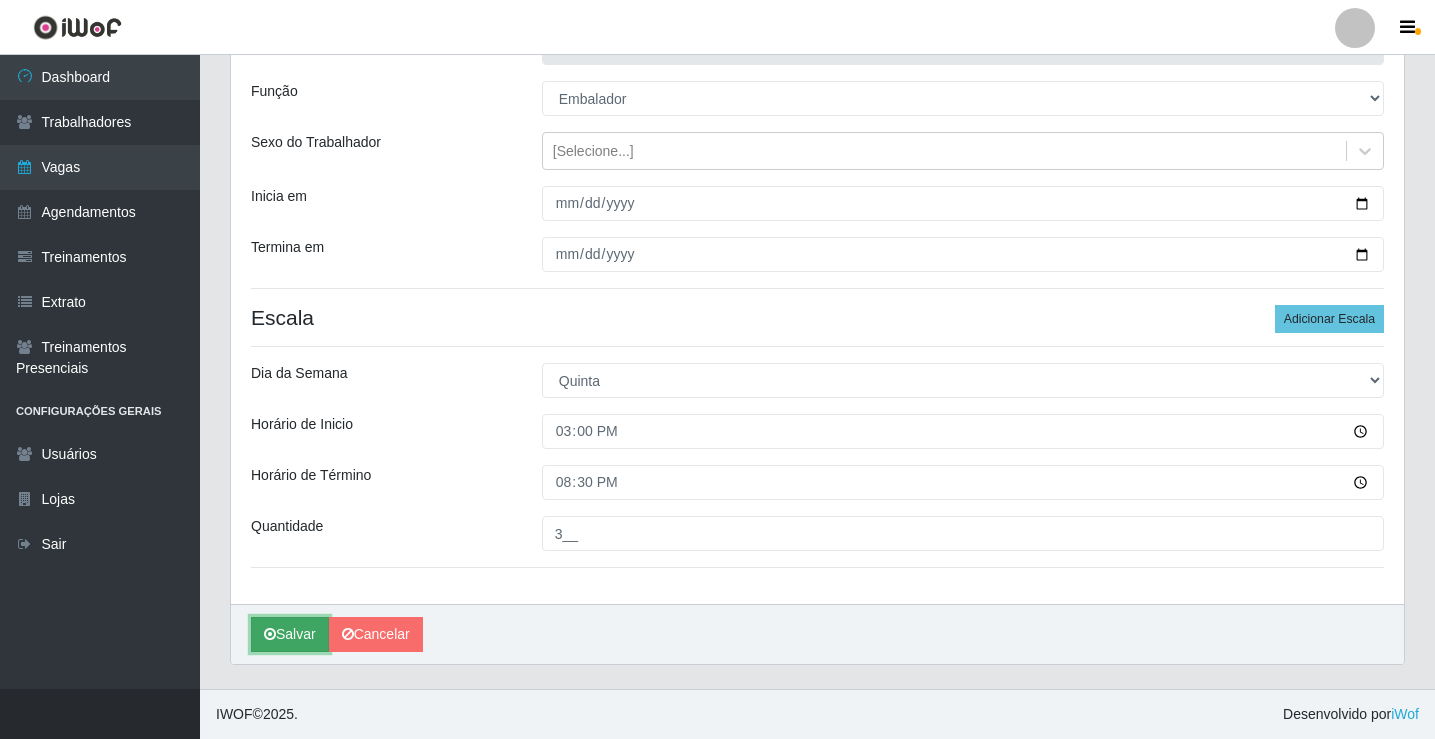 click on "Salvar" at bounding box center (290, 634) 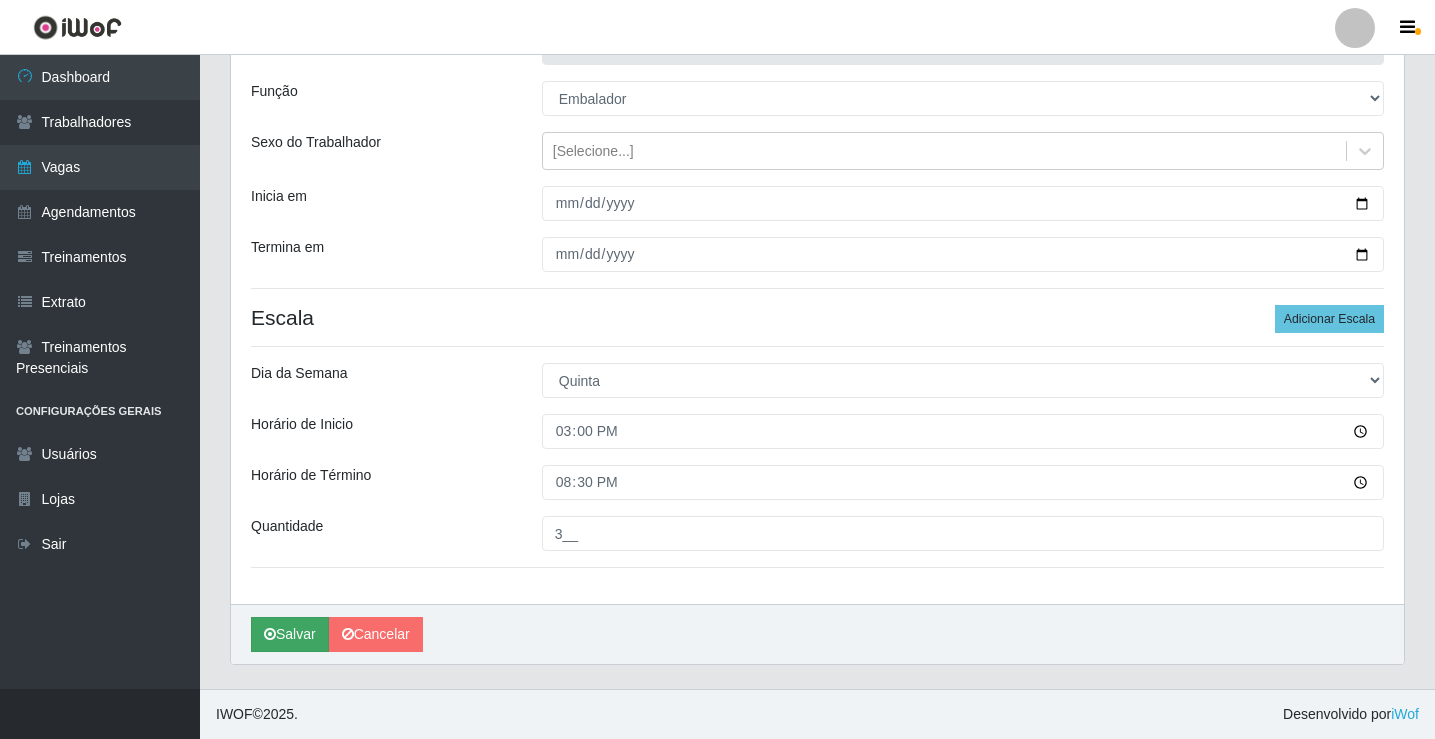 scroll, scrollTop: 0, scrollLeft: 0, axis: both 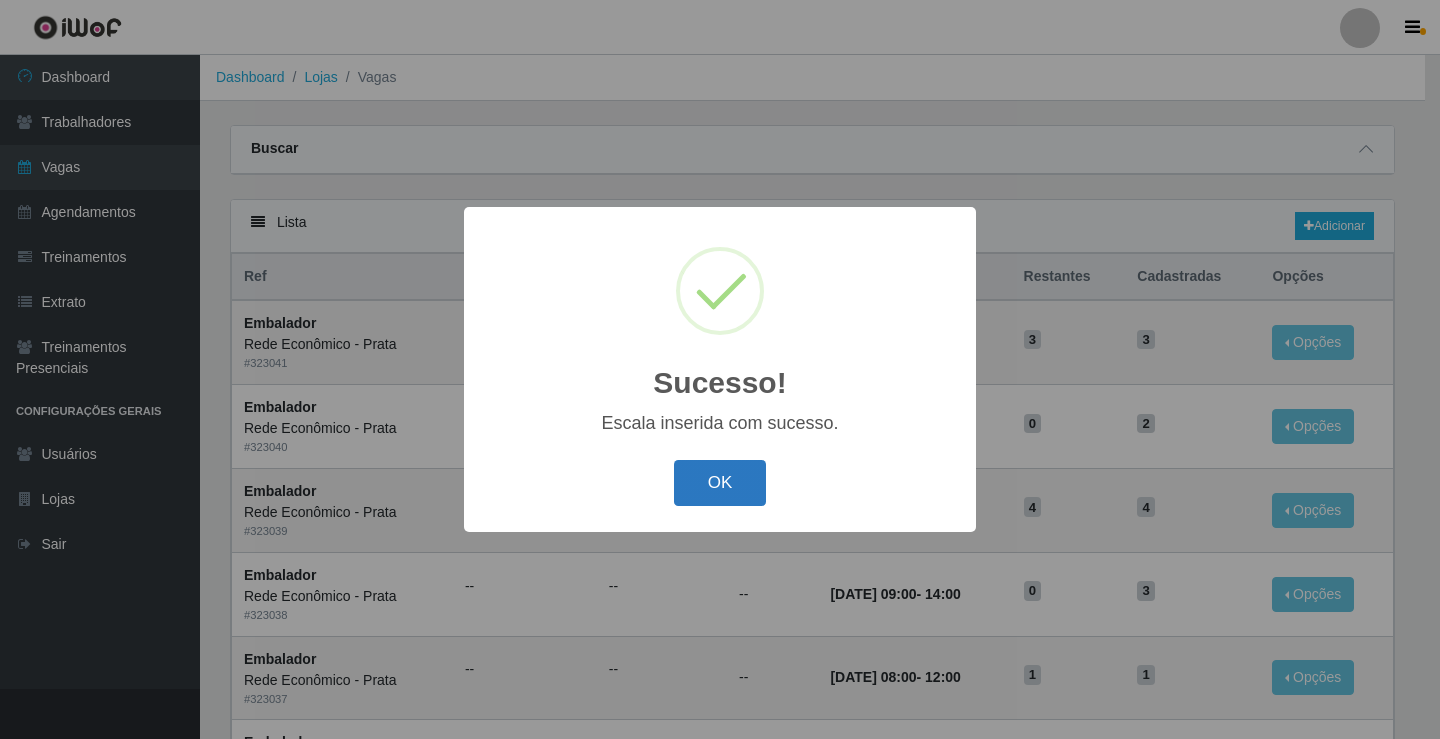 click on "OK" at bounding box center (720, 483) 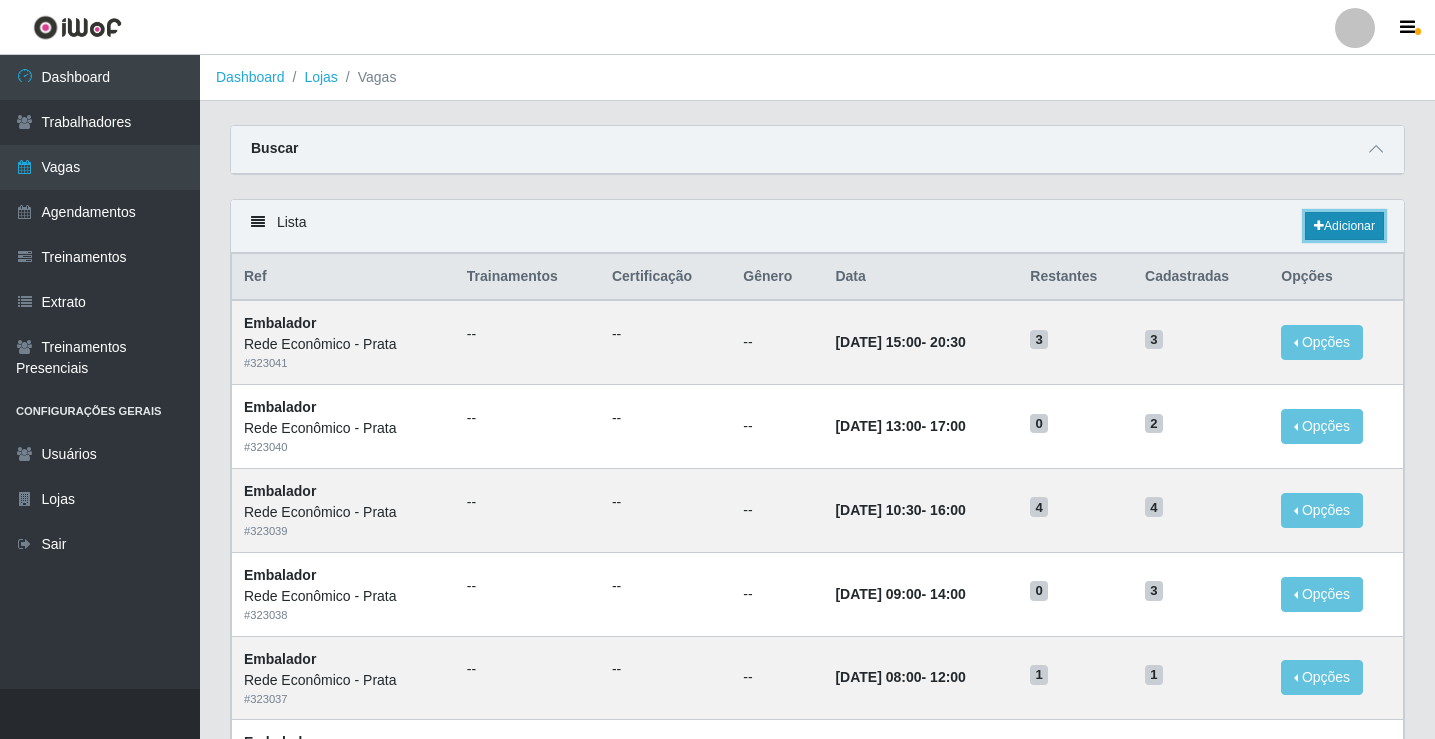 click on "Adicionar" at bounding box center [1344, 226] 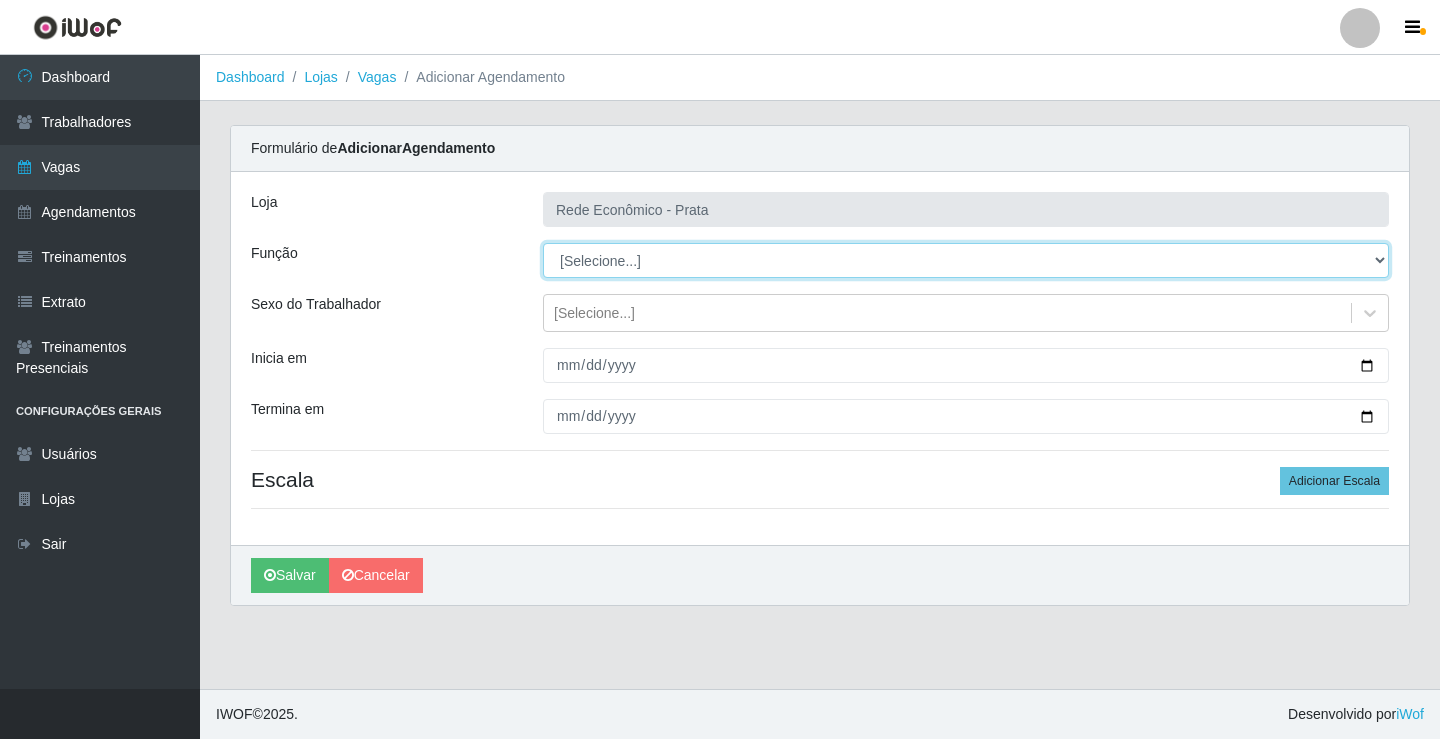 click on "[Selecione...] ASG ASG + ASG ++ Embalador Embalador + Embalador ++ Operador de Caixa Operador de Caixa + Operador de Caixa ++" at bounding box center (966, 260) 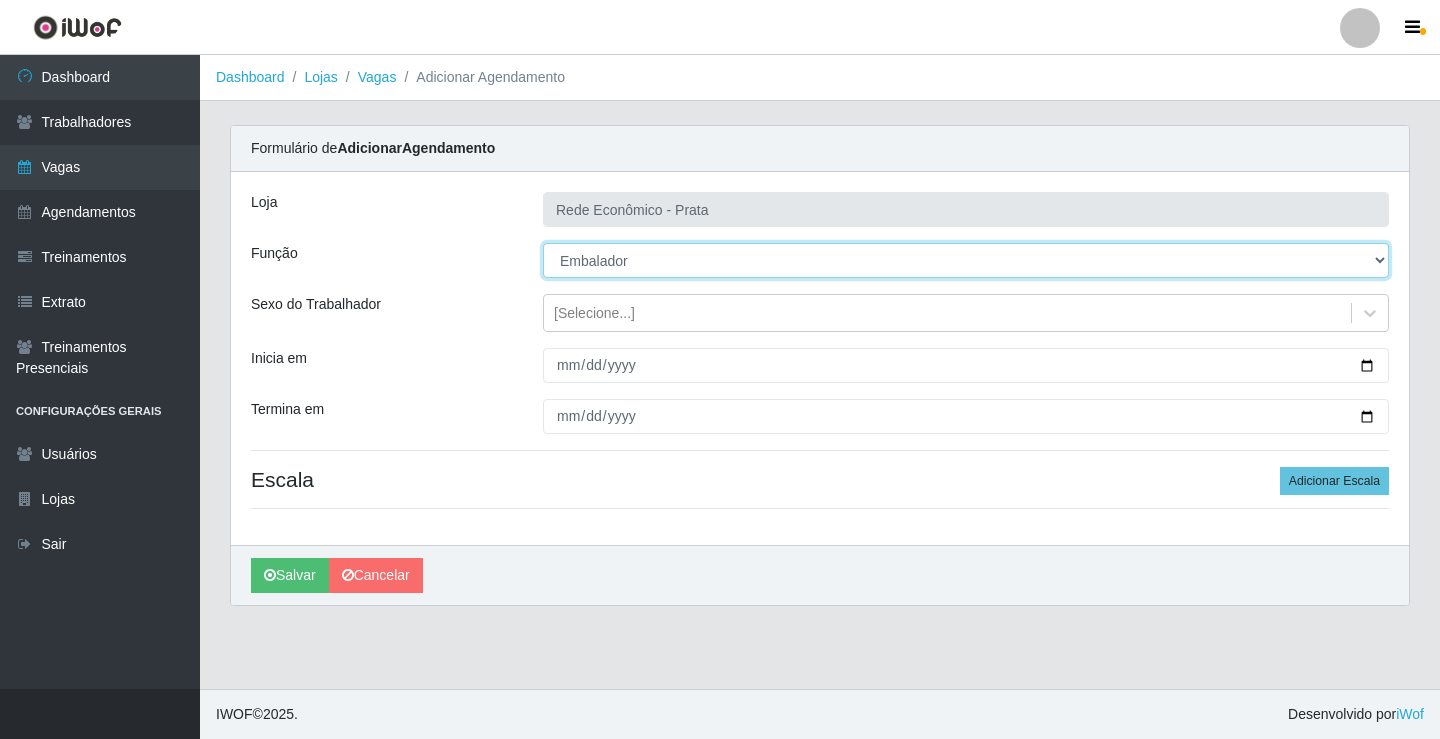 click on "[Selecione...] ASG ASG + ASG ++ Embalador Embalador + Embalador ++ Operador de Caixa Operador de Caixa + Operador de Caixa ++" at bounding box center [966, 260] 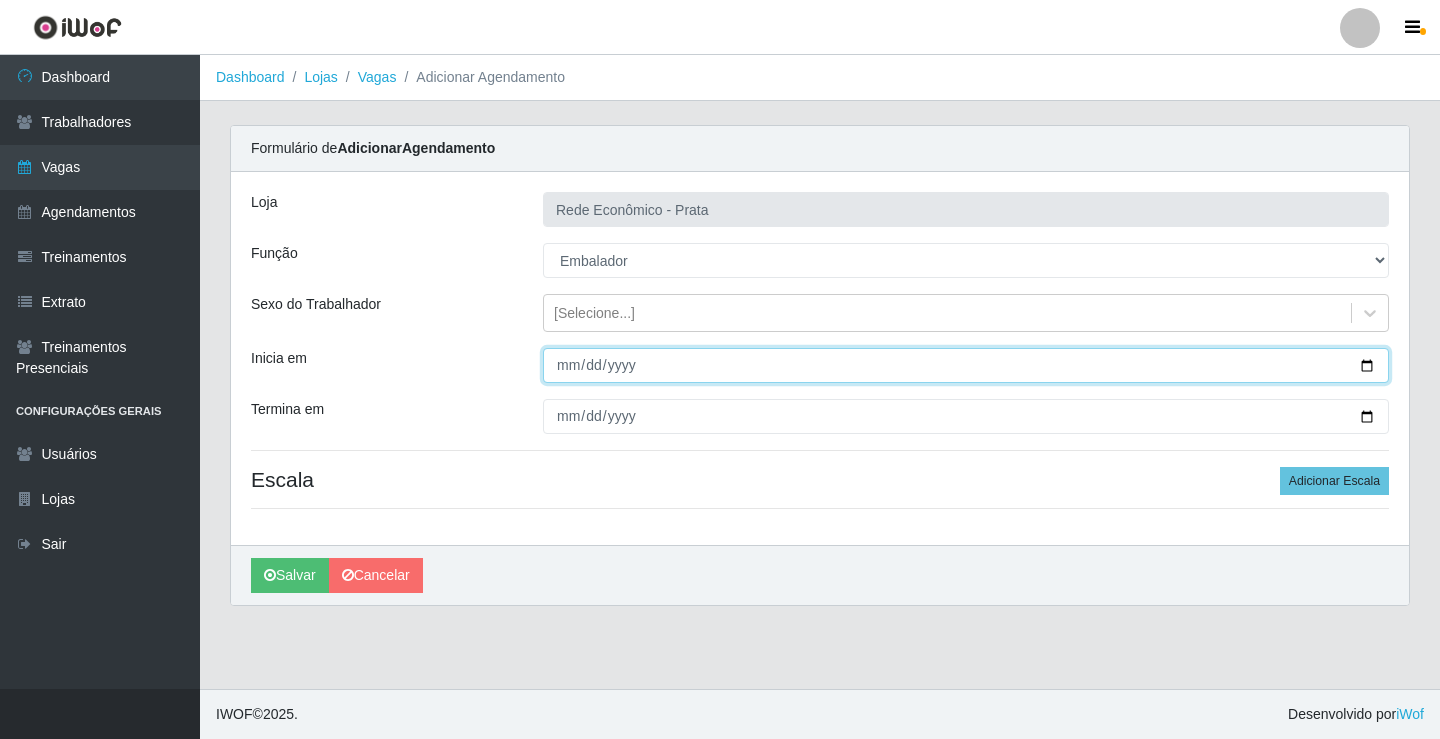 click on "Inicia em" at bounding box center (966, 365) 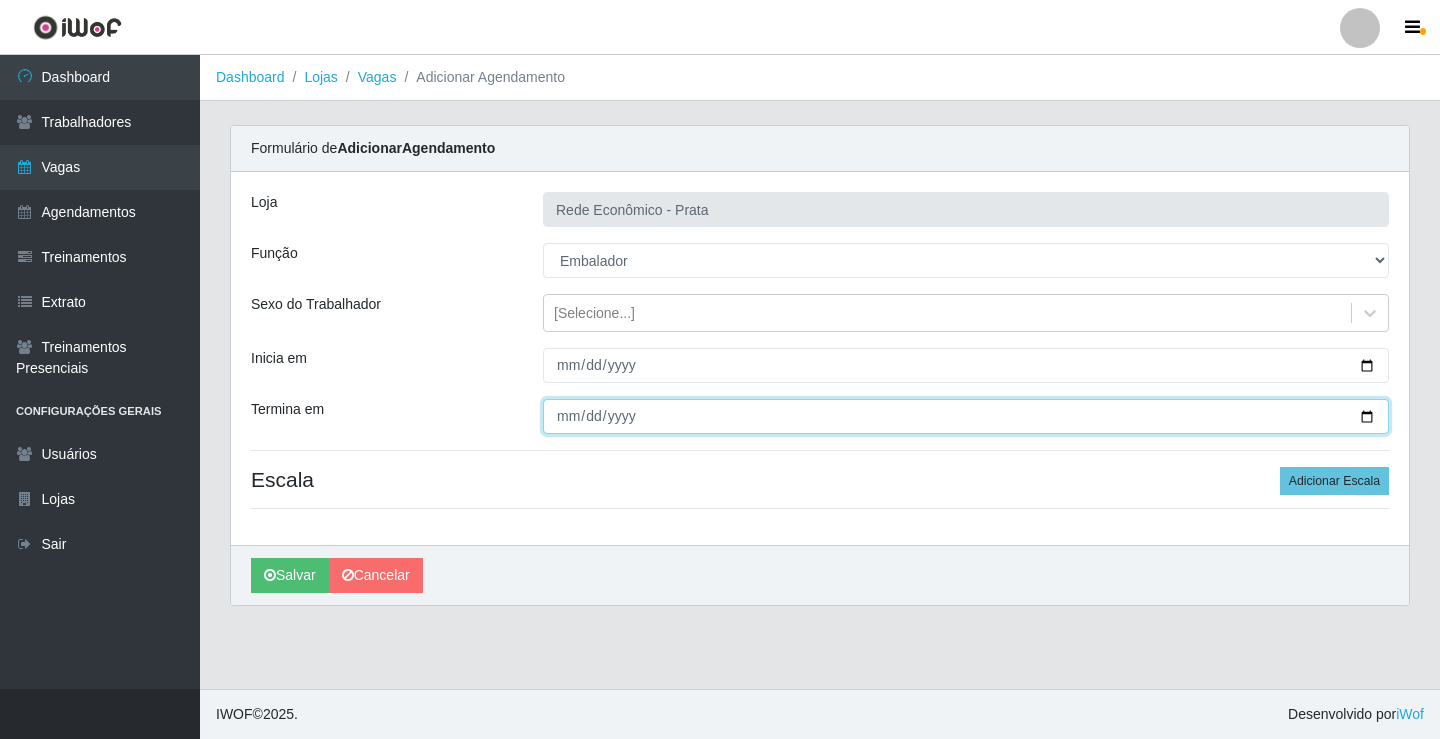 click on "Termina em" at bounding box center [966, 416] 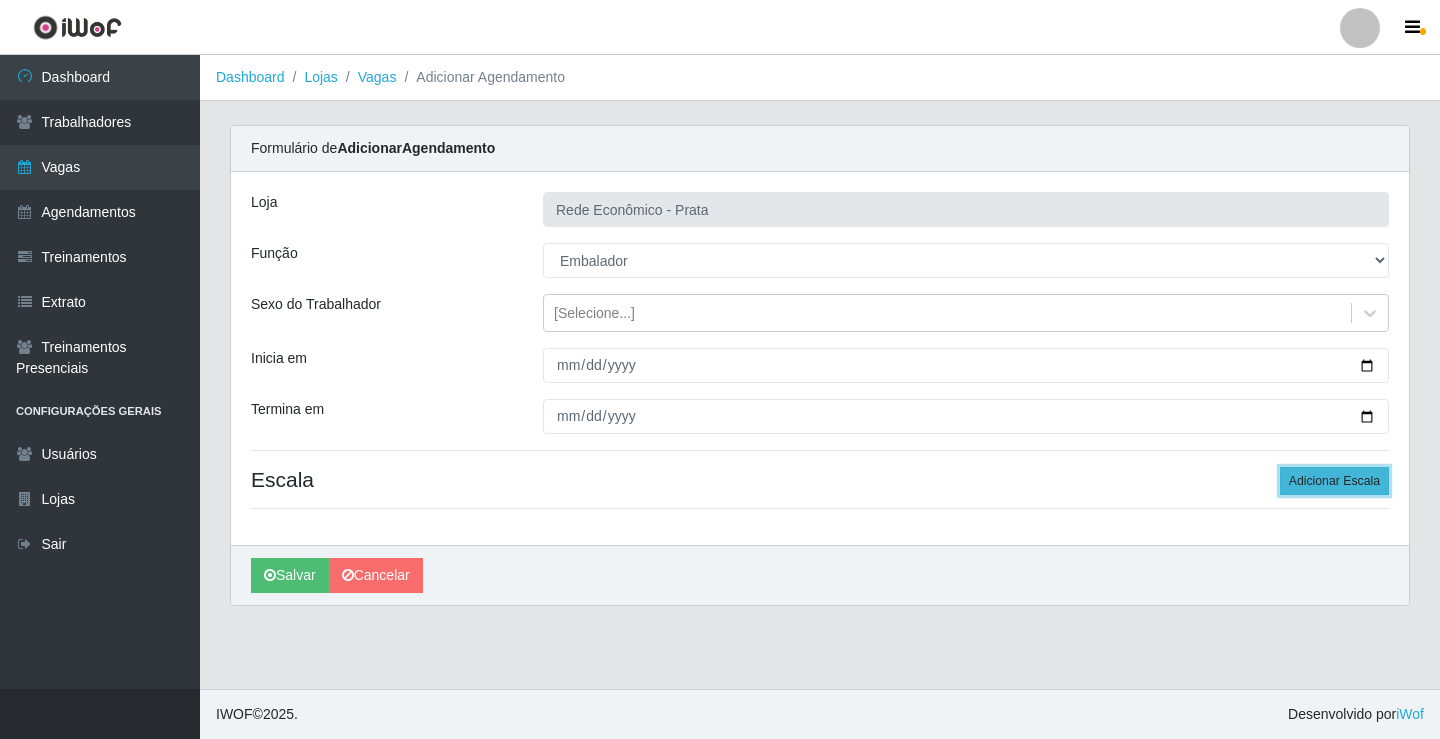 click on "Adicionar Escala" at bounding box center [1334, 481] 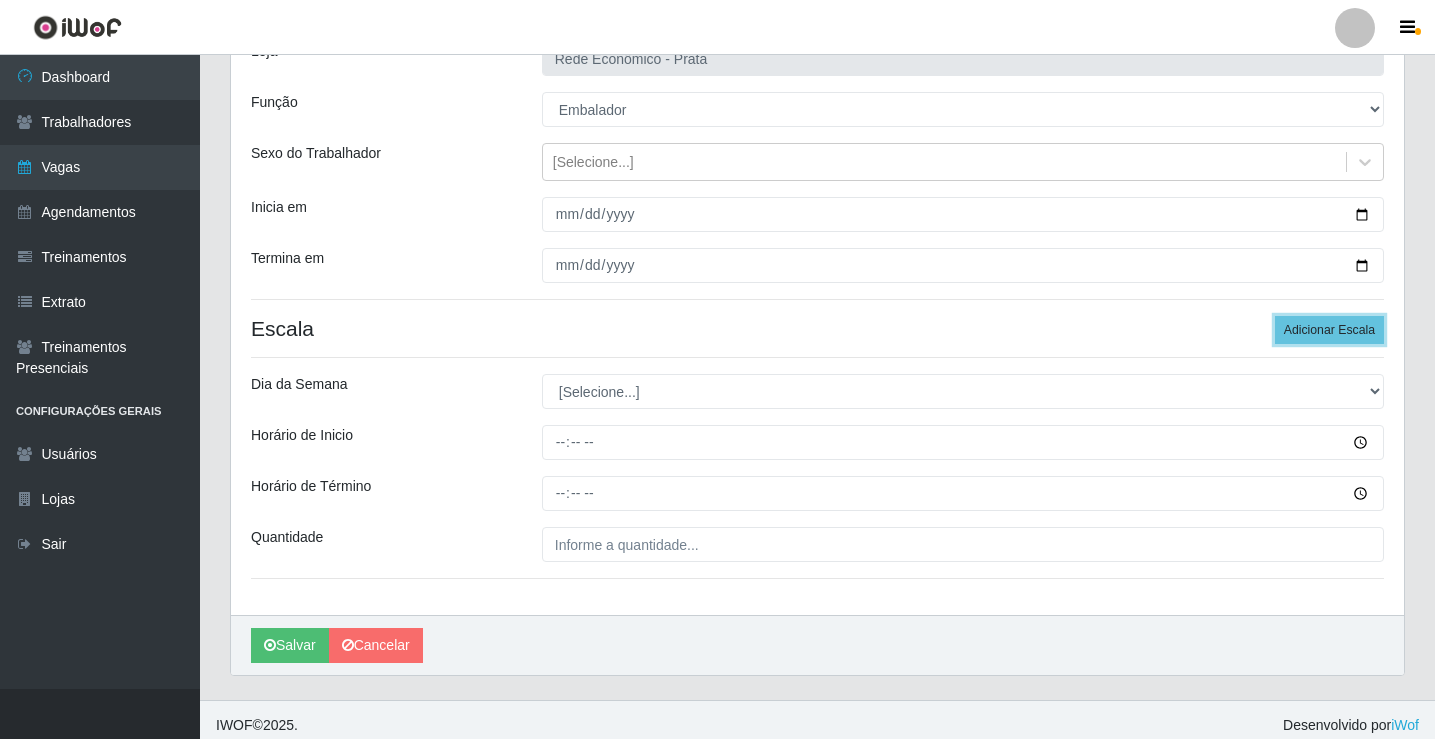 scroll, scrollTop: 162, scrollLeft: 0, axis: vertical 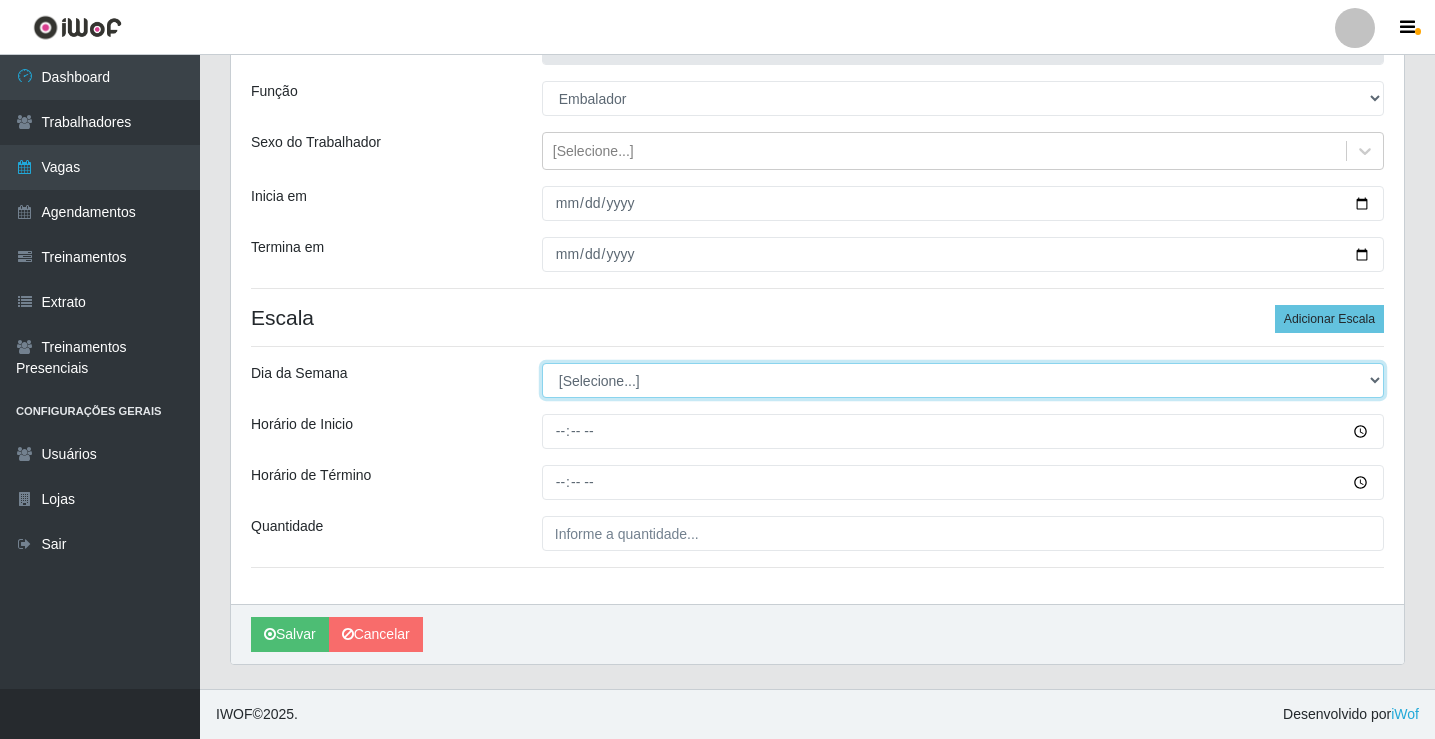 click on "[Selecione...] Segunda Terça Quarta Quinta Sexta Sábado Domingo" at bounding box center [963, 380] 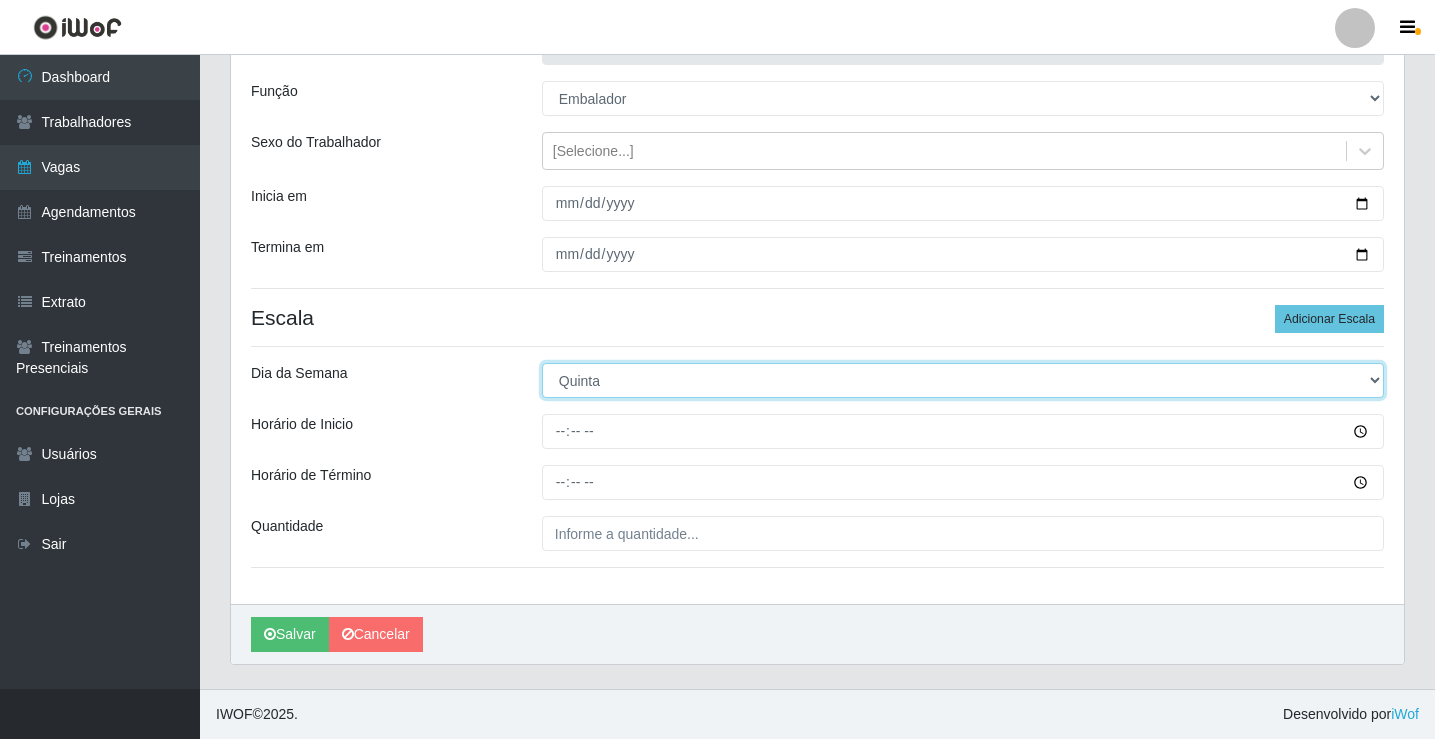 click on "[Selecione...] Segunda Terça Quarta Quinta Sexta Sábado Domingo" at bounding box center [963, 380] 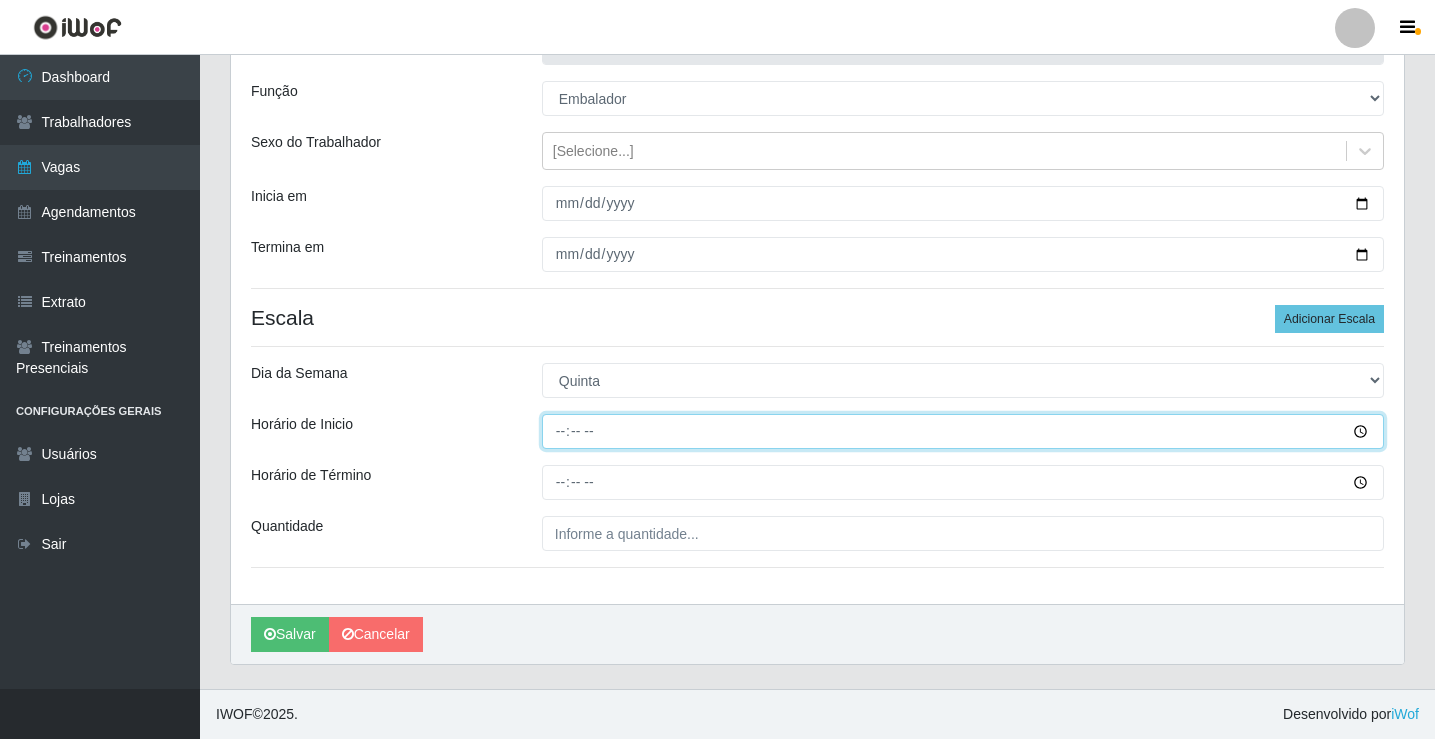 click on "Horário de Inicio" at bounding box center (963, 431) 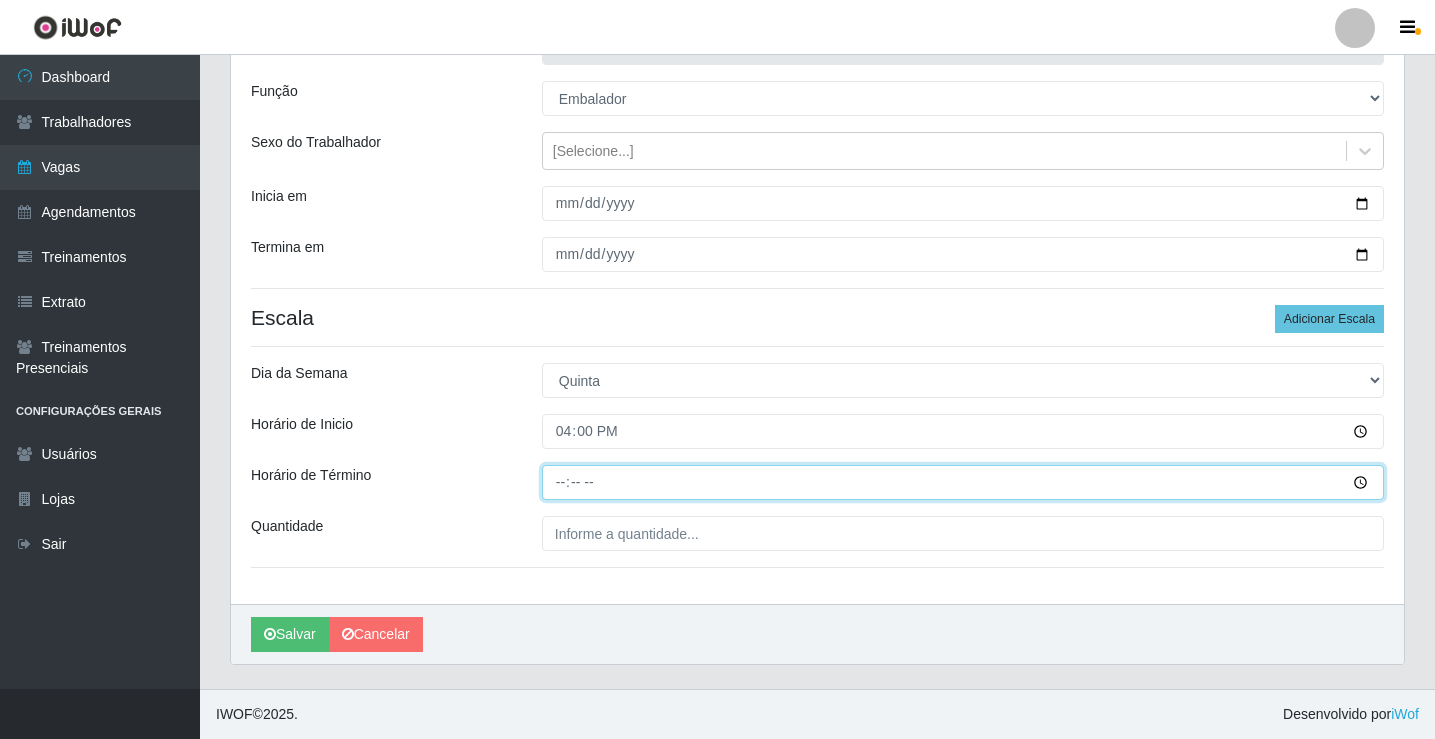 click on "Horário de Término" at bounding box center [963, 482] 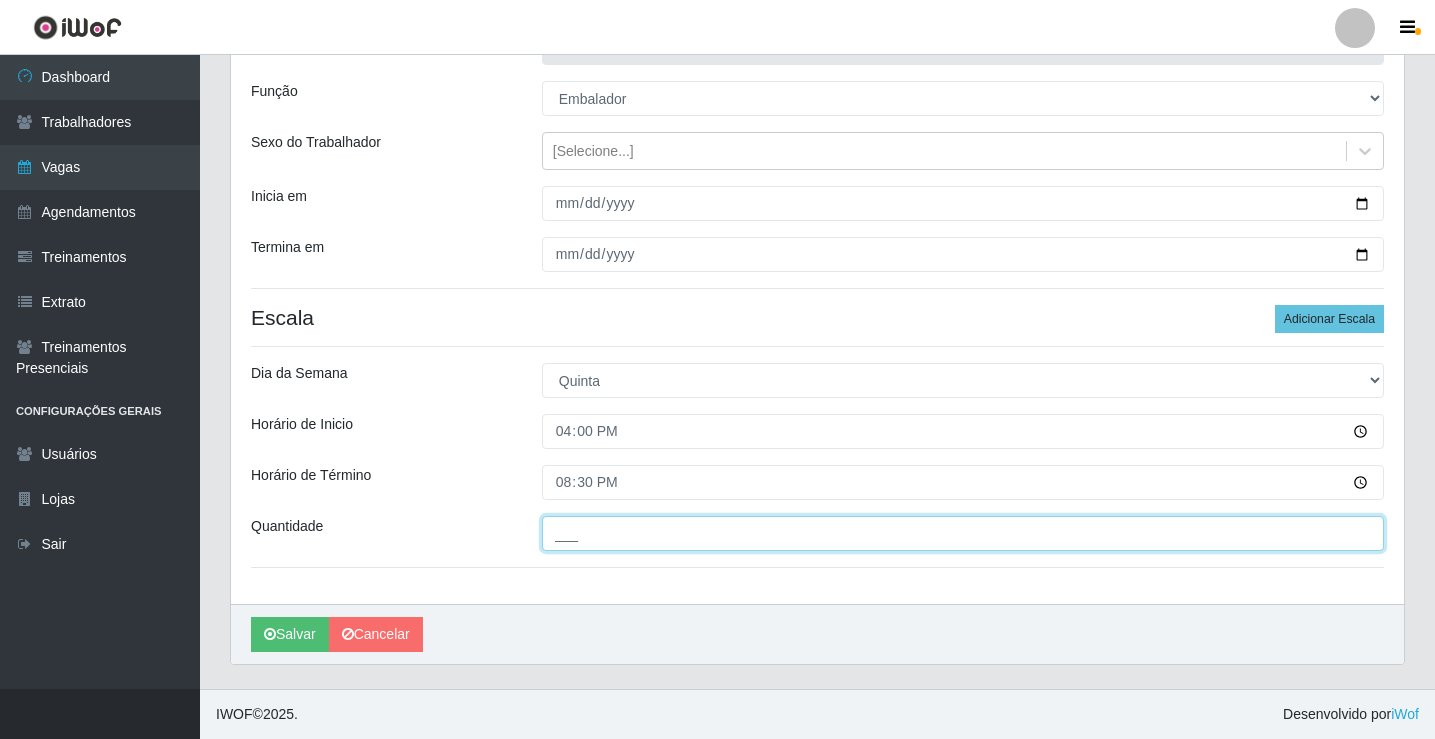 click on "___" at bounding box center [963, 533] 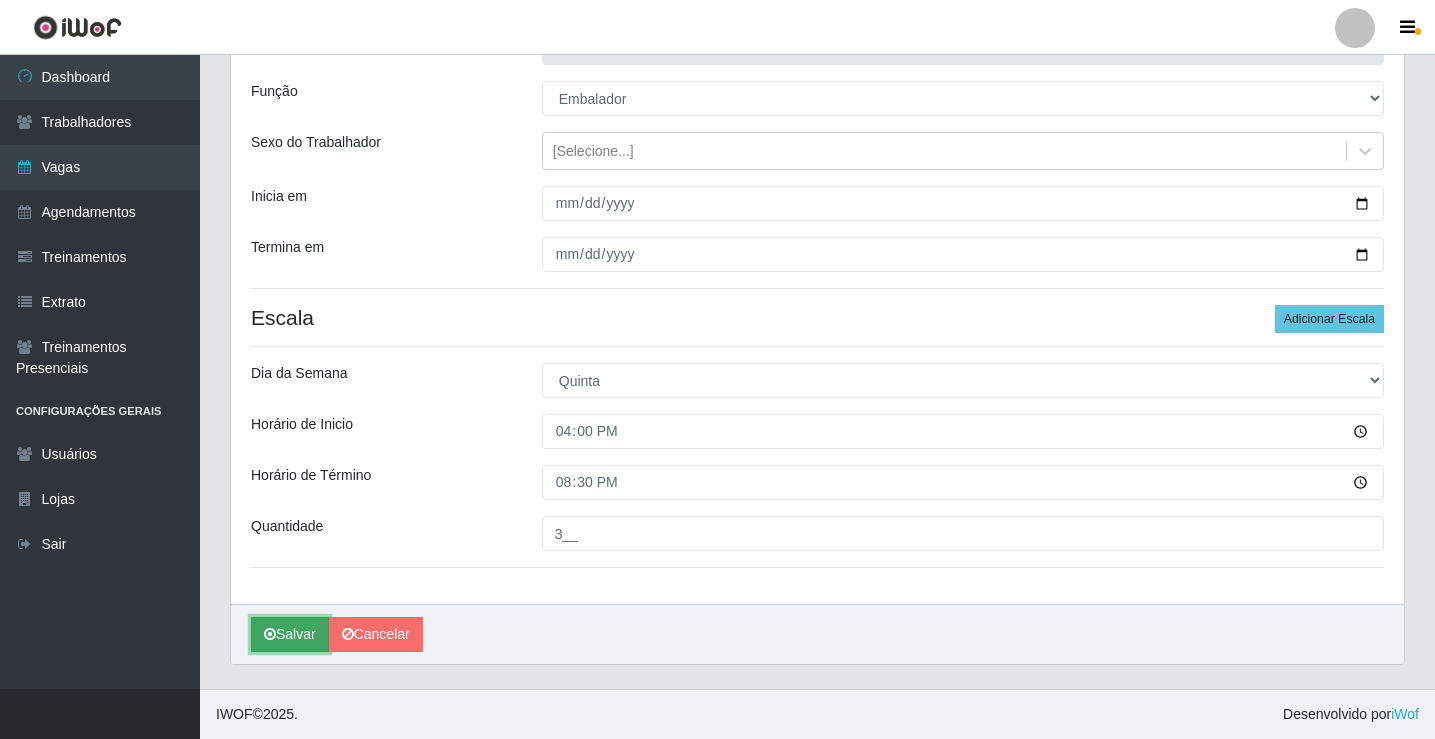 click on "Salvar" at bounding box center (290, 634) 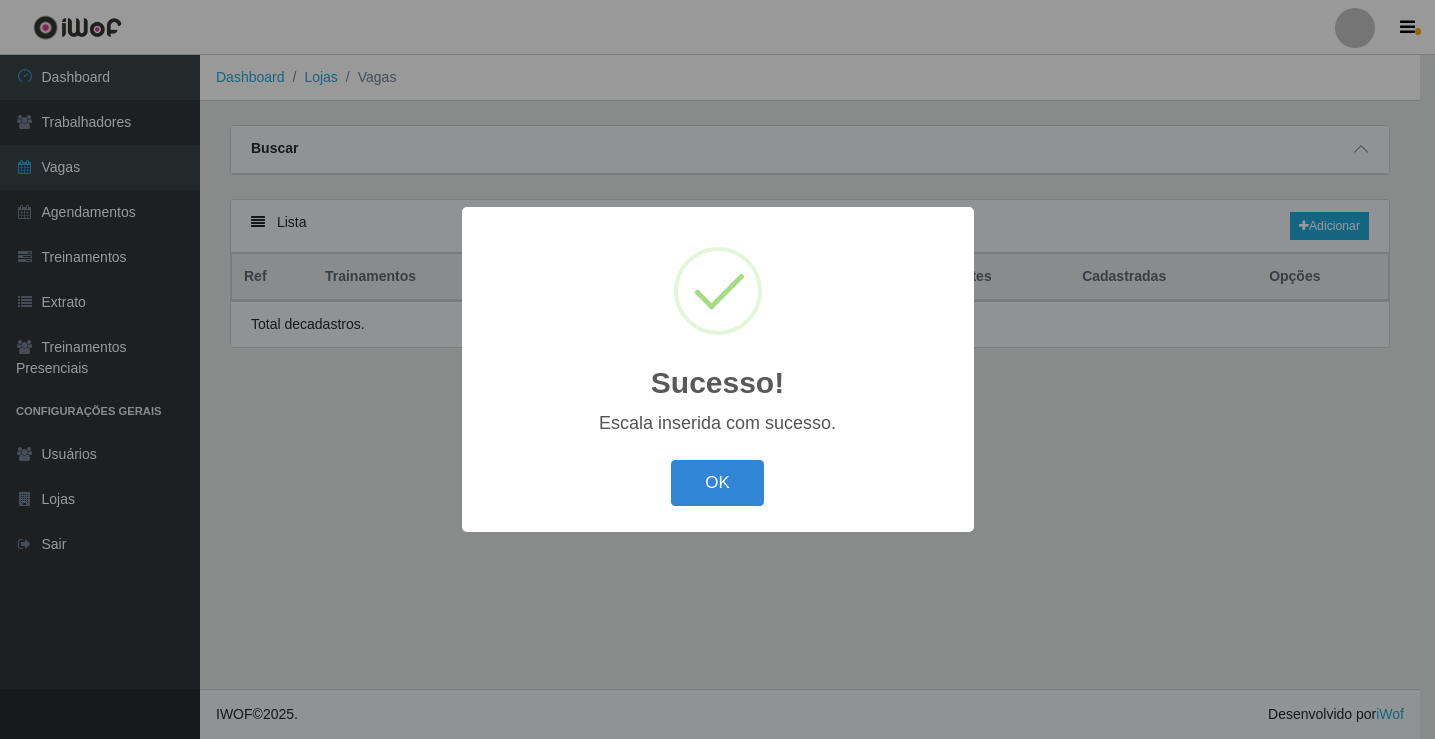 scroll, scrollTop: 0, scrollLeft: 0, axis: both 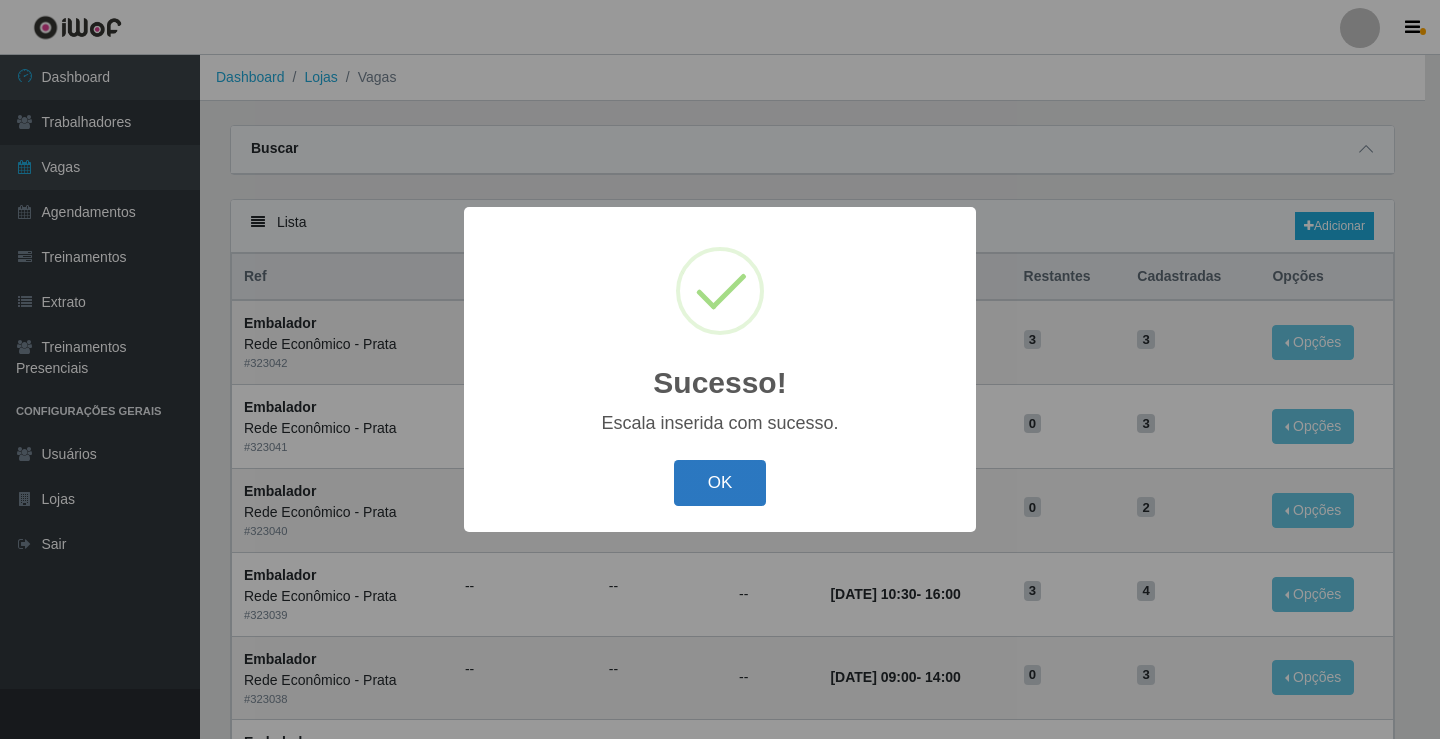 click on "OK" at bounding box center (720, 483) 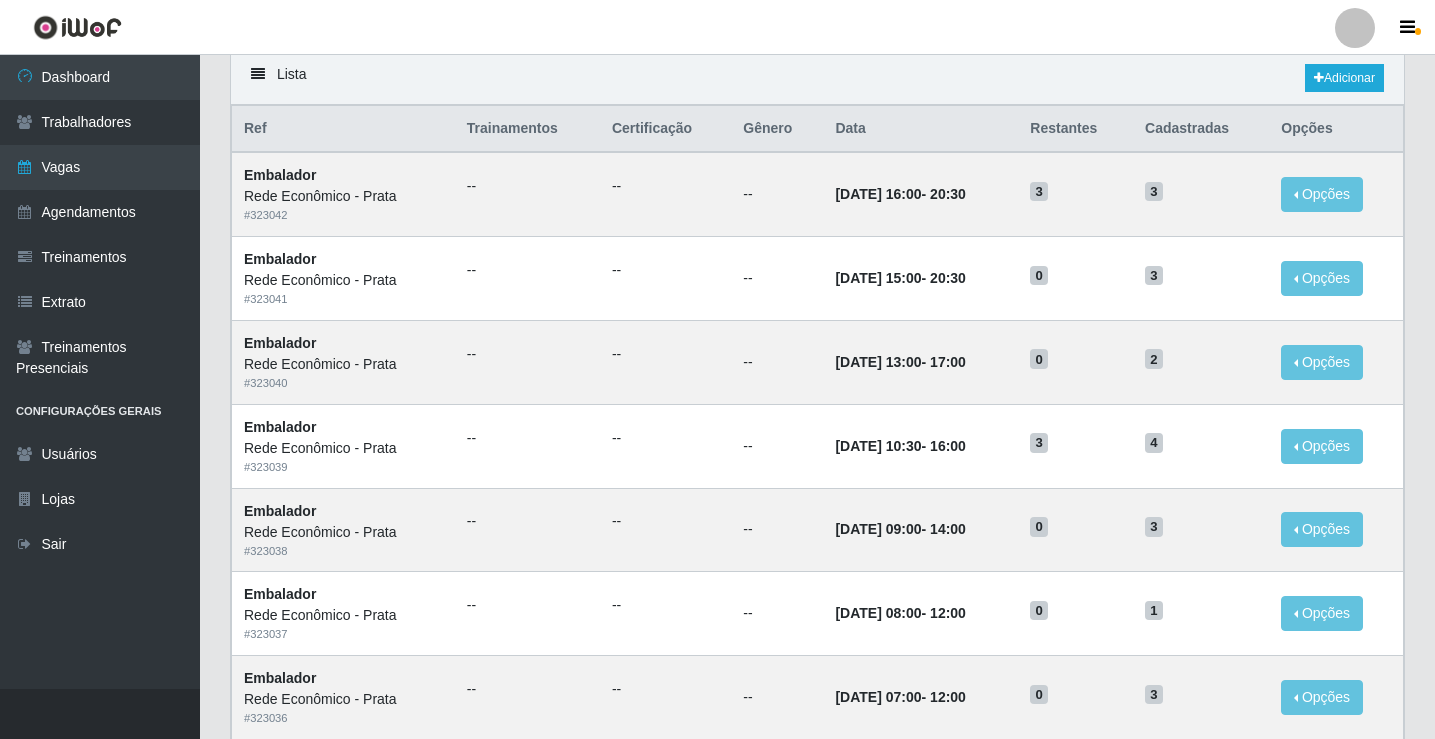 scroll, scrollTop: 0, scrollLeft: 0, axis: both 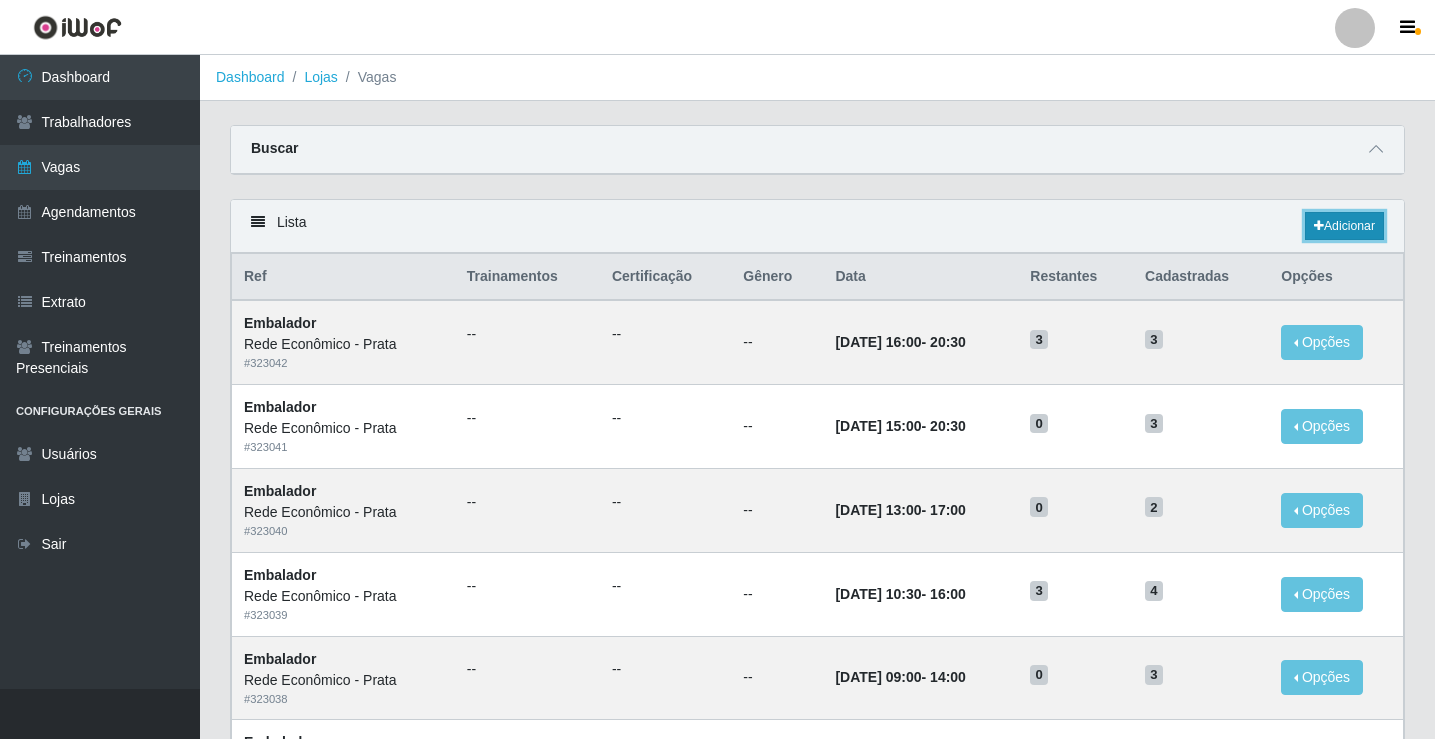 click on "Adicionar" at bounding box center (1344, 226) 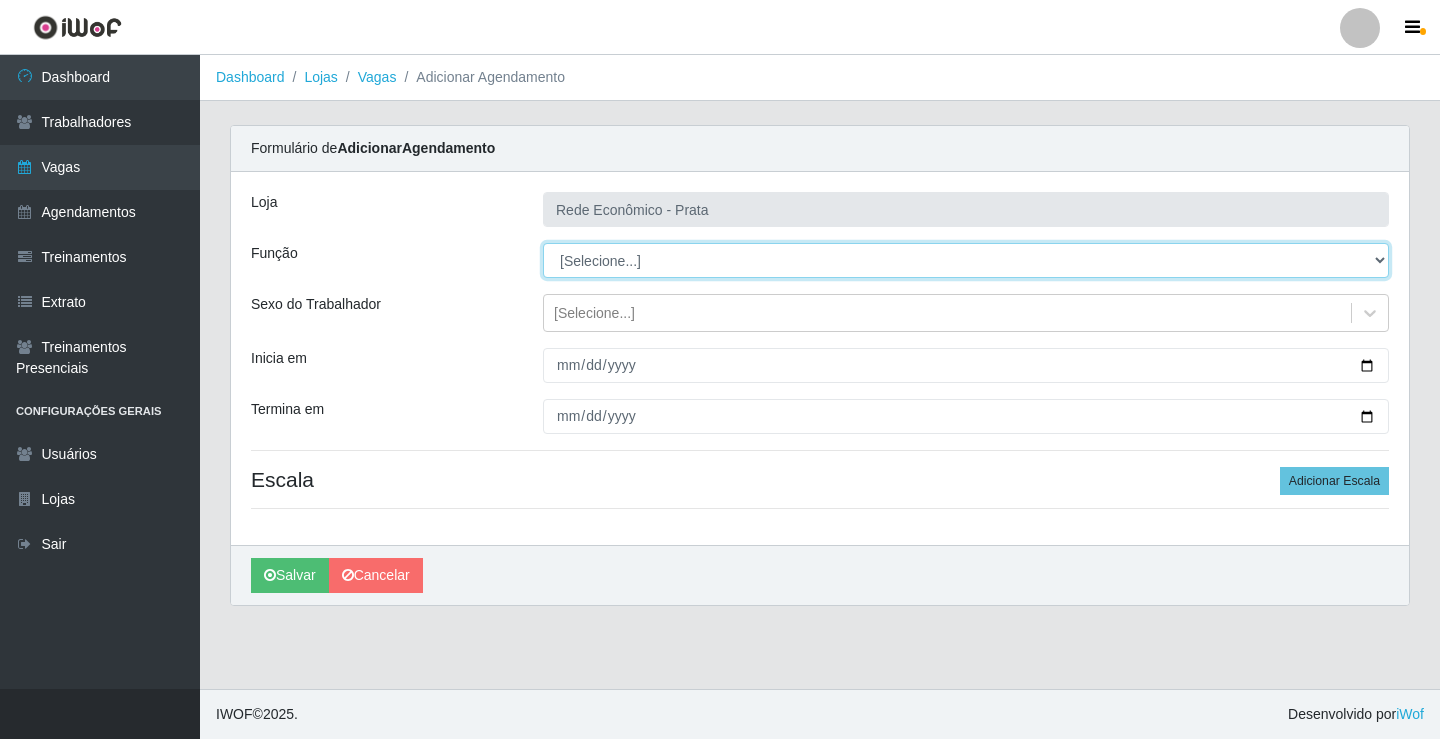 click on "[Selecione...] ASG ASG + ASG ++ Embalador Embalador + Embalador ++ Operador de Caixa Operador de Caixa + Operador de Caixa ++" at bounding box center [966, 260] 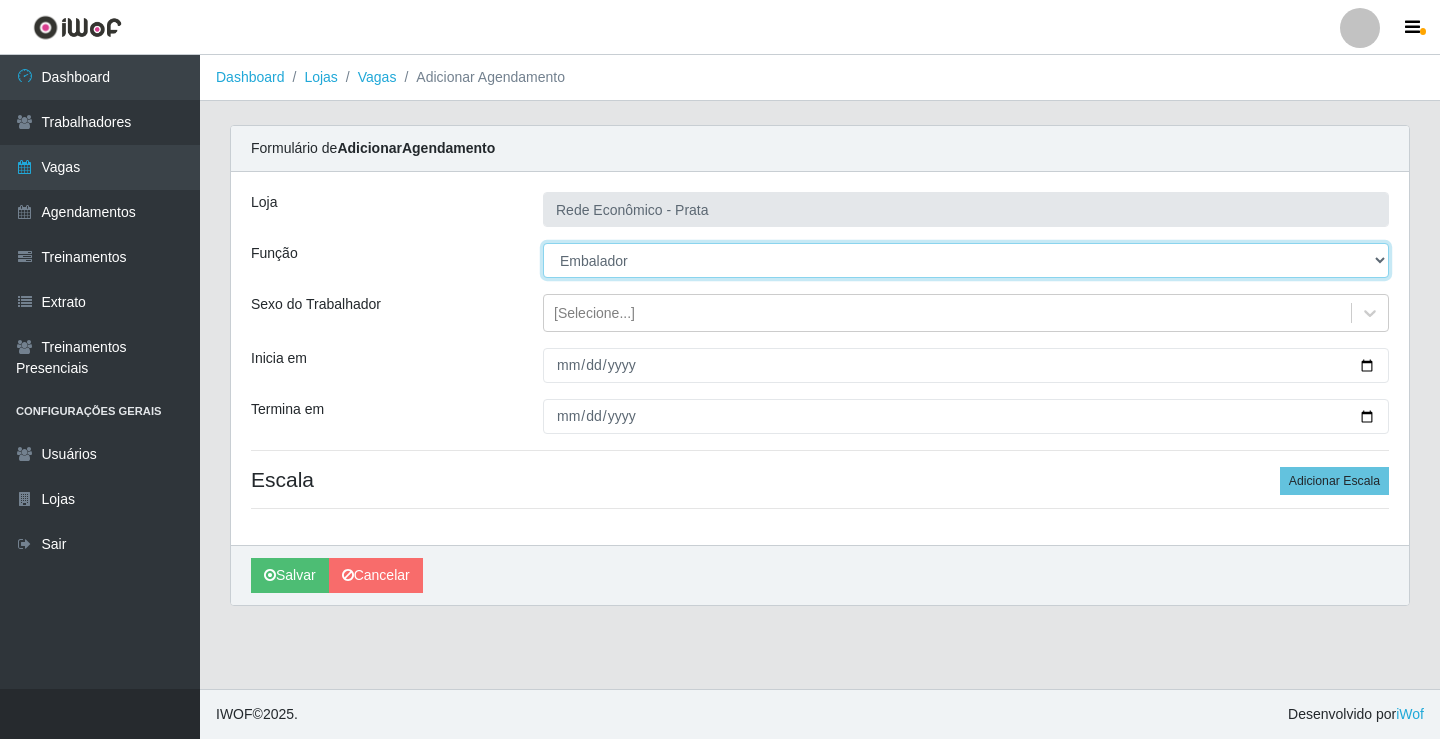 click on "[Selecione...] ASG ASG + ASG ++ Embalador Embalador + Embalador ++ Operador de Caixa Operador de Caixa + Operador de Caixa ++" at bounding box center (966, 260) 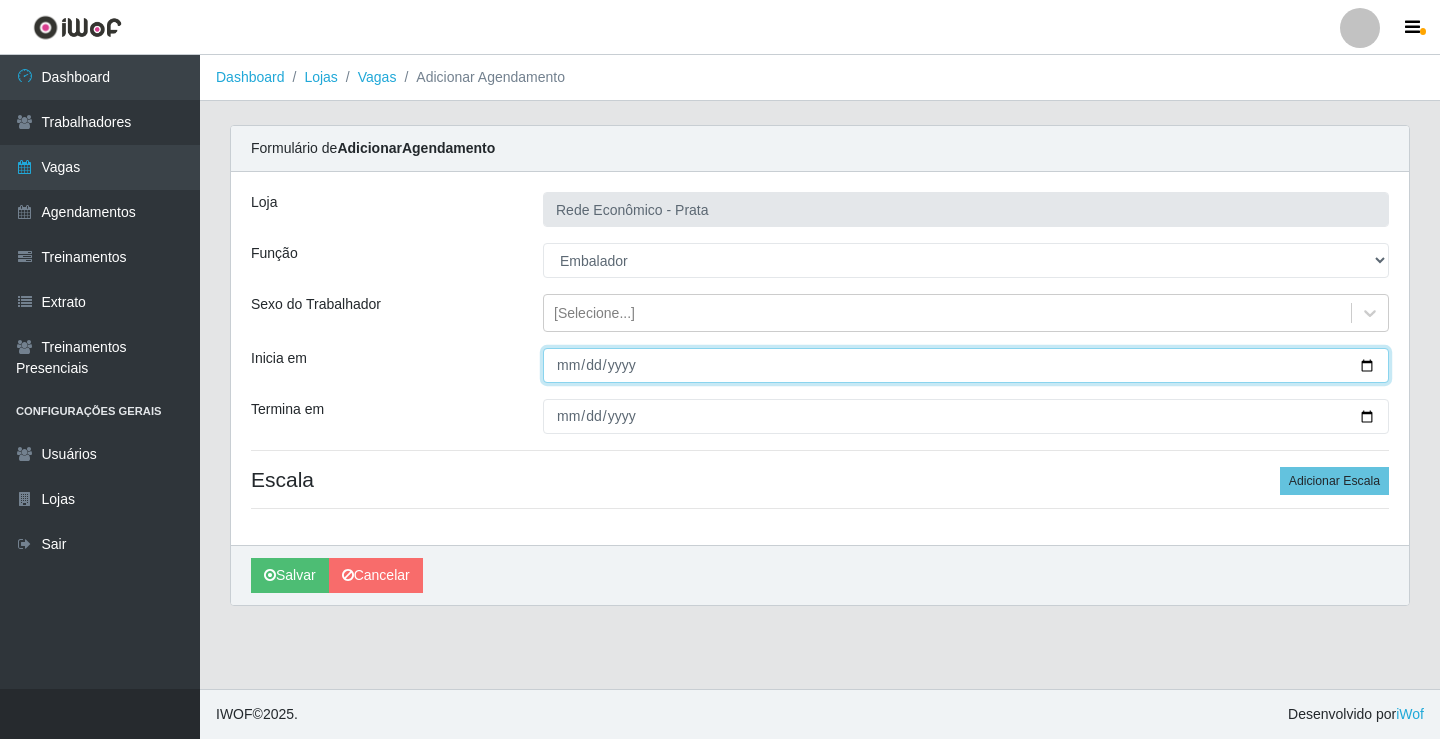 click on "Inicia em" at bounding box center [966, 365] 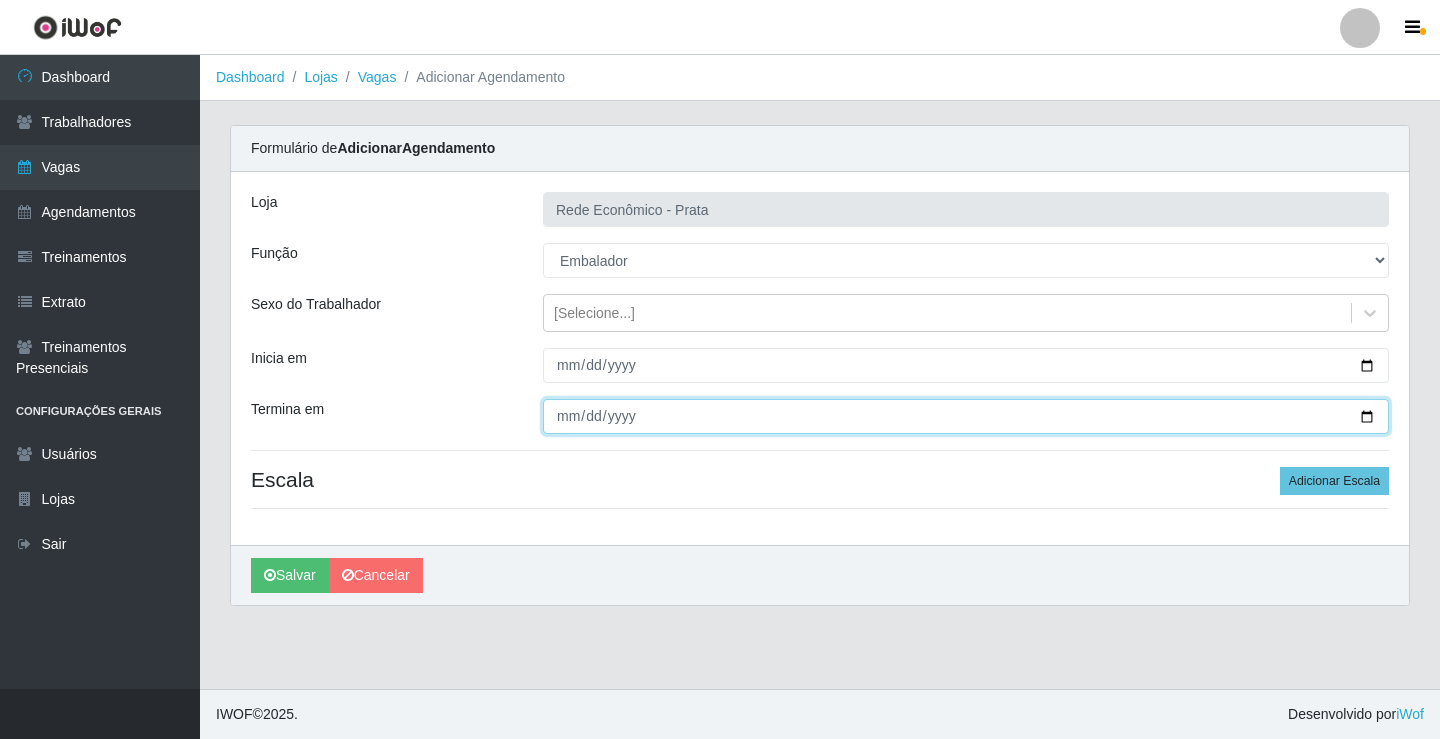 click on "Termina em" at bounding box center (966, 416) 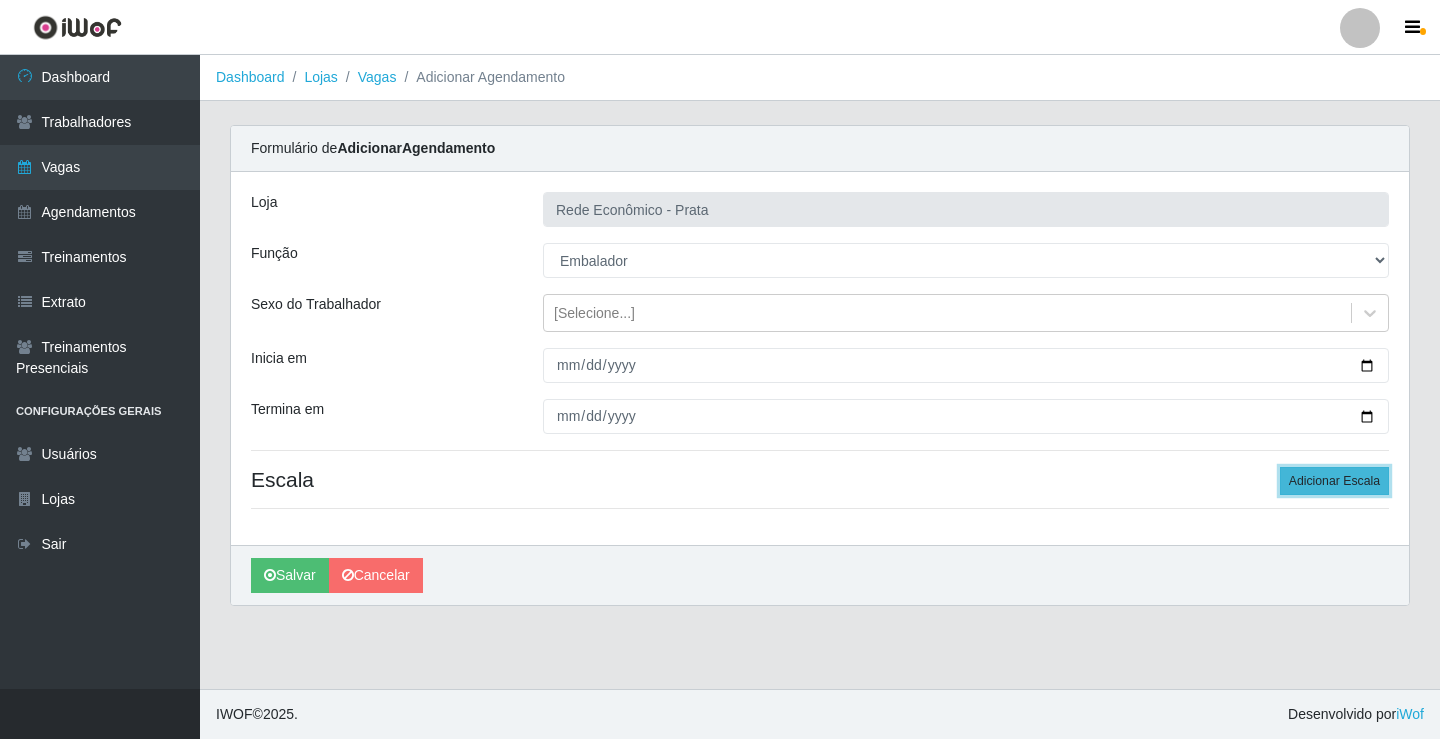 click on "Adicionar Escala" at bounding box center [1334, 481] 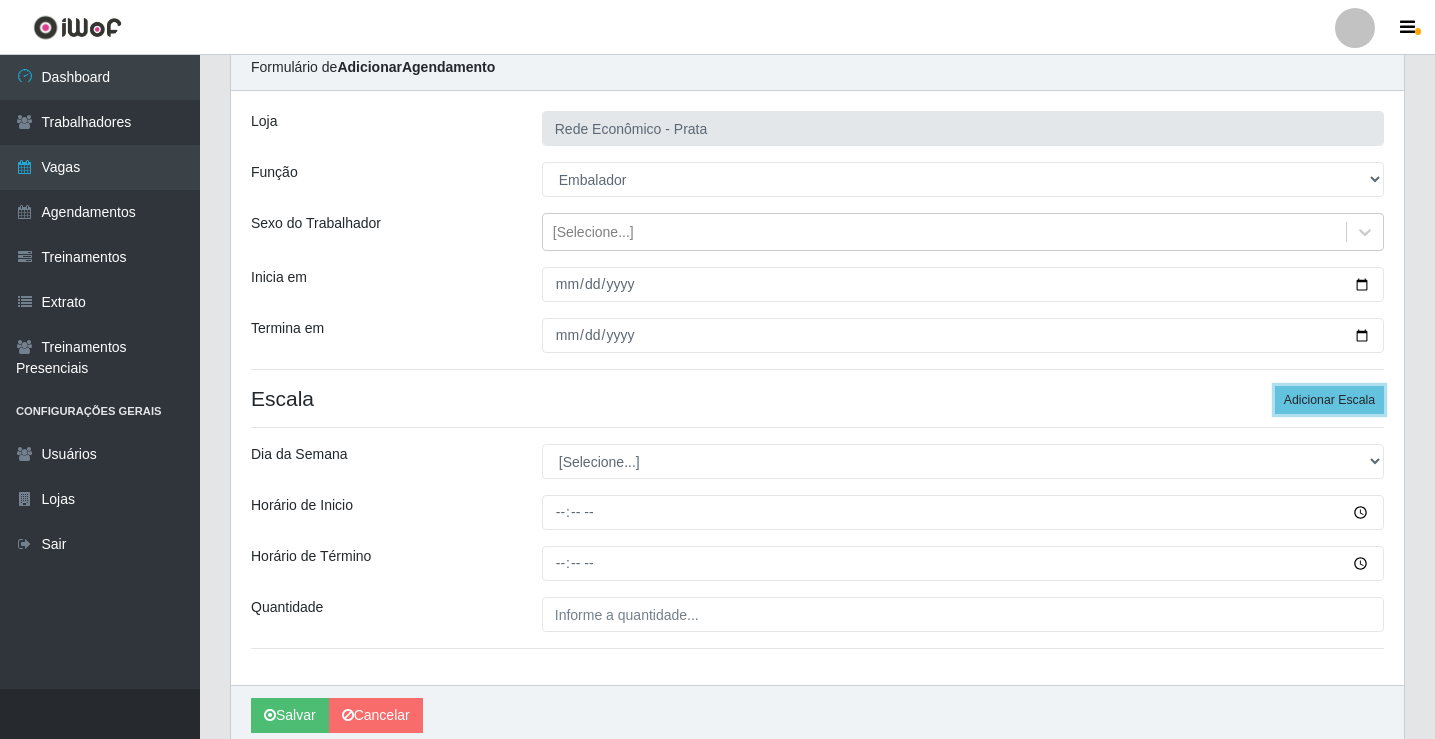 scroll, scrollTop: 162, scrollLeft: 0, axis: vertical 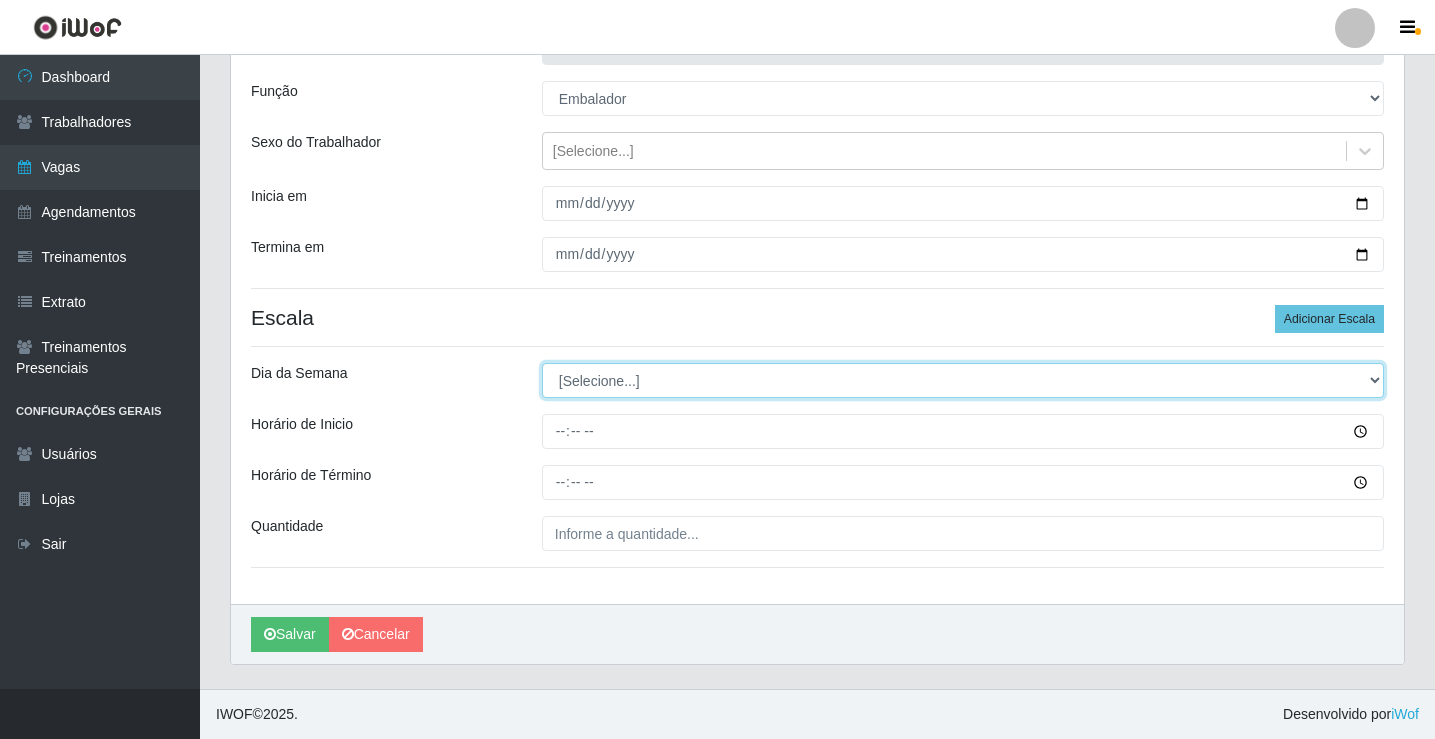 click on "[Selecione...] Segunda Terça Quarta Quinta Sexta Sábado Domingo" at bounding box center (963, 380) 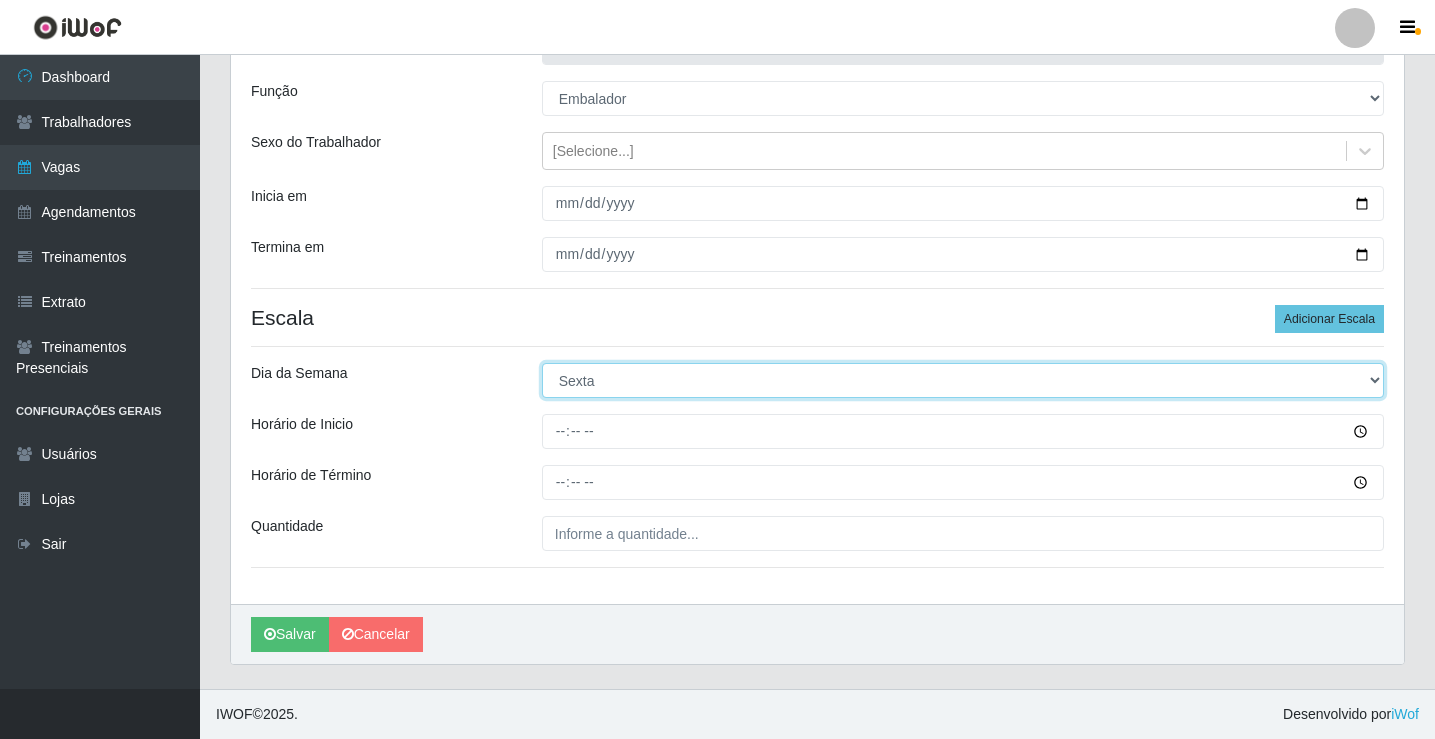 click on "[Selecione...] Segunda Terça Quarta Quinta Sexta Sábado Domingo" at bounding box center [963, 380] 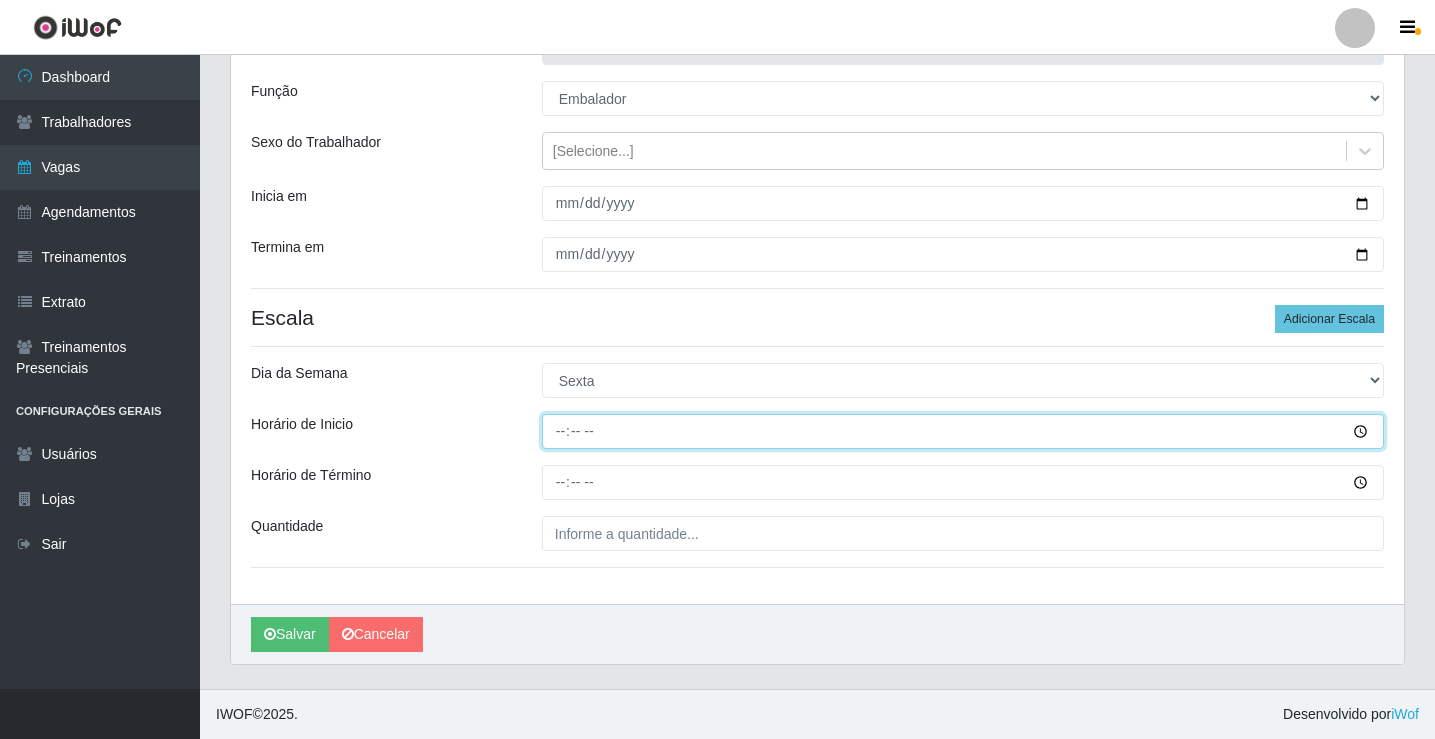 click on "Horário de Inicio" at bounding box center (963, 431) 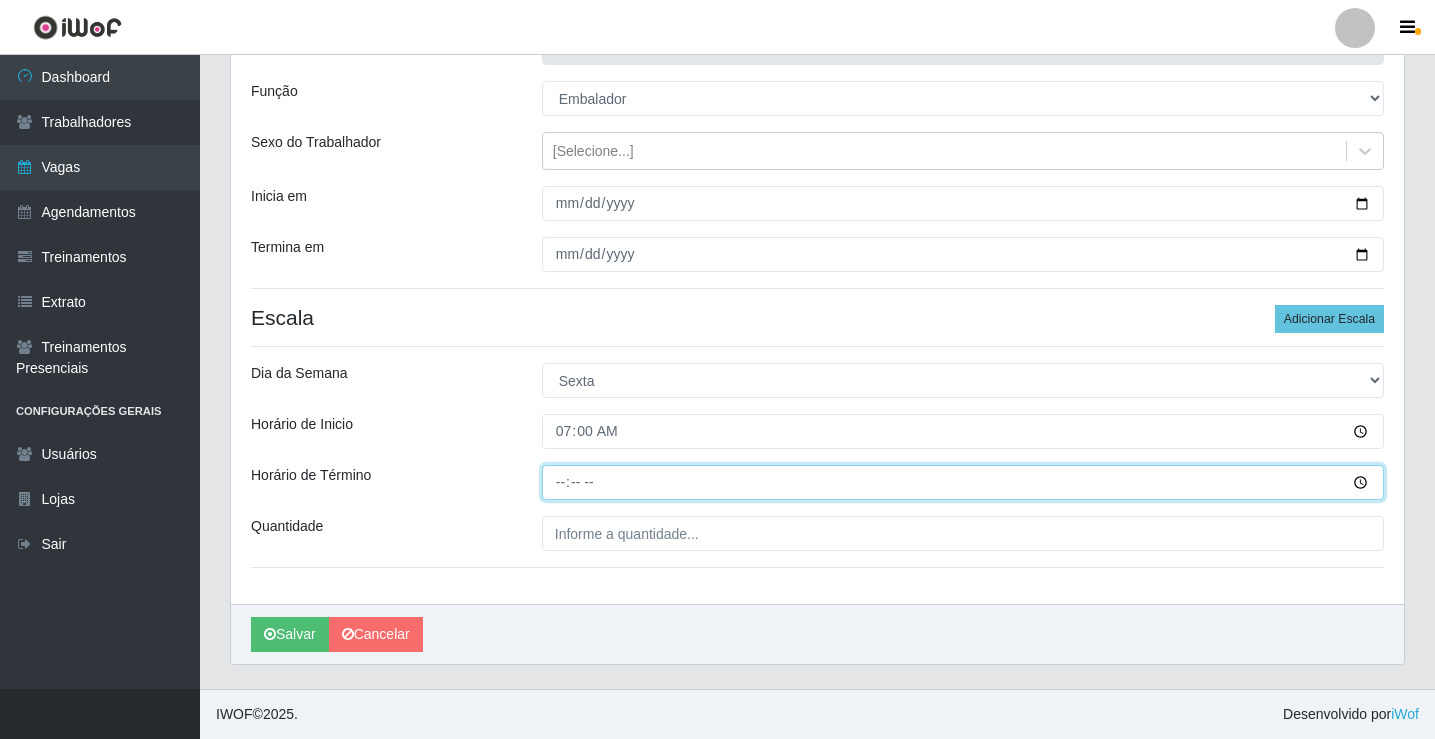 click on "Horário de Término" at bounding box center [963, 482] 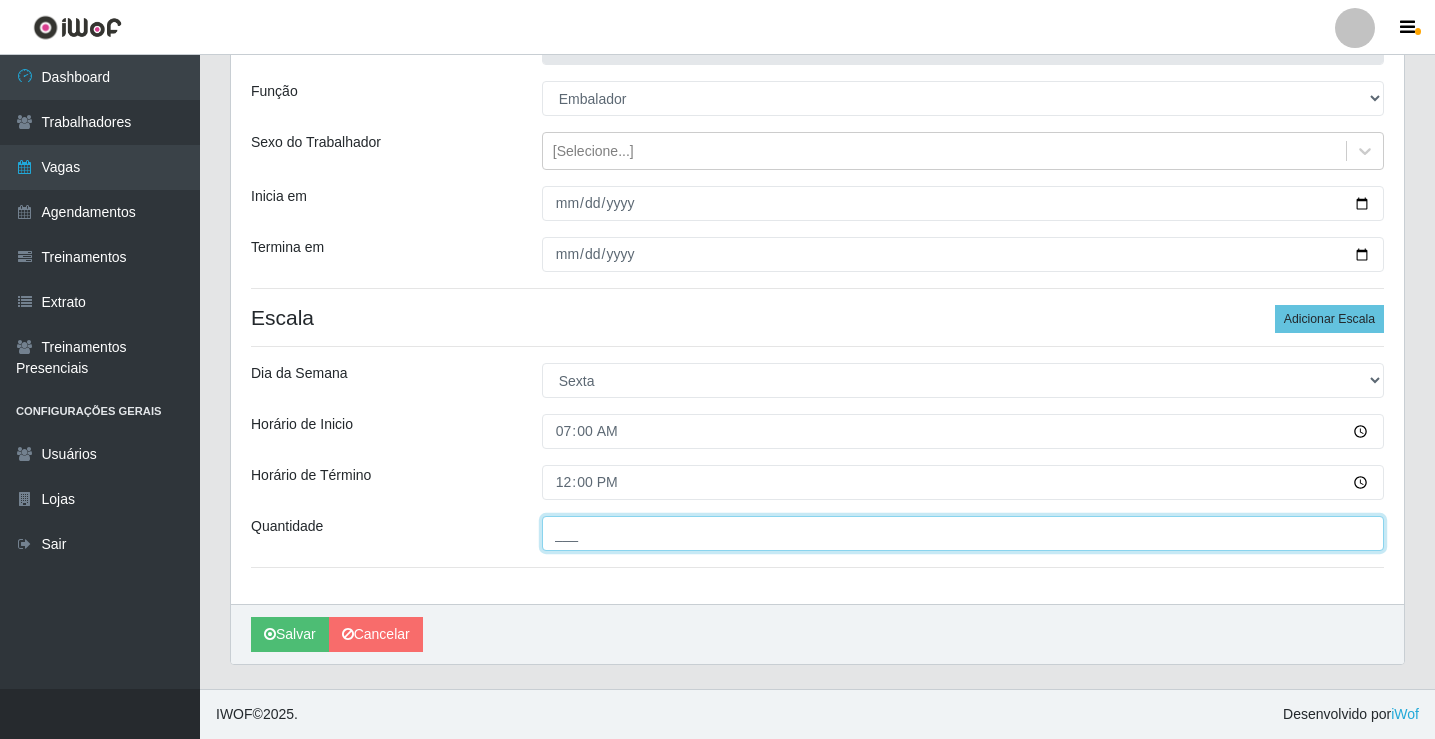 click on "___" at bounding box center [963, 533] 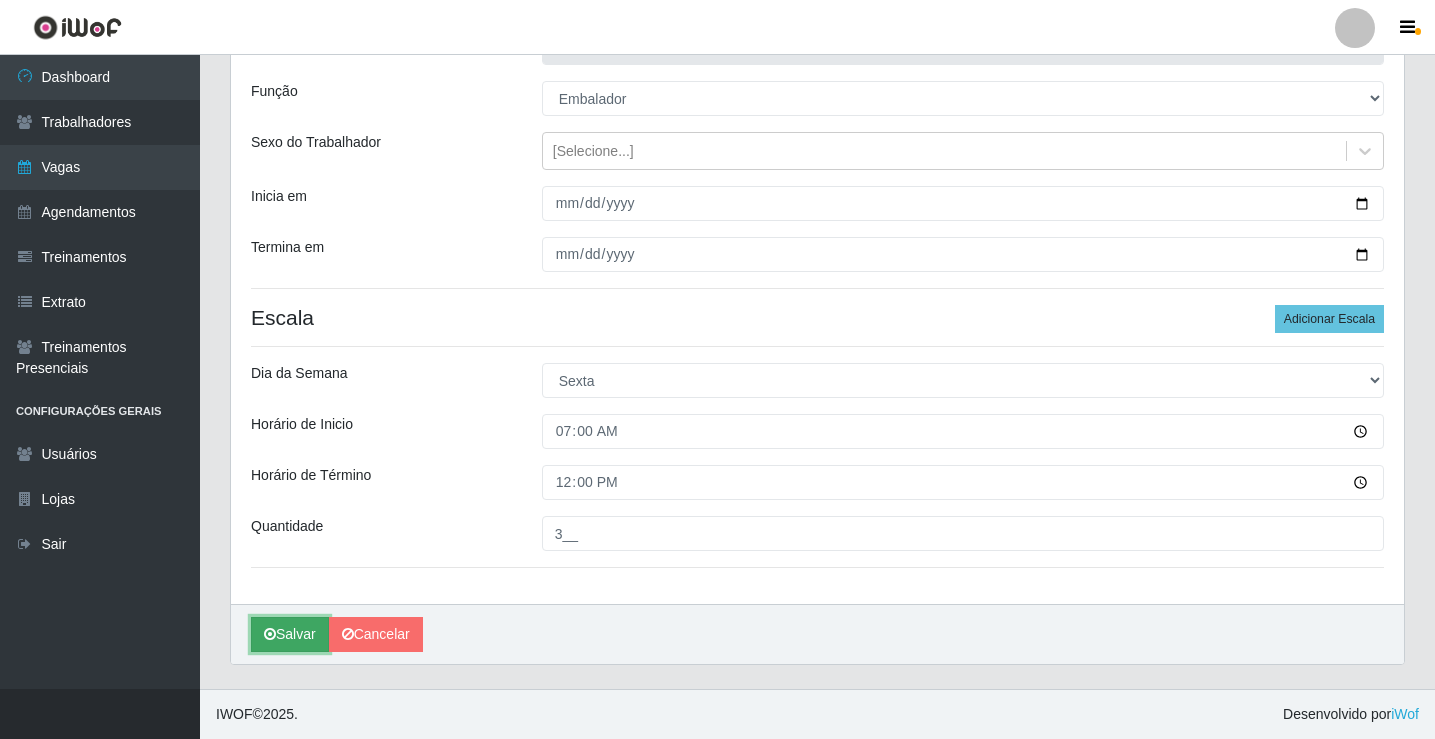 click on "Salvar" at bounding box center [290, 634] 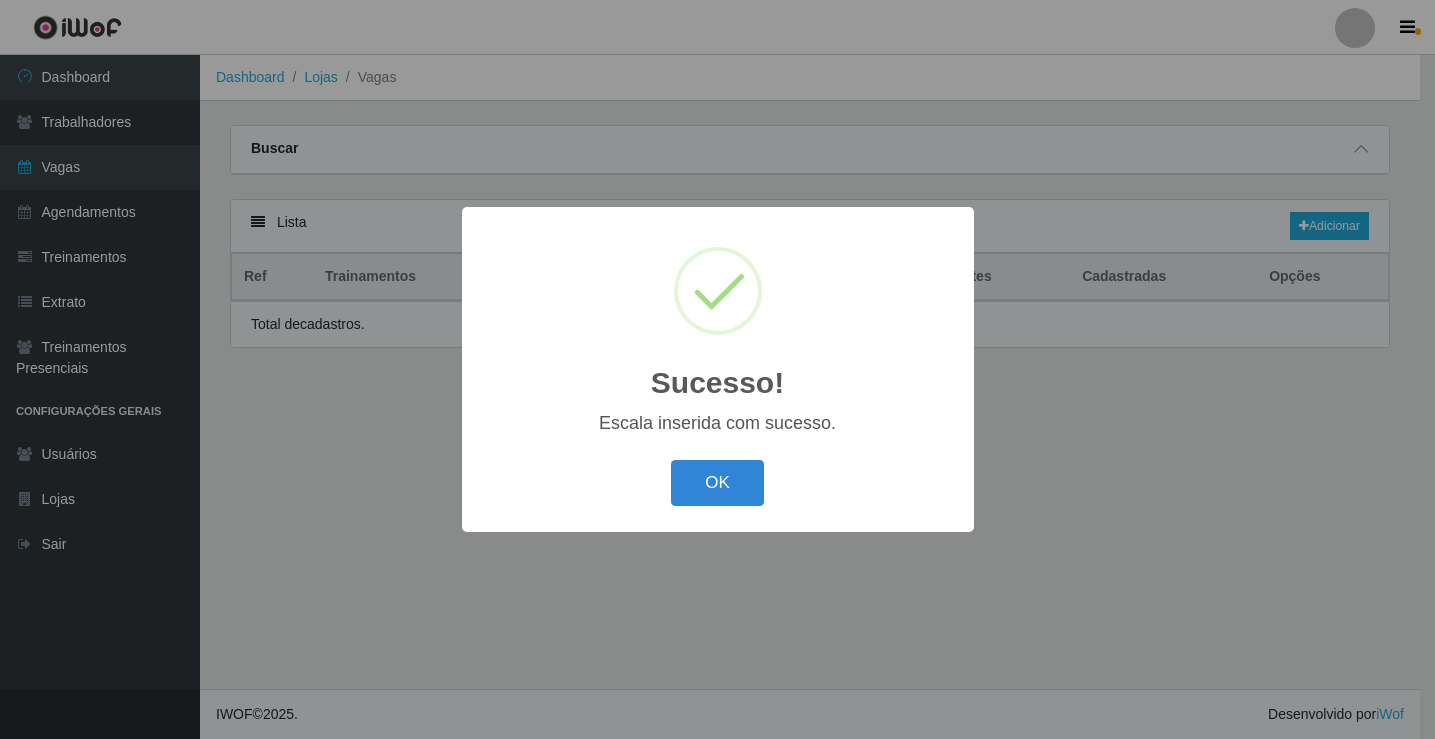 scroll, scrollTop: 0, scrollLeft: 0, axis: both 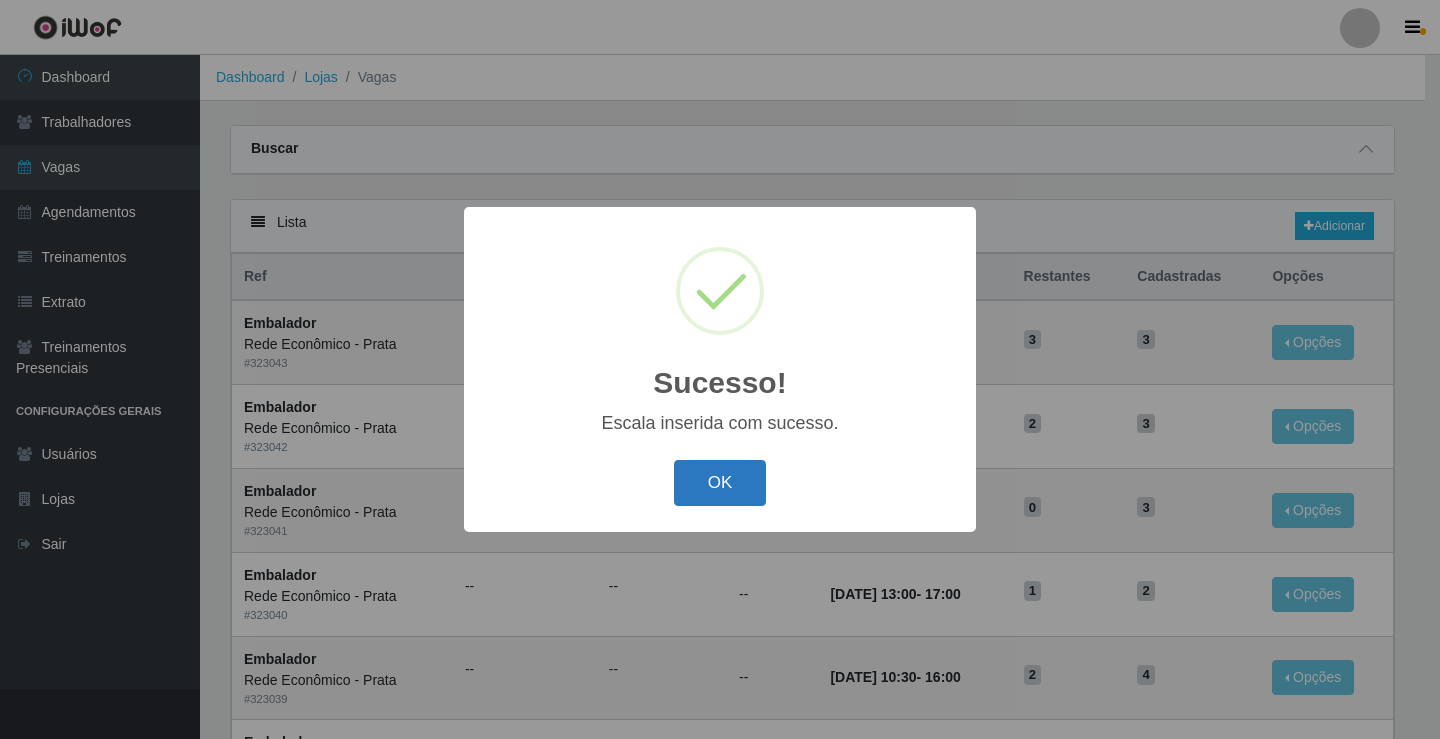 click on "OK" at bounding box center (720, 483) 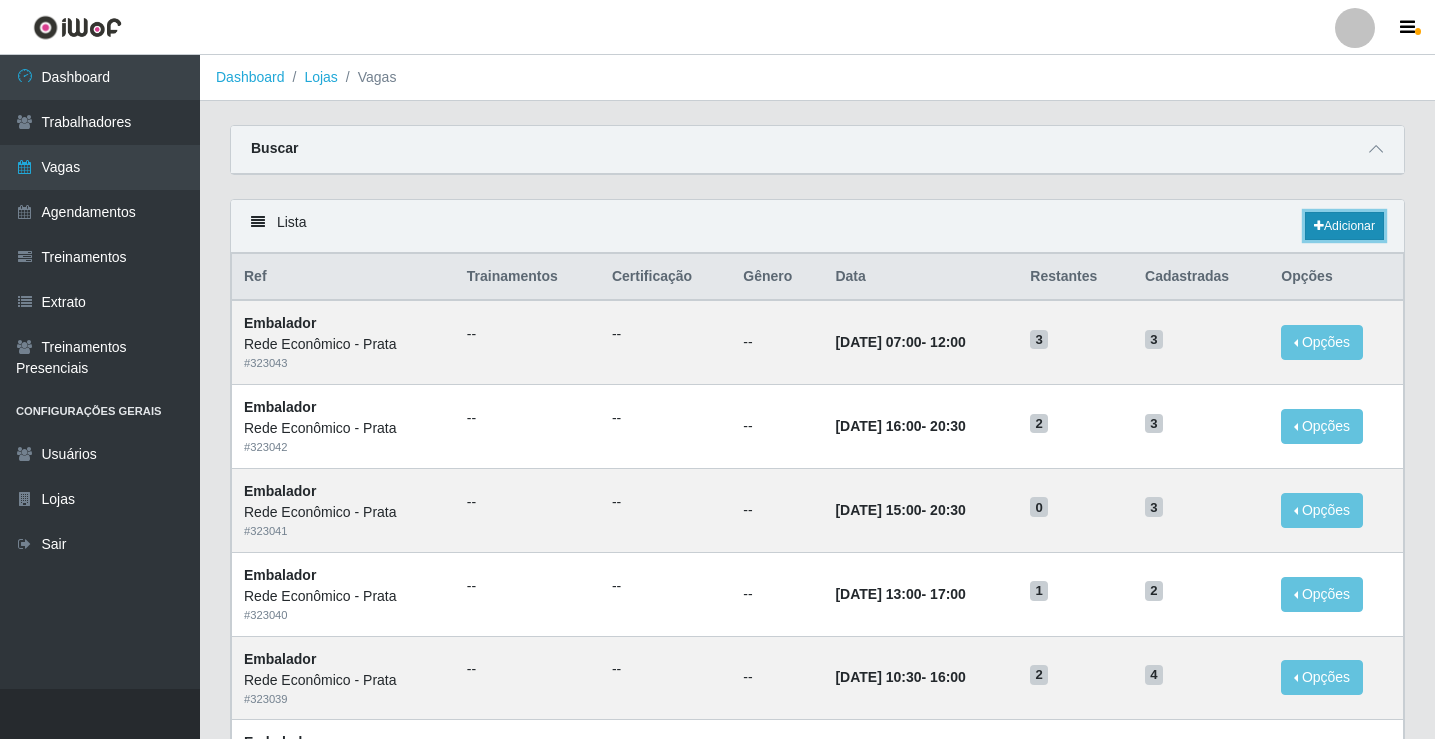 click on "Adicionar" at bounding box center (1344, 226) 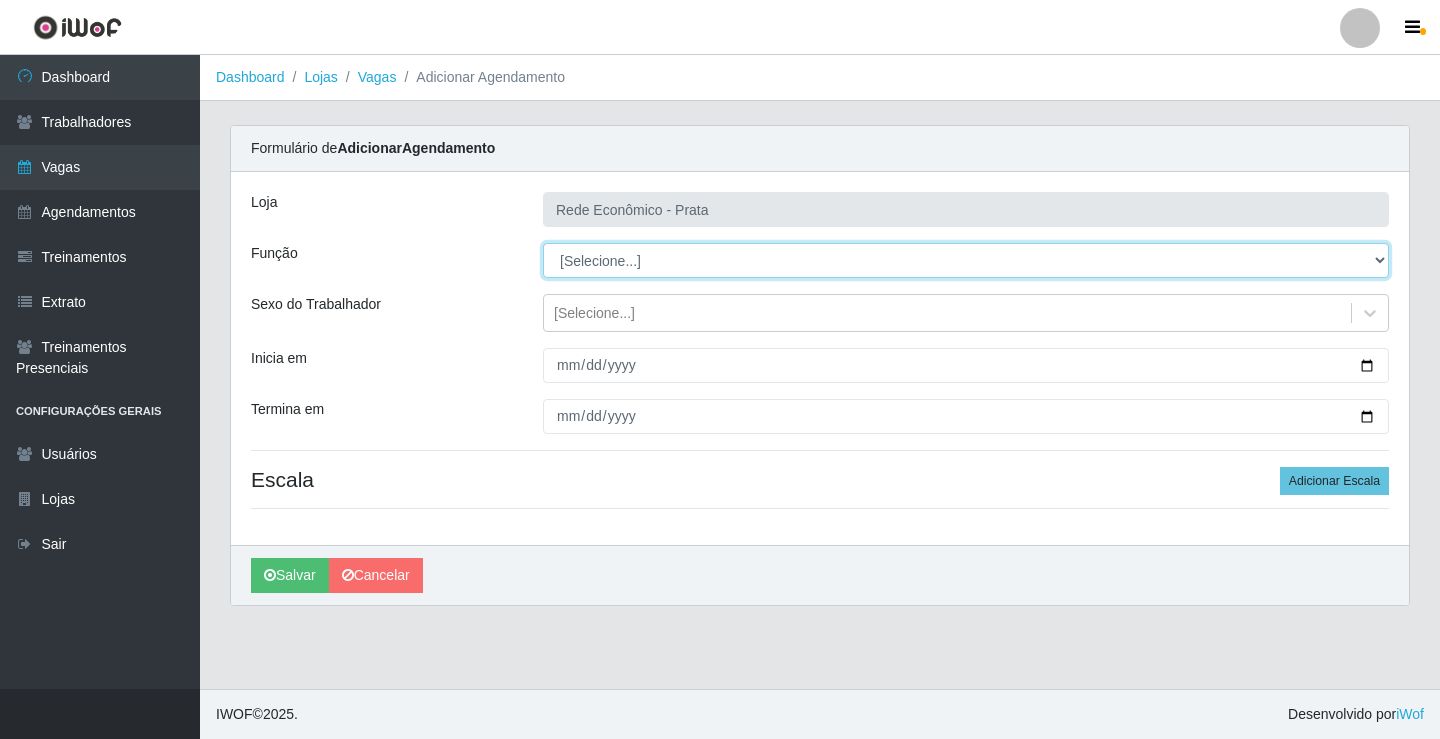 click on "[Selecione...] ASG ASG + ASG ++ Embalador Embalador + Embalador ++ Operador de Caixa Operador de Caixa + Operador de Caixa ++" at bounding box center [966, 260] 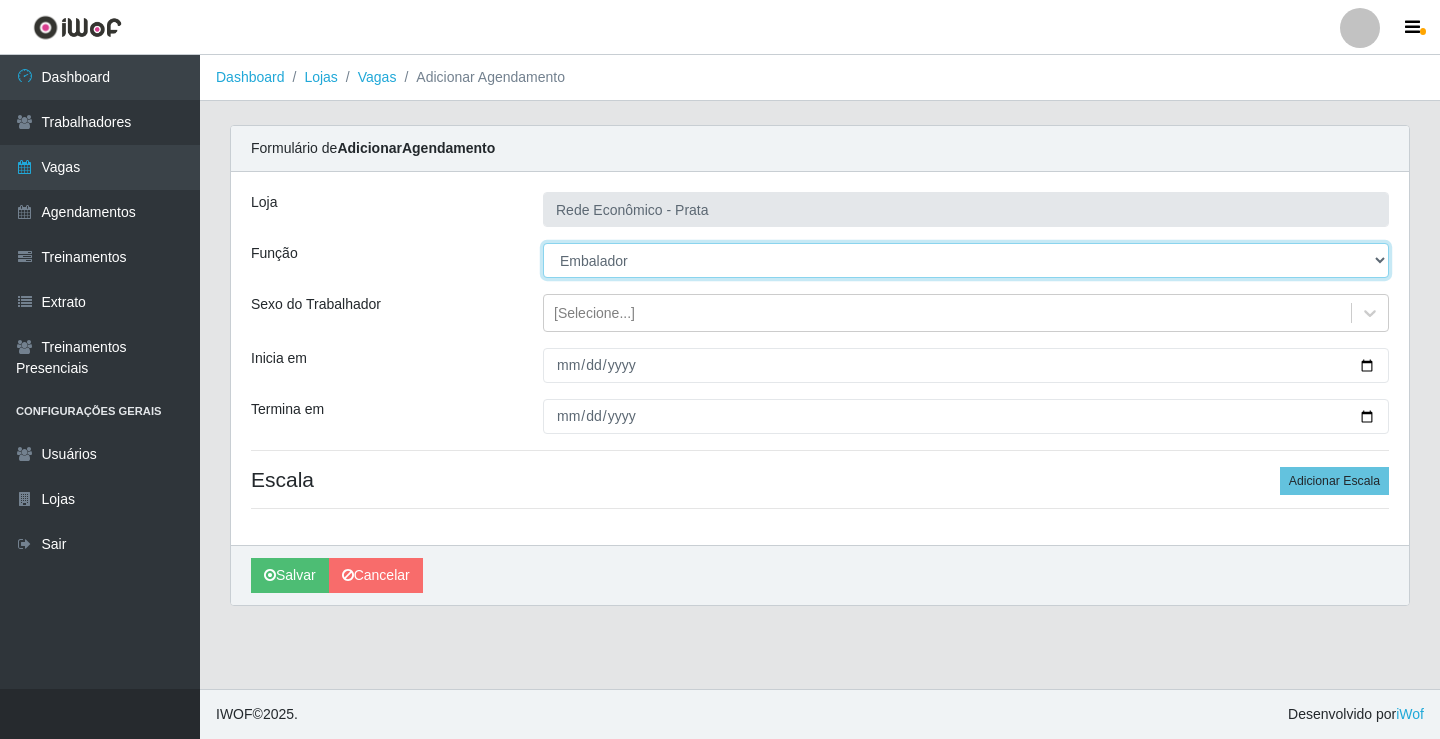 click on "[Selecione...] ASG ASG + ASG ++ Embalador Embalador + Embalador ++ Operador de Caixa Operador de Caixa + Operador de Caixa ++" at bounding box center [966, 260] 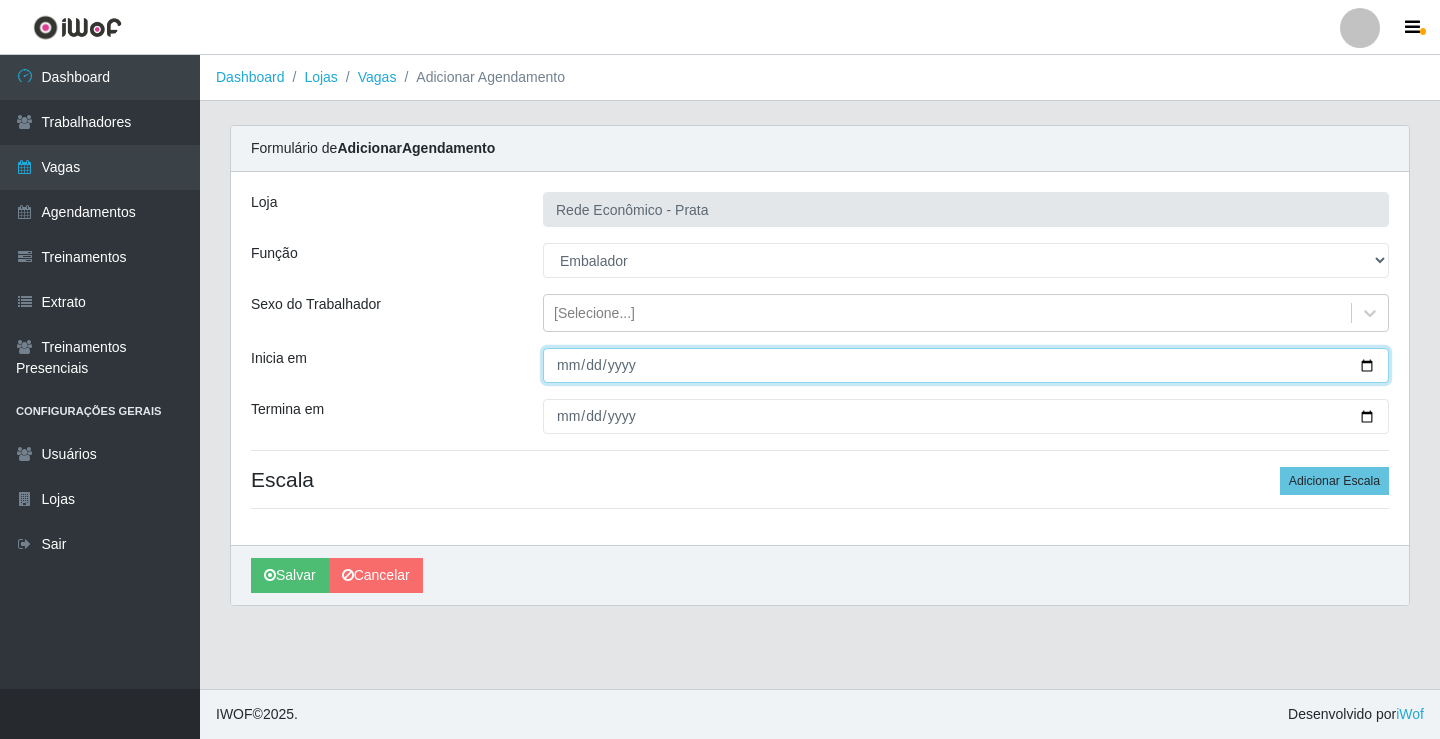 click on "Inicia em" at bounding box center [966, 365] 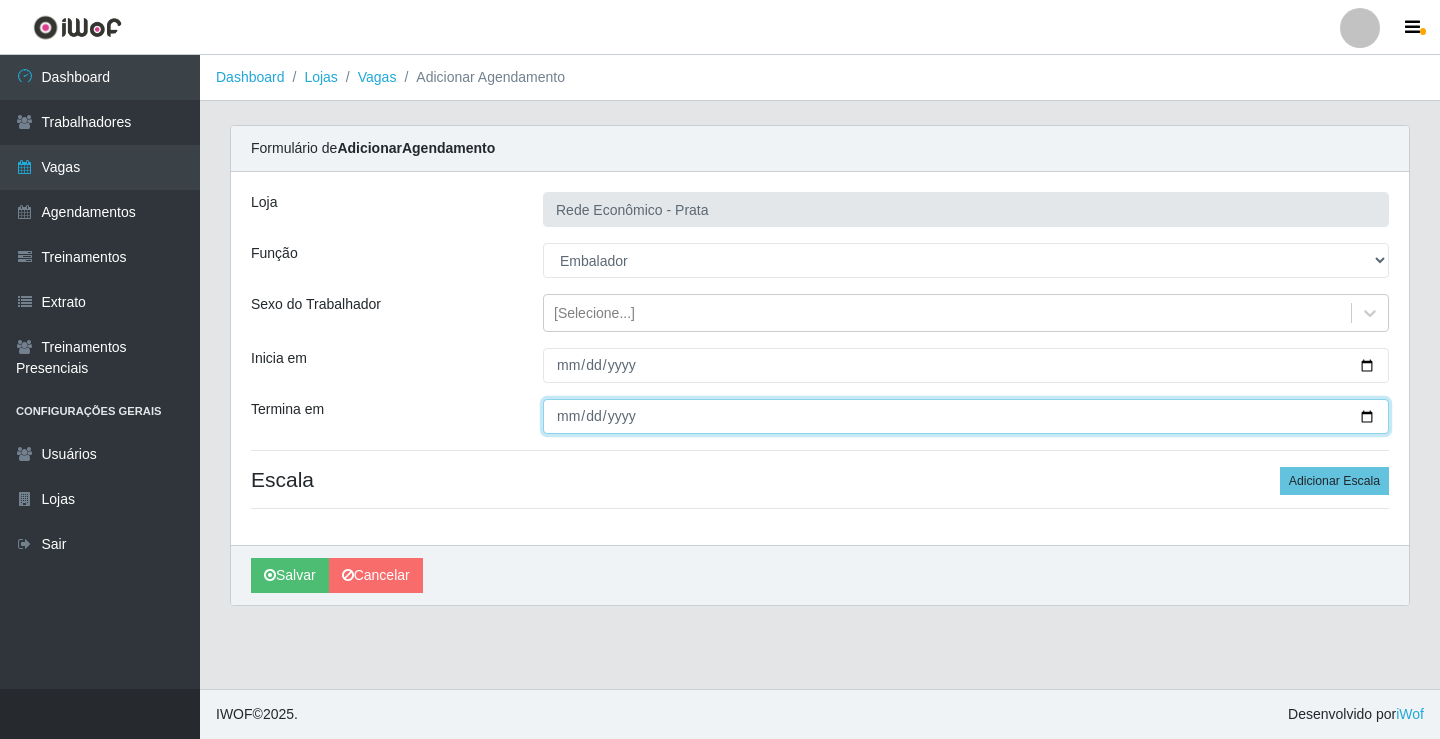 click on "Termina em" at bounding box center [966, 416] 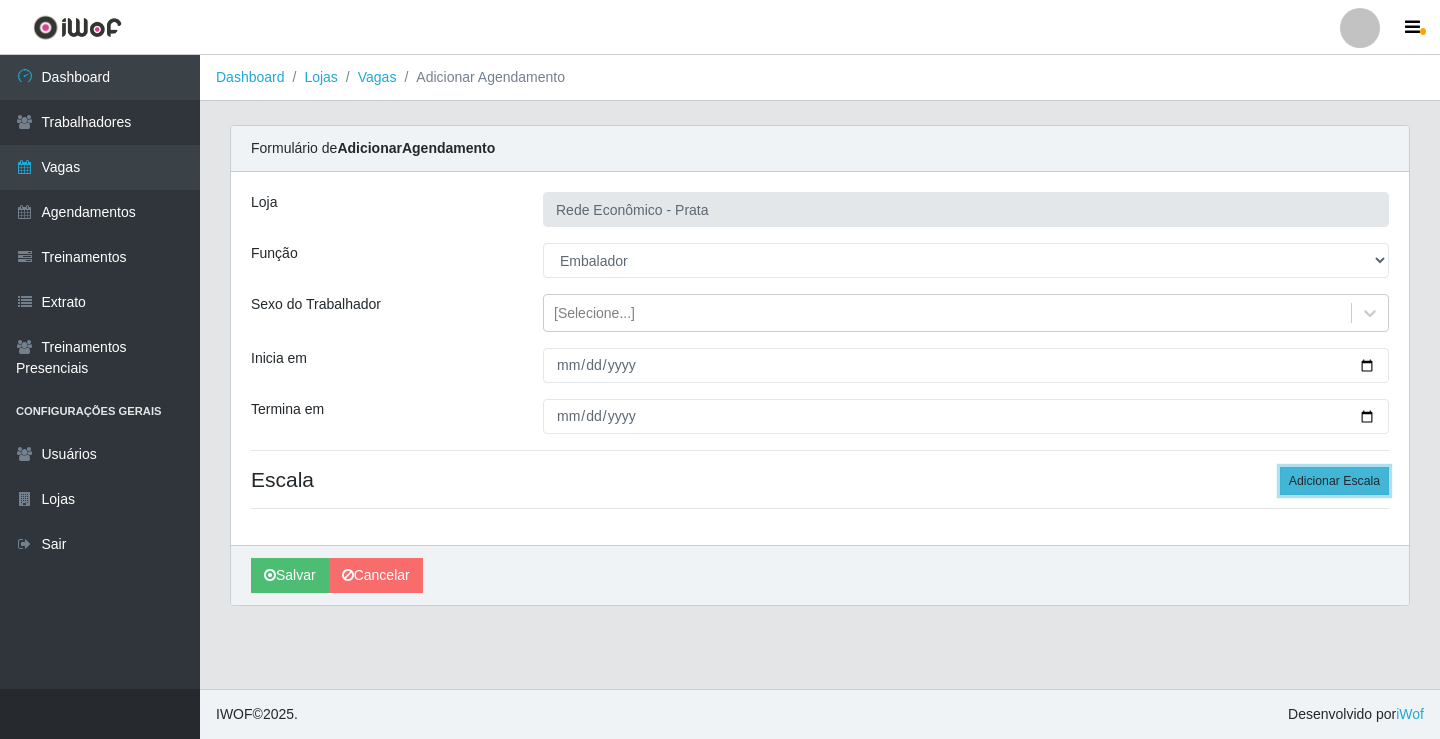 click on "Adicionar Escala" at bounding box center (1334, 481) 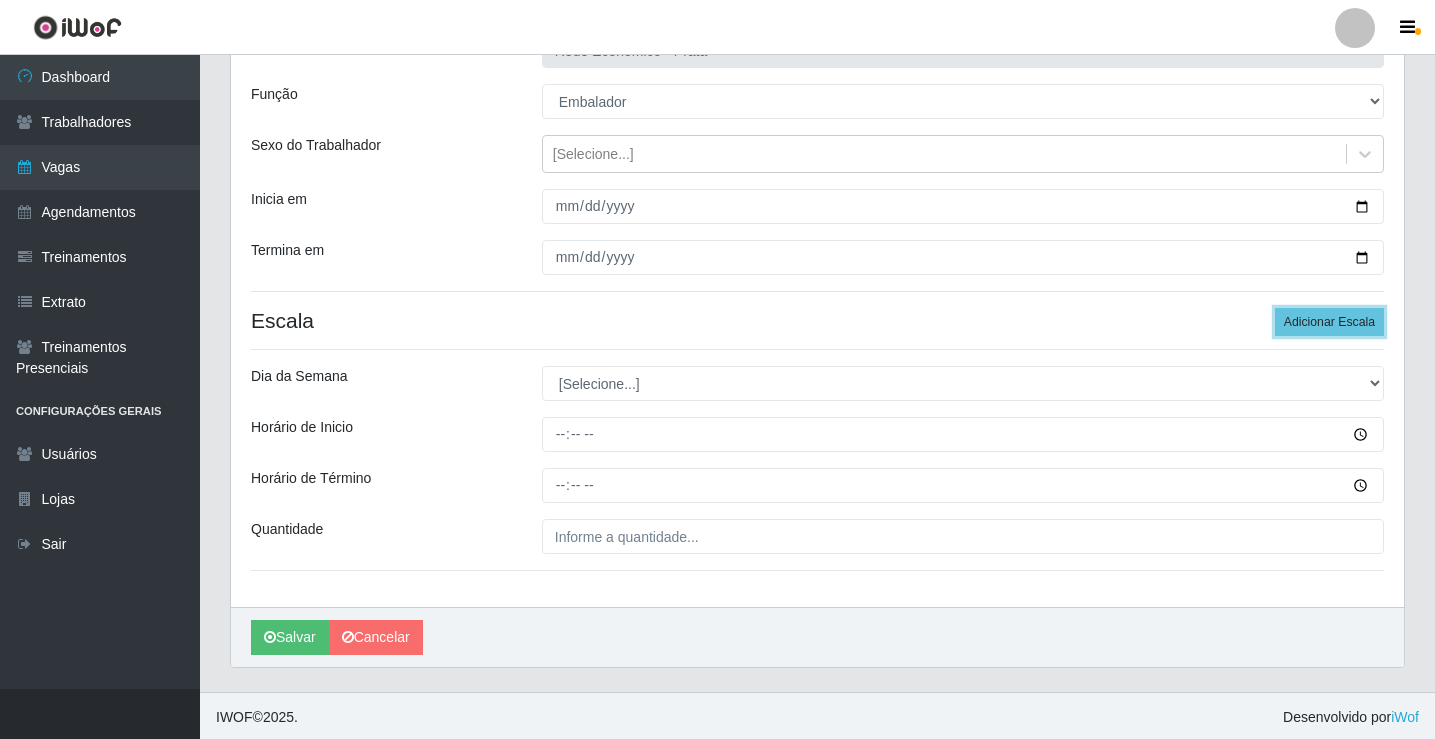 scroll, scrollTop: 162, scrollLeft: 0, axis: vertical 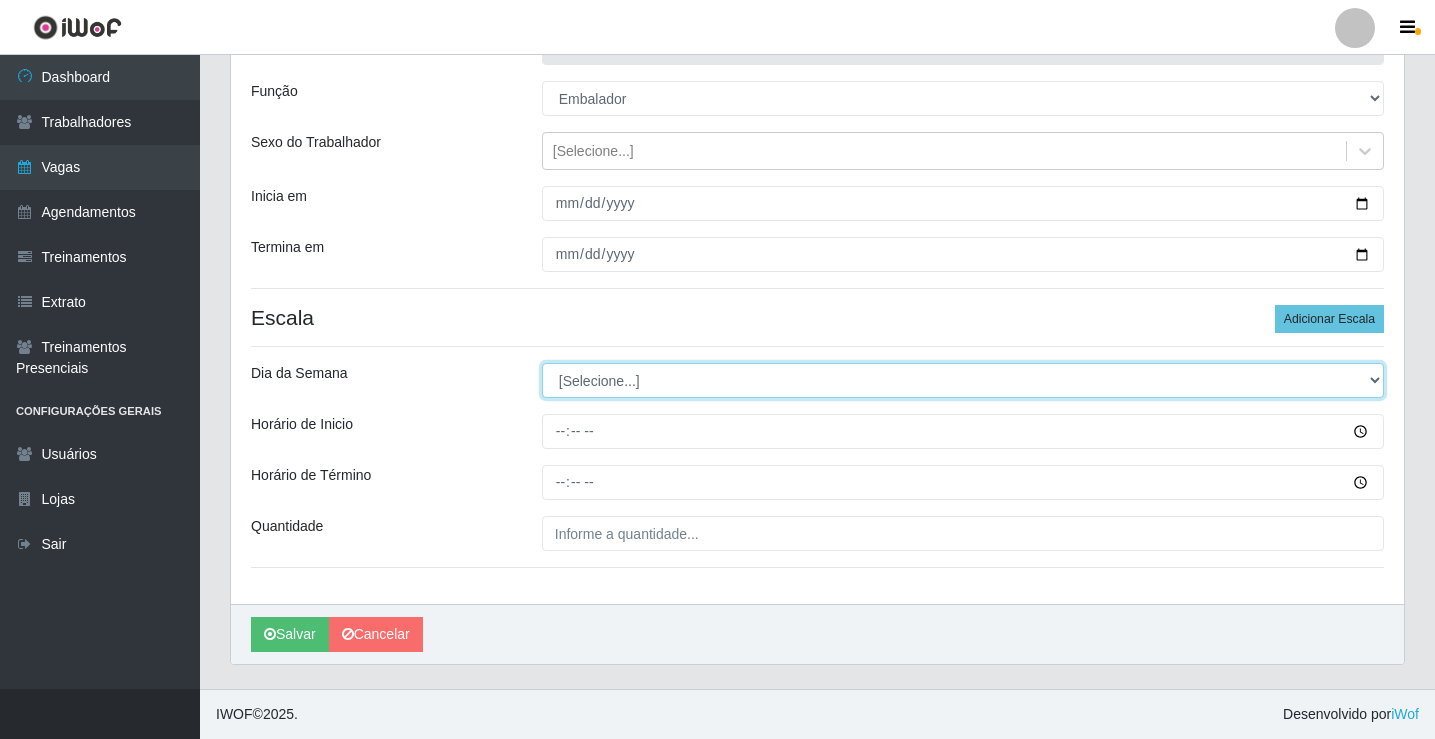 click on "[Selecione...] Segunda Terça Quarta Quinta Sexta Sábado Domingo" at bounding box center (963, 380) 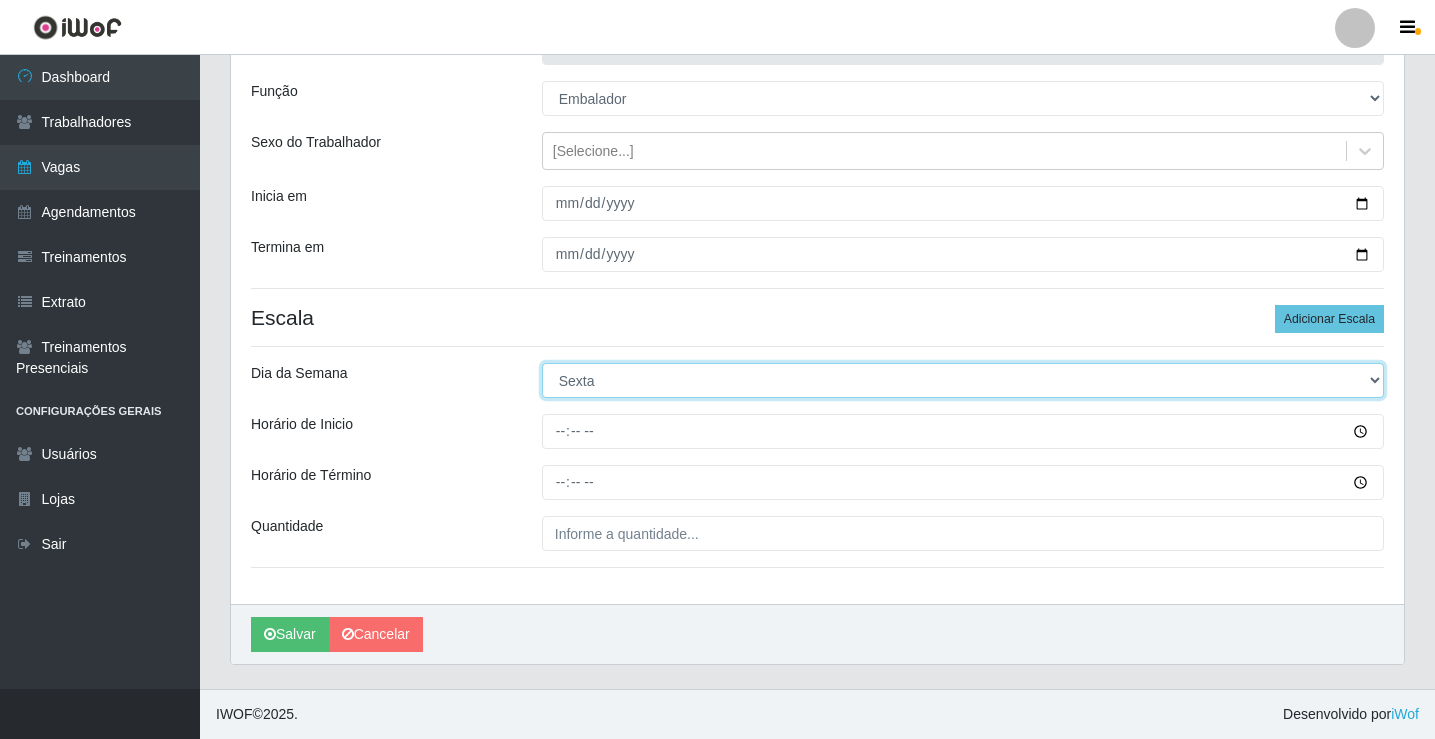 click on "[Selecione...] Segunda Terça Quarta Quinta Sexta Sábado Domingo" at bounding box center (963, 380) 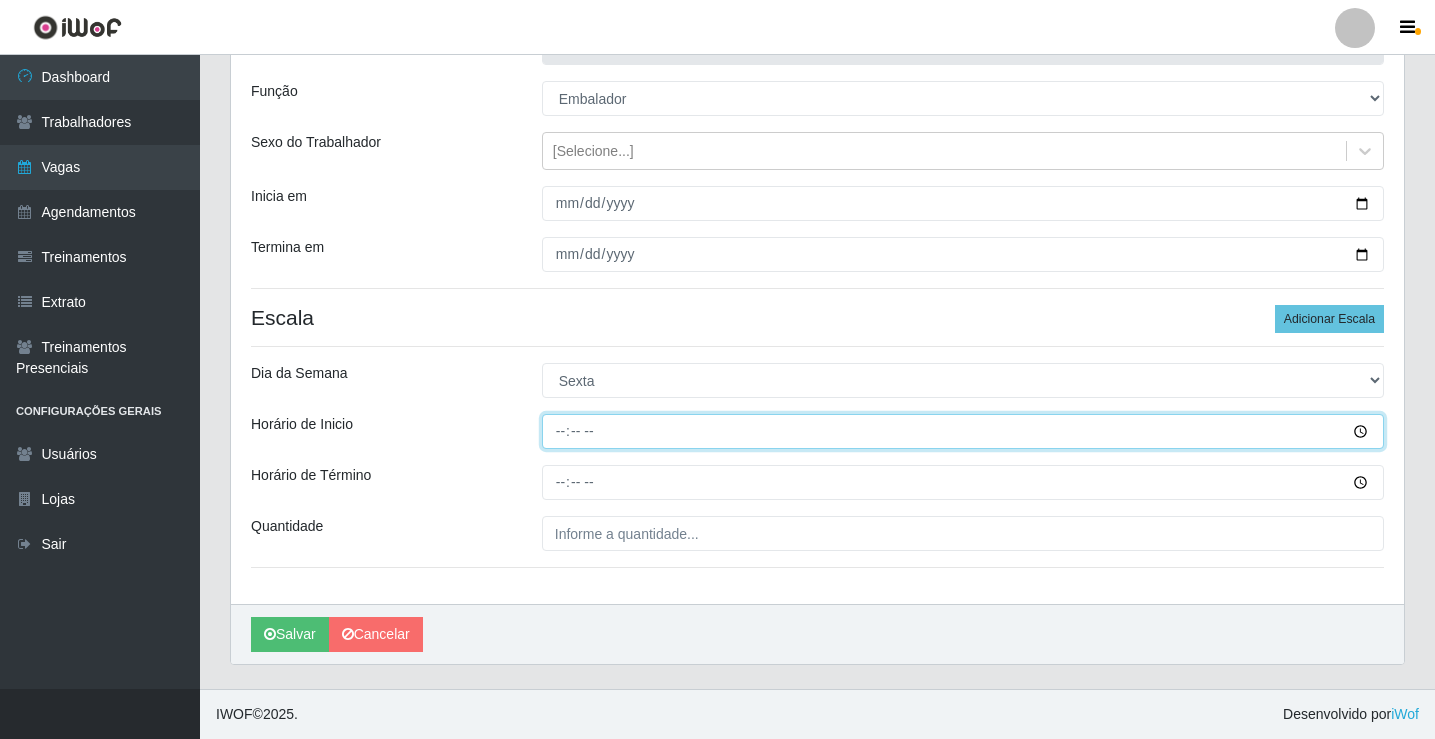click on "Horário de Inicio" at bounding box center [963, 431] 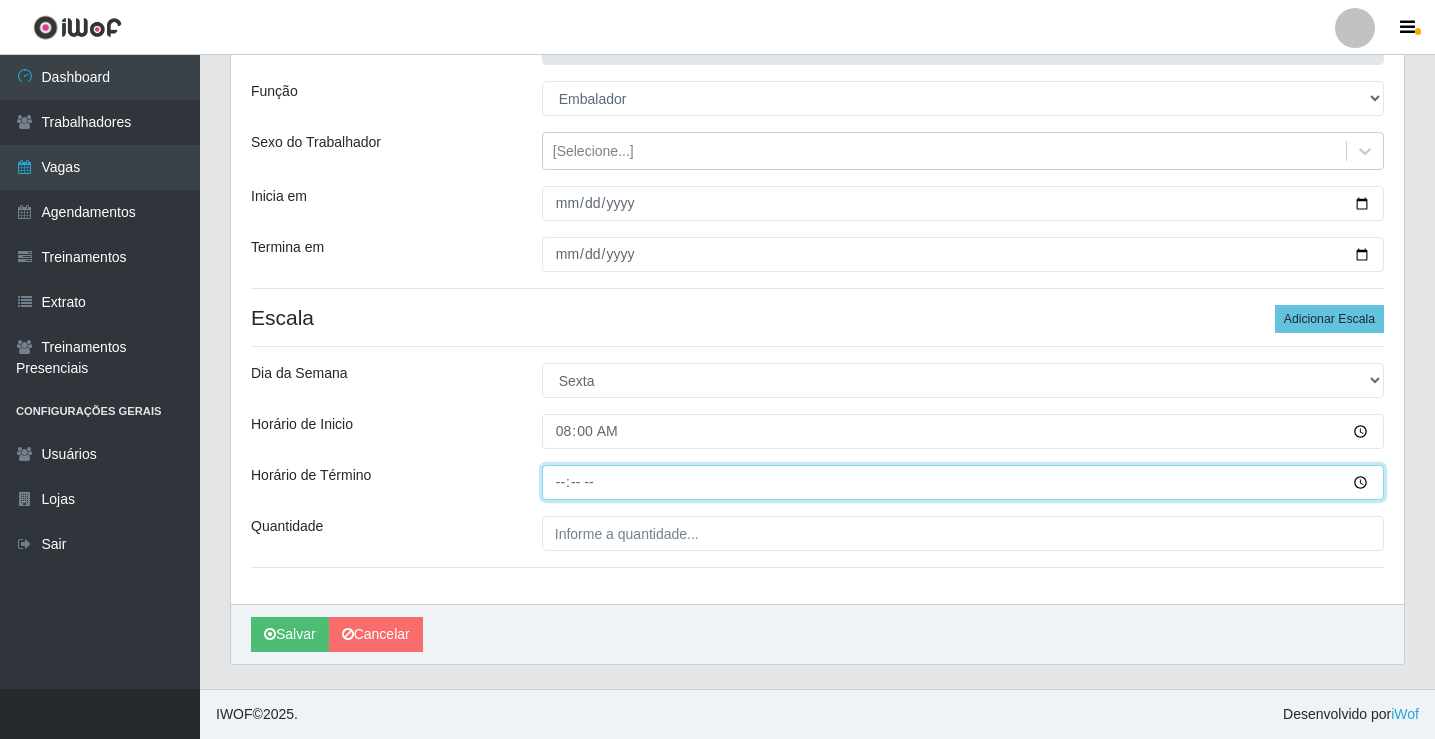 click on "Horário de Término" at bounding box center (963, 482) 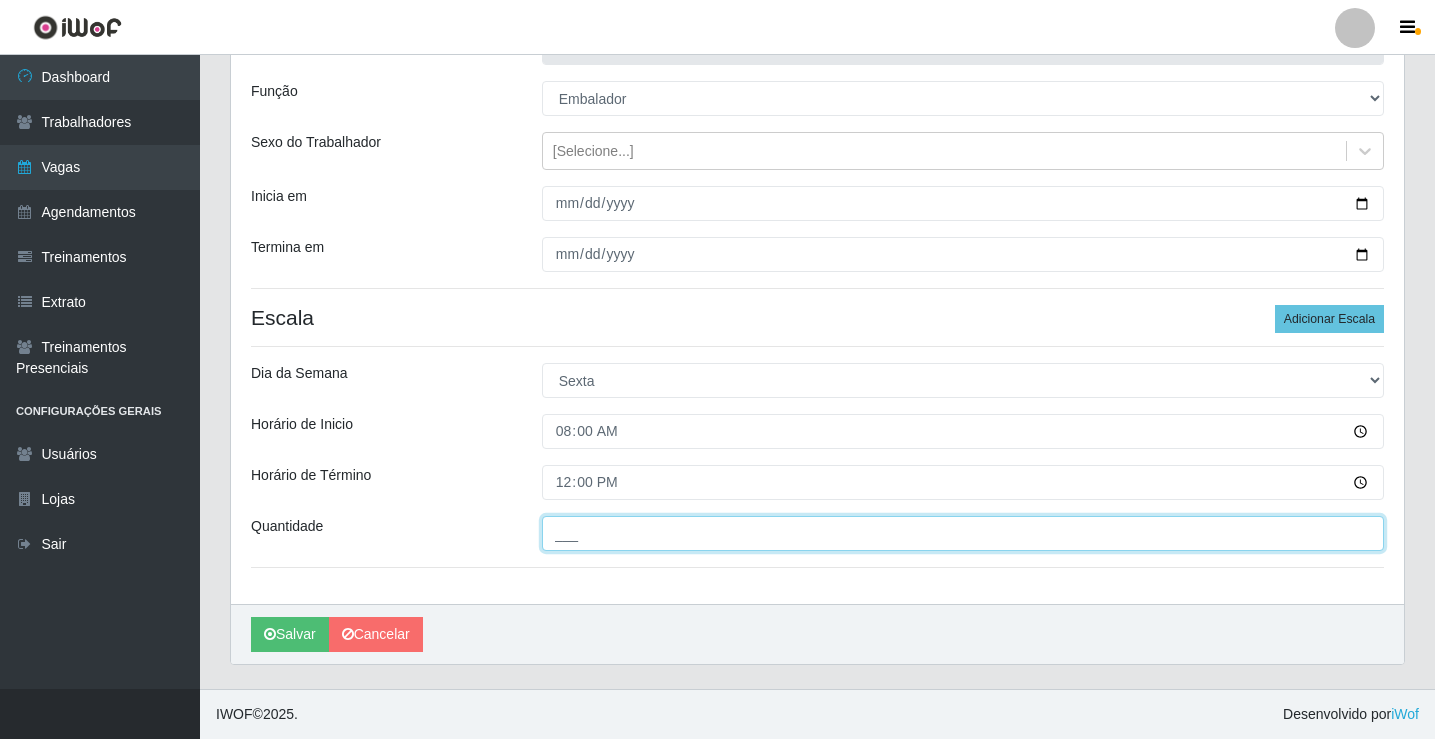 click on "___" at bounding box center (963, 533) 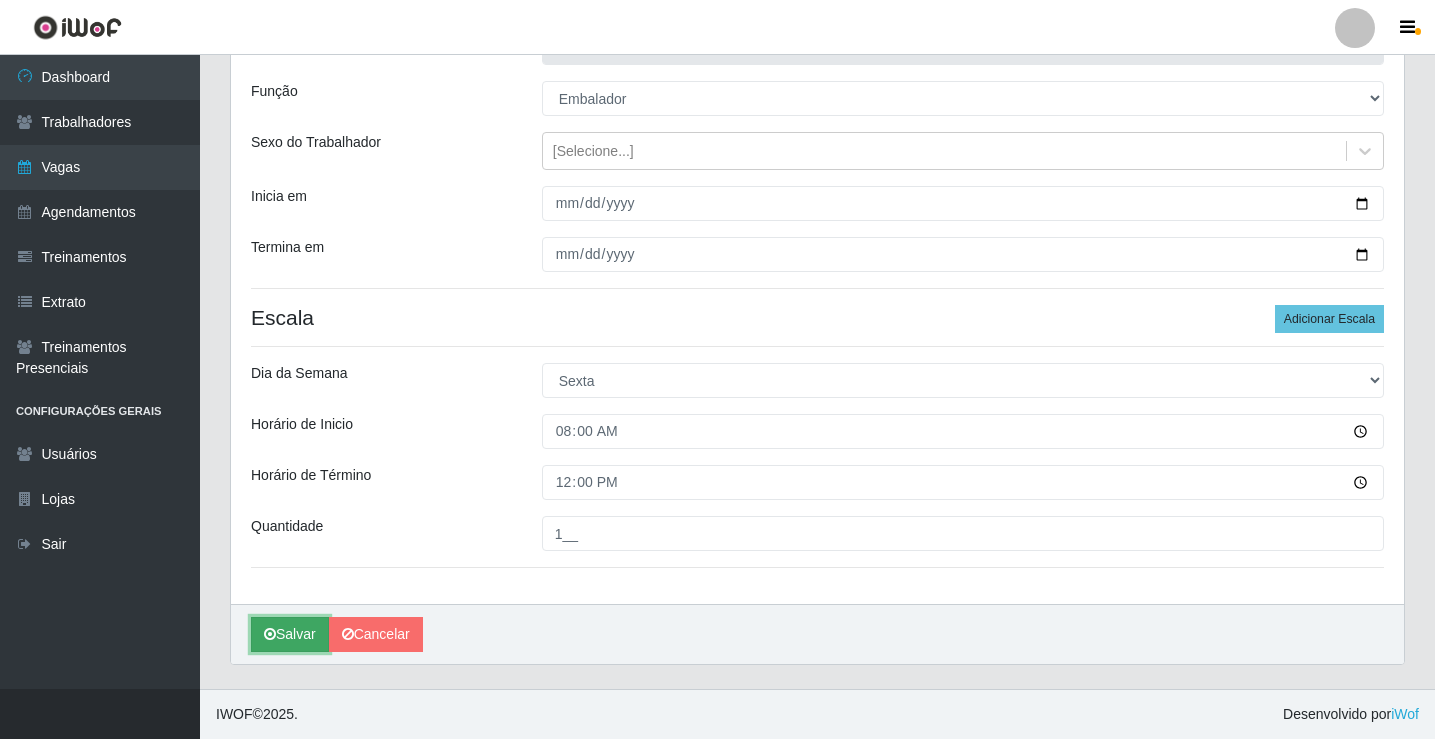 click on "Salvar" at bounding box center (290, 634) 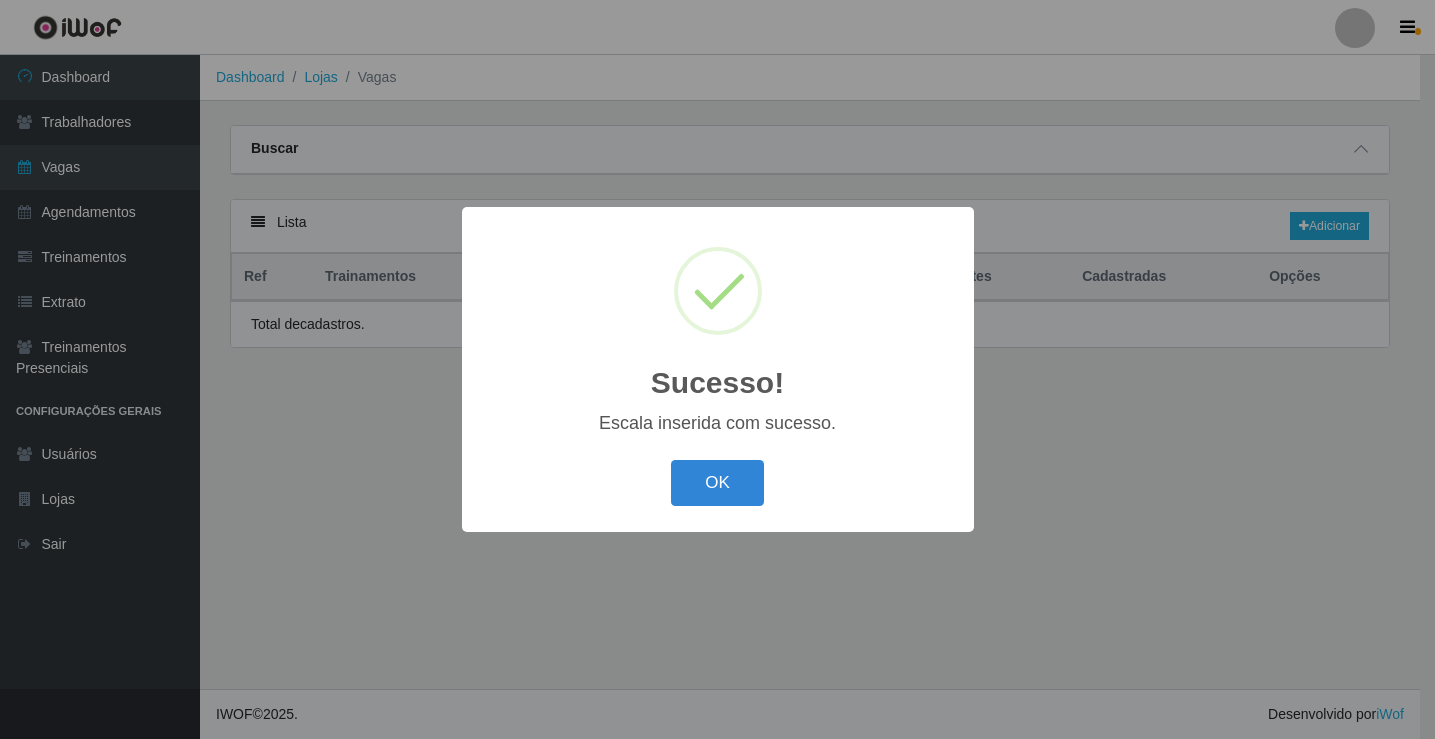 scroll, scrollTop: 0, scrollLeft: 0, axis: both 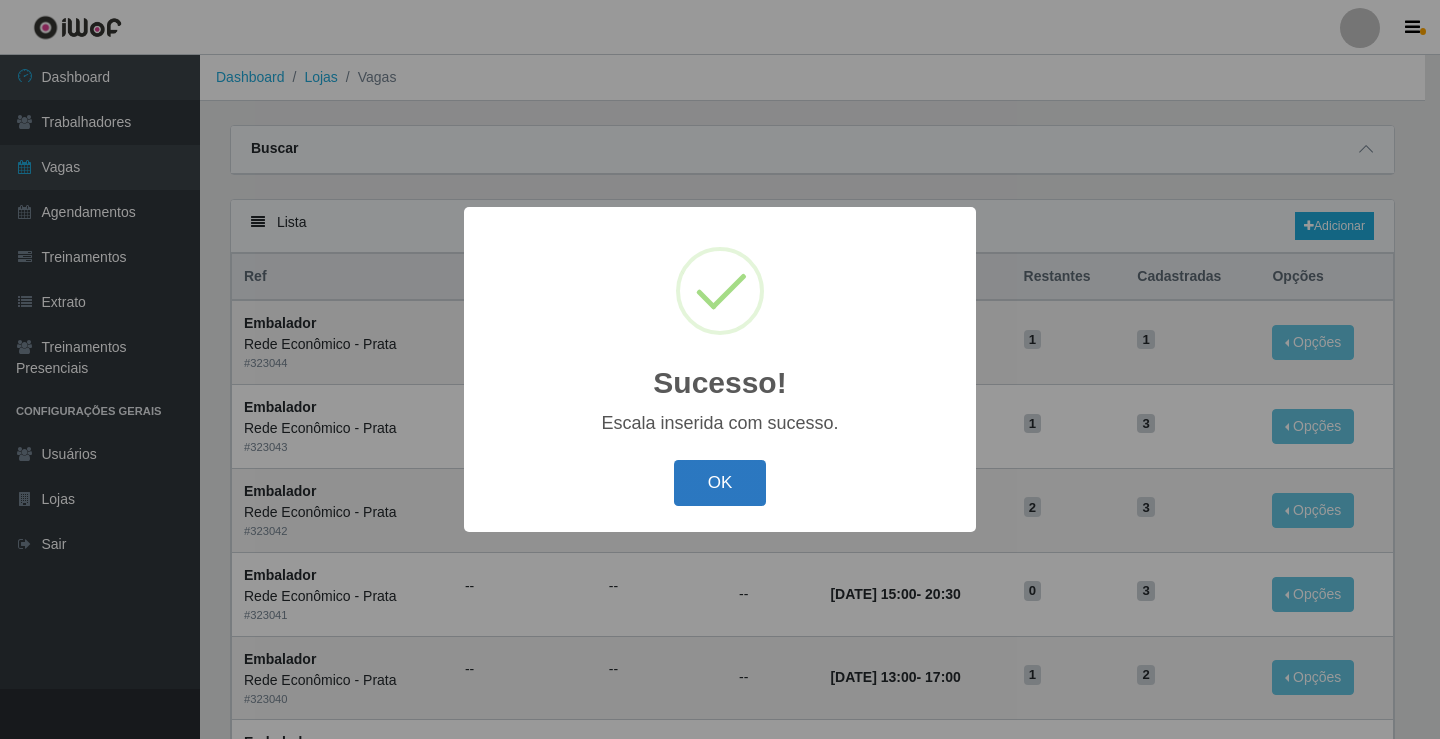 click on "OK" at bounding box center [720, 483] 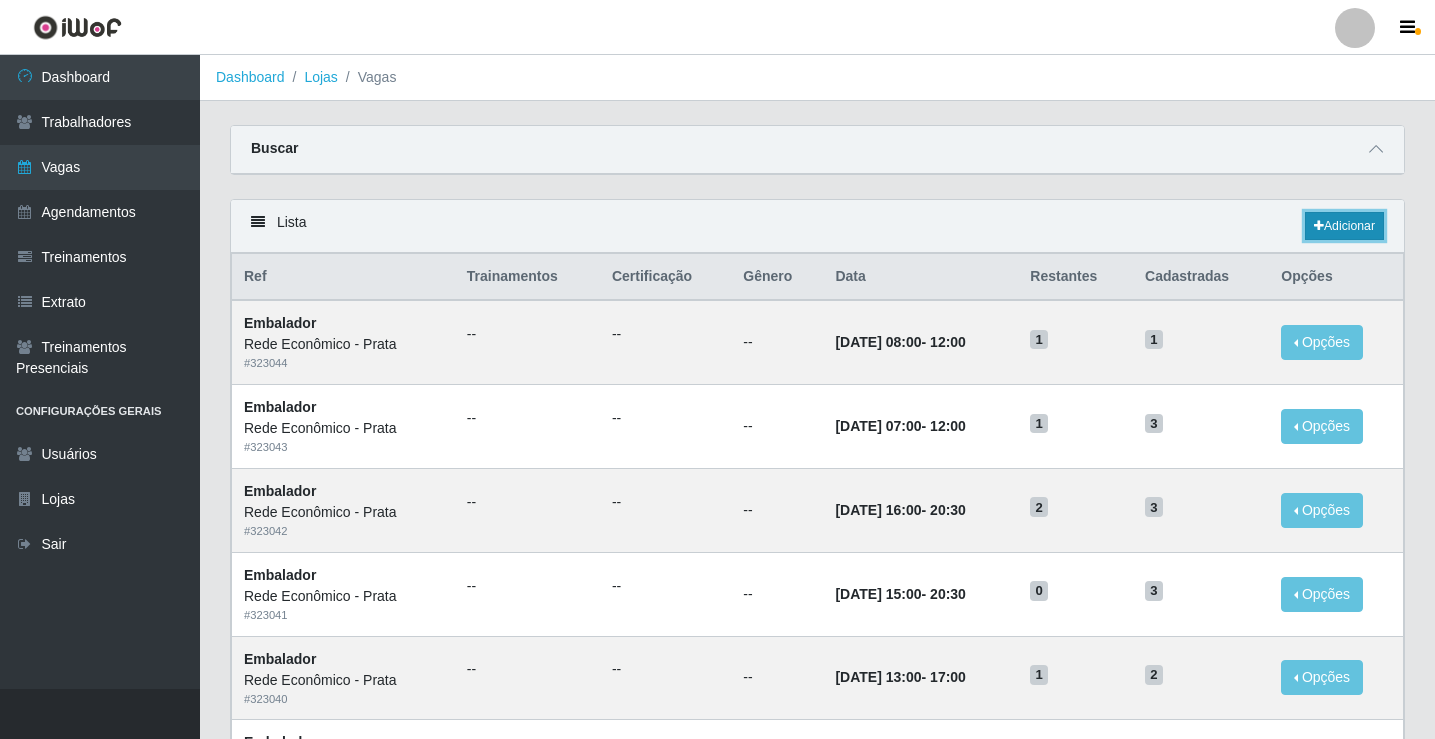 click on "Adicionar" at bounding box center (1344, 226) 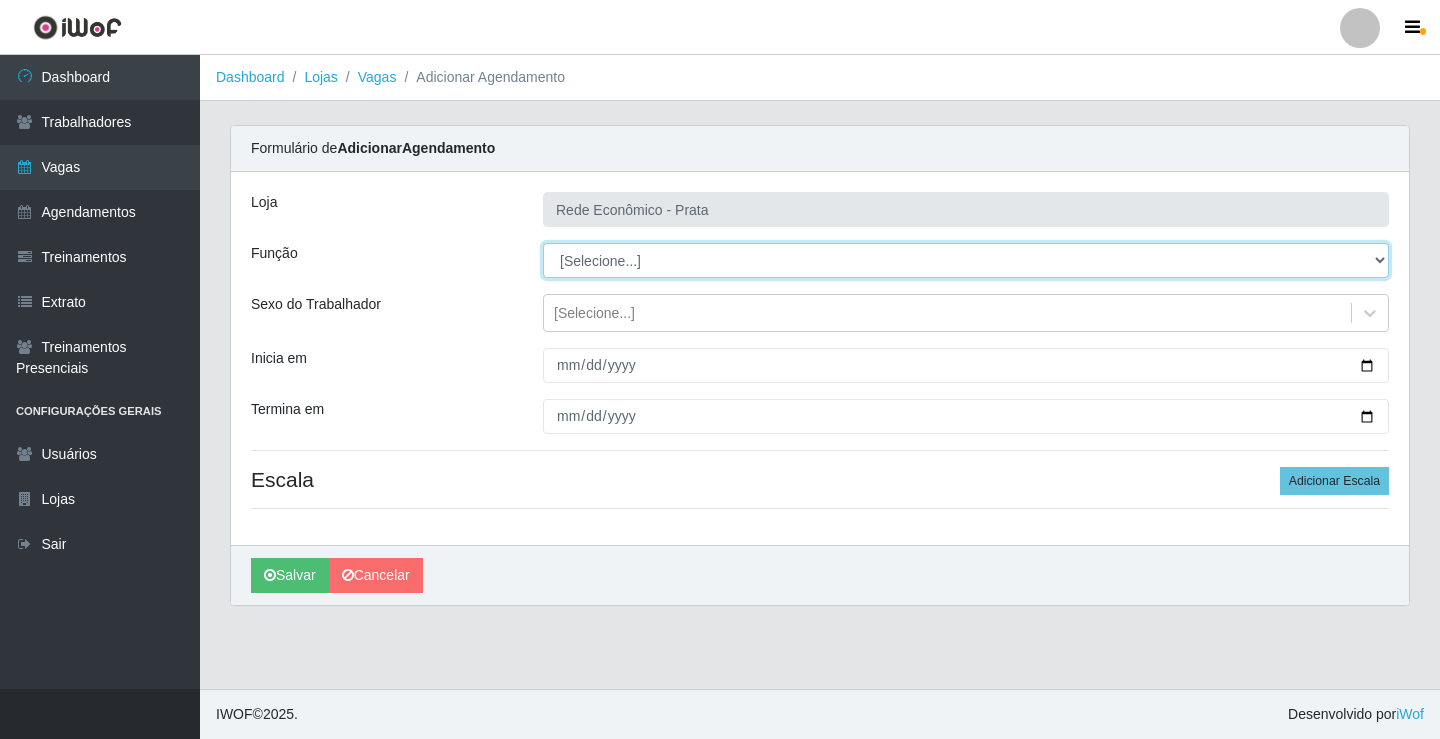 click on "[Selecione...] ASG ASG + ASG ++ Embalador Embalador + Embalador ++ Operador de Caixa Operador de Caixa + Operador de Caixa ++" at bounding box center (966, 260) 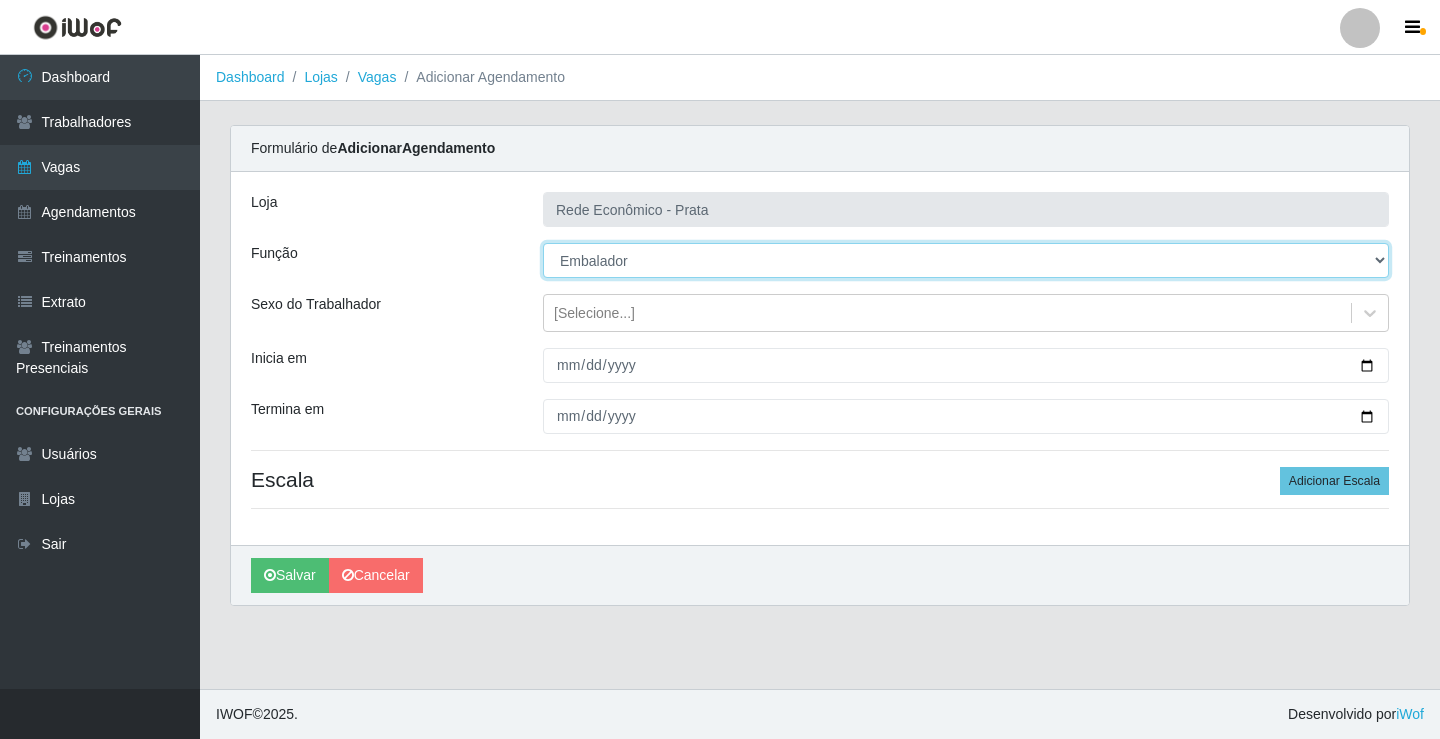 click on "[Selecione...] ASG ASG + ASG ++ Embalador Embalador + Embalador ++ Operador de Caixa Operador de Caixa + Operador de Caixa ++" at bounding box center [966, 260] 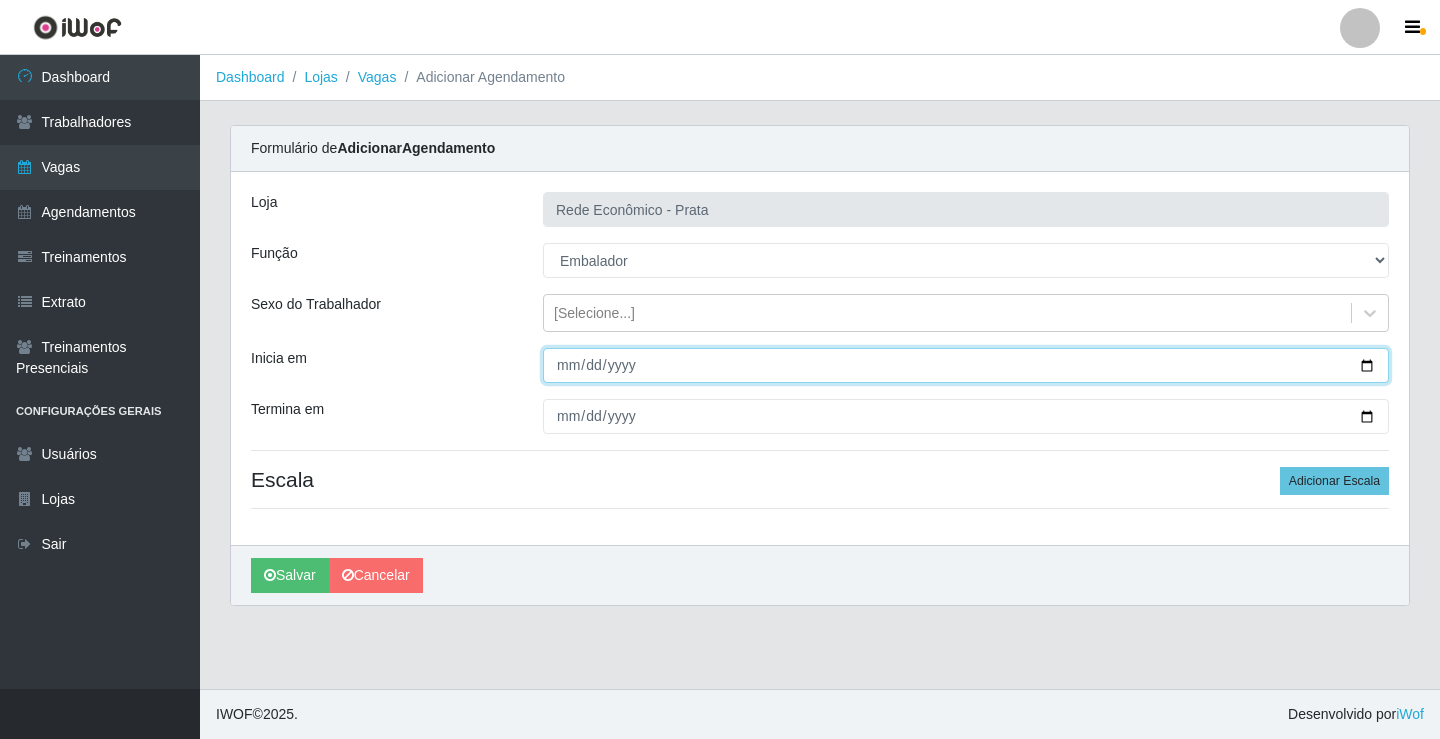 click on "Inicia em" at bounding box center [966, 365] 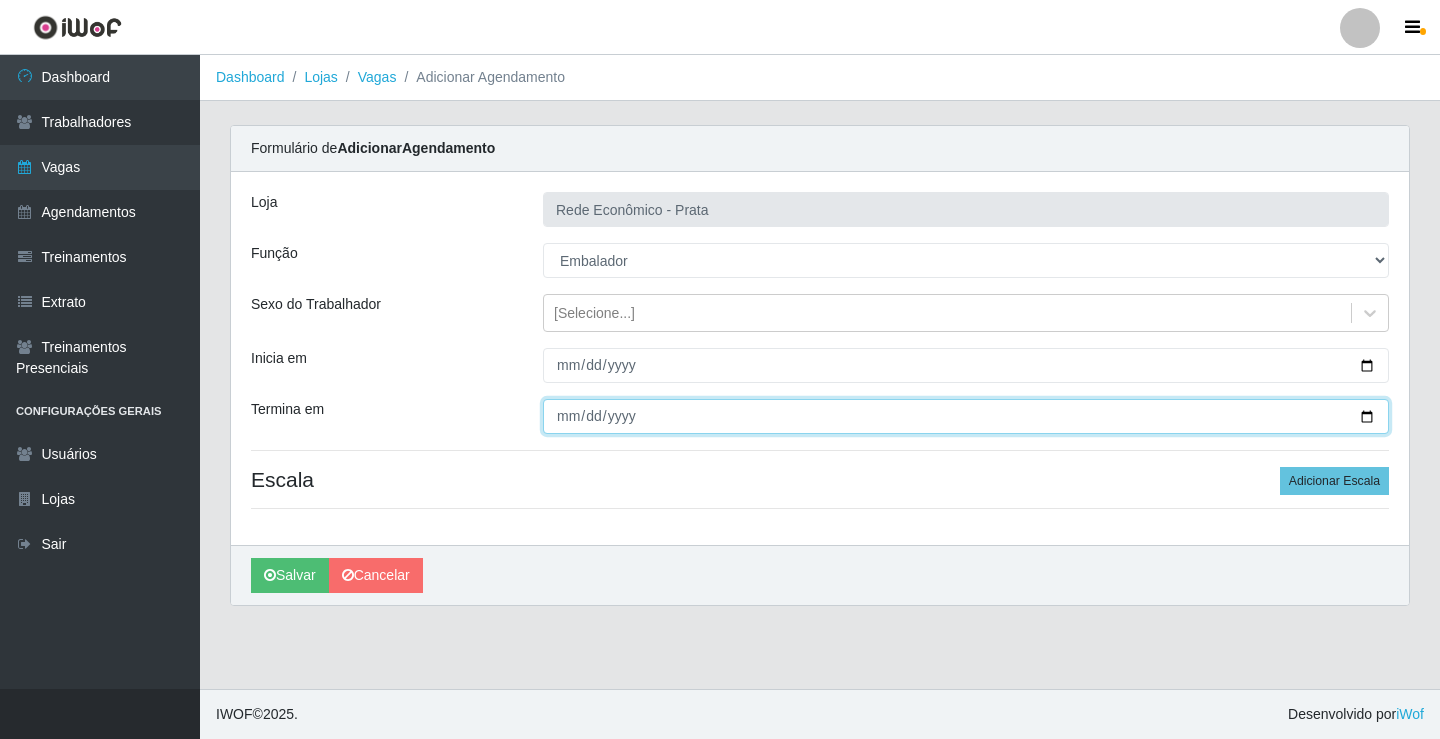 click on "Termina em" at bounding box center [966, 416] 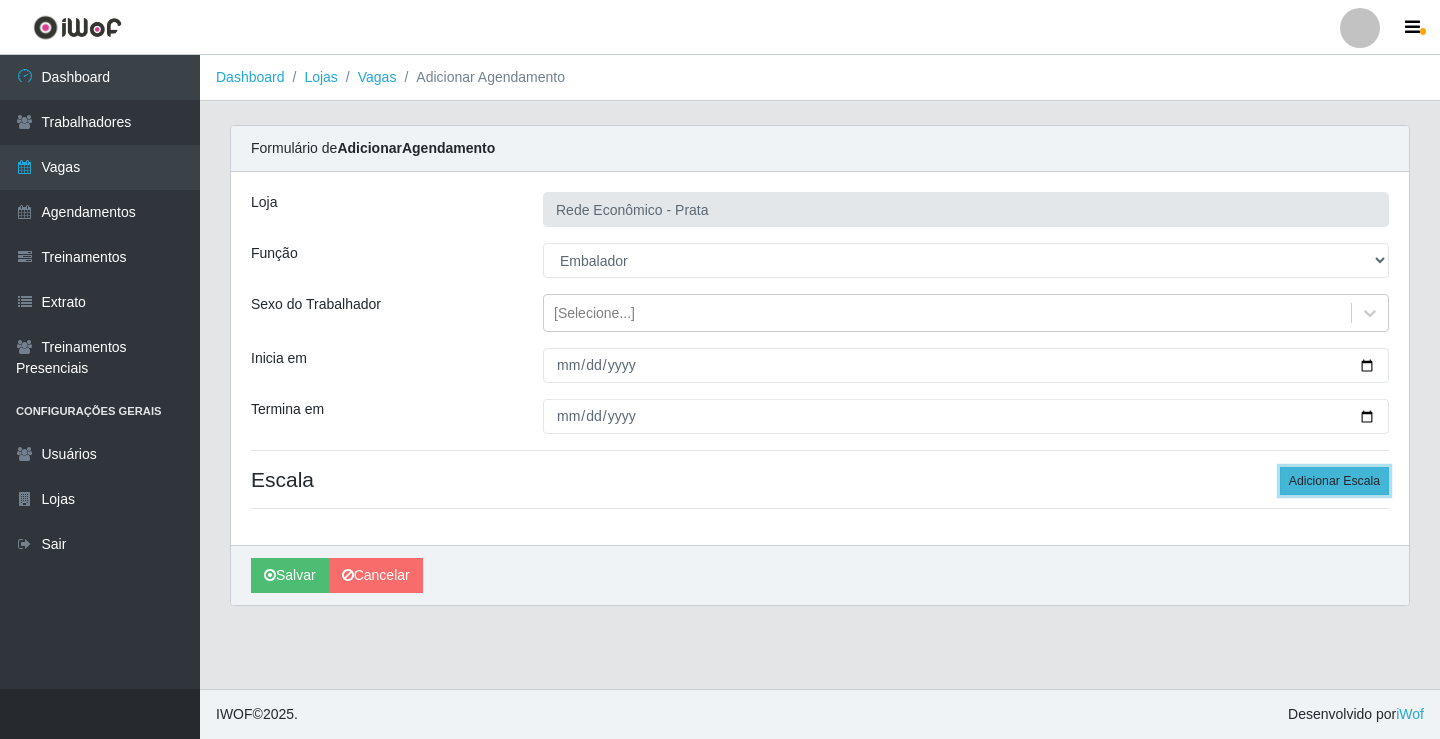 click on "Adicionar Escala" at bounding box center (1334, 481) 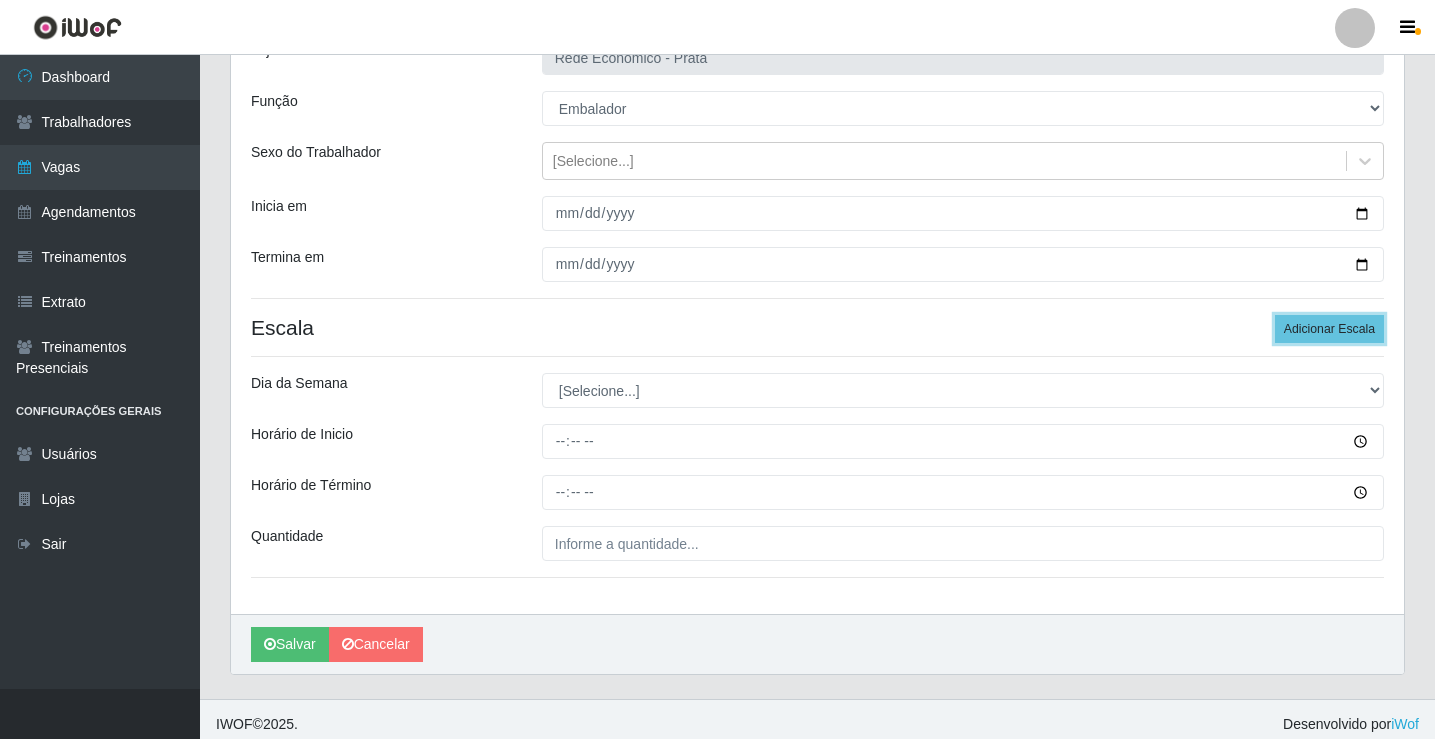scroll, scrollTop: 162, scrollLeft: 0, axis: vertical 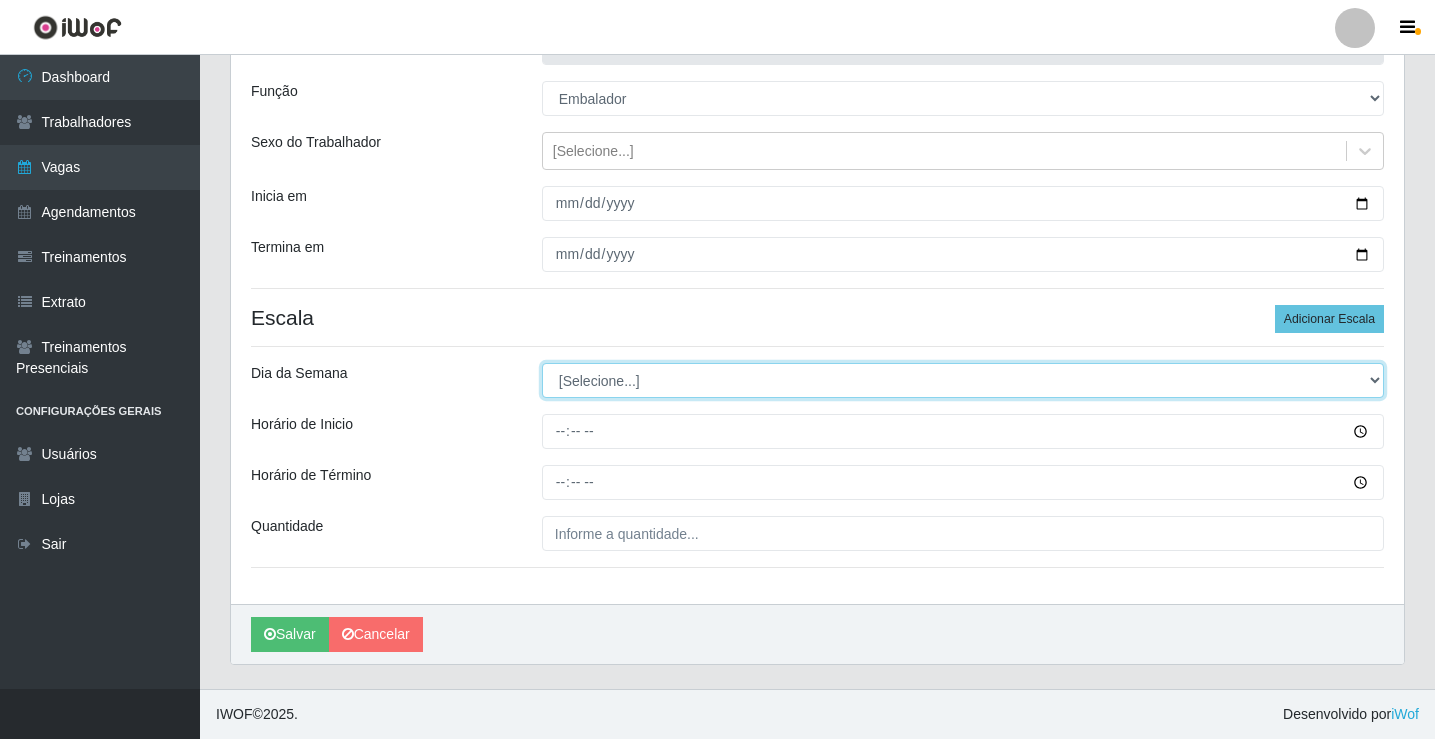 click on "[Selecione...] Segunda Terça Quarta Quinta Sexta Sábado Domingo" at bounding box center (963, 380) 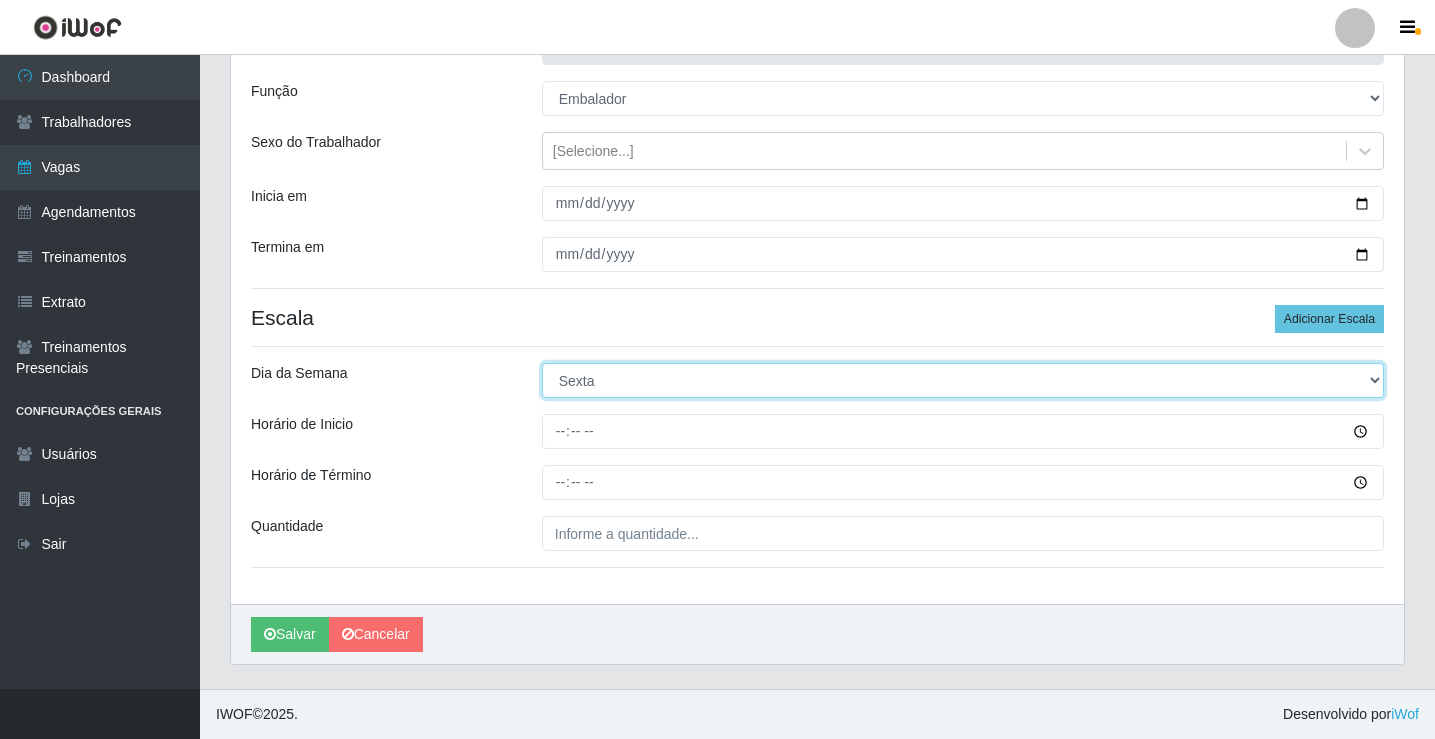 click on "[Selecione...] Segunda Terça Quarta Quinta Sexta Sábado Domingo" at bounding box center (963, 380) 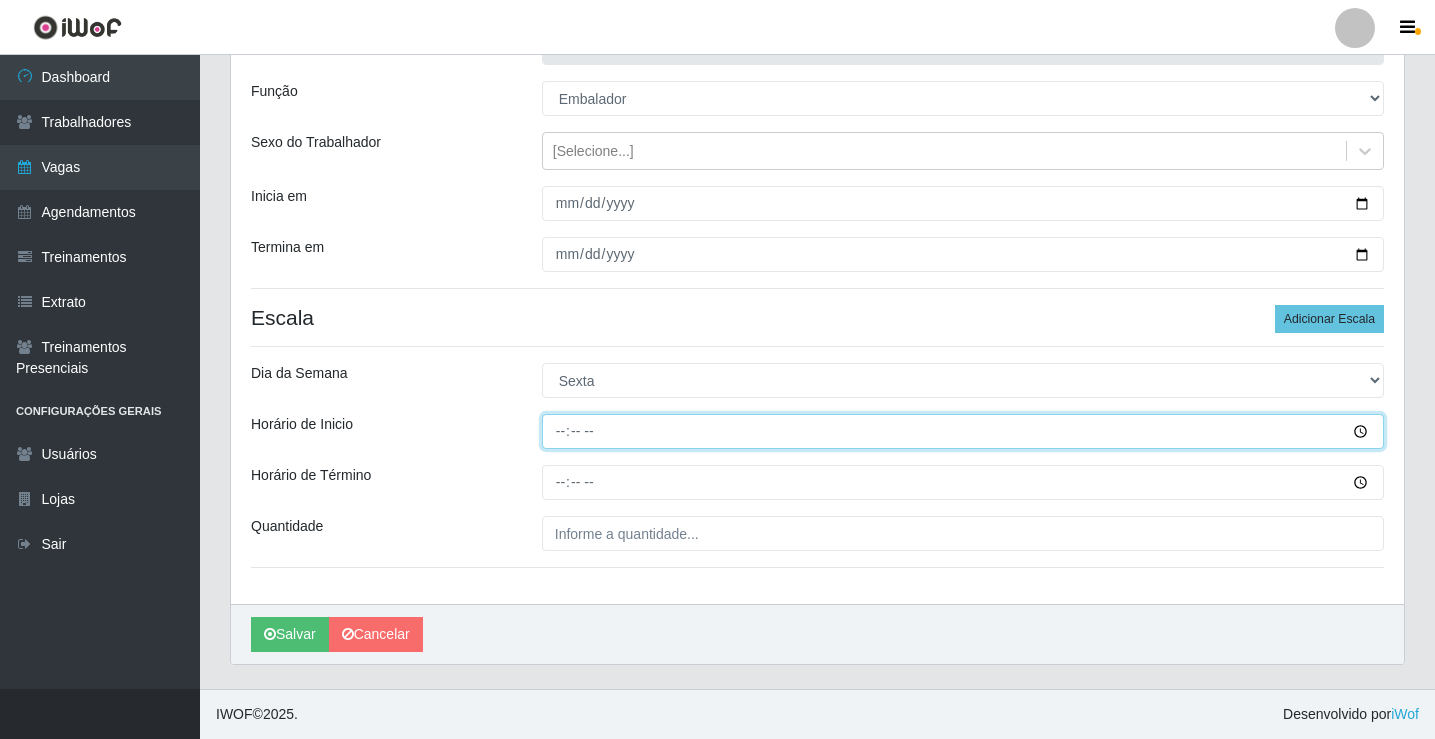 click on "Horário de Inicio" at bounding box center [963, 431] 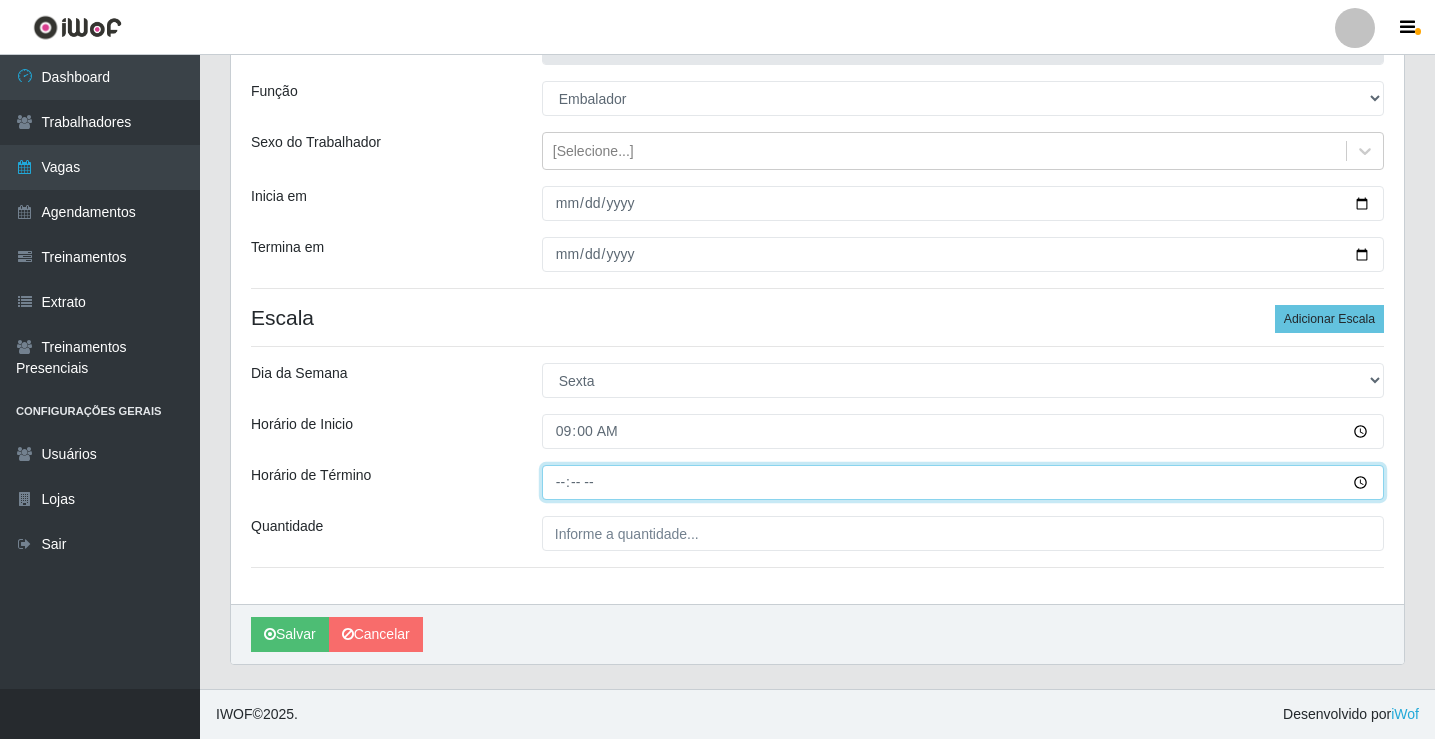 click on "Horário de Término" at bounding box center (963, 482) 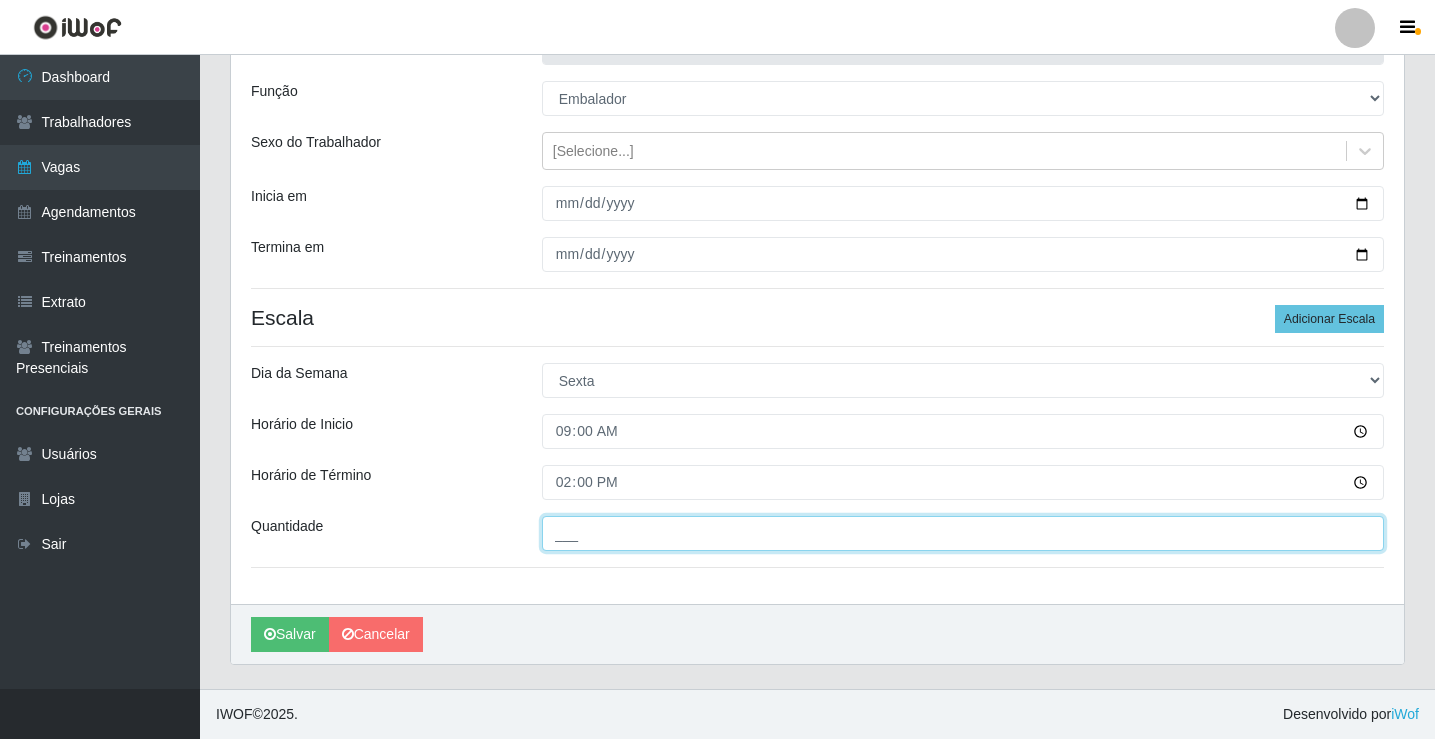 click on "___" at bounding box center (963, 533) 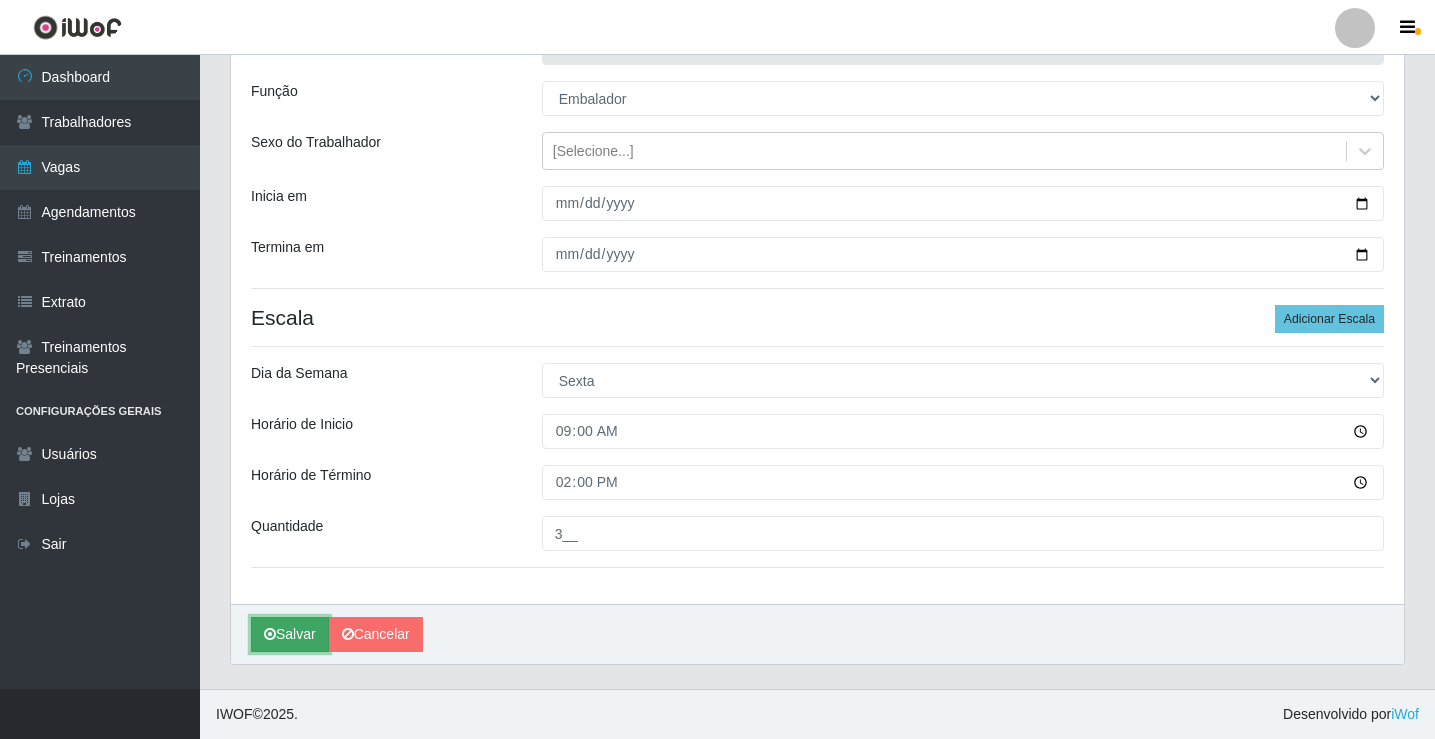 click on "Salvar" at bounding box center (290, 634) 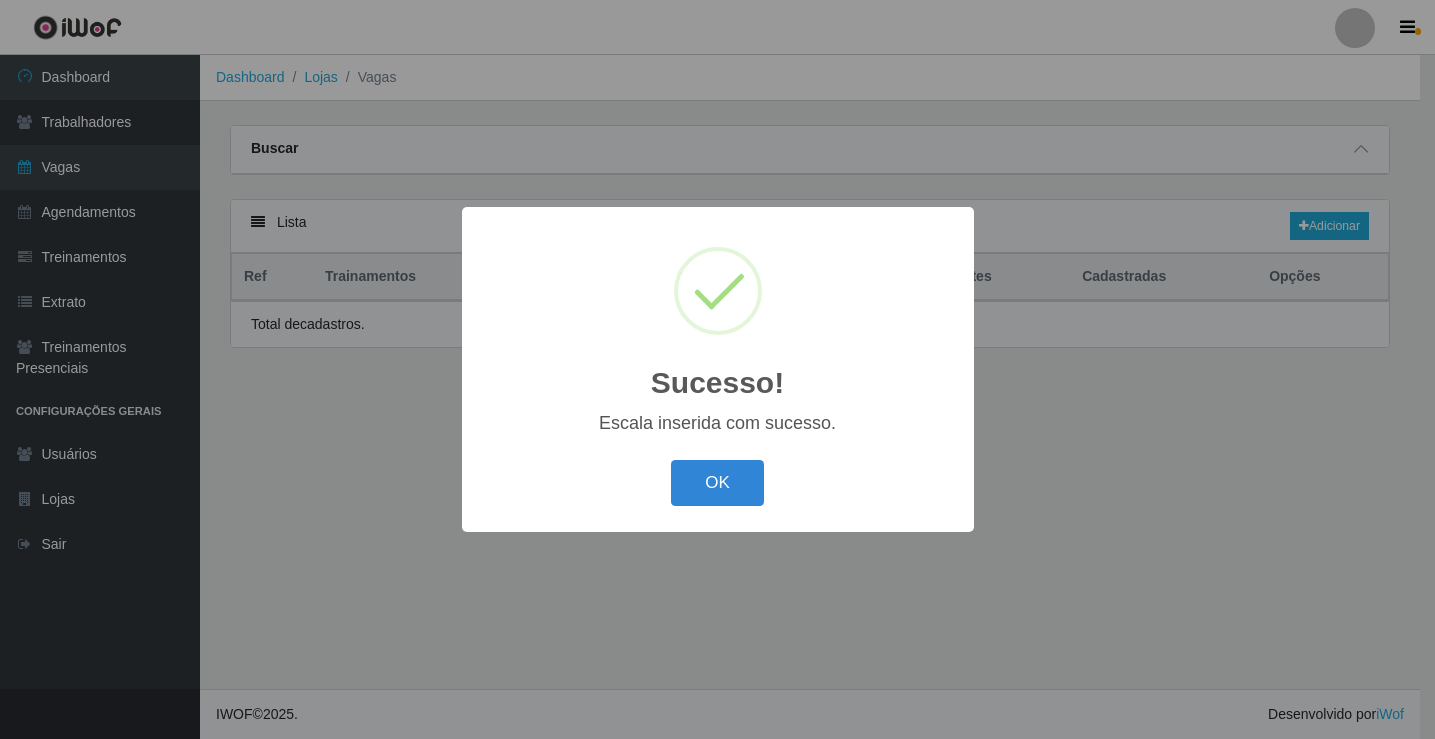 scroll, scrollTop: 0, scrollLeft: 0, axis: both 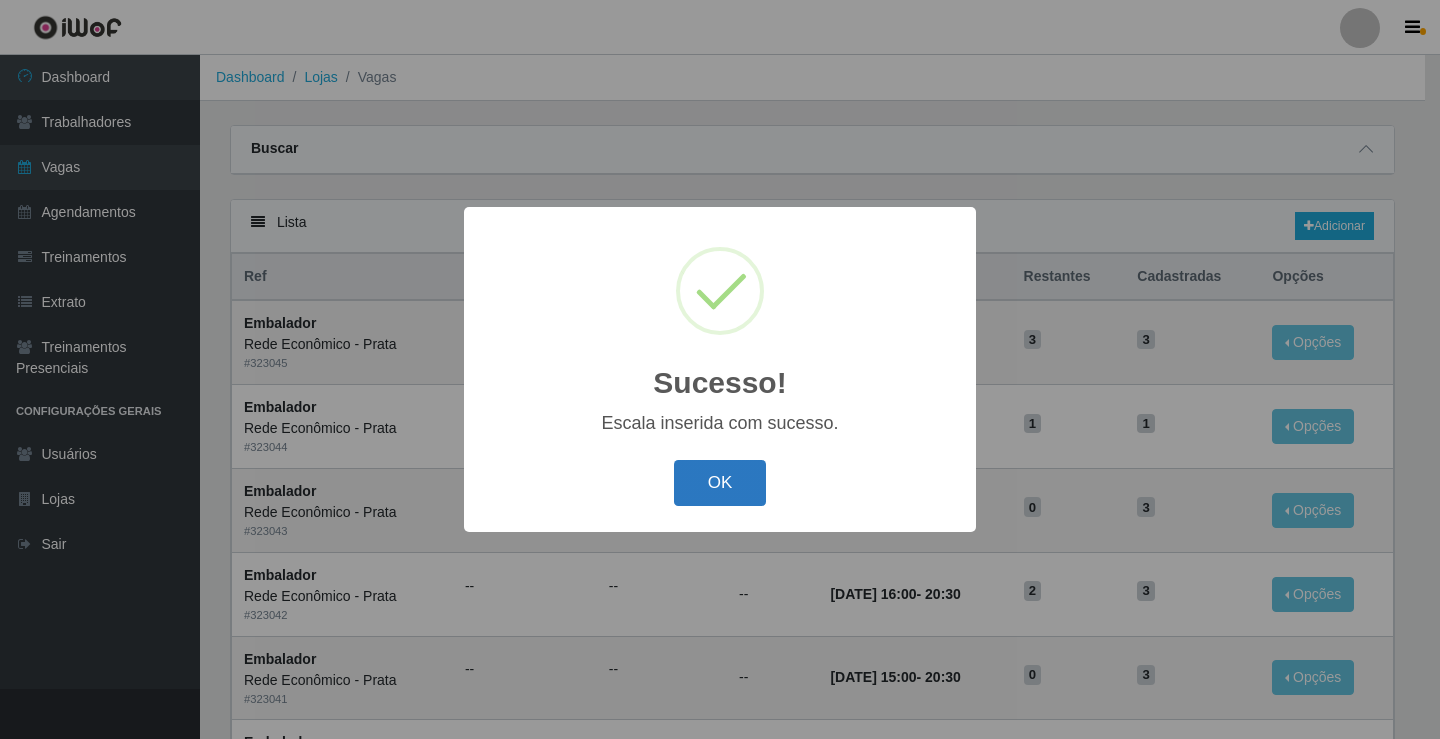 click on "OK" at bounding box center [720, 483] 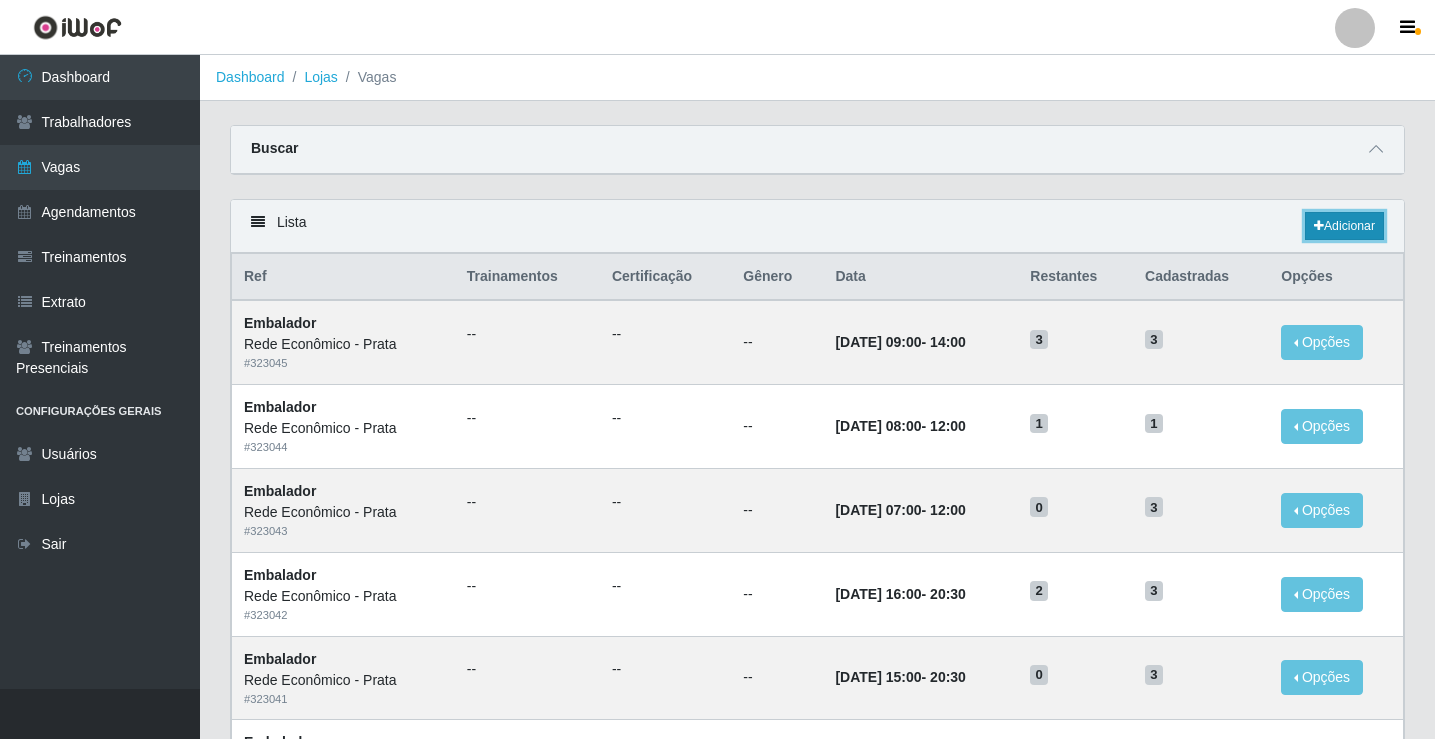 click on "Adicionar" at bounding box center (1344, 226) 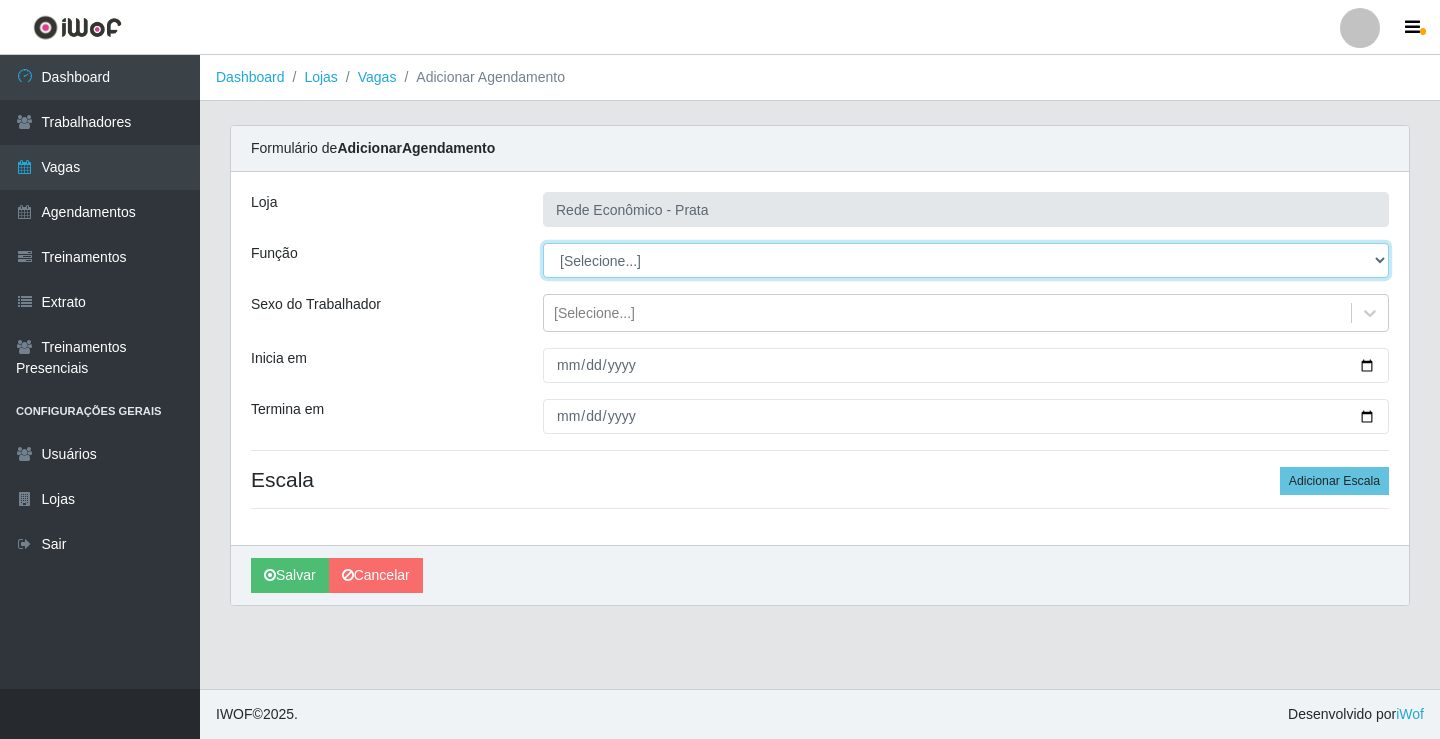 click on "[Selecione...] ASG ASG + ASG ++ Embalador Embalador + Embalador ++ Operador de Caixa Operador de Caixa + Operador de Caixa ++" at bounding box center [966, 260] 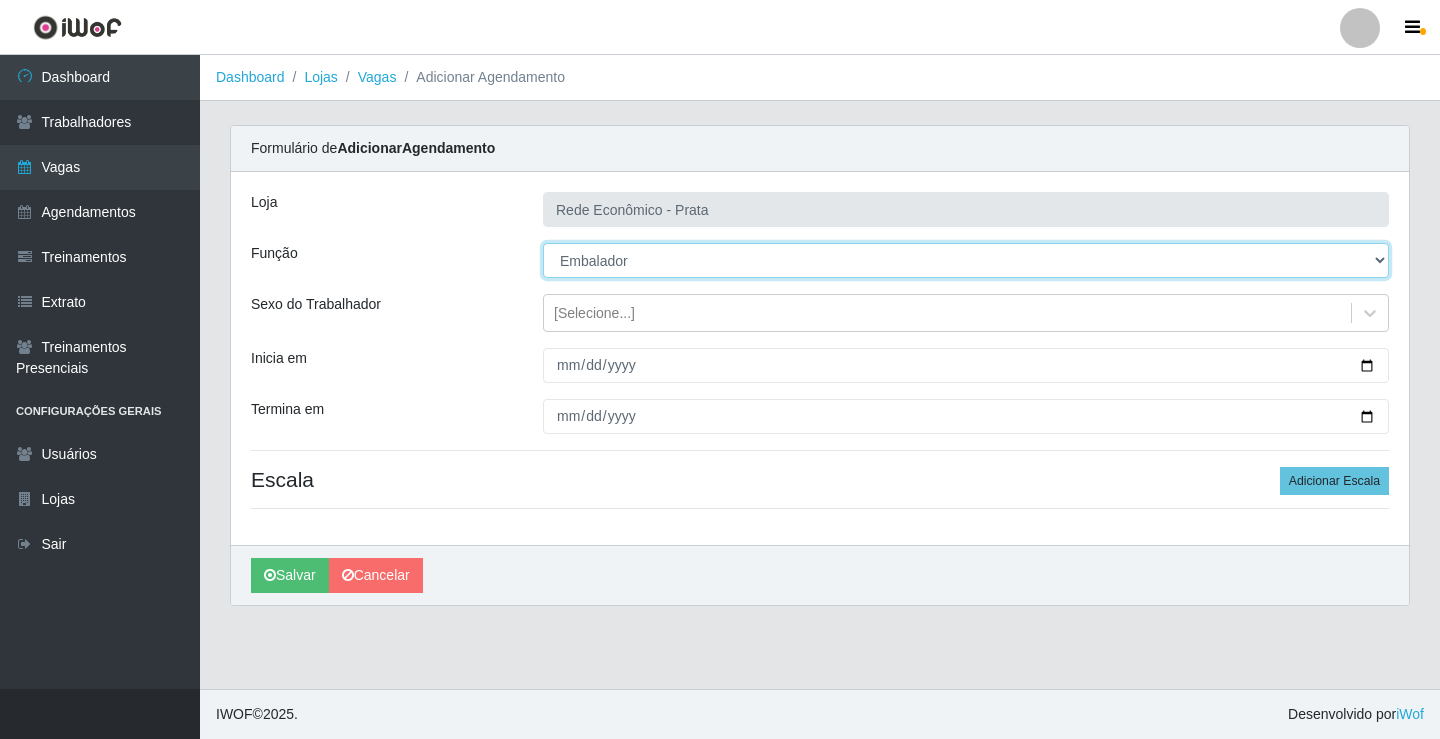 click on "[Selecione...] ASG ASG + ASG ++ Embalador Embalador + Embalador ++ Operador de Caixa Operador de Caixa + Operador de Caixa ++" at bounding box center [966, 260] 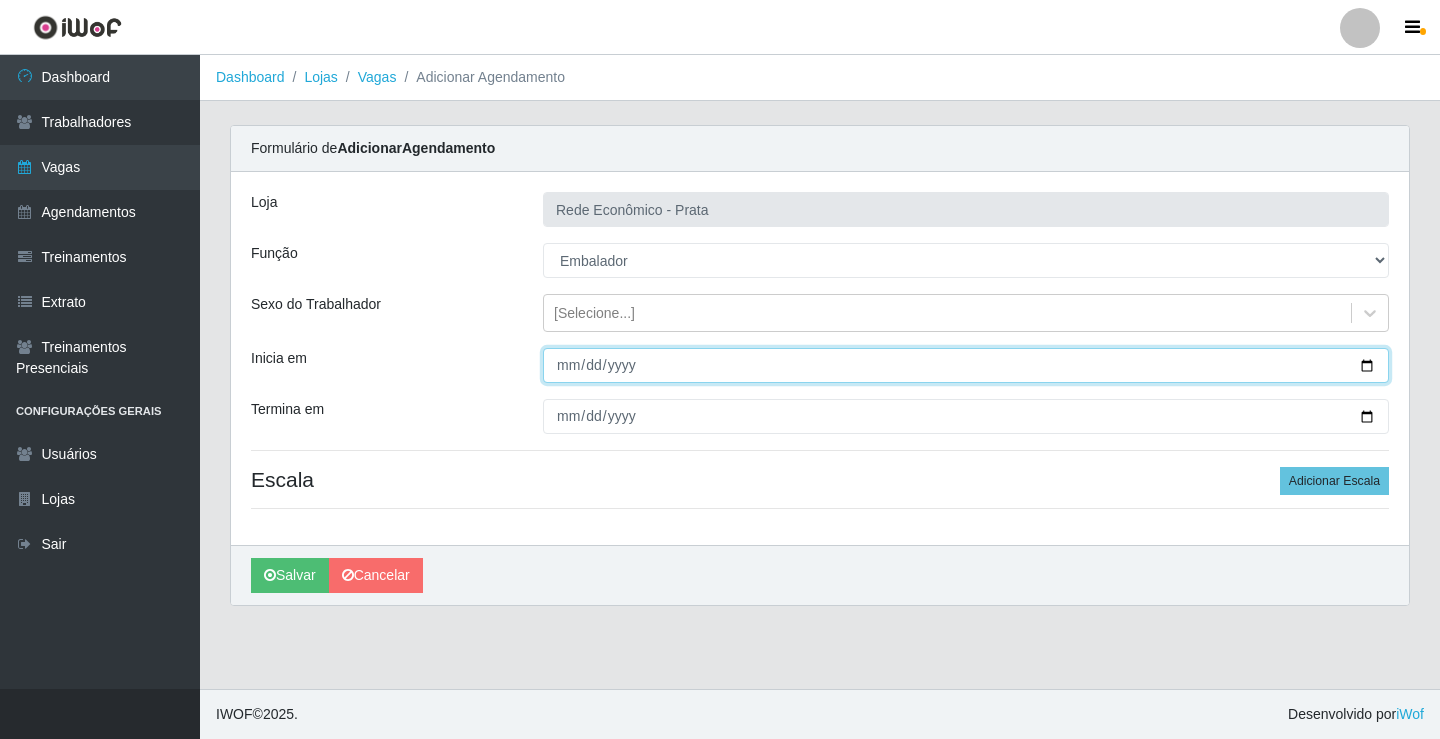 click on "Inicia em" at bounding box center (966, 365) 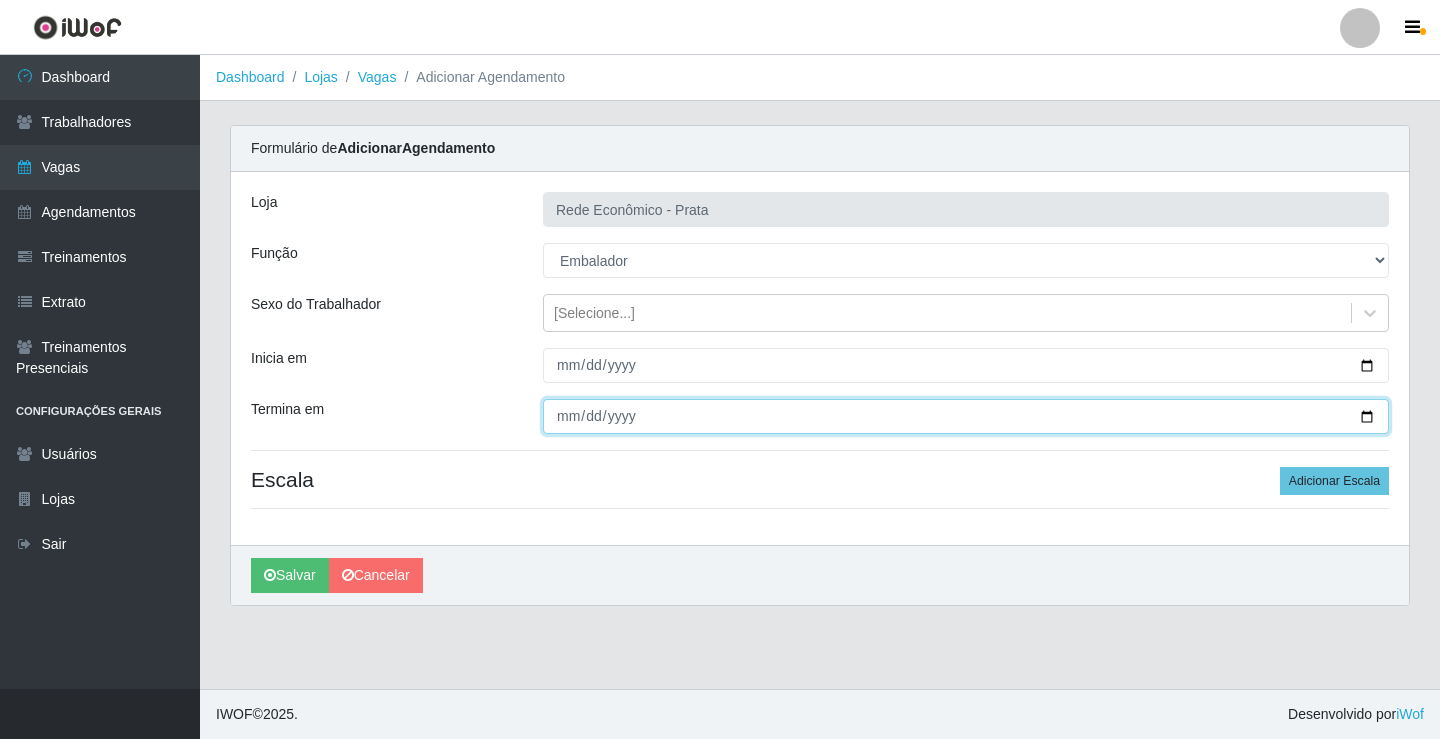click on "Termina em" at bounding box center [966, 416] 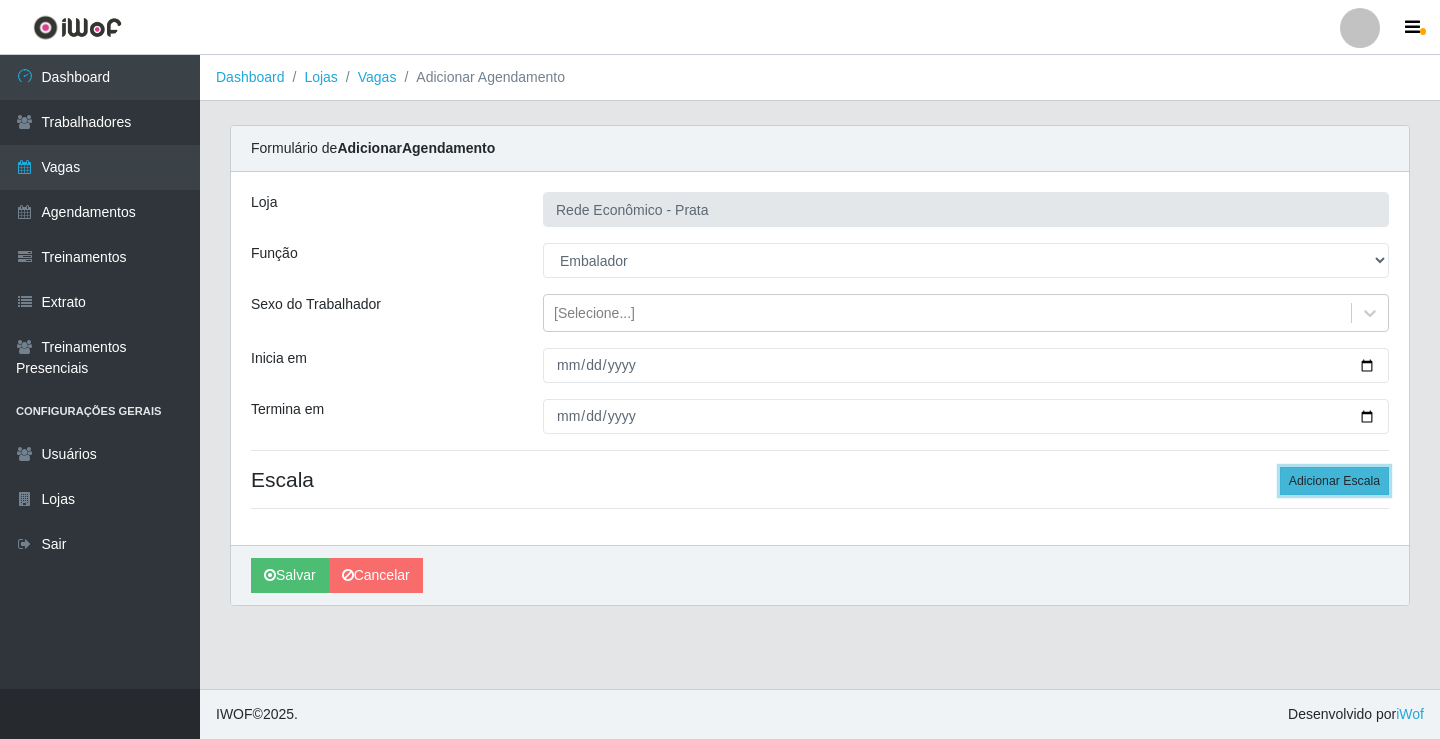 click on "Adicionar Escala" at bounding box center [1334, 481] 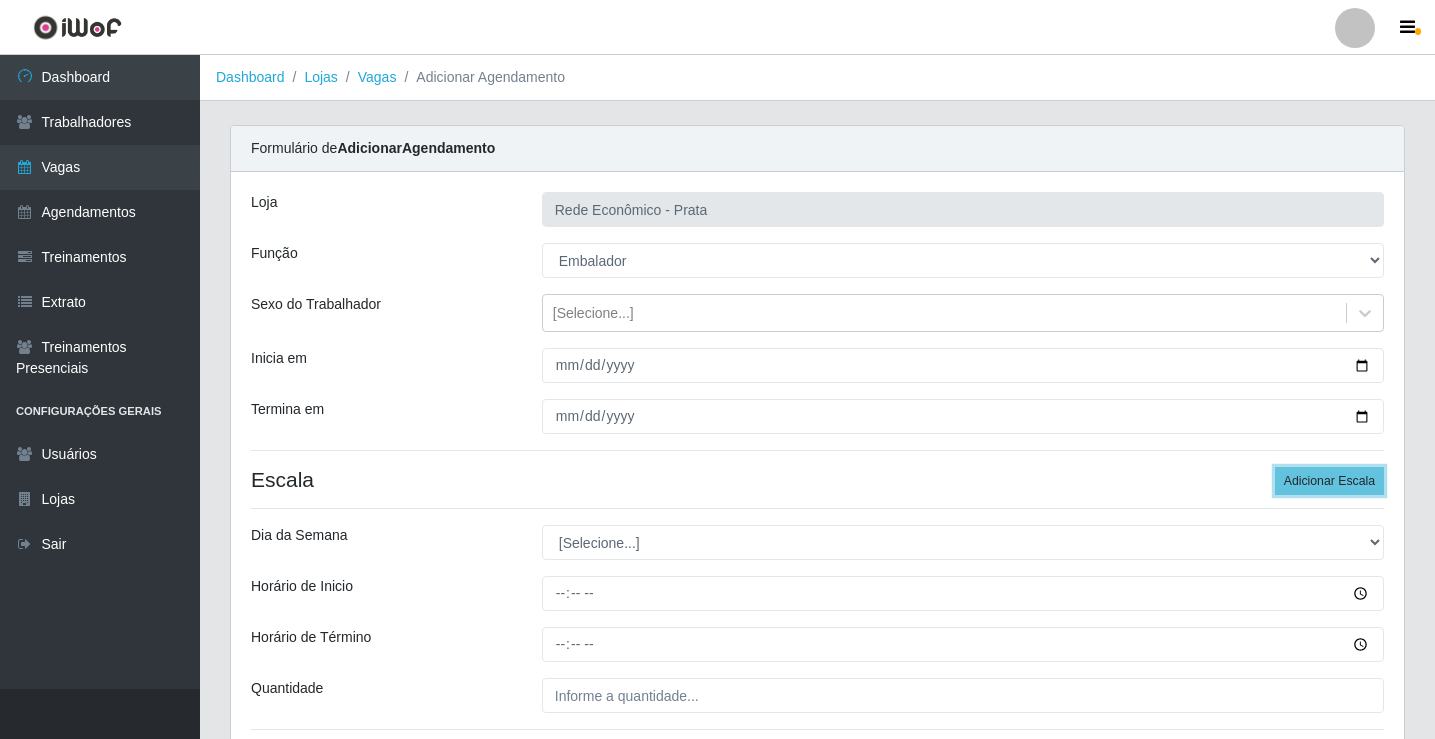 scroll, scrollTop: 162, scrollLeft: 0, axis: vertical 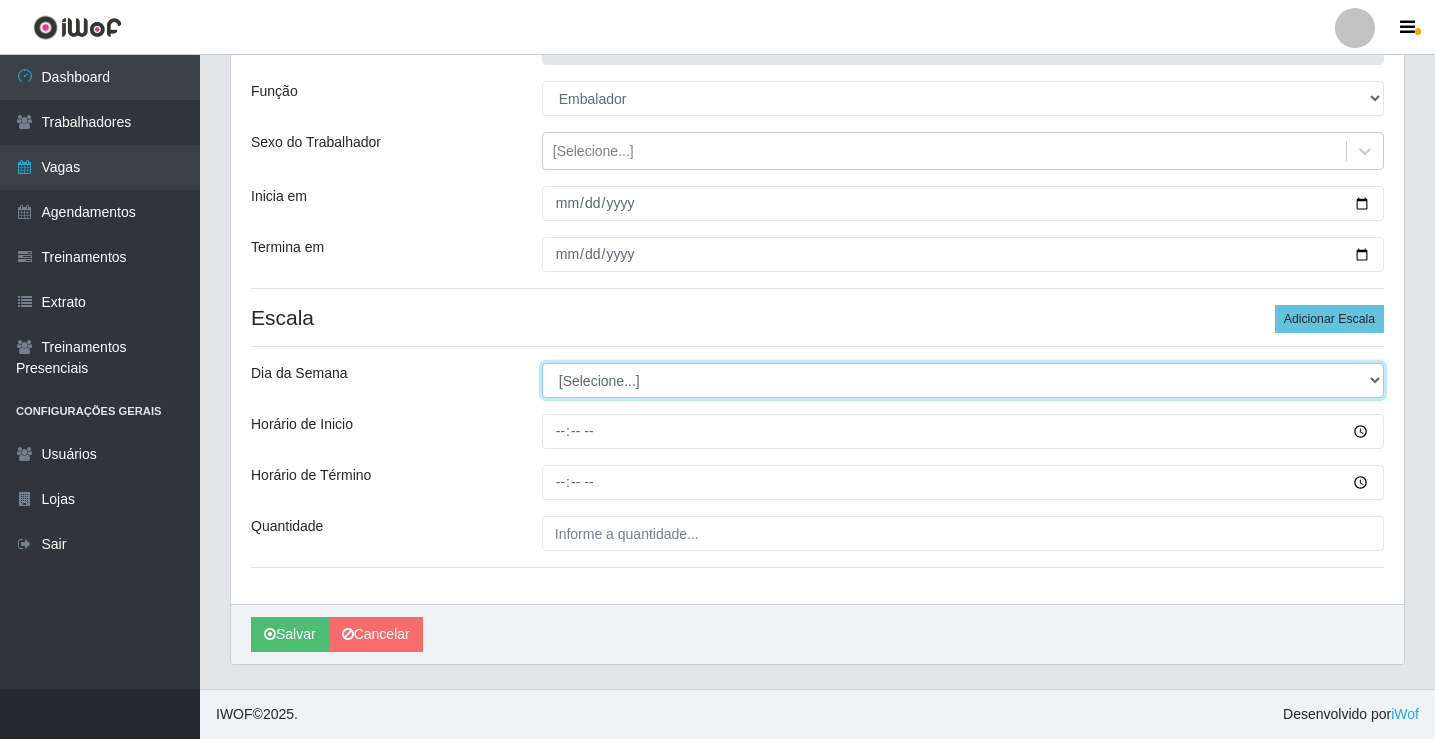 click on "[Selecione...] Segunda Terça Quarta Quinta Sexta Sábado Domingo" at bounding box center (963, 380) 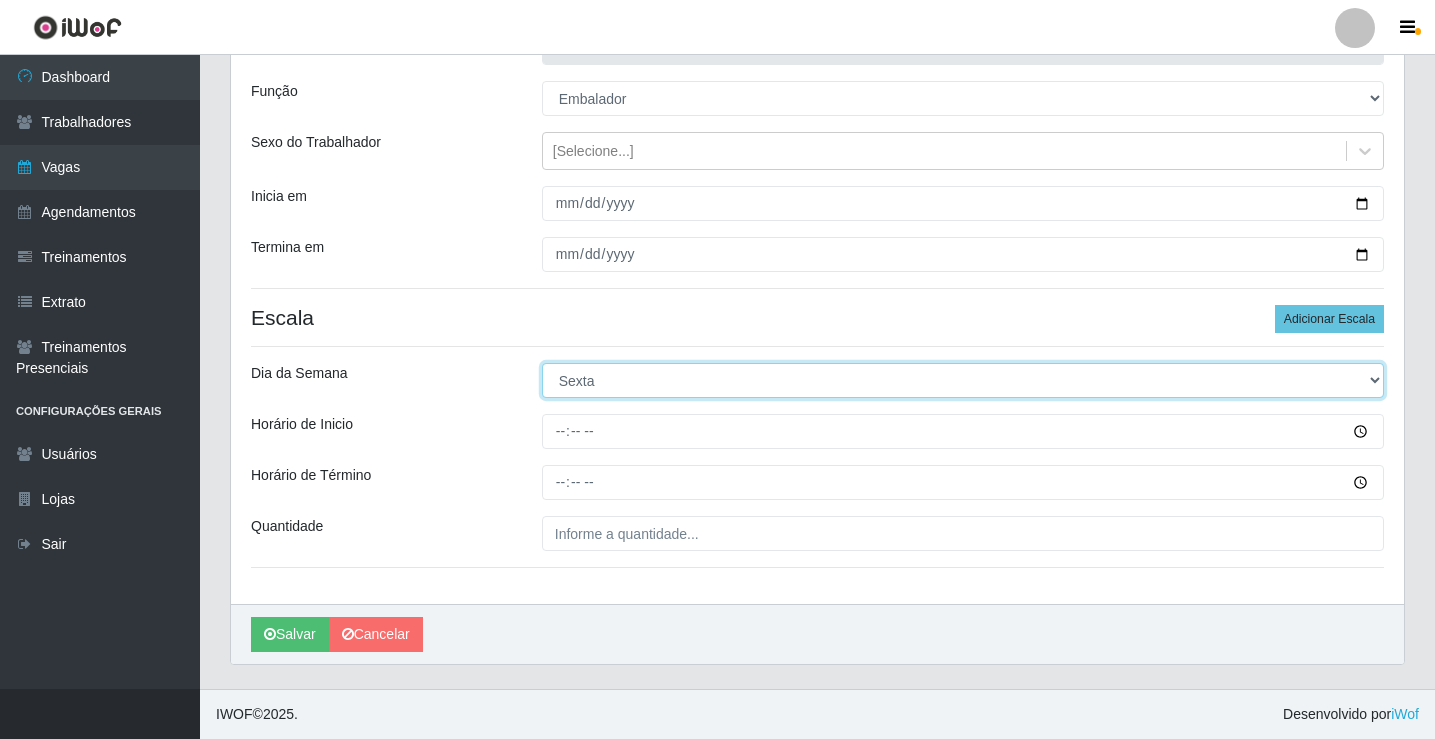 click on "[Selecione...] Segunda Terça Quarta Quinta Sexta Sábado Domingo" at bounding box center [963, 380] 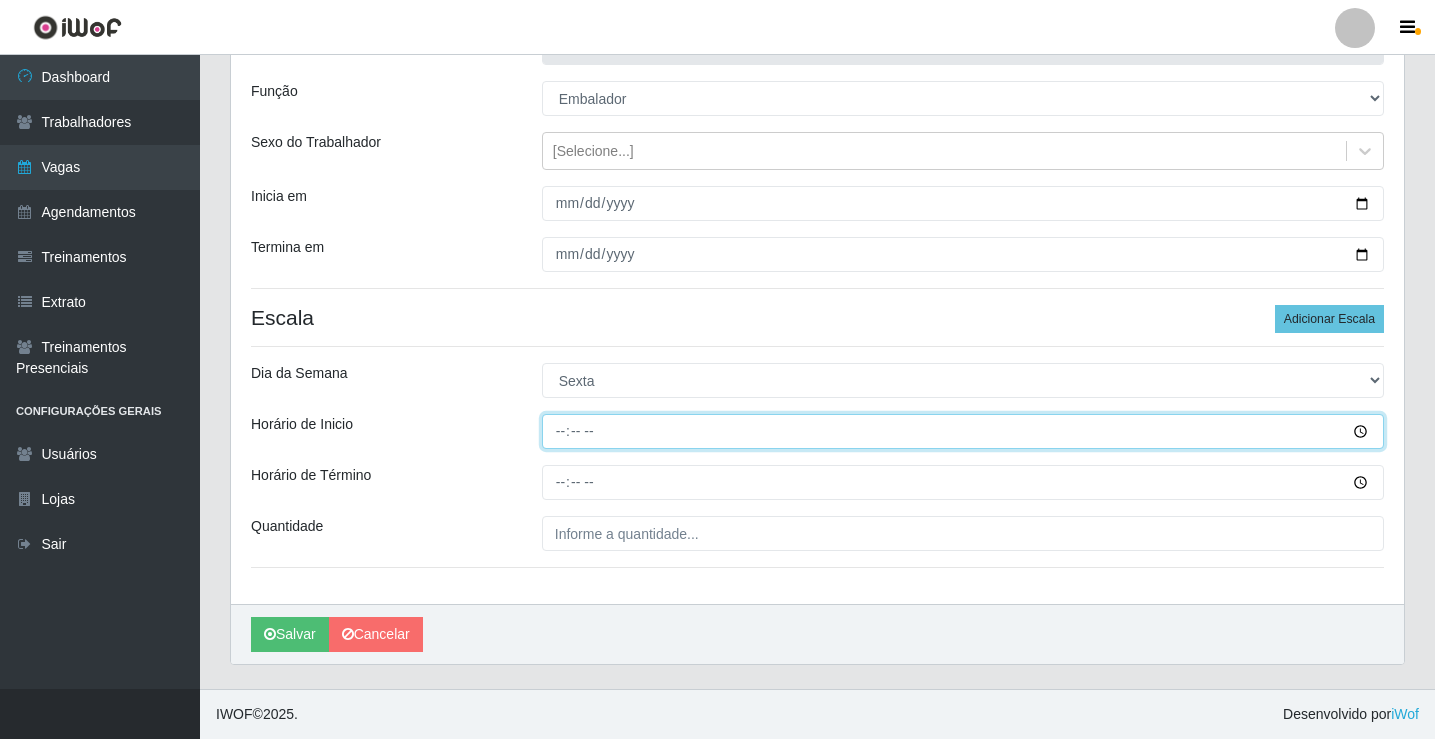 click on "Horário de Inicio" at bounding box center [963, 431] 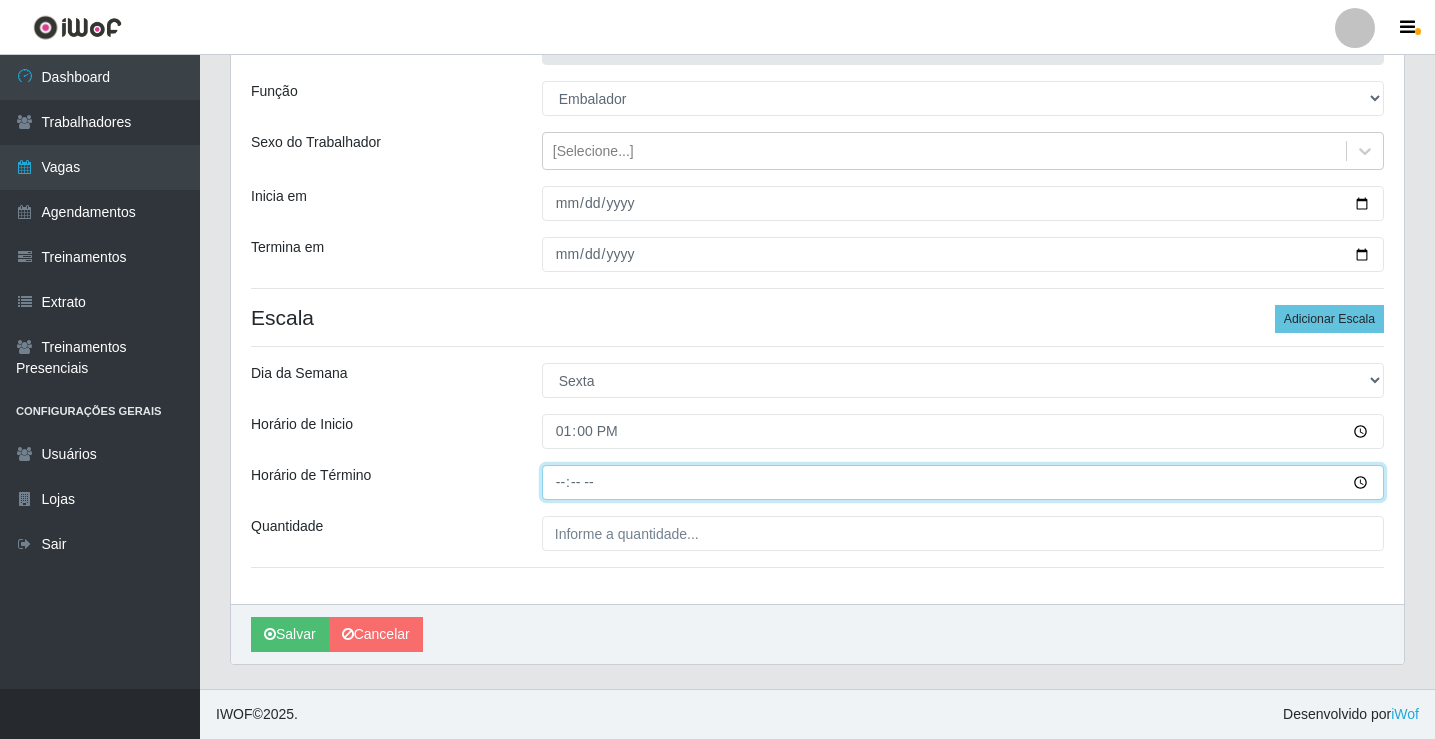 click on "Horário de Término" at bounding box center (963, 482) 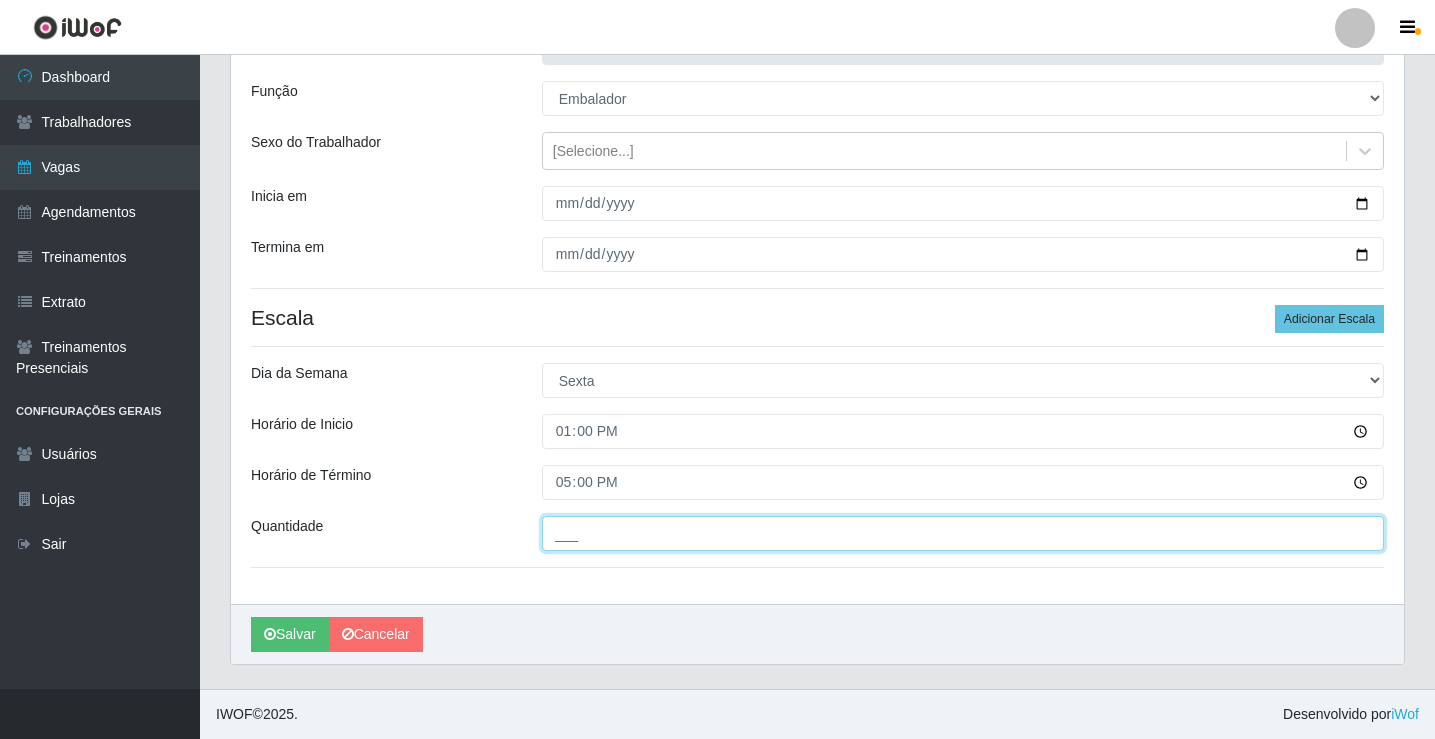 click on "___" at bounding box center (963, 533) 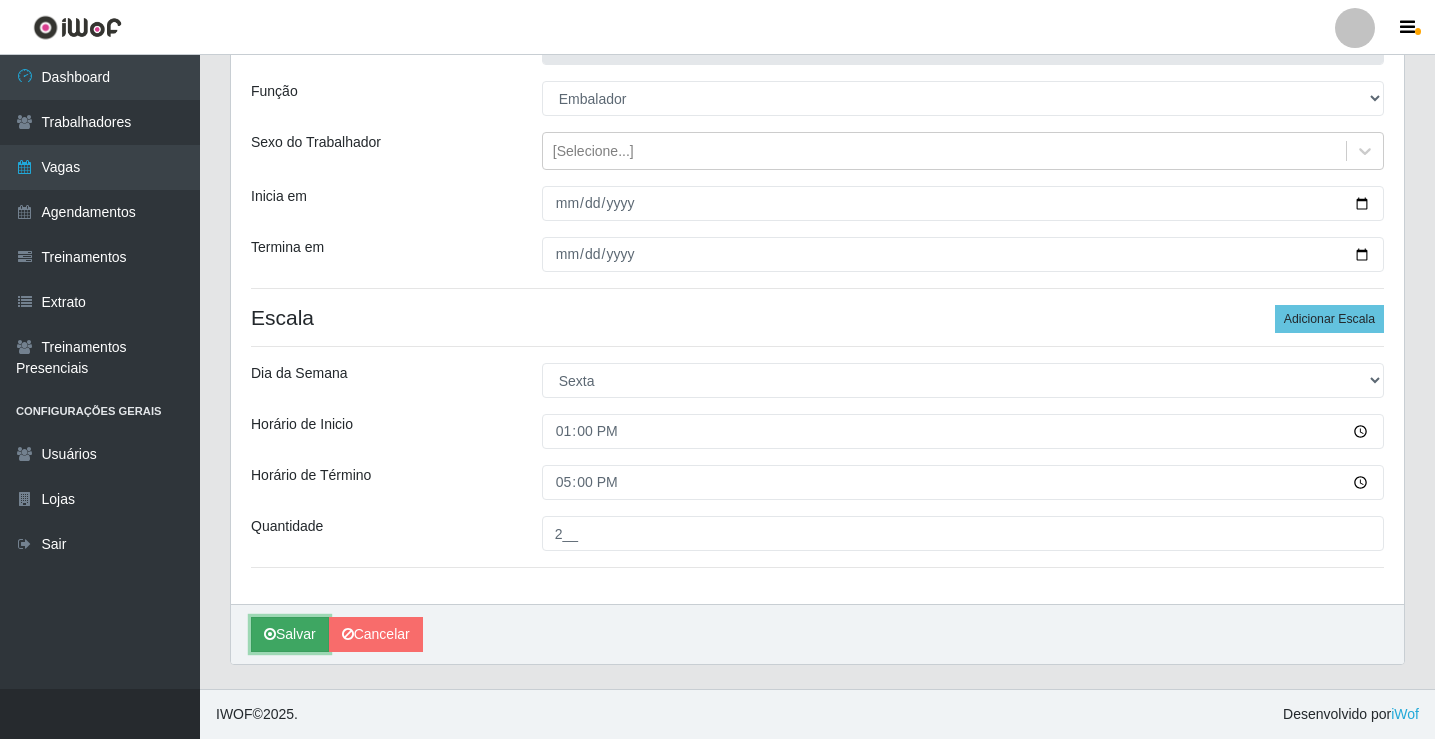 click on "Salvar" at bounding box center (290, 634) 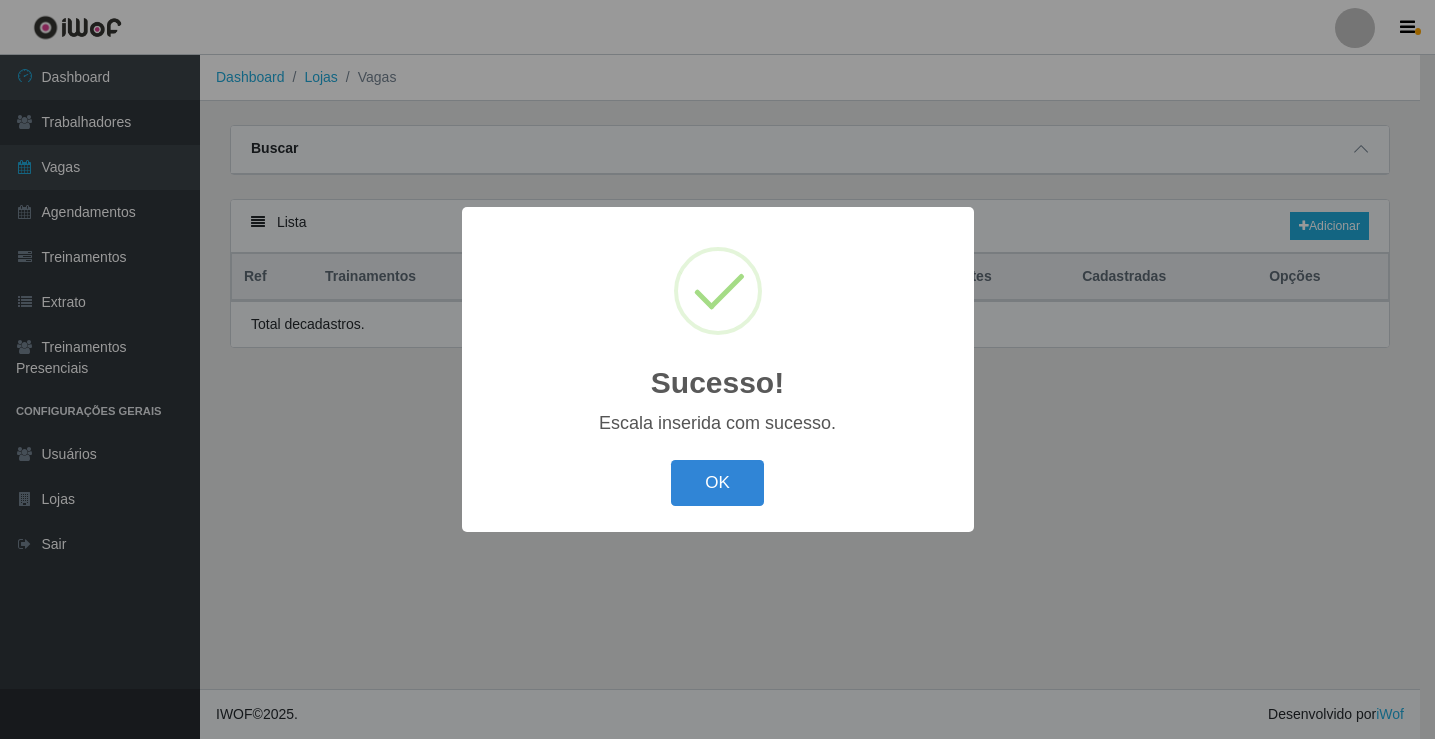 scroll, scrollTop: 0, scrollLeft: 0, axis: both 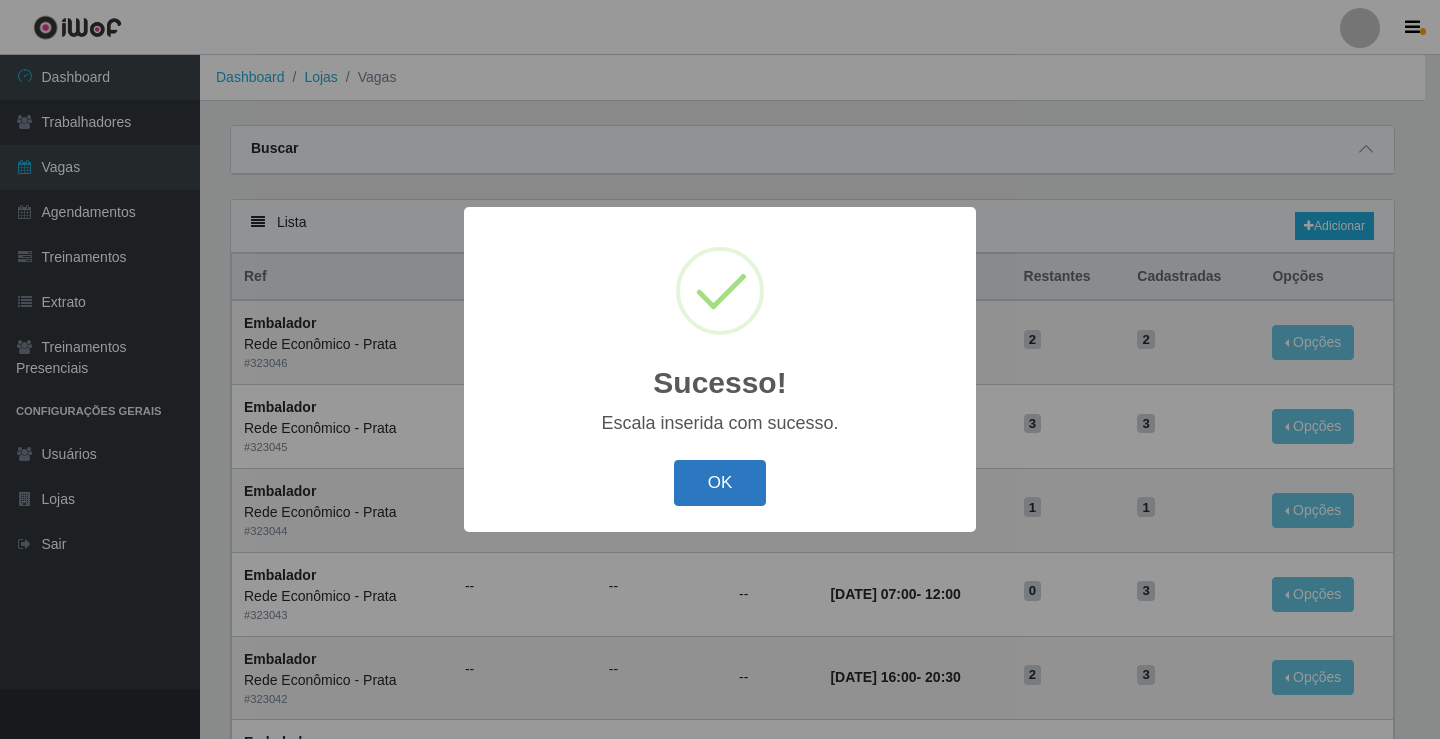 click on "OK" at bounding box center (720, 483) 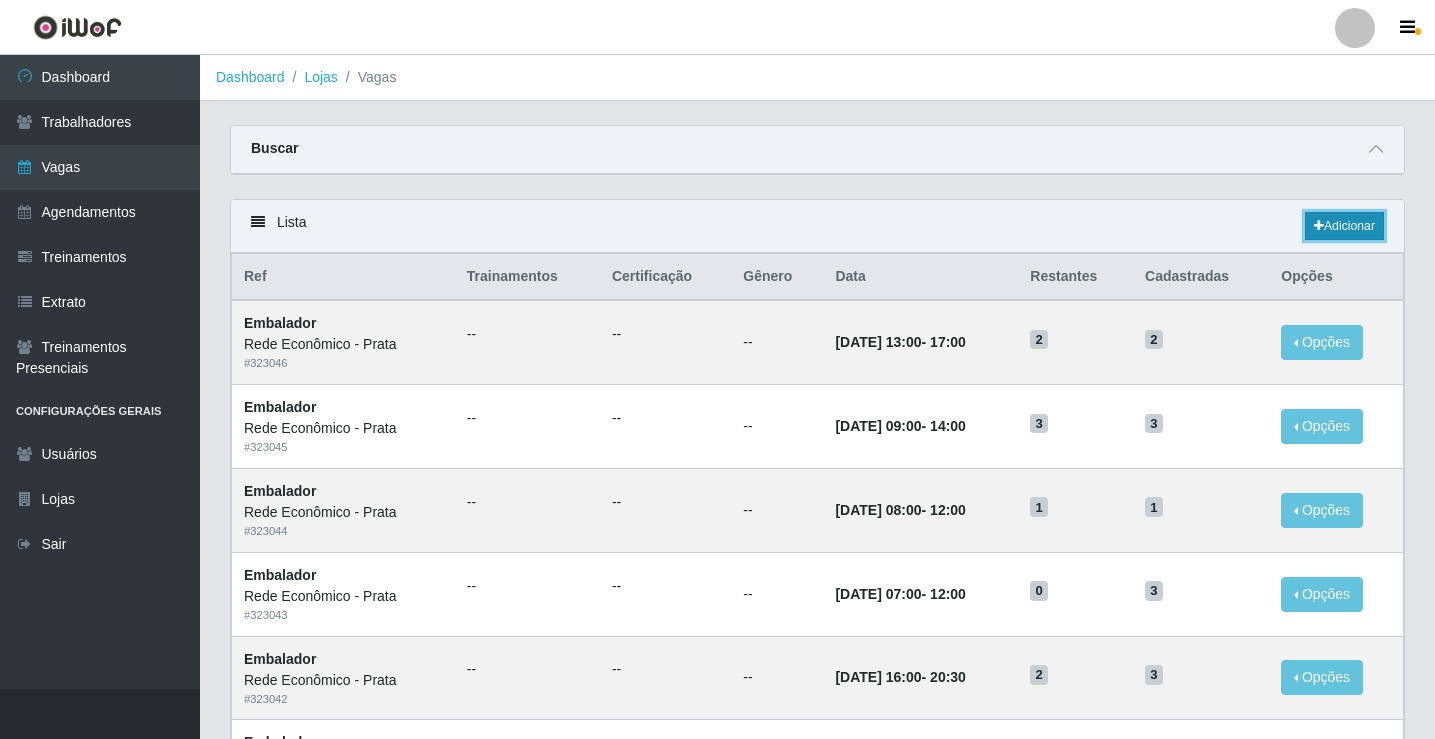 click on "Adicionar" at bounding box center (1344, 226) 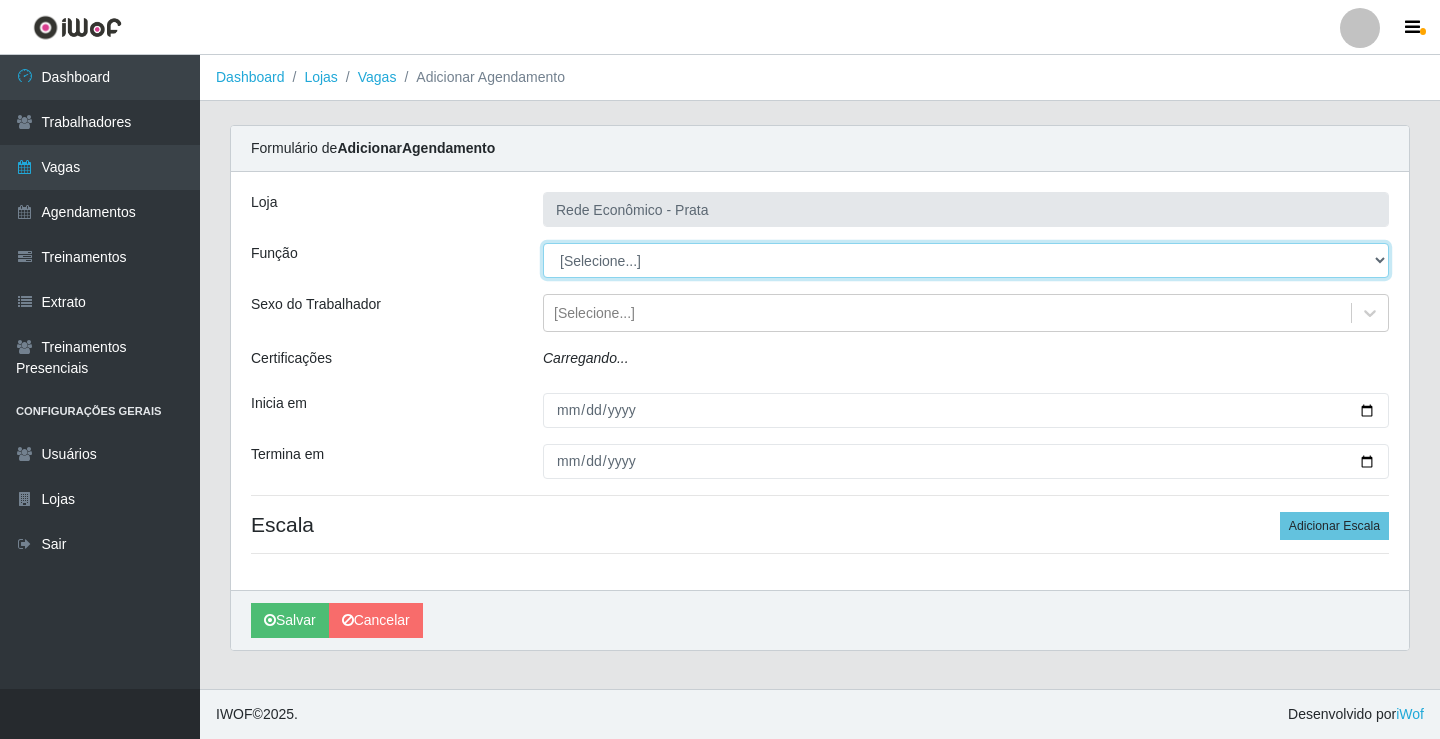 click on "[Selecione...] ASG ASG + ASG ++ Embalador Embalador + Embalador ++ Operador de Caixa Operador de Caixa + Operador de Caixa ++" at bounding box center [966, 260] 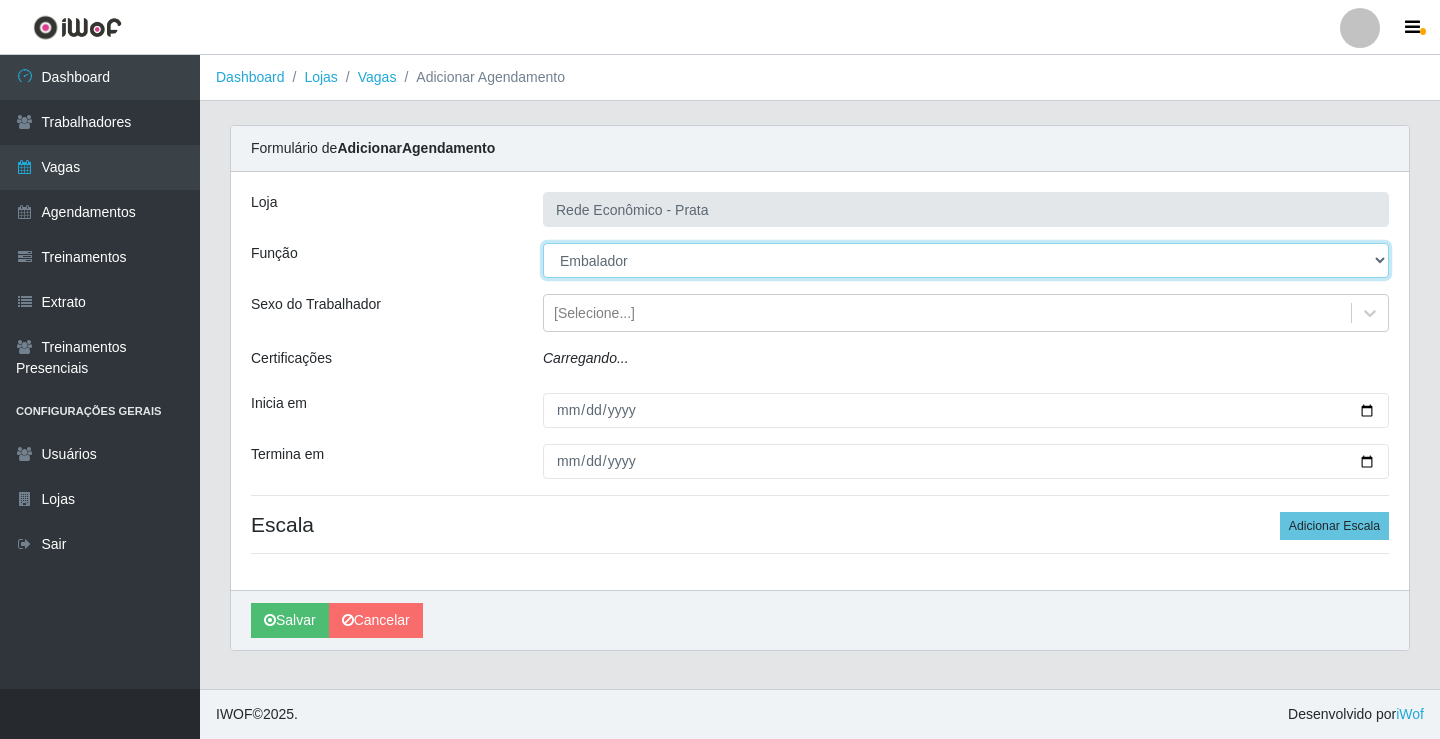 click on "[Selecione...] ASG ASG + ASG ++ Embalador Embalador + Embalador ++ Operador de Caixa Operador de Caixa + Operador de Caixa ++" at bounding box center (966, 260) 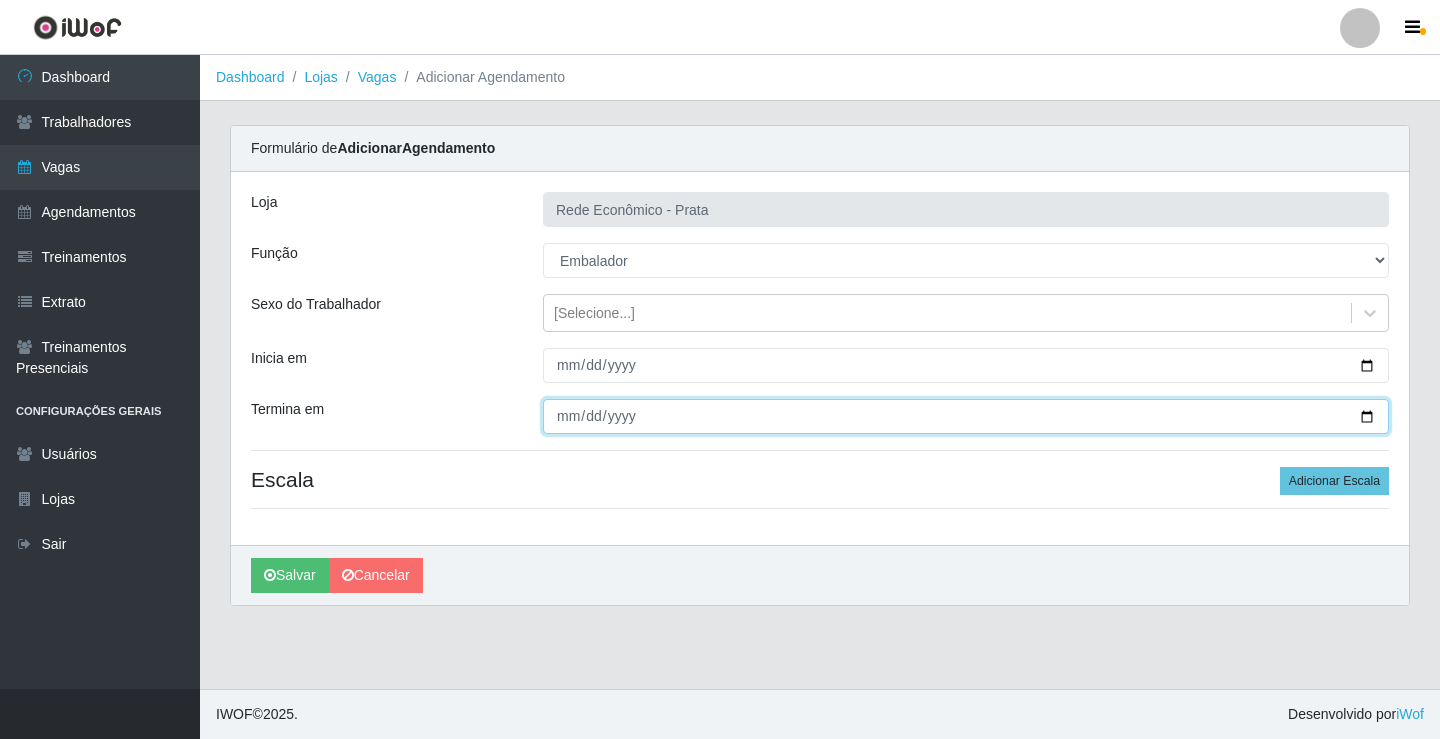 click on "Termina em" at bounding box center (966, 416) 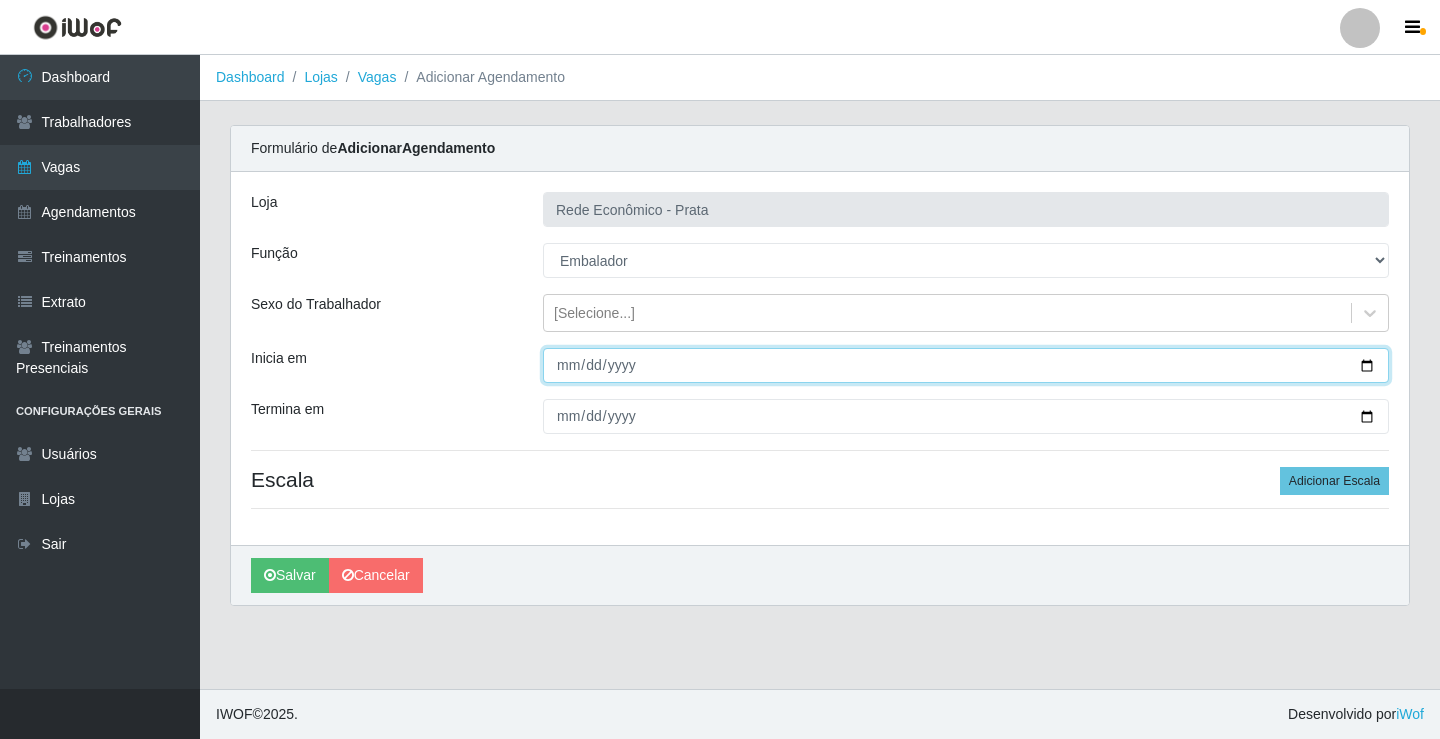click on "Inicia em" at bounding box center [966, 365] 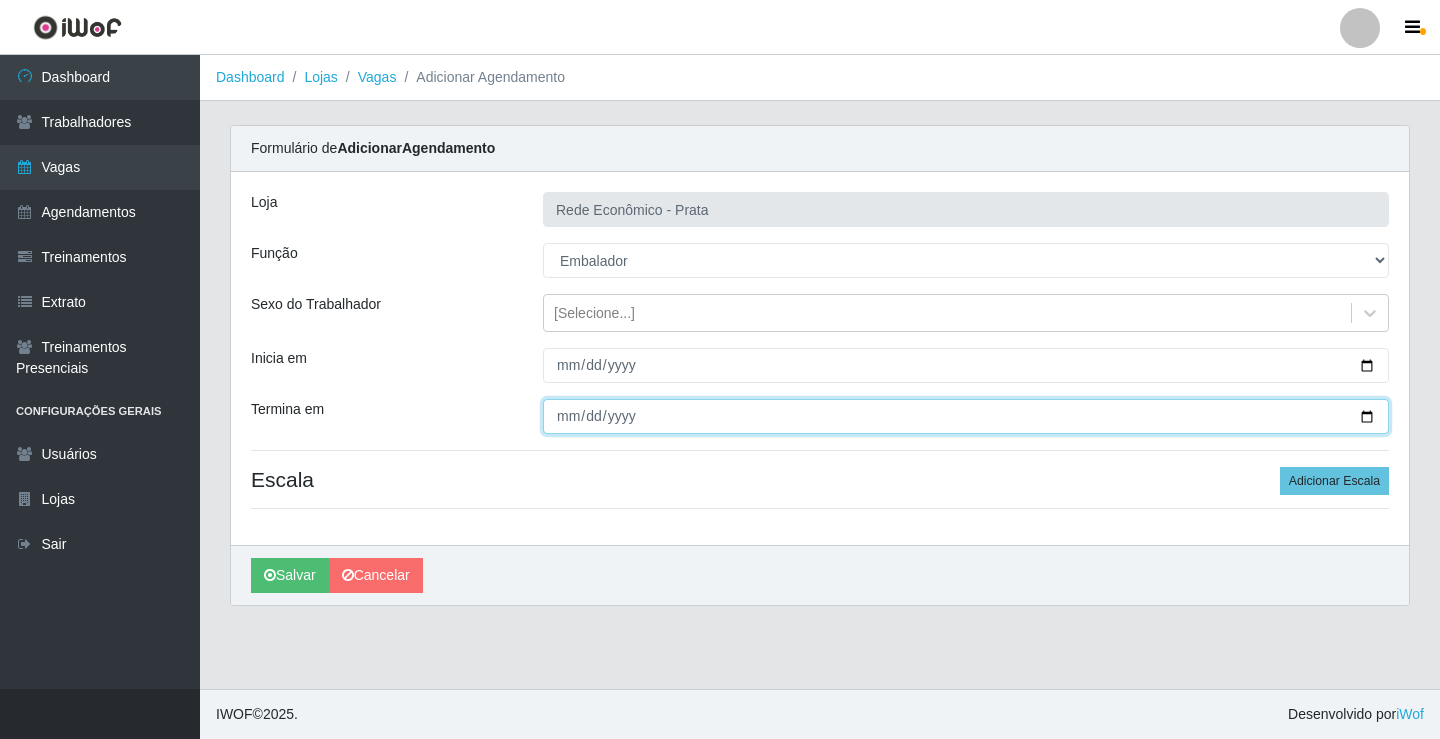 click on "Termina em" at bounding box center [966, 416] 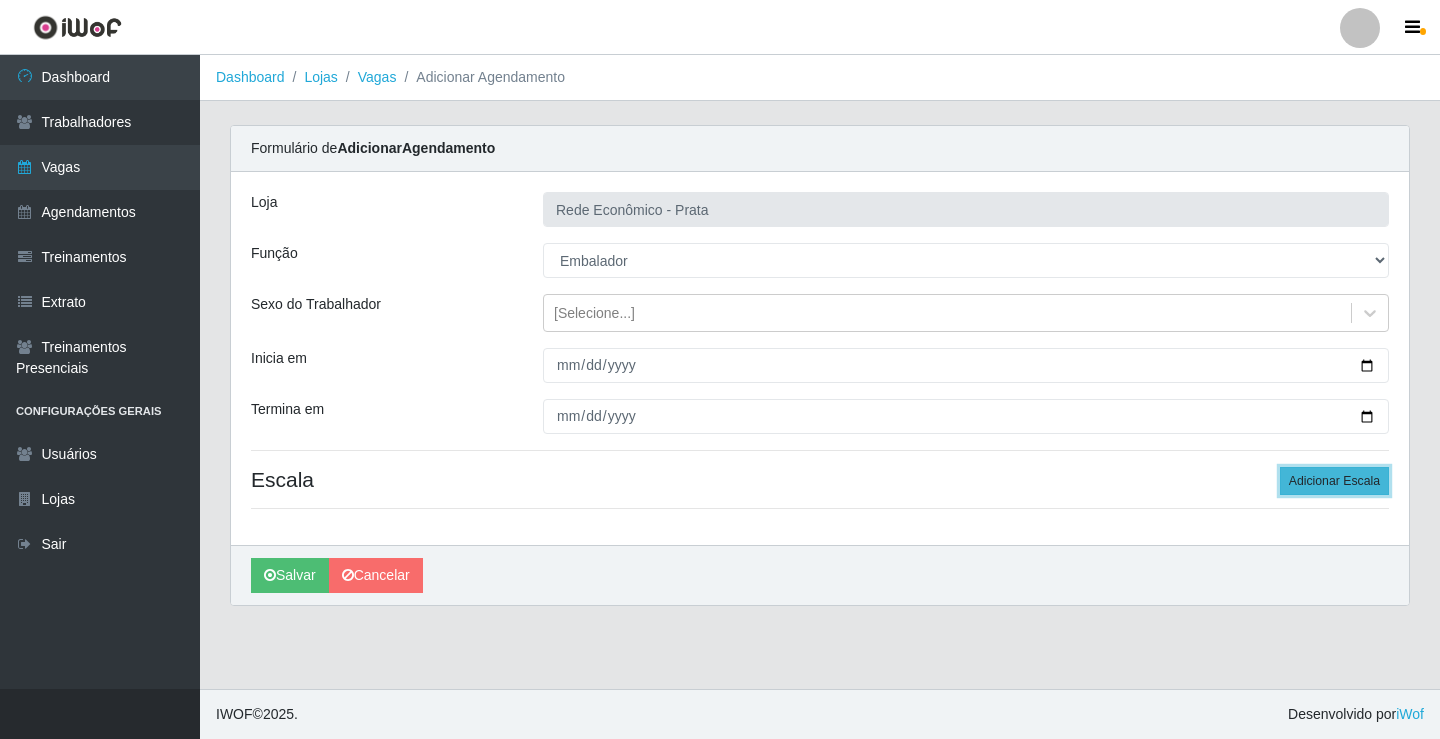 click on "Adicionar Escala" at bounding box center (1334, 481) 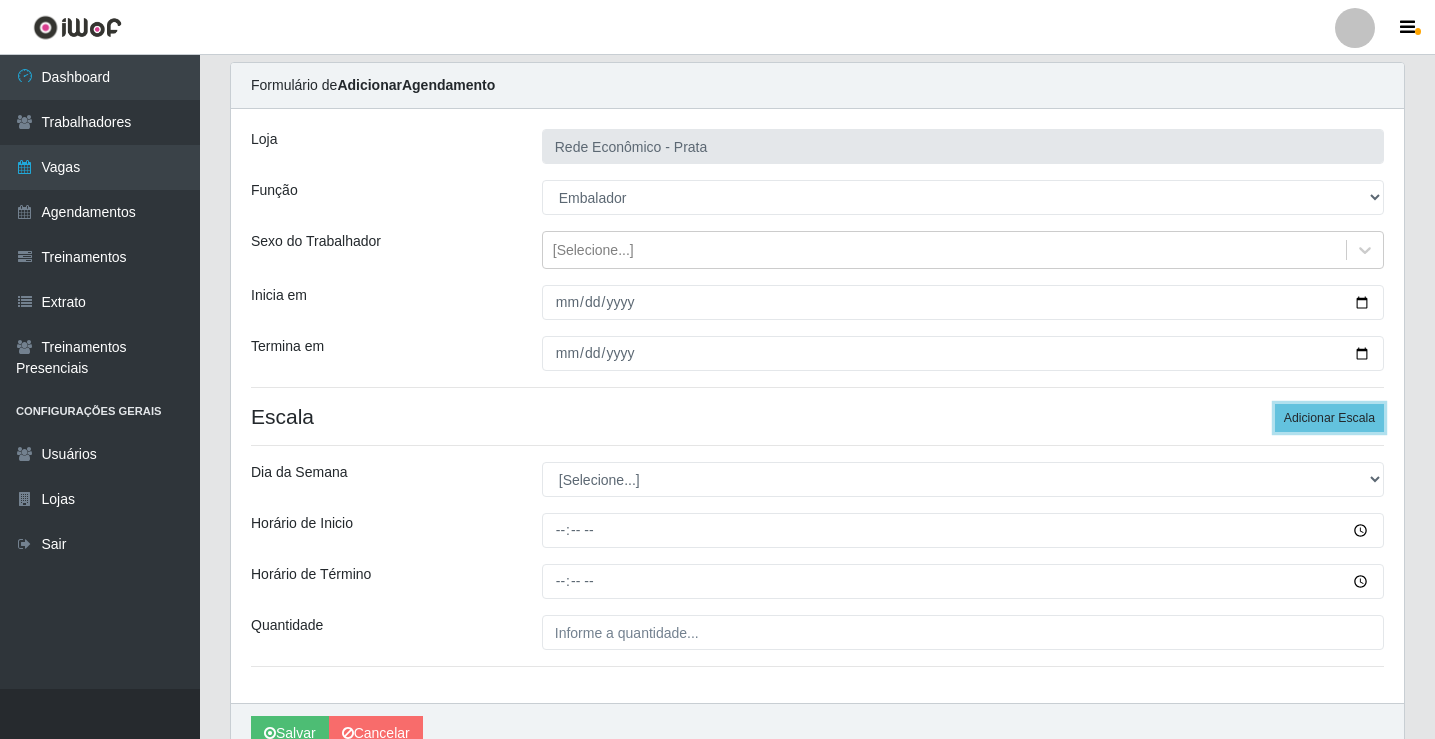 scroll, scrollTop: 162, scrollLeft: 0, axis: vertical 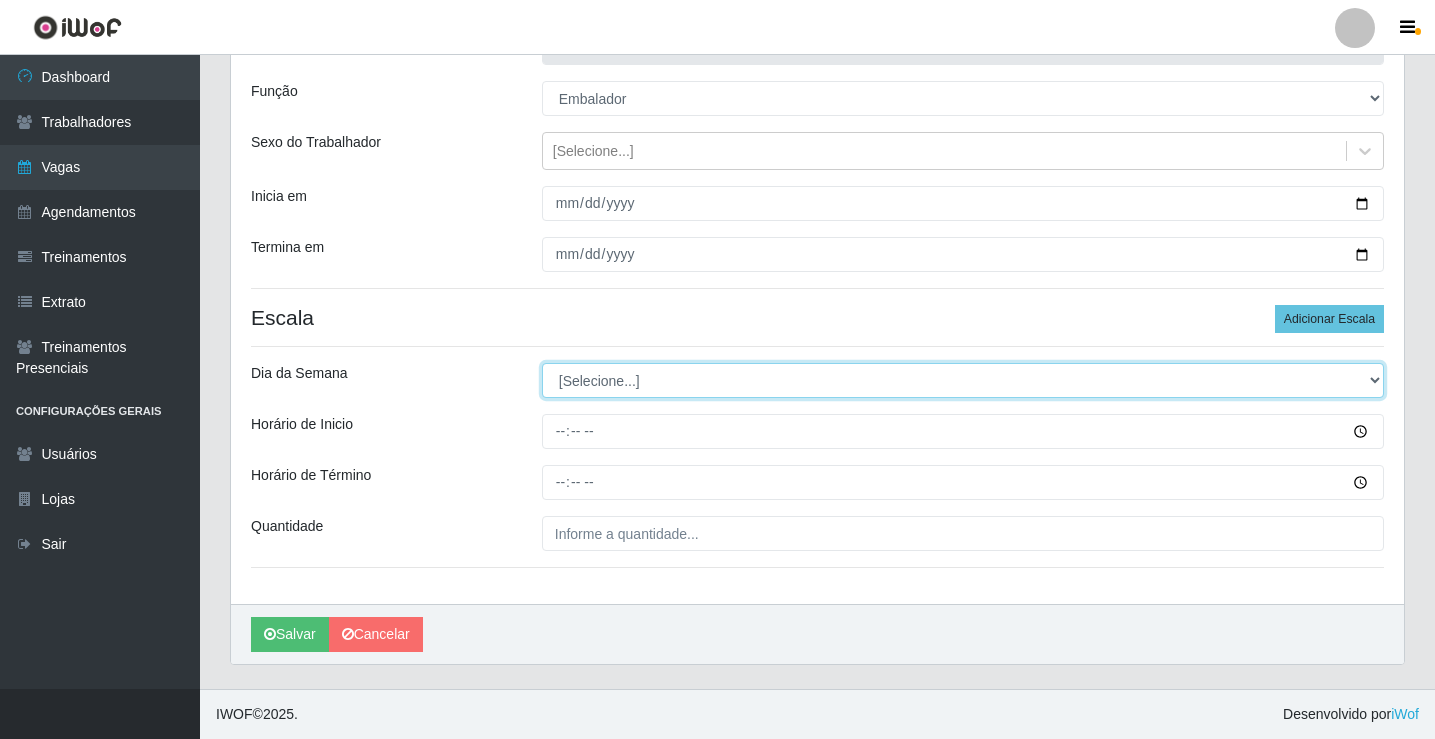 click on "[Selecione...] Segunda Terça Quarta Quinta Sexta Sábado Domingo" at bounding box center [963, 380] 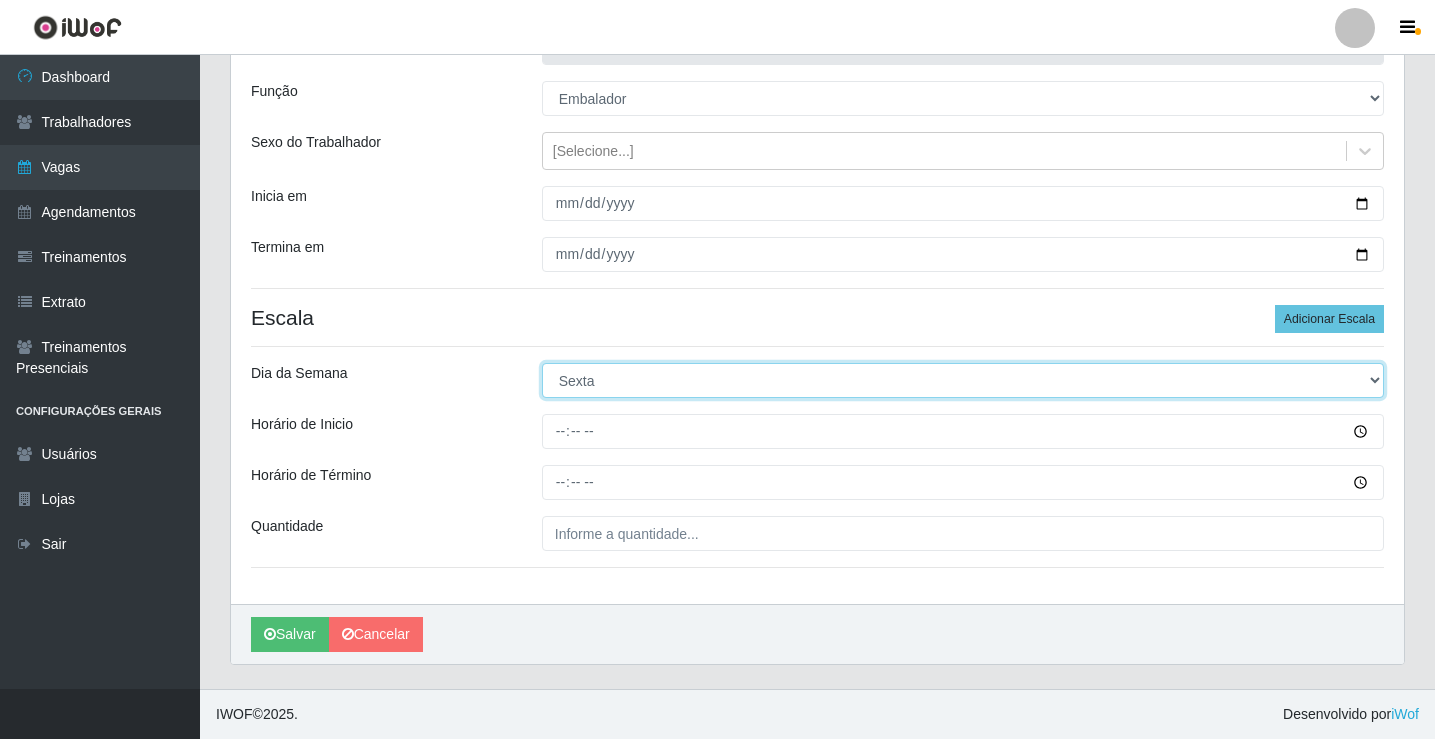 click on "[Selecione...] Segunda Terça Quarta Quinta Sexta Sábado Domingo" at bounding box center [963, 380] 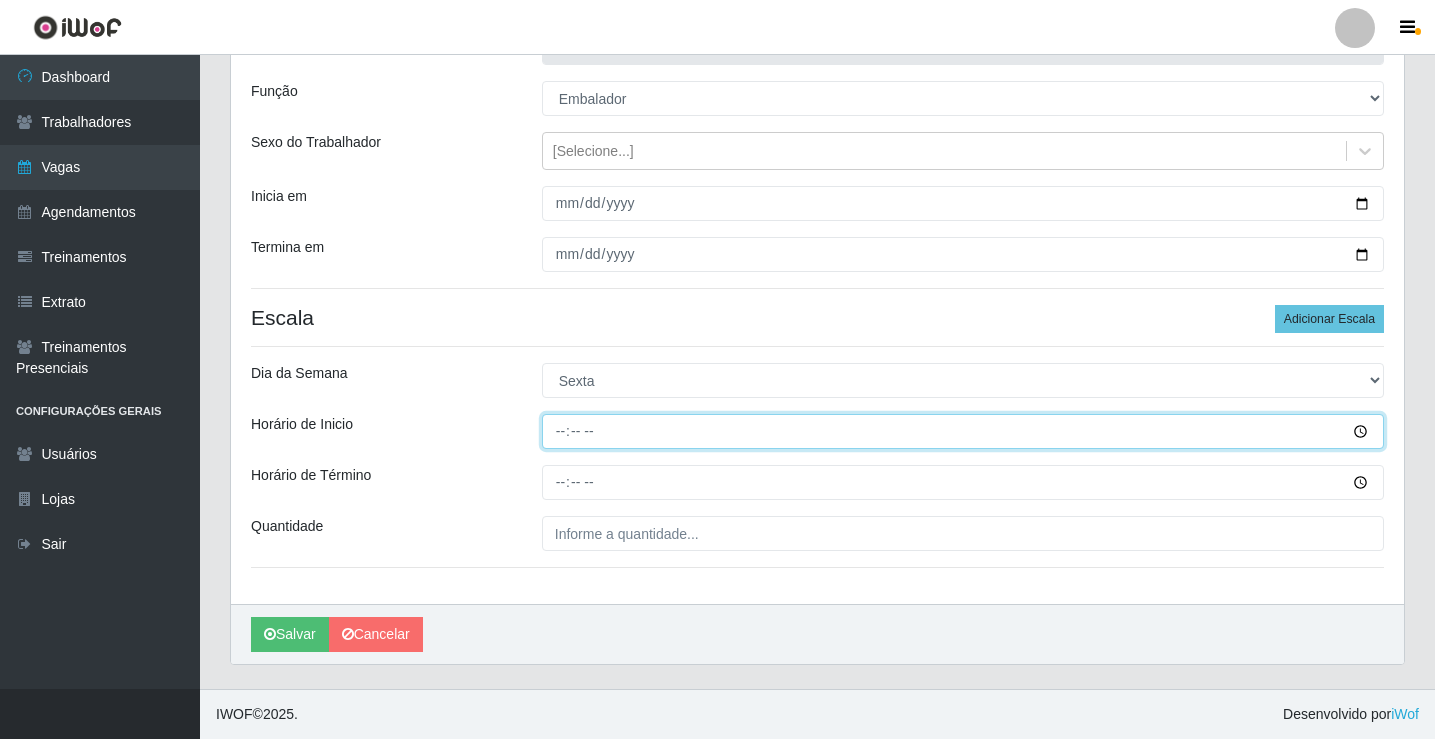 click on "Horário de Inicio" at bounding box center (963, 431) 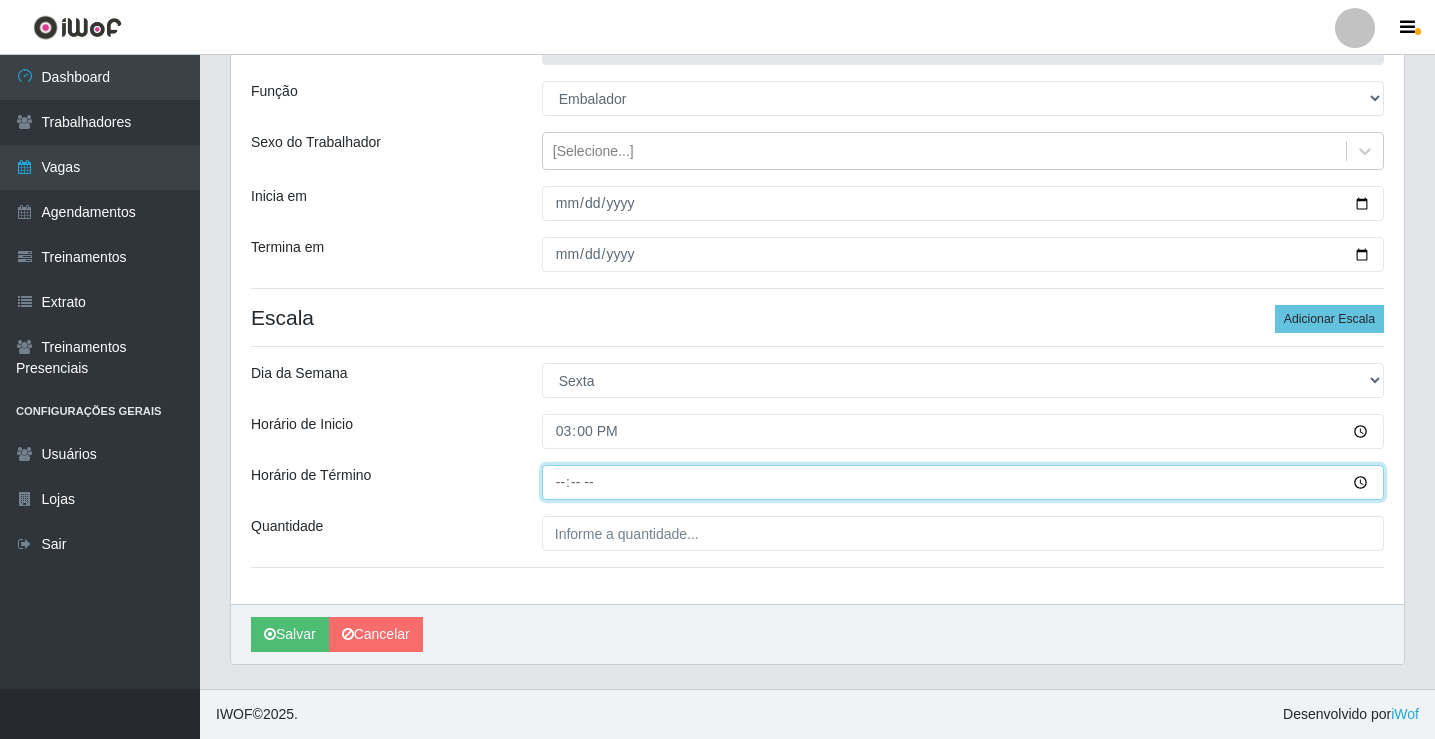 click on "Horário de Término" at bounding box center (963, 482) 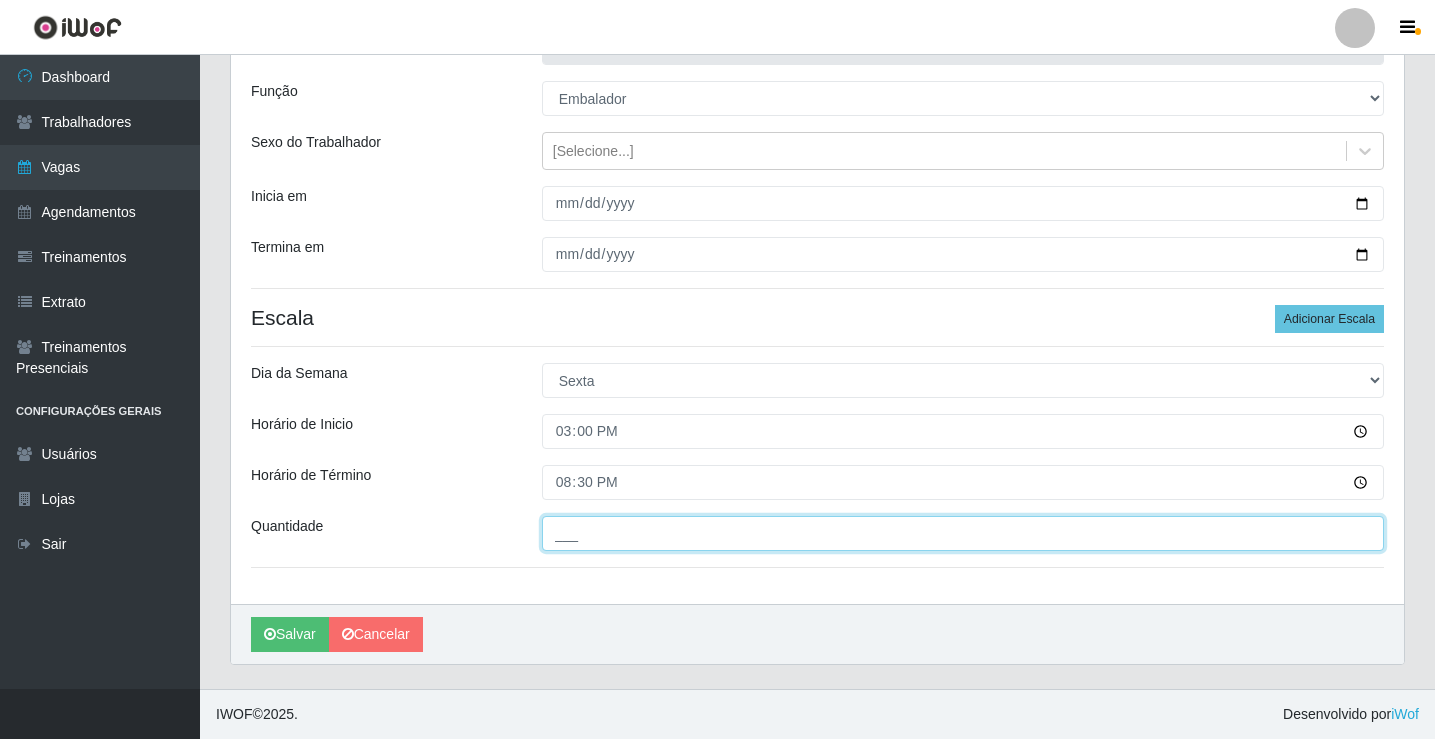 click on "___" at bounding box center (963, 533) 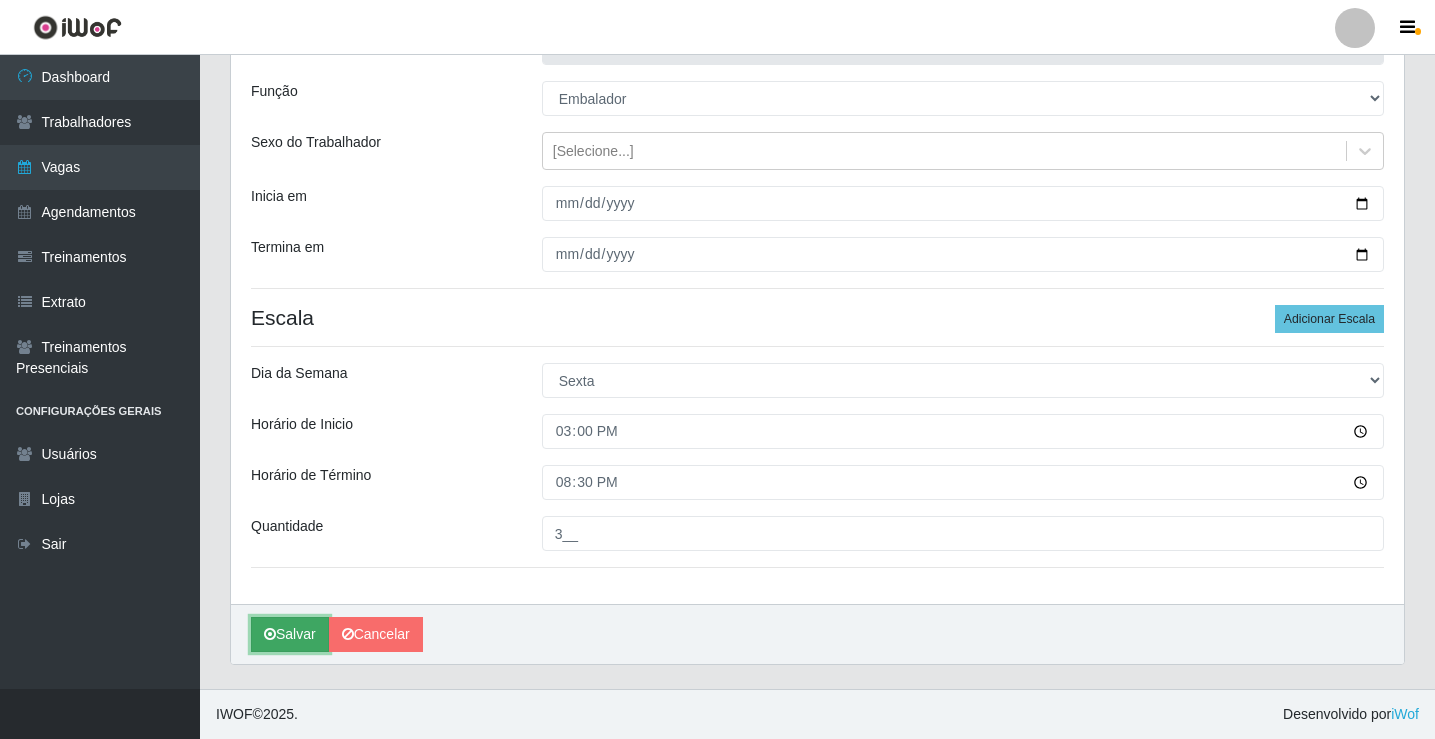 click on "Salvar" at bounding box center (290, 634) 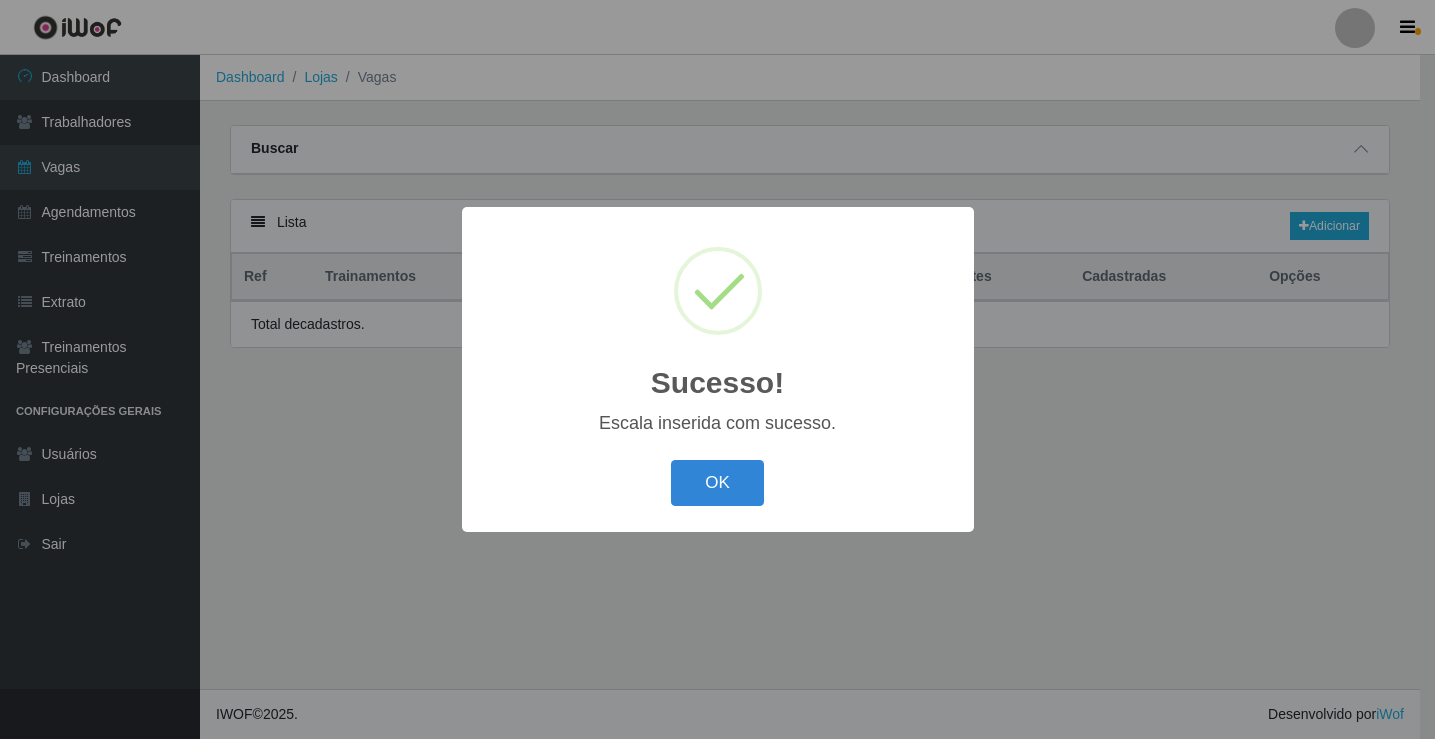 scroll, scrollTop: 0, scrollLeft: 0, axis: both 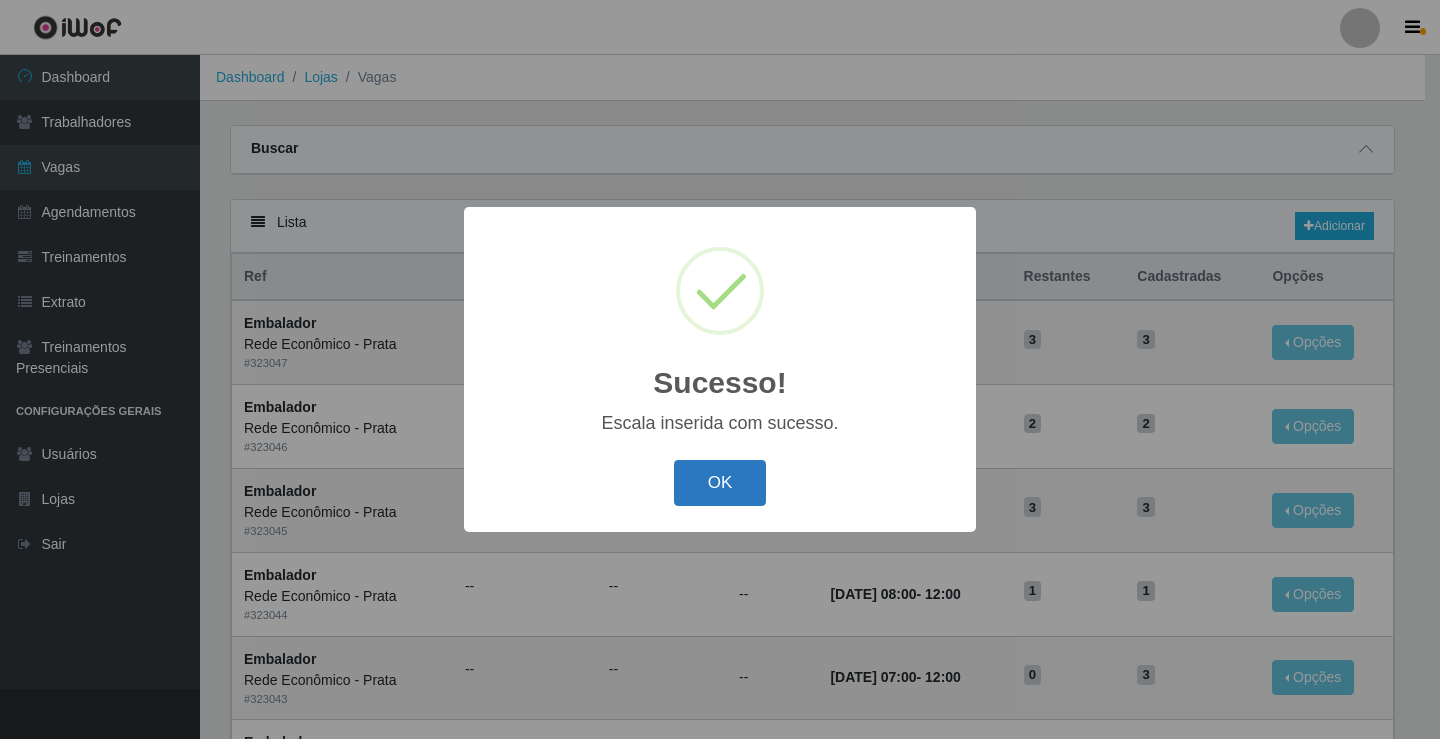click on "OK" at bounding box center (720, 483) 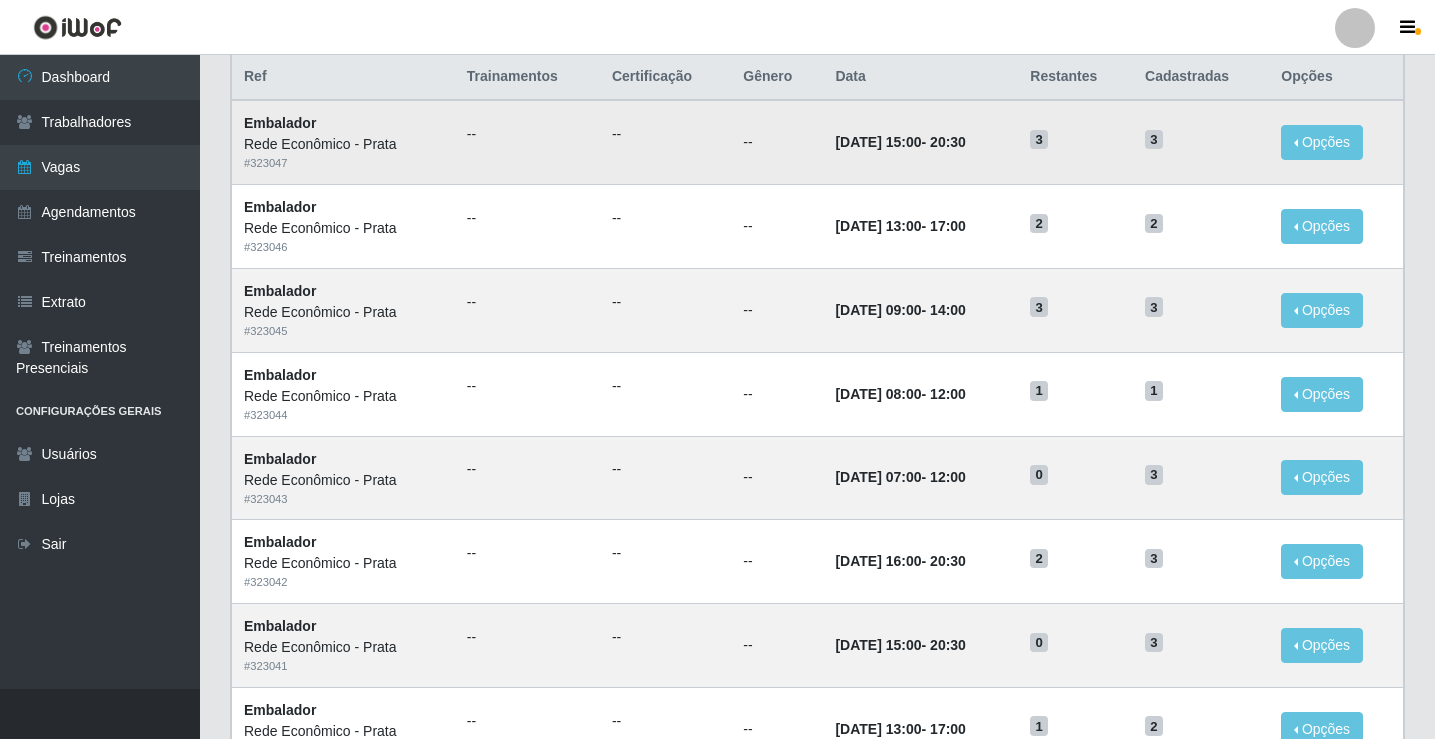 scroll, scrollTop: 0, scrollLeft: 0, axis: both 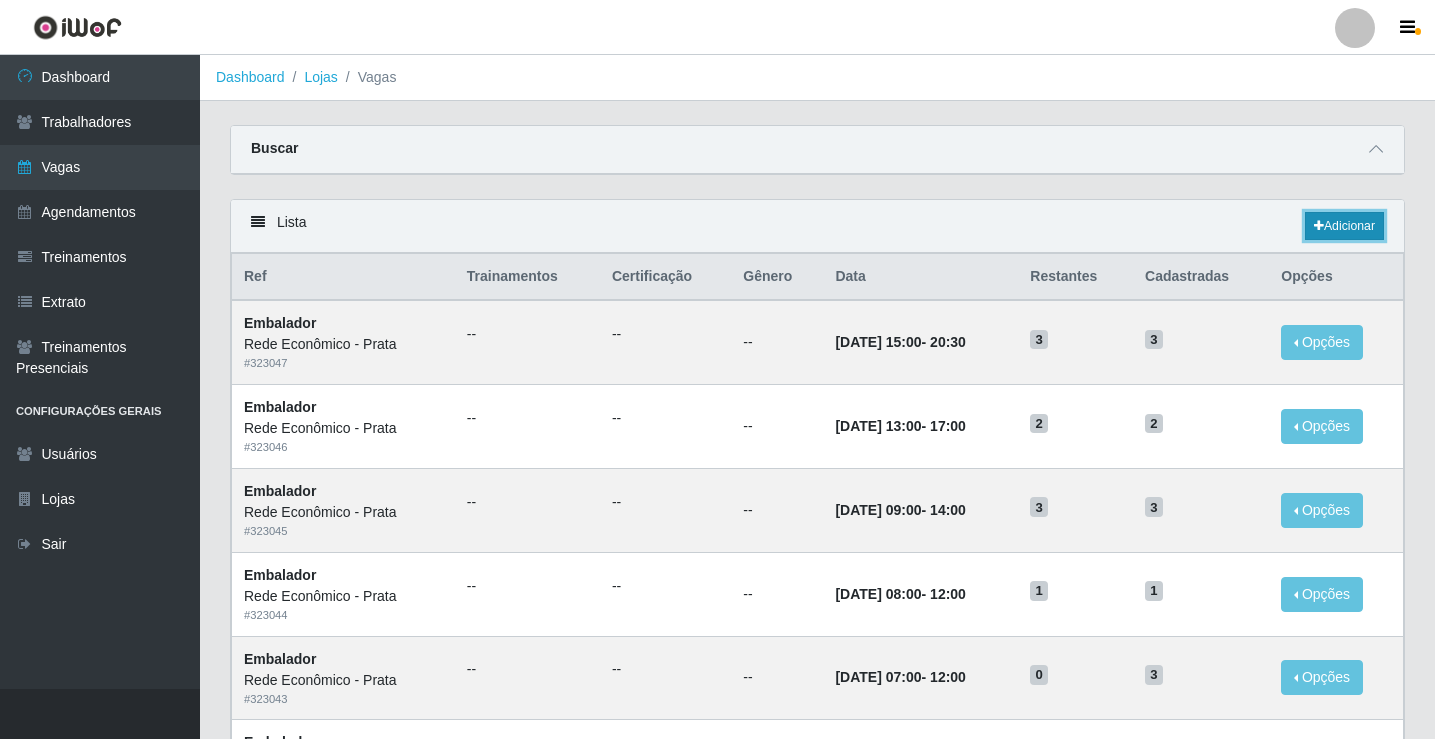 click on "Adicionar" at bounding box center (1344, 226) 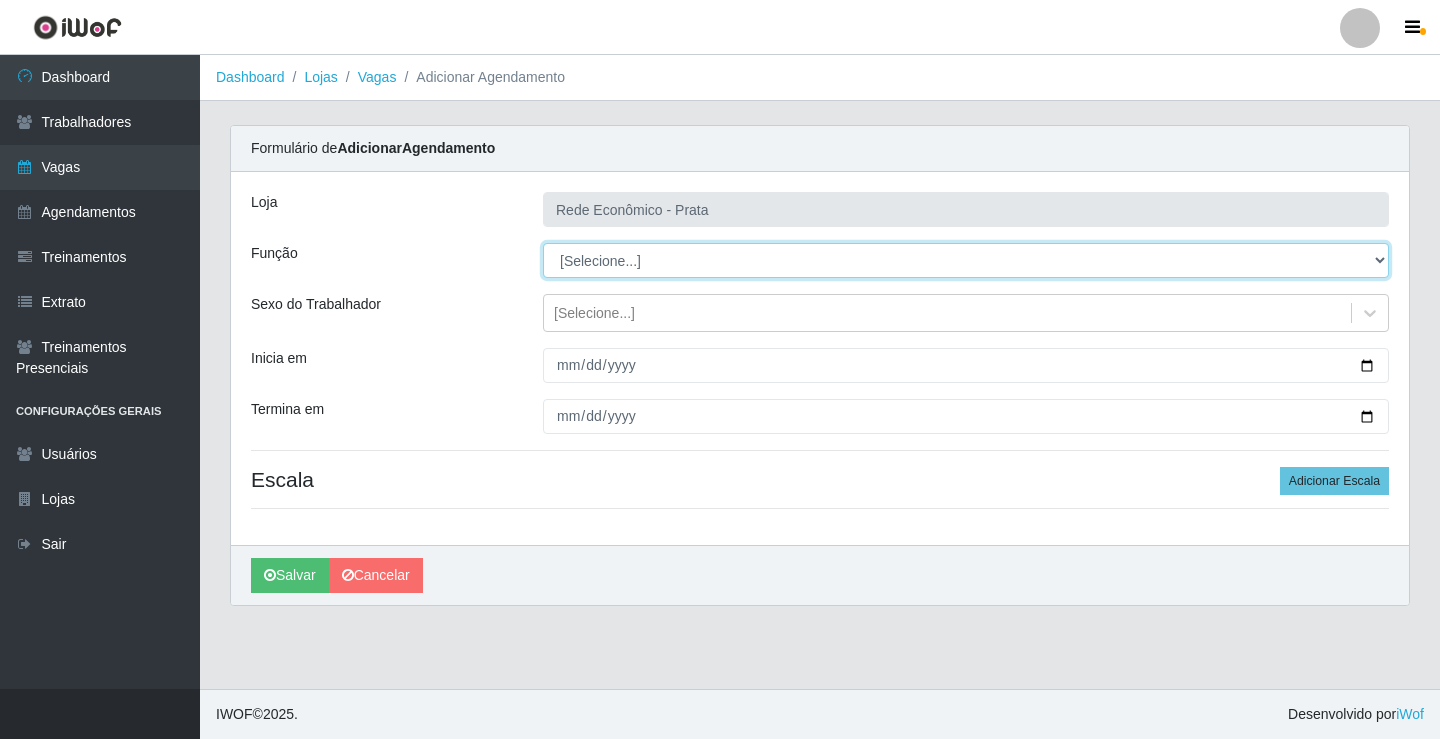 click on "[Selecione...] ASG ASG + ASG ++ Embalador Embalador + Embalador ++ Operador de Caixa Operador de Caixa + Operador de Caixa ++" at bounding box center [966, 260] 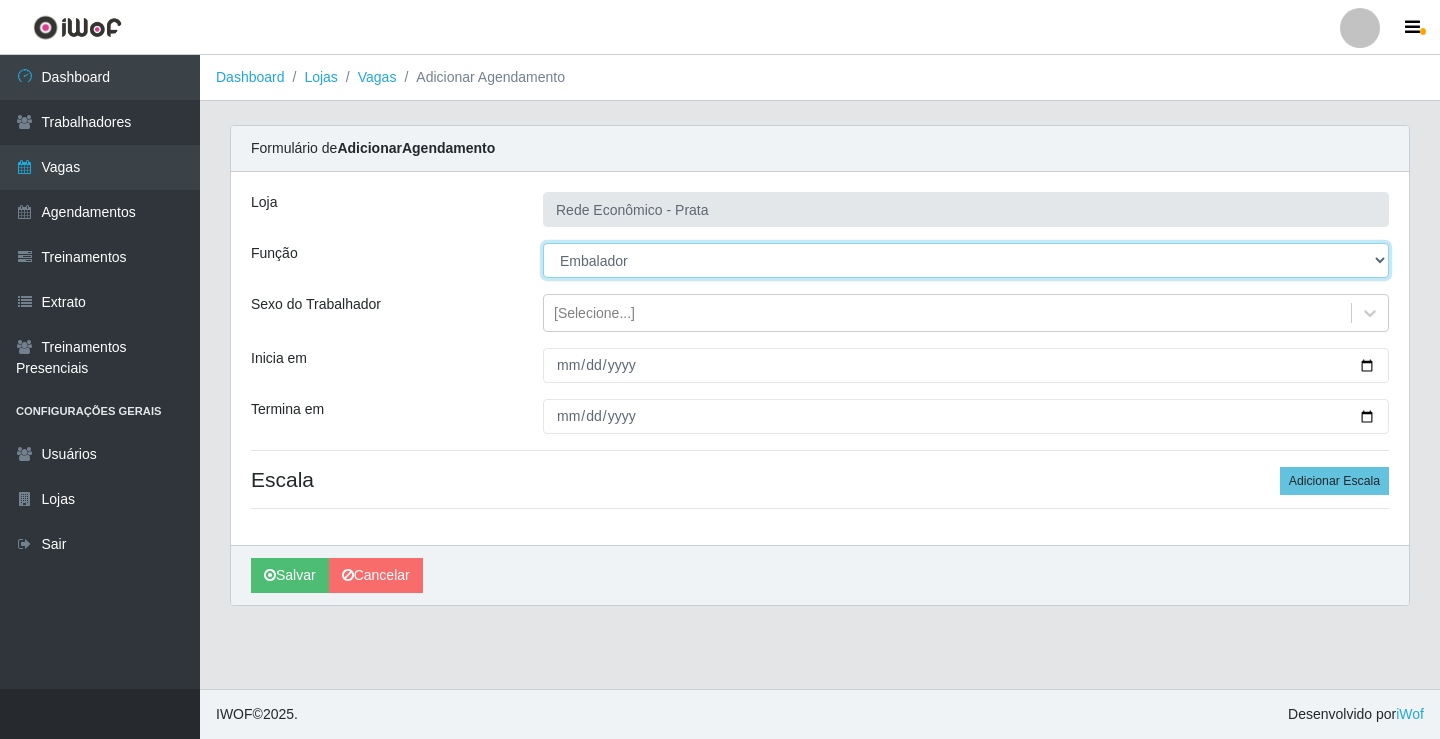 click on "[Selecione...] ASG ASG + ASG ++ Embalador Embalador + Embalador ++ Operador de Caixa Operador de Caixa + Operador de Caixa ++" at bounding box center (966, 260) 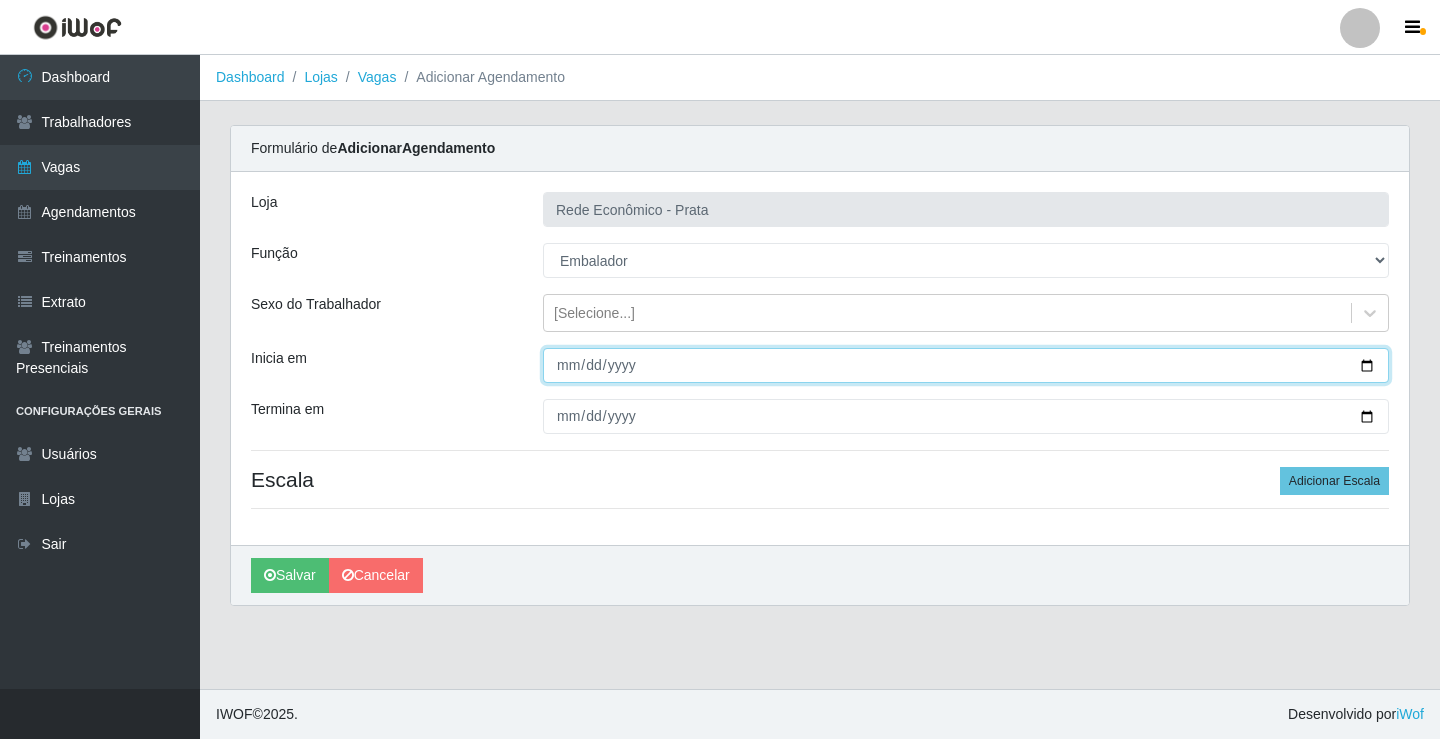 click on "Inicia em" at bounding box center [966, 365] 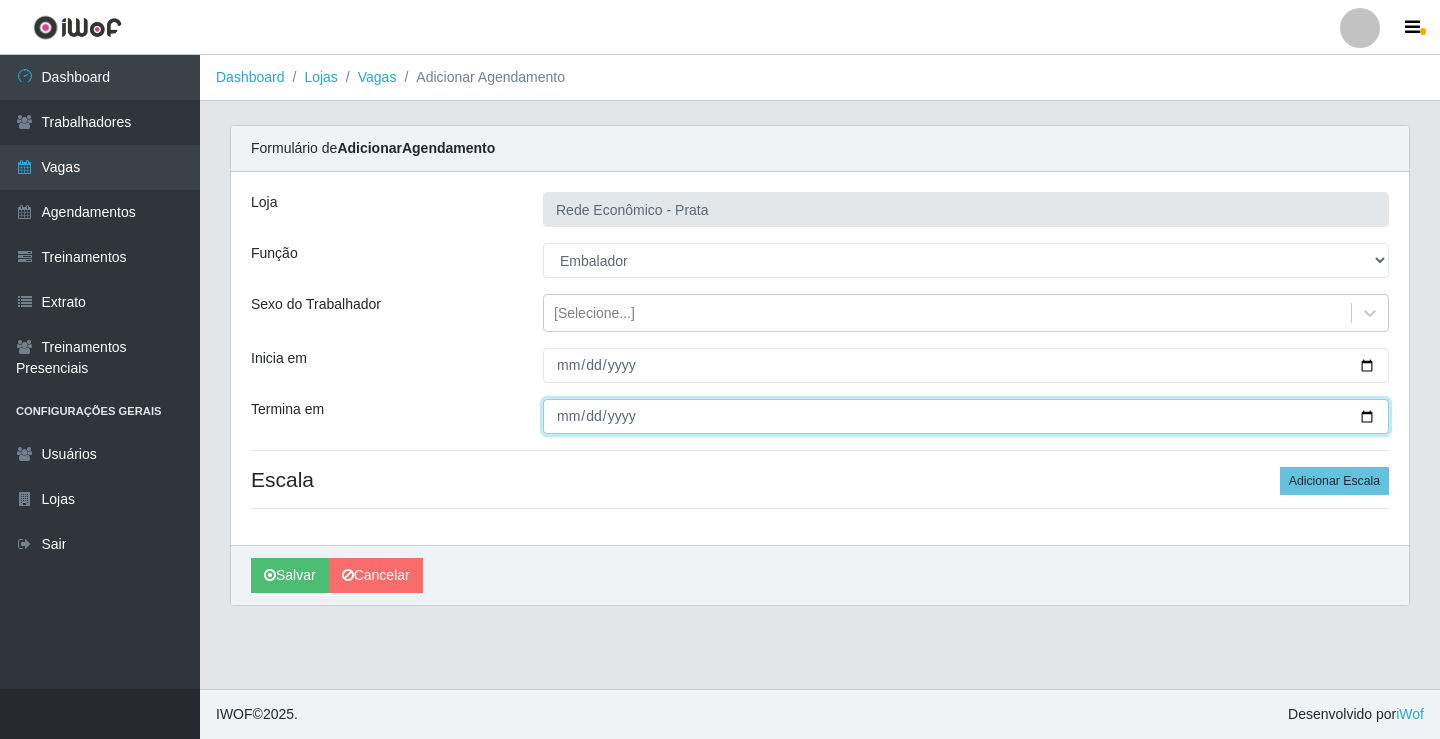 click on "Termina em" at bounding box center (966, 416) 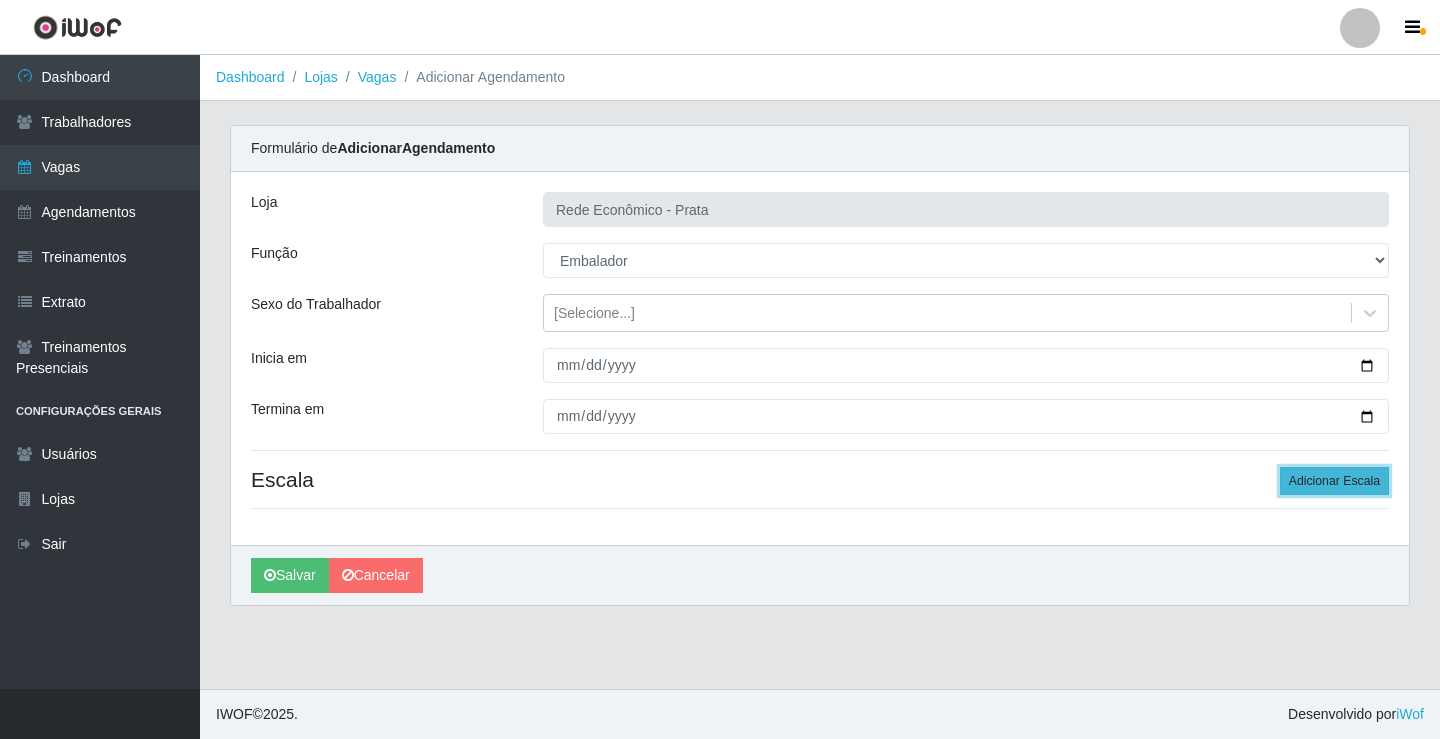 click on "Adicionar Escala" at bounding box center (1334, 481) 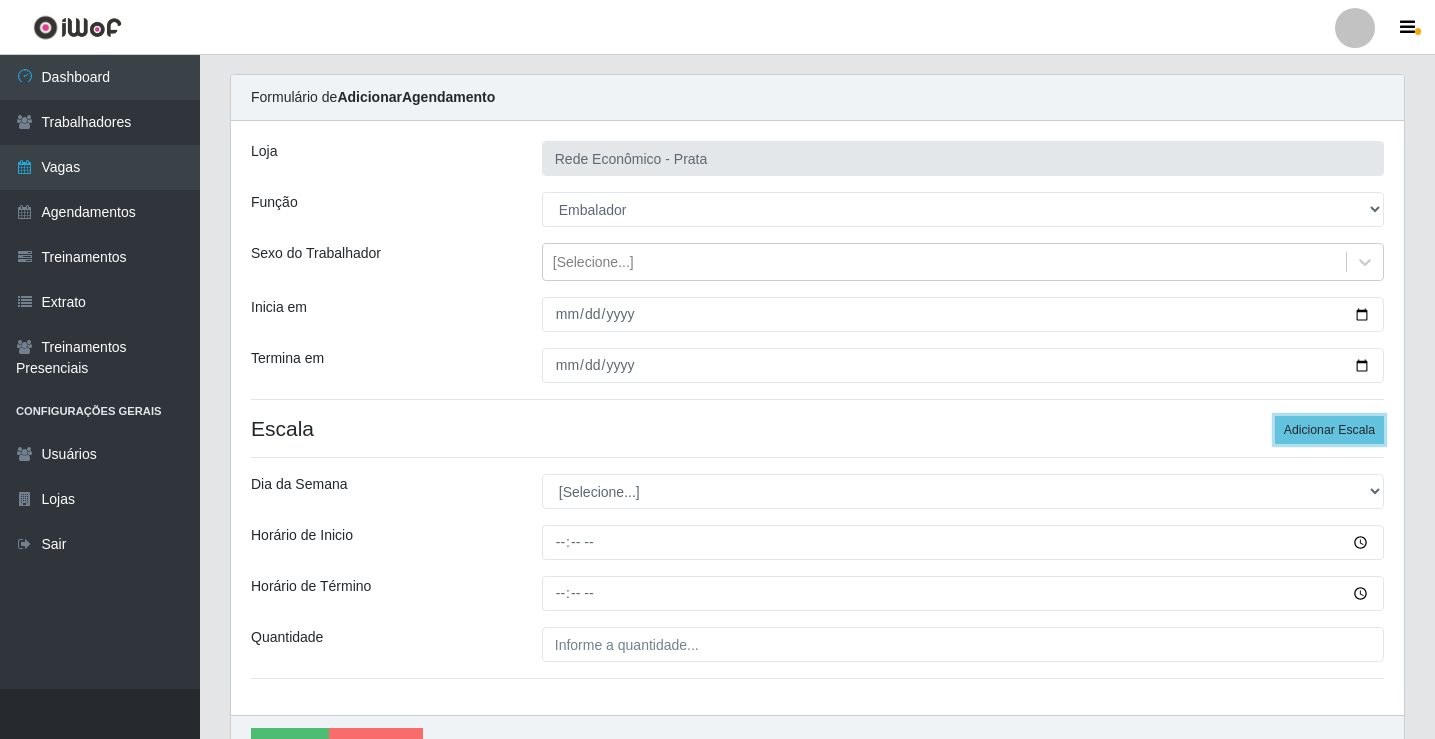 scroll, scrollTop: 162, scrollLeft: 0, axis: vertical 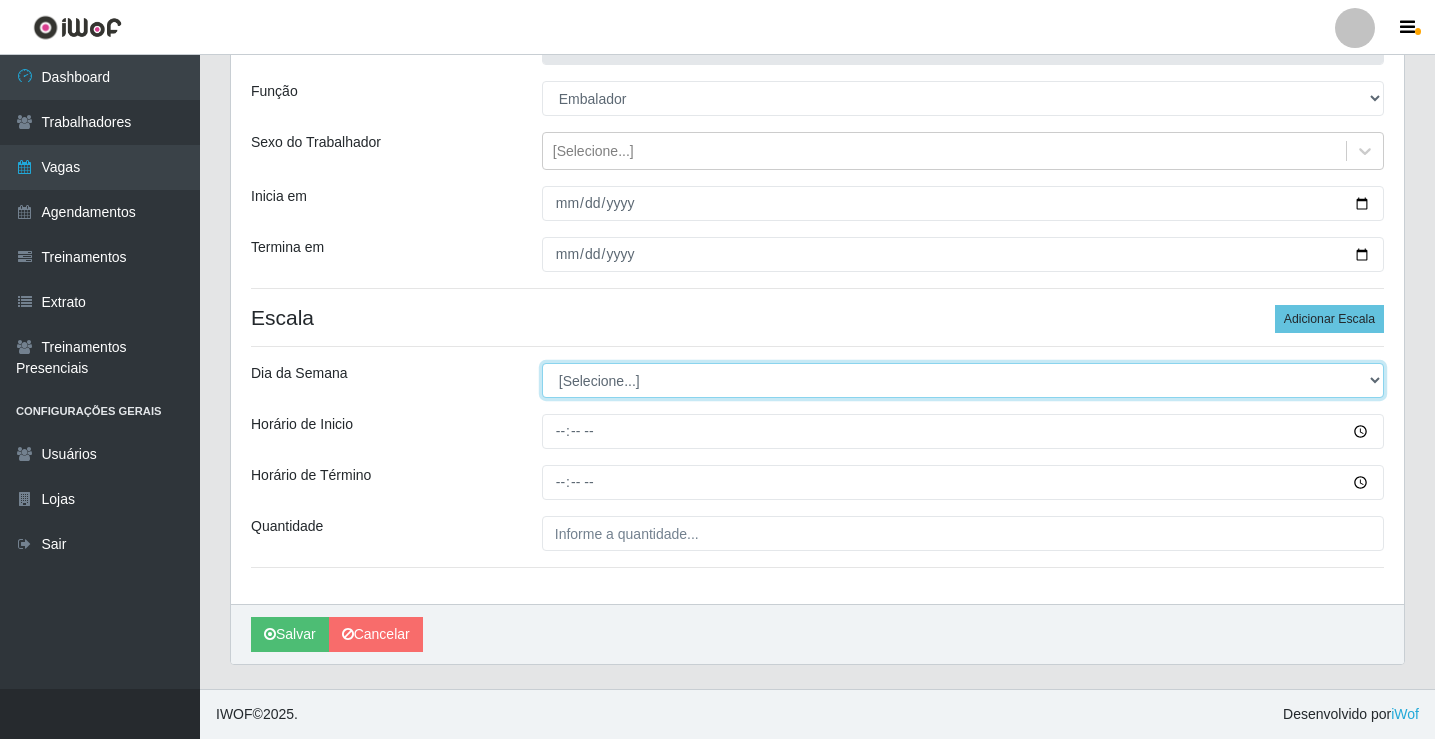 click on "[Selecione...] Segunda Terça Quarta Quinta Sexta Sábado Domingo" at bounding box center (963, 380) 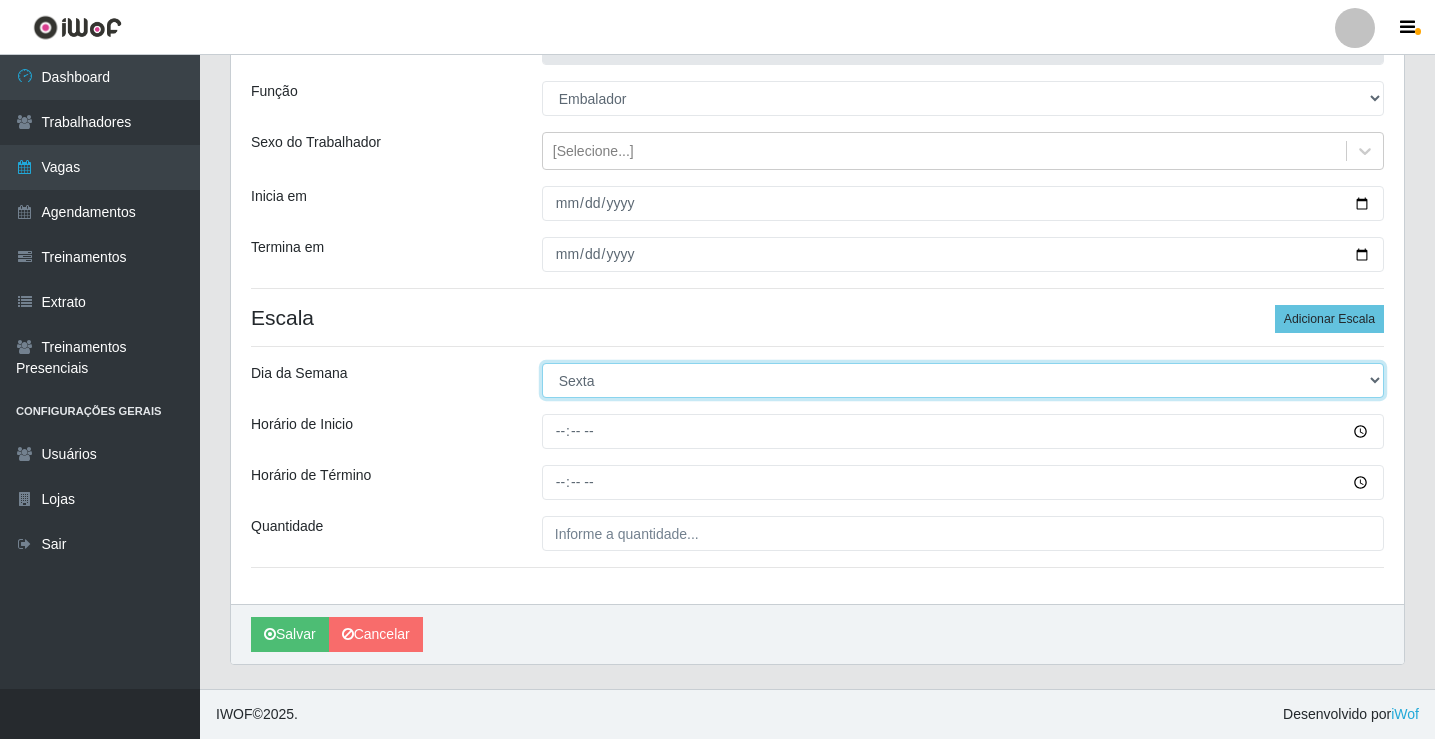 click on "[Selecione...] Segunda Terça Quarta Quinta Sexta Sábado Domingo" at bounding box center (963, 380) 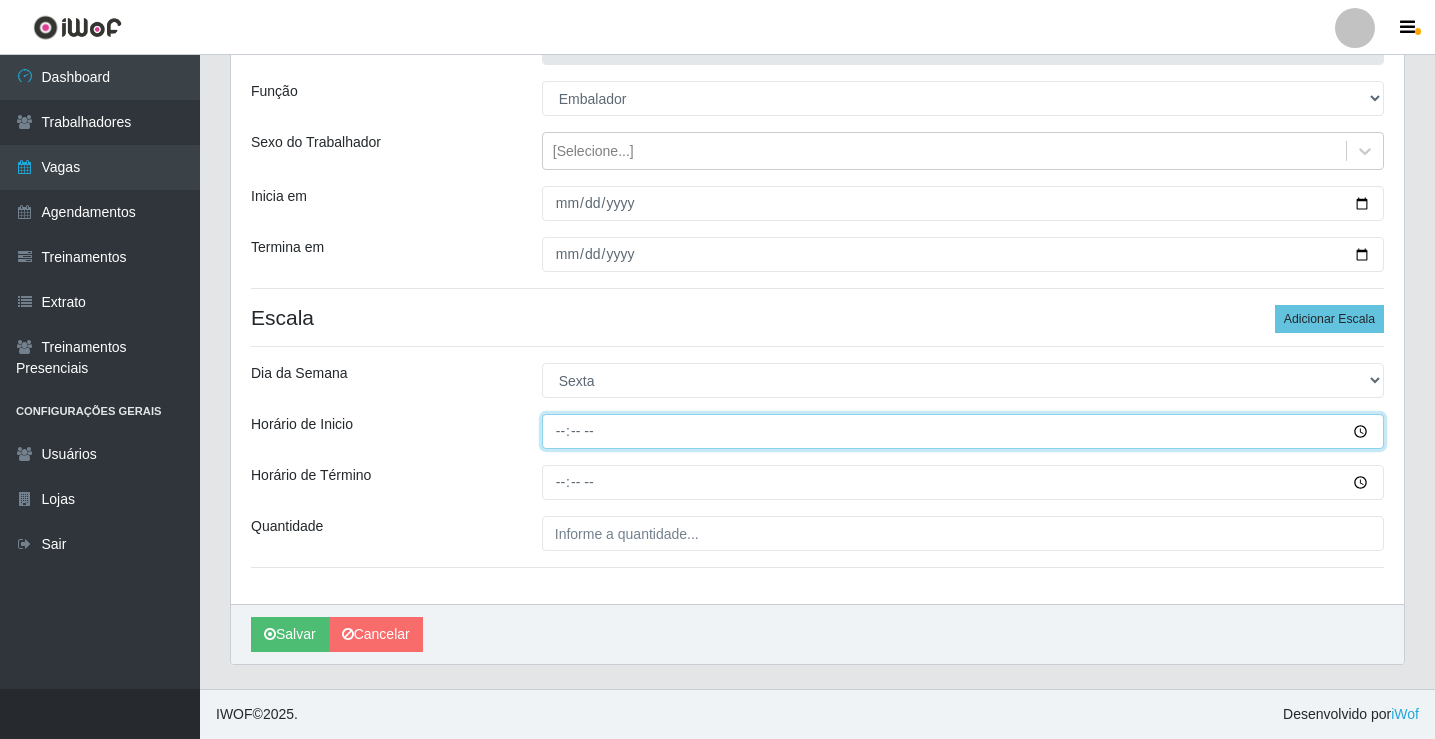 click on "Horário de Inicio" at bounding box center [963, 431] 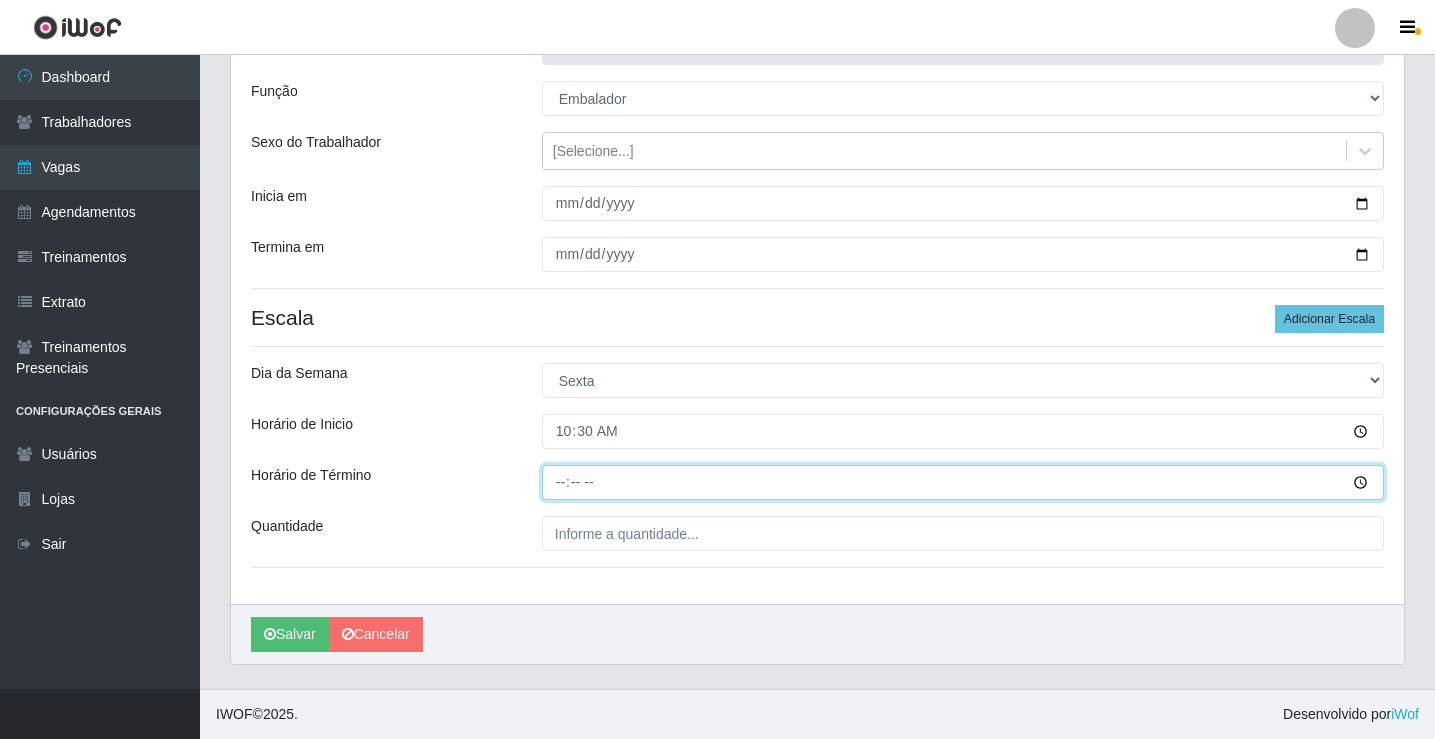 click on "Horário de Término" at bounding box center [963, 482] 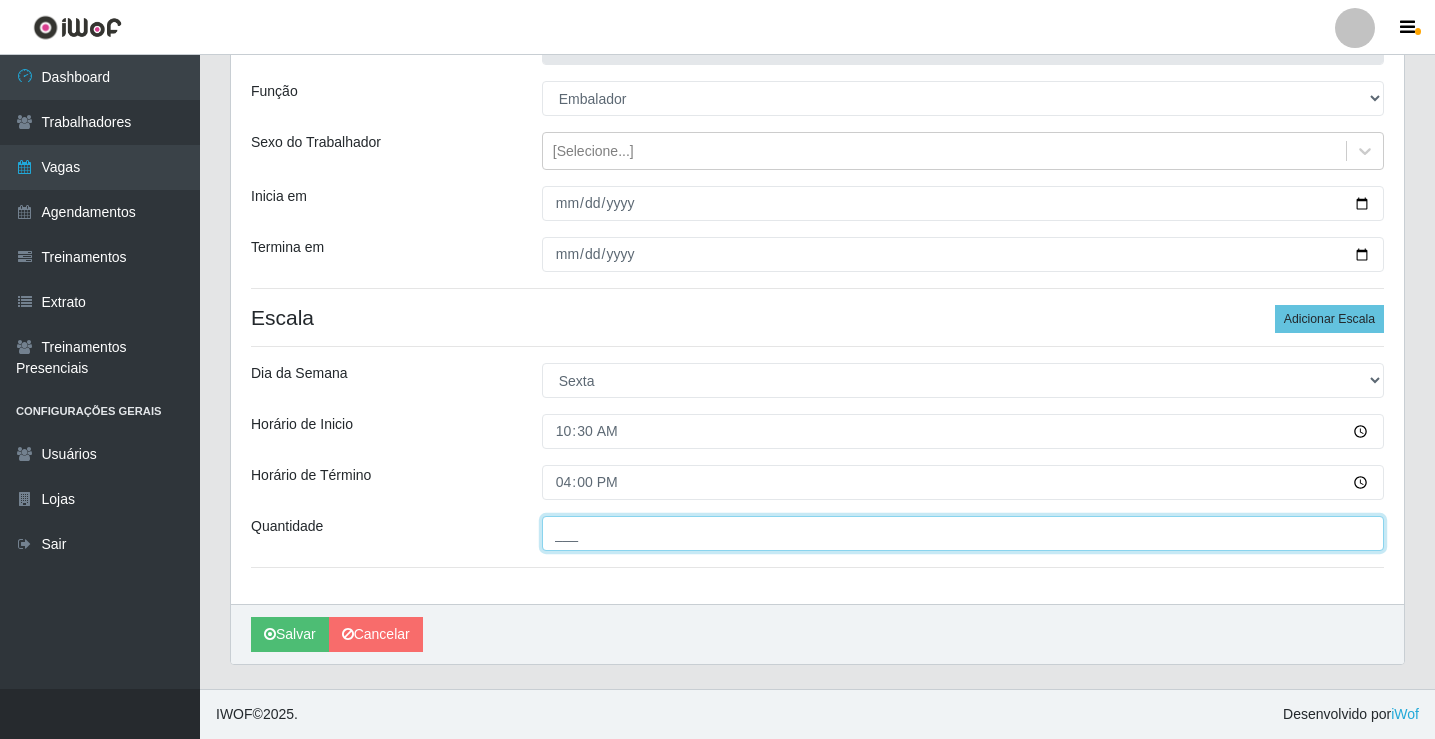 click on "___" at bounding box center [963, 533] 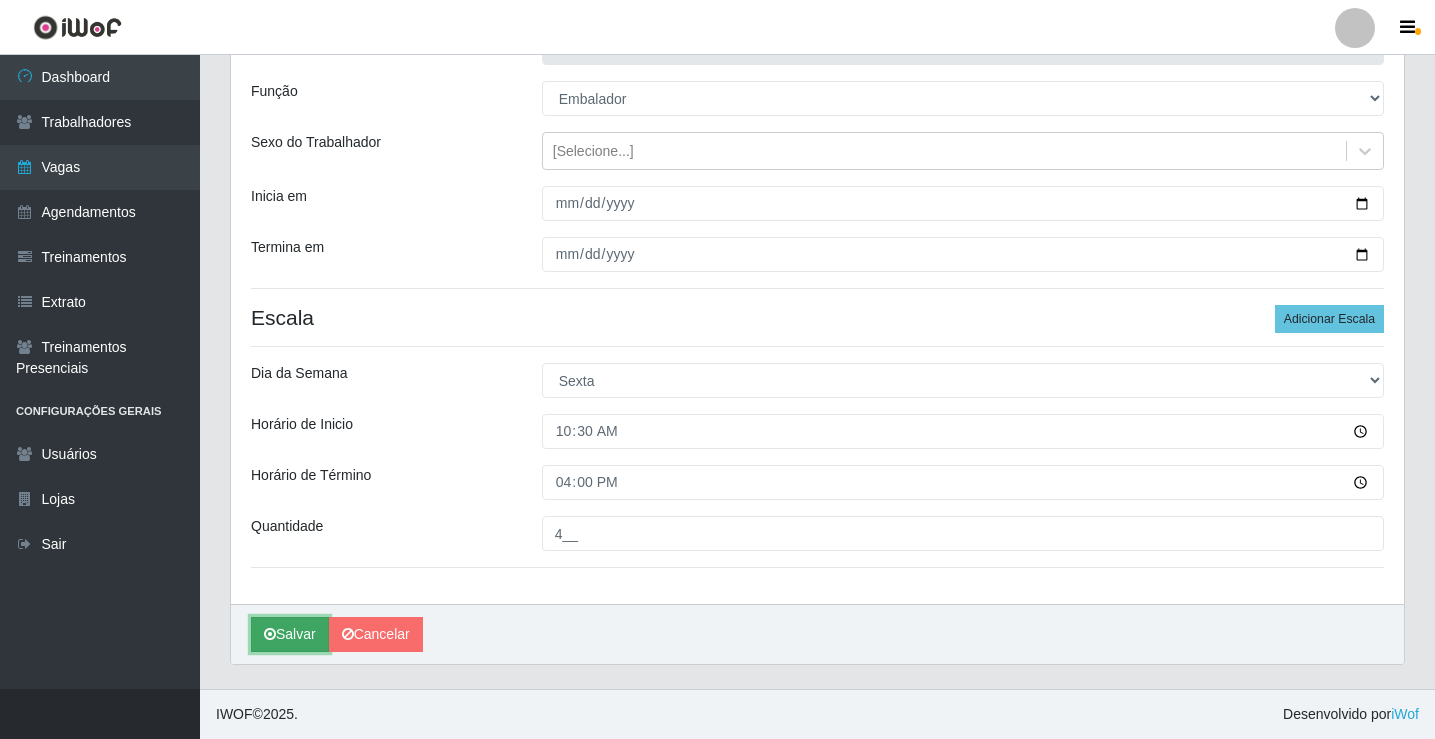 click on "Salvar" at bounding box center [290, 634] 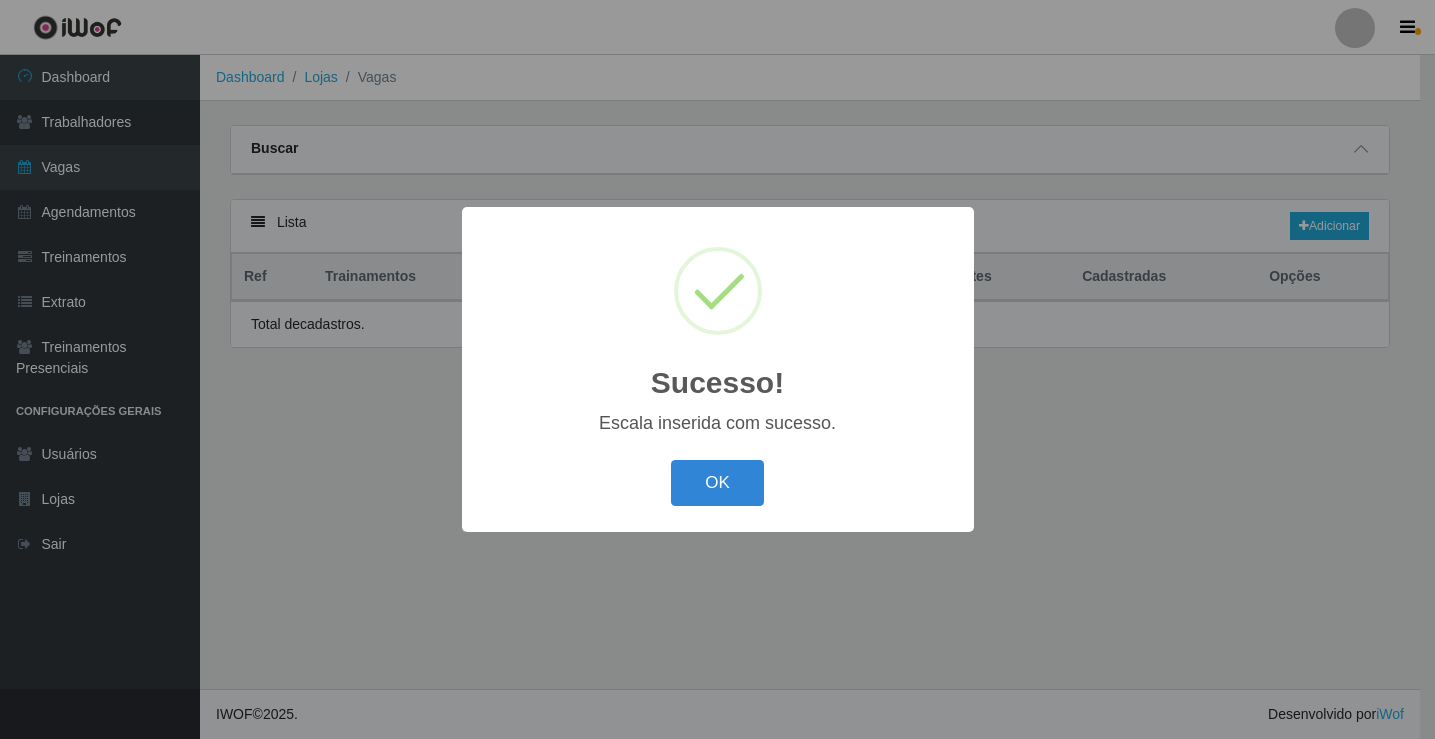 scroll, scrollTop: 0, scrollLeft: 0, axis: both 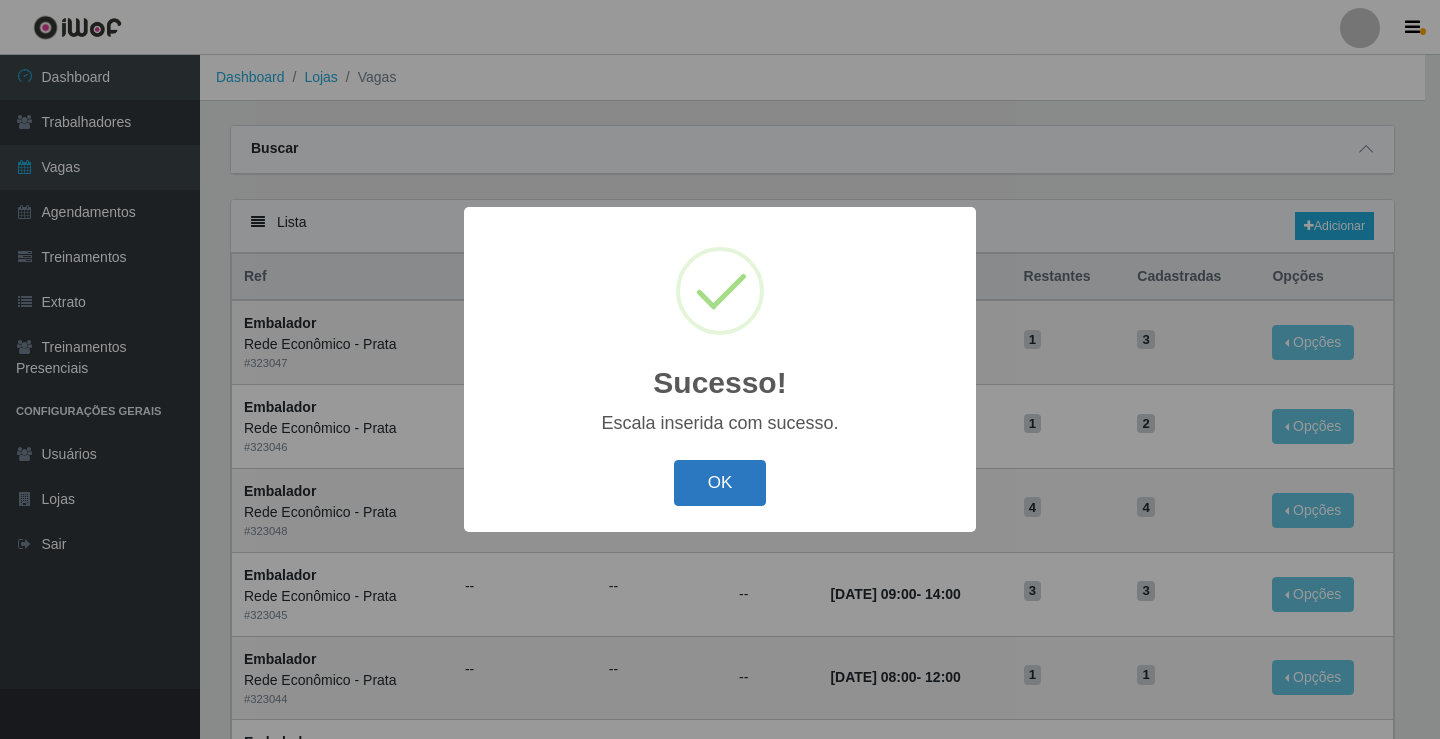 click on "OK" at bounding box center [720, 483] 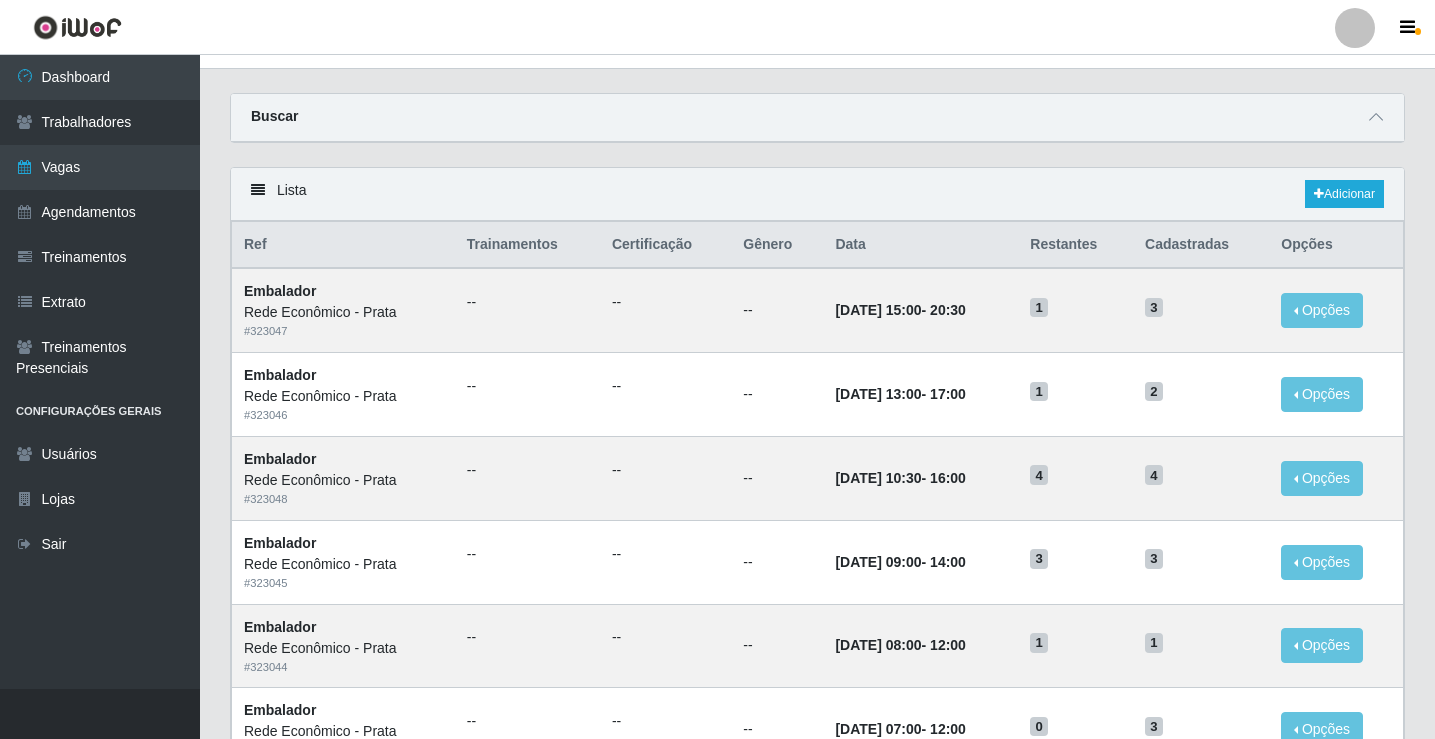 scroll, scrollTop: 0, scrollLeft: 0, axis: both 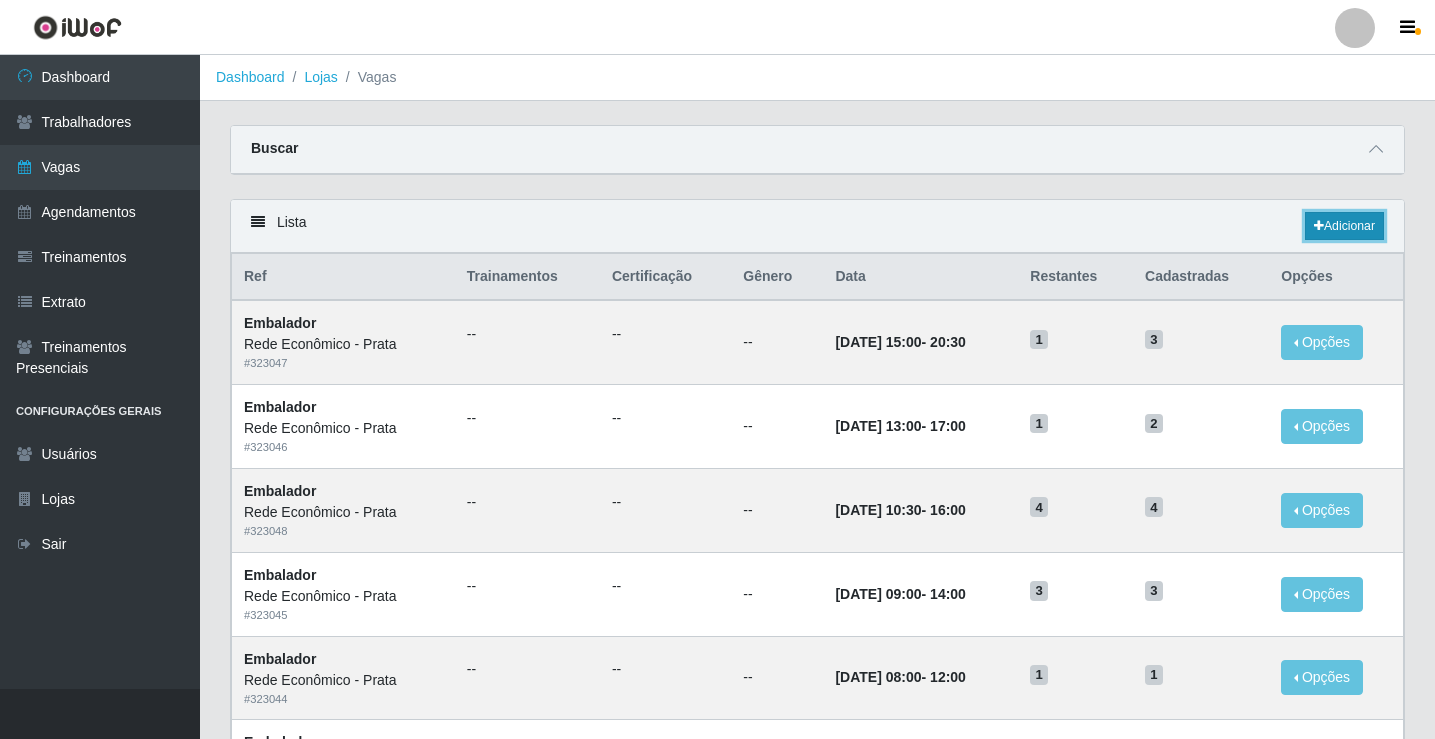 click on "Adicionar" at bounding box center [1344, 226] 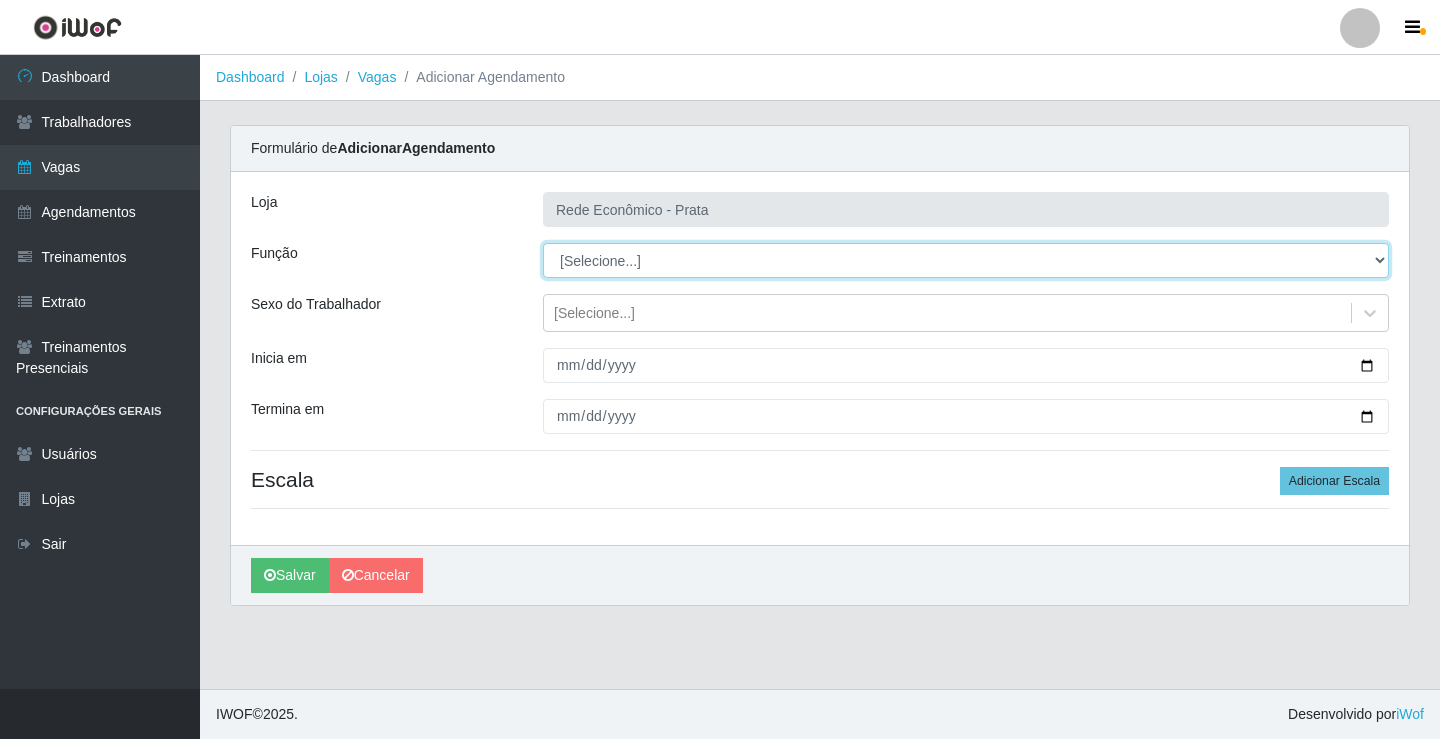 click on "[Selecione...] ASG ASG + ASG ++ Embalador Embalador + Embalador ++ Operador de Caixa Operador de Caixa + Operador de Caixa ++" at bounding box center [966, 260] 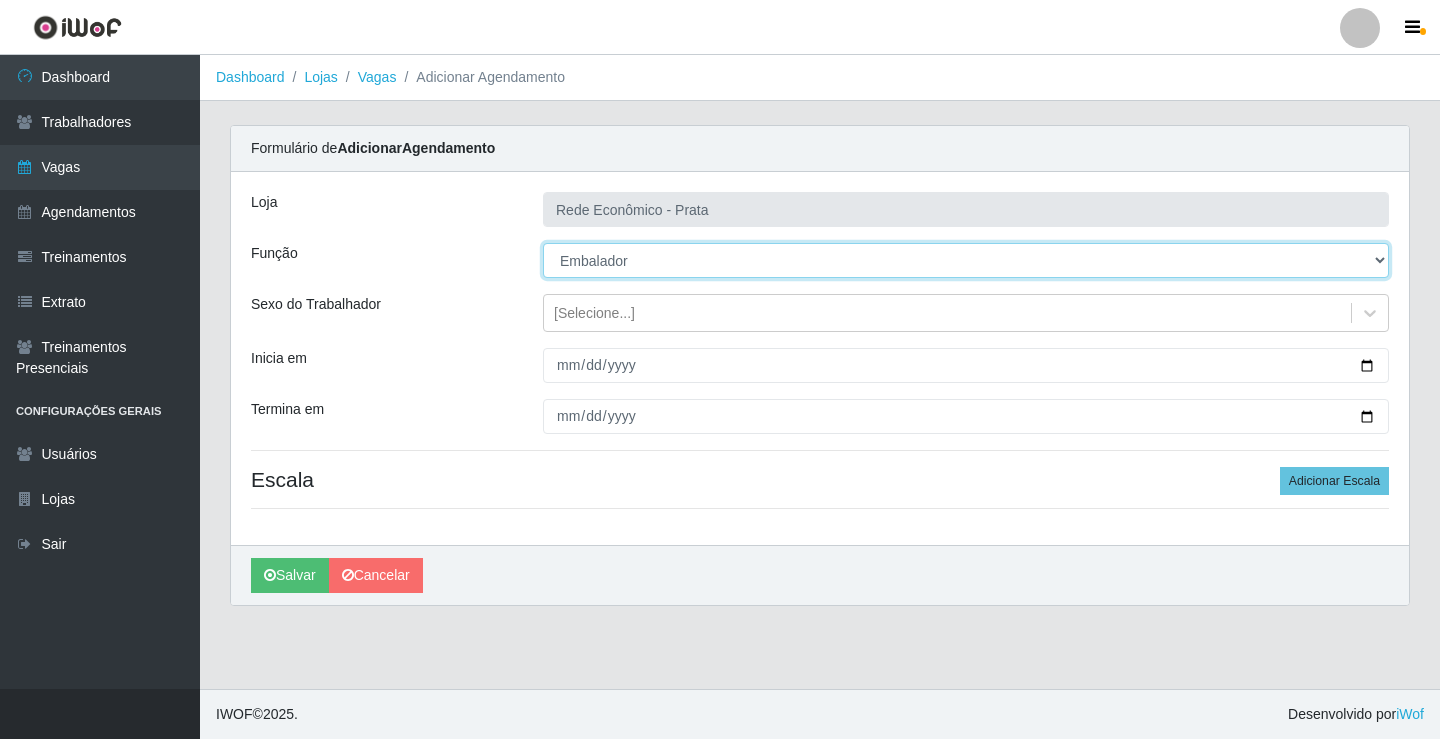 click on "[Selecione...] ASG ASG + ASG ++ Embalador Embalador + Embalador ++ Operador de Caixa Operador de Caixa + Operador de Caixa ++" at bounding box center [966, 260] 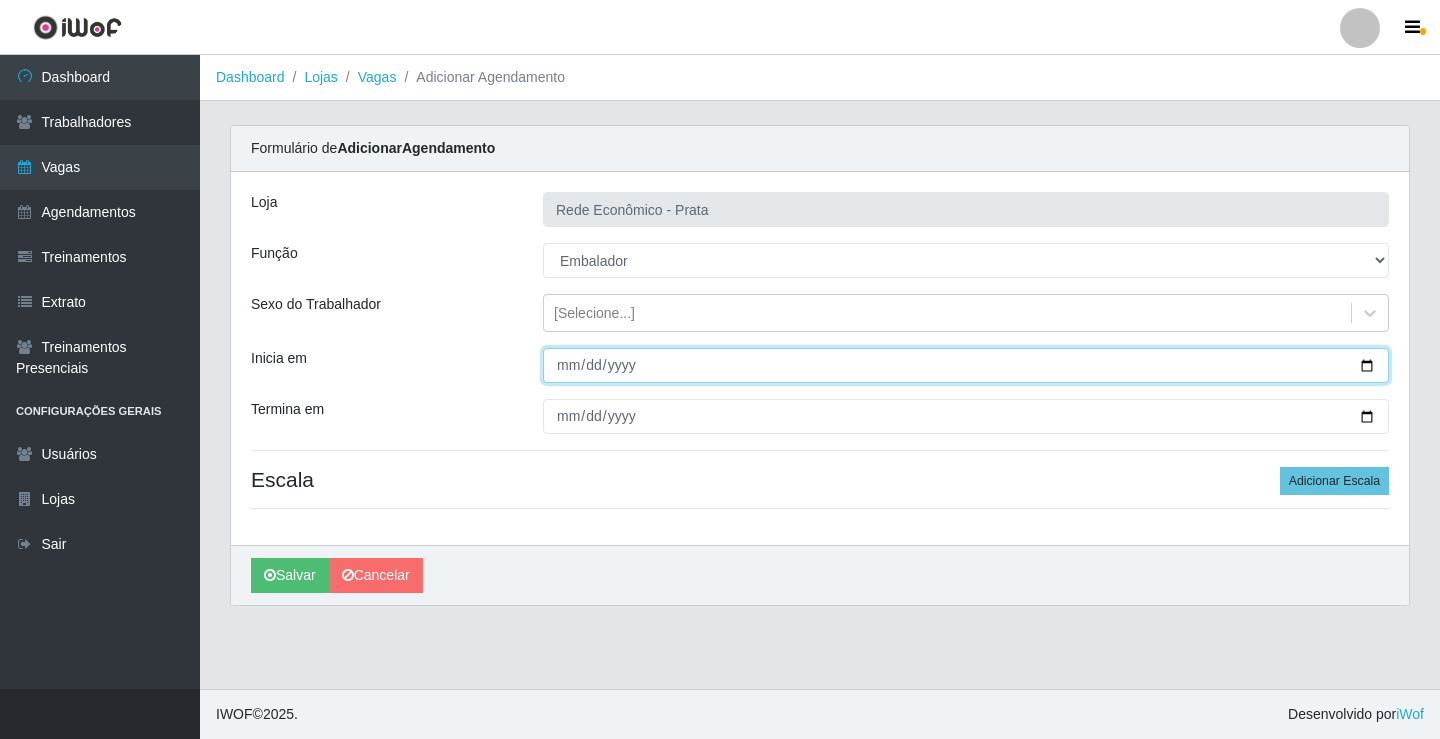 click on "Inicia em" at bounding box center (966, 365) 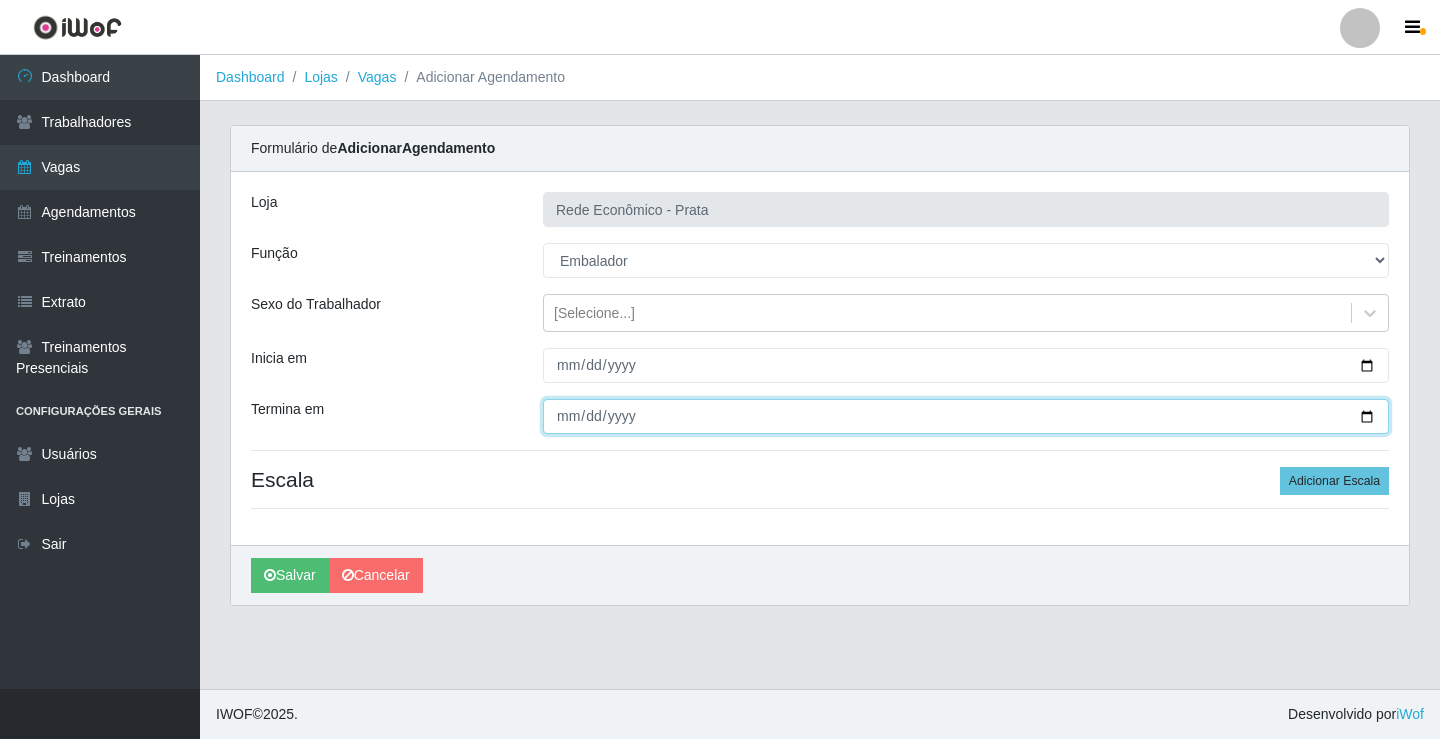 click on "Termina em" at bounding box center [966, 416] 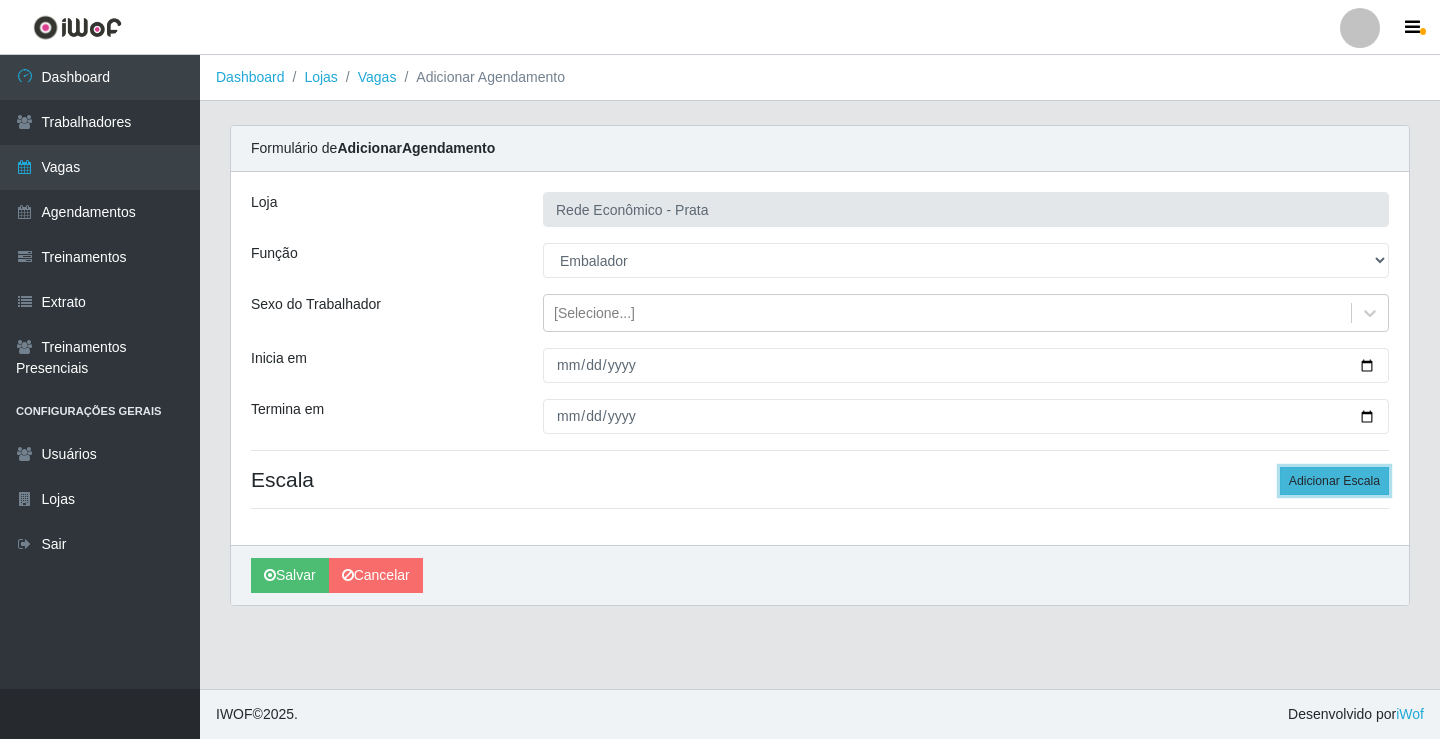 click on "Adicionar Escala" at bounding box center (1334, 481) 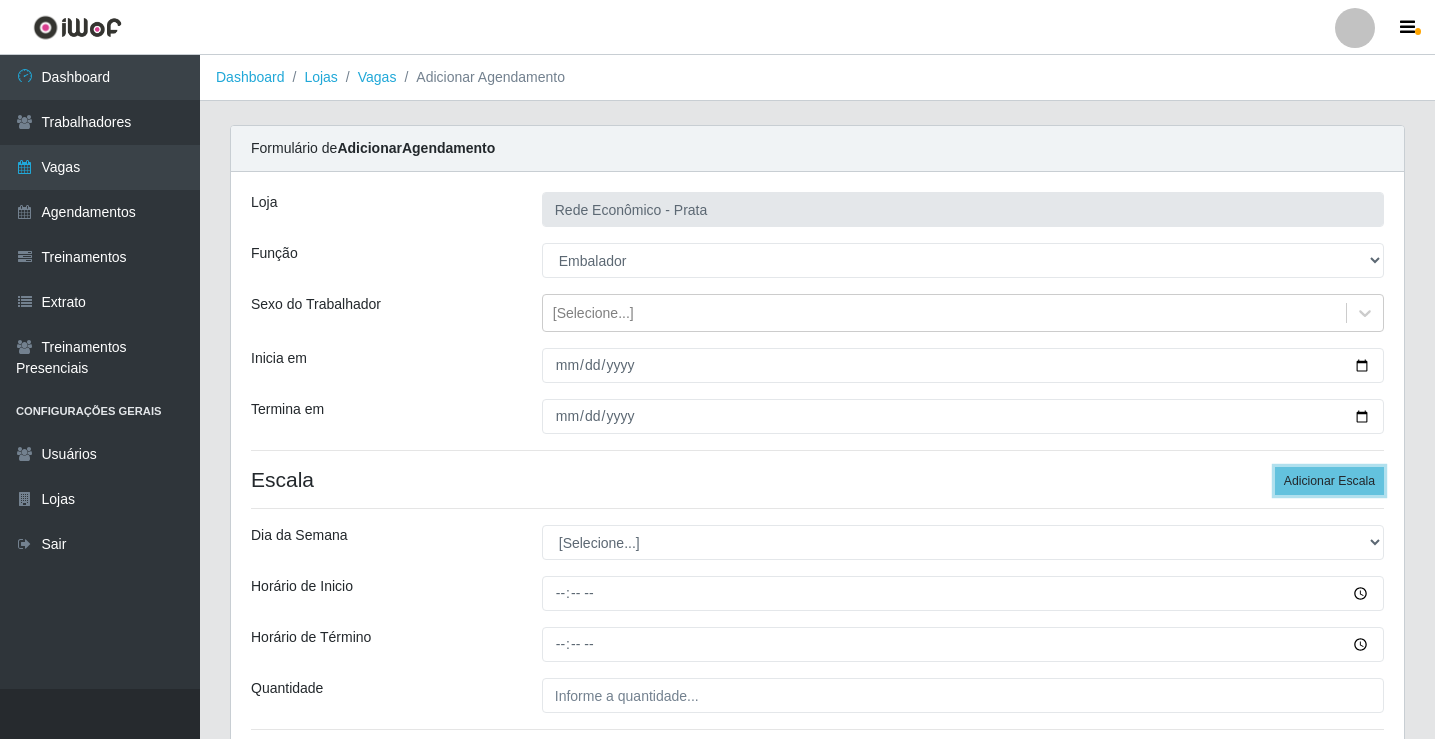 scroll, scrollTop: 162, scrollLeft: 0, axis: vertical 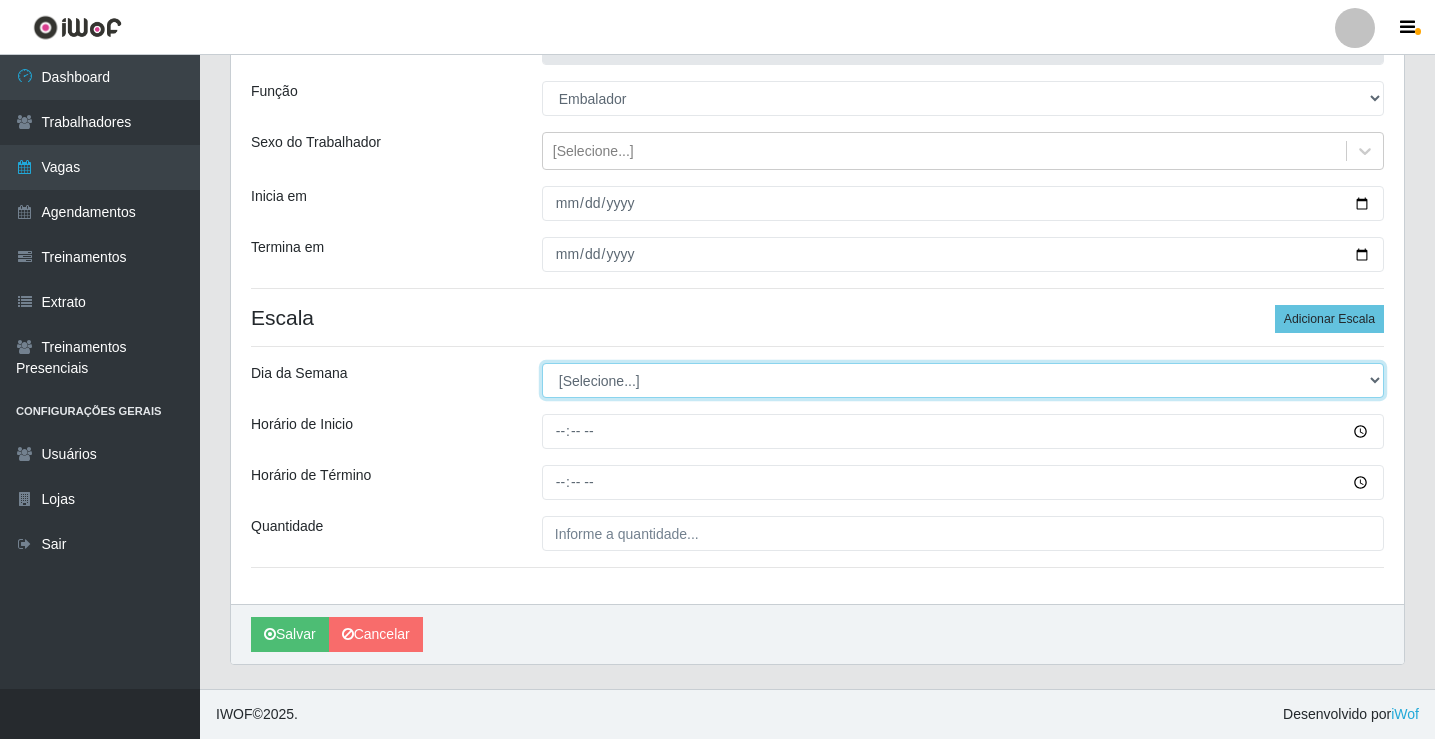 click on "[Selecione...] Segunda Terça Quarta Quinta Sexta Sábado Domingo" at bounding box center (963, 380) 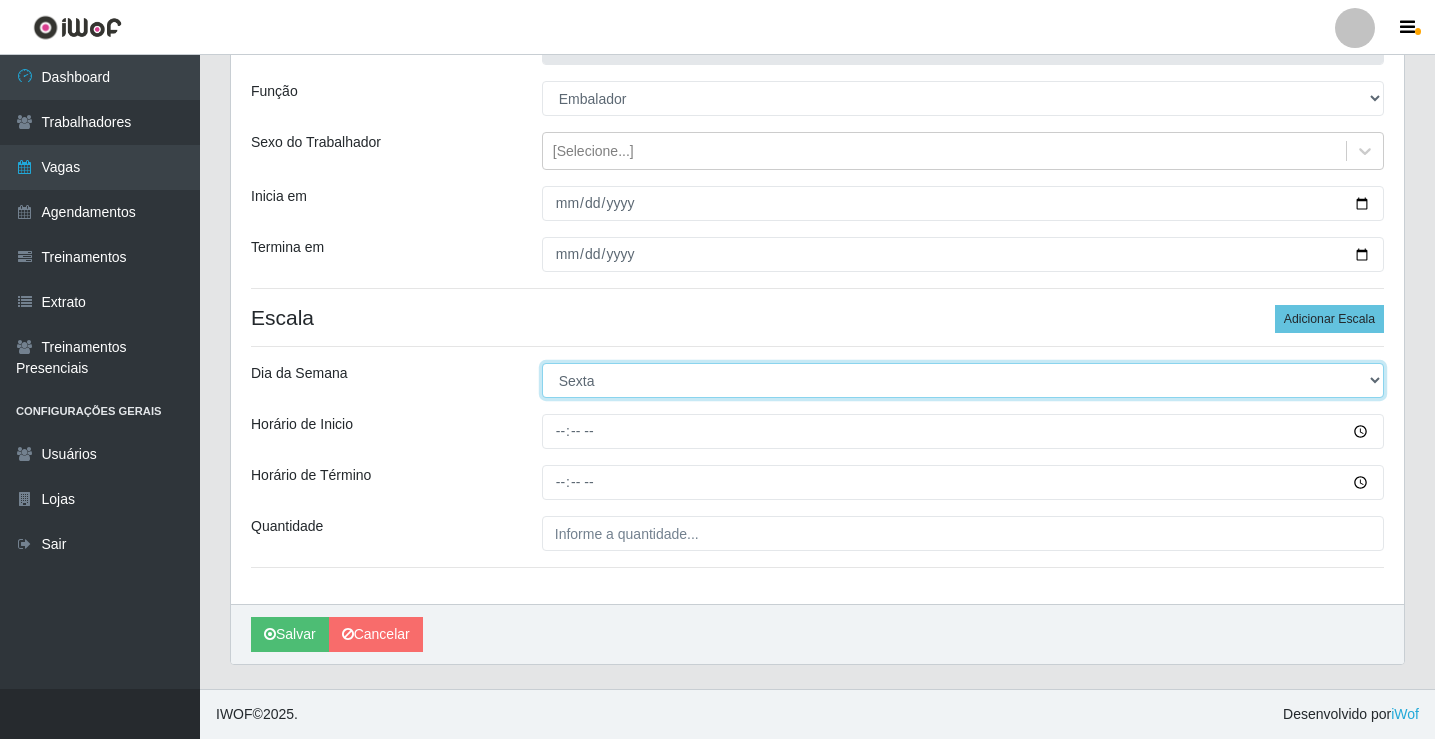 click on "[Selecione...] Segunda Terça Quarta Quinta Sexta Sábado Domingo" at bounding box center (963, 380) 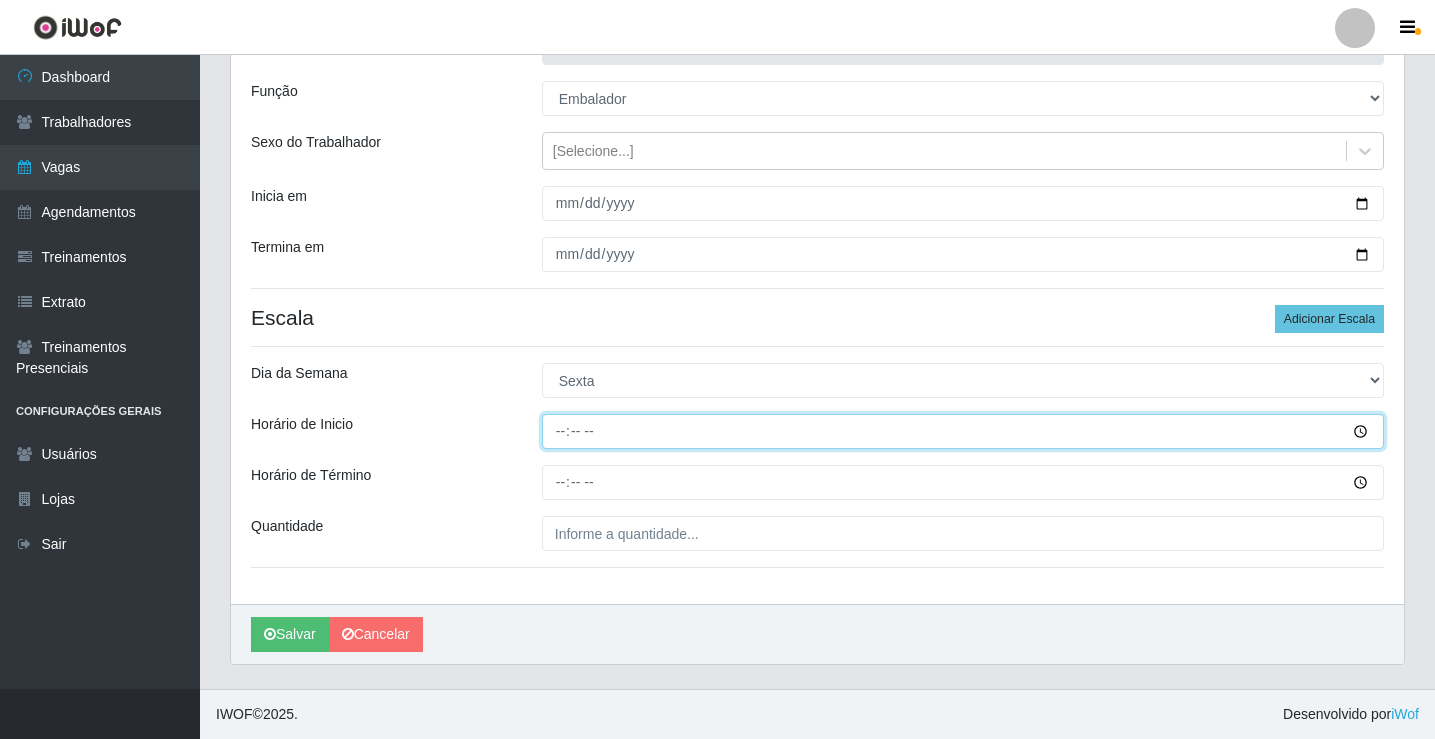 click on "Horário de Inicio" at bounding box center (963, 431) 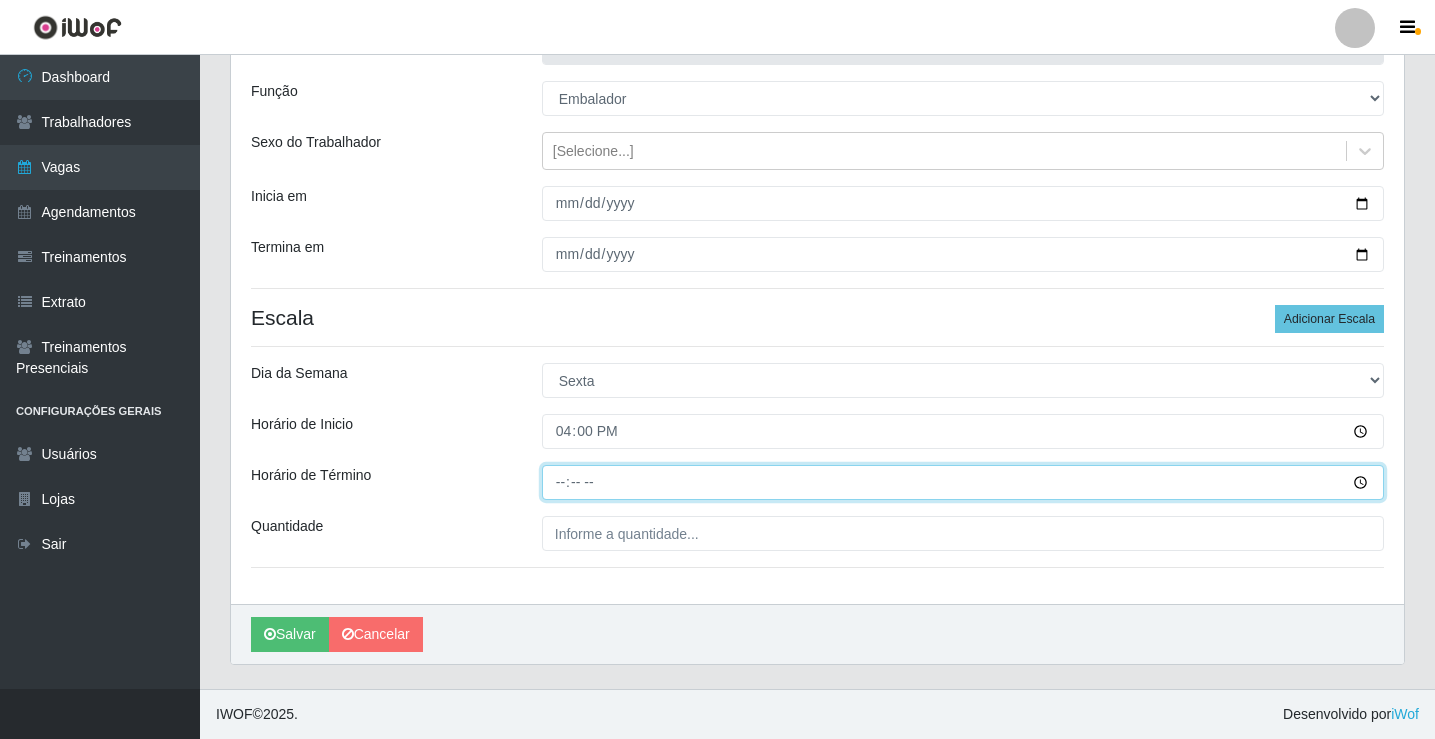 click on "Horário de Término" at bounding box center [963, 482] 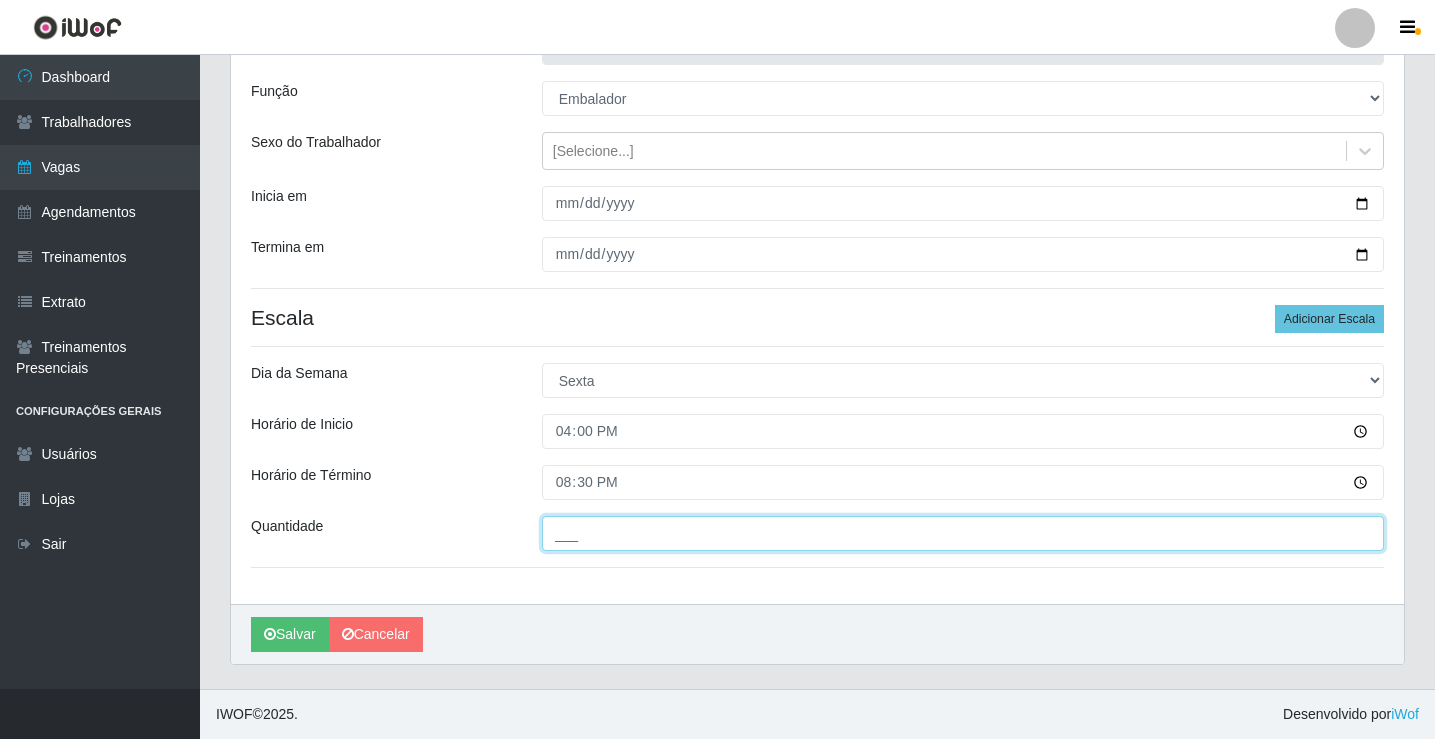 click on "___" at bounding box center [963, 533] 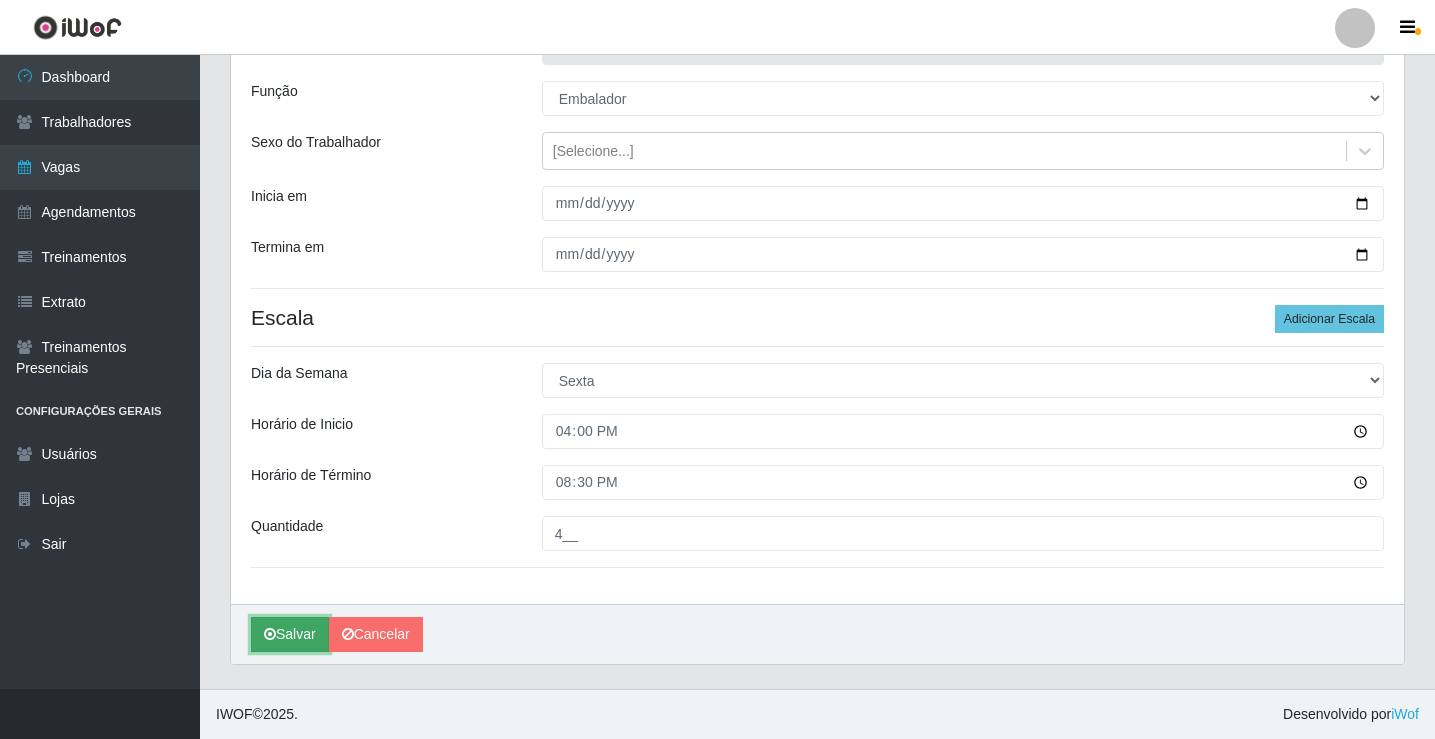 click on "Salvar" at bounding box center [290, 634] 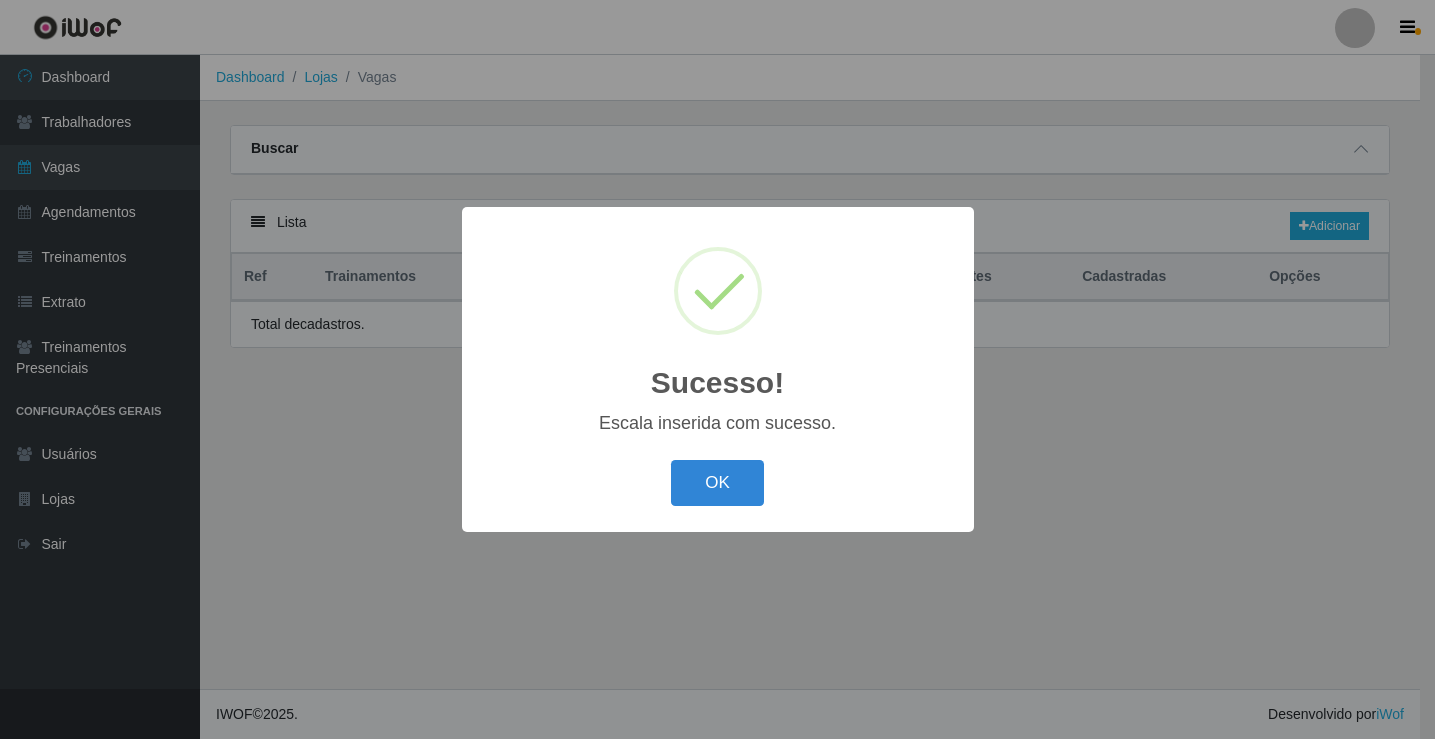 scroll, scrollTop: 0, scrollLeft: 0, axis: both 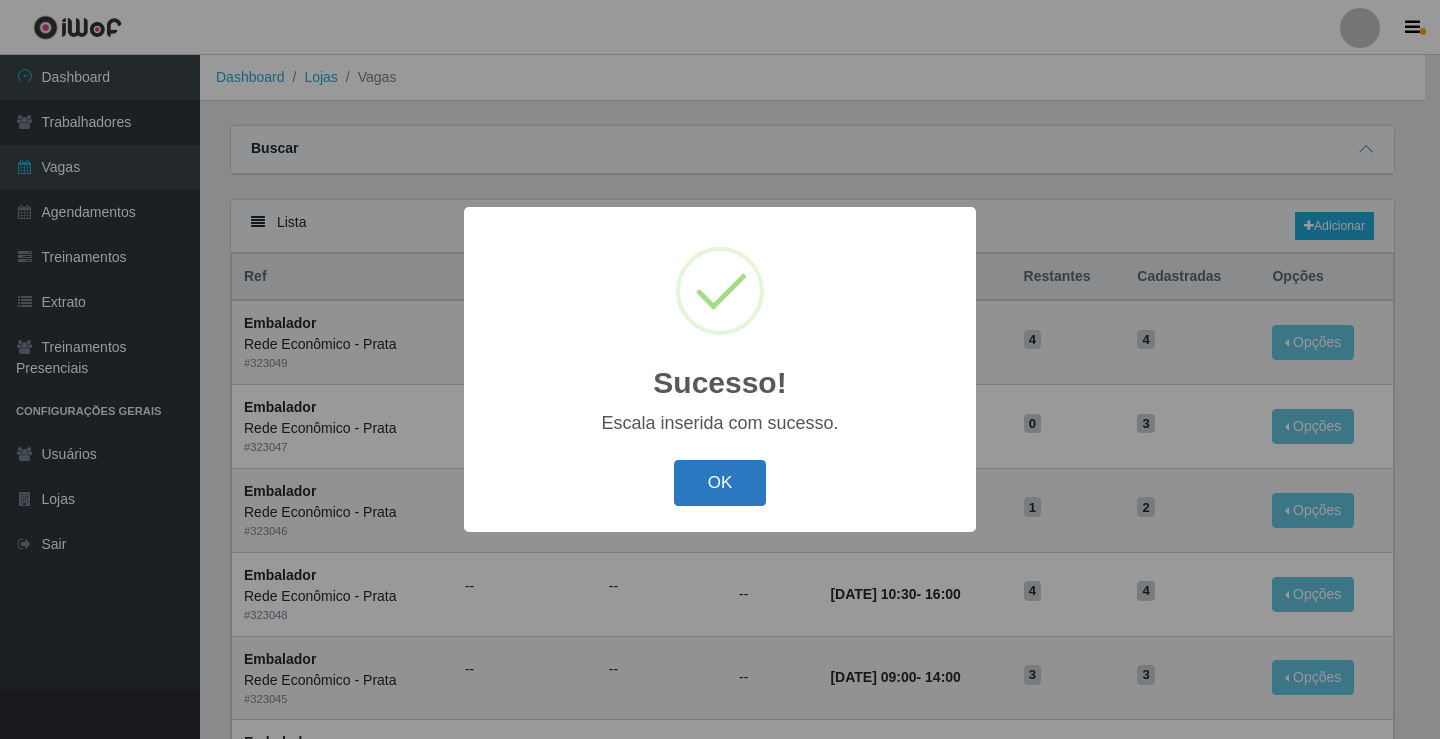 click on "OK" at bounding box center [720, 483] 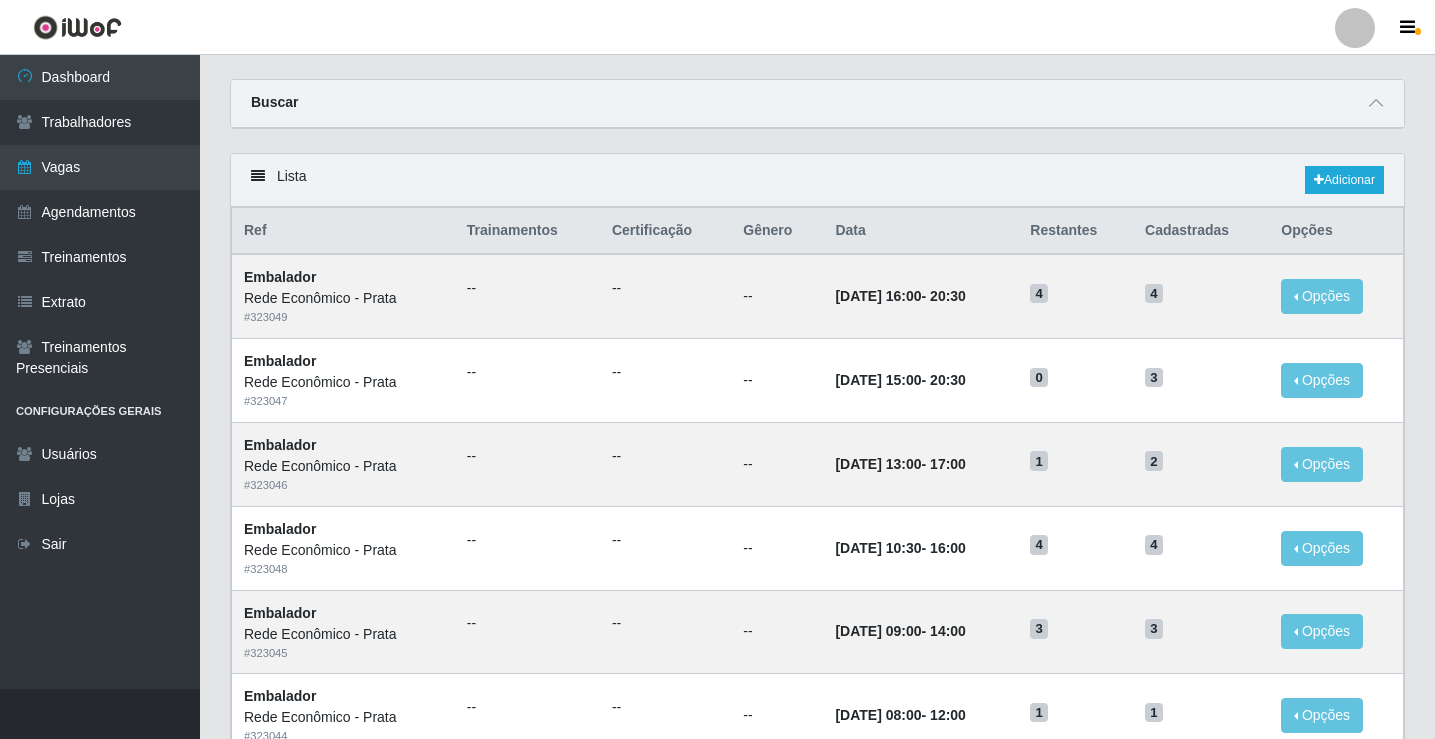 scroll, scrollTop: 0, scrollLeft: 0, axis: both 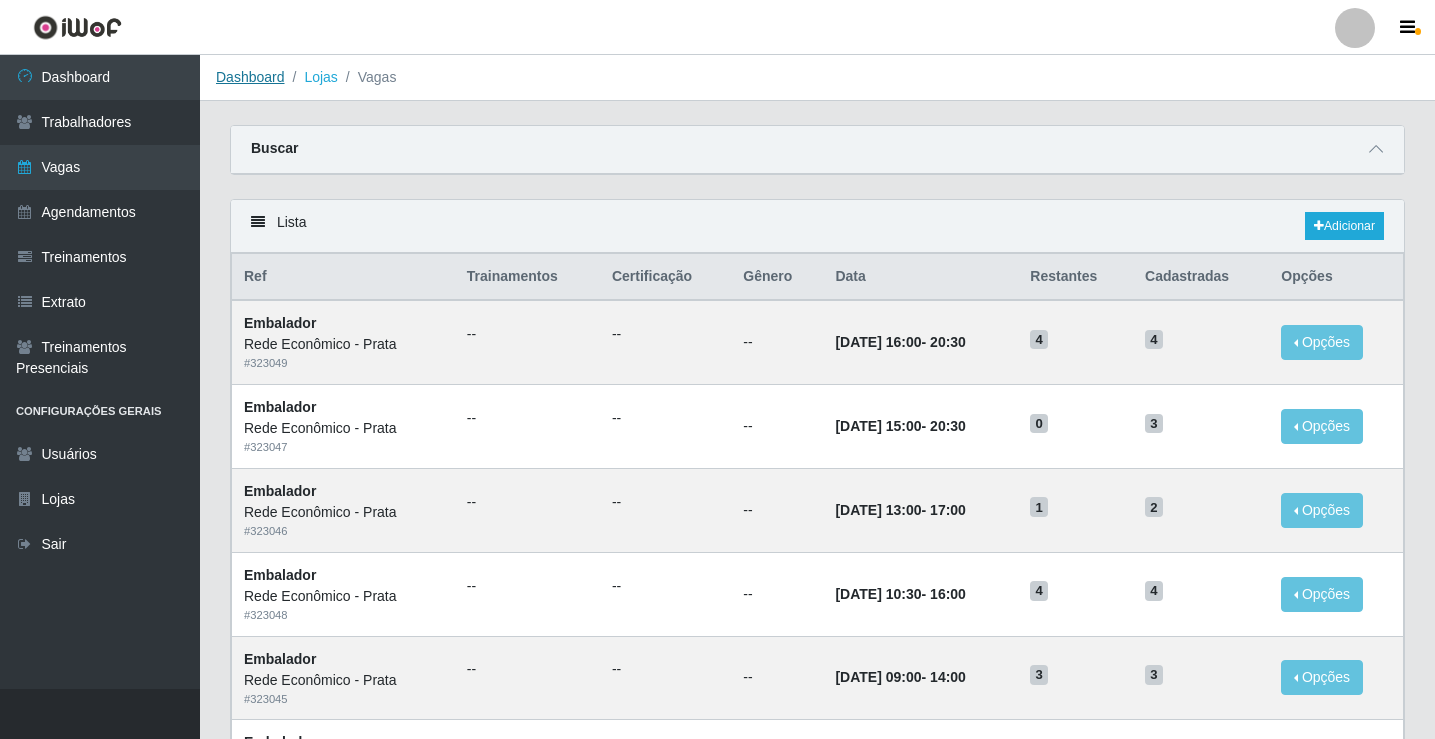 click on "Dashboard" at bounding box center (250, 77) 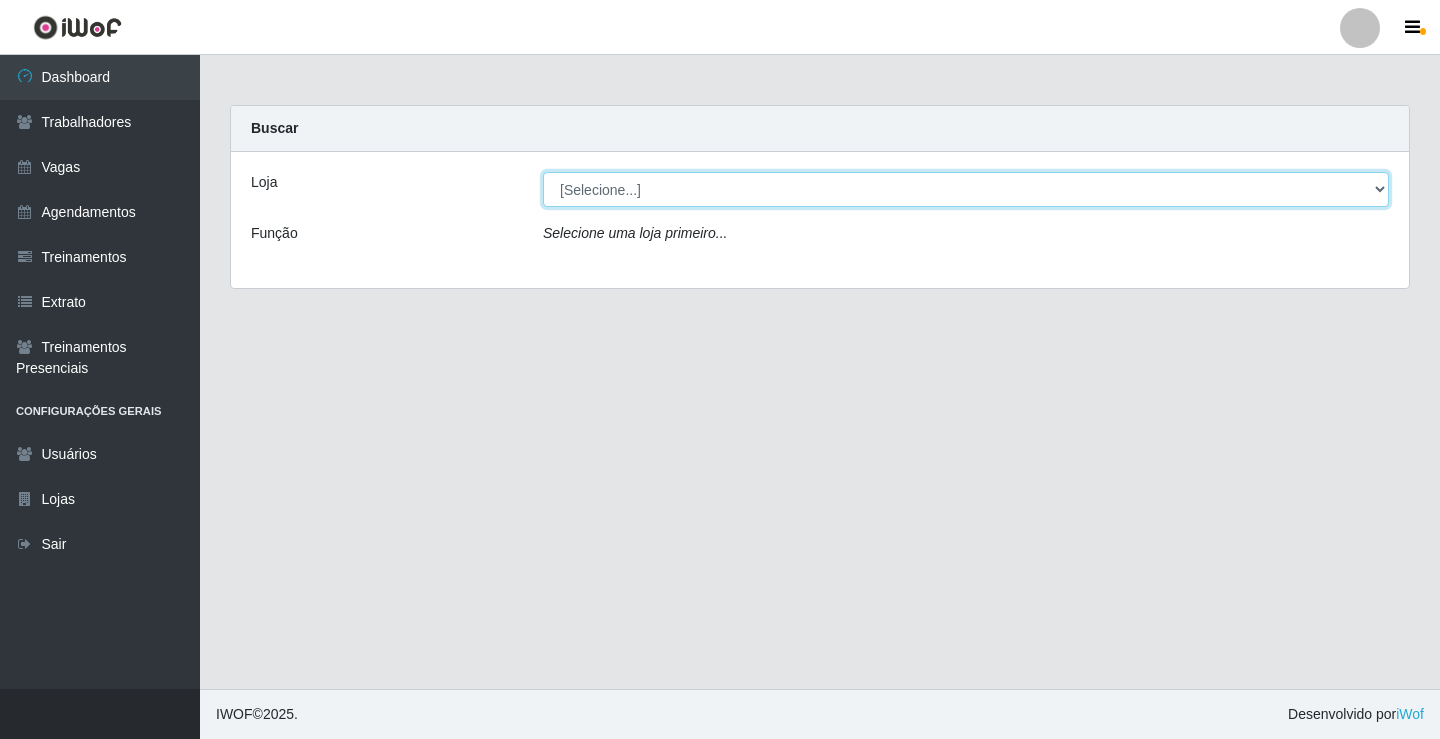 click on "[Selecione...] Rede Econômico - Prata" at bounding box center [966, 189] 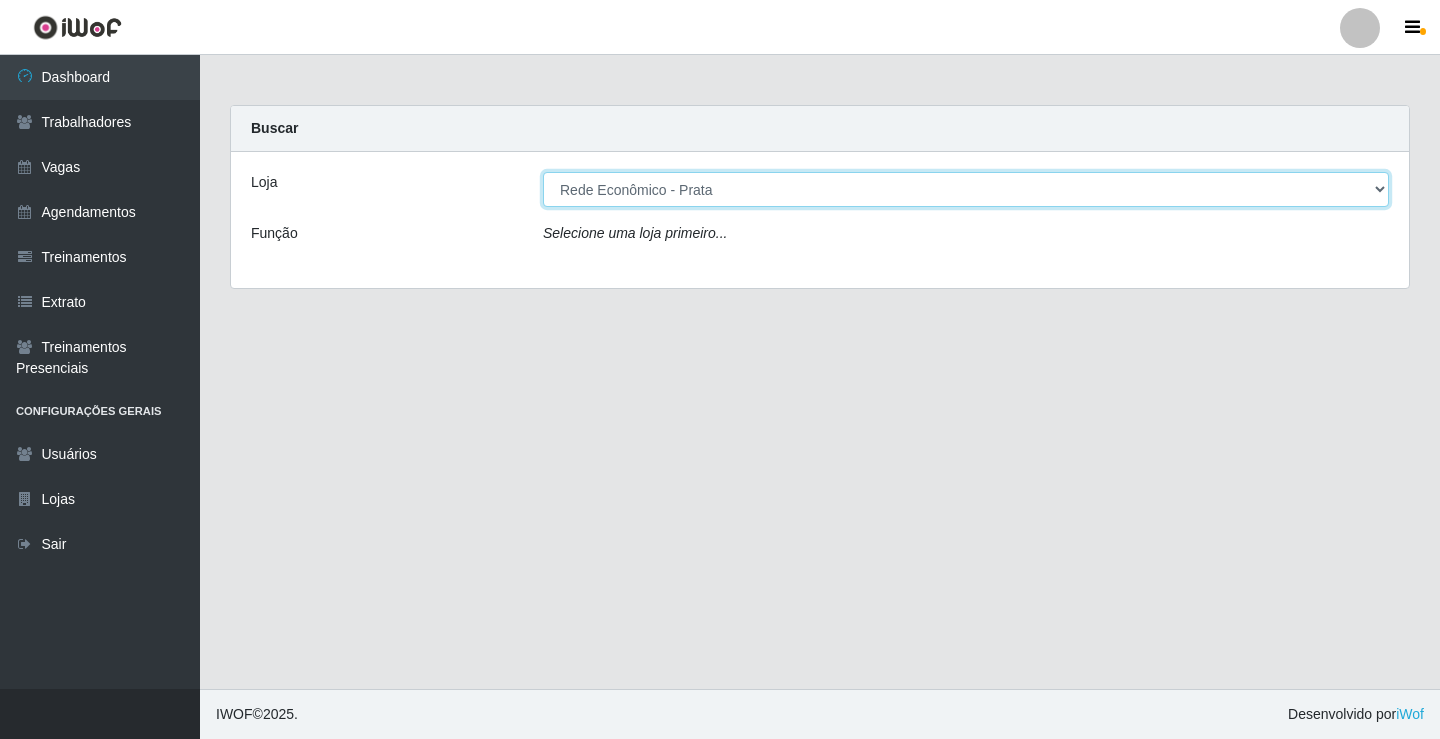 click on "[Selecione...] Rede Econômico - Prata" at bounding box center (966, 189) 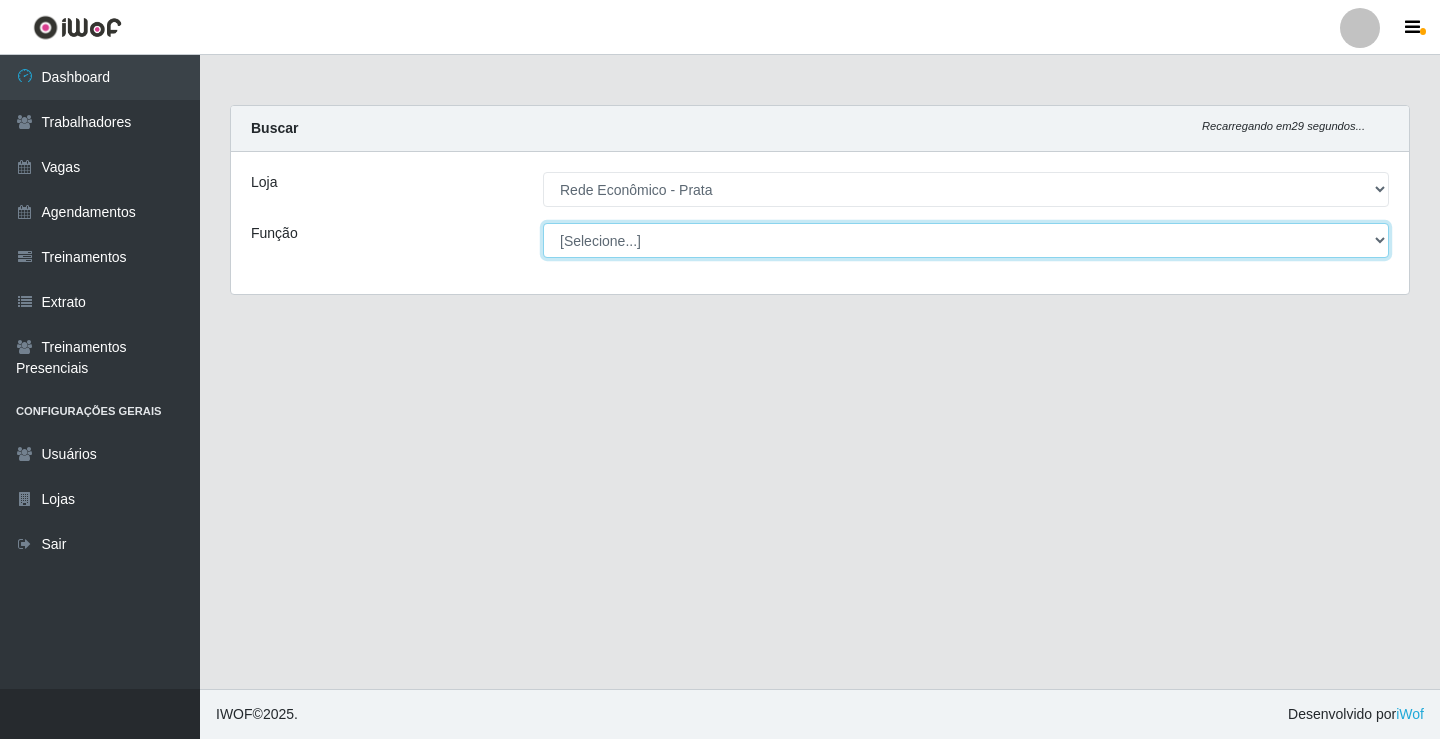 click on "[Selecione...] ASG ASG + ASG ++ Embalador Embalador + Embalador ++ Operador de Caixa Operador de Caixa + Operador de Caixa ++" at bounding box center [966, 240] 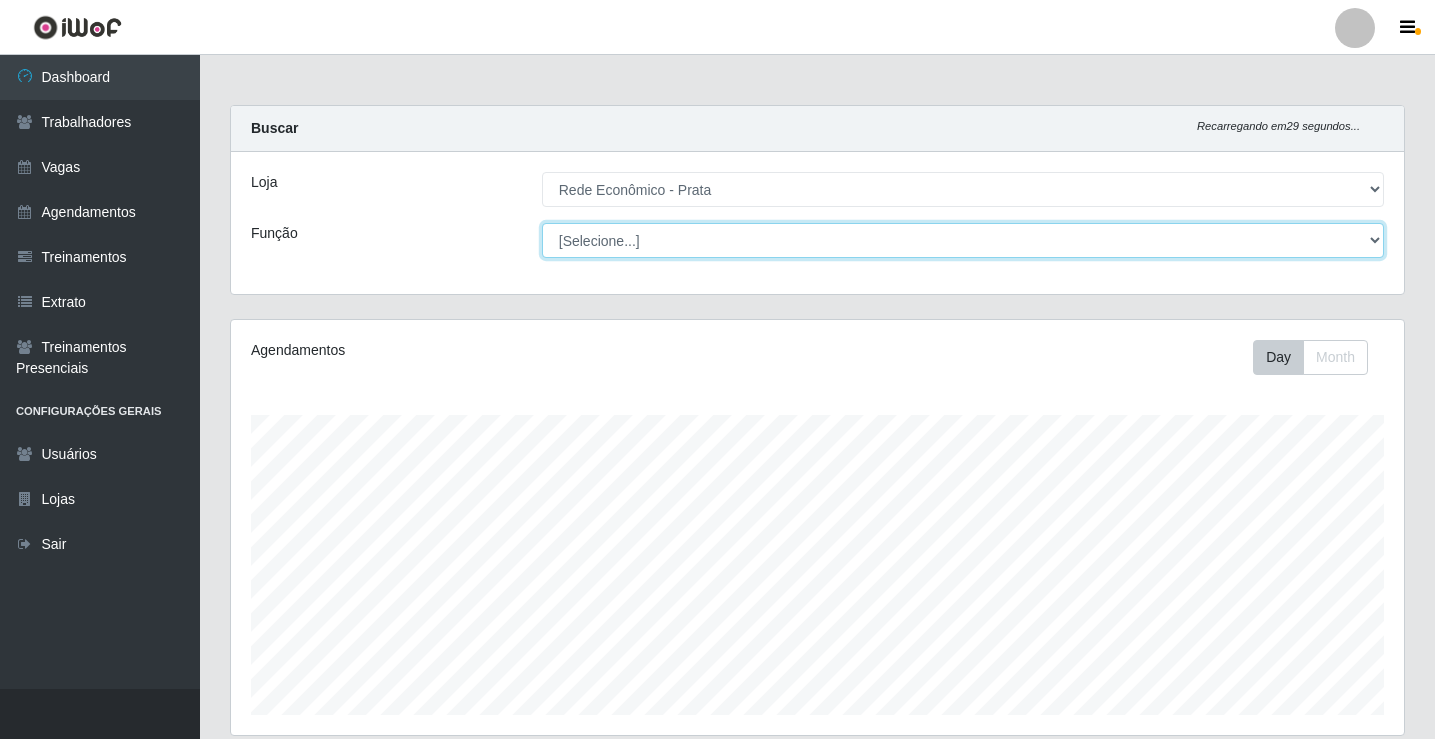 scroll, scrollTop: 999585, scrollLeft: 998827, axis: both 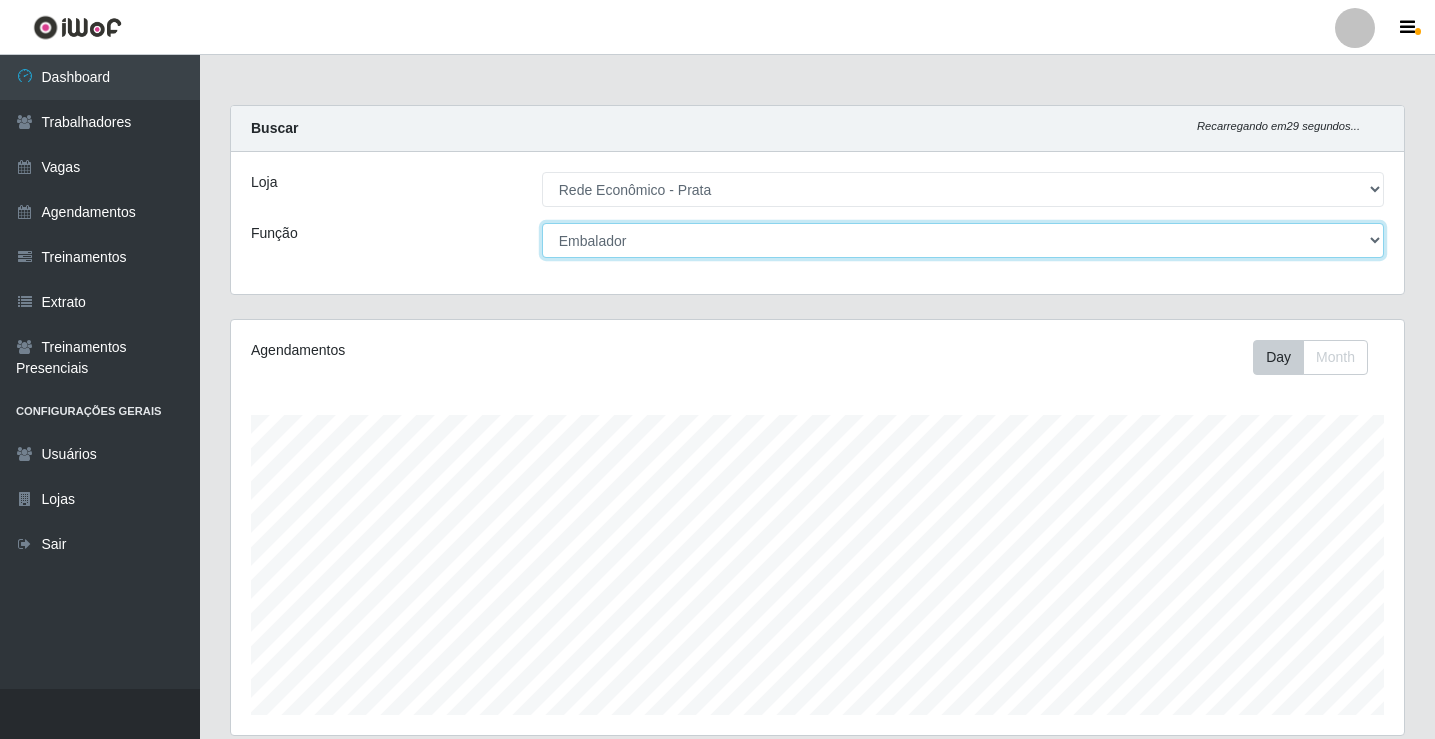 click on "[Selecione...] ASG ASG + ASG ++ Embalador Embalador + Embalador ++ Operador de Caixa Operador de Caixa + Operador de Caixa ++" at bounding box center (963, 240) 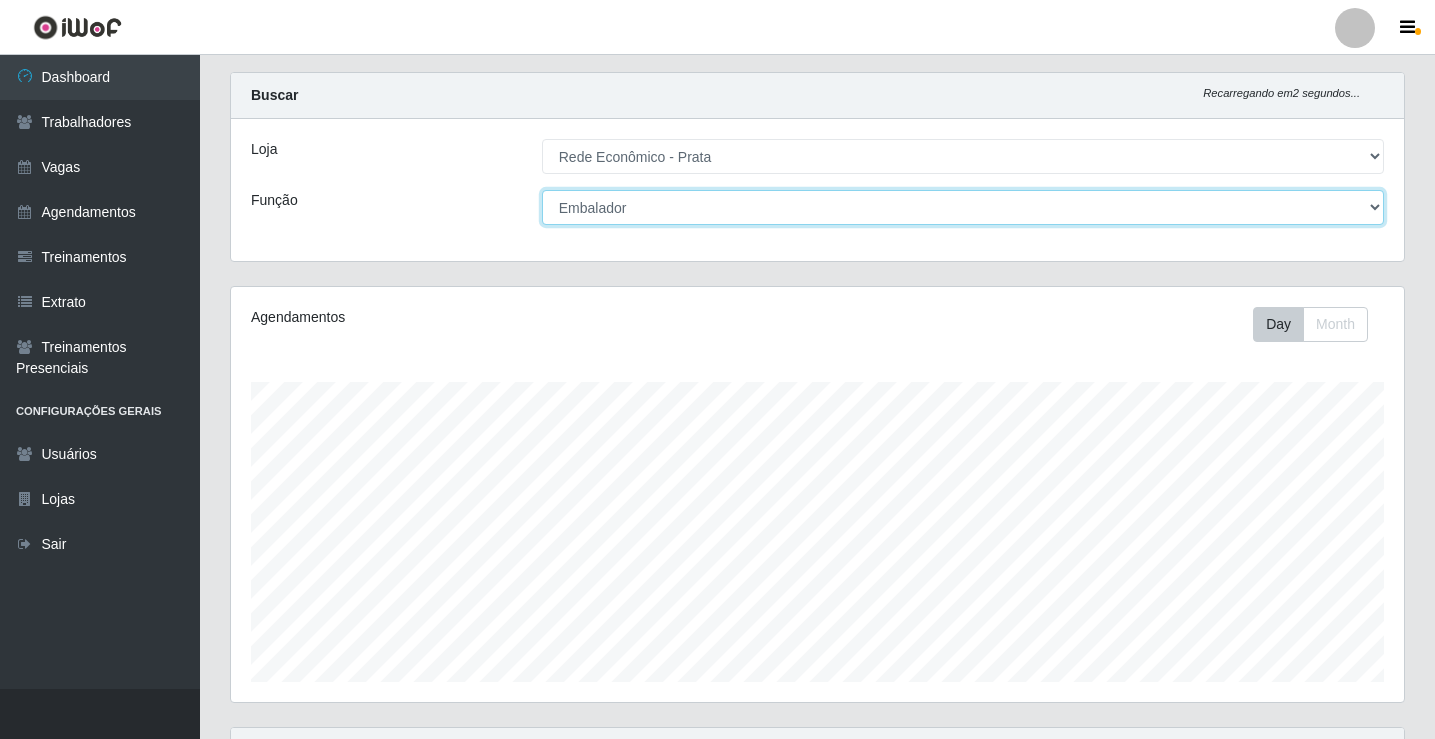 scroll, scrollTop: 233, scrollLeft: 0, axis: vertical 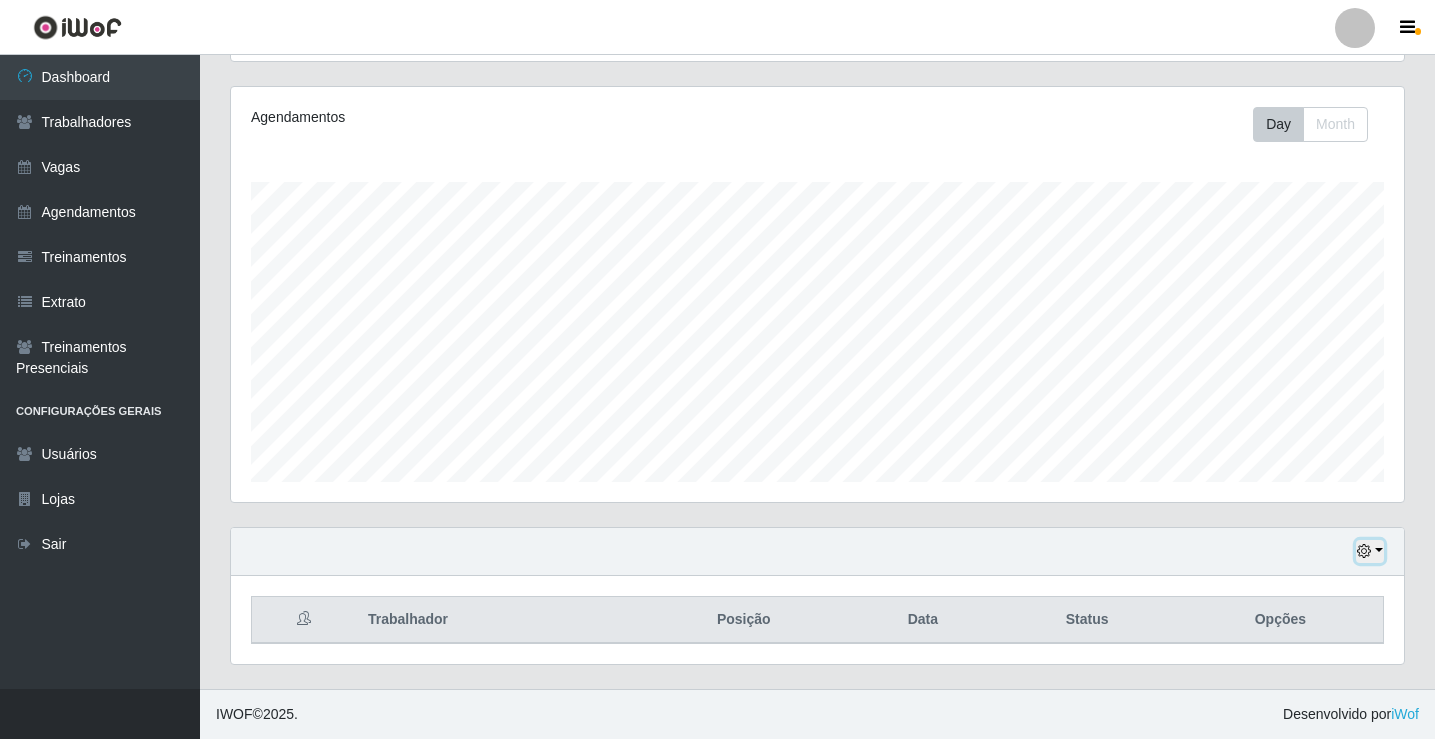click at bounding box center [1370, 551] 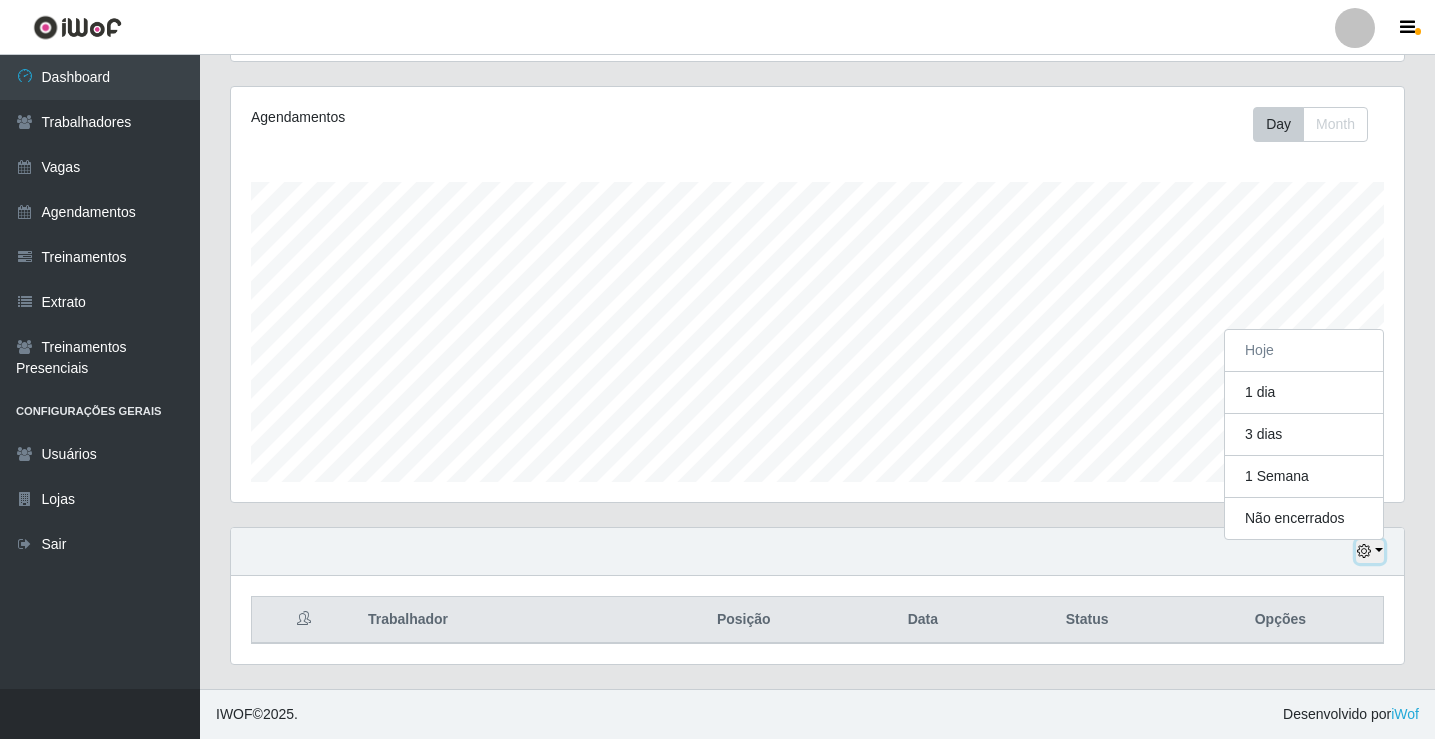 scroll, scrollTop: 415, scrollLeft: 1173, axis: both 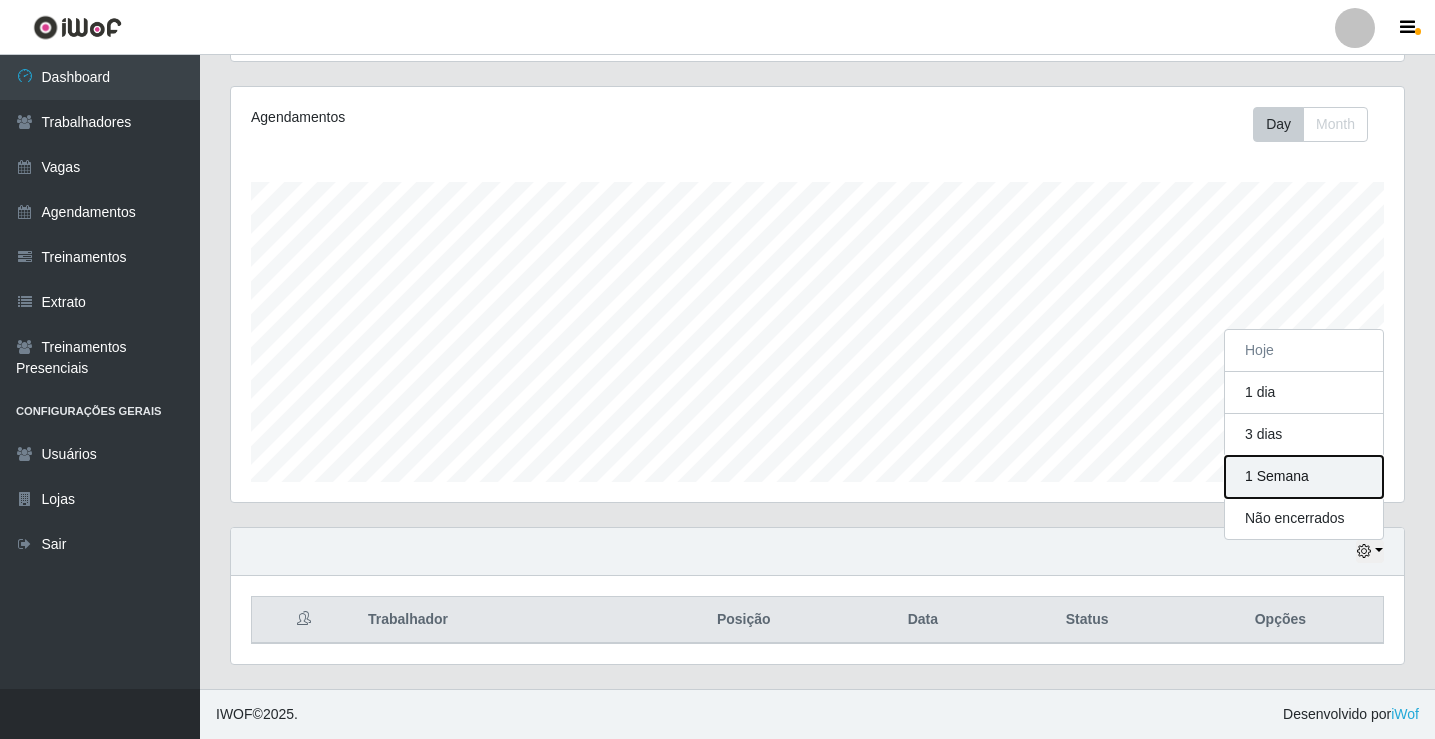 click on "1 Semana" at bounding box center (1304, 477) 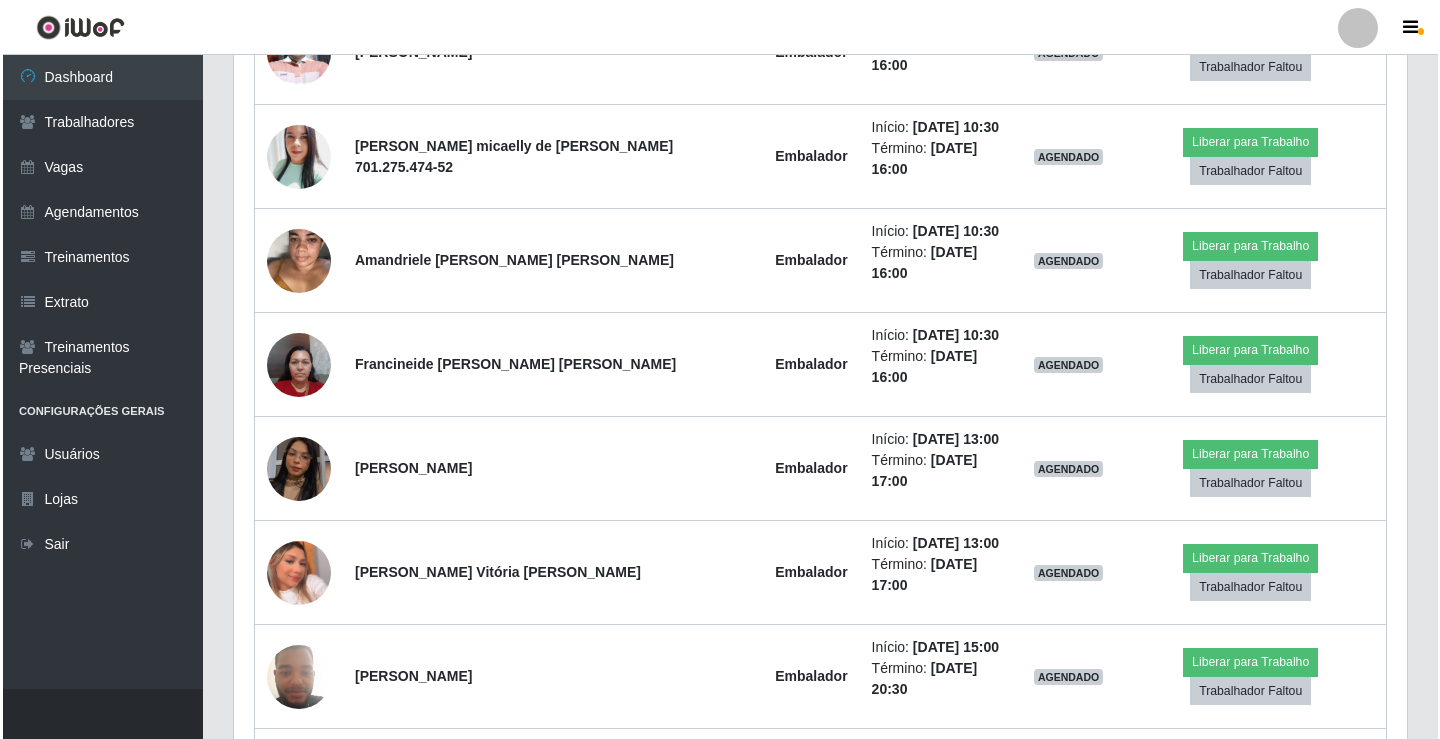scroll, scrollTop: 1600, scrollLeft: 0, axis: vertical 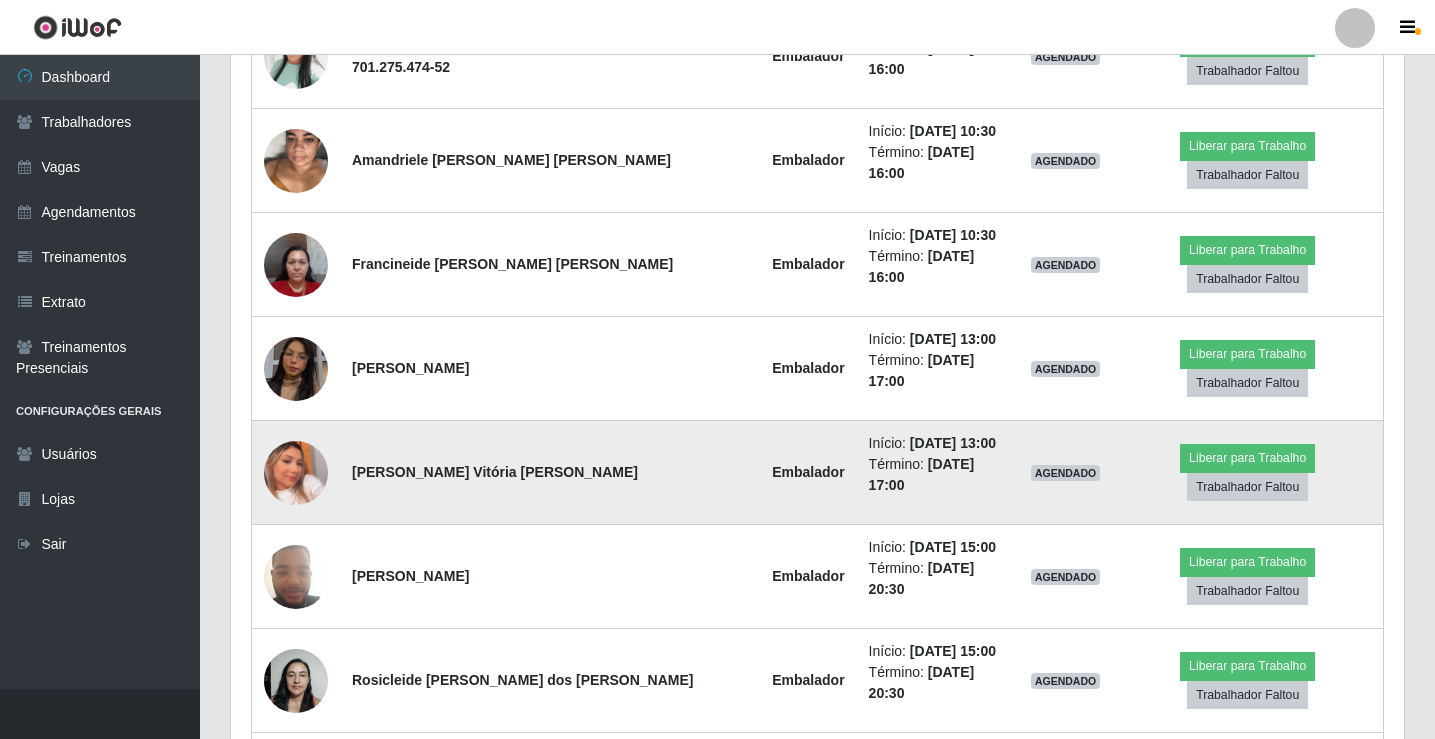 click at bounding box center (296, 473) 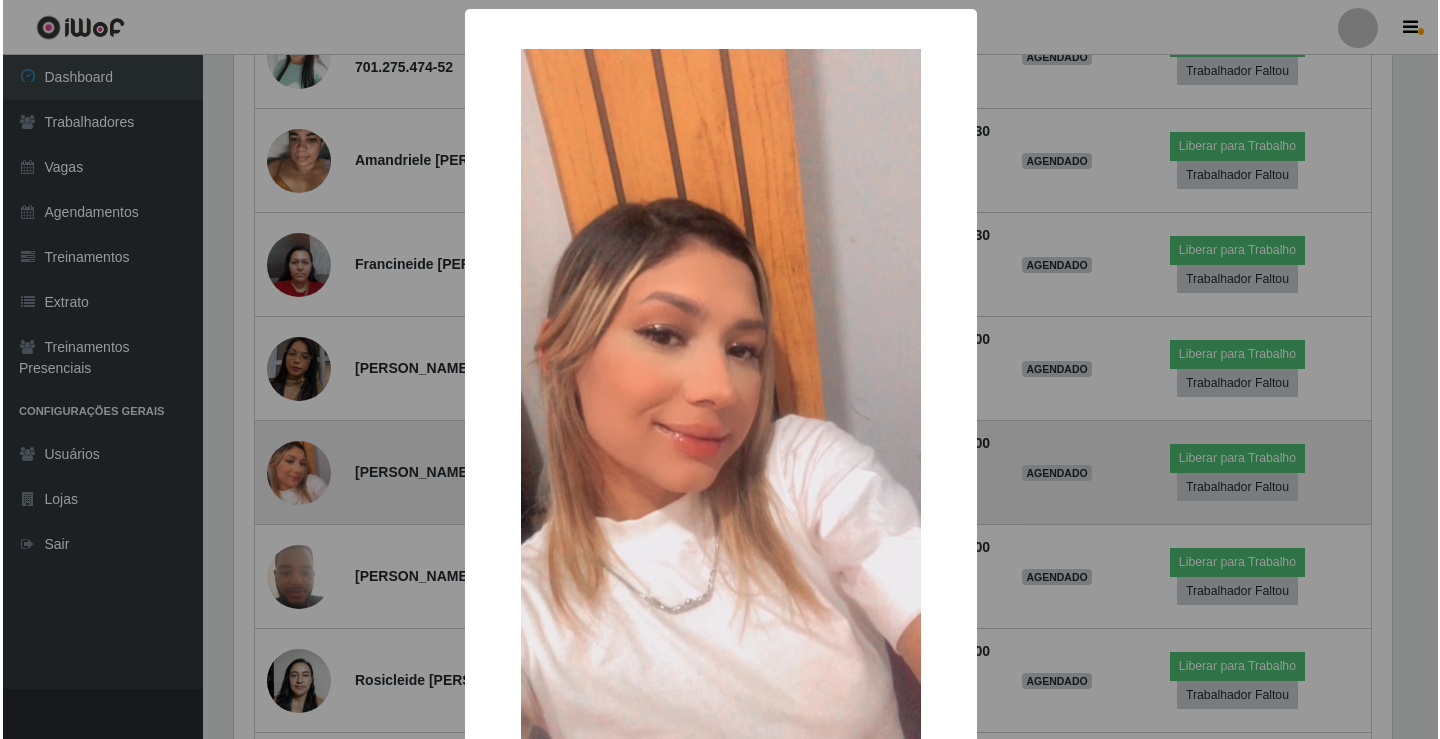 scroll, scrollTop: 999585, scrollLeft: 998837, axis: both 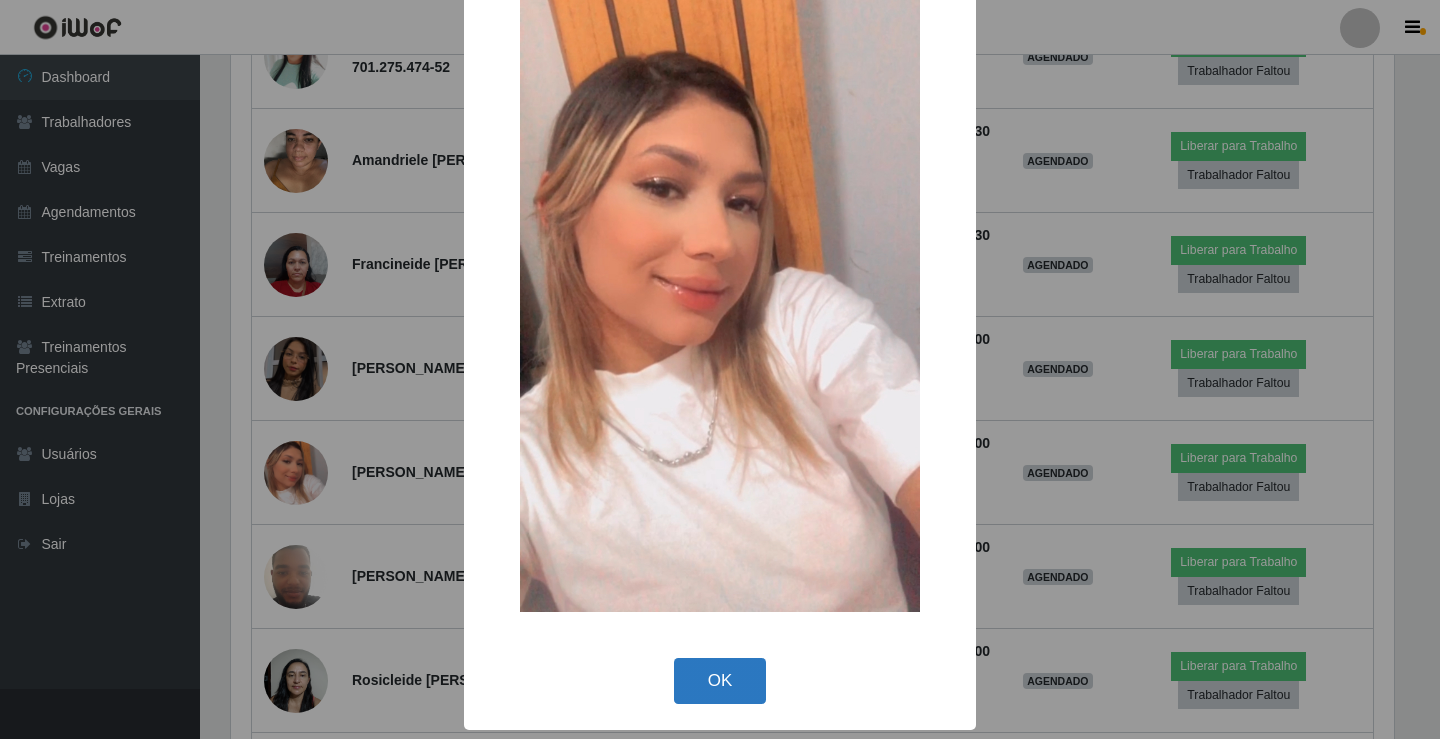 click on "OK" at bounding box center [720, 681] 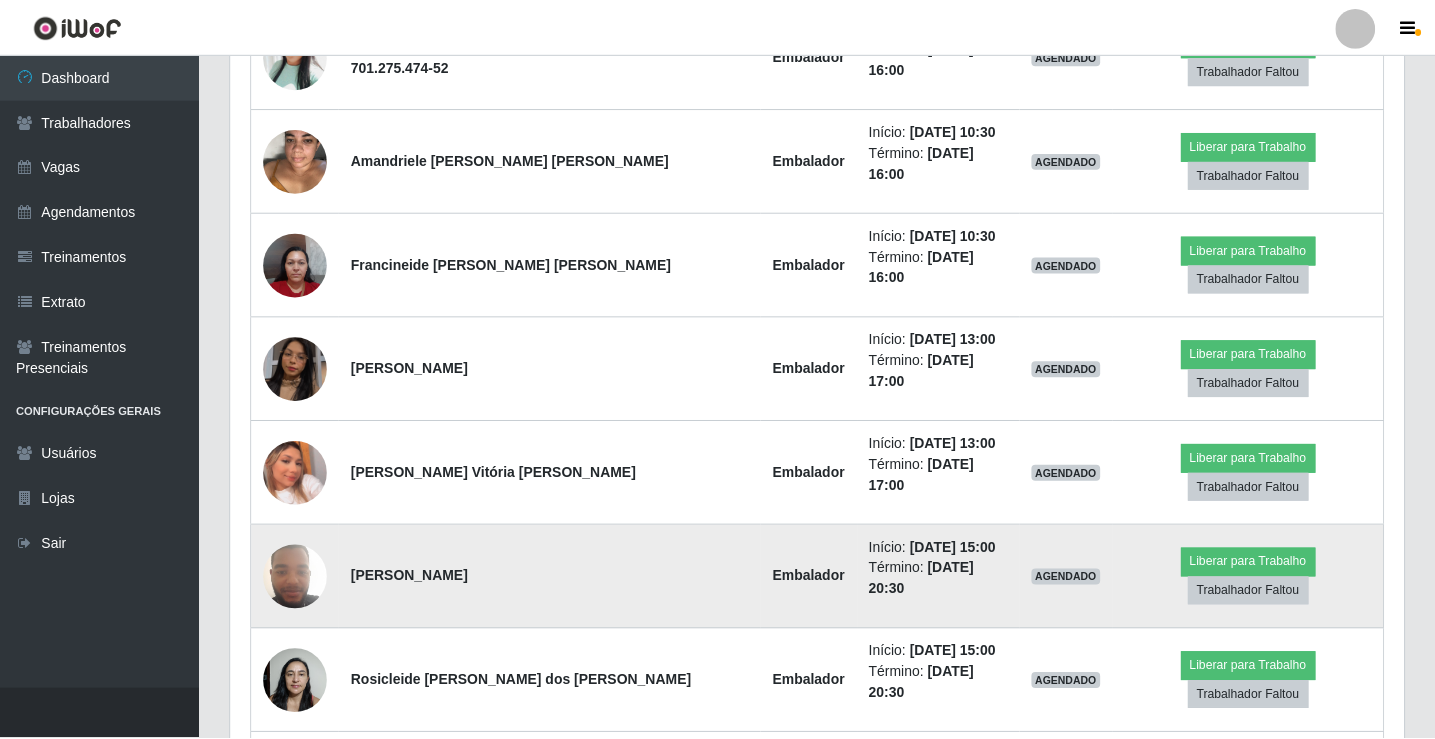 scroll, scrollTop: 999585, scrollLeft: 998827, axis: both 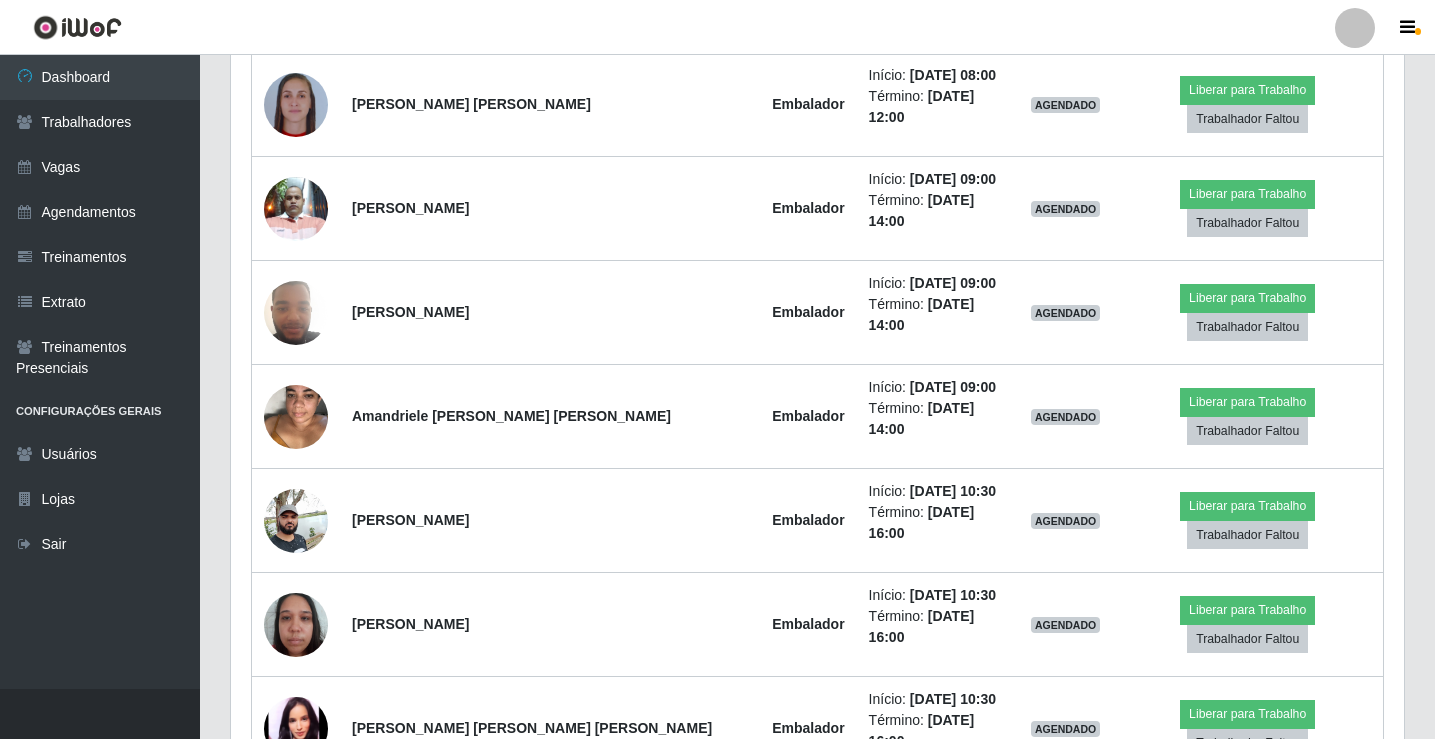 click at bounding box center [296, 833] 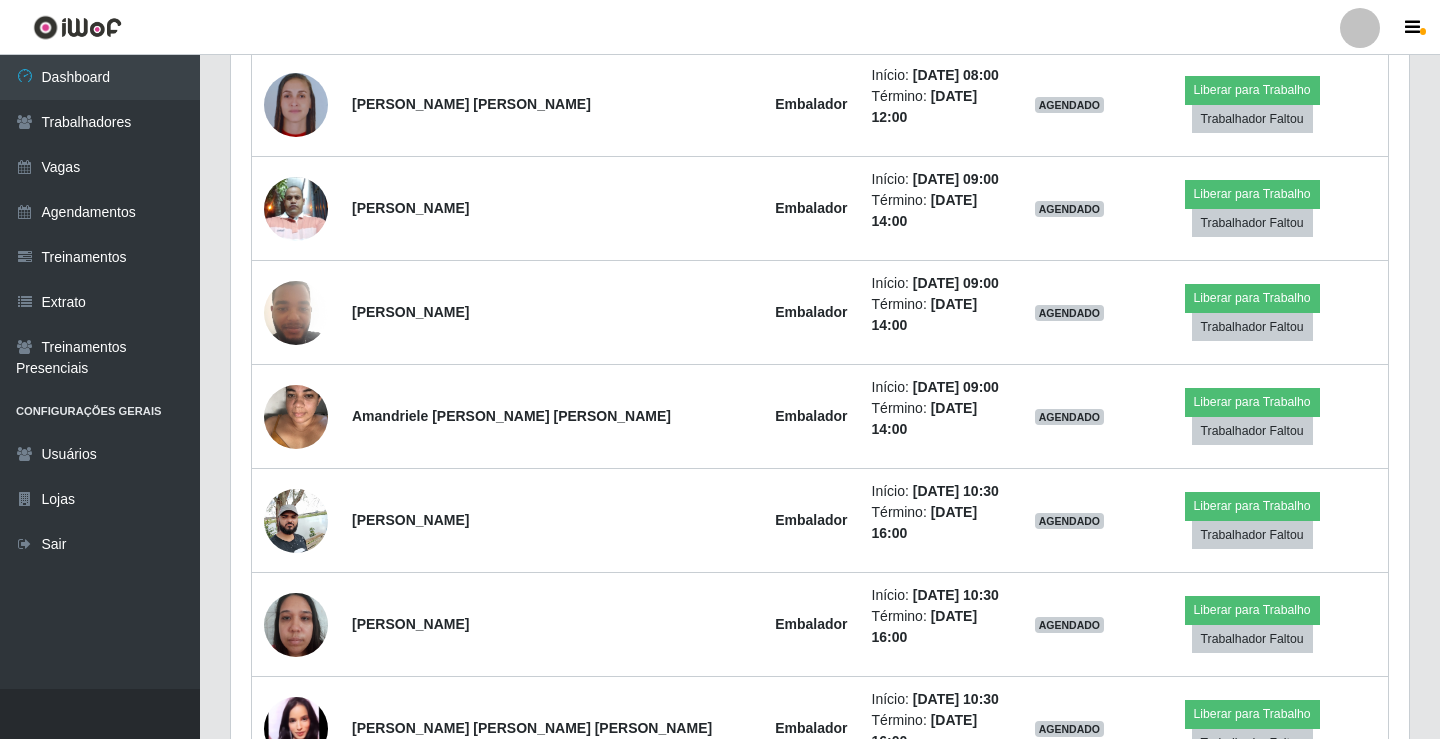scroll, scrollTop: 999585, scrollLeft: 998837, axis: both 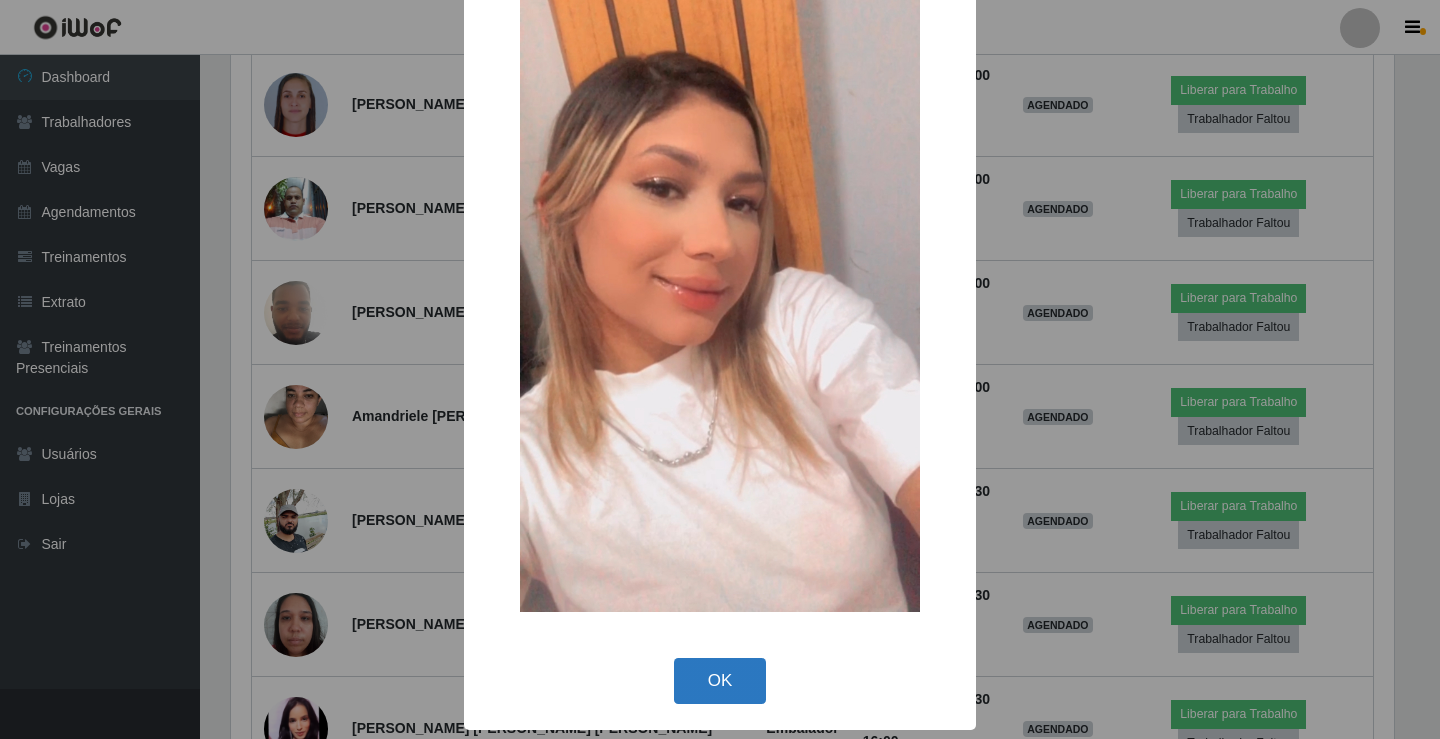 click on "OK" at bounding box center [720, 681] 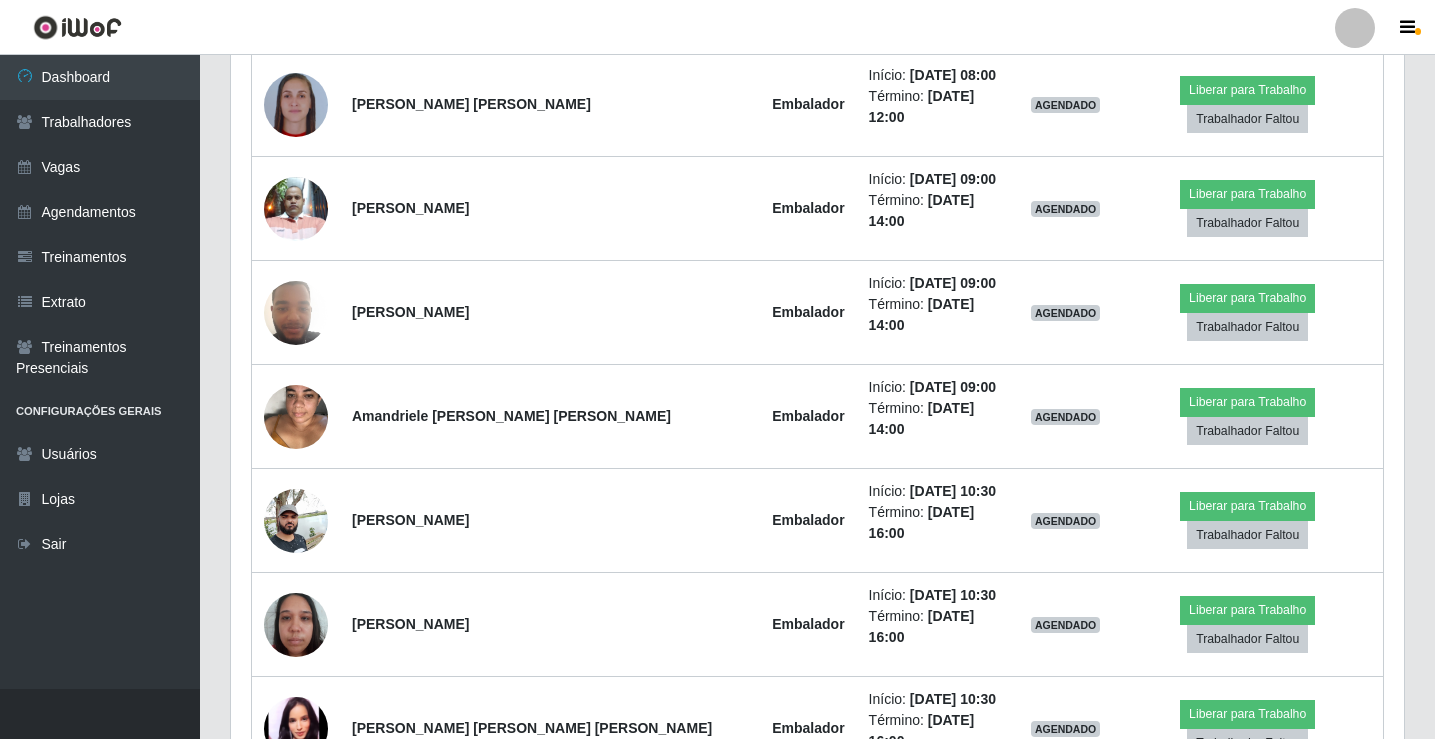 scroll, scrollTop: 999585, scrollLeft: 998827, axis: both 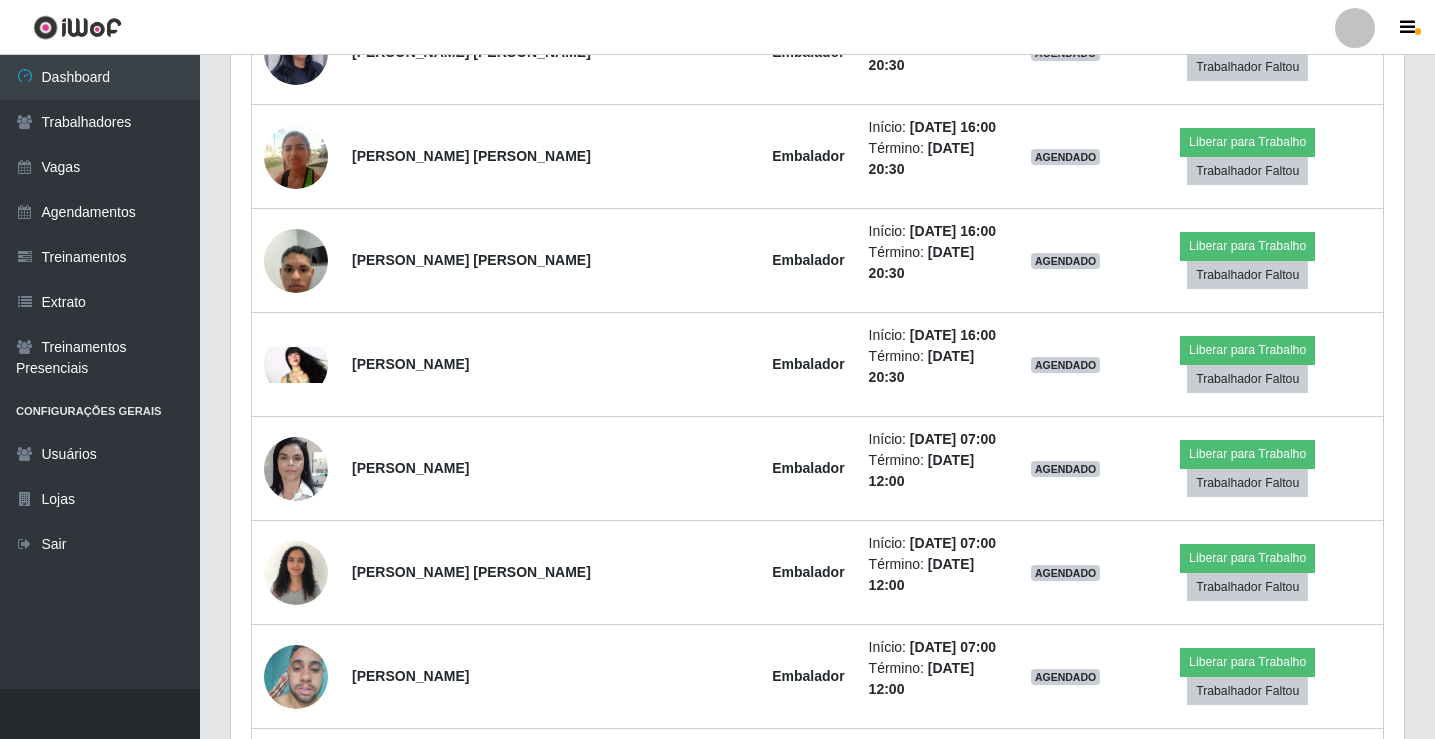 click at bounding box center [296, 989] 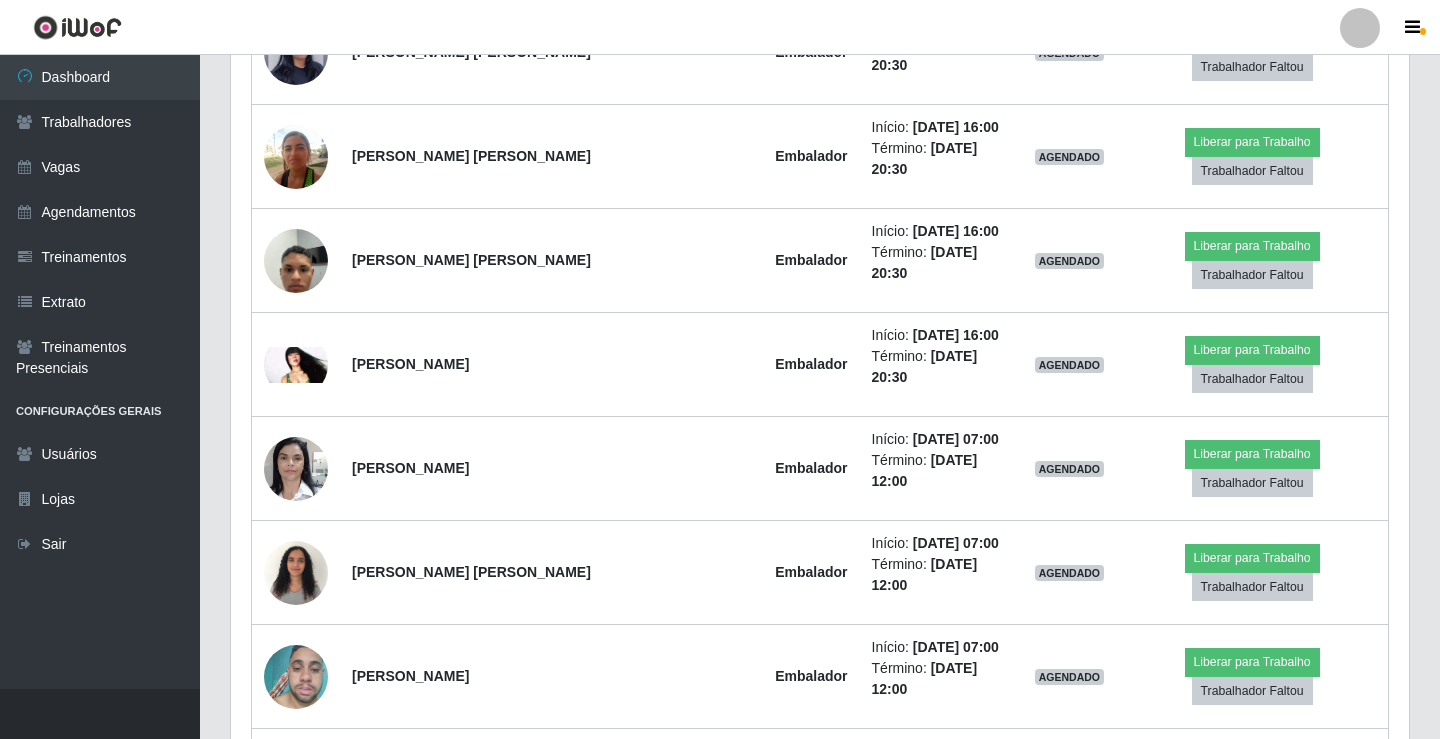 scroll, scrollTop: 999585, scrollLeft: 998837, axis: both 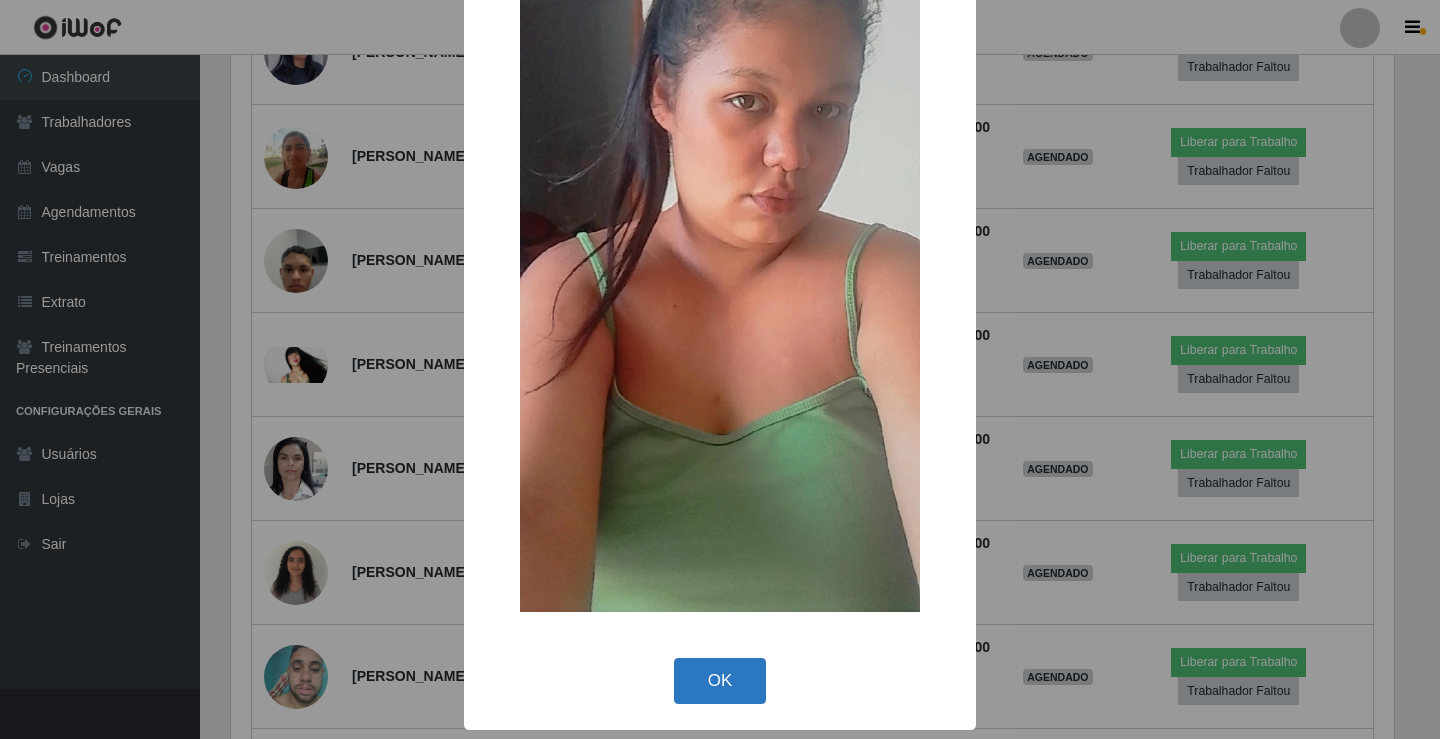 click on "OK" at bounding box center [720, 681] 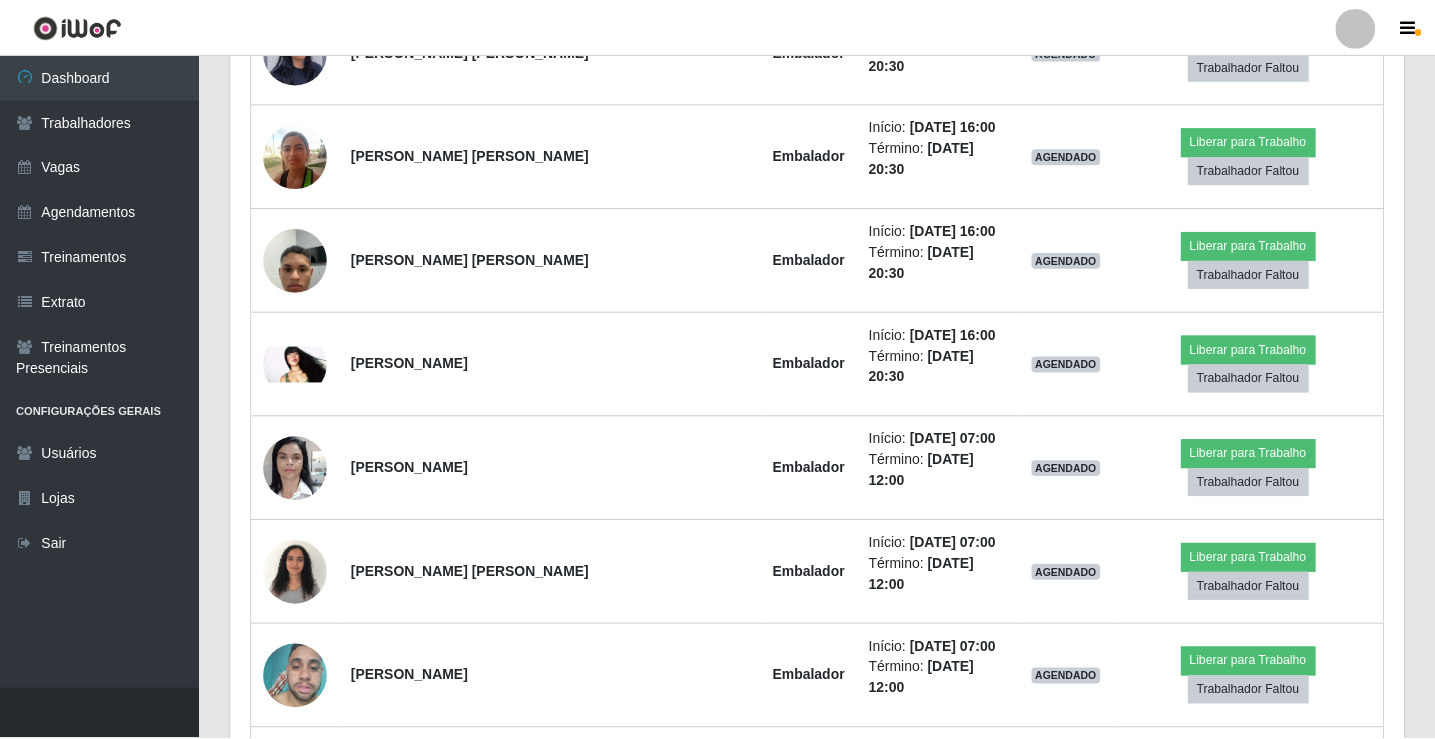 scroll, scrollTop: 999585, scrollLeft: 998827, axis: both 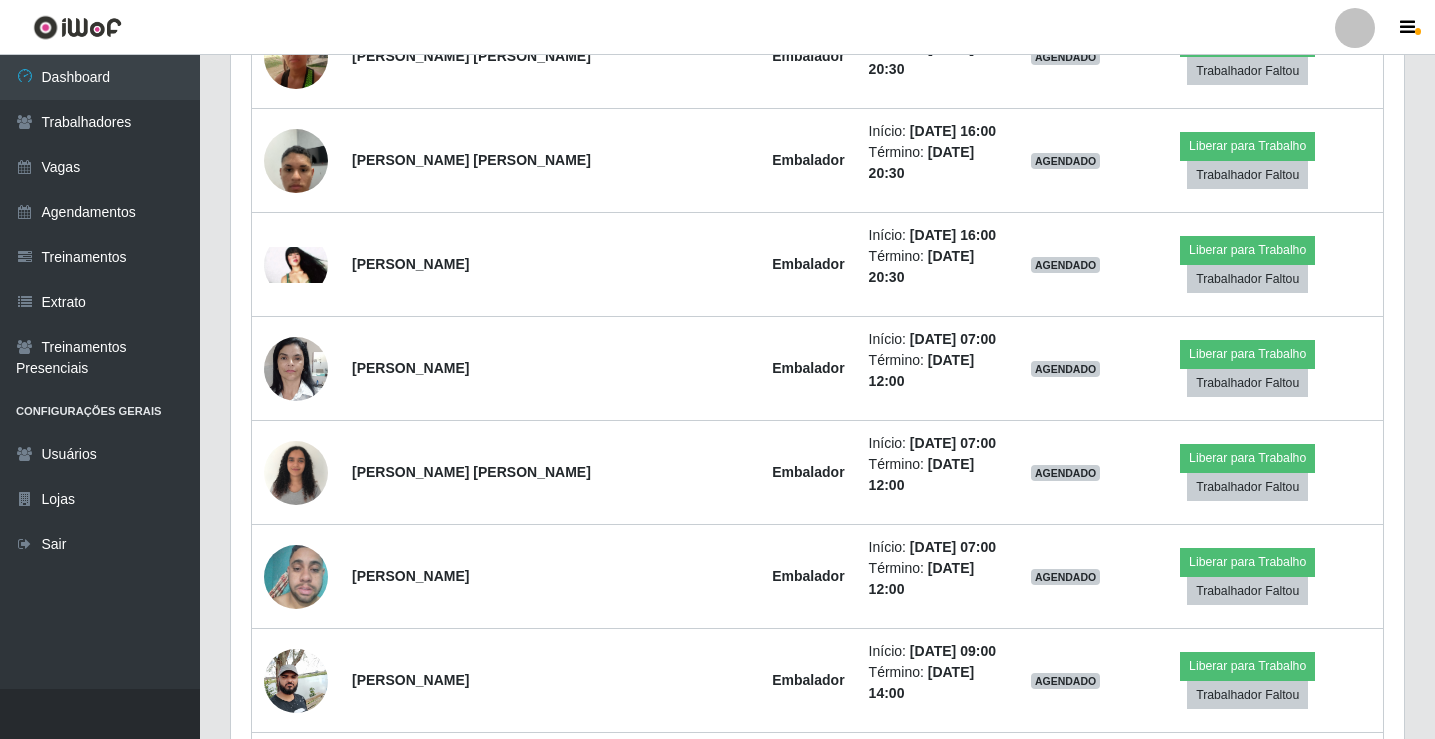 click at bounding box center [296, 1200] 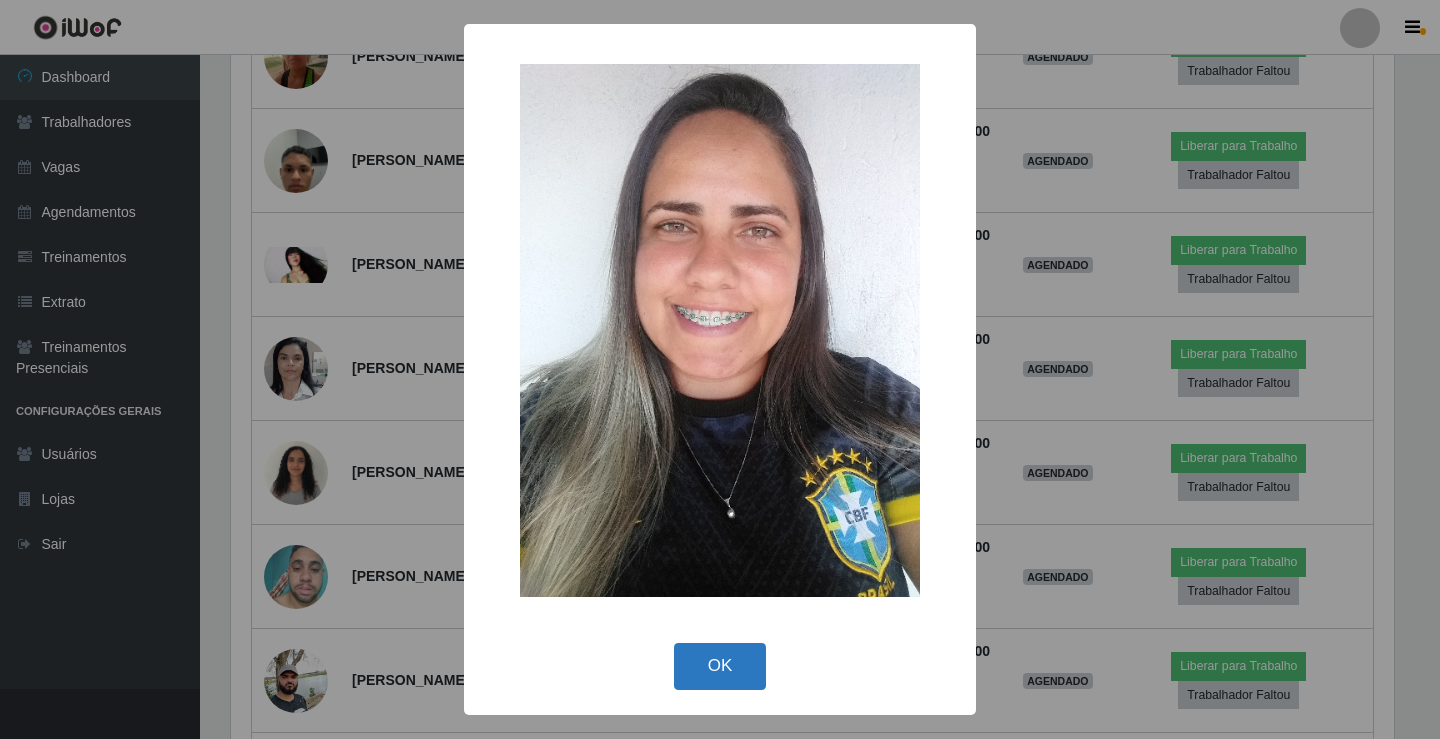click on "OK" at bounding box center [720, 666] 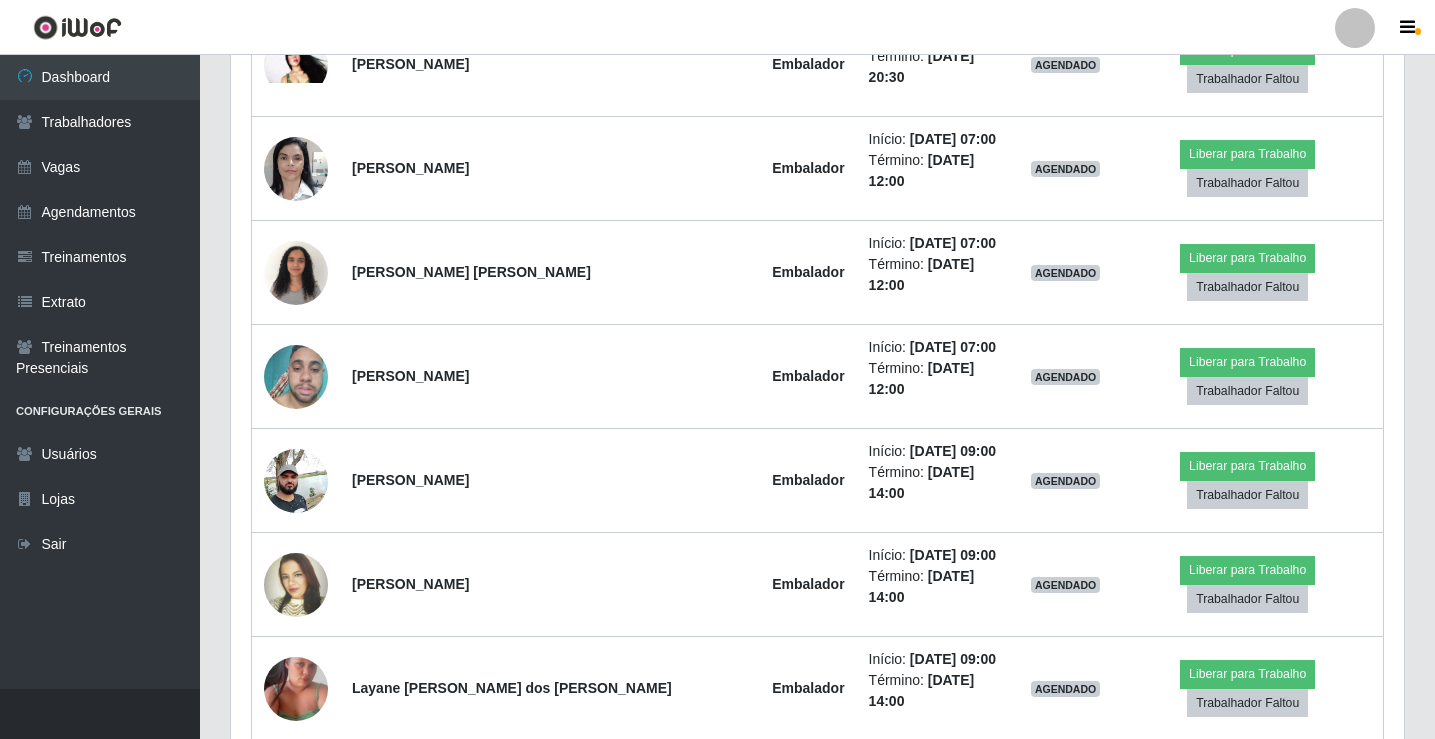 click at bounding box center (296, 1104) 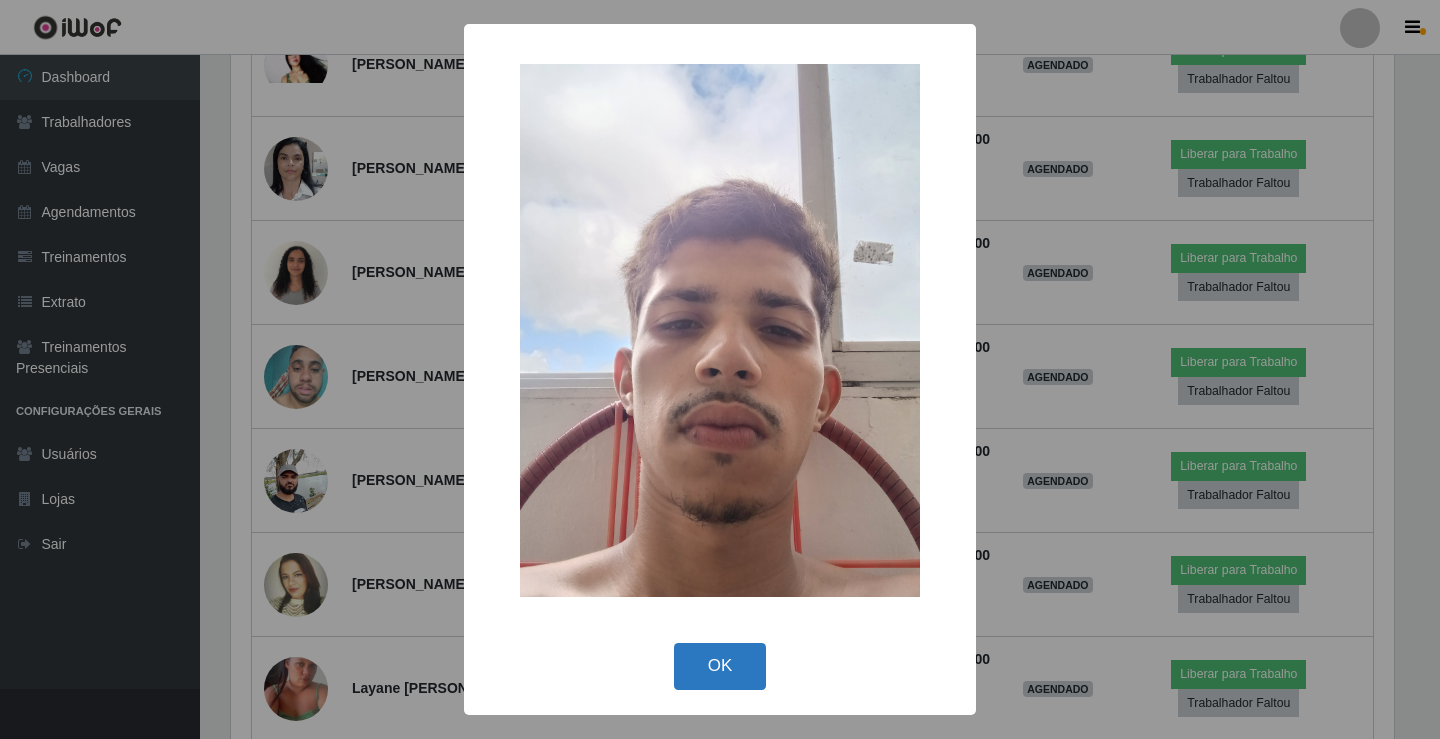 click on "OK" at bounding box center (720, 666) 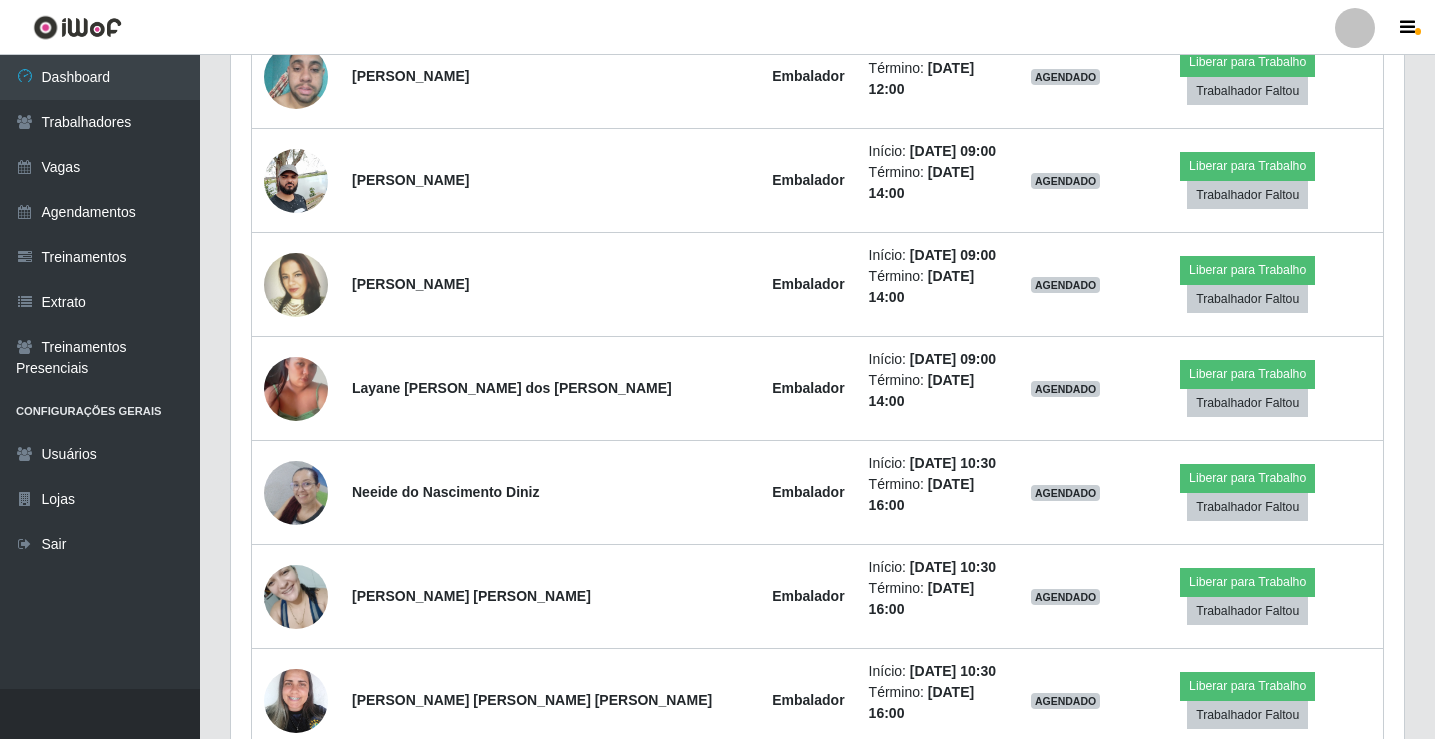 click at bounding box center [296, 1220] 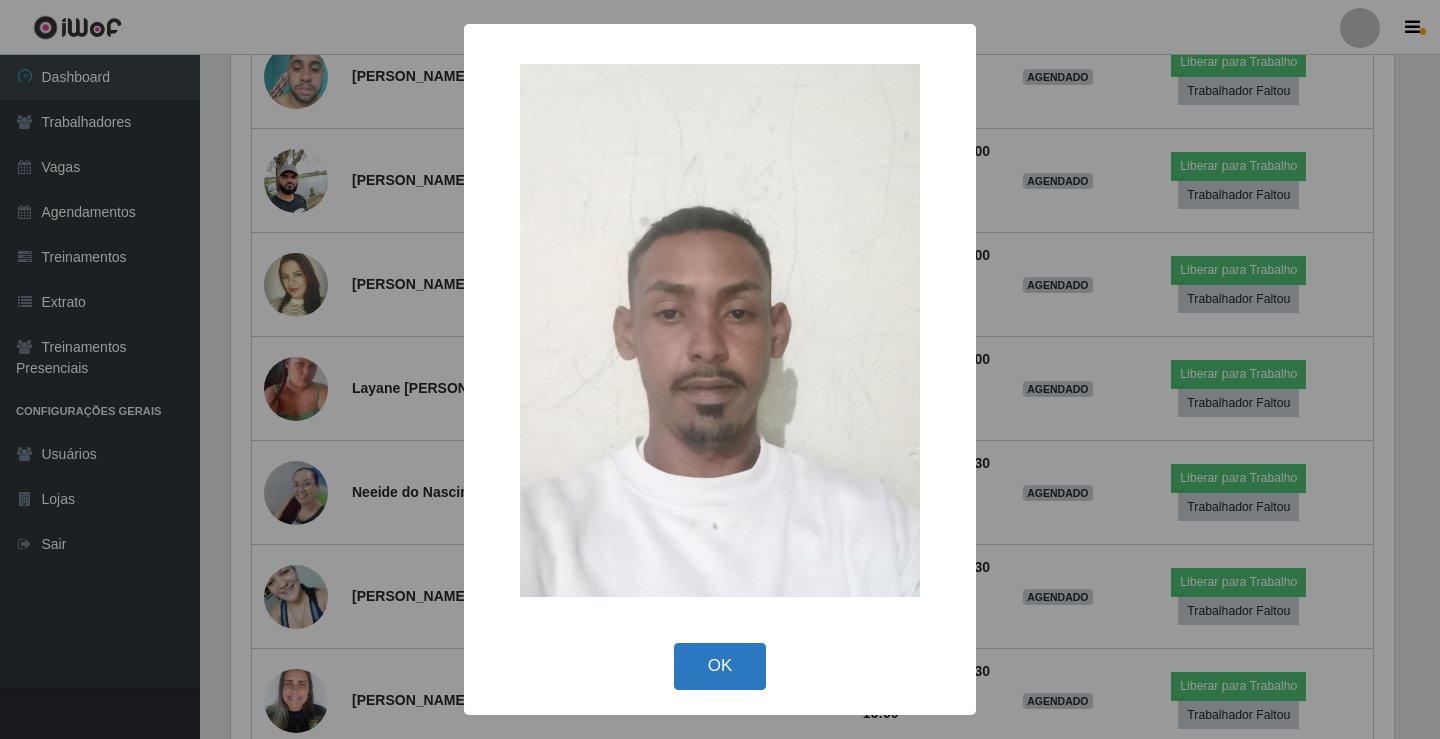 click on "OK" at bounding box center (720, 666) 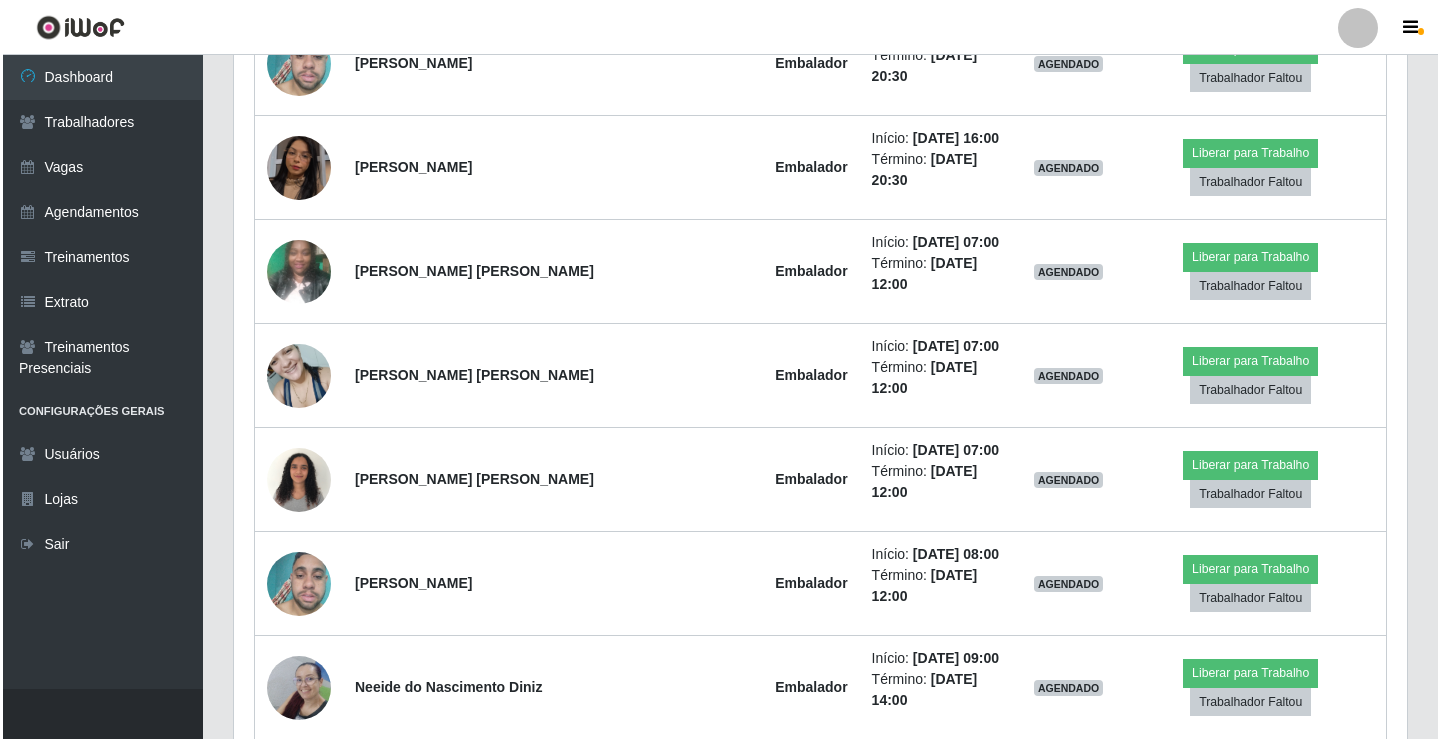 scroll, scrollTop: 6100, scrollLeft: 0, axis: vertical 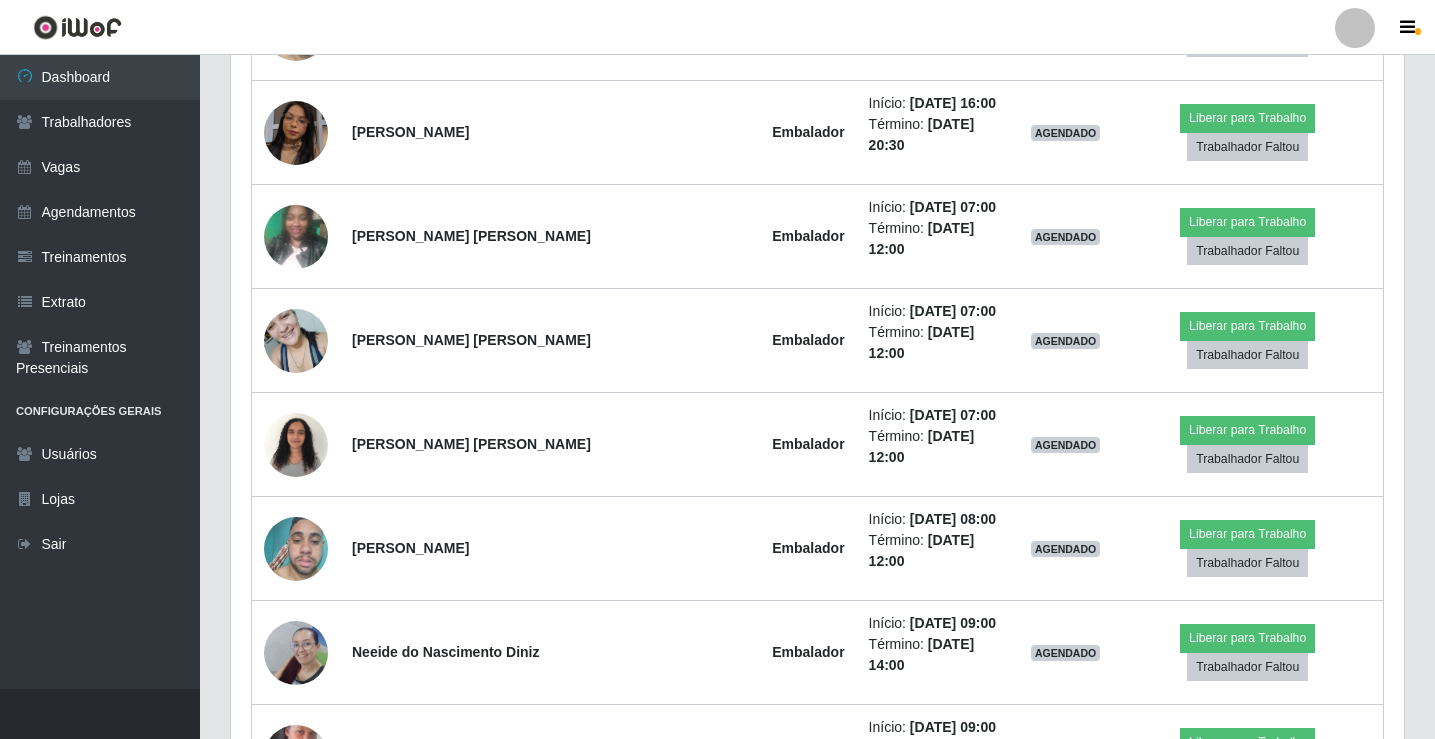 click at bounding box center [296, 1276] 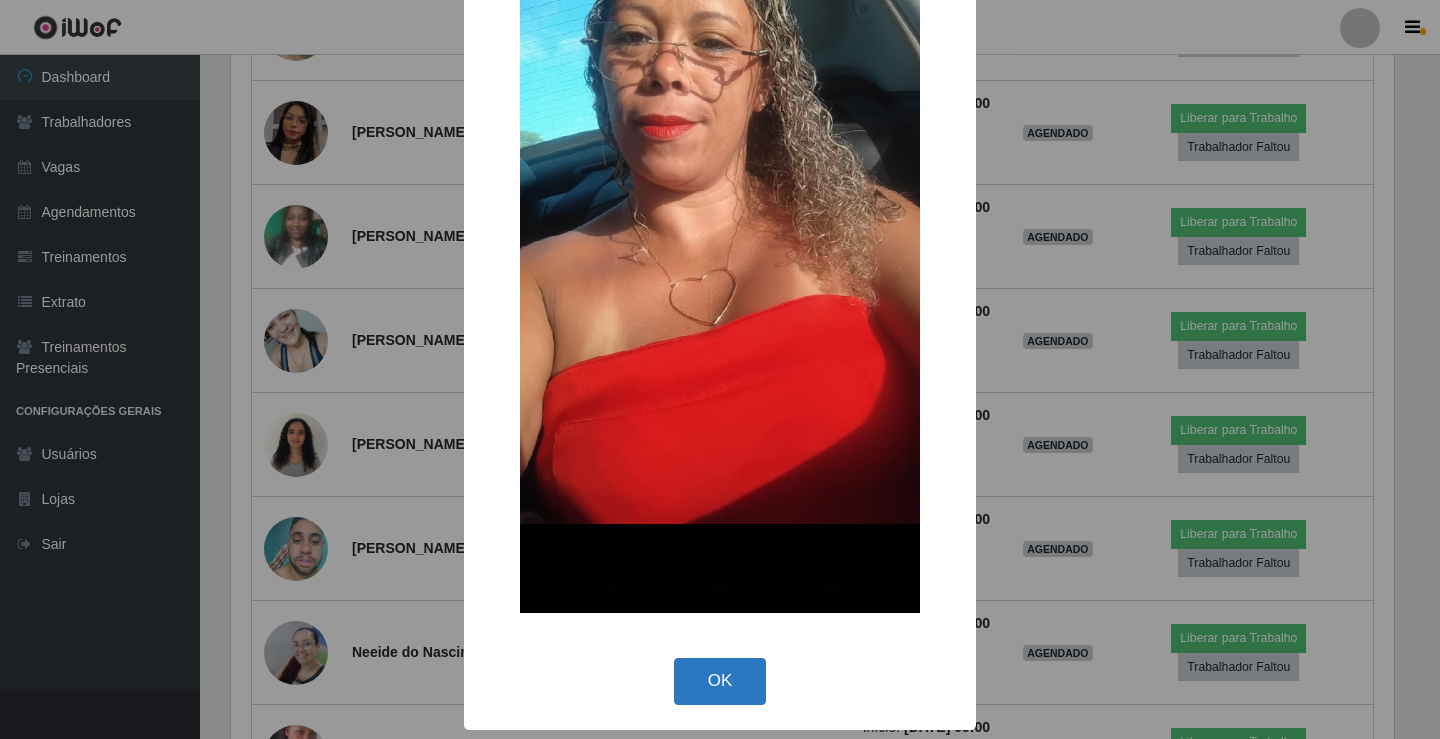 click on "OK" at bounding box center (720, 681) 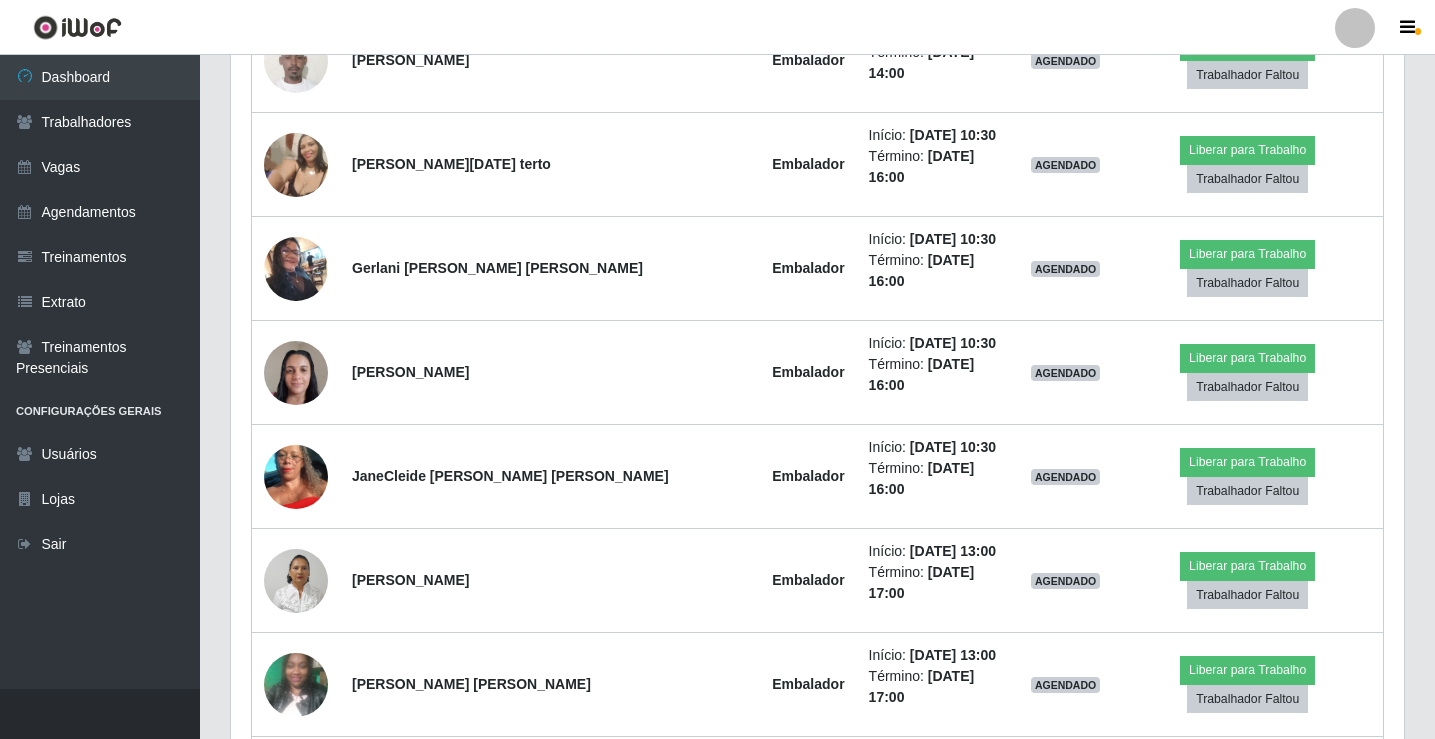 click at bounding box center [296, 1413] 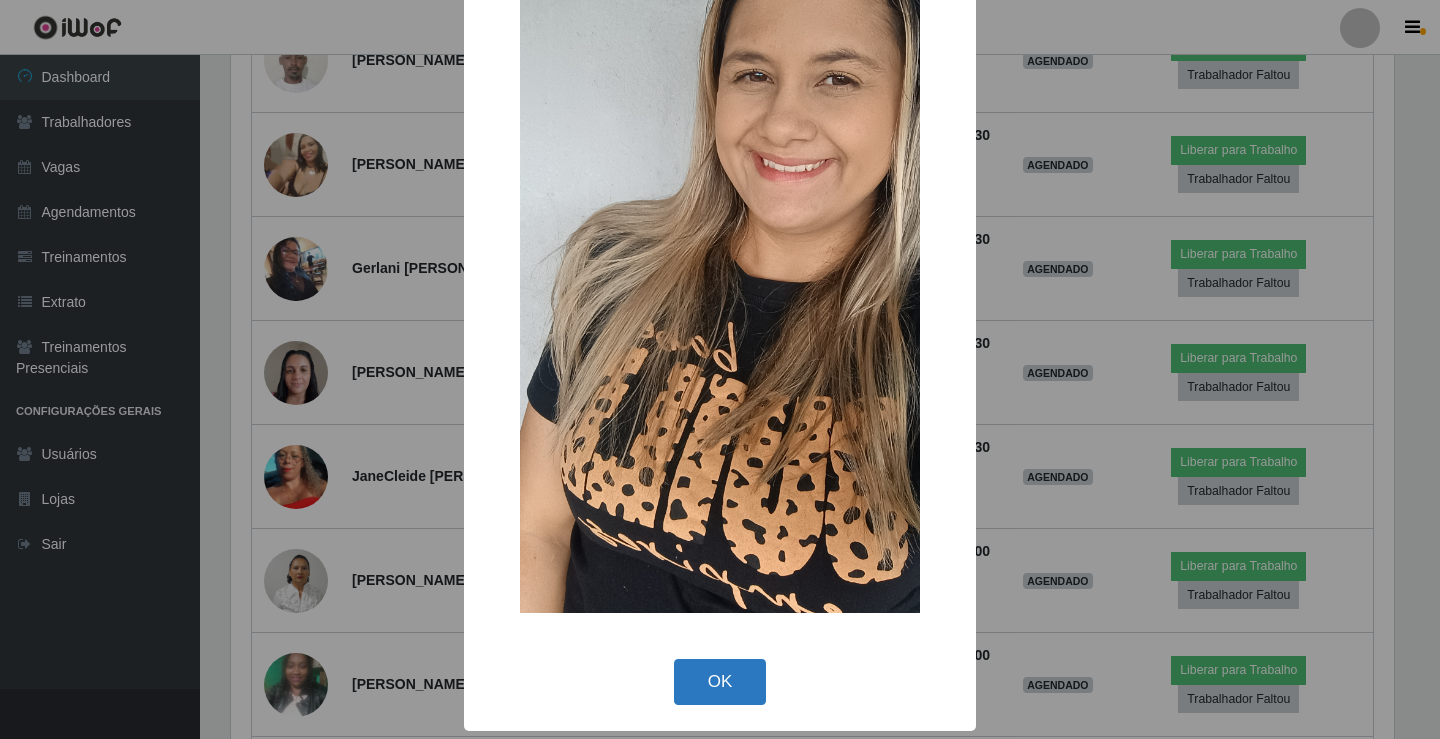click on "OK" at bounding box center [720, 682] 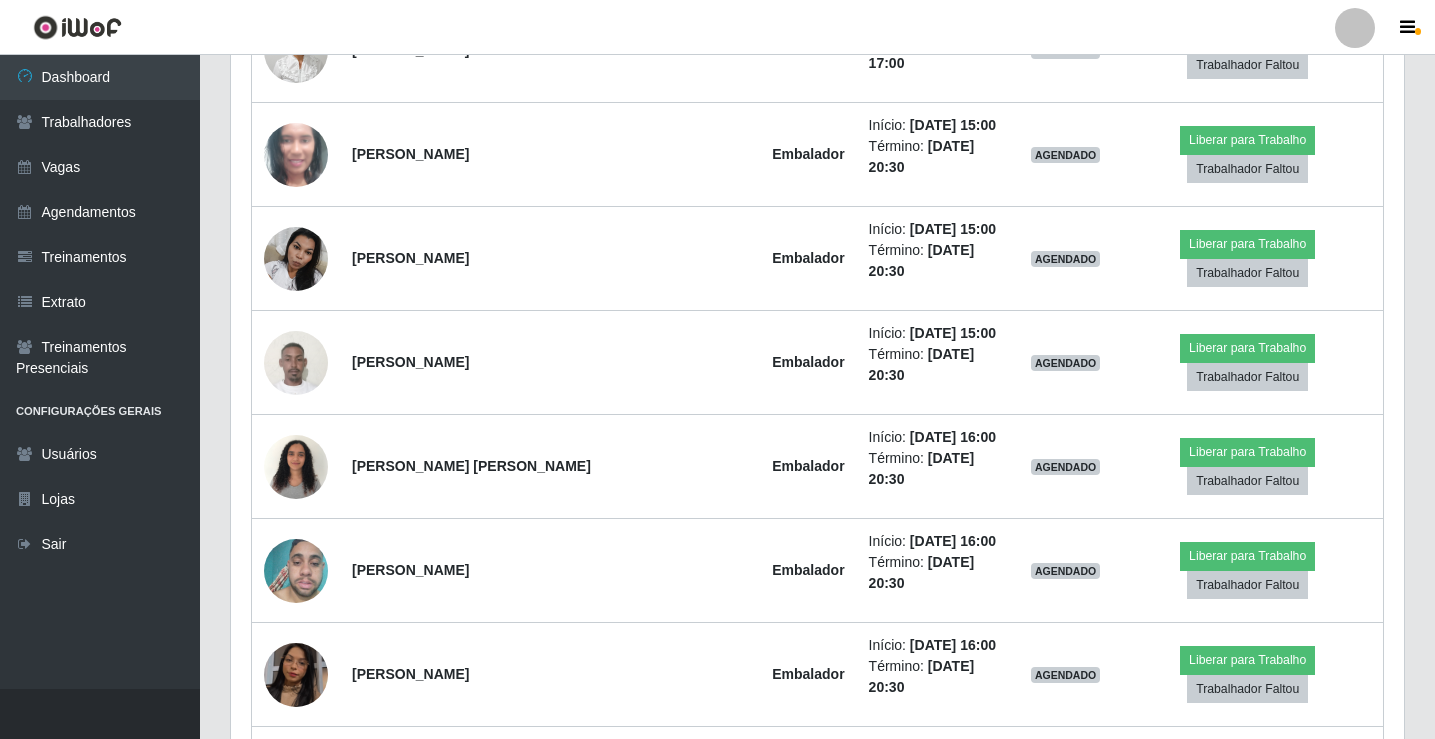 scroll, scrollTop: 5553, scrollLeft: 0, axis: vertical 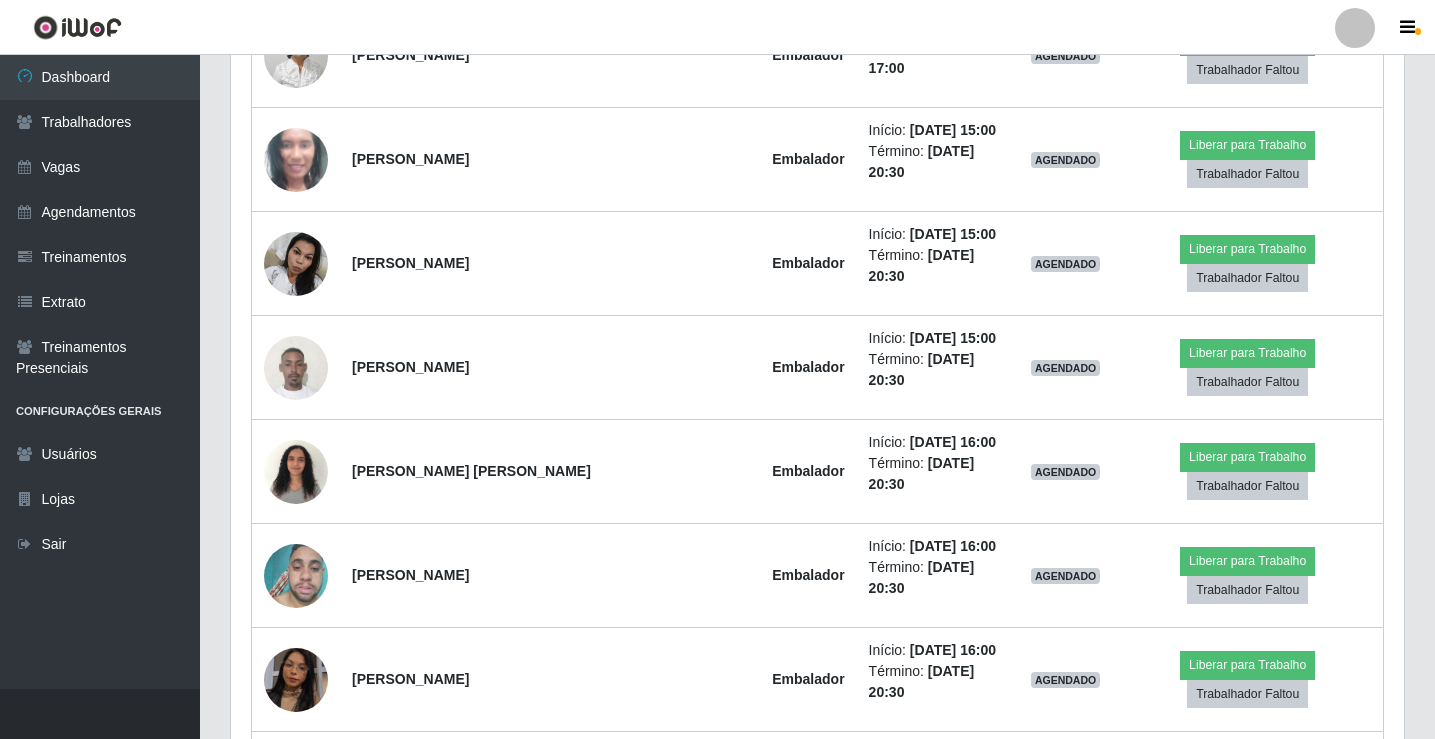 click at bounding box center (296, 1200) 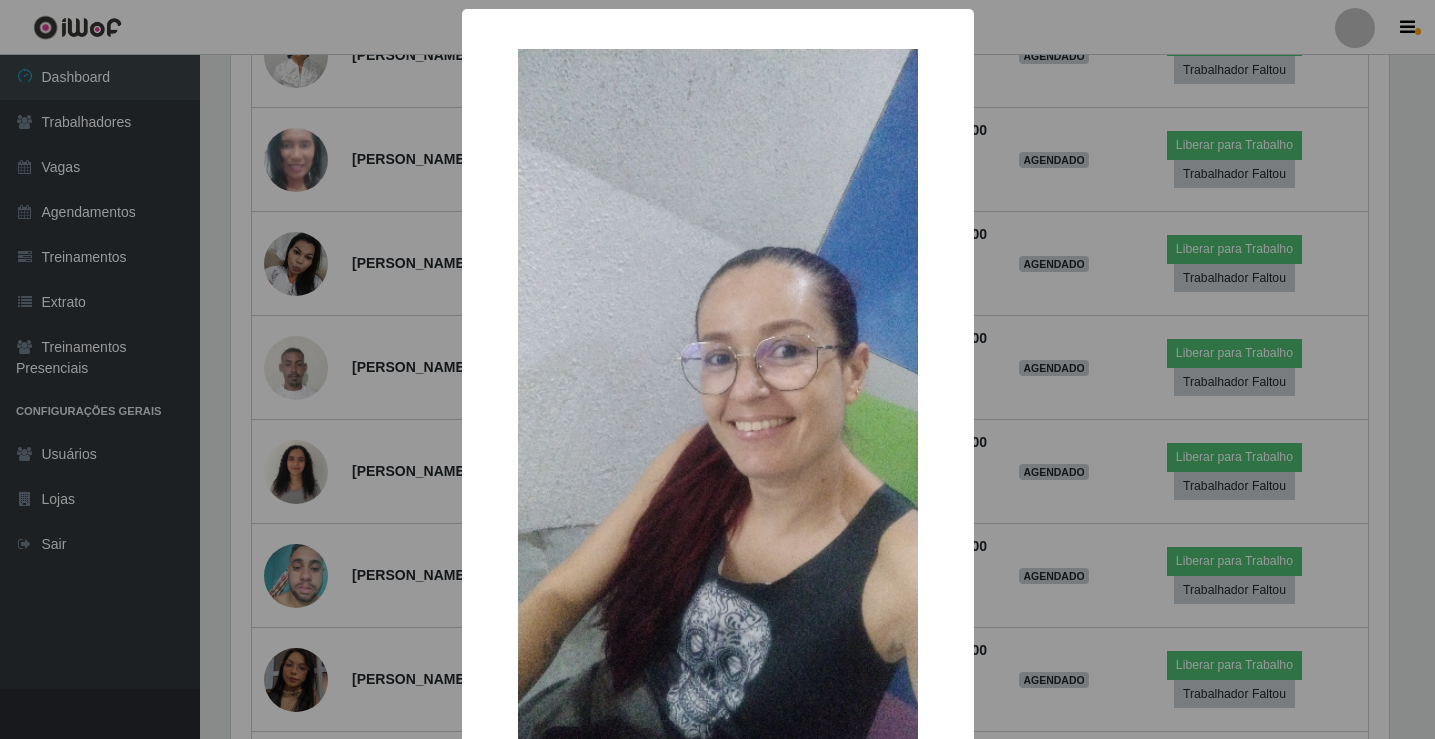 scroll, scrollTop: 999585, scrollLeft: 998837, axis: both 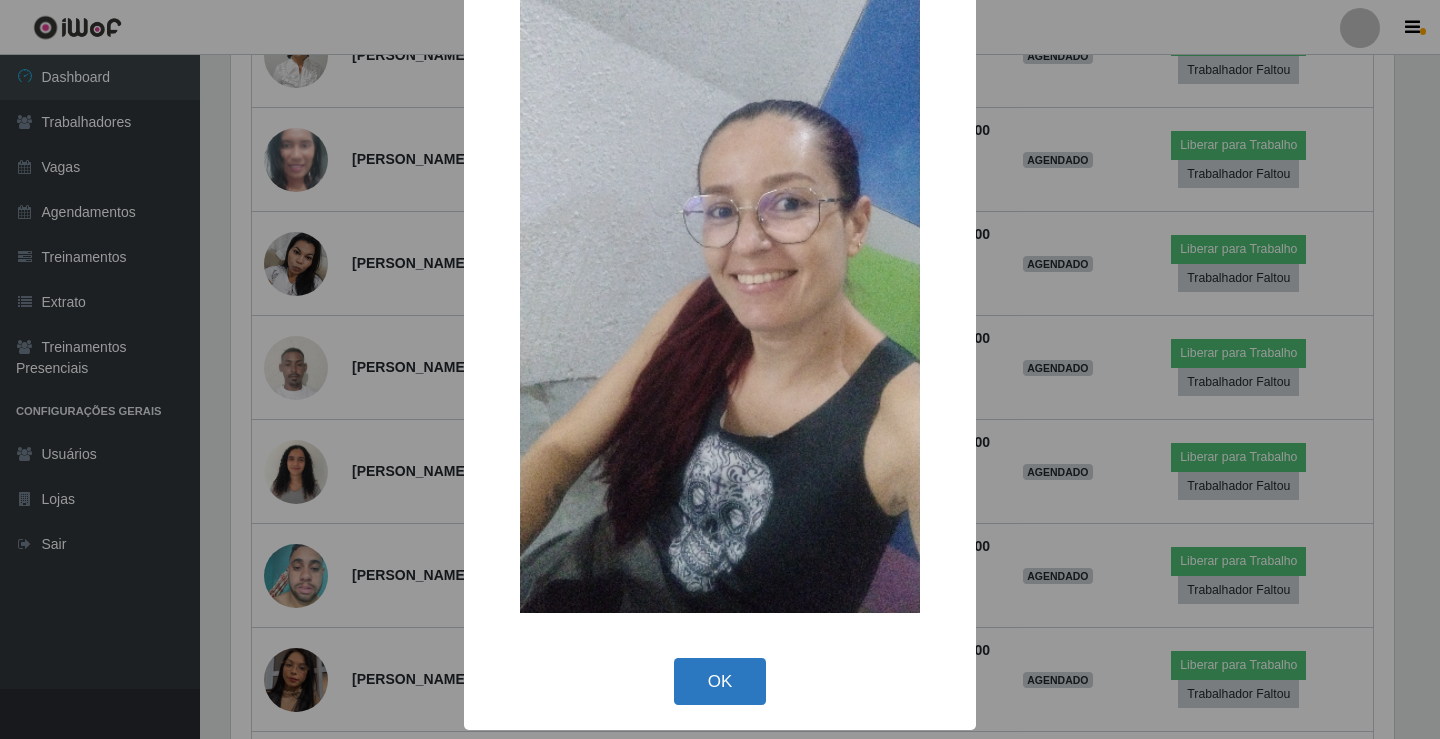 click on "OK" at bounding box center (720, 681) 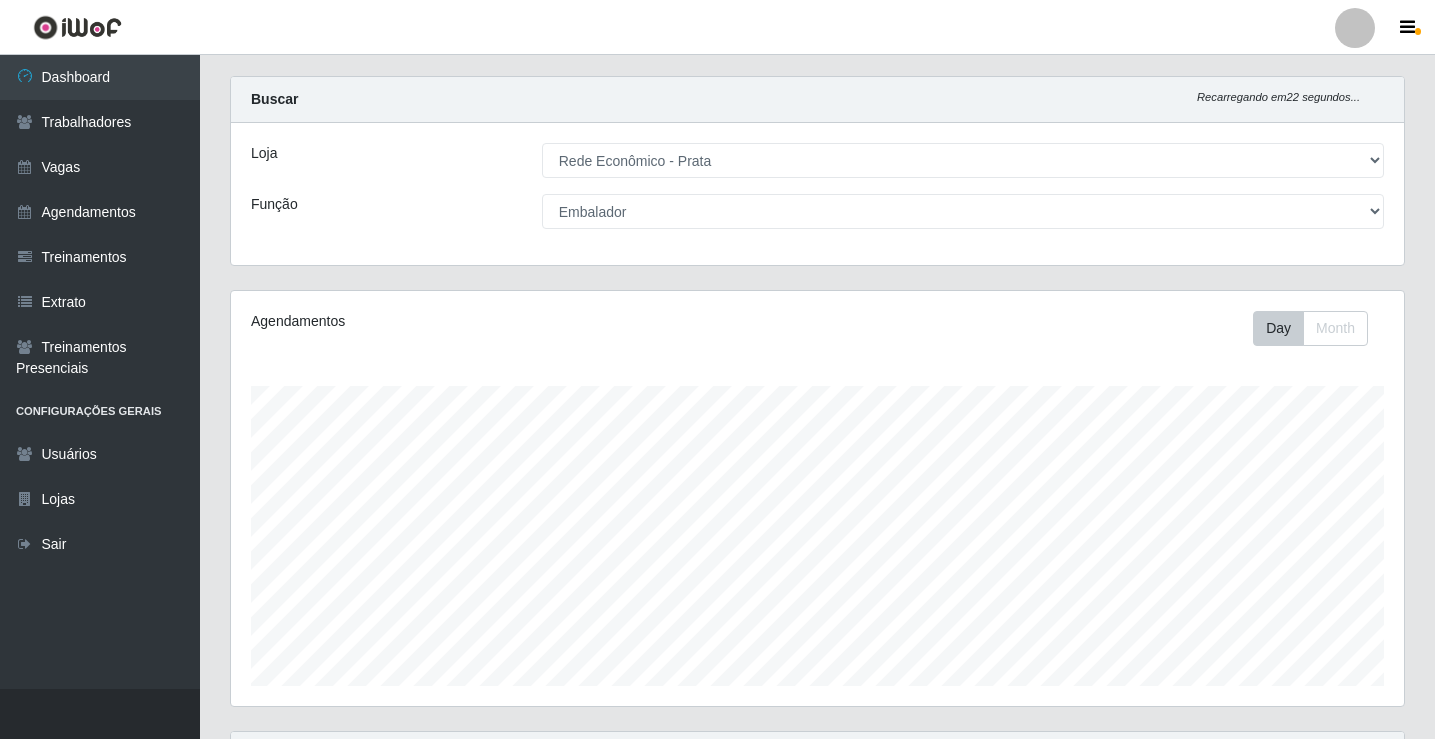 scroll, scrollTop: 0, scrollLeft: 0, axis: both 